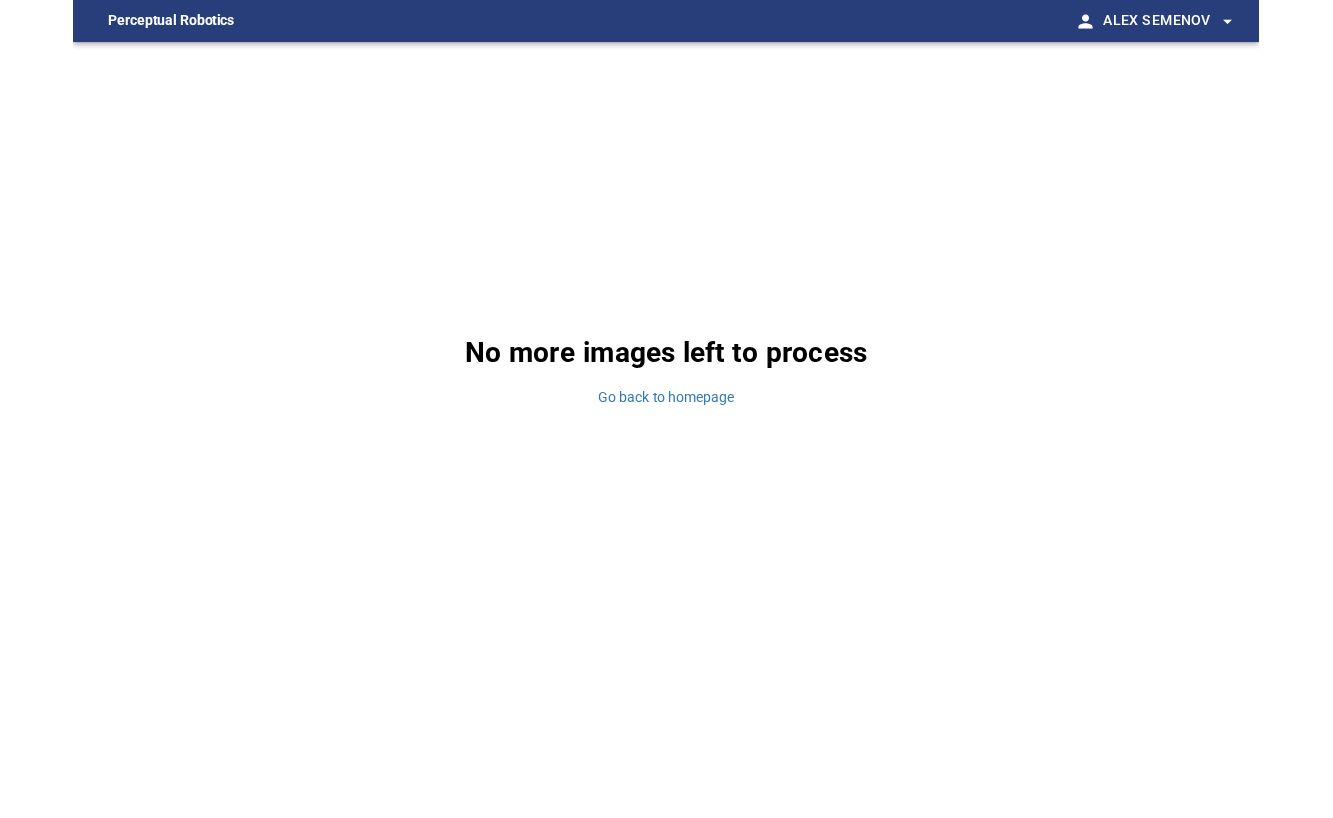 scroll, scrollTop: 0, scrollLeft: 0, axis: both 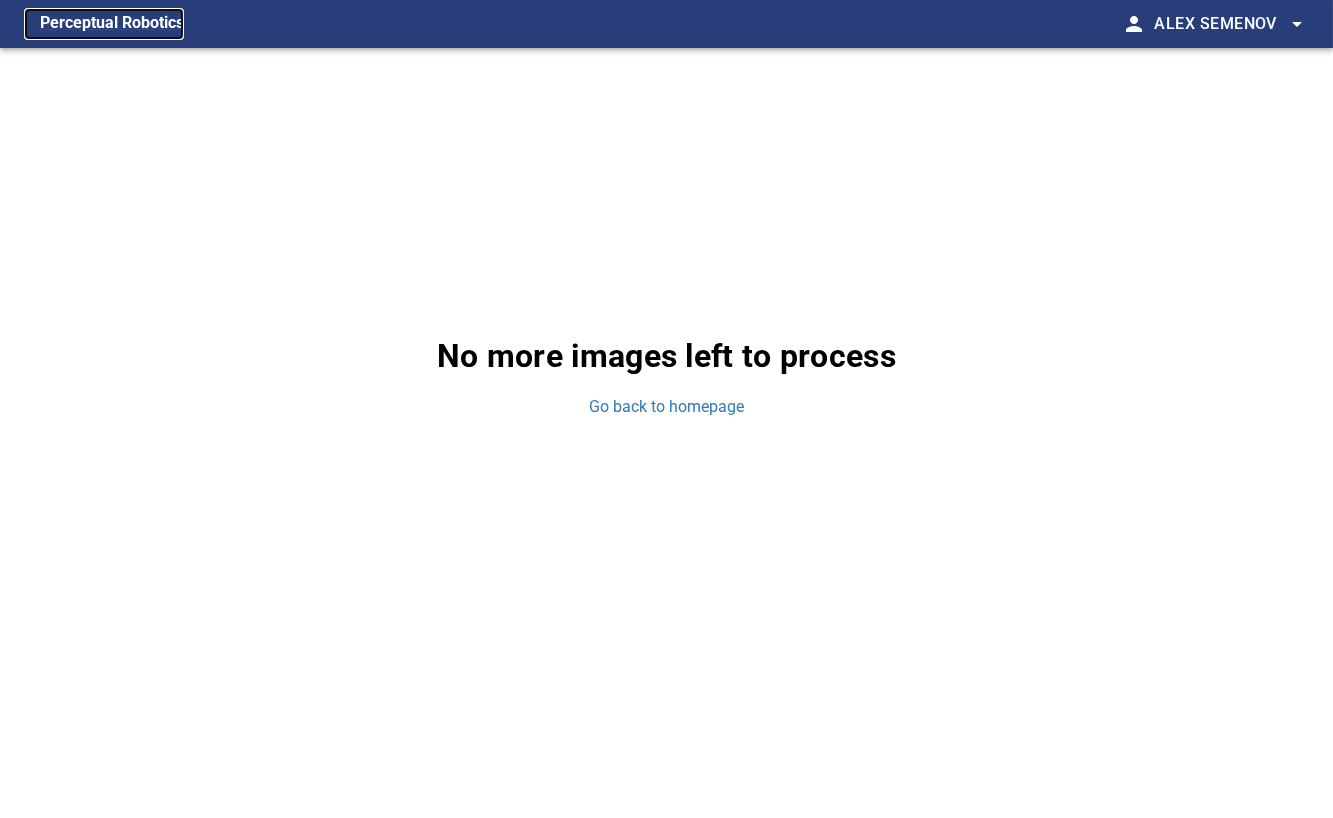 click on "Perceptual Robotics" at bounding box center [112, 24] 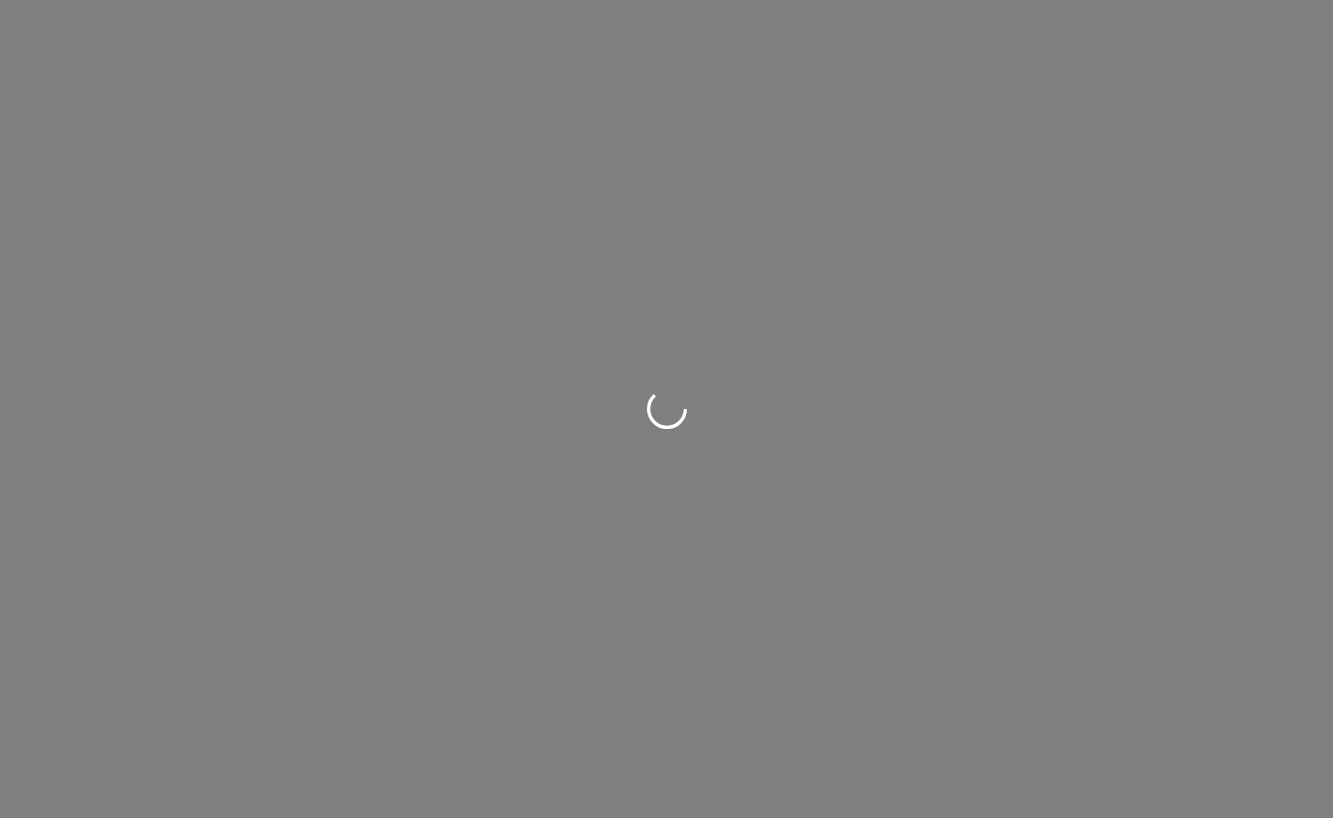 scroll, scrollTop: 0, scrollLeft: 0, axis: both 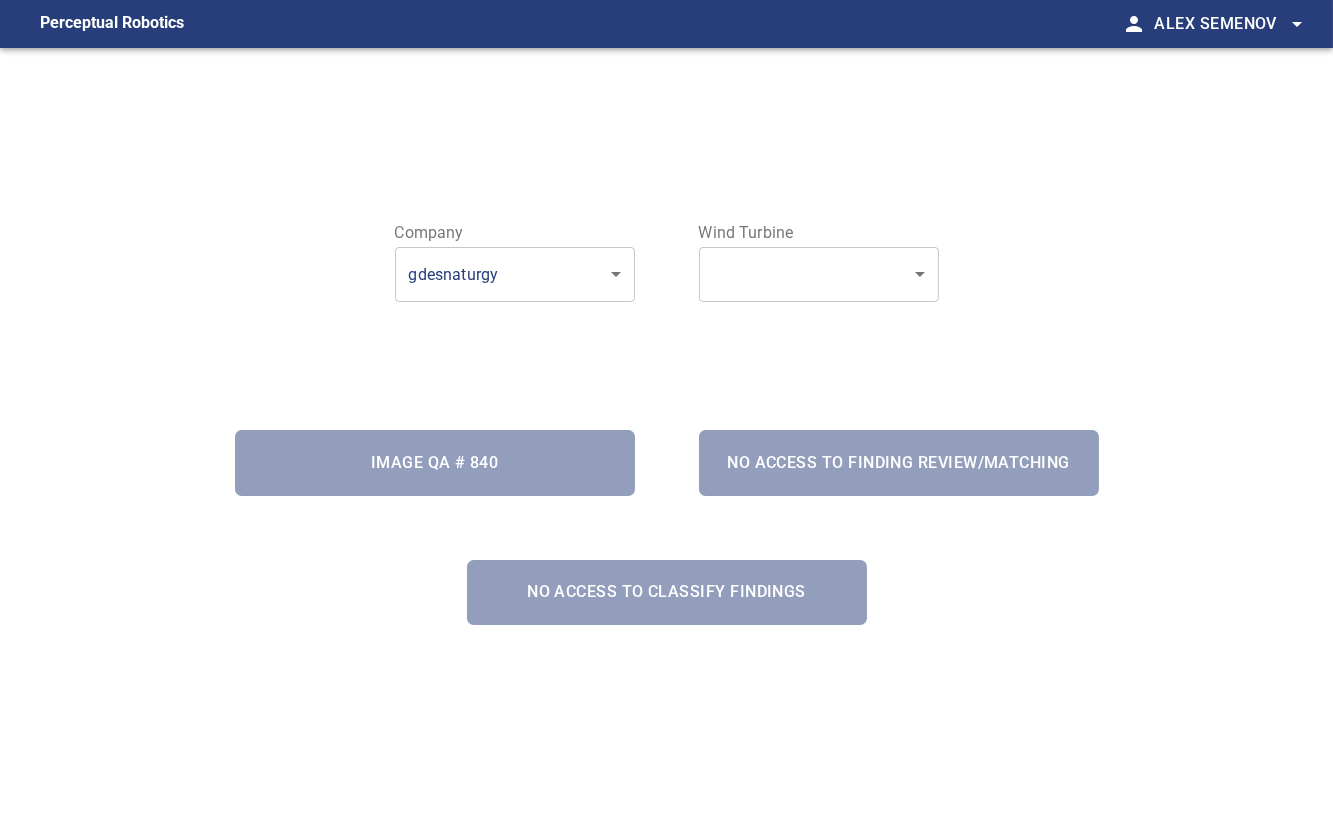 click on "**********" at bounding box center [666, 409] 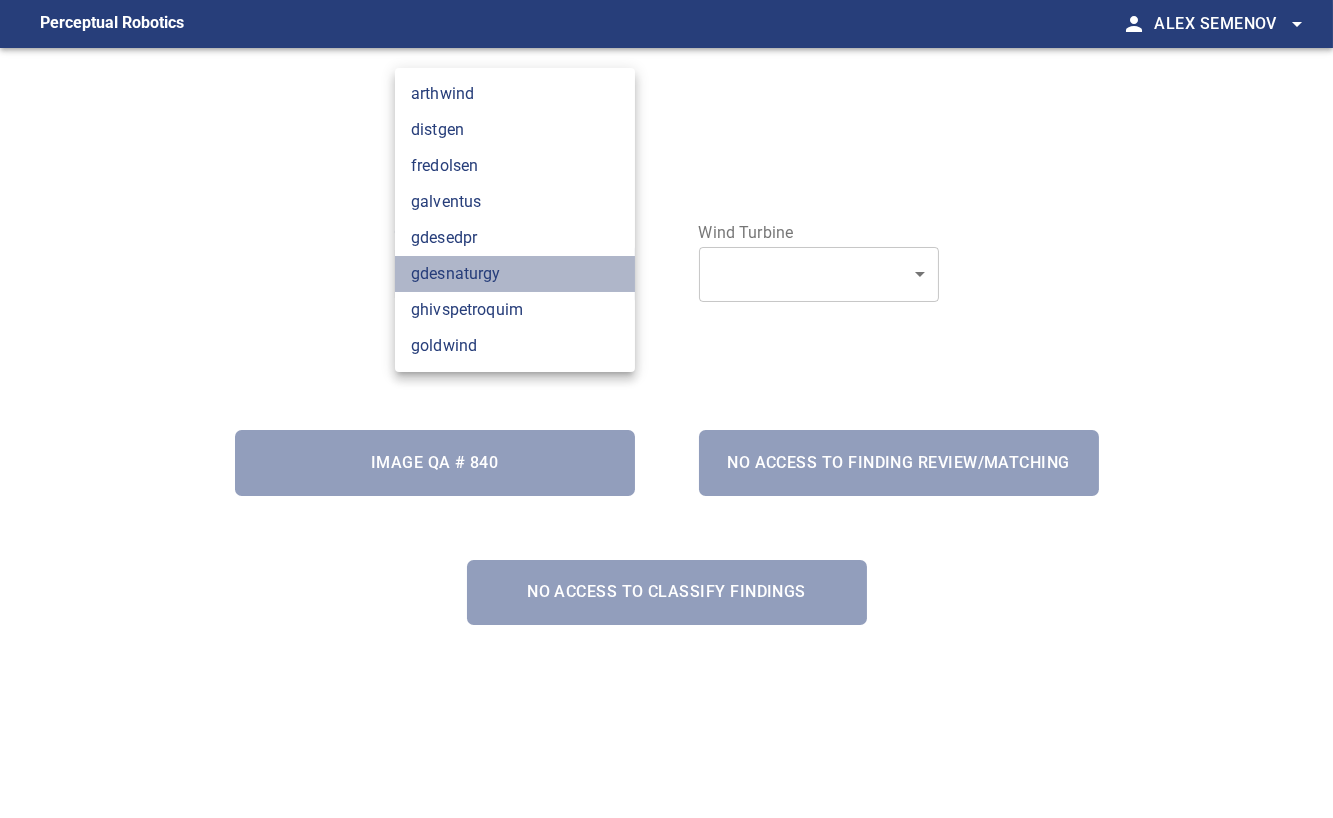 click on "gdesnaturgy" at bounding box center [515, 274] 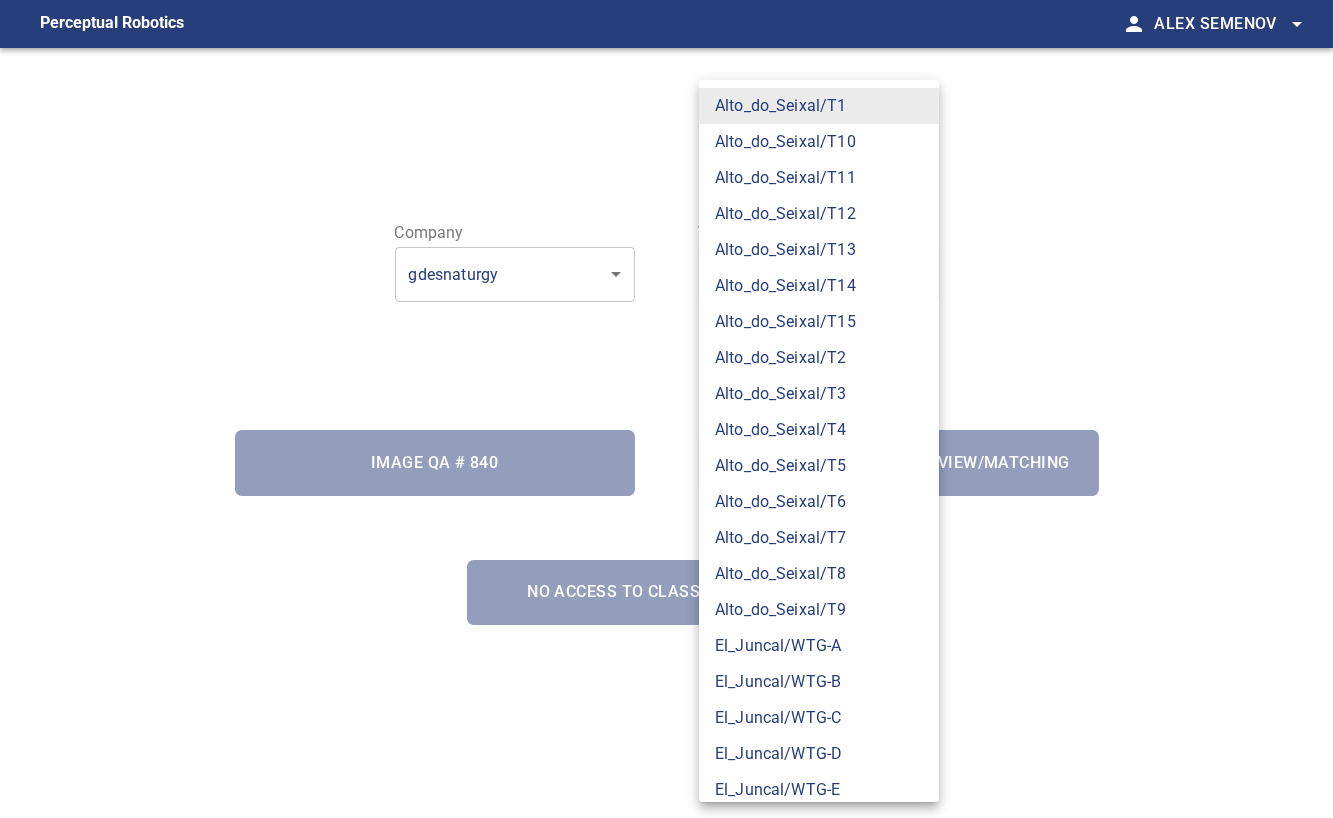 click on "**********" at bounding box center [666, 409] 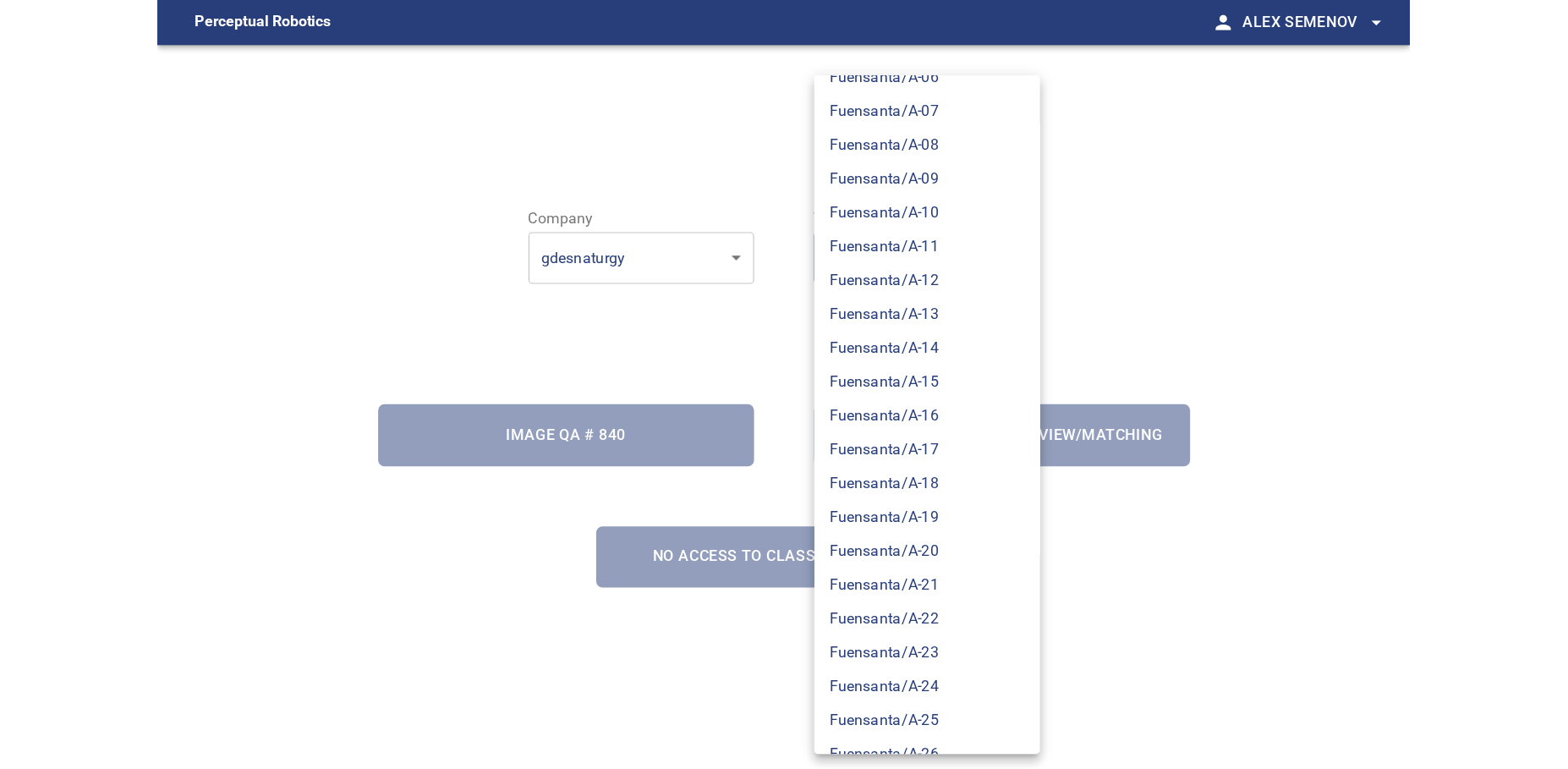 scroll, scrollTop: 1247, scrollLeft: 0, axis: vertical 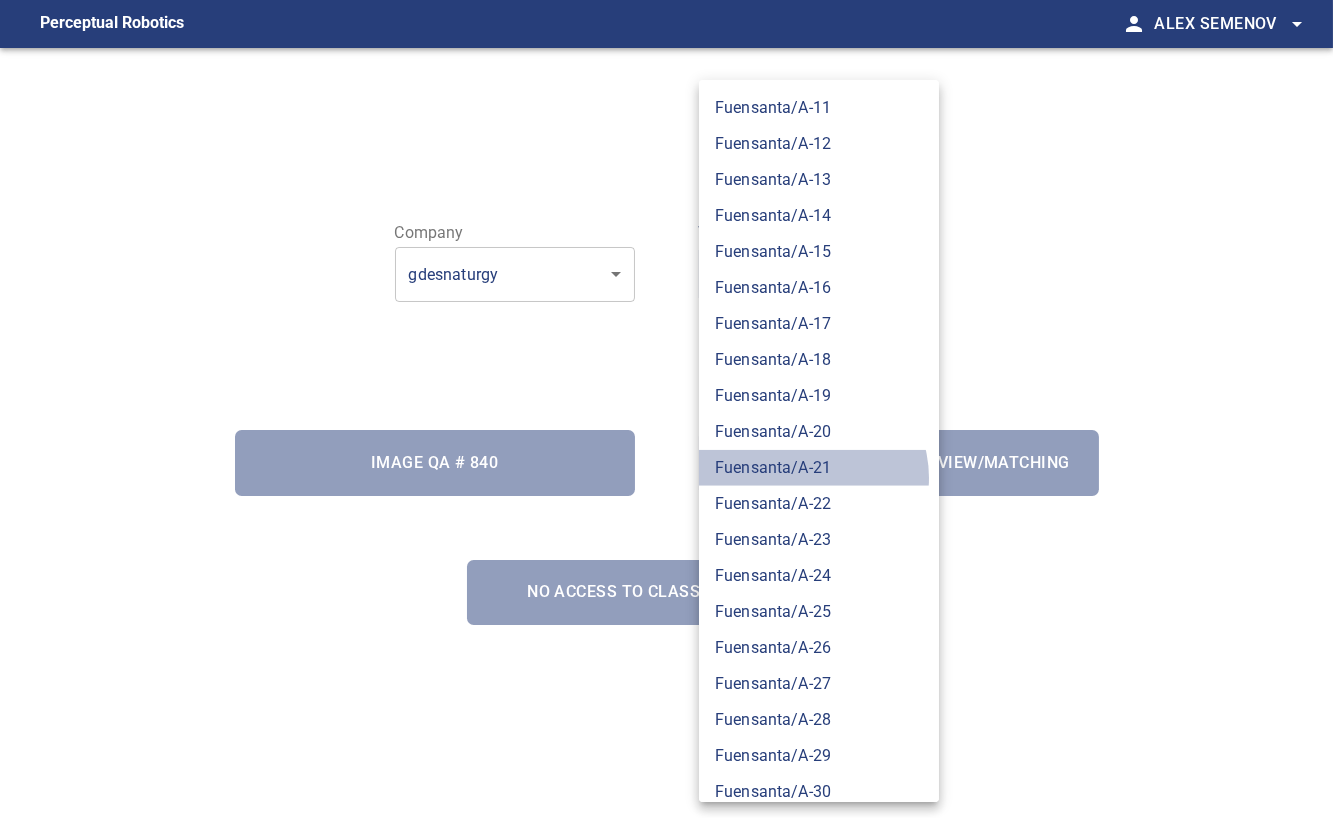 click on "Fuensanta/A-21" at bounding box center [819, 468] 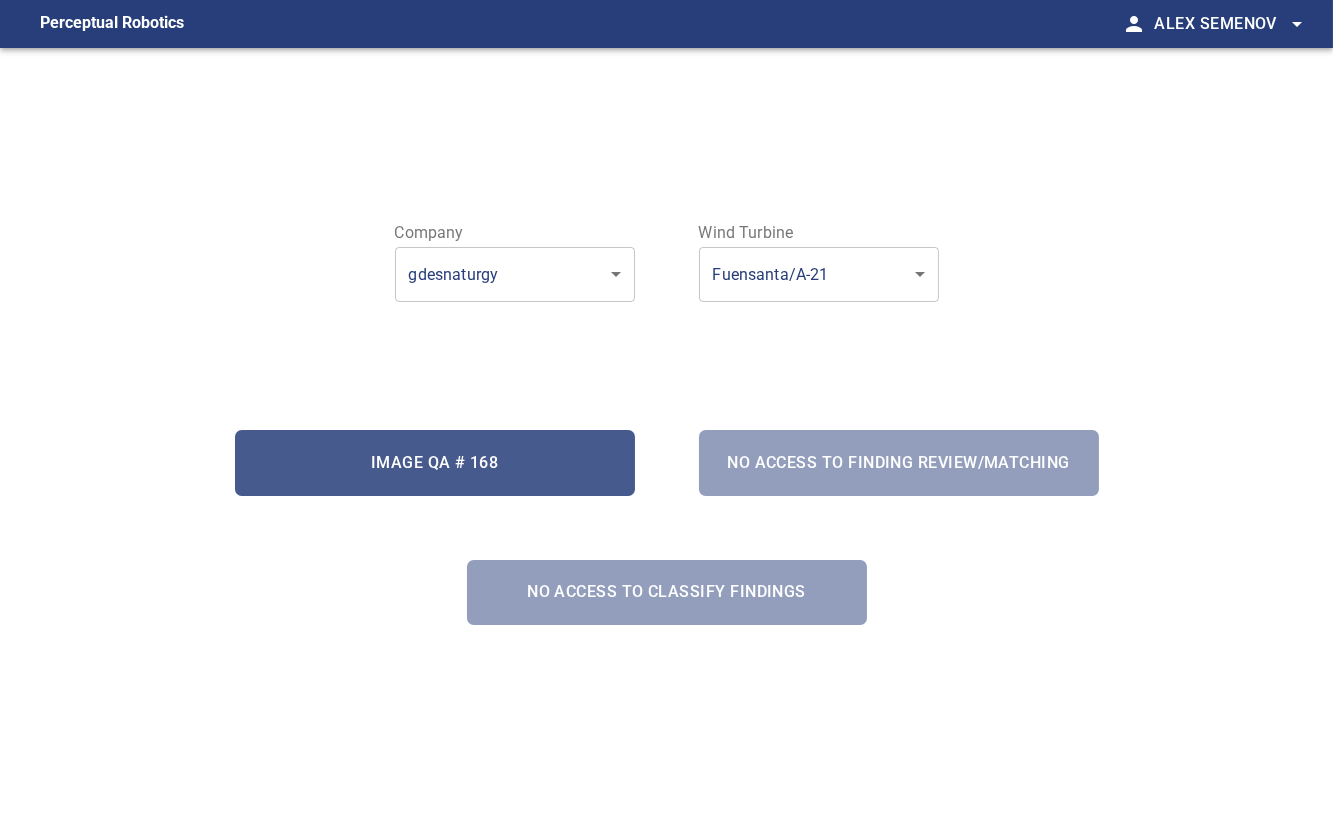 click on "Image QA #  168" at bounding box center [435, 463] 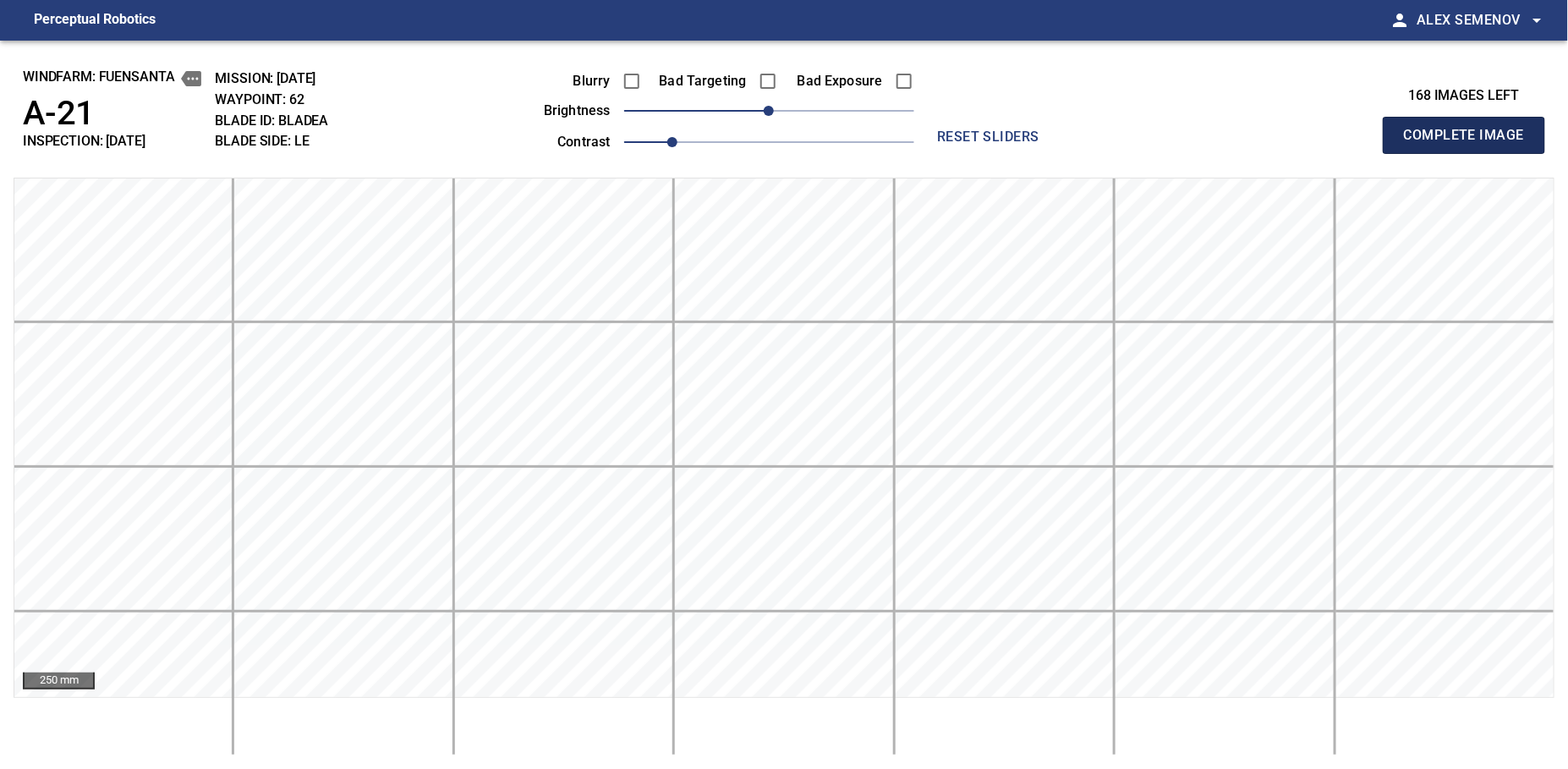 click on "Complete Image" at bounding box center (1464, 135) 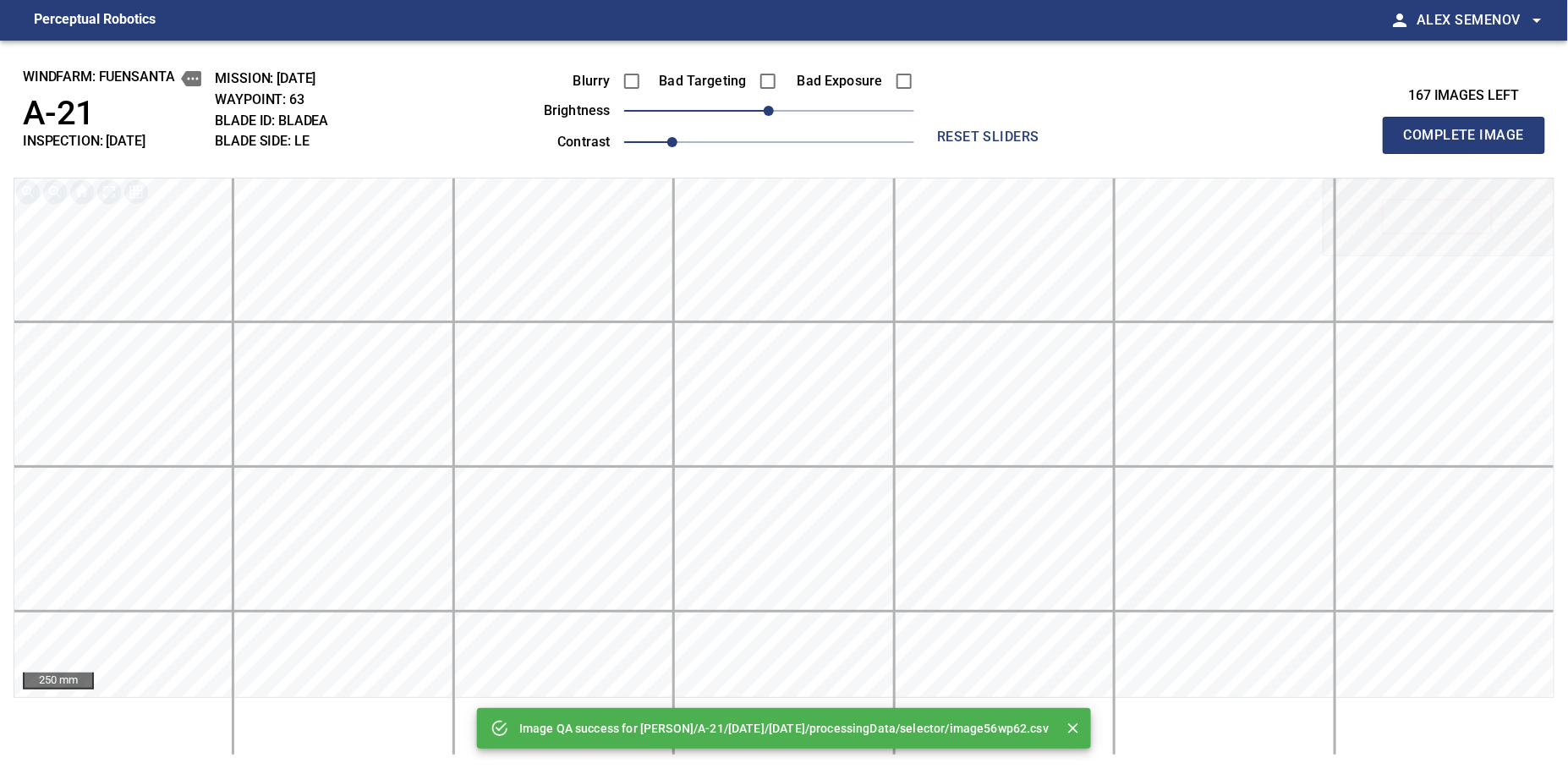 type 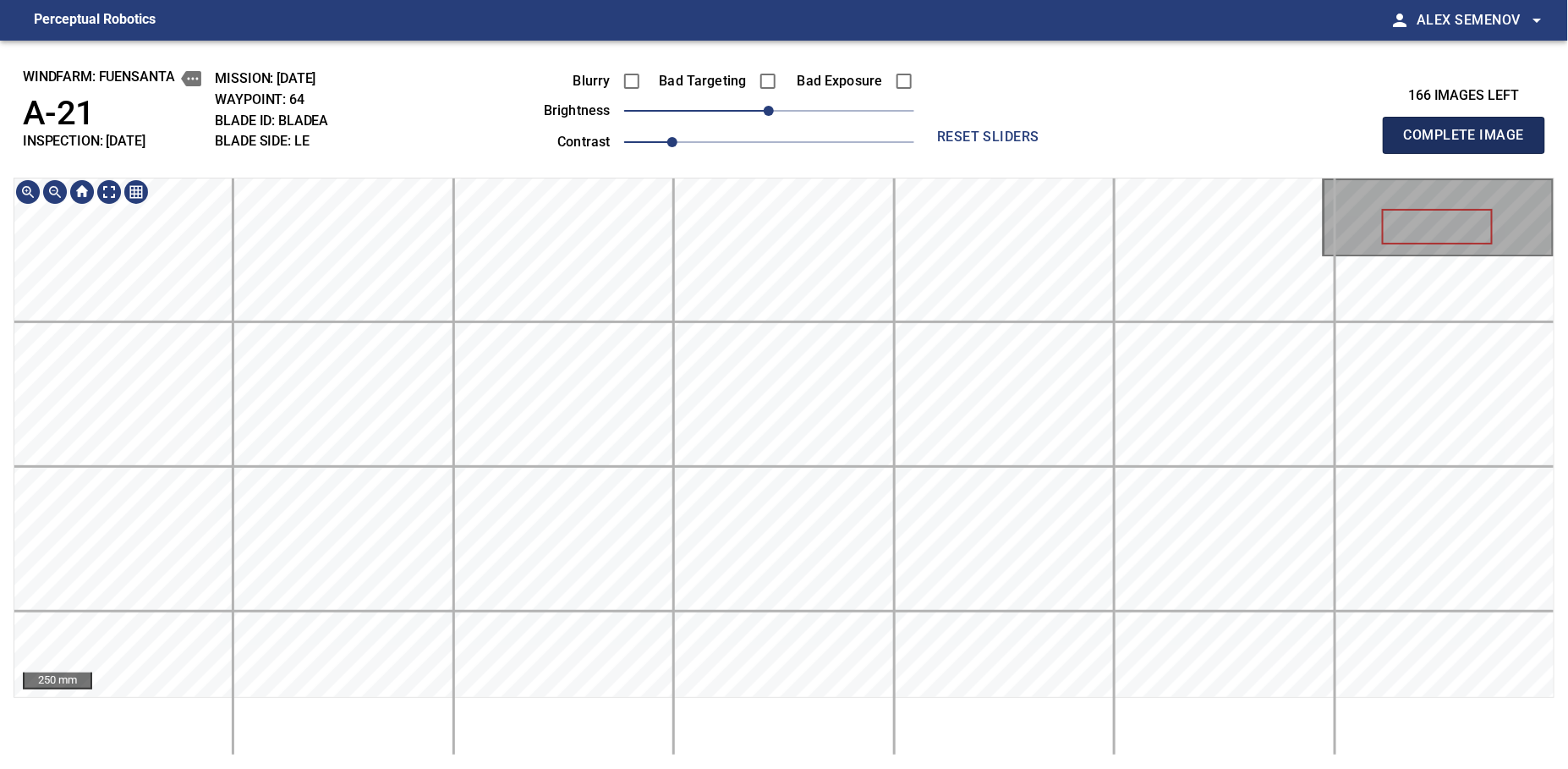 click on "Complete Image" at bounding box center [1464, 135] 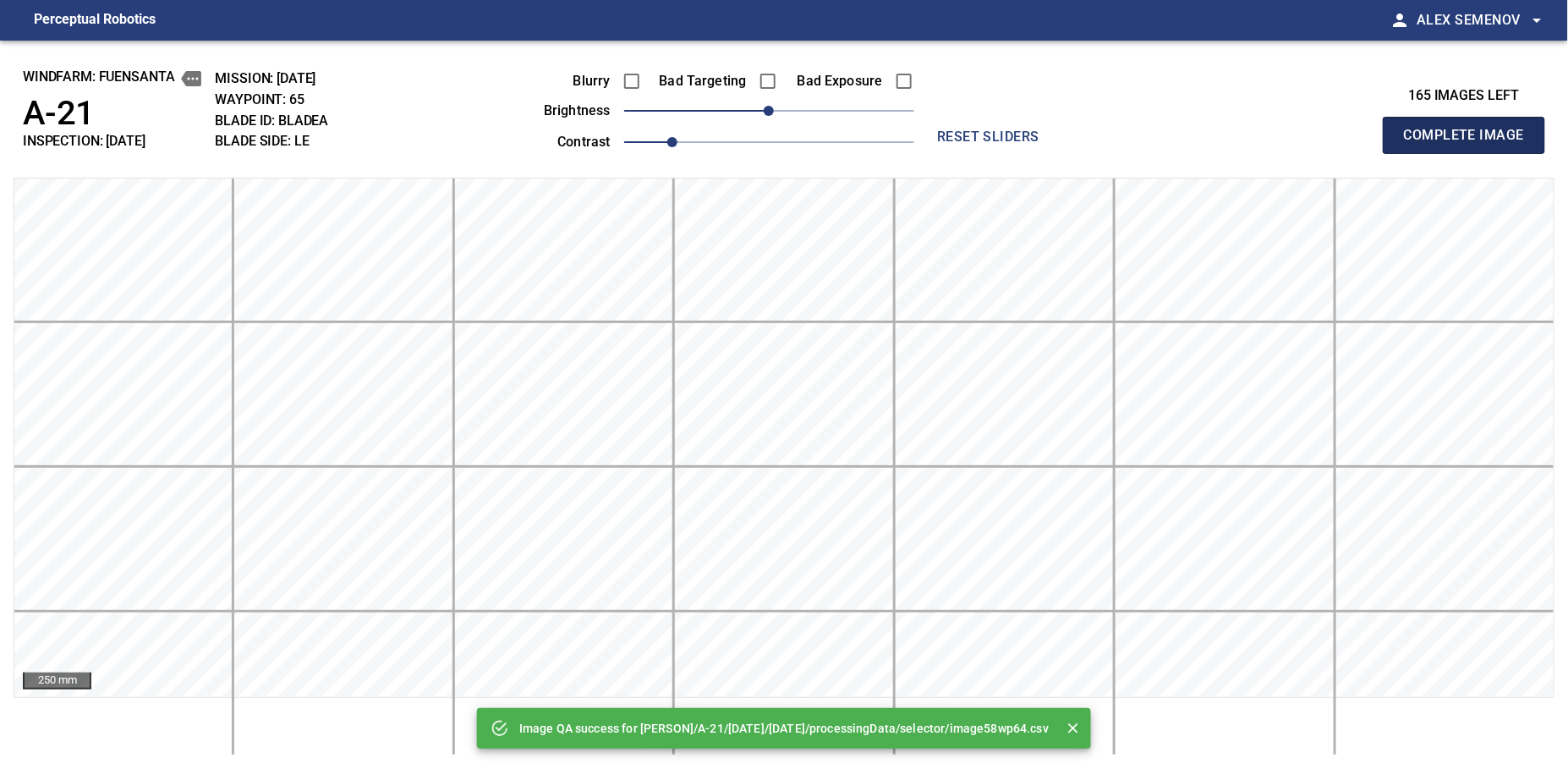 click on "Complete Image" at bounding box center [1464, 135] 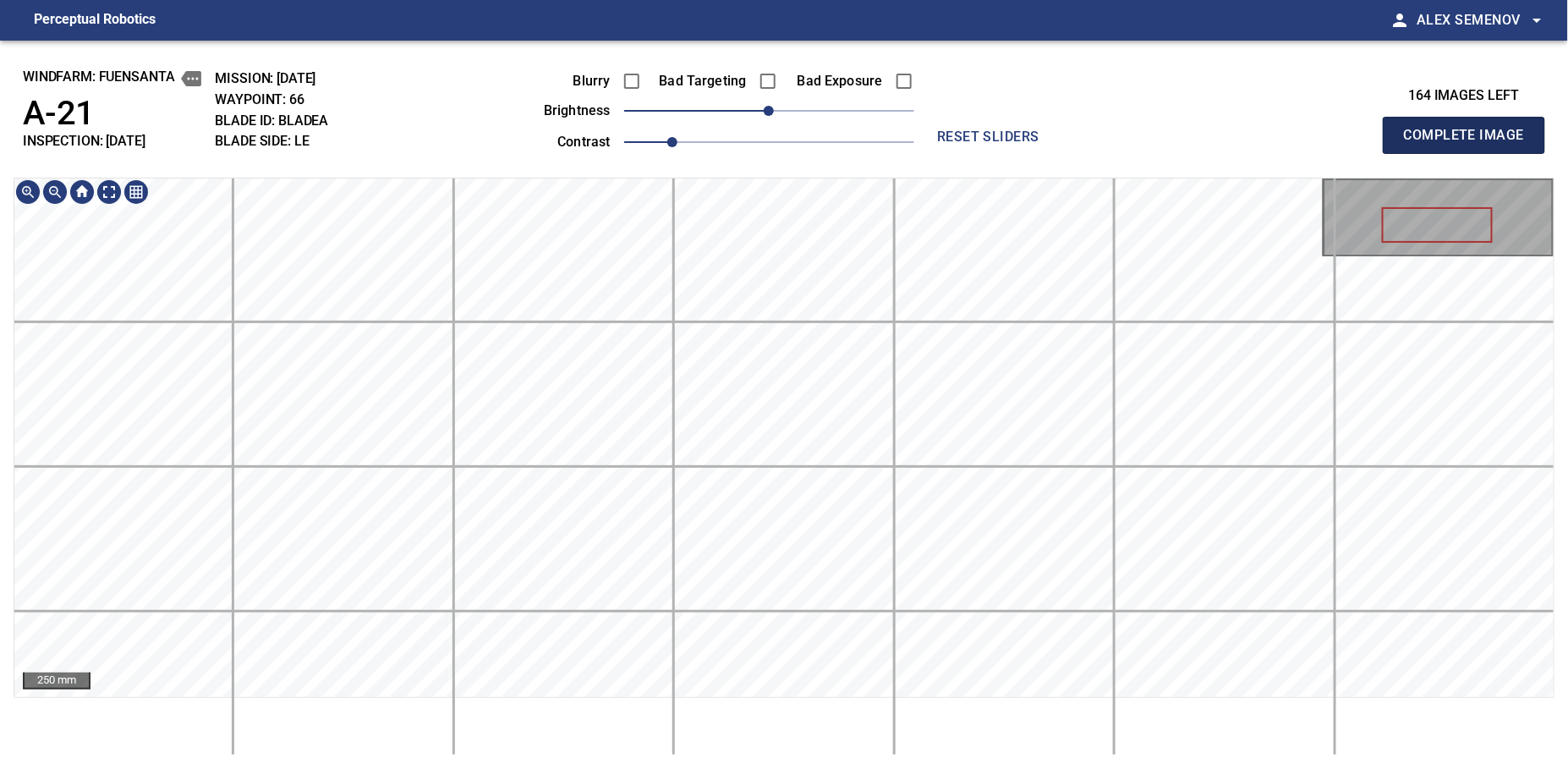 click on "Complete Image" at bounding box center (1464, 135) 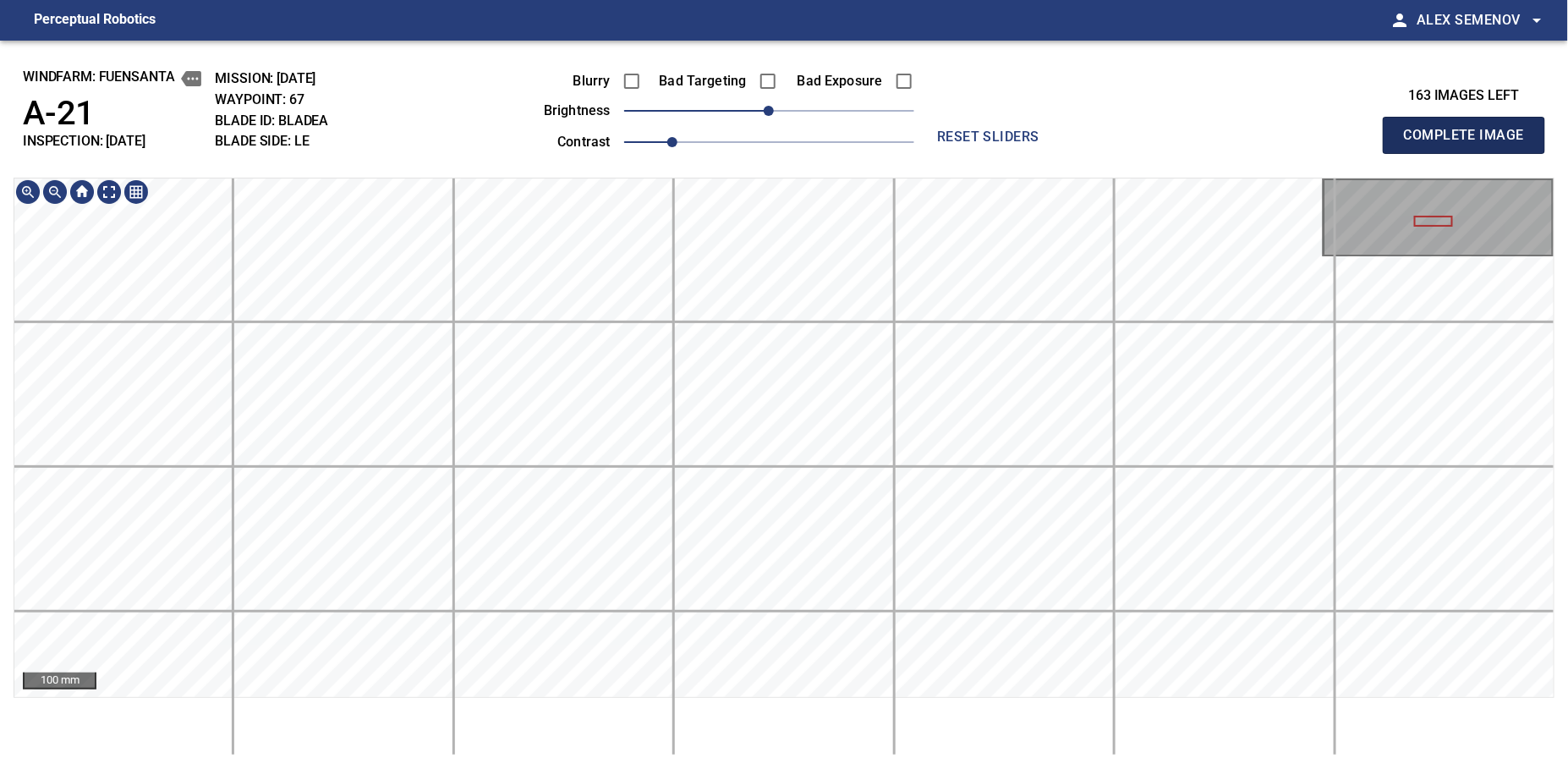 click on "Complete Image" at bounding box center (1464, 135) 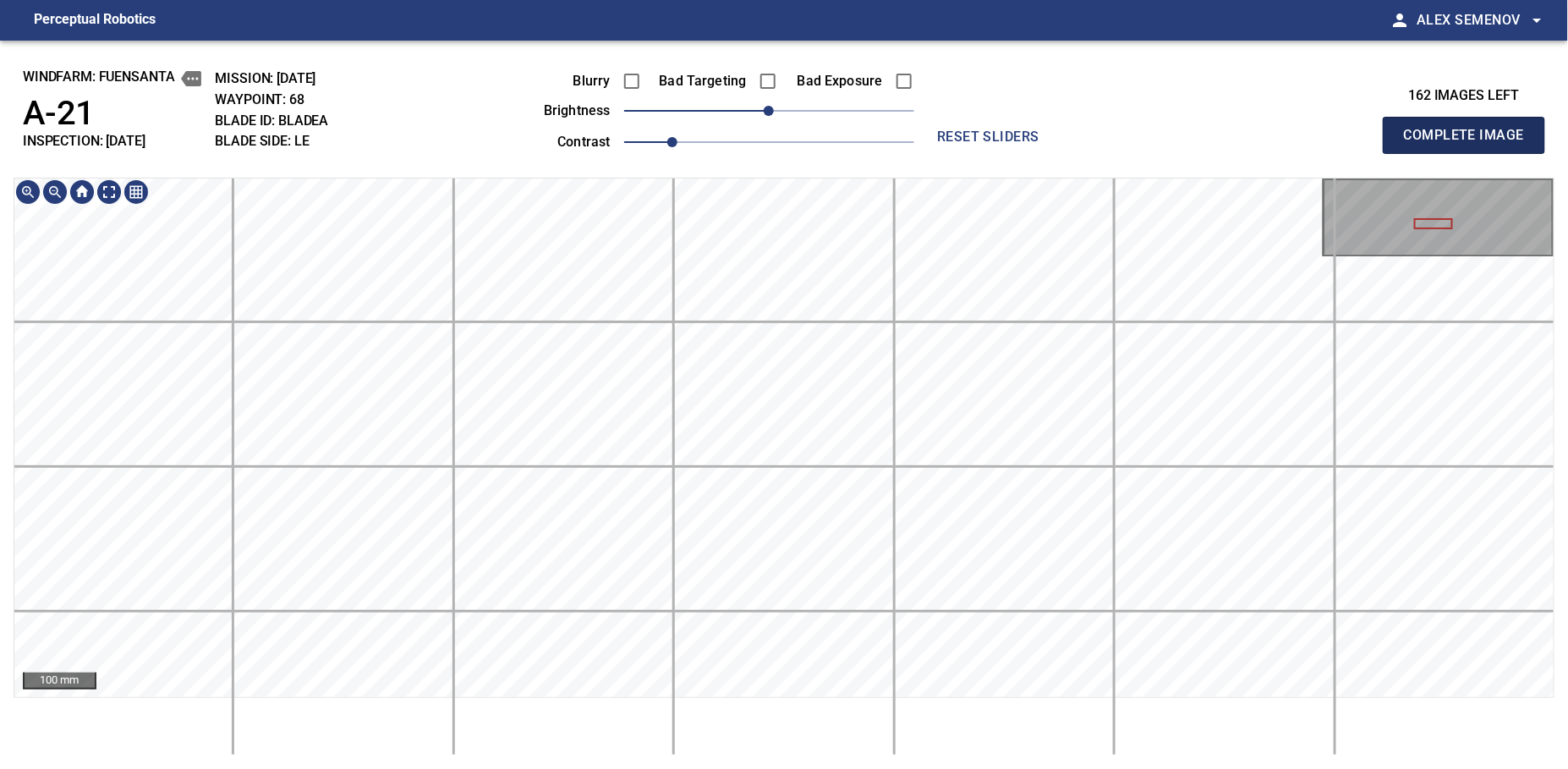 click on "Complete Image" at bounding box center [1464, 135] 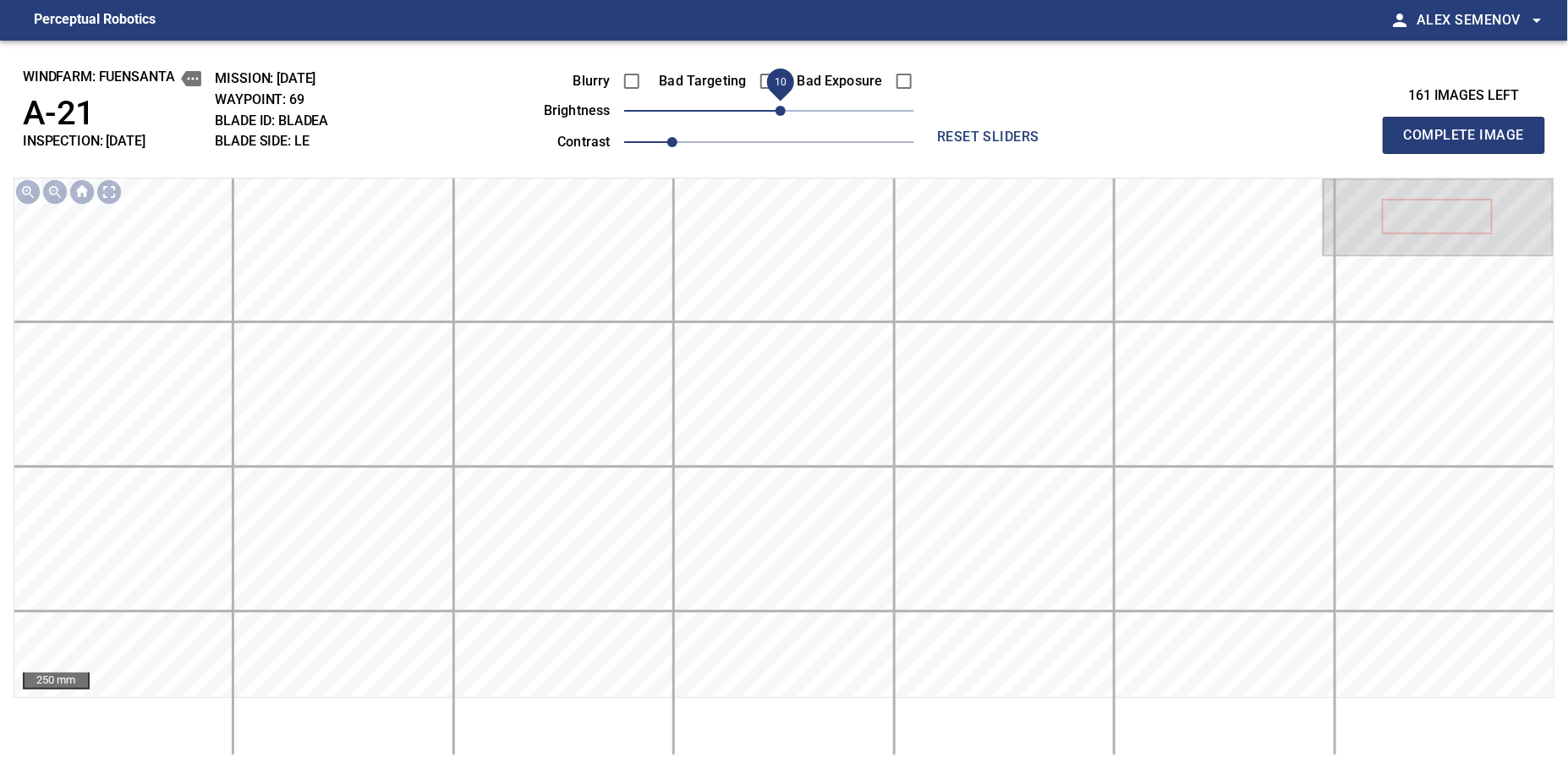 click on "Blurry Bad Targeting Bad Exposure brightness 10 contrast 1" at bounding box center [710, 108] 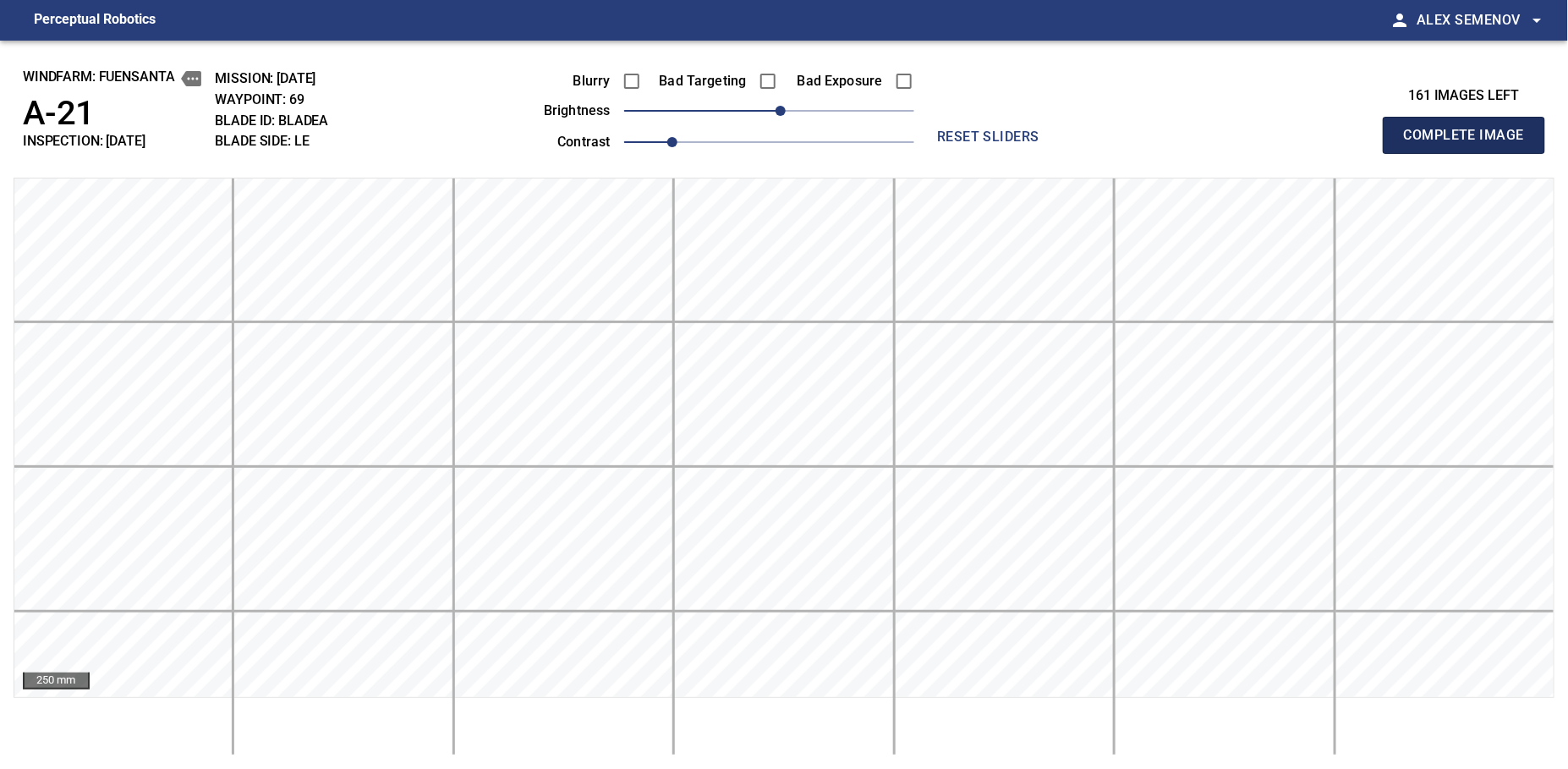 click on "Complete Image" at bounding box center (1464, 135) 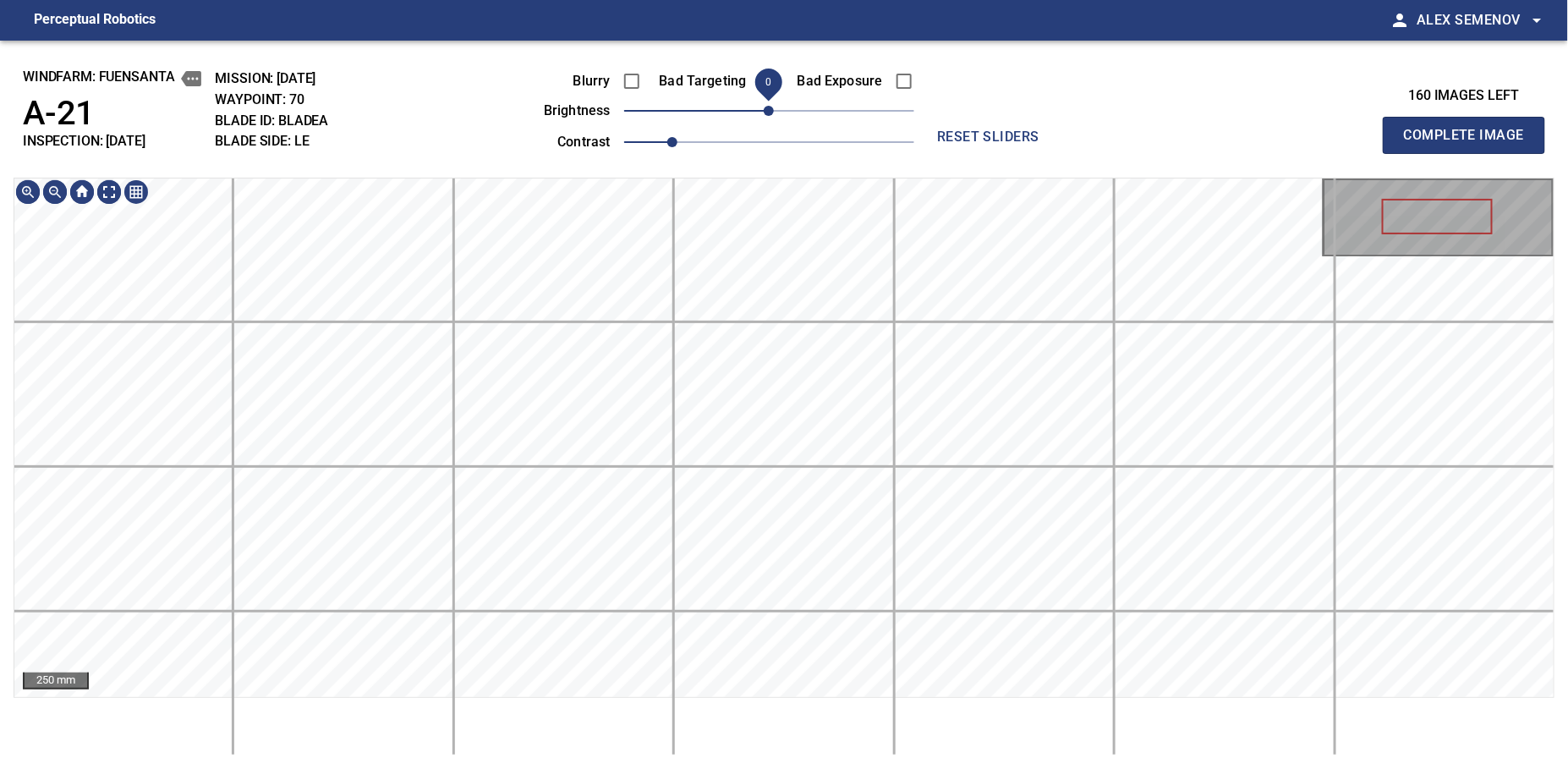 drag, startPoint x: 784, startPoint y: 108, endPoint x: 769, endPoint y: 116, distance: 17 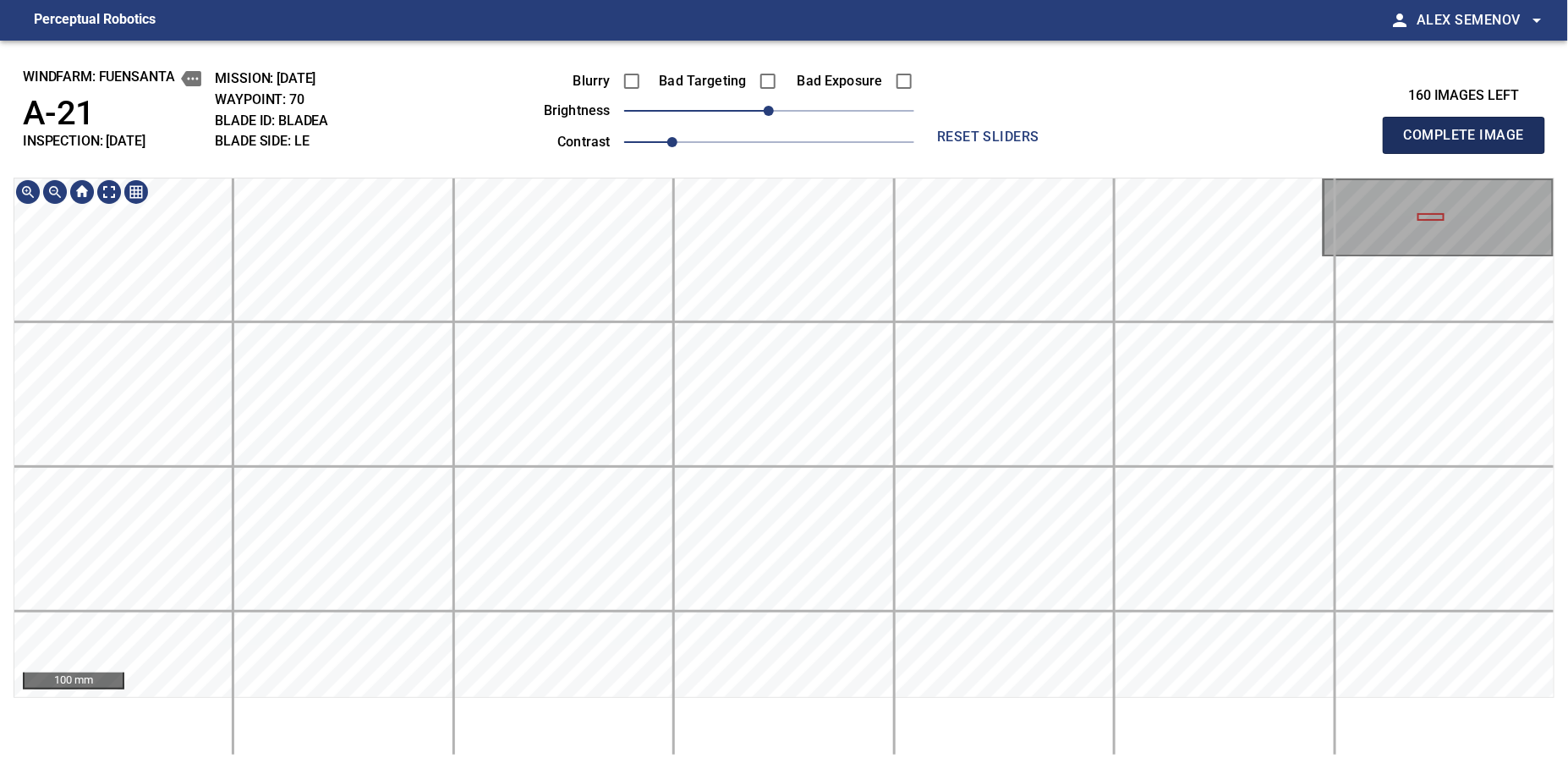 click on "Complete Image" at bounding box center (1464, 135) 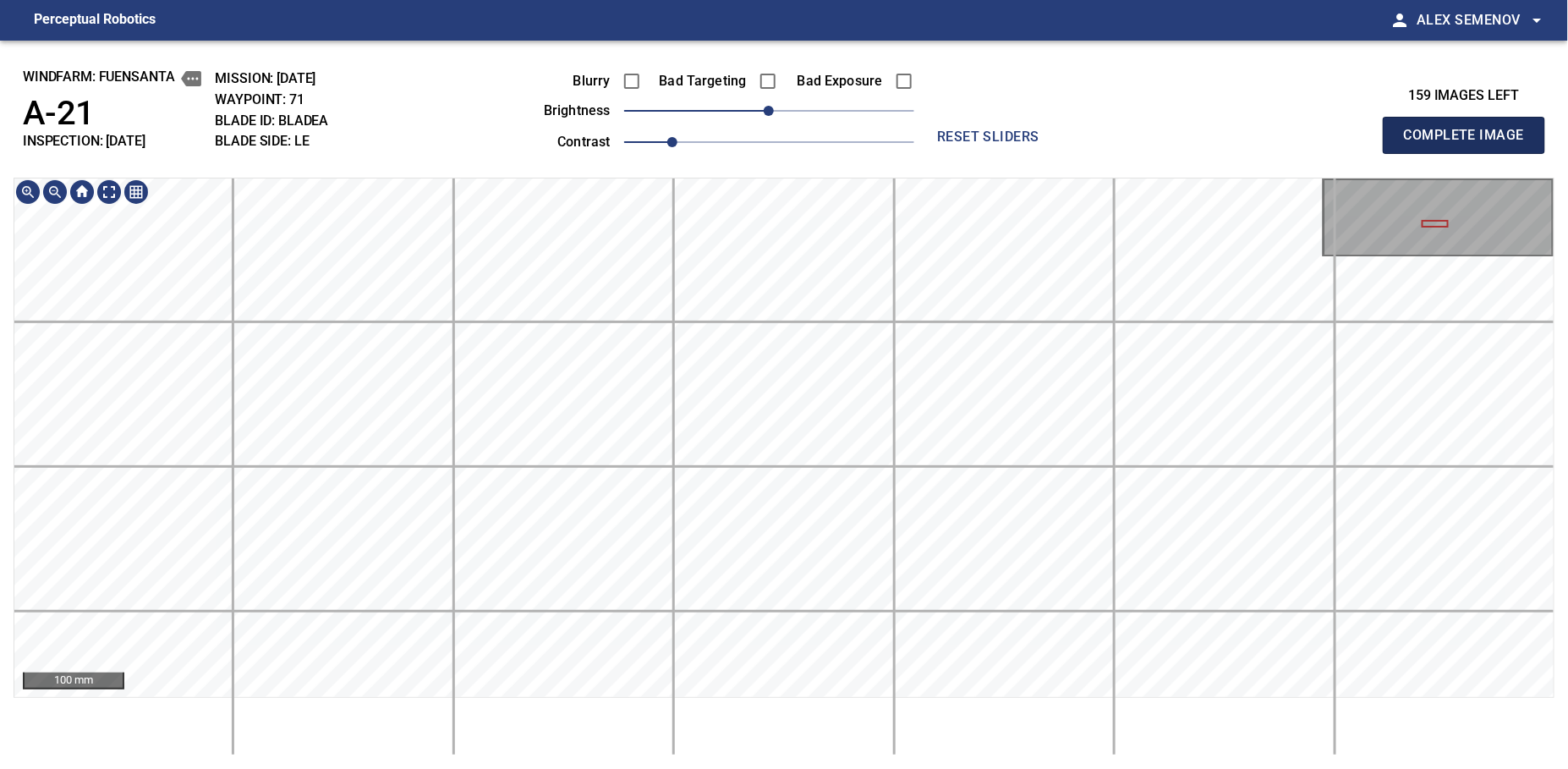 click on "Complete Image" at bounding box center (1464, 135) 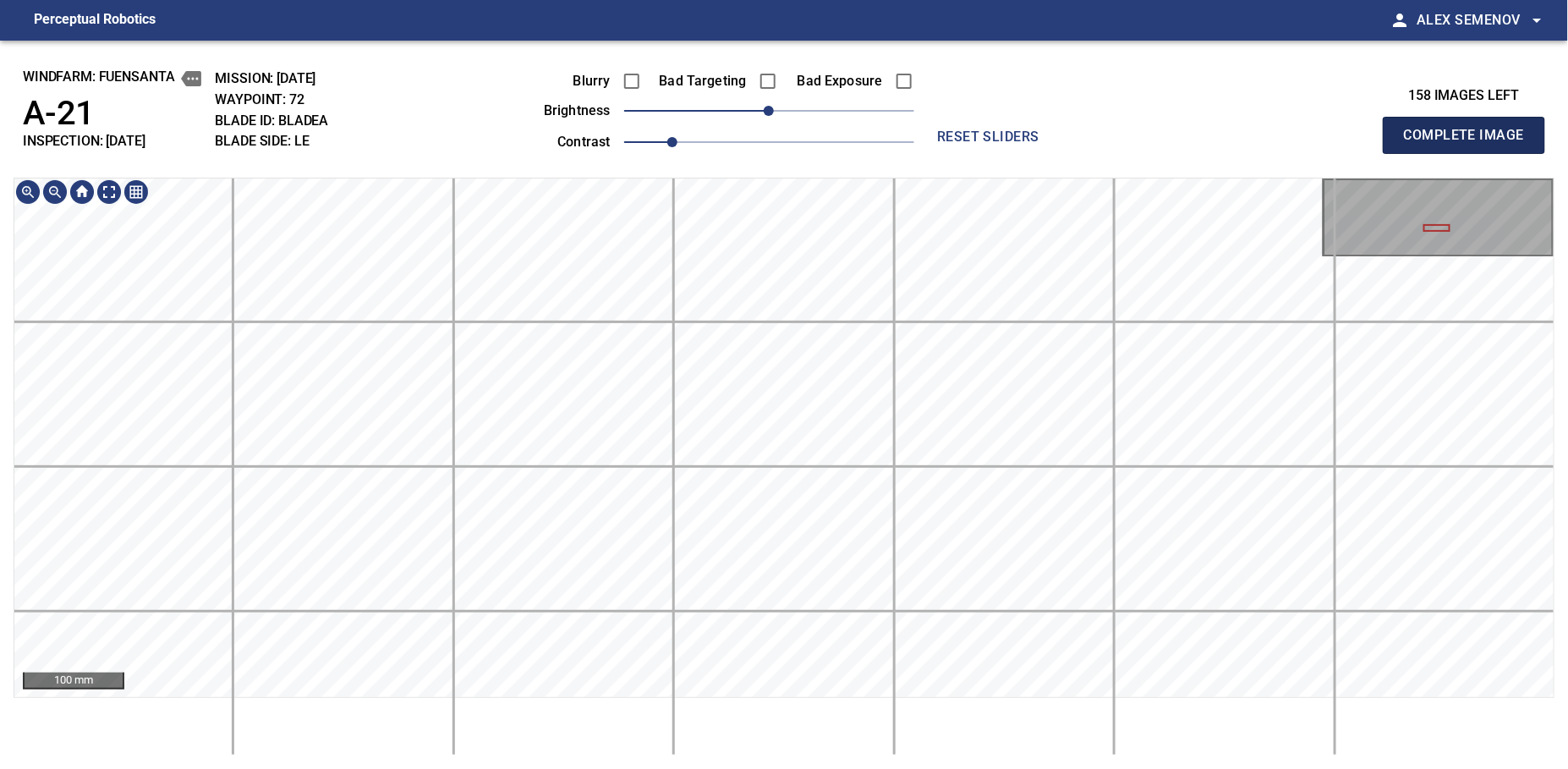 click on "Complete Image" at bounding box center (1464, 135) 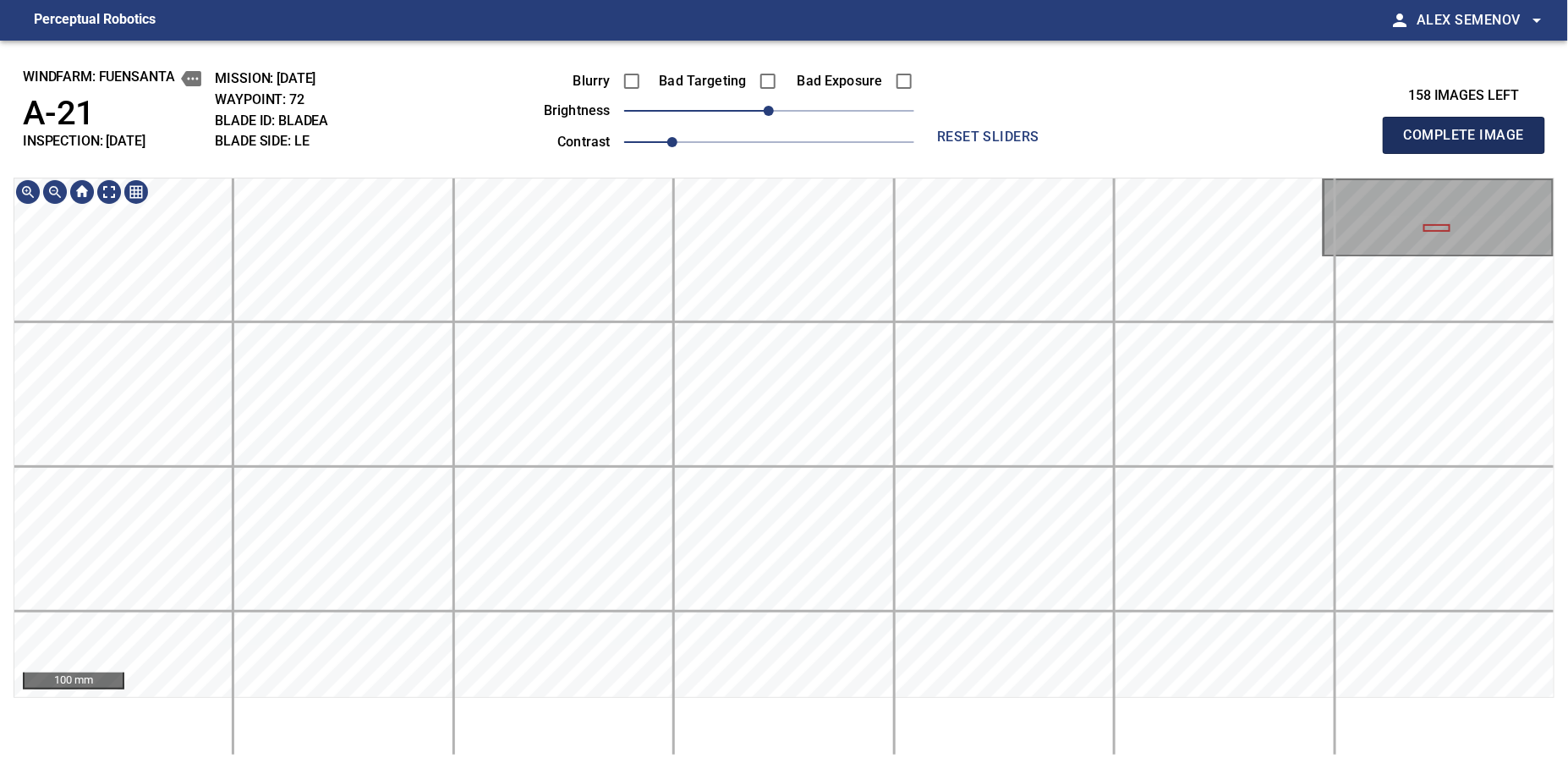 type 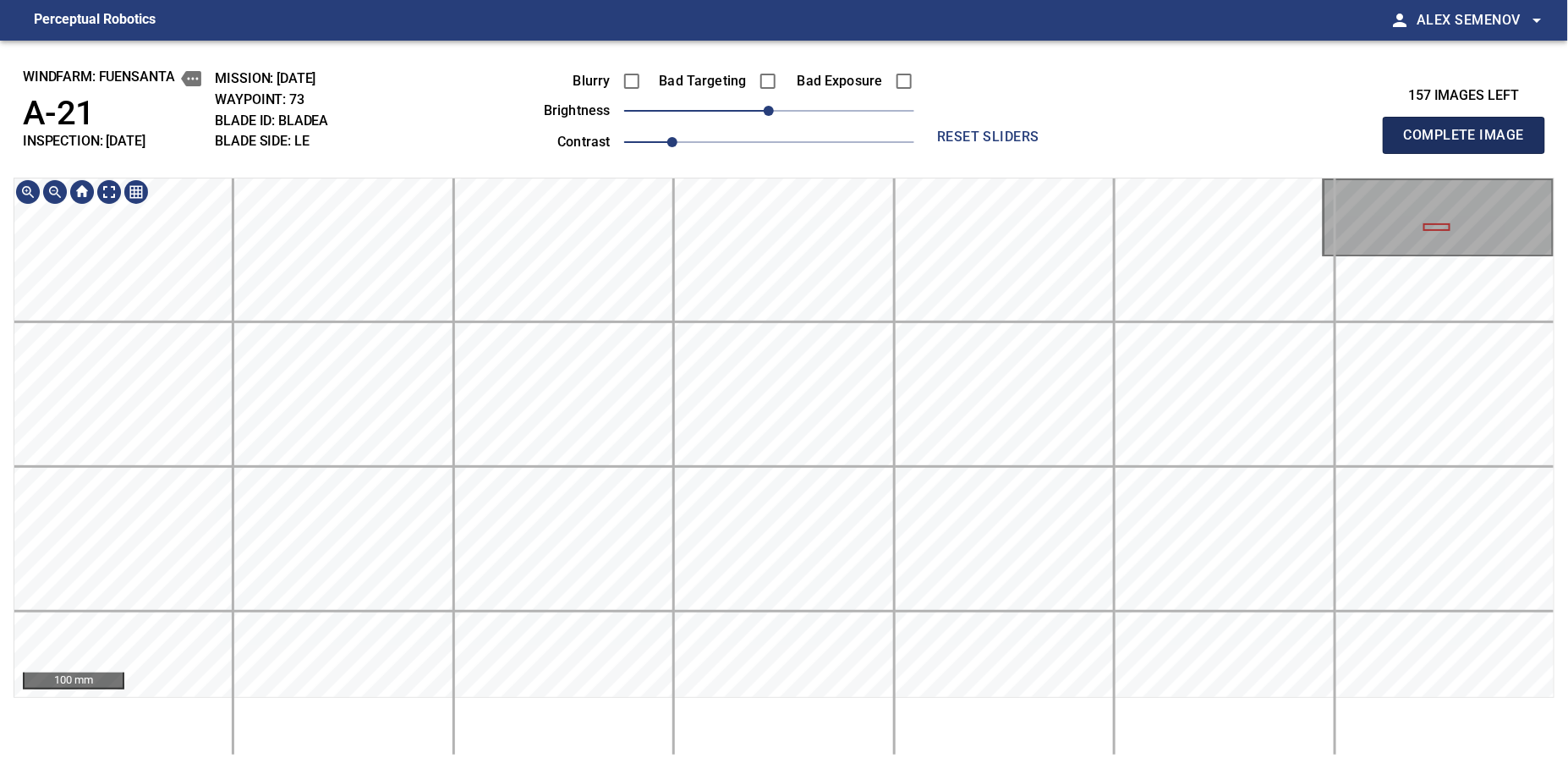 click on "Complete Image" at bounding box center [1464, 135] 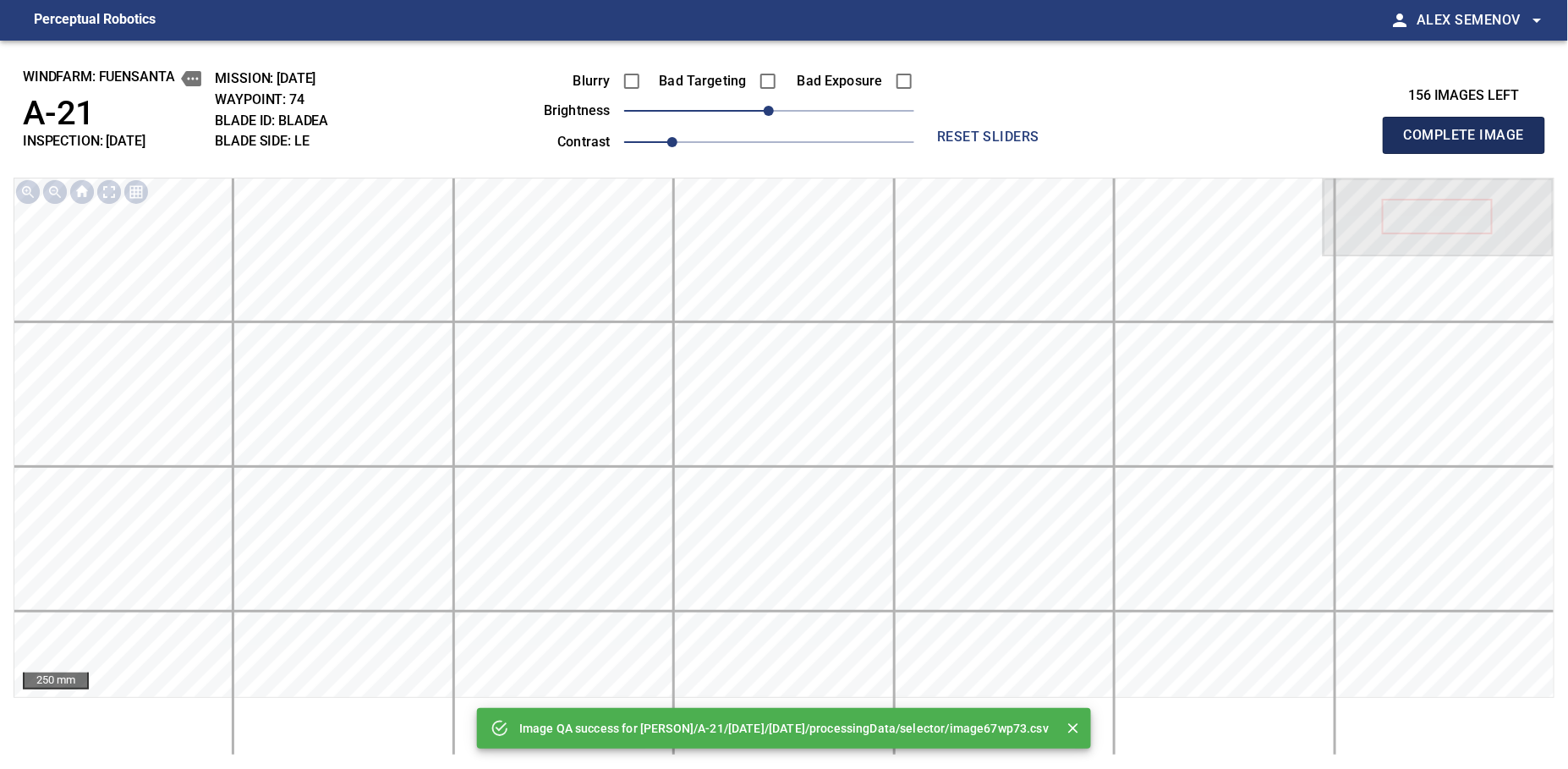 click on "Complete Image" at bounding box center (1464, 135) 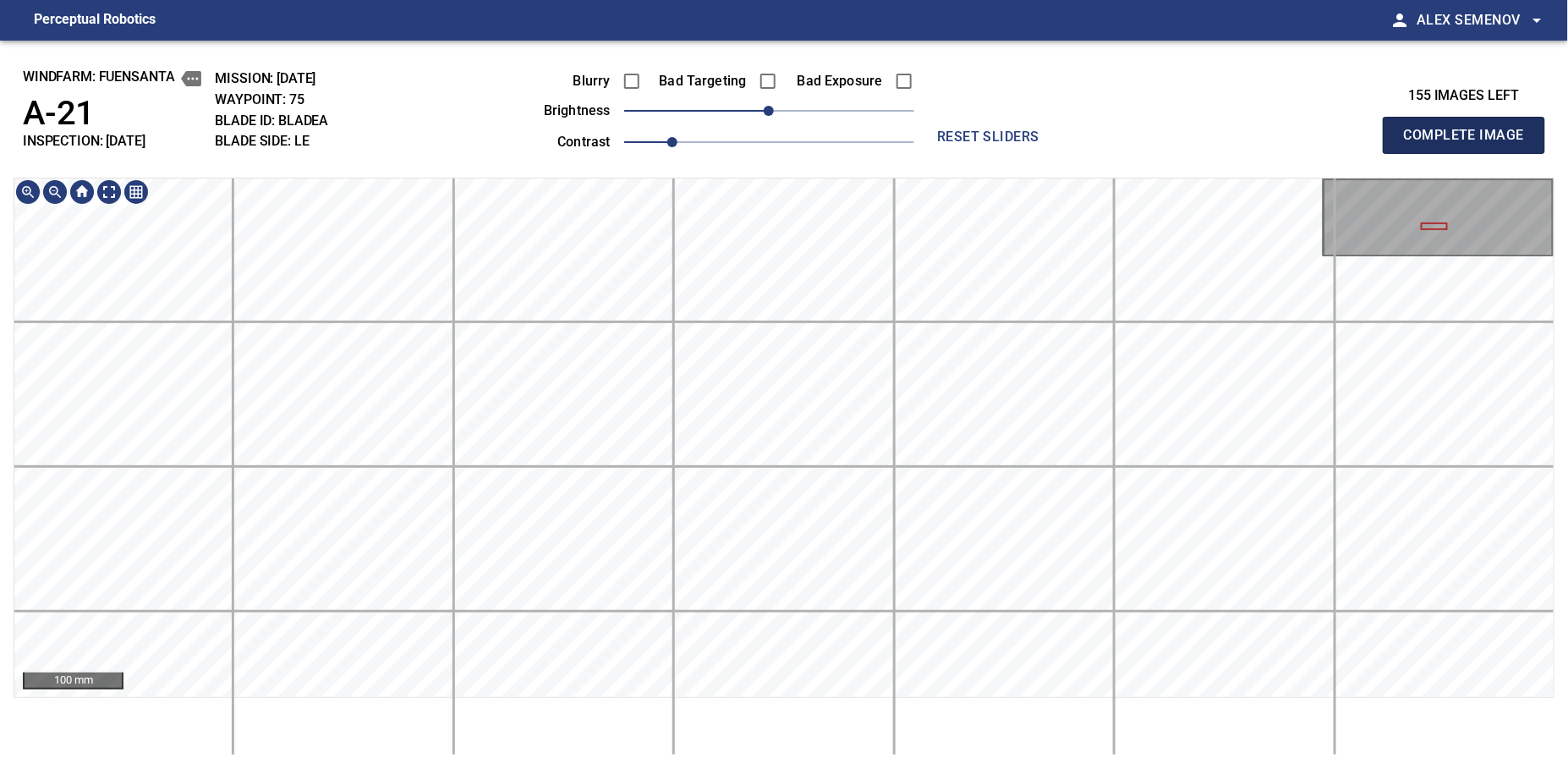 click on "Complete Image" at bounding box center (1464, 135) 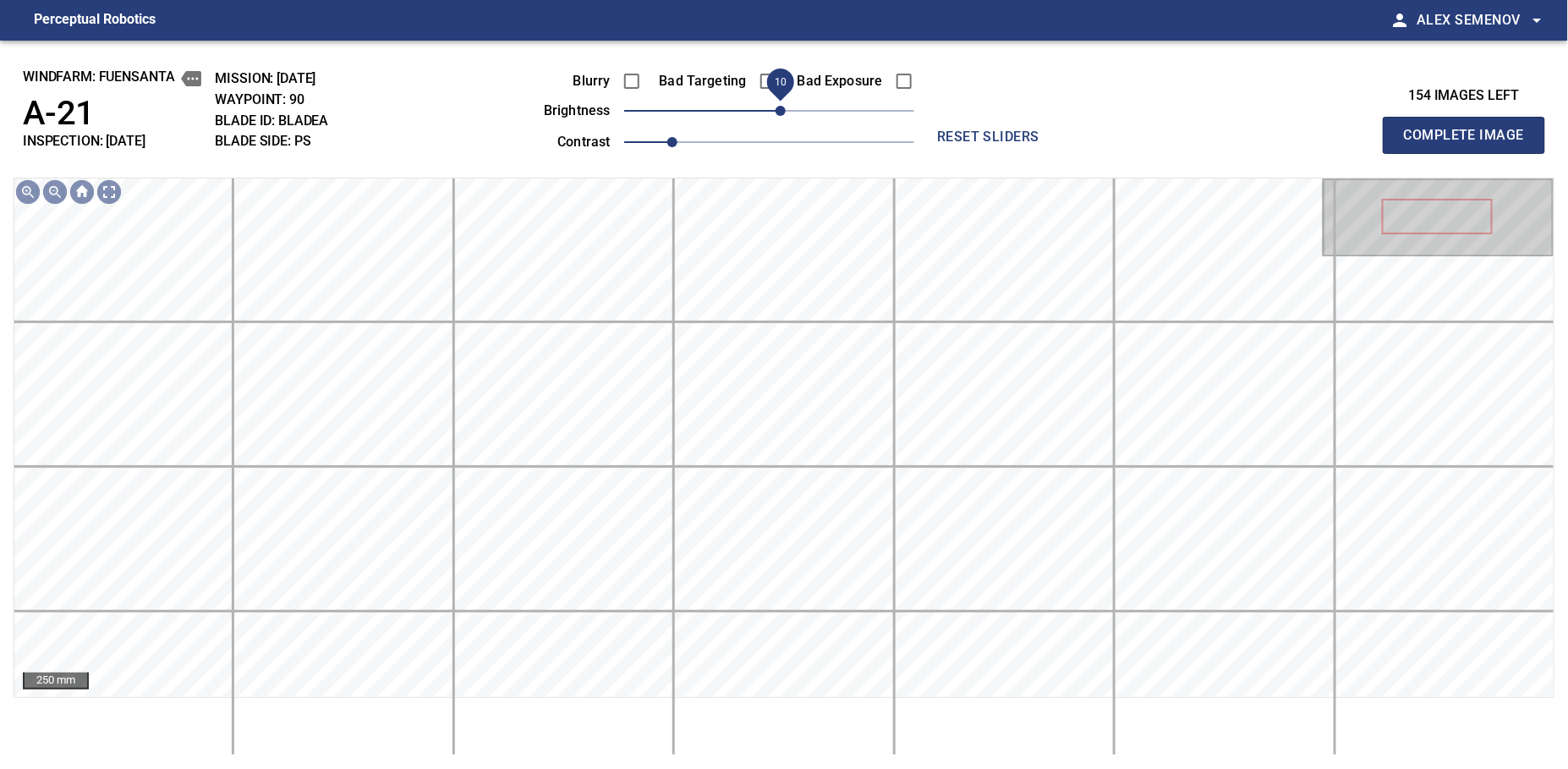 click on "10" at bounding box center [781, 111] 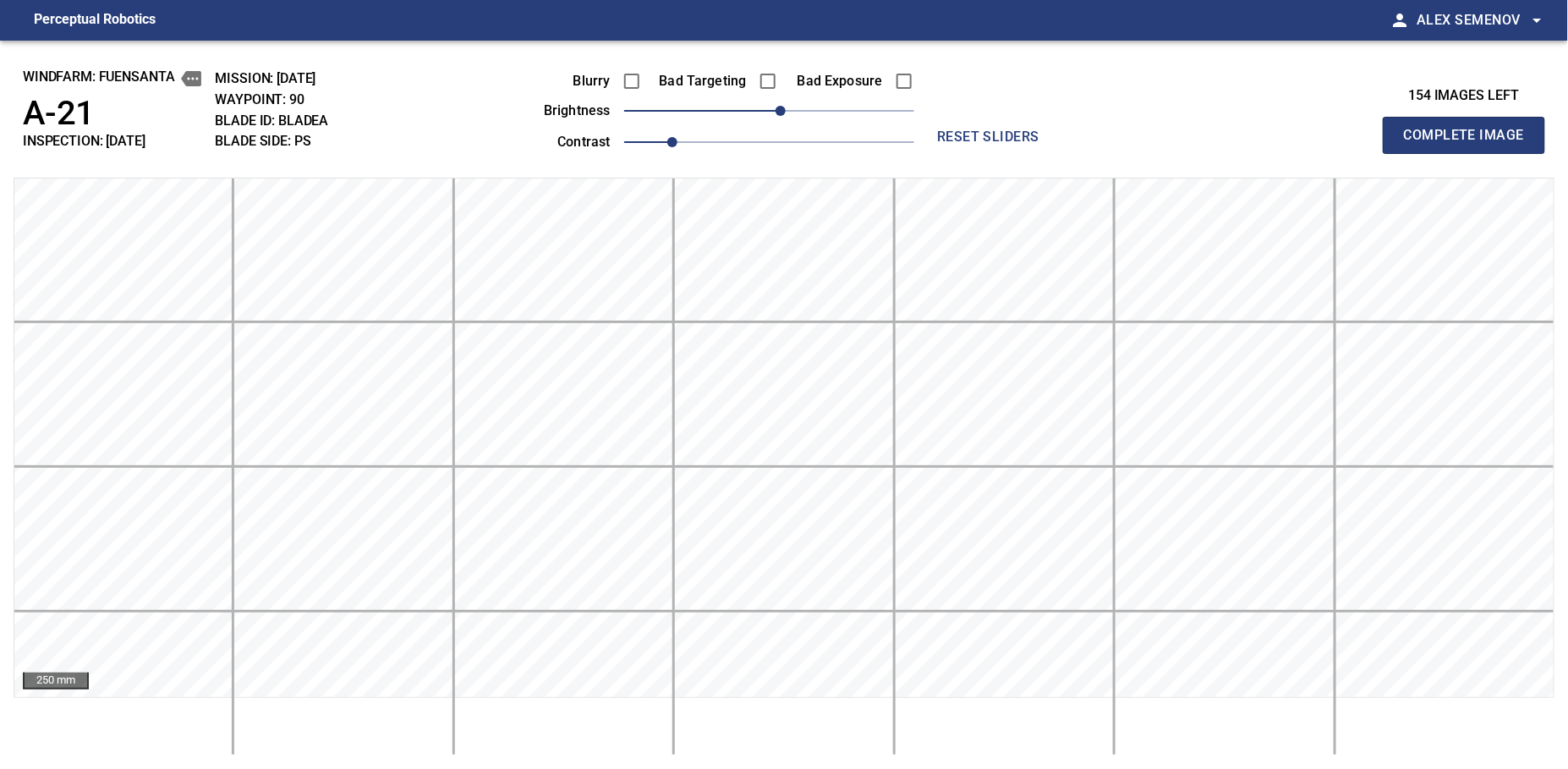 click on "Complete Image" at bounding box center [1464, 135] 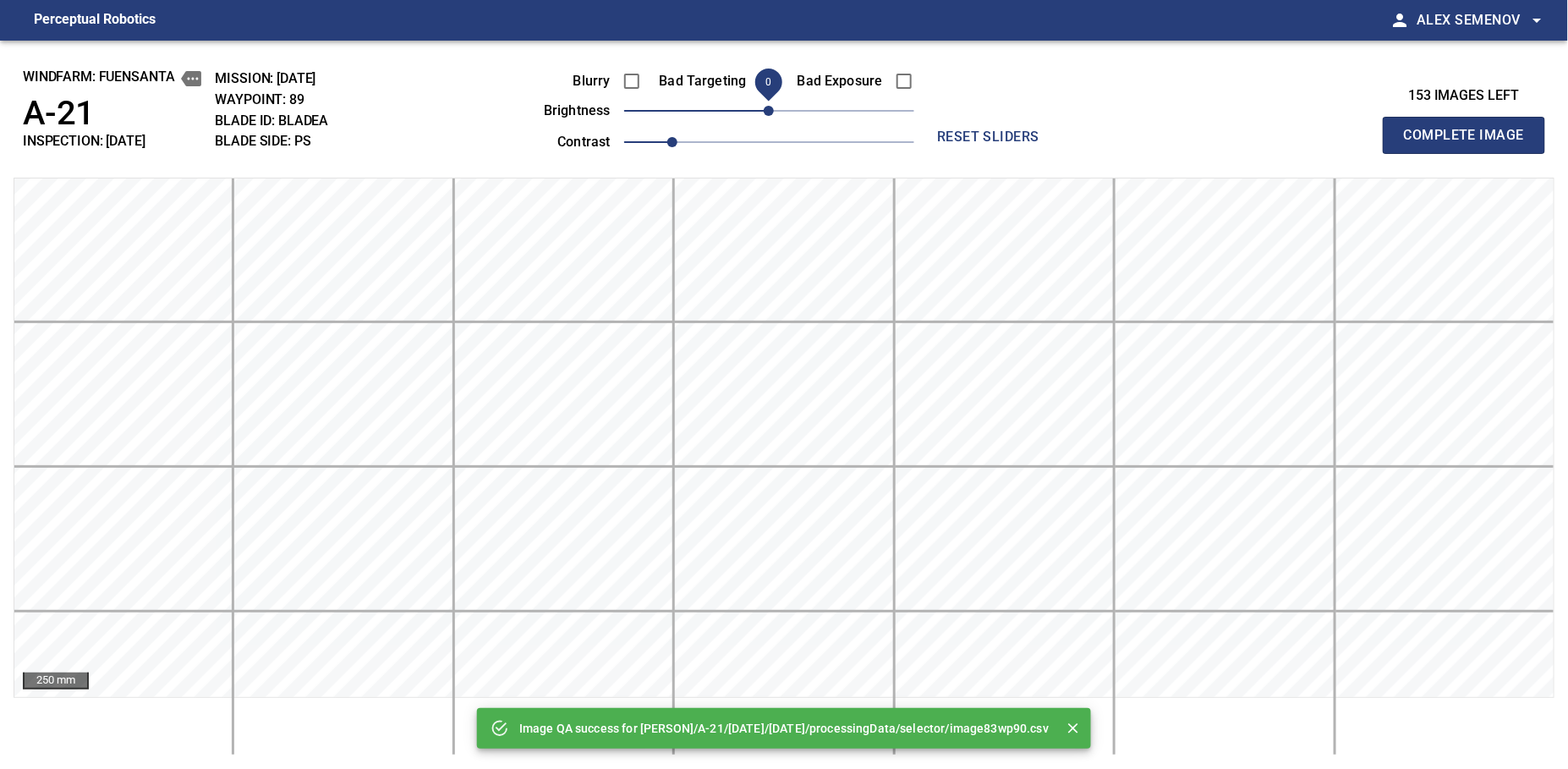 click on "Complete Image" at bounding box center (1464, 135) 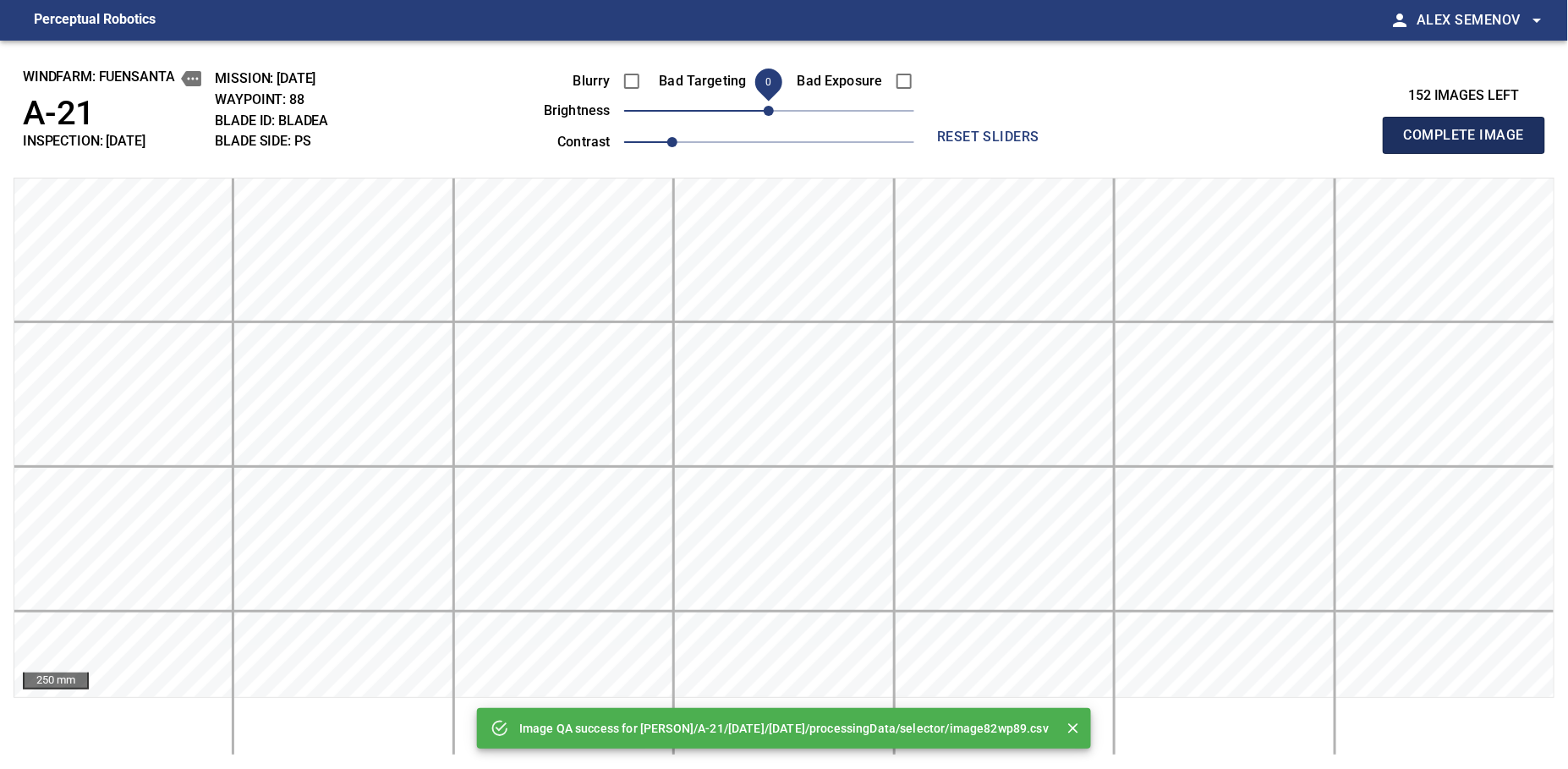 click on "Complete Image" at bounding box center (1464, 135) 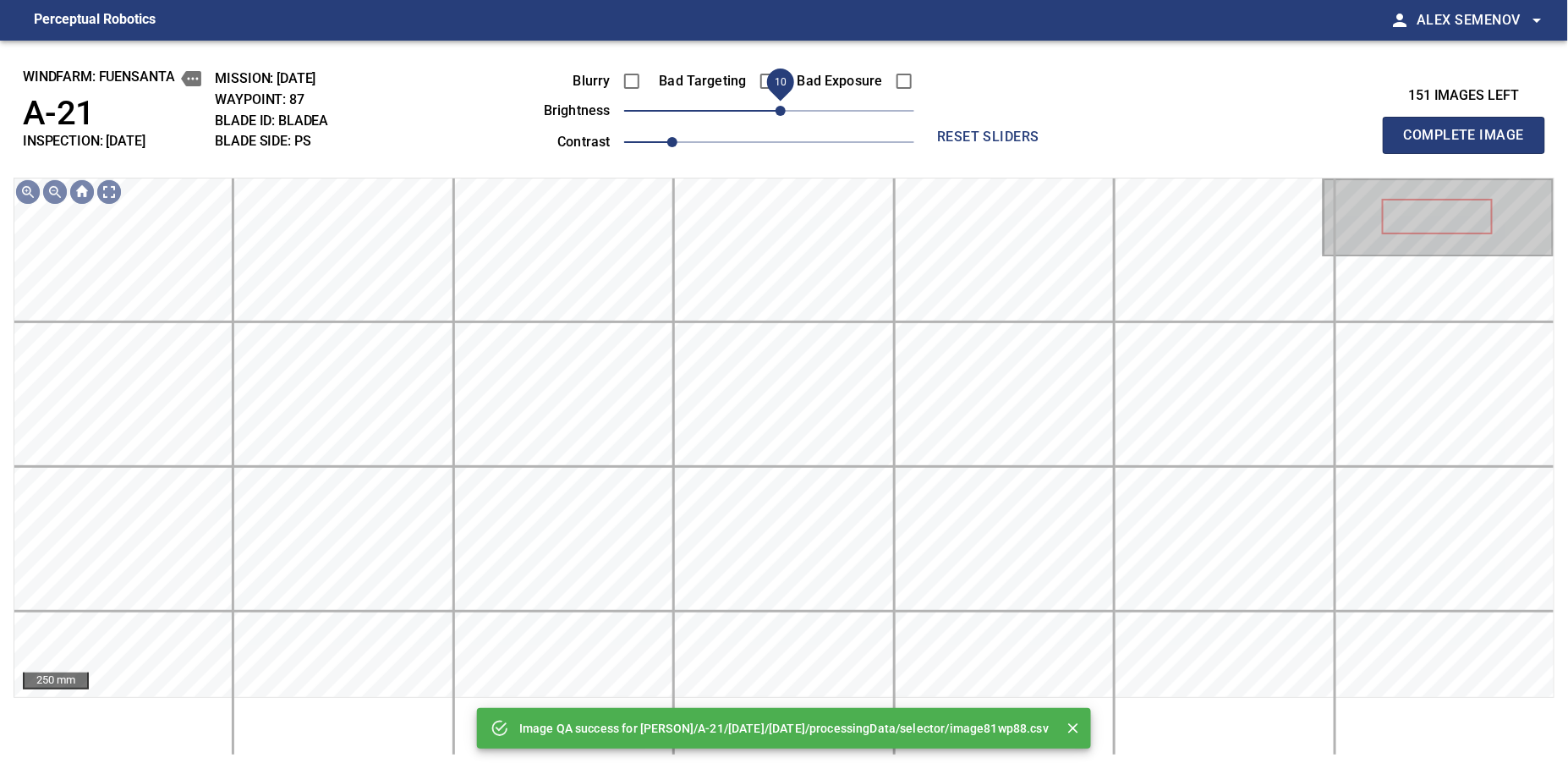 drag, startPoint x: 762, startPoint y: 115, endPoint x: 780, endPoint y: 103, distance: 21.63331 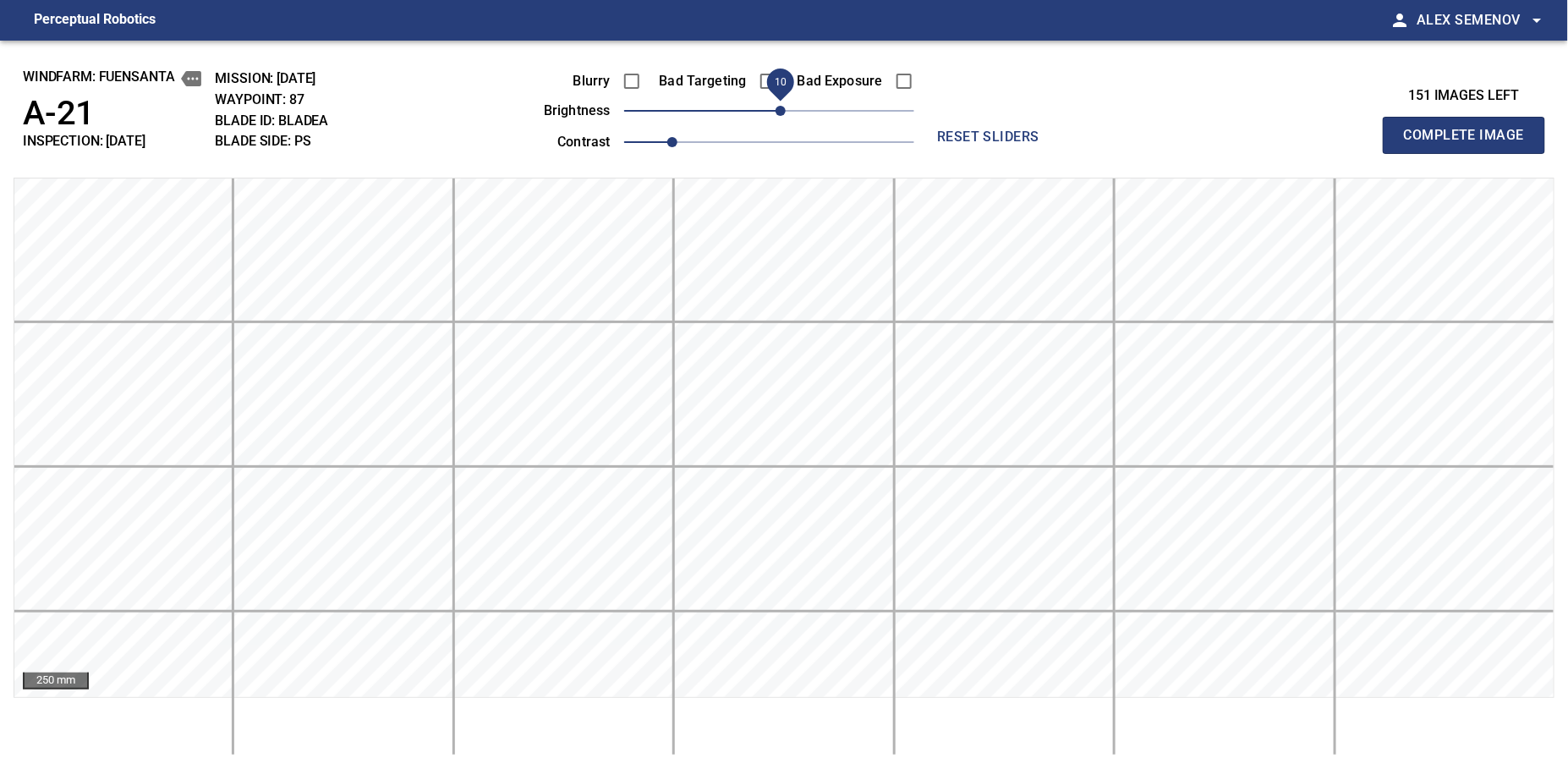 click on "Complete Image" at bounding box center (1464, 135) 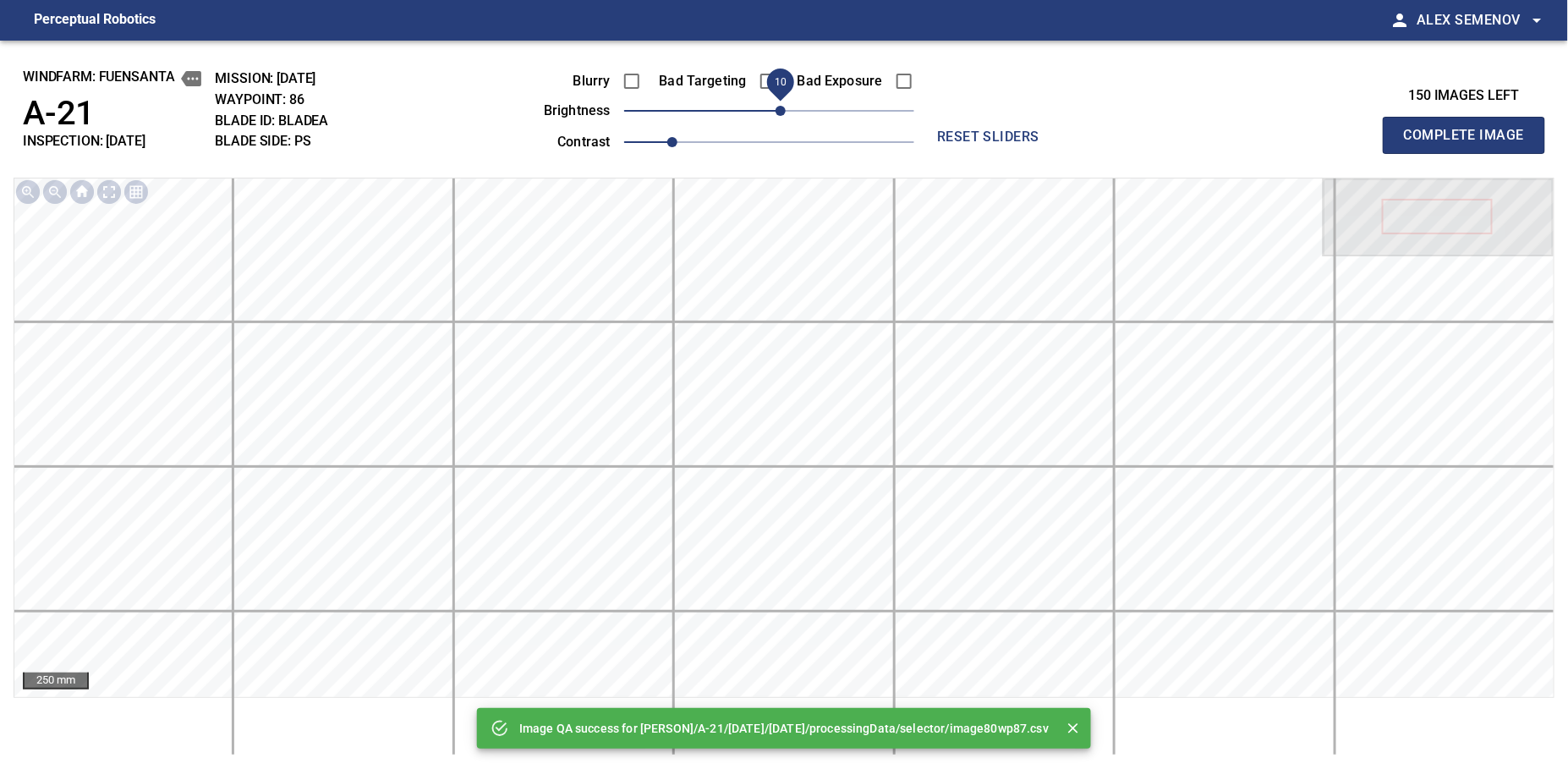drag, startPoint x: 770, startPoint y: 103, endPoint x: 782, endPoint y: 106, distance: 12.369317 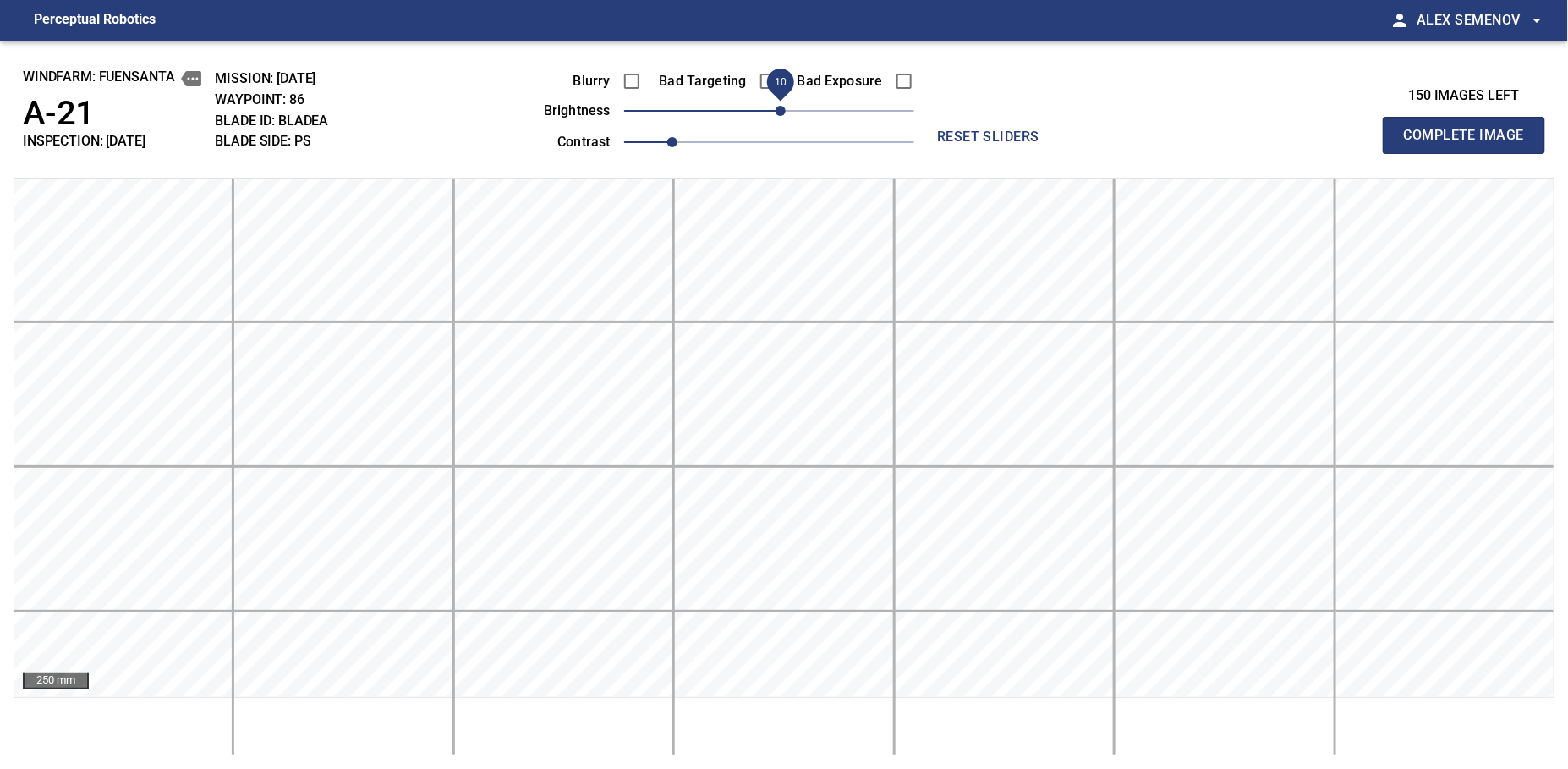 click on "Complete Image" at bounding box center [1464, 135] 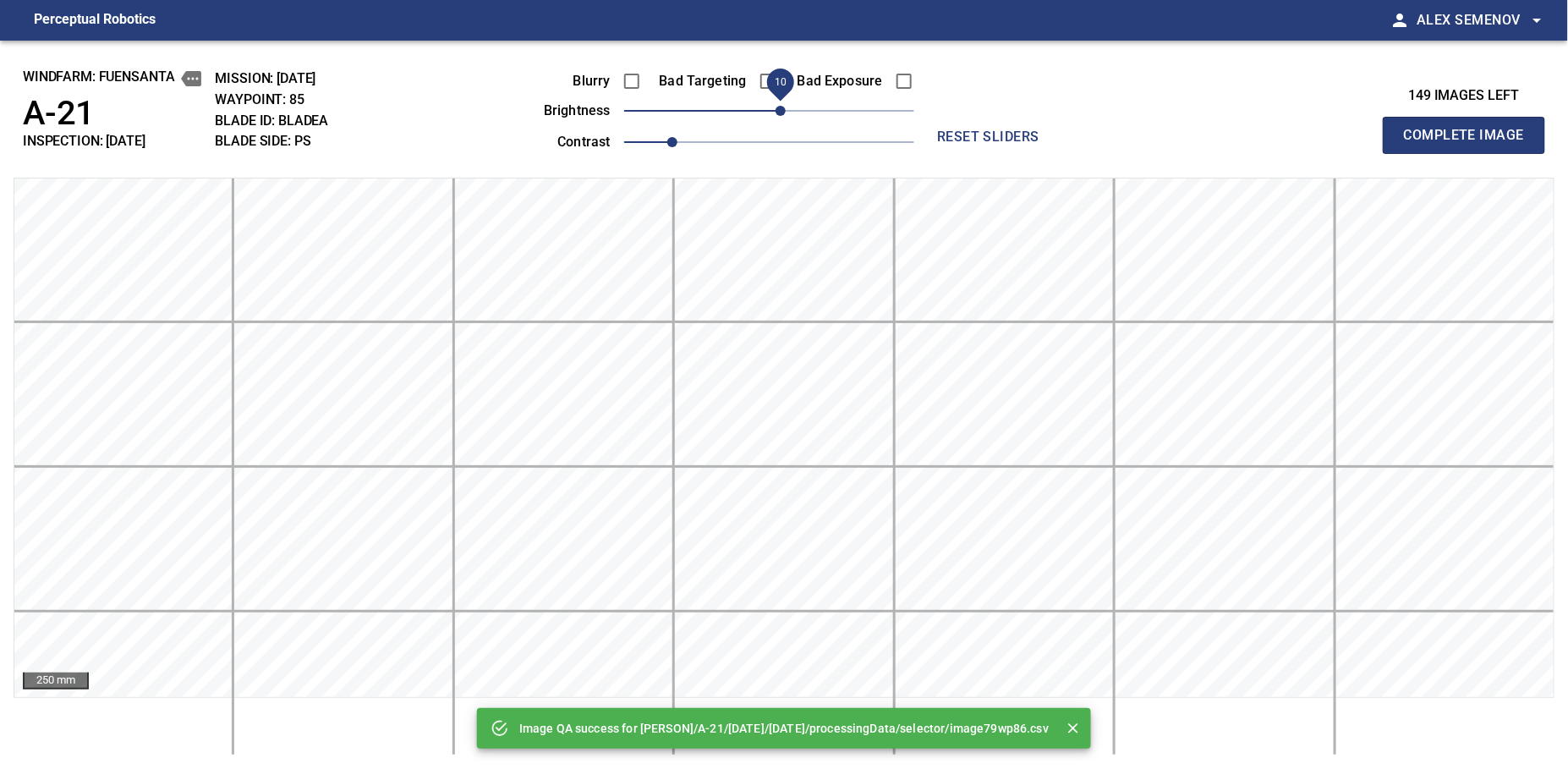 click on "10" at bounding box center [781, 111] 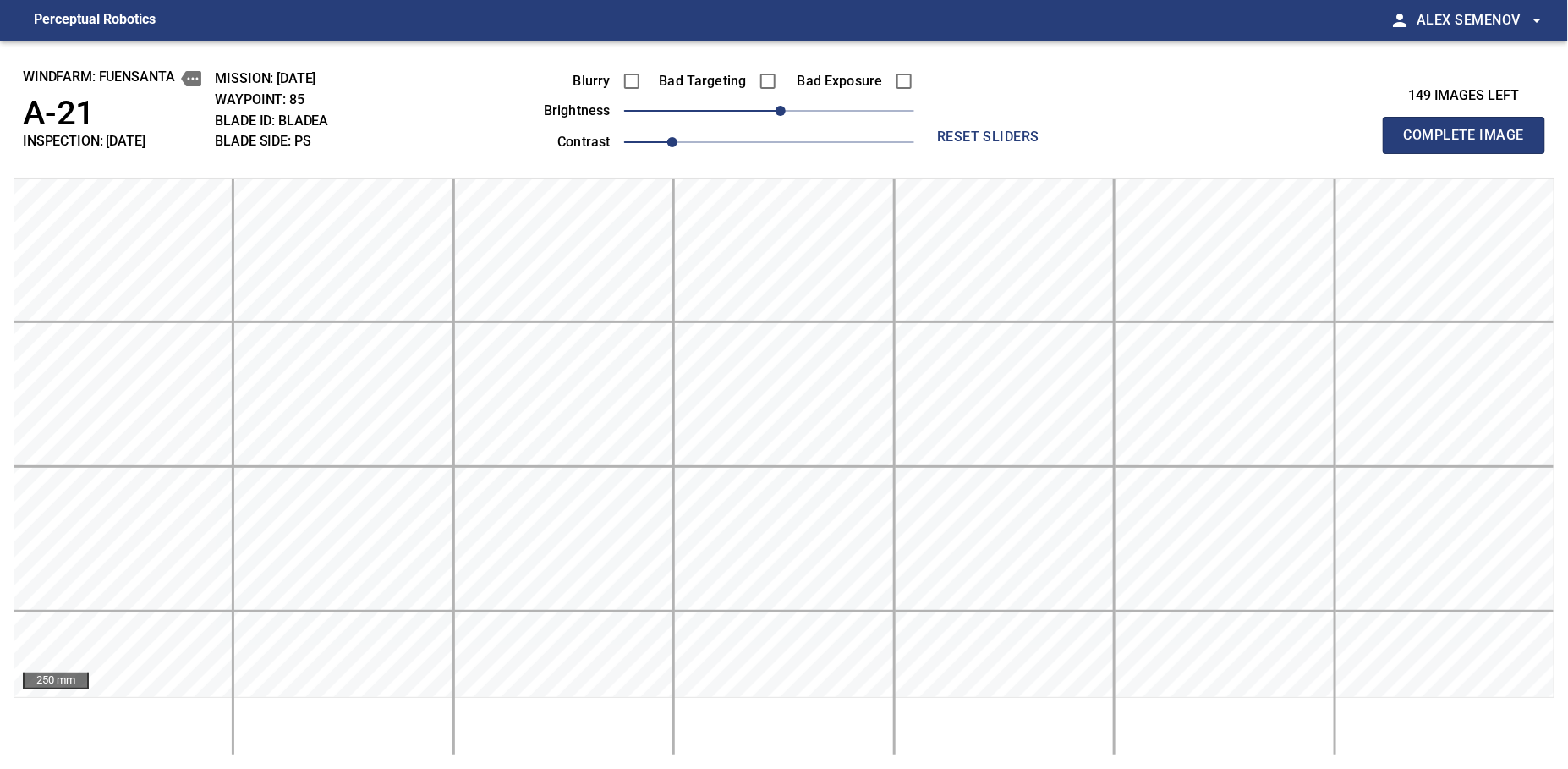 click on "Complete Image" at bounding box center (1464, 135) 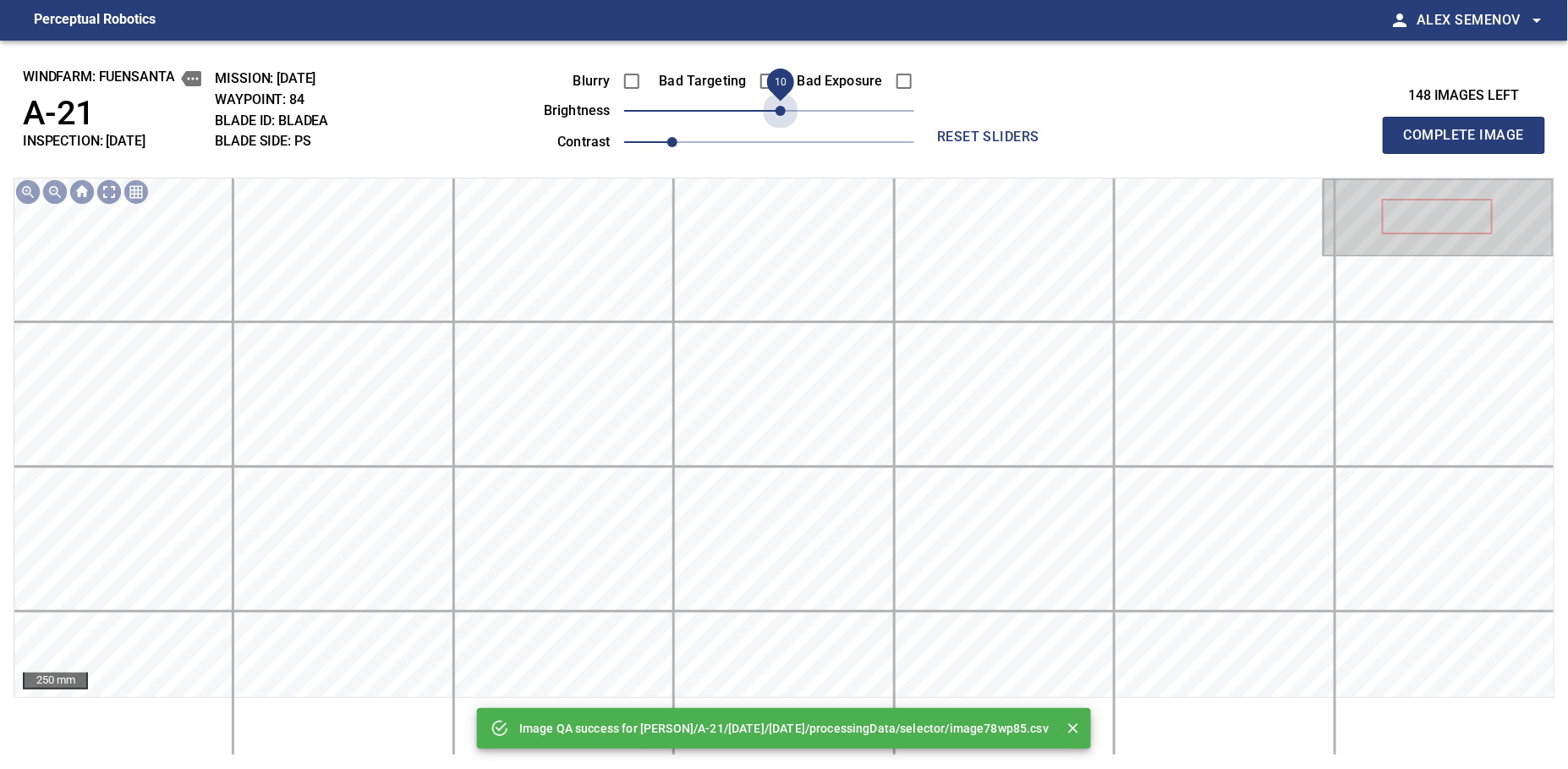 click on "10" at bounding box center (781, 111) 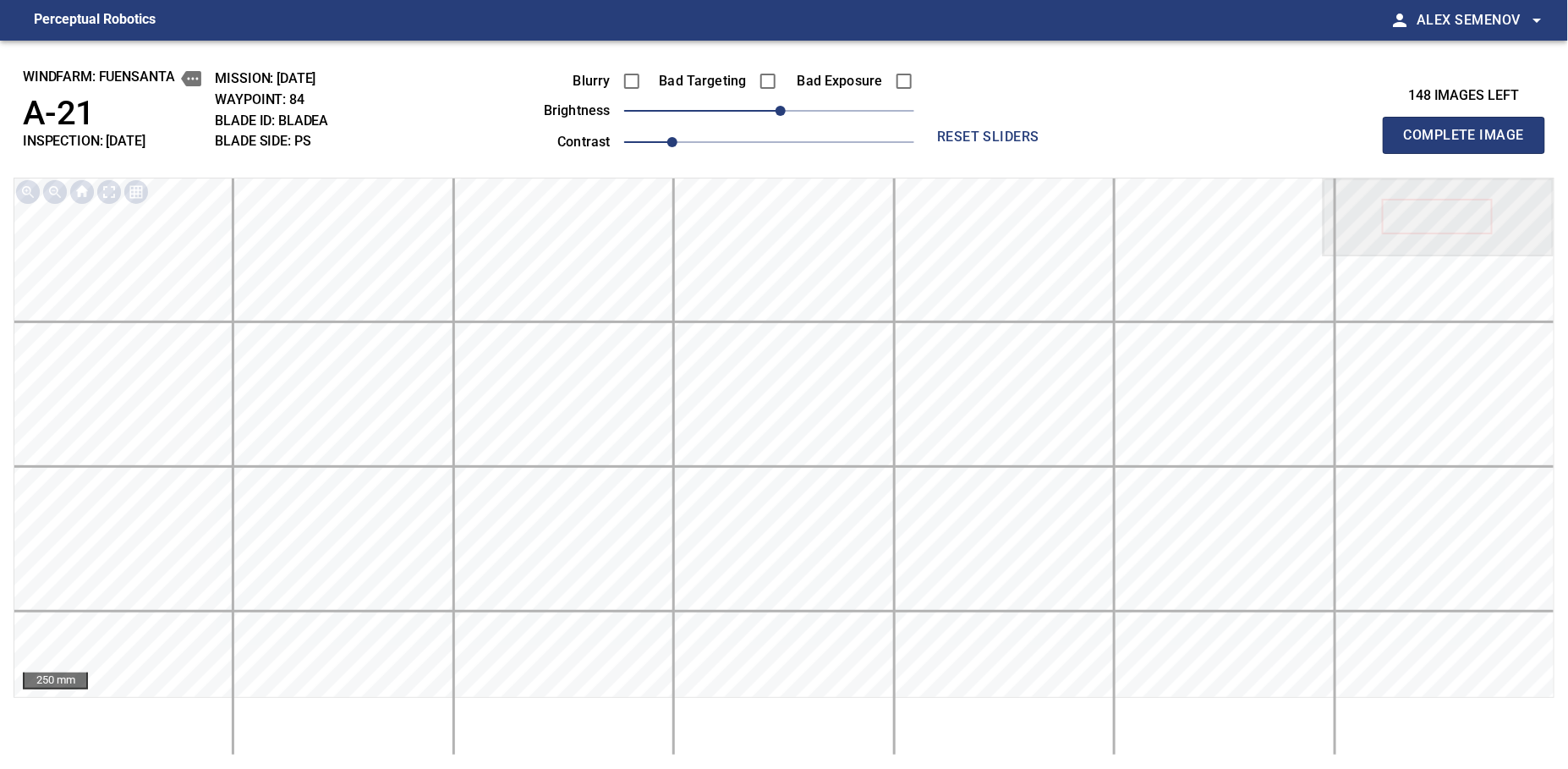click on "Complete Image" at bounding box center (1464, 135) 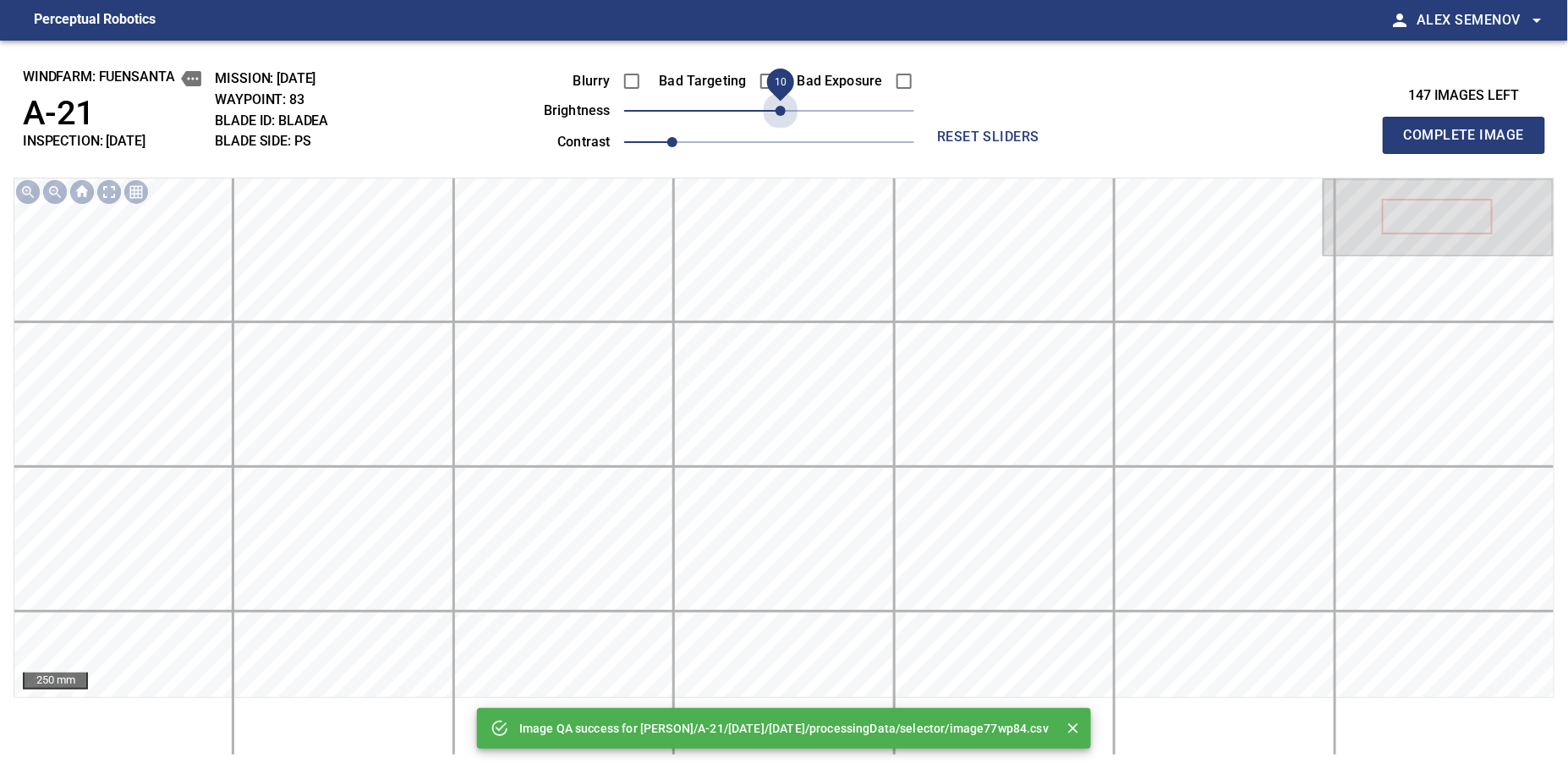 click on "10" at bounding box center (781, 111) 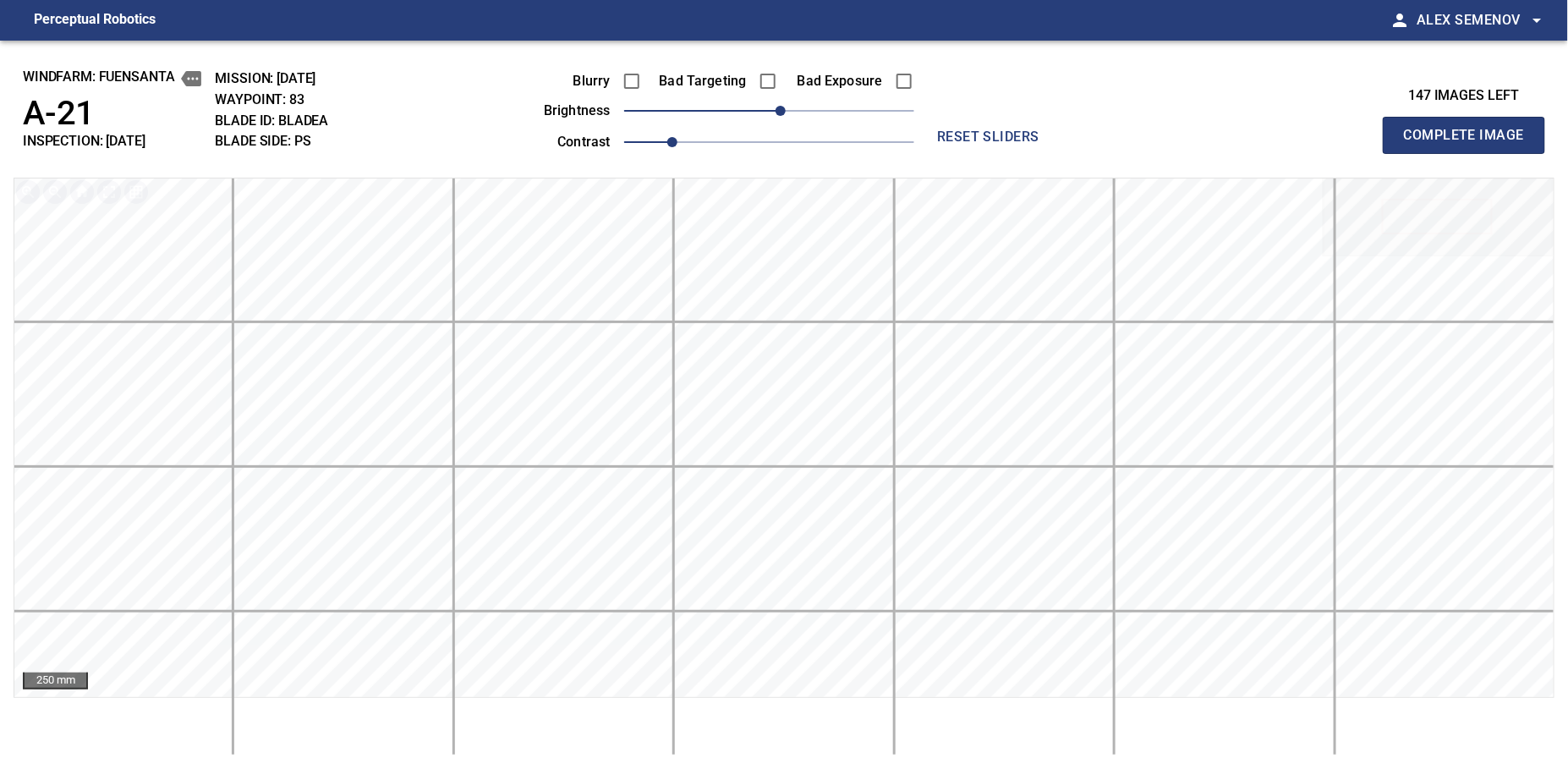 click on "Complete Image" at bounding box center (1464, 135) 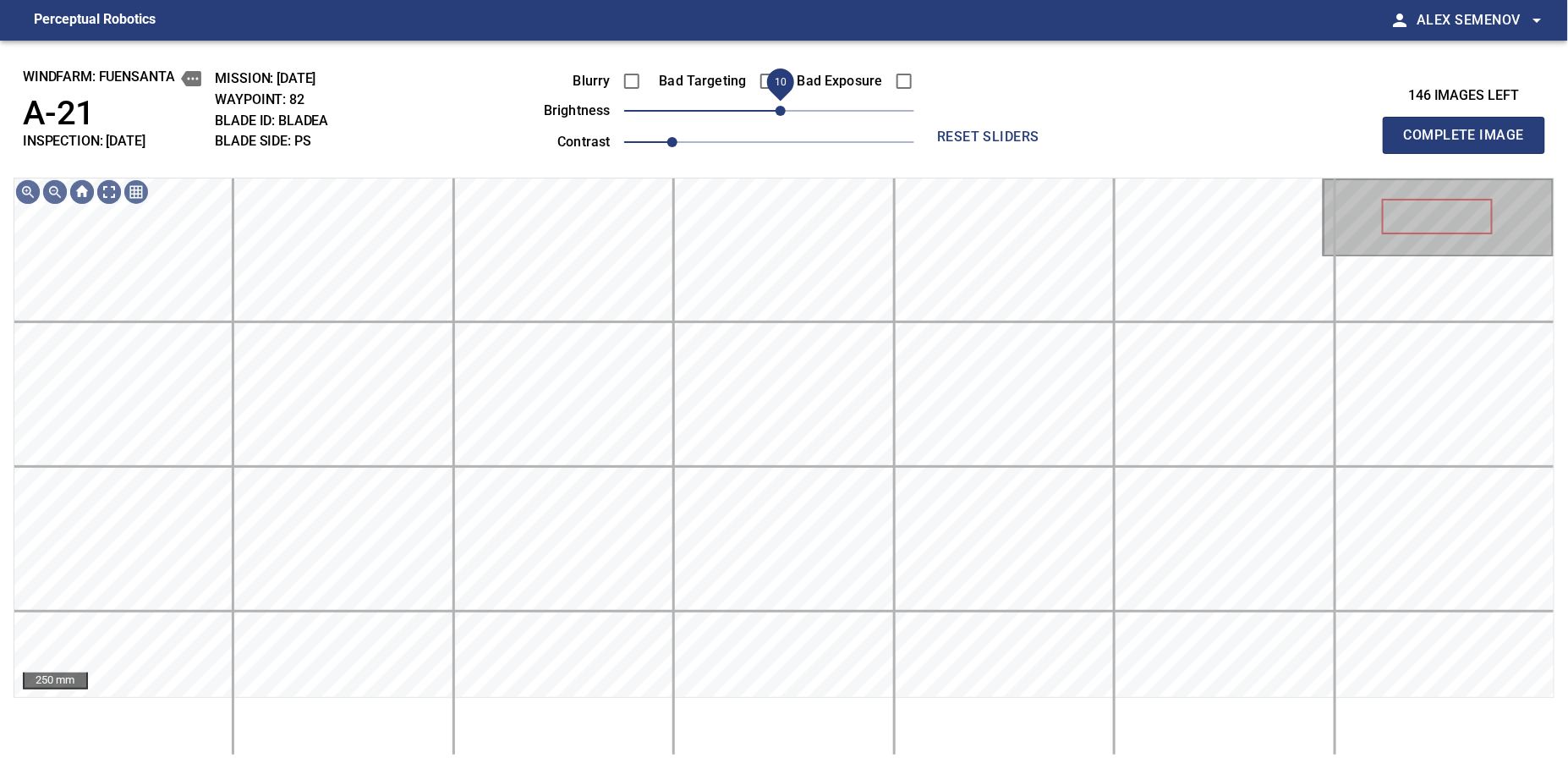 click on "10" at bounding box center [781, 111] 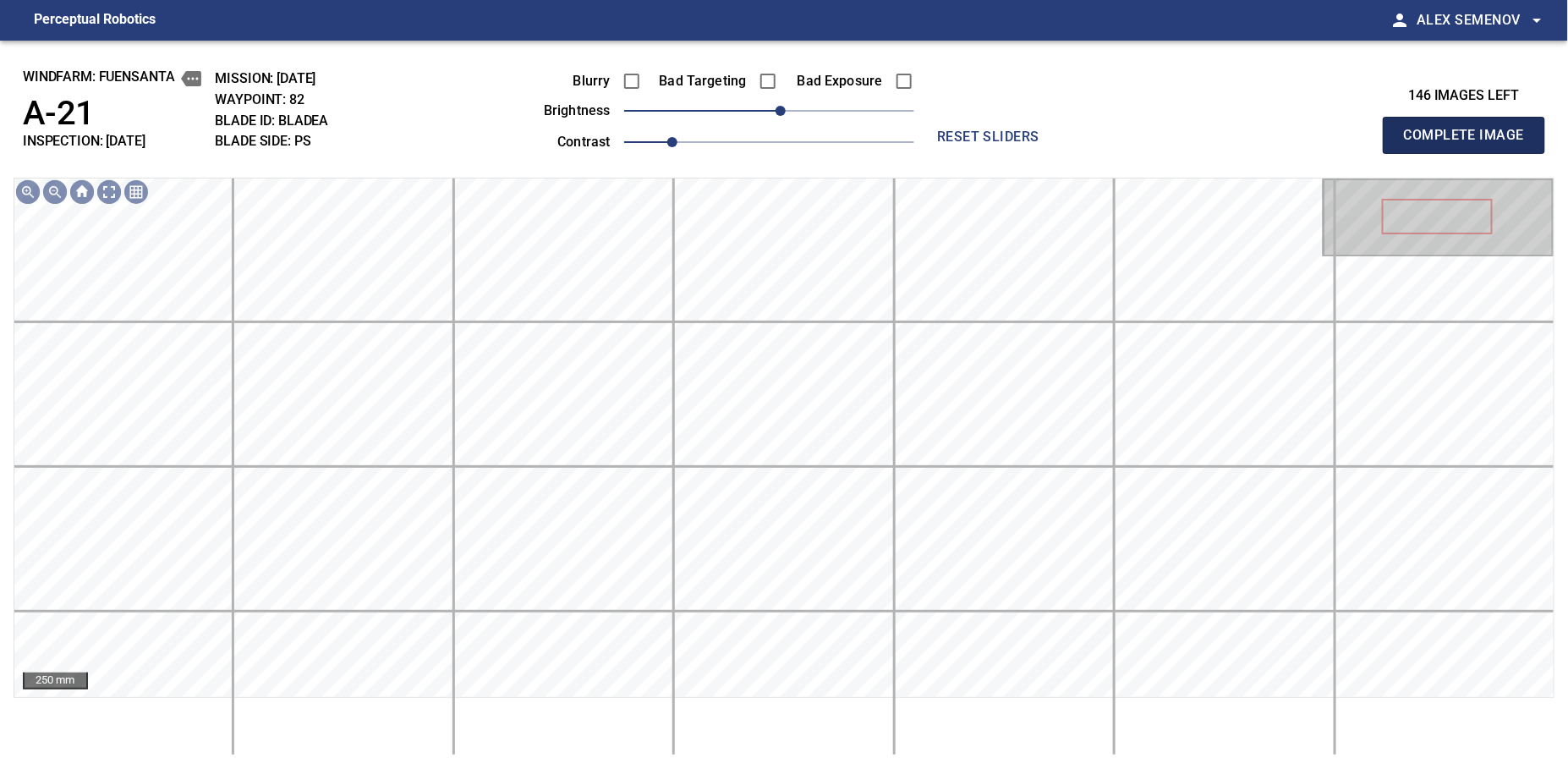 click on "Complete Image" at bounding box center (1464, 135) 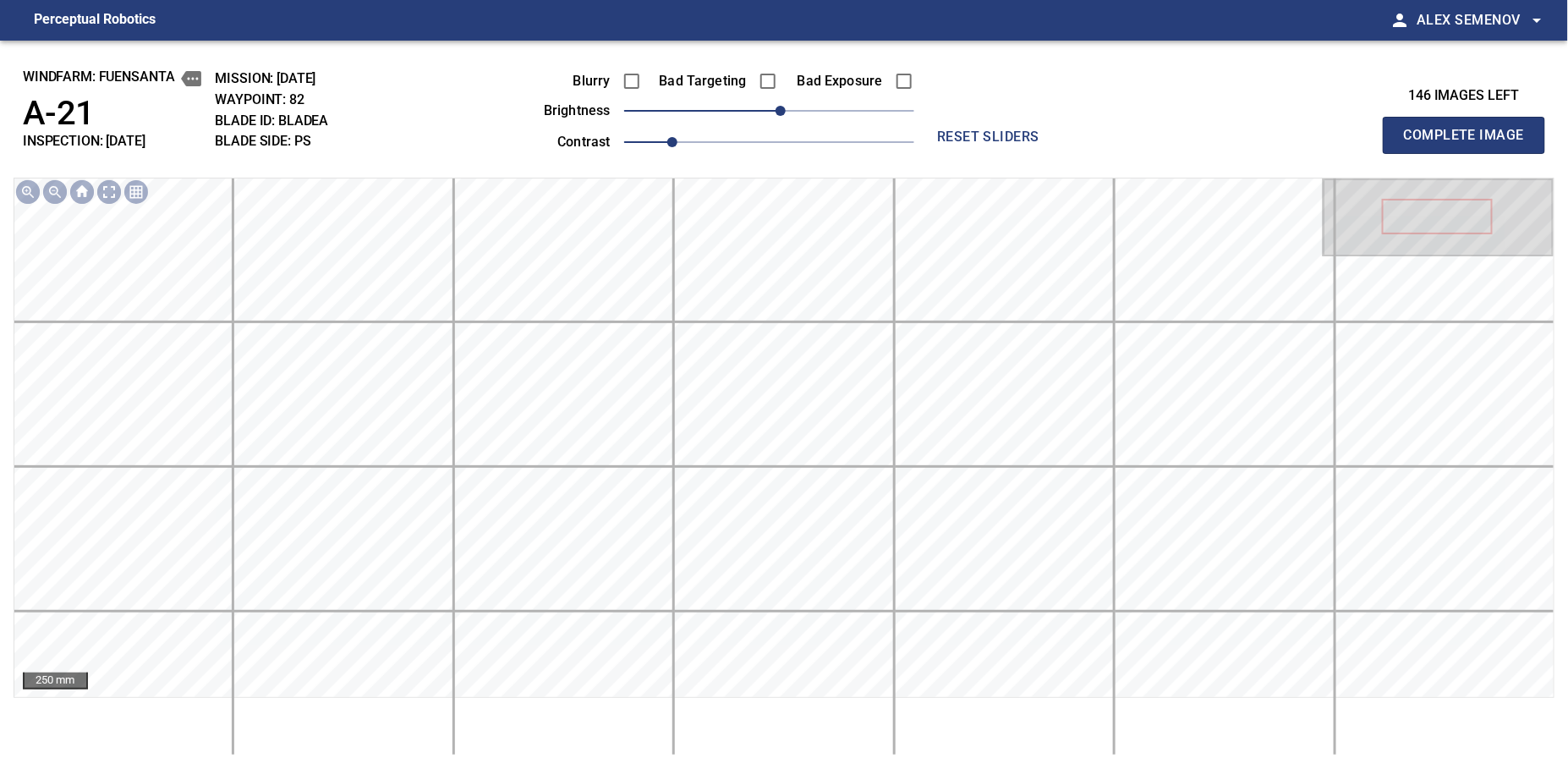 type 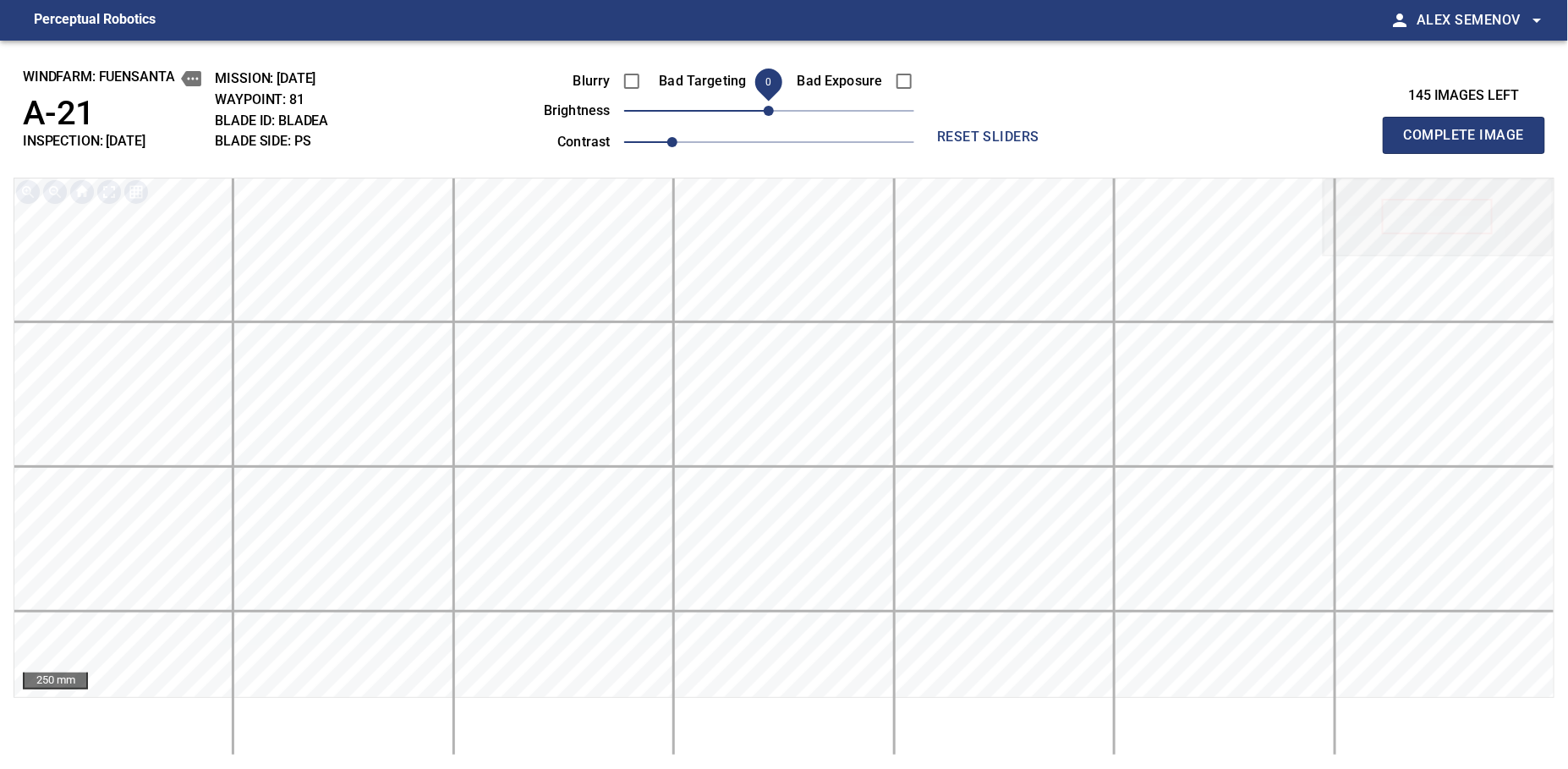 click on "0" at bounding box center [769, 111] 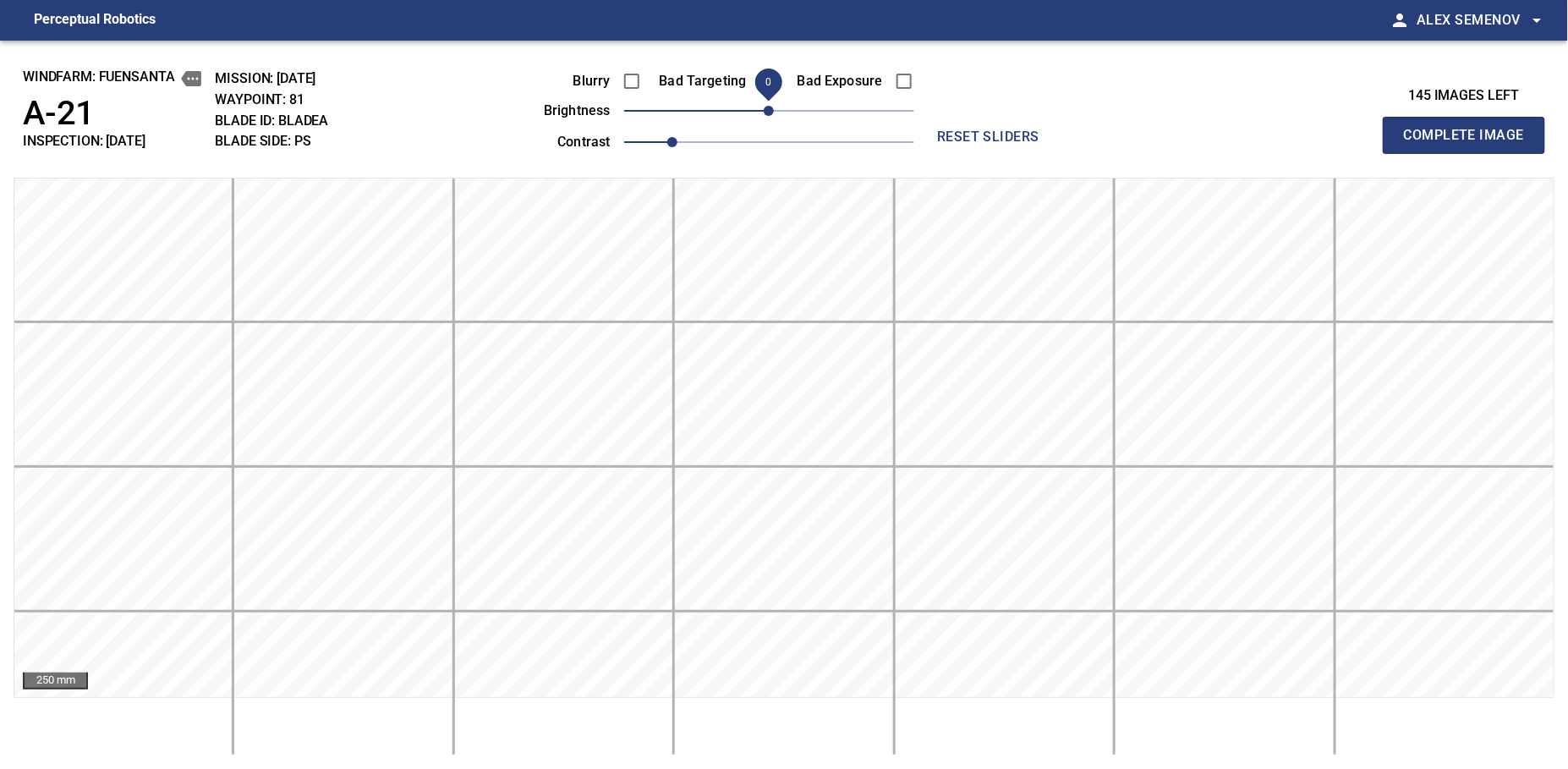 click on "Complete Image" at bounding box center [1464, 135] 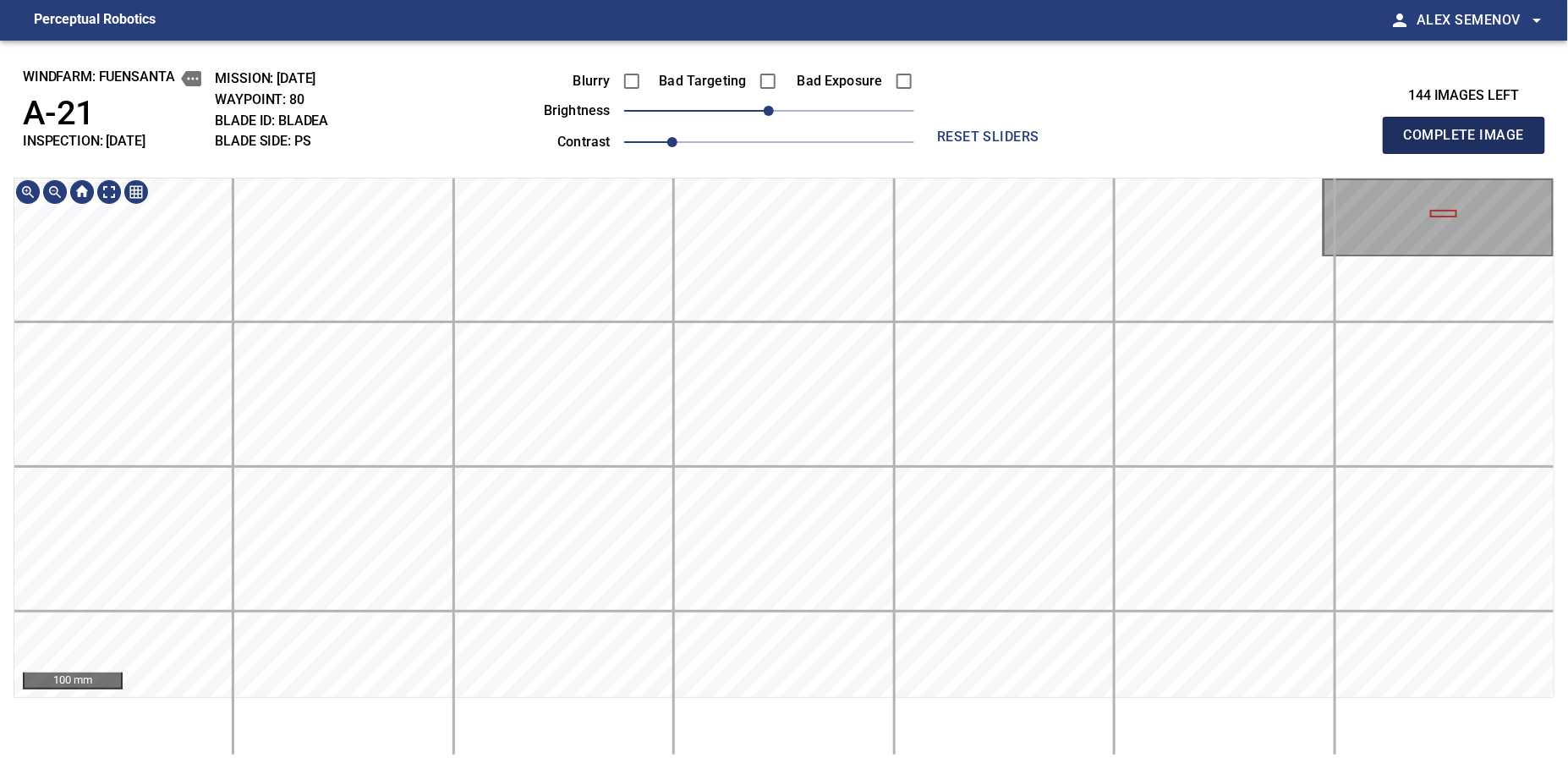 click on "Complete Image" at bounding box center [1464, 135] 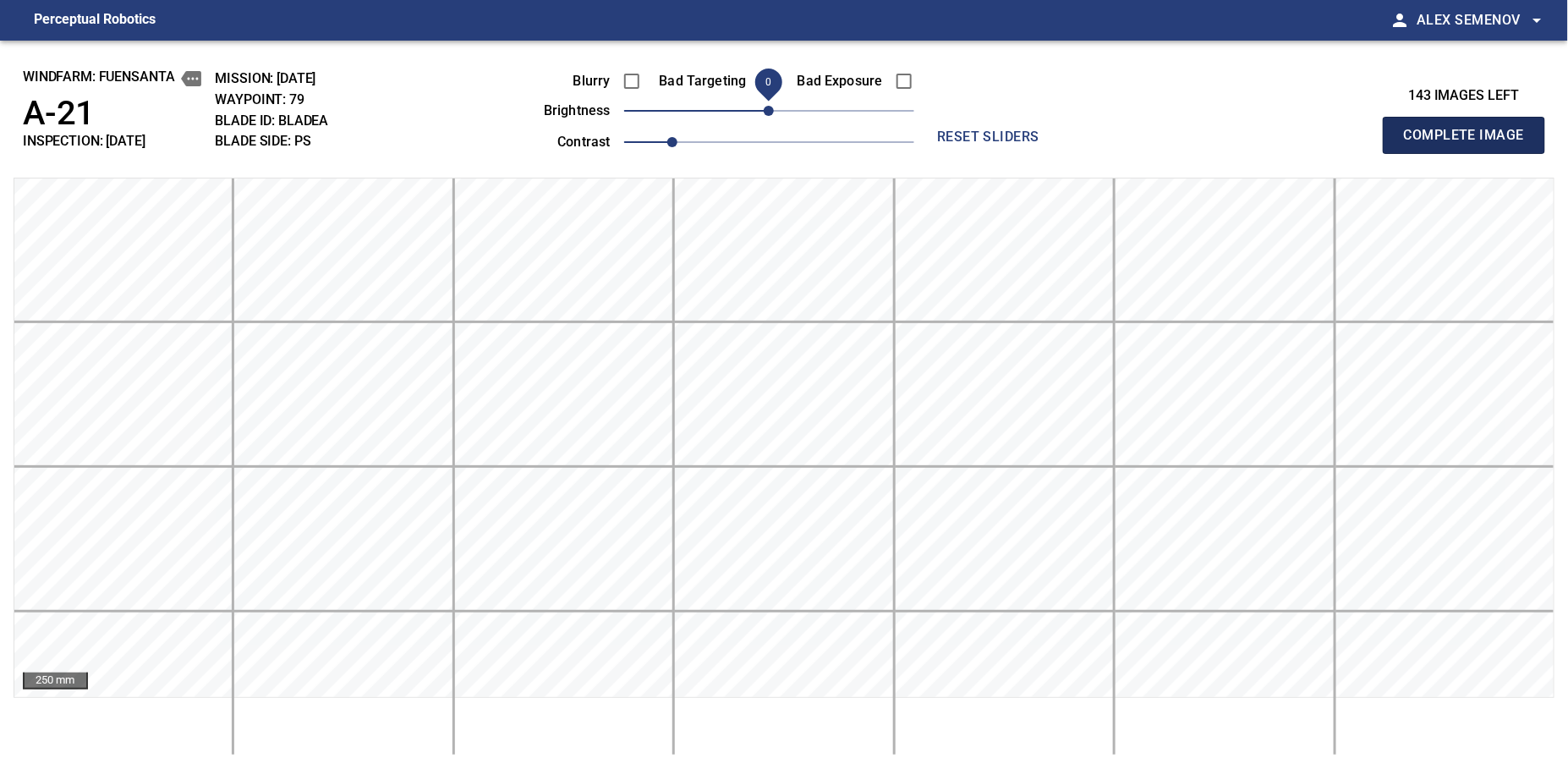 click on "Complete Image" at bounding box center [1464, 135] 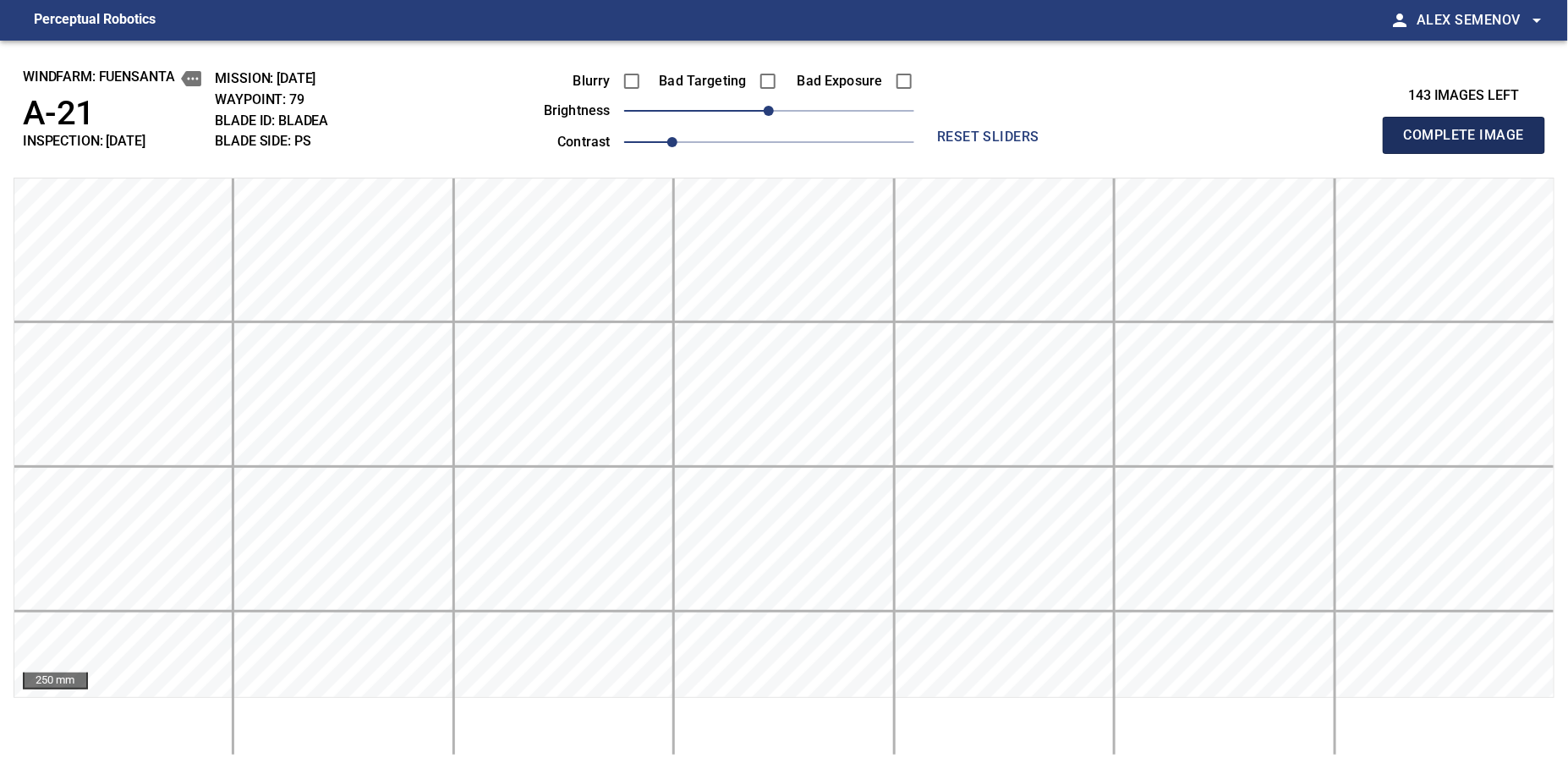 type 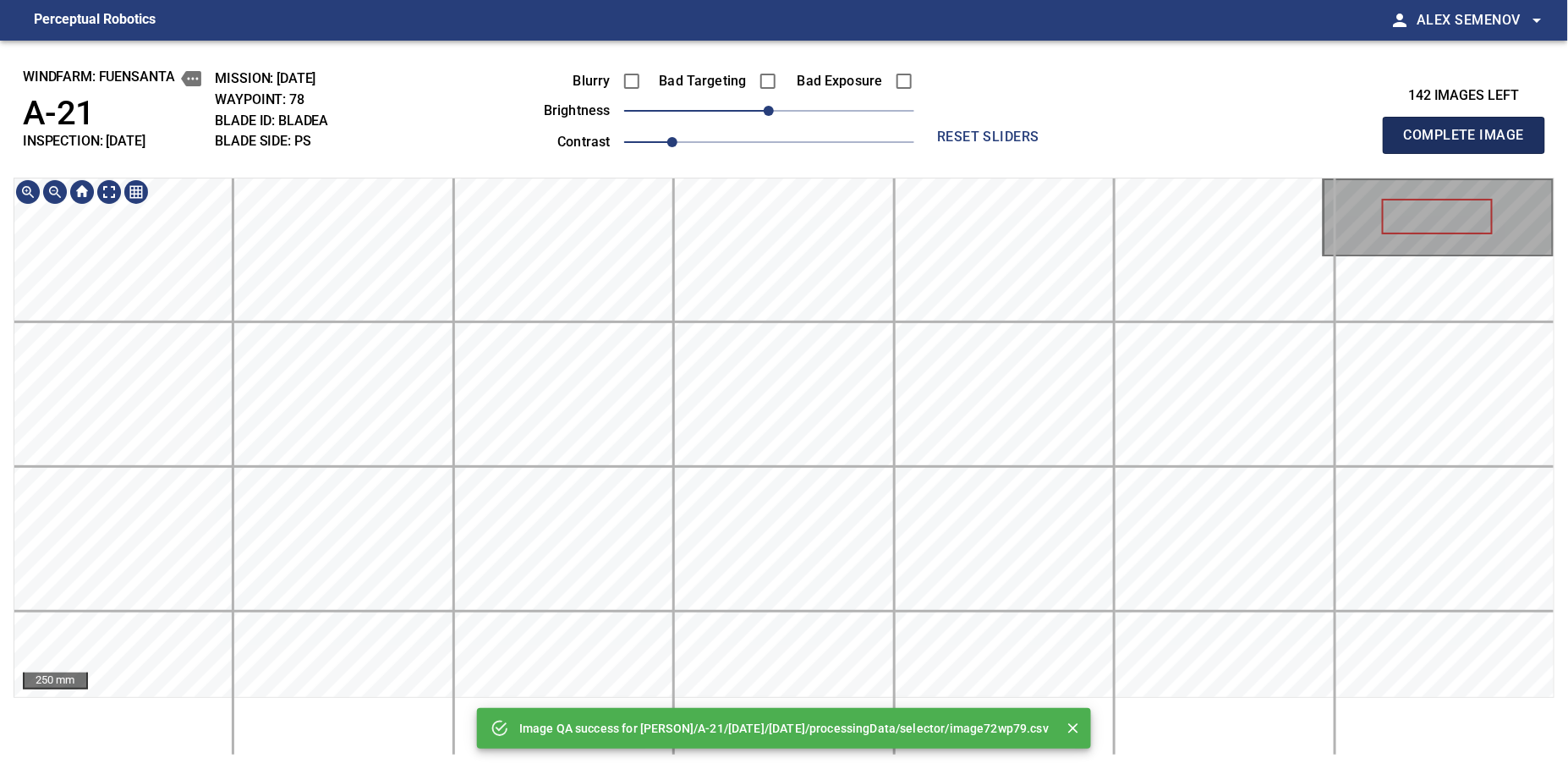 click on "Complete Image" at bounding box center (1464, 135) 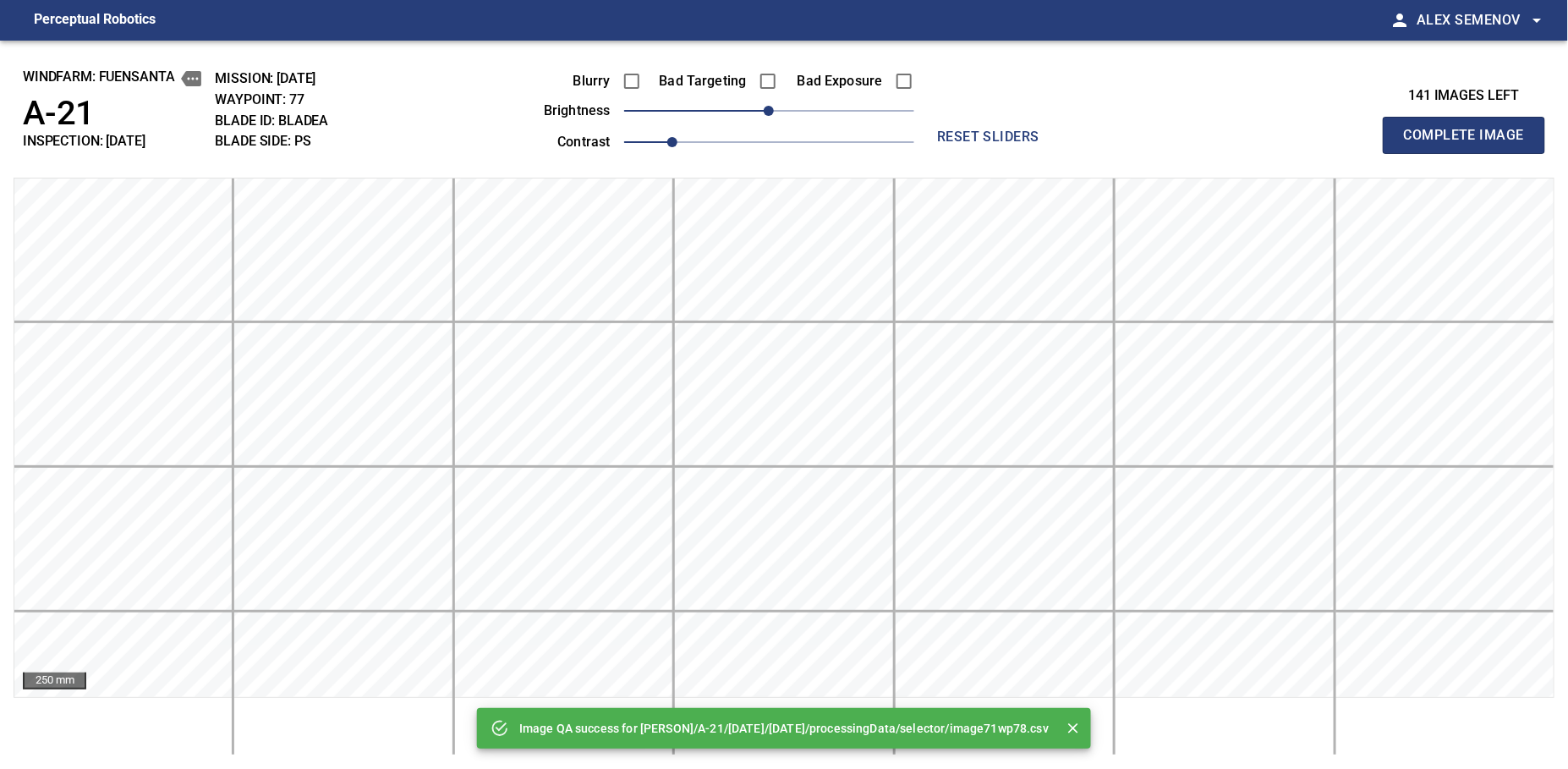 click on "Complete Image" at bounding box center [1464, 135] 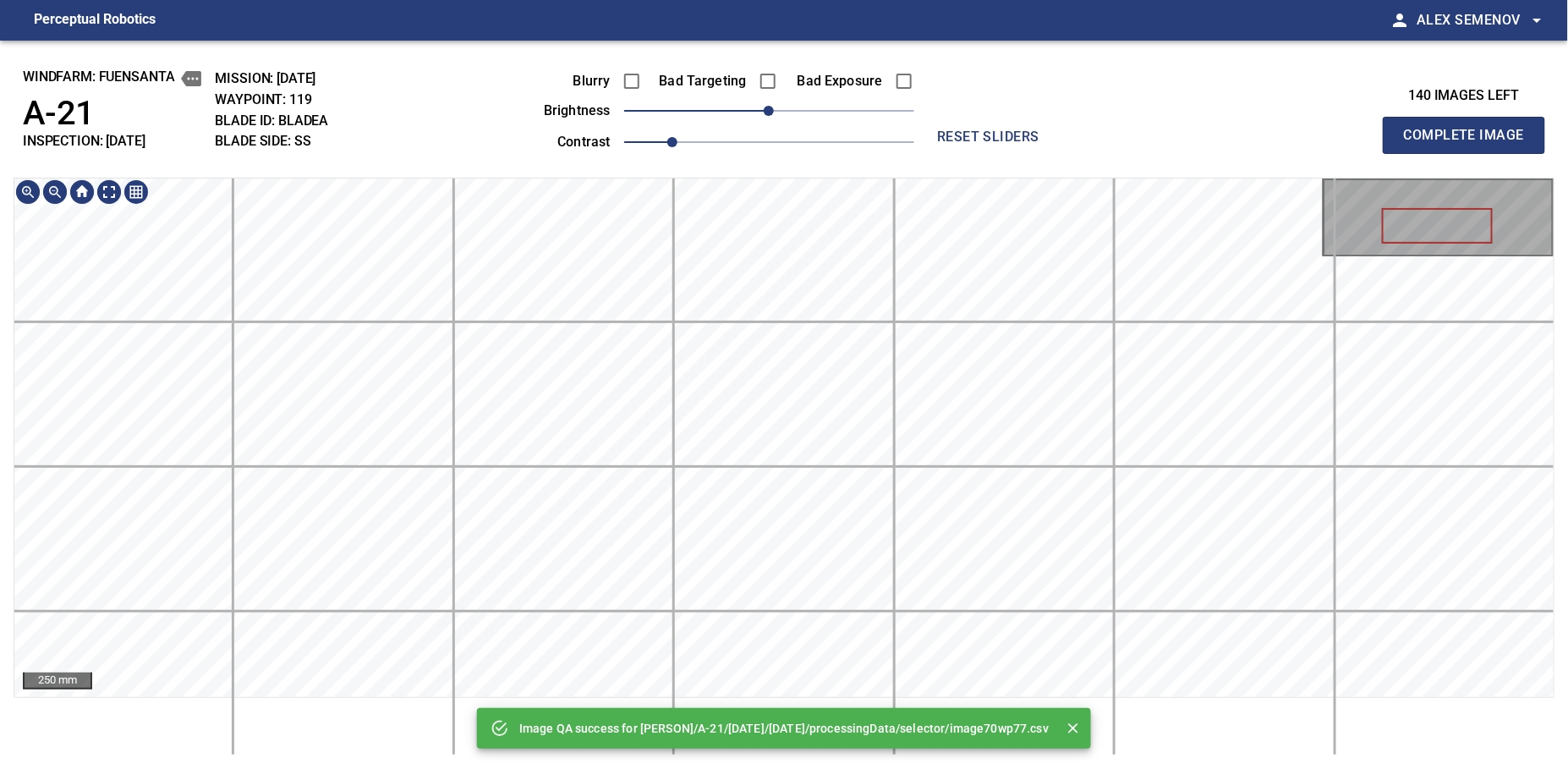 click on "Image QA success for Fuensanta/A-21/2025-07-11-1/2025-07-11-1/processingData/selector/image70wp77.csv windfarm: Fuensanta A-21 INSPECTION: 2025-07-11-1 MISSION: 2025-07-11-1 WAYPOINT: 119 BLADE ID: bladeA BLADE SIDE: SS Blurry Bad Targeting Bad Exposure brightness 0 contrast 1 reset sliders 140 images left Complete Image 250 mm" at bounding box center [784, 404] 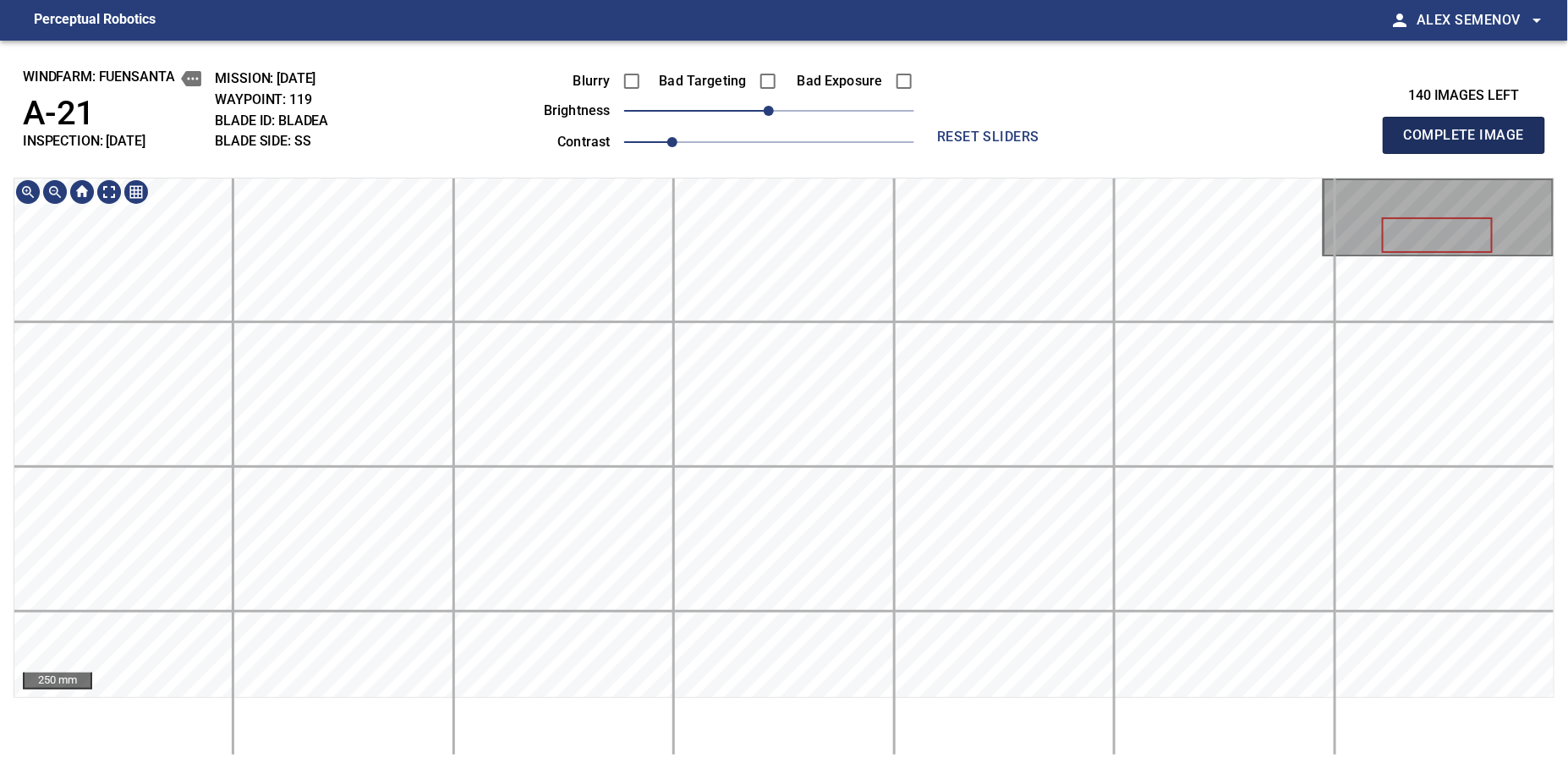 click on "Complete Image" at bounding box center (1464, 135) 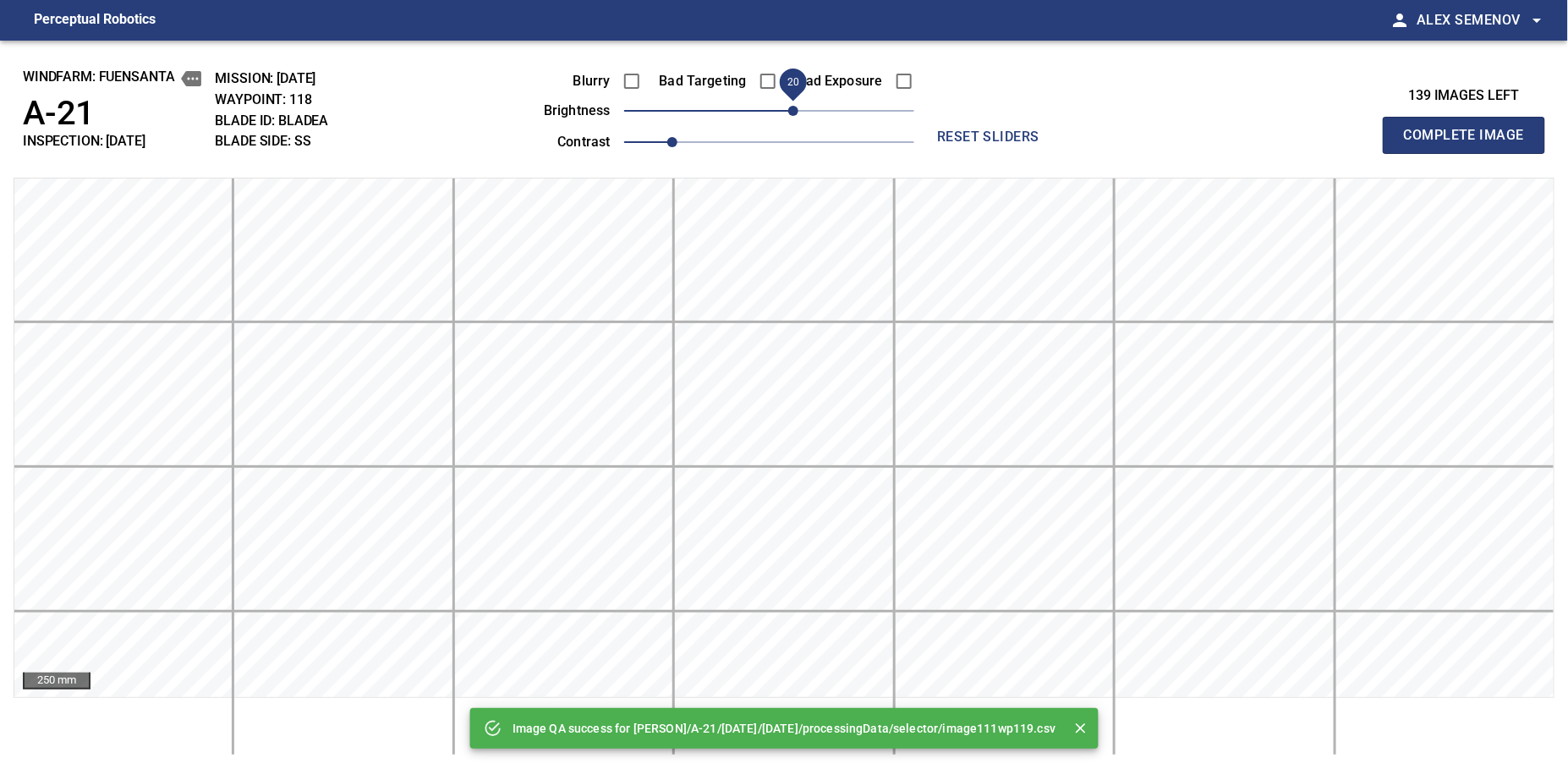 drag, startPoint x: 773, startPoint y: 118, endPoint x: 798, endPoint y: 118, distance: 25 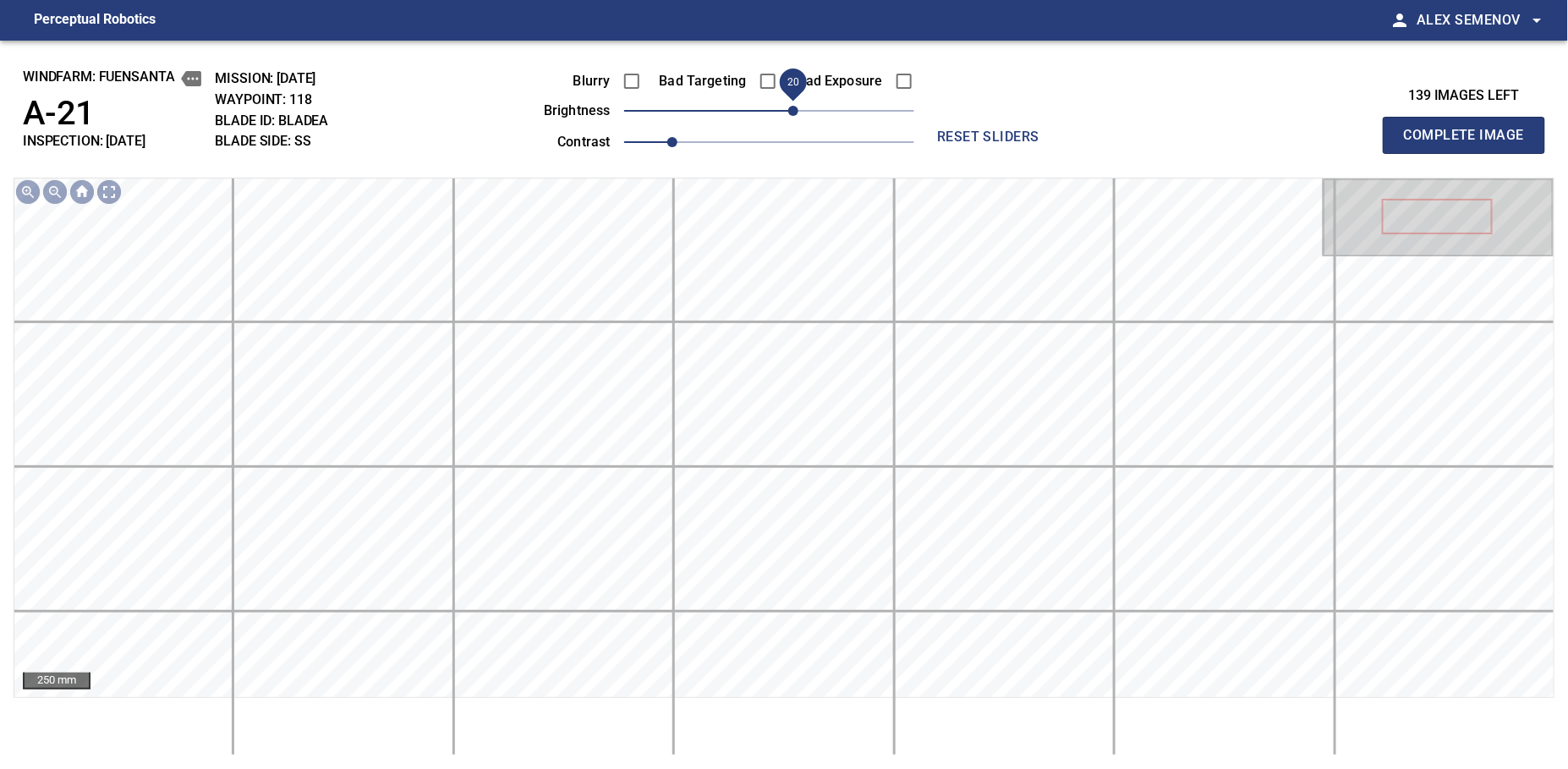 click on "20" at bounding box center [793, 111] 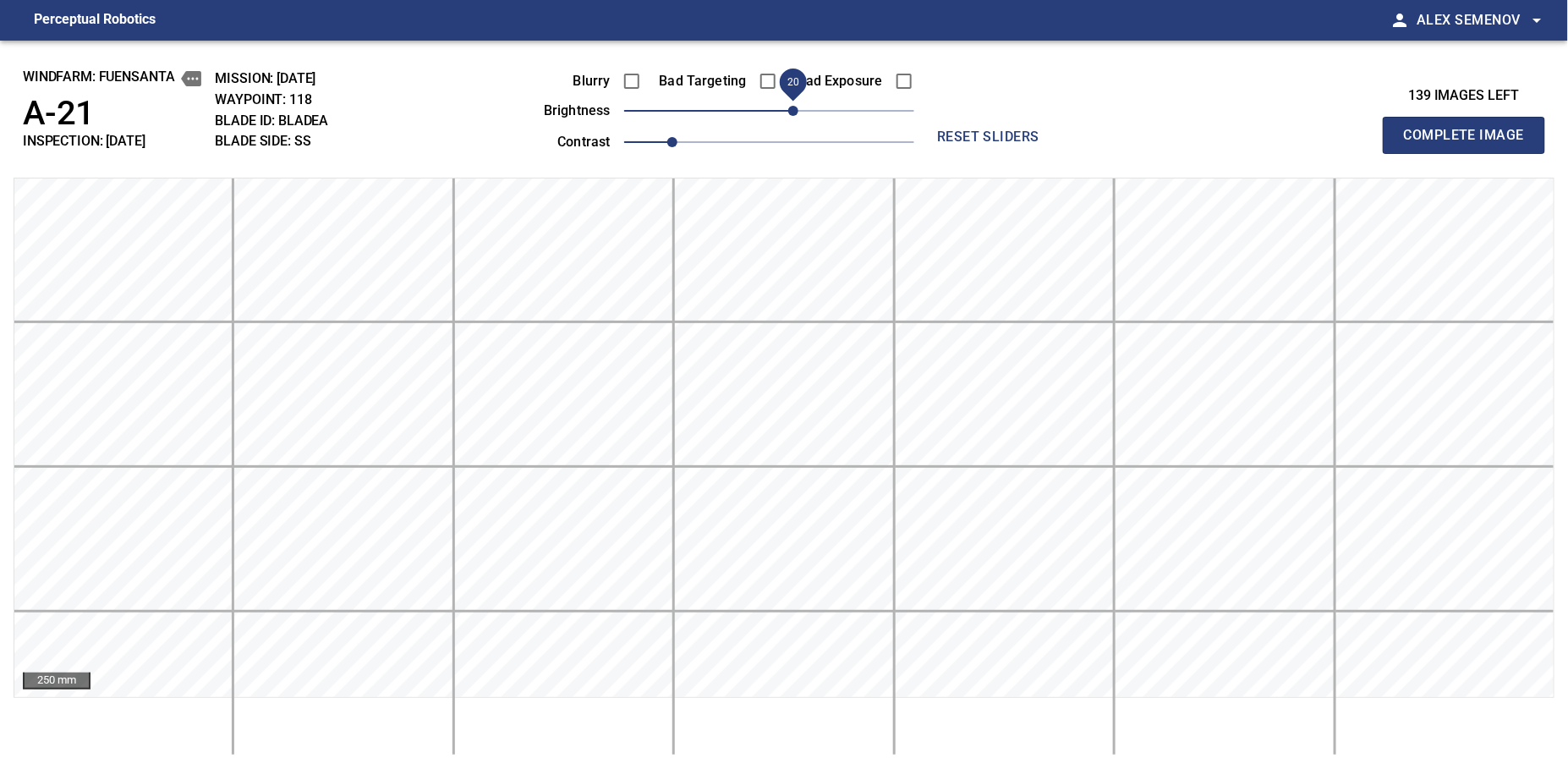 click on "Complete Image" at bounding box center (1464, 135) 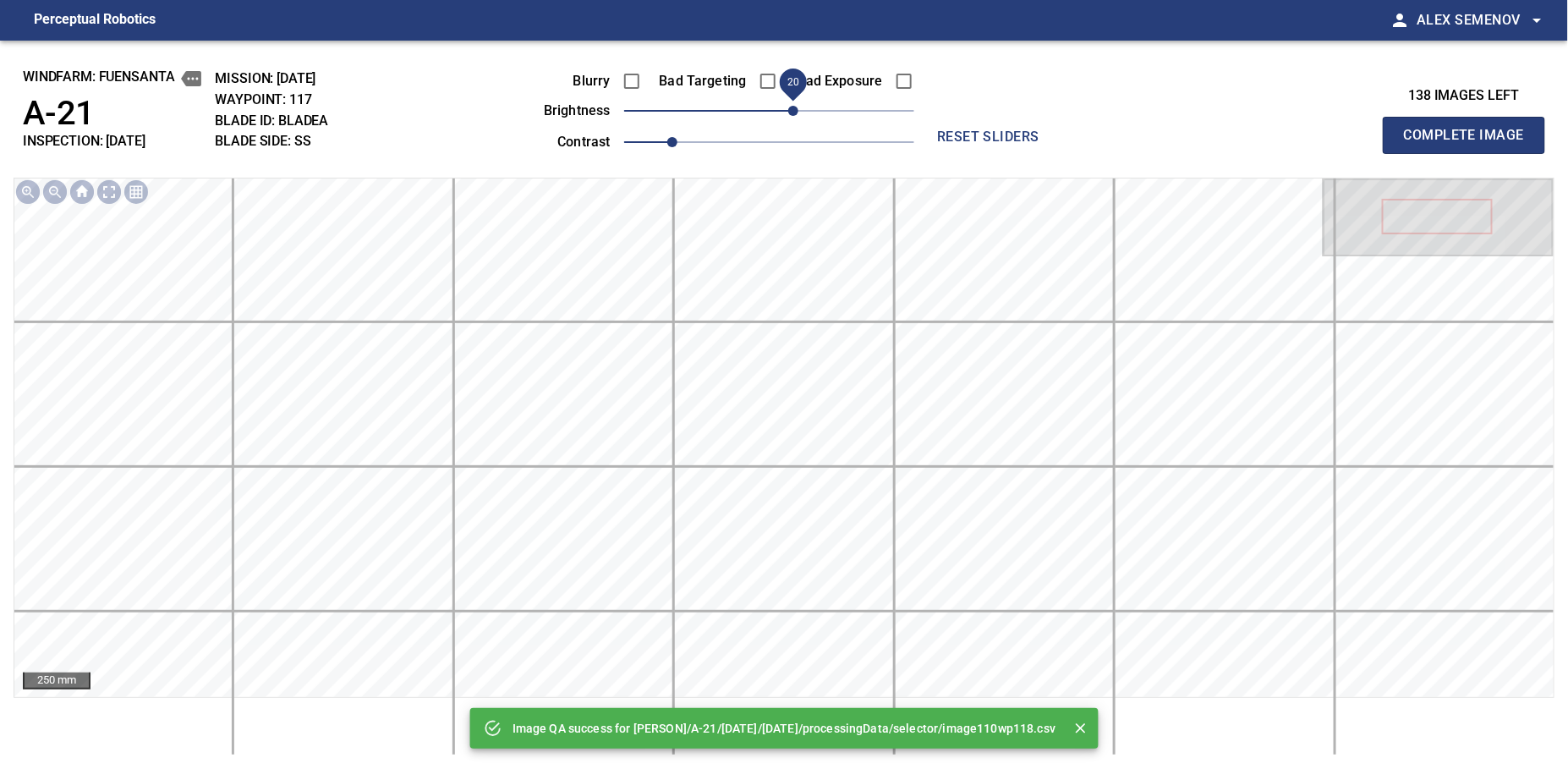 drag, startPoint x: 773, startPoint y: 112, endPoint x: 789, endPoint y: 109, distance: 16.278821 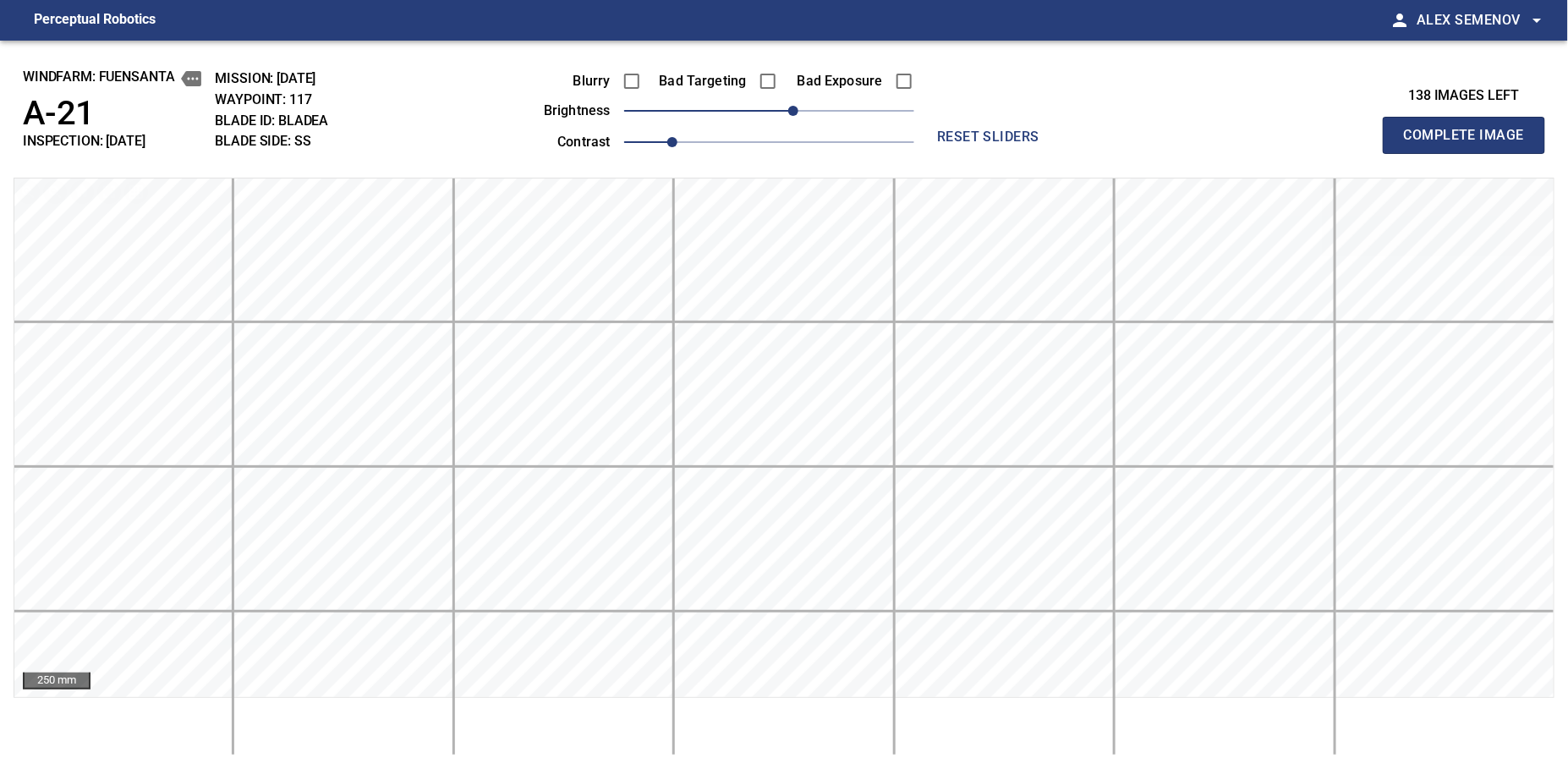 click on "Complete Image" at bounding box center (1464, 135) 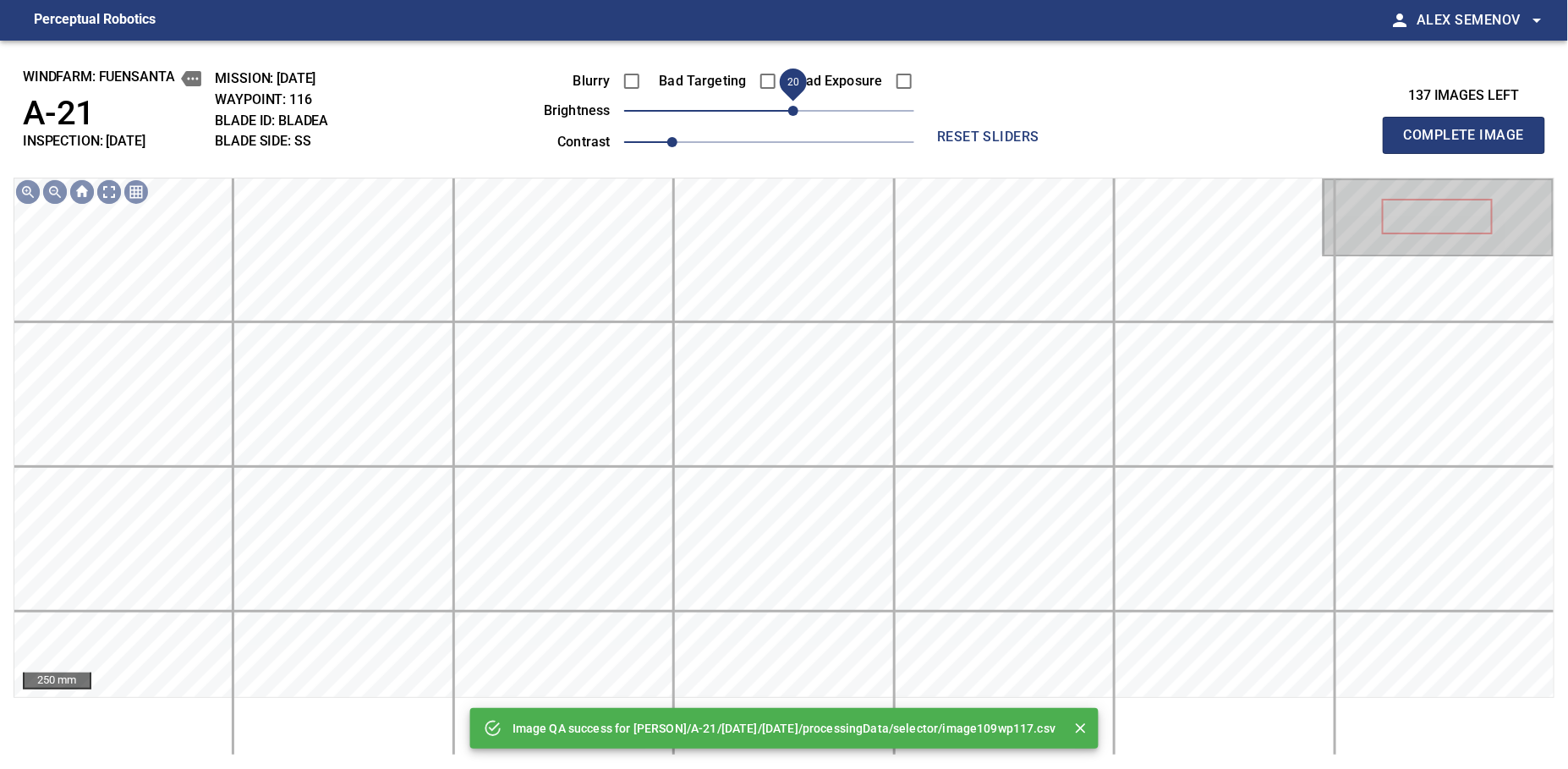 drag, startPoint x: 776, startPoint y: 109, endPoint x: 789, endPoint y: 112, distance: 13.34166 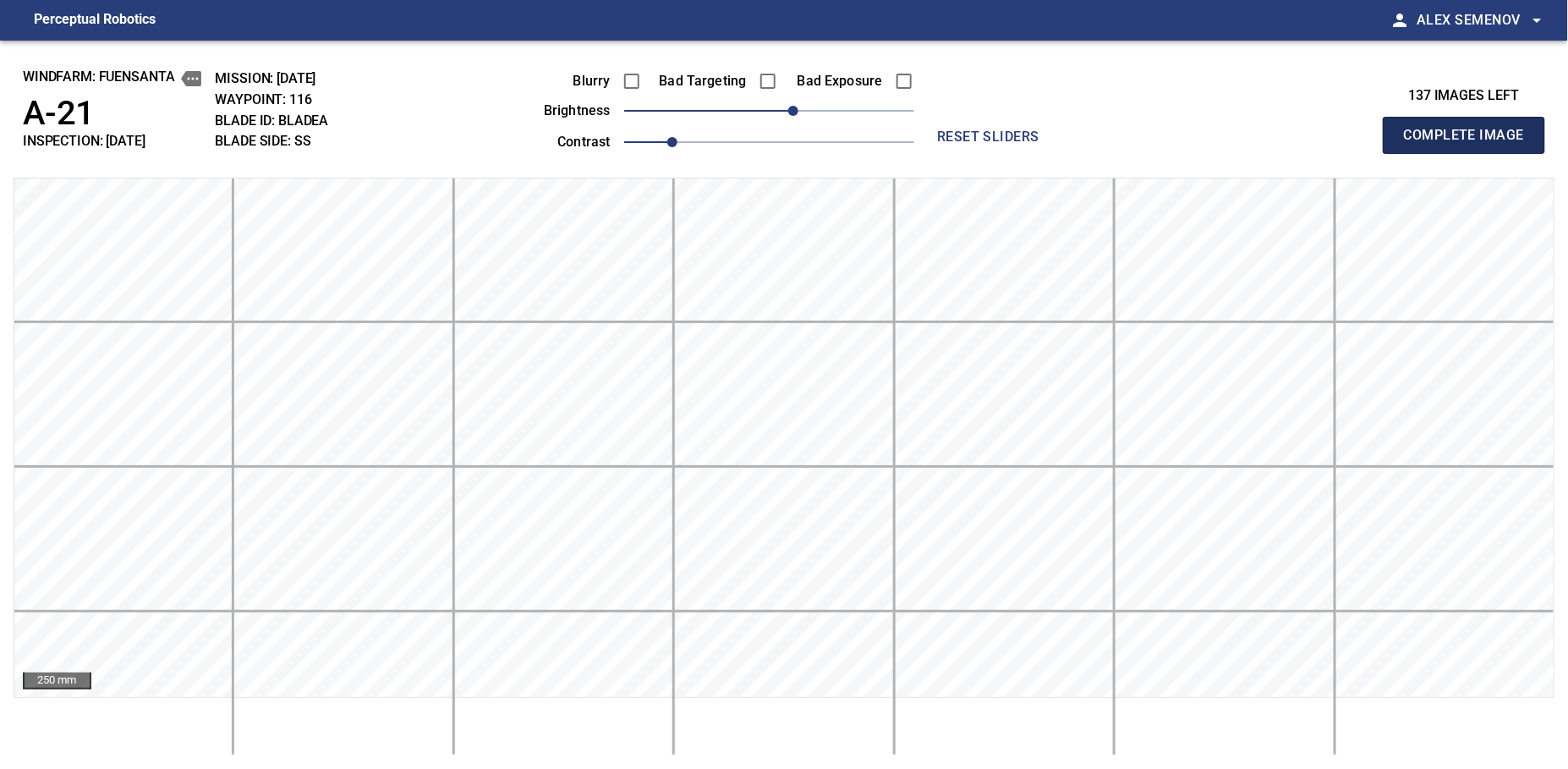 click on "Complete Image" at bounding box center [1464, 135] 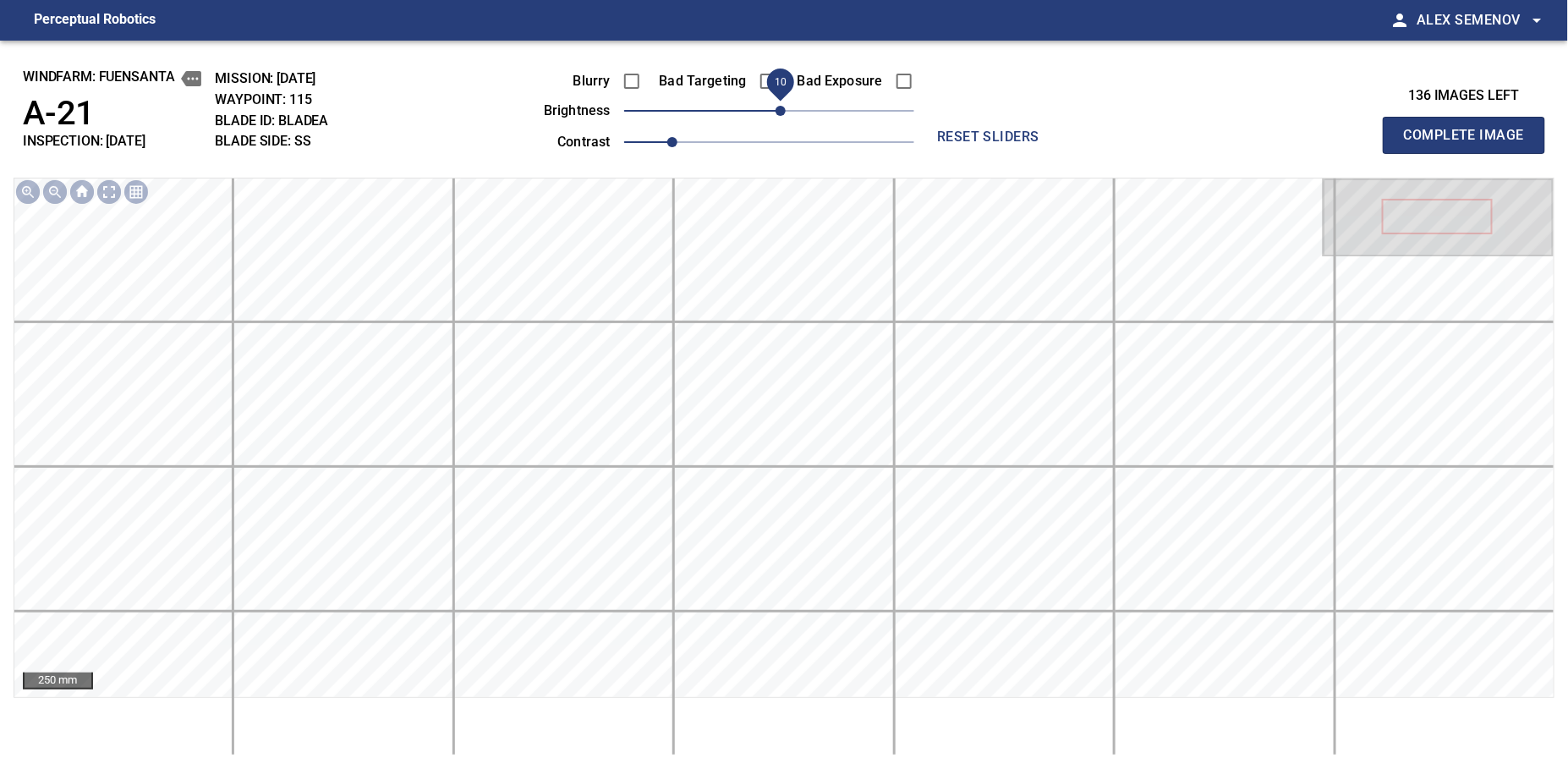drag, startPoint x: 770, startPoint y: 109, endPoint x: 783, endPoint y: 107, distance: 13.152946 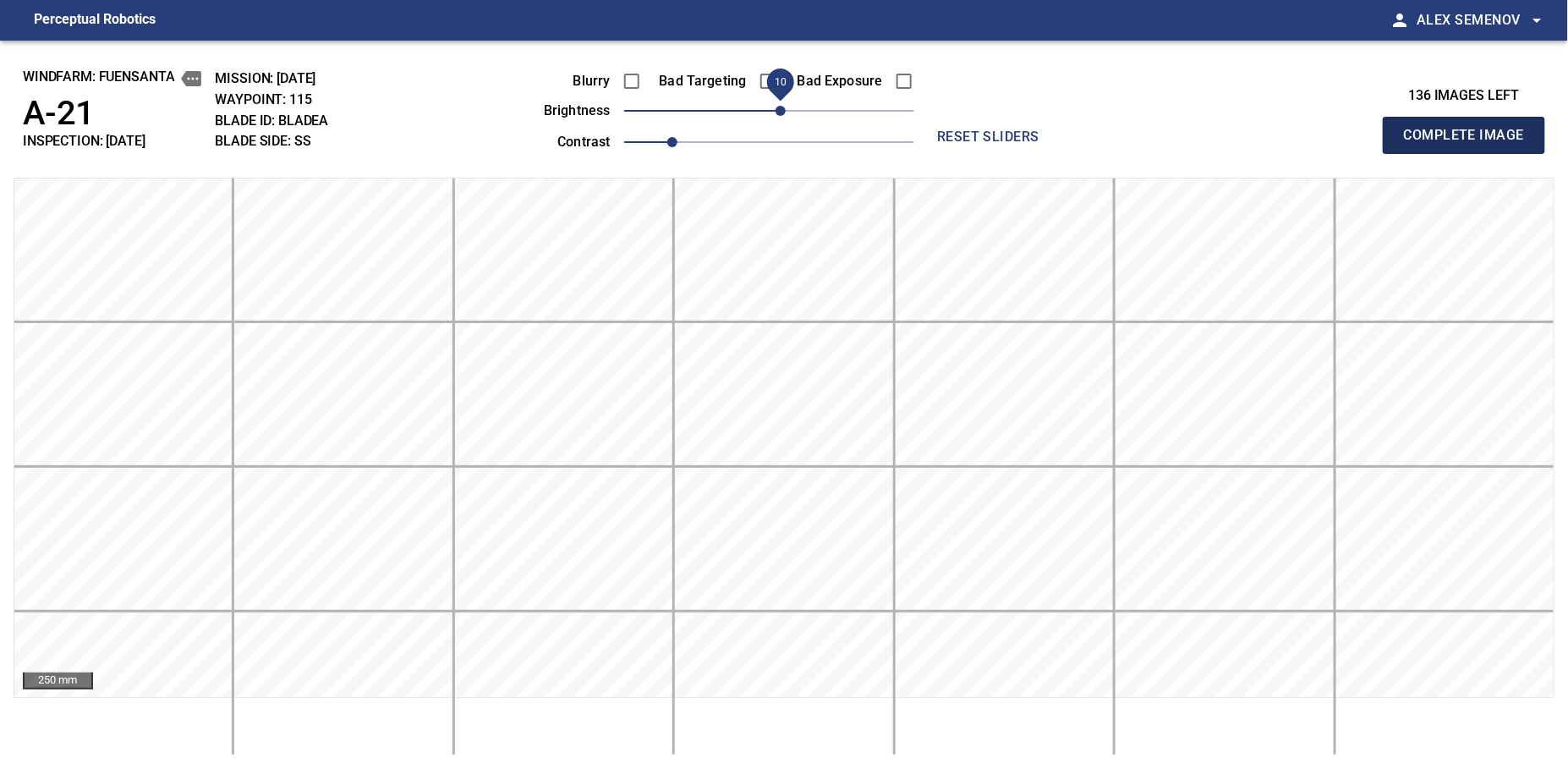 click on "Complete Image" at bounding box center [1464, 135] 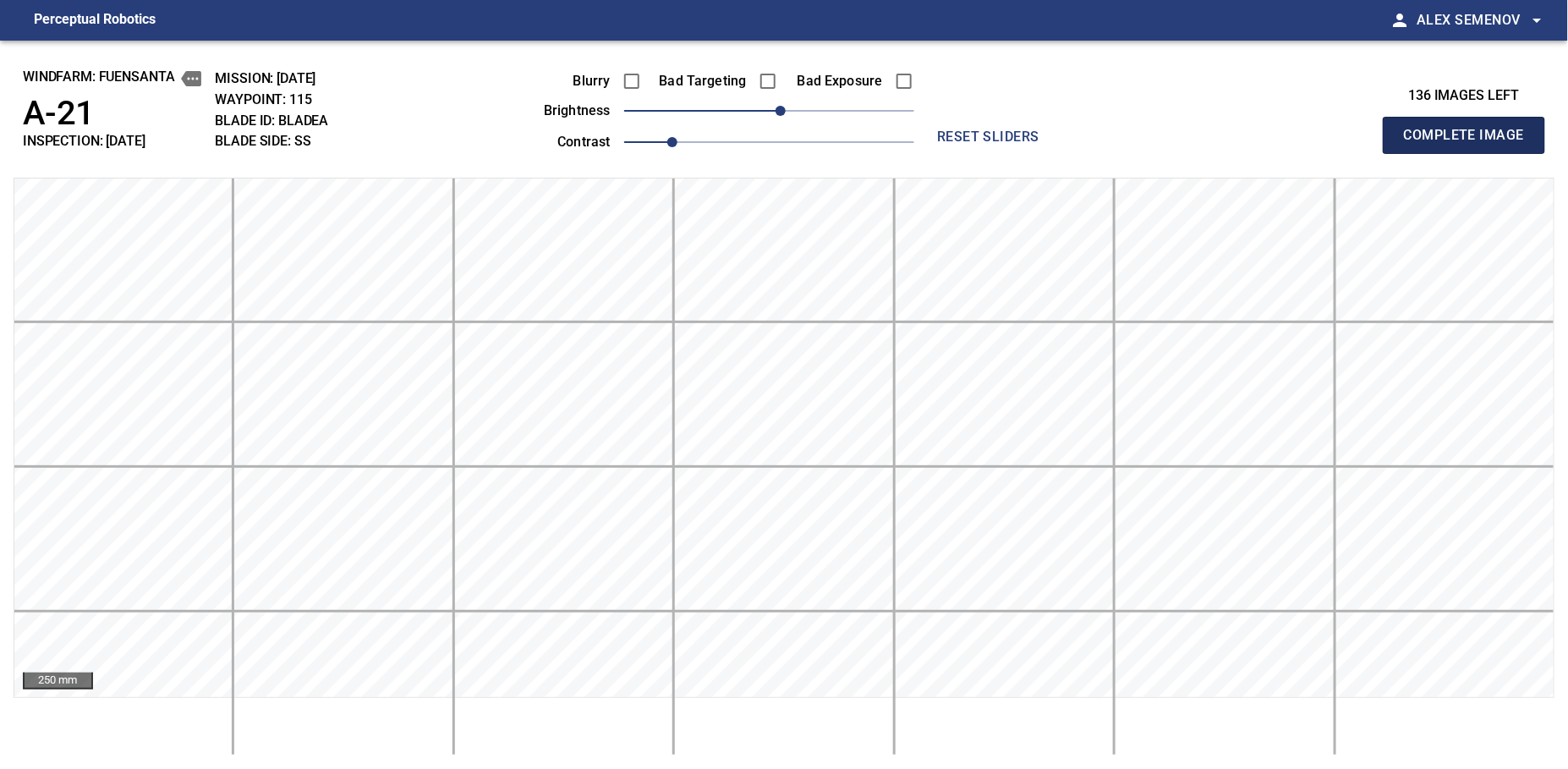 type 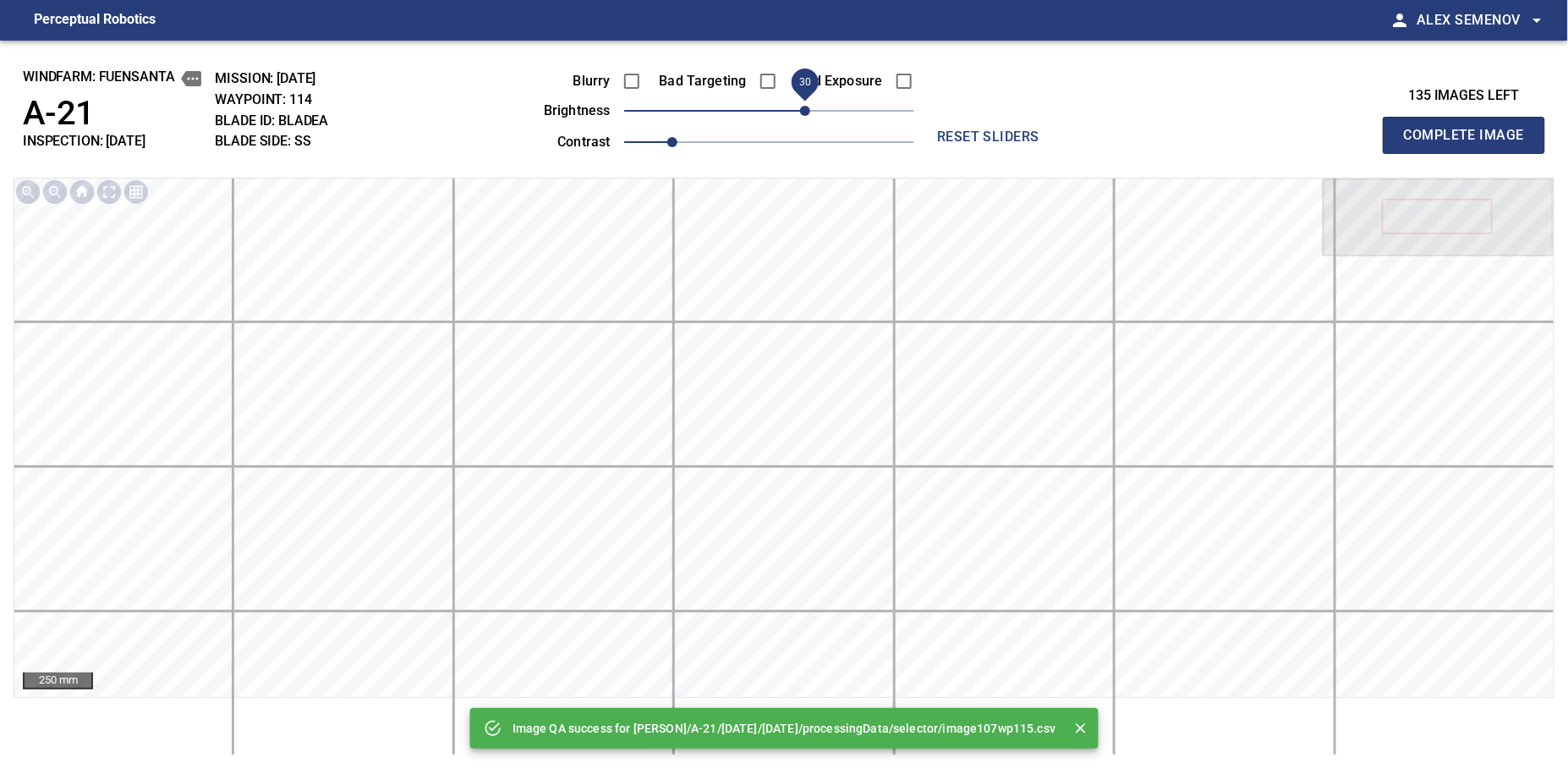 drag, startPoint x: 770, startPoint y: 107, endPoint x: 805, endPoint y: 107, distance: 35 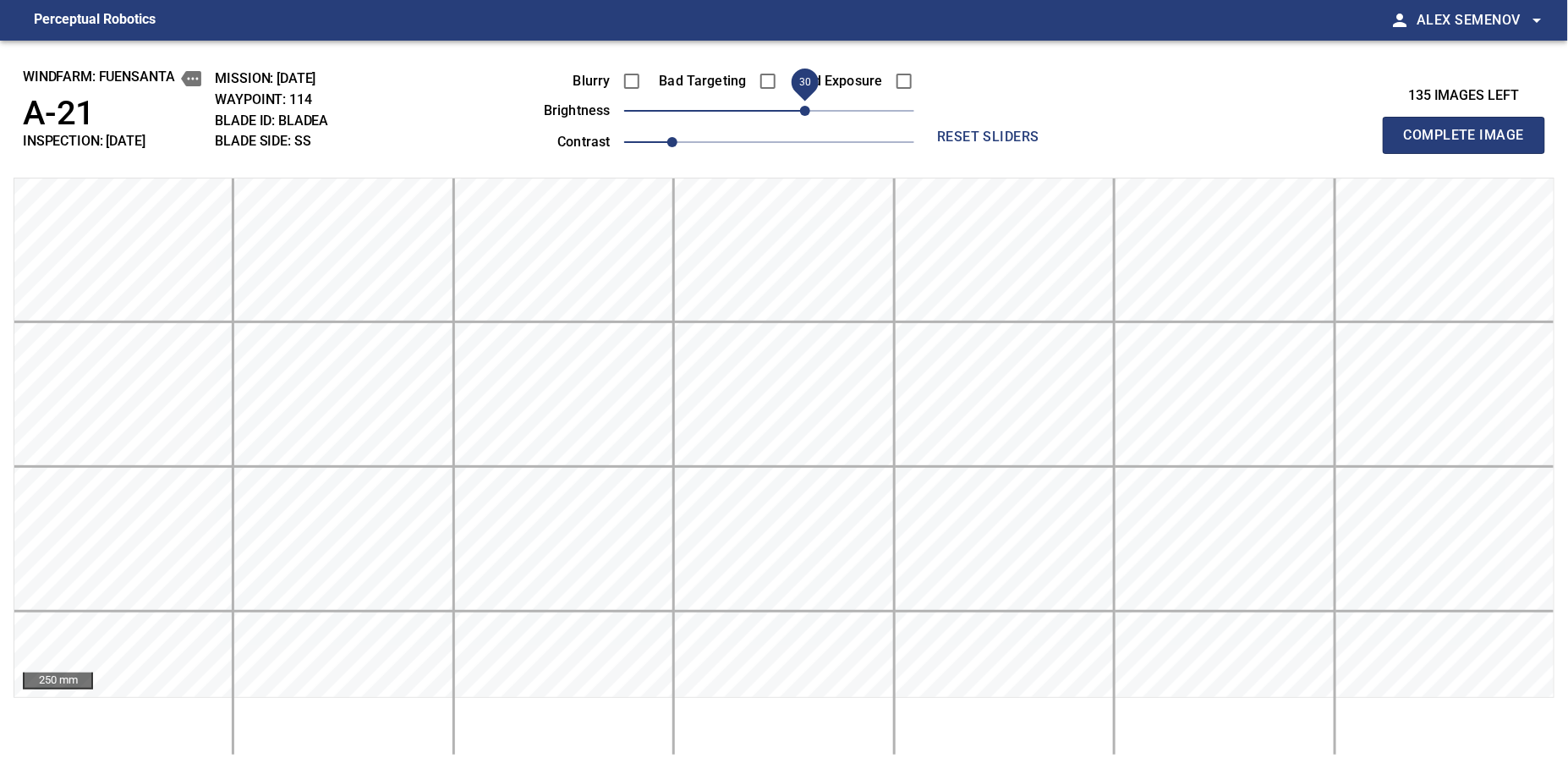 click on "Complete Image" at bounding box center (1464, 135) 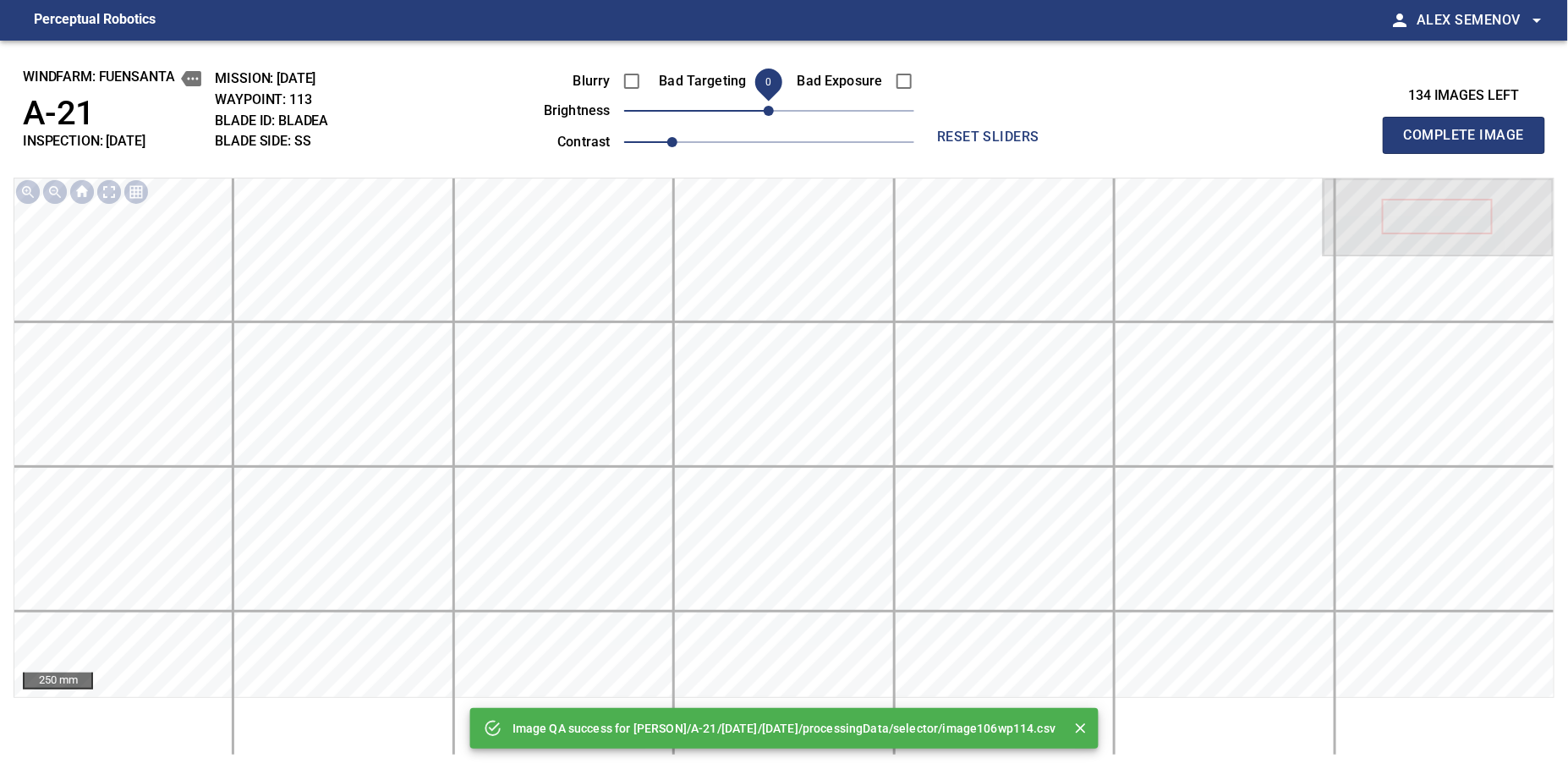 click on "Complete Image" at bounding box center (1464, 135) 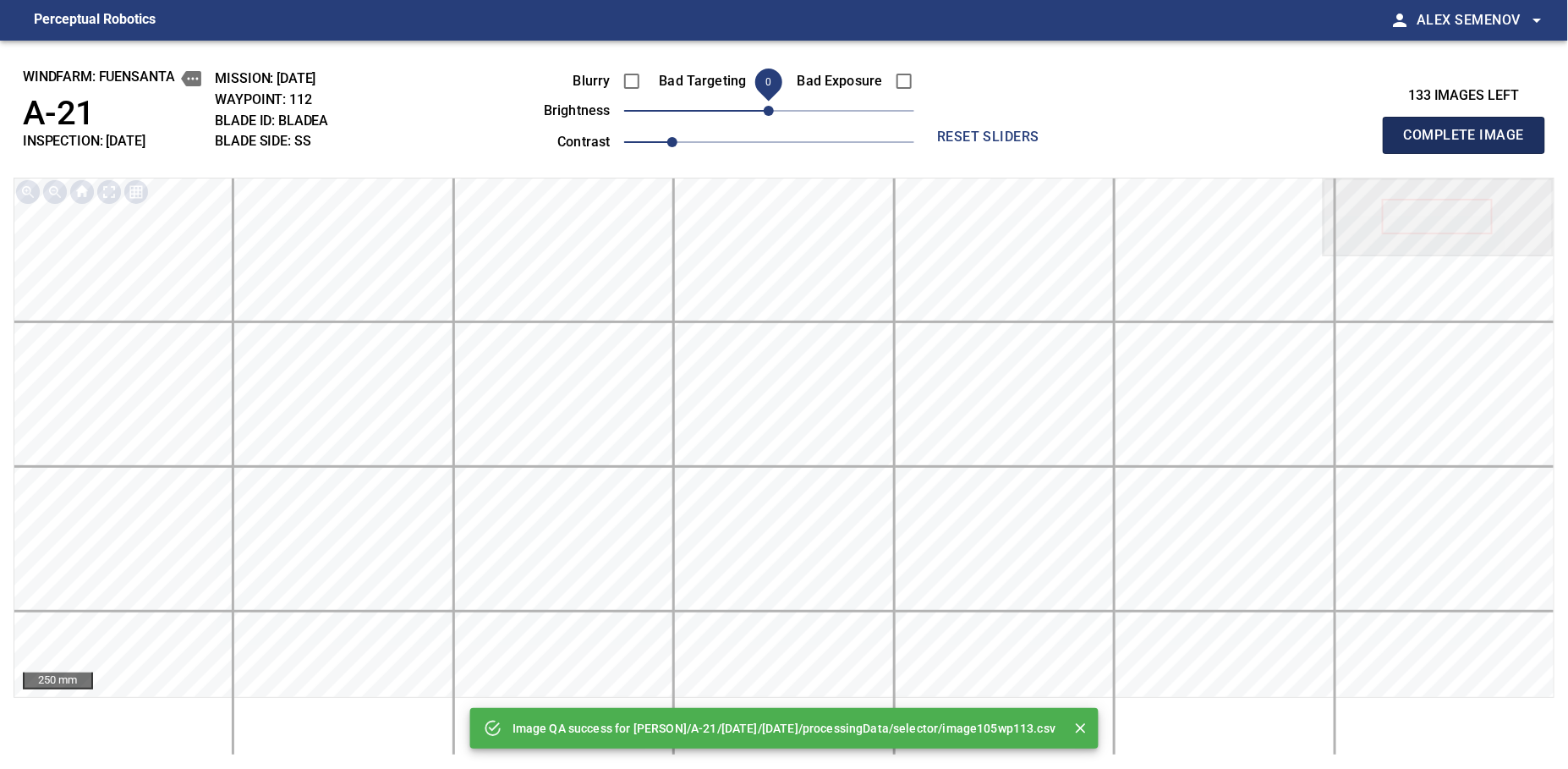click on "Complete Image" at bounding box center (1464, 135) 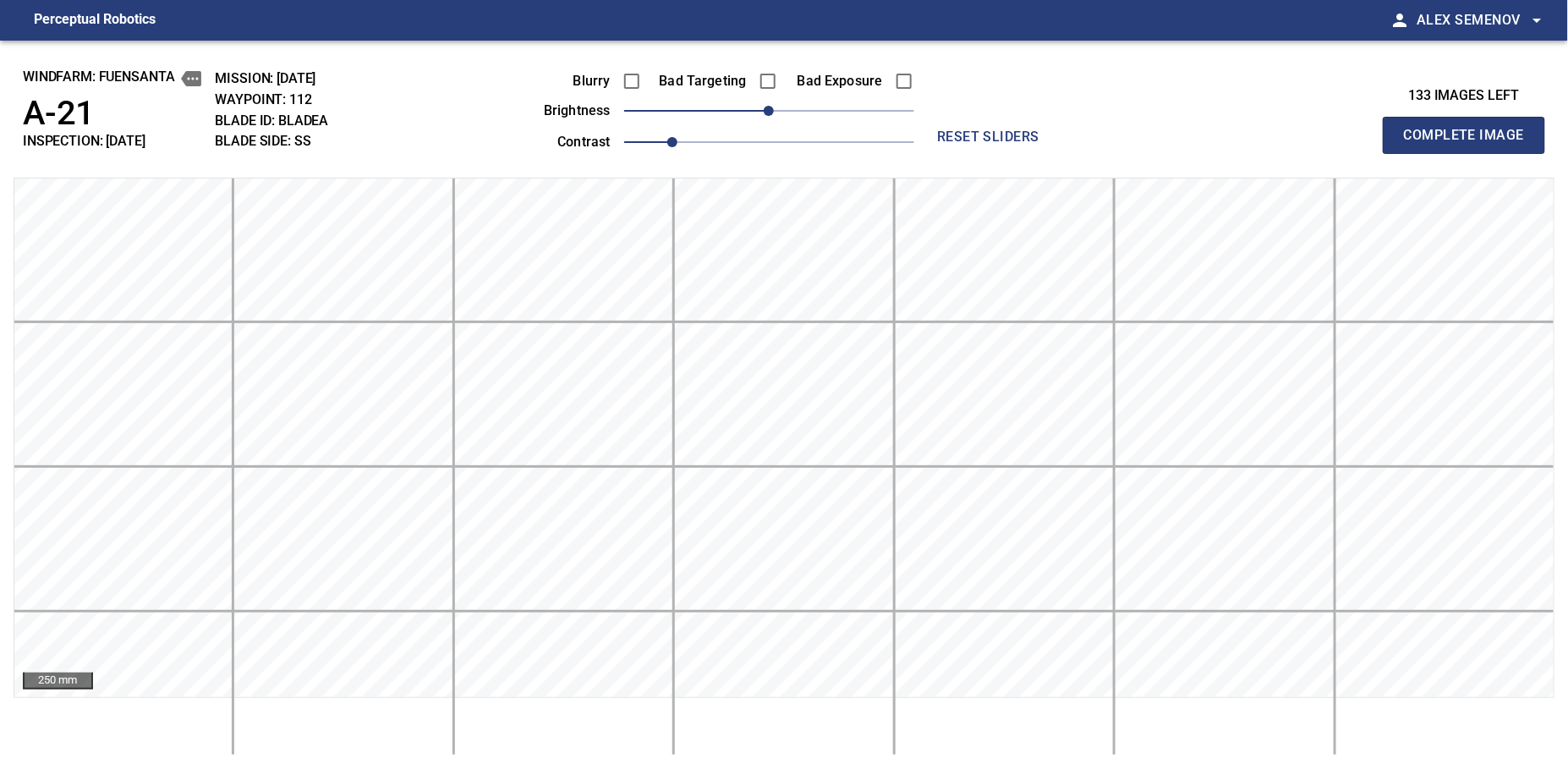 type 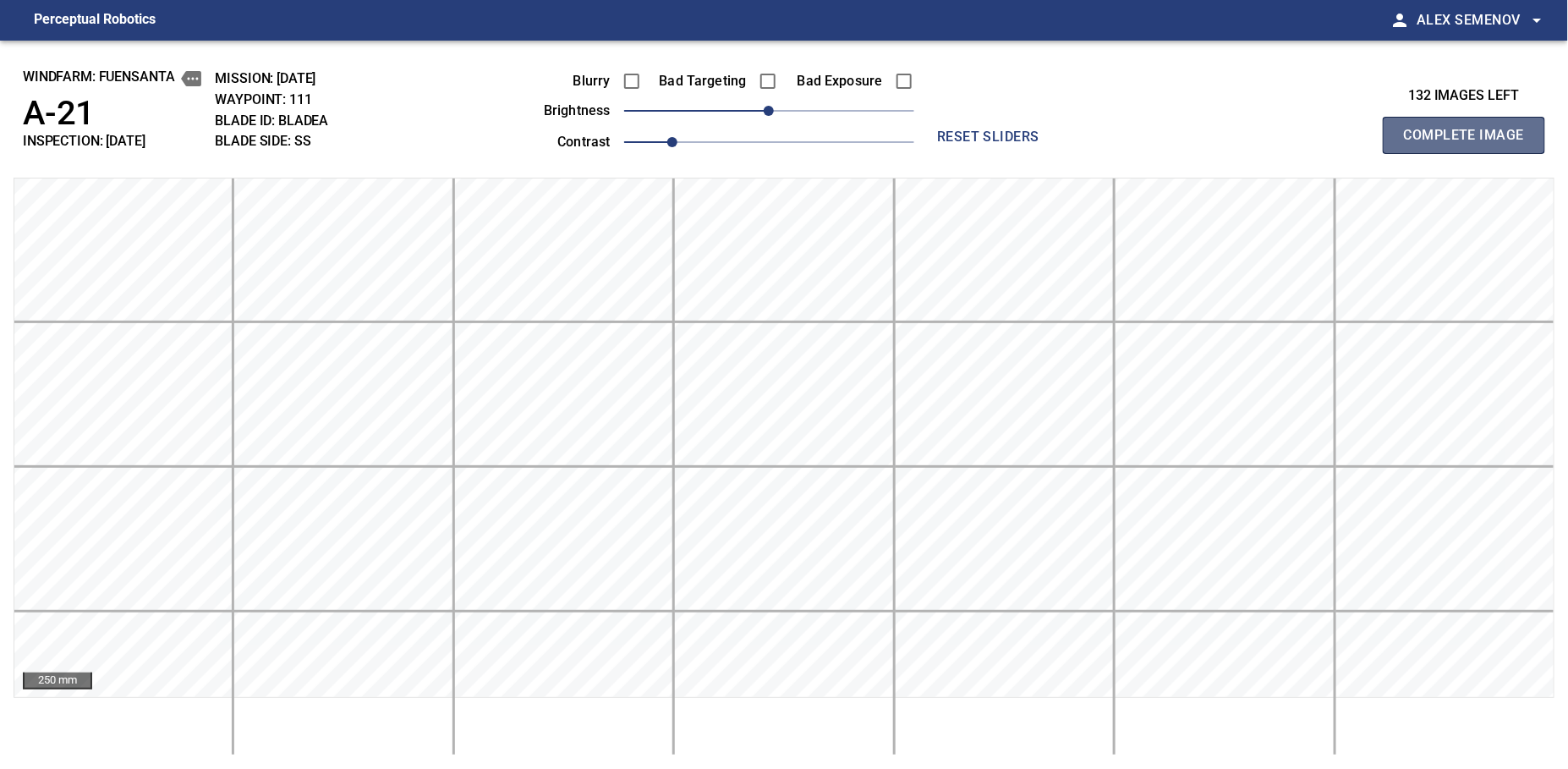 click on "Complete Image" at bounding box center (1464, 135) 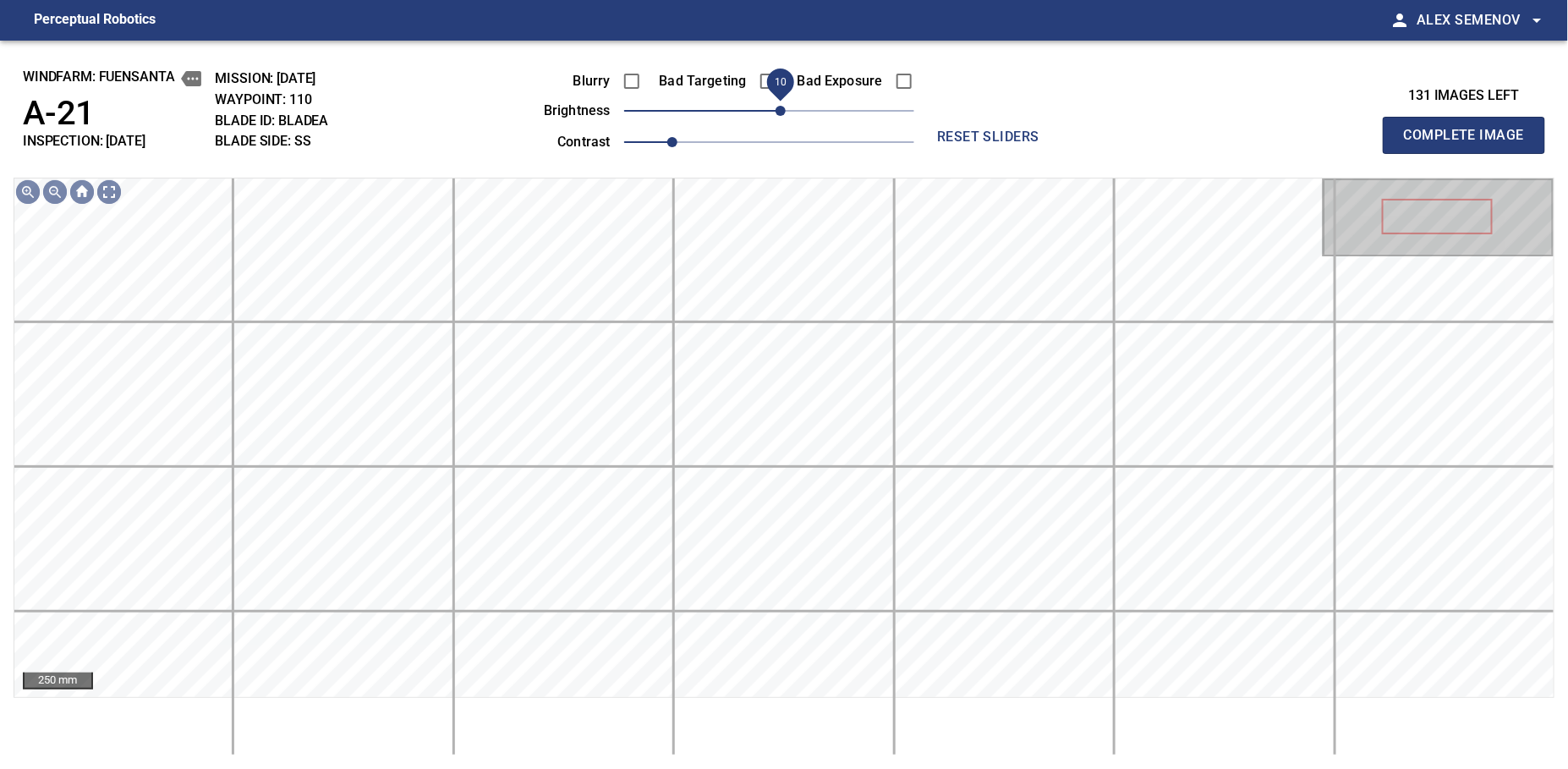 drag, startPoint x: 772, startPoint y: 125, endPoint x: 781, endPoint y: 114, distance: 14.21267 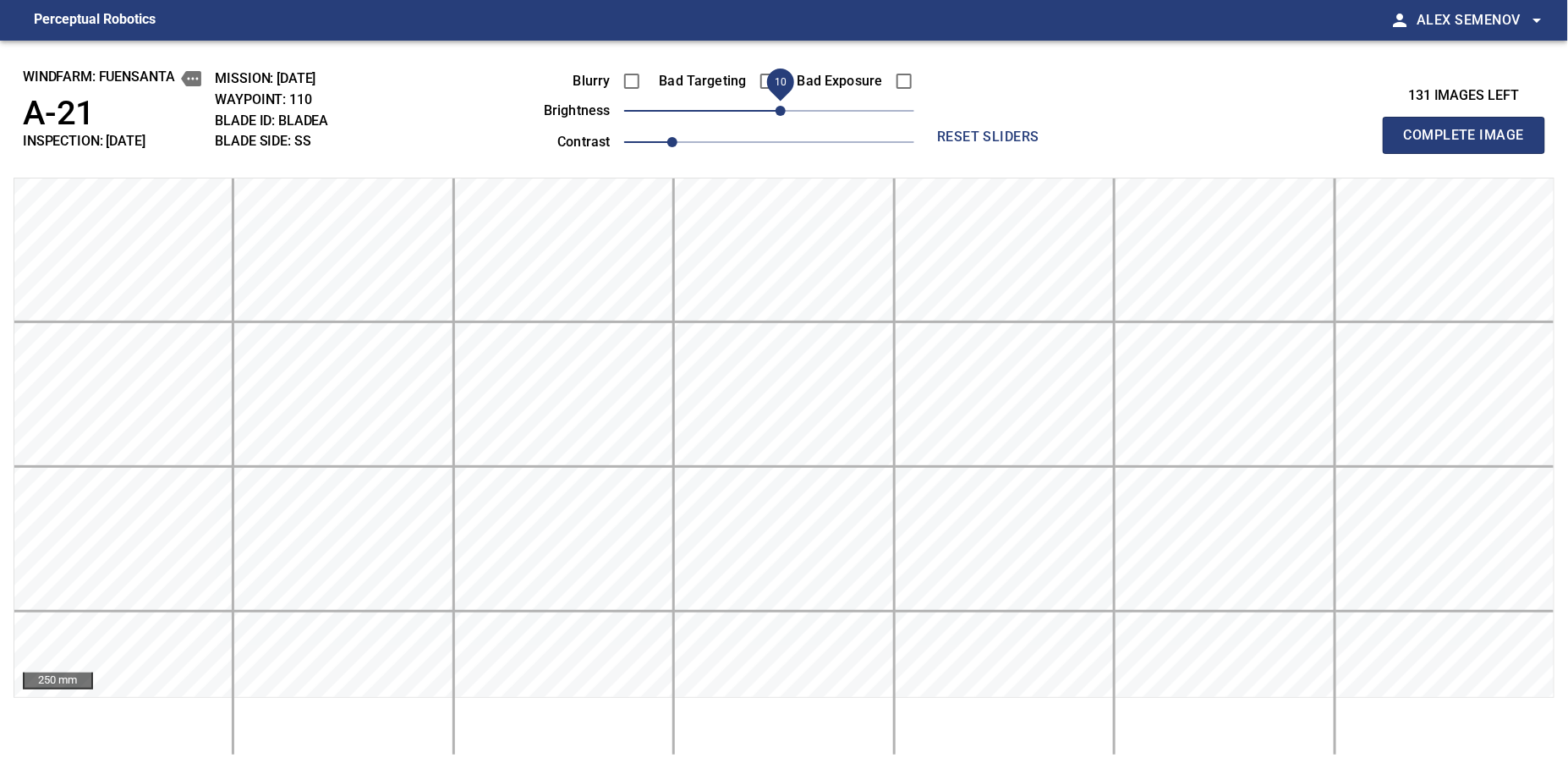 click on "Complete Image" at bounding box center [1464, 135] 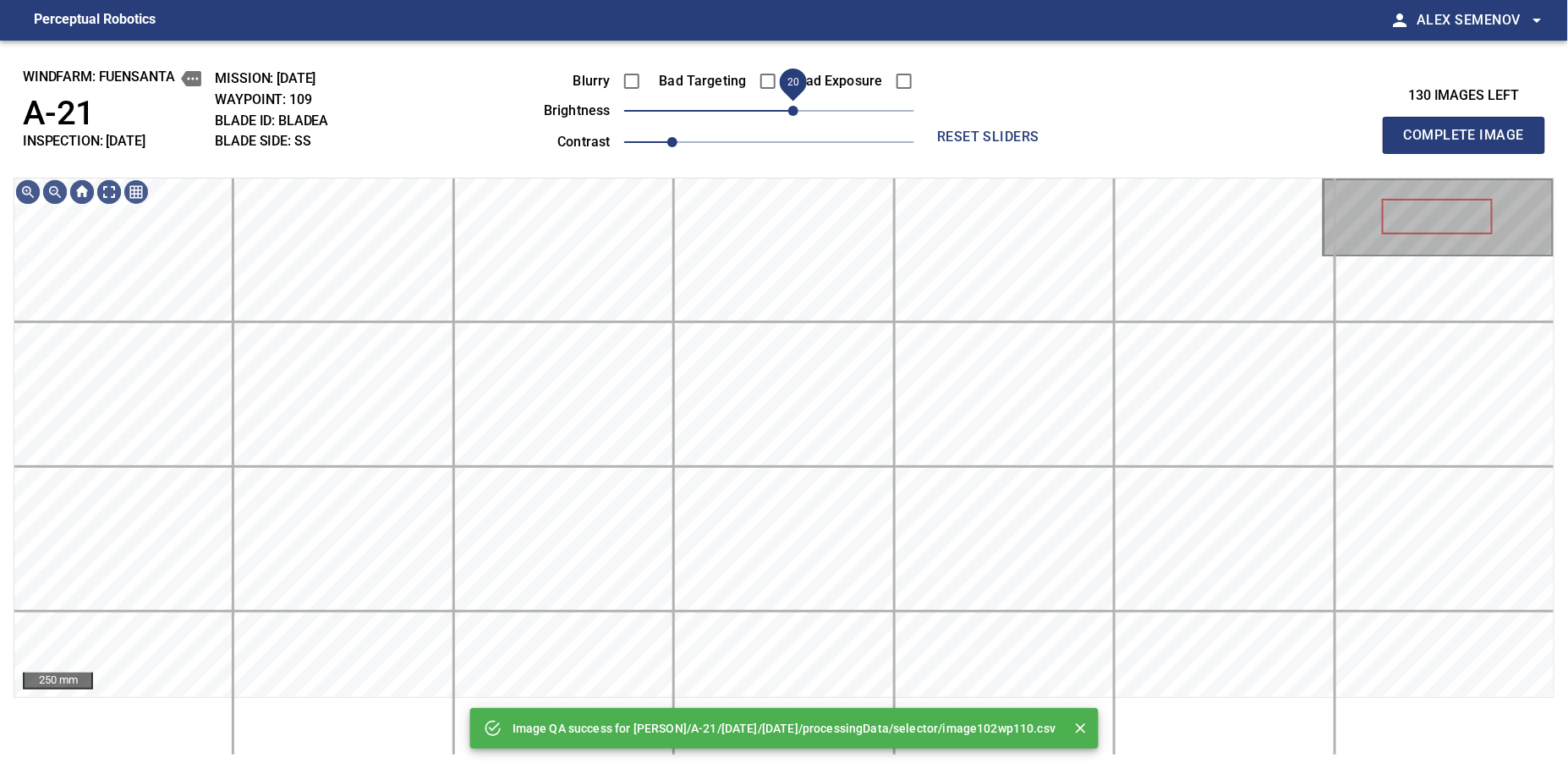 drag, startPoint x: 776, startPoint y: 124, endPoint x: 792, endPoint y: 117, distance: 17.464249 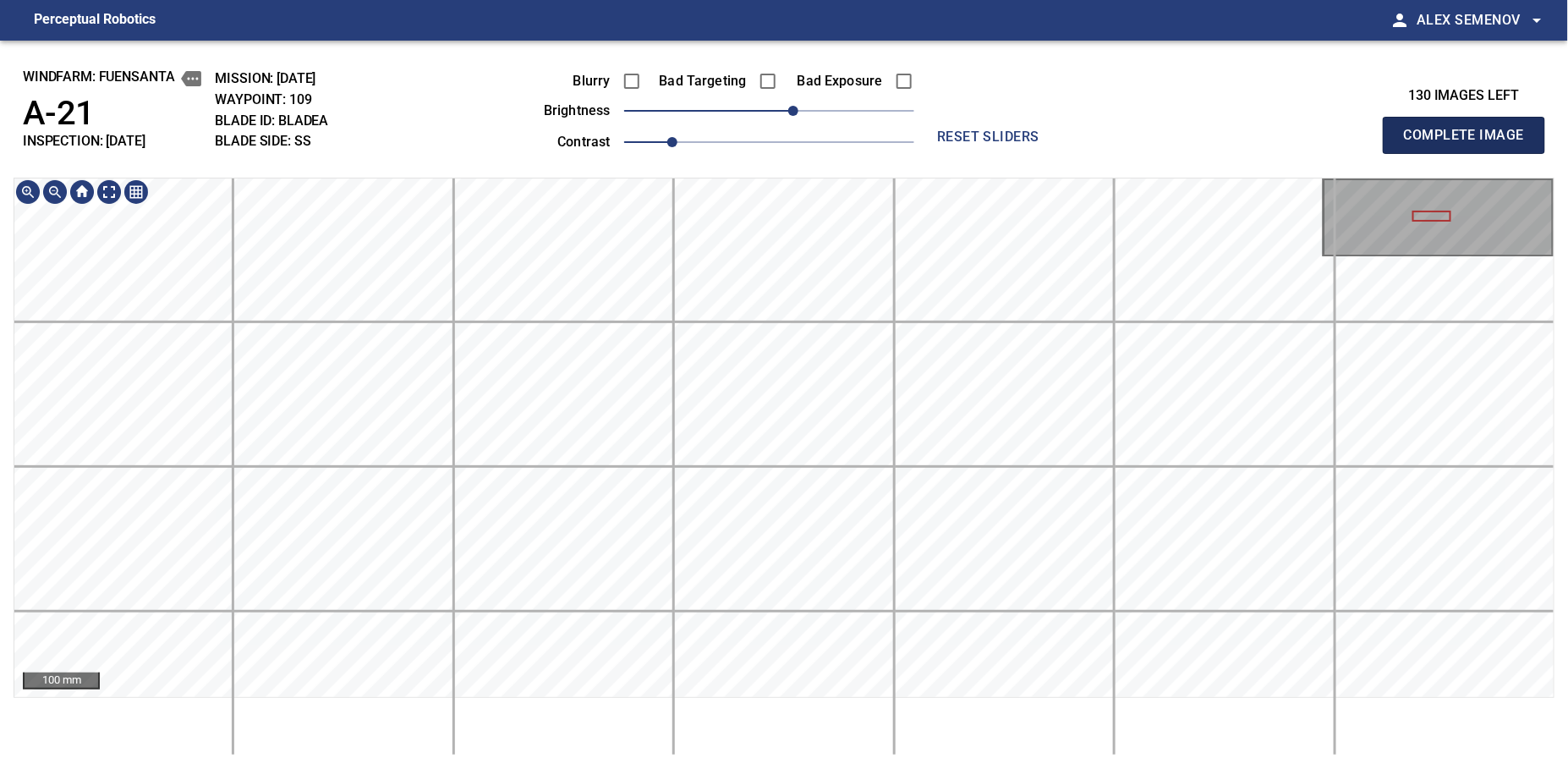 click on "Complete Image" at bounding box center (1464, 135) 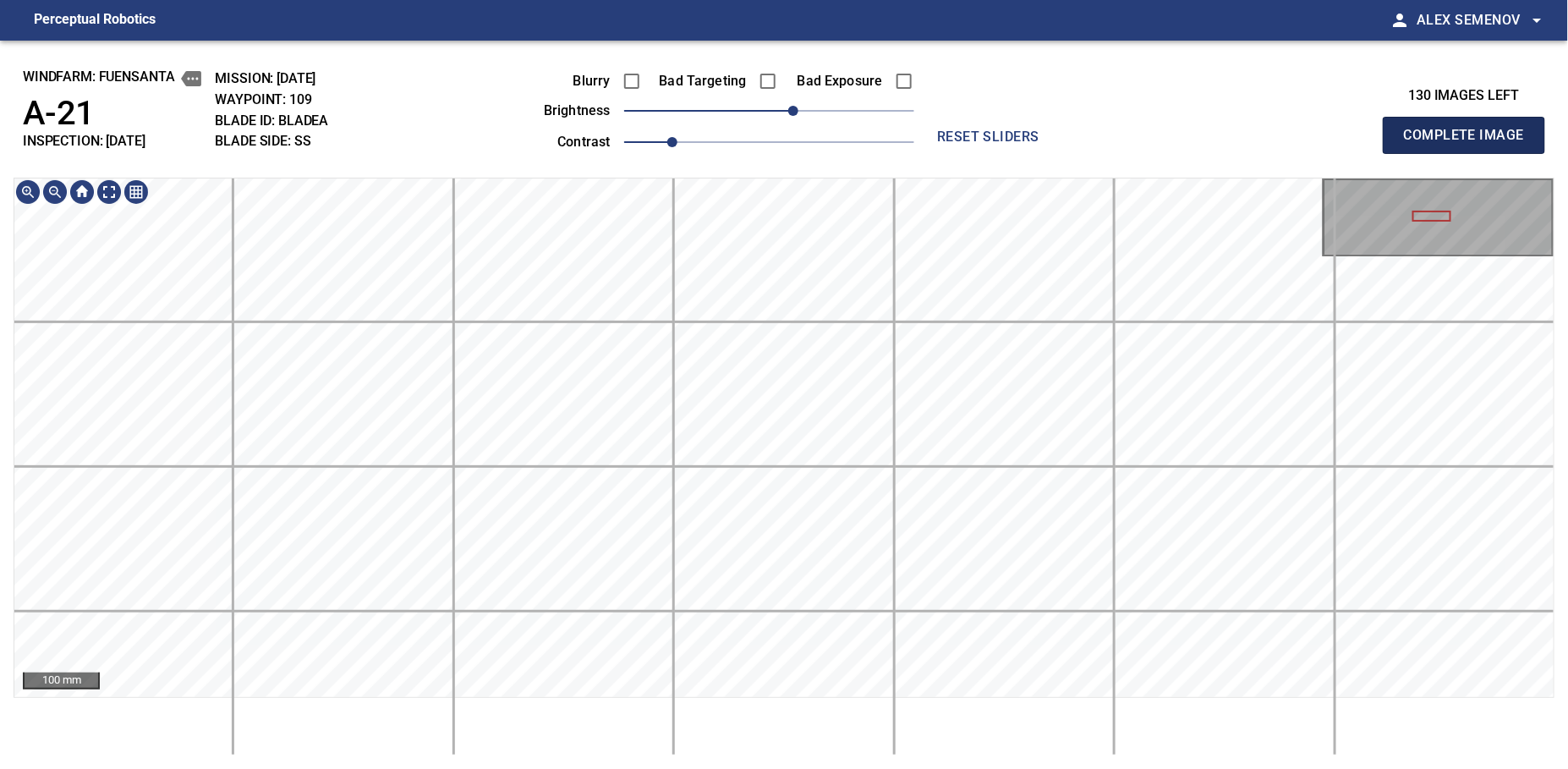 type 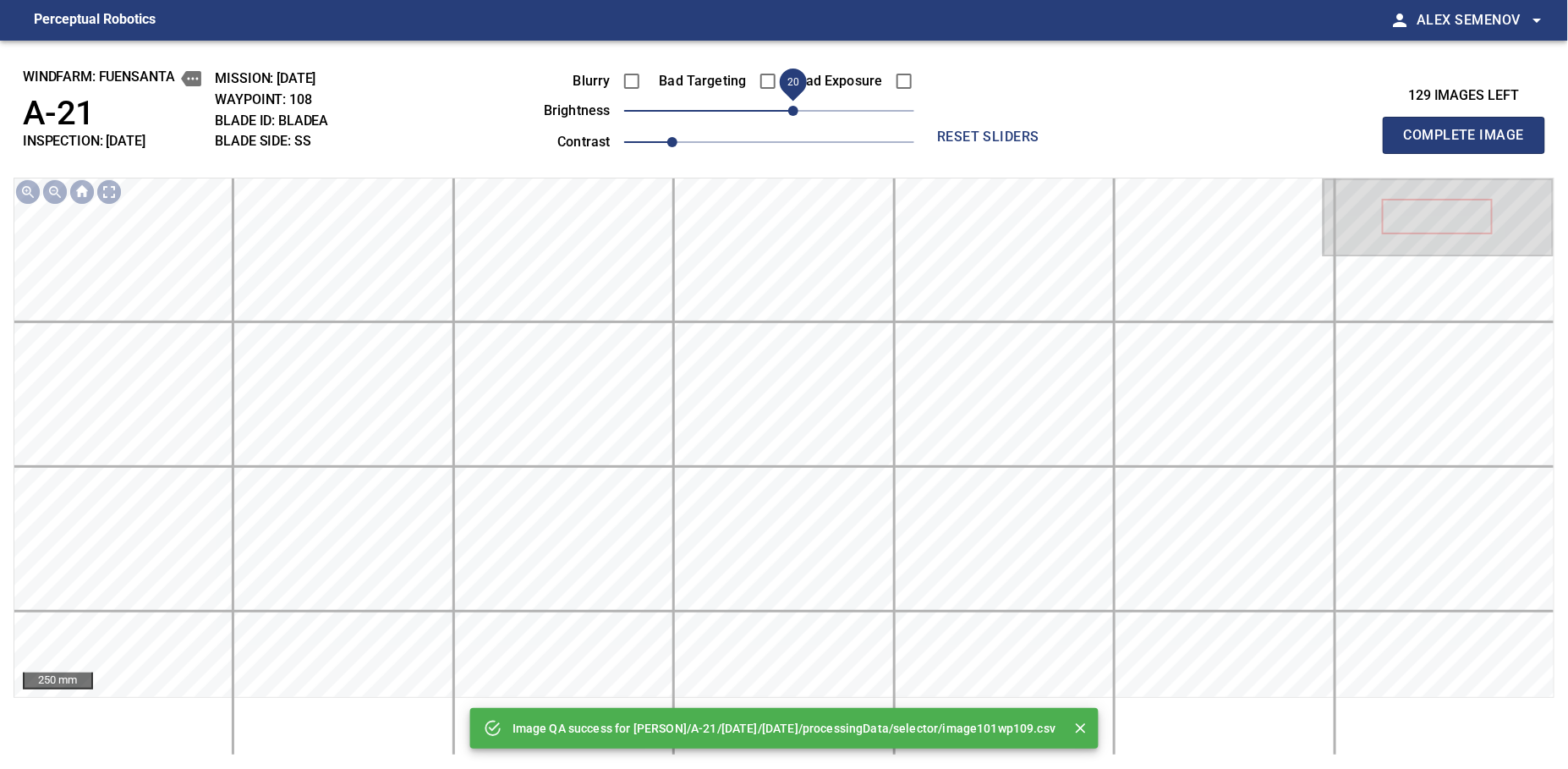 drag, startPoint x: 770, startPoint y: 109, endPoint x: 792, endPoint y: 106, distance: 22.203603 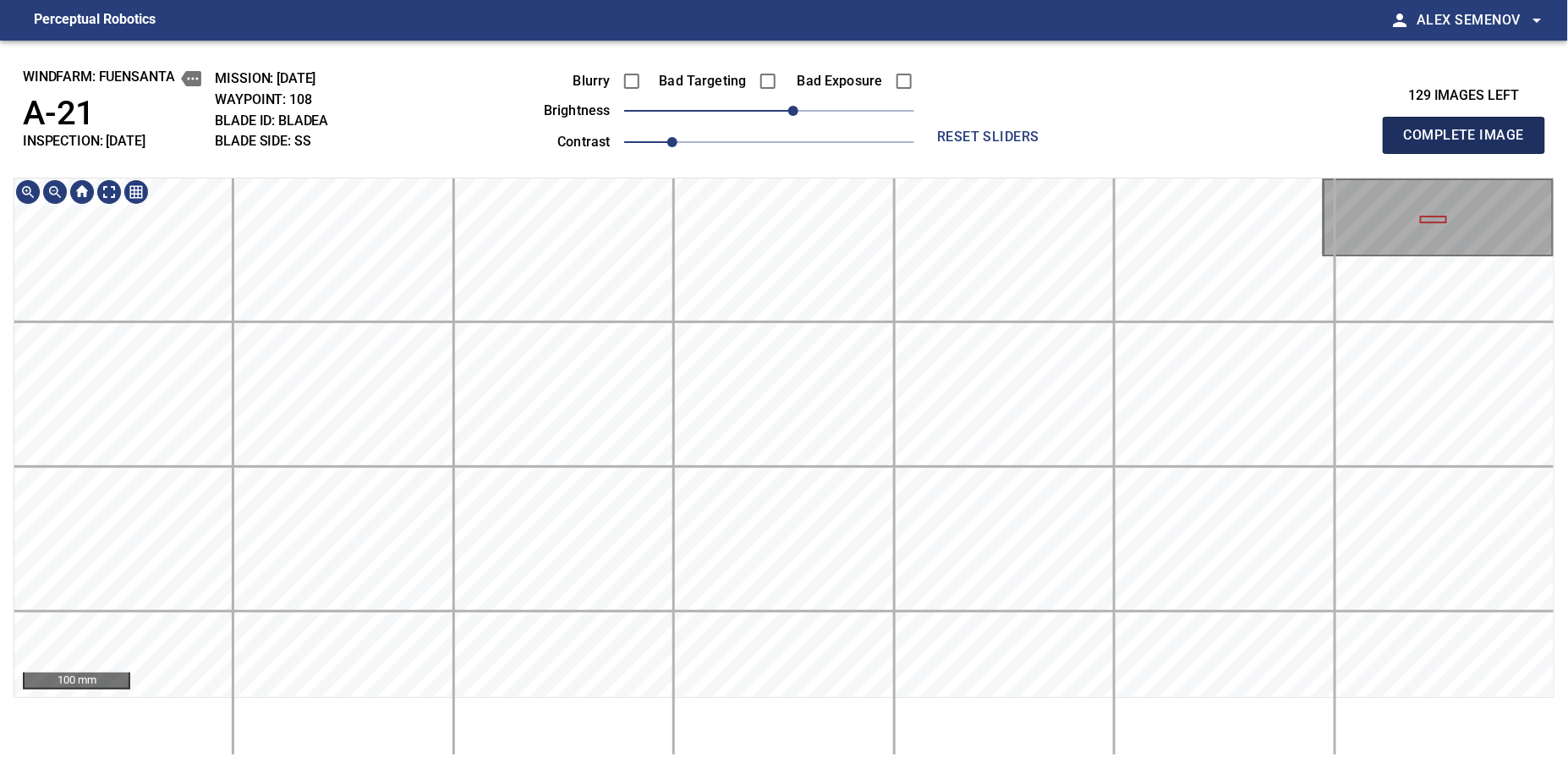 click on "Complete Image" at bounding box center (1464, 135) 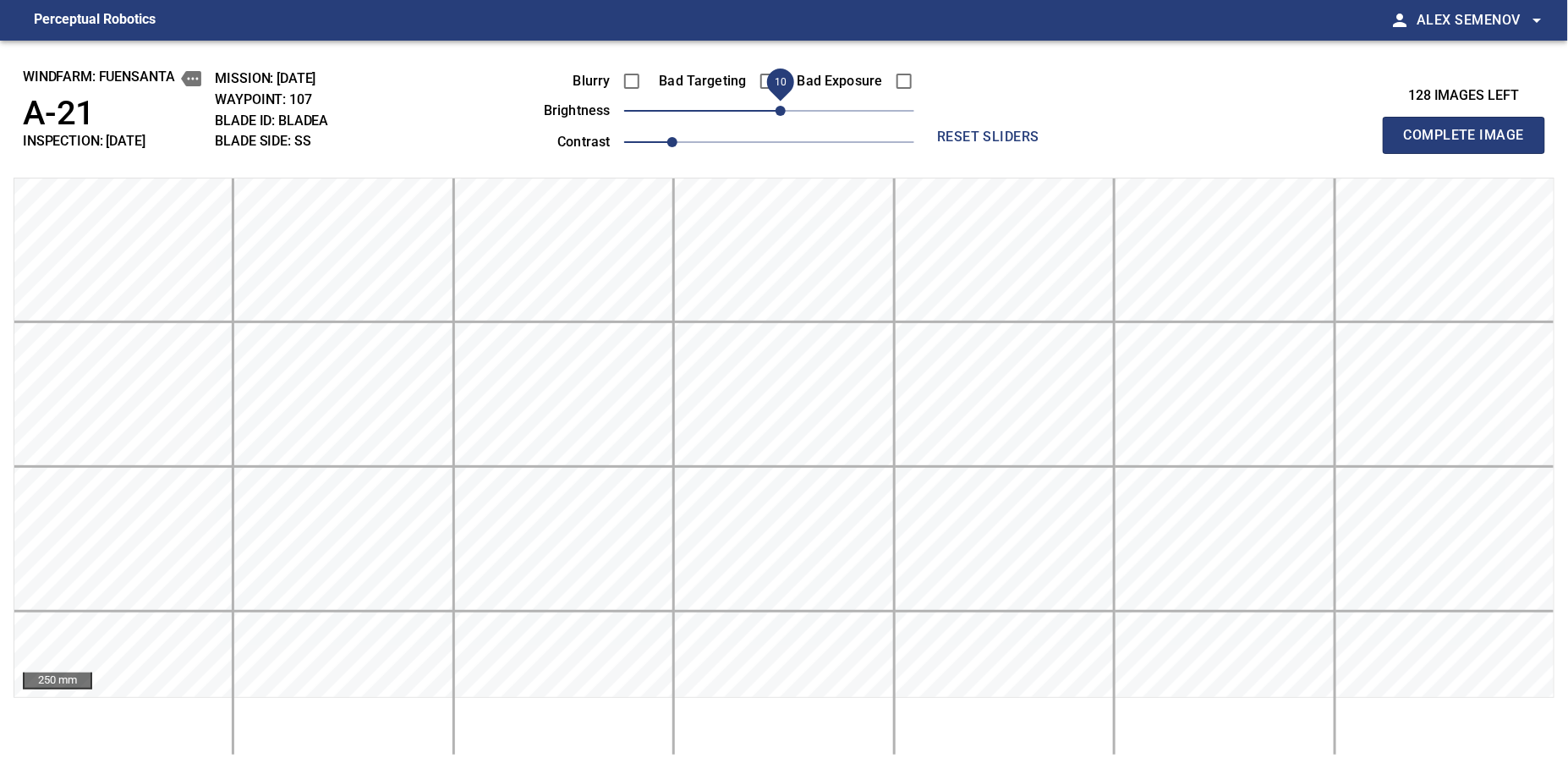 click on "10" at bounding box center (781, 111) 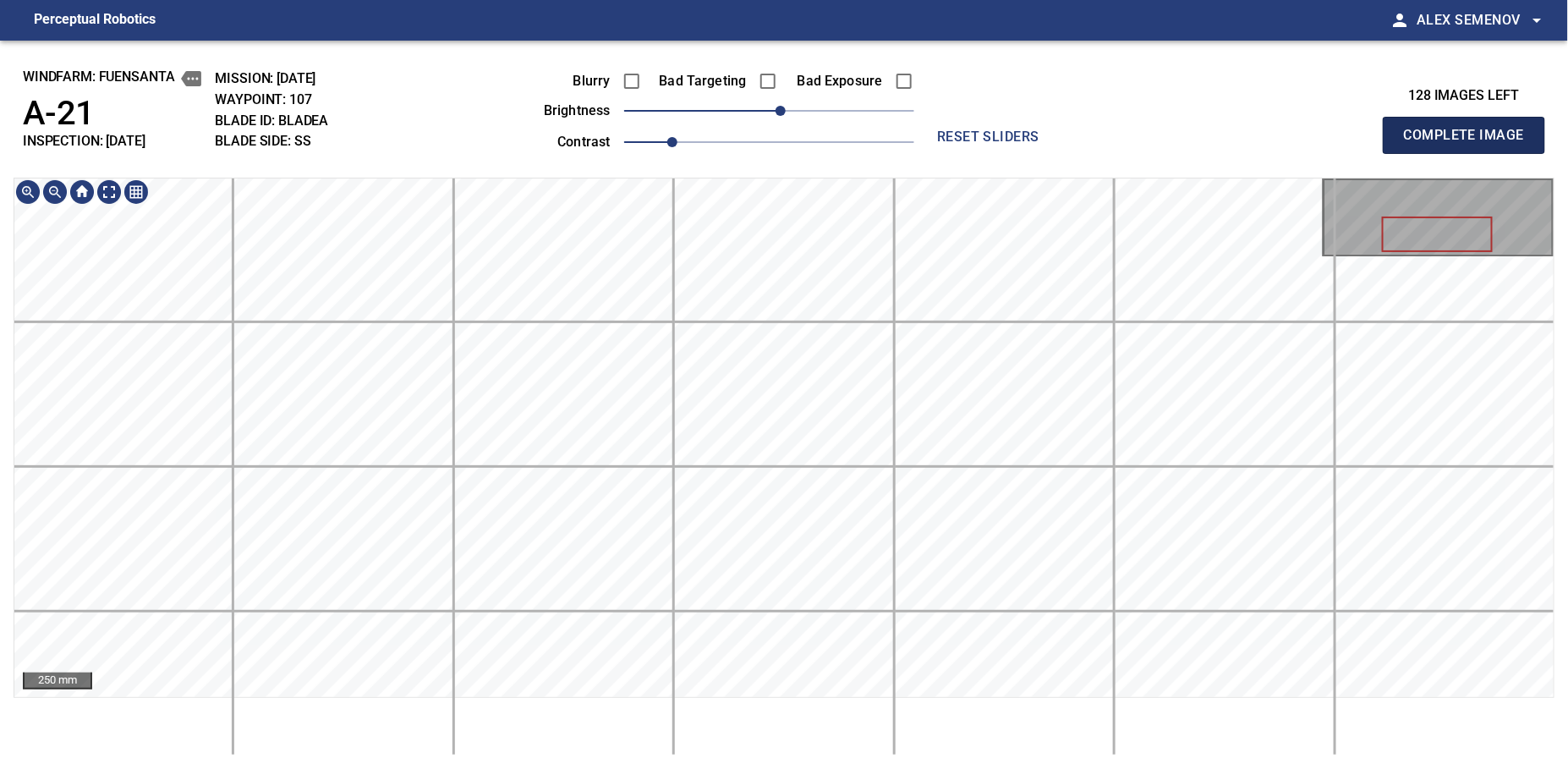 click on "Complete Image" at bounding box center (1464, 135) 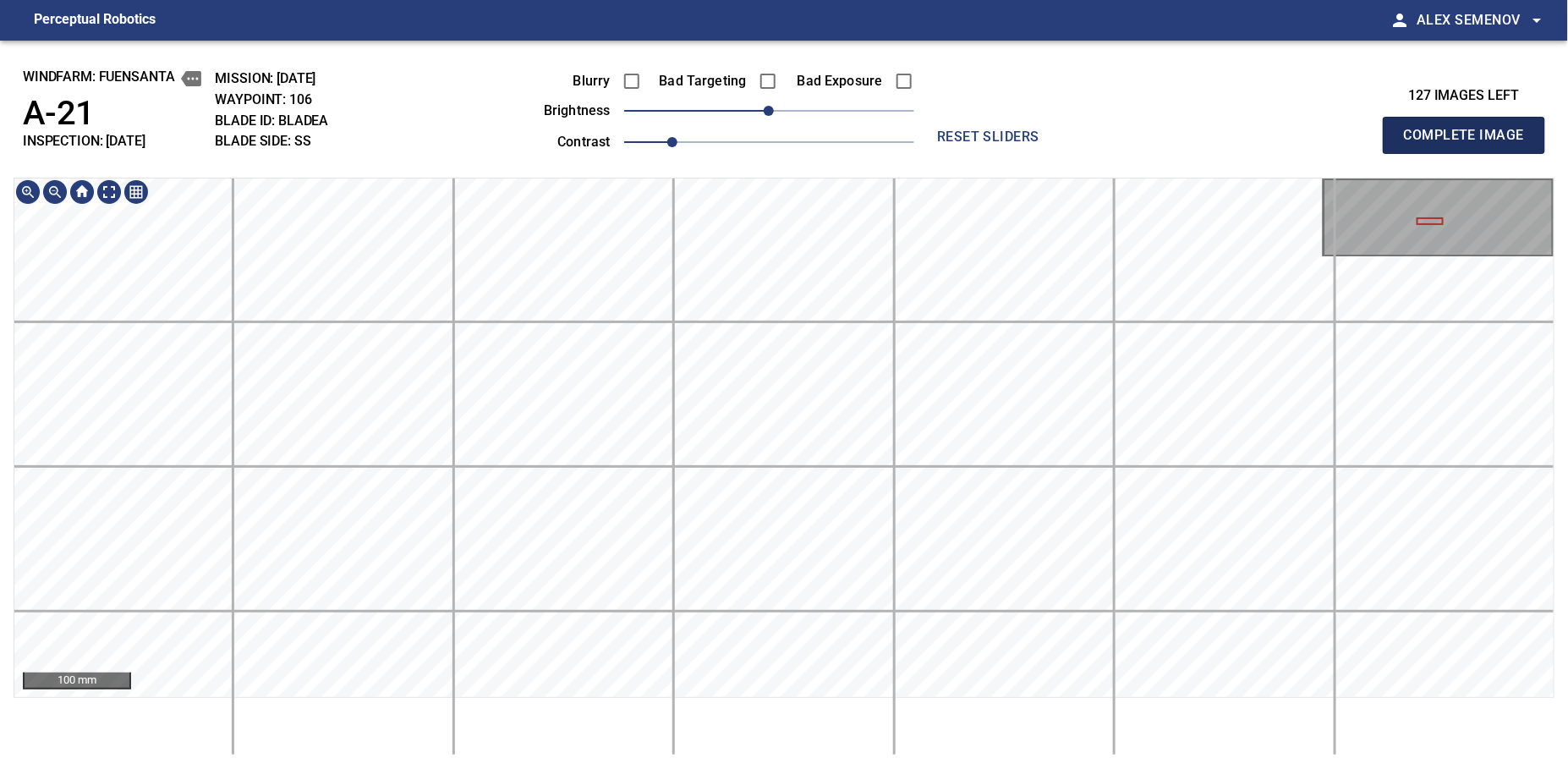 click on "Complete Image" at bounding box center [1464, 135] 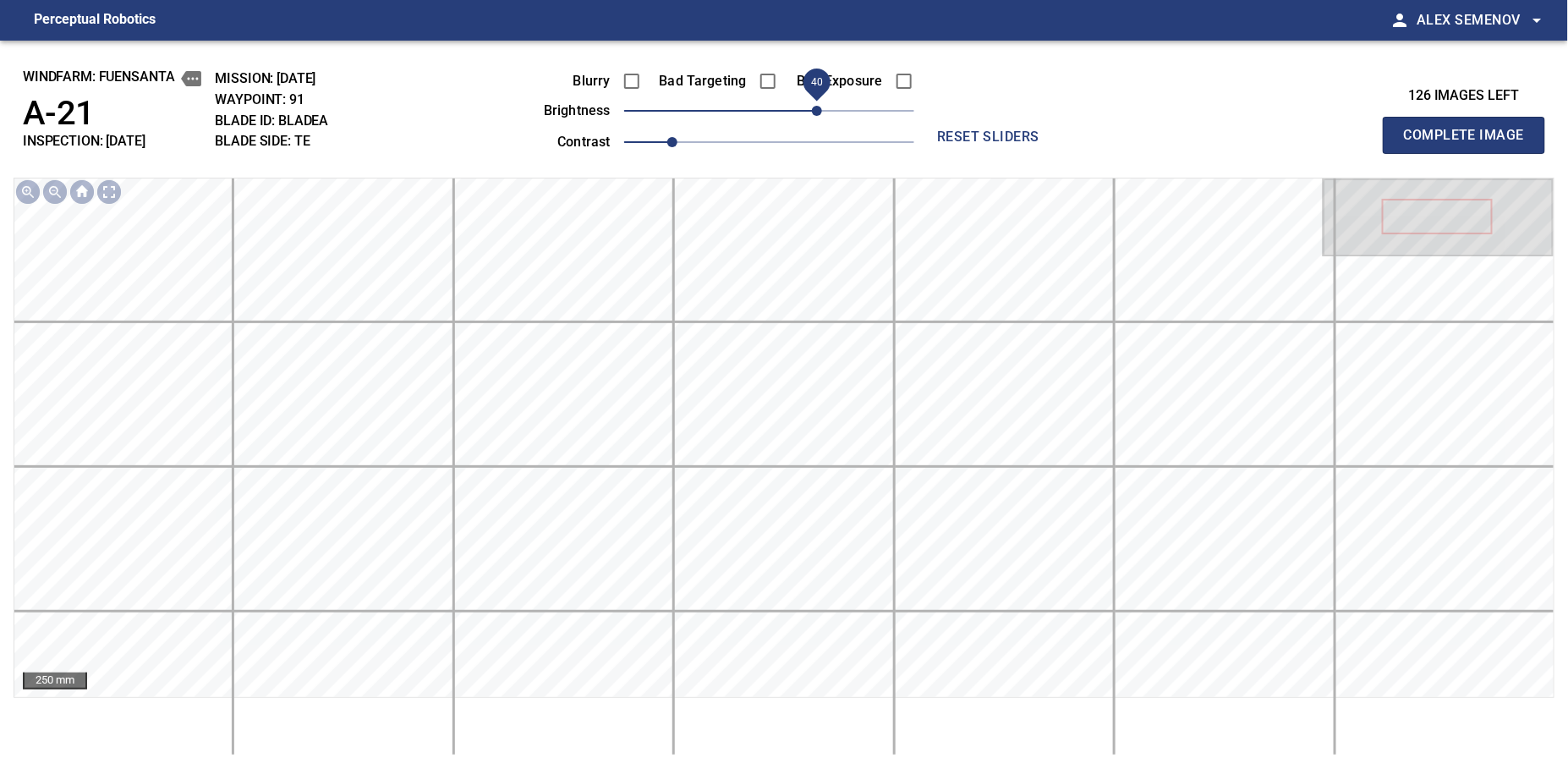 drag, startPoint x: 778, startPoint y: 103, endPoint x: 816, endPoint y: 101, distance: 38.052595 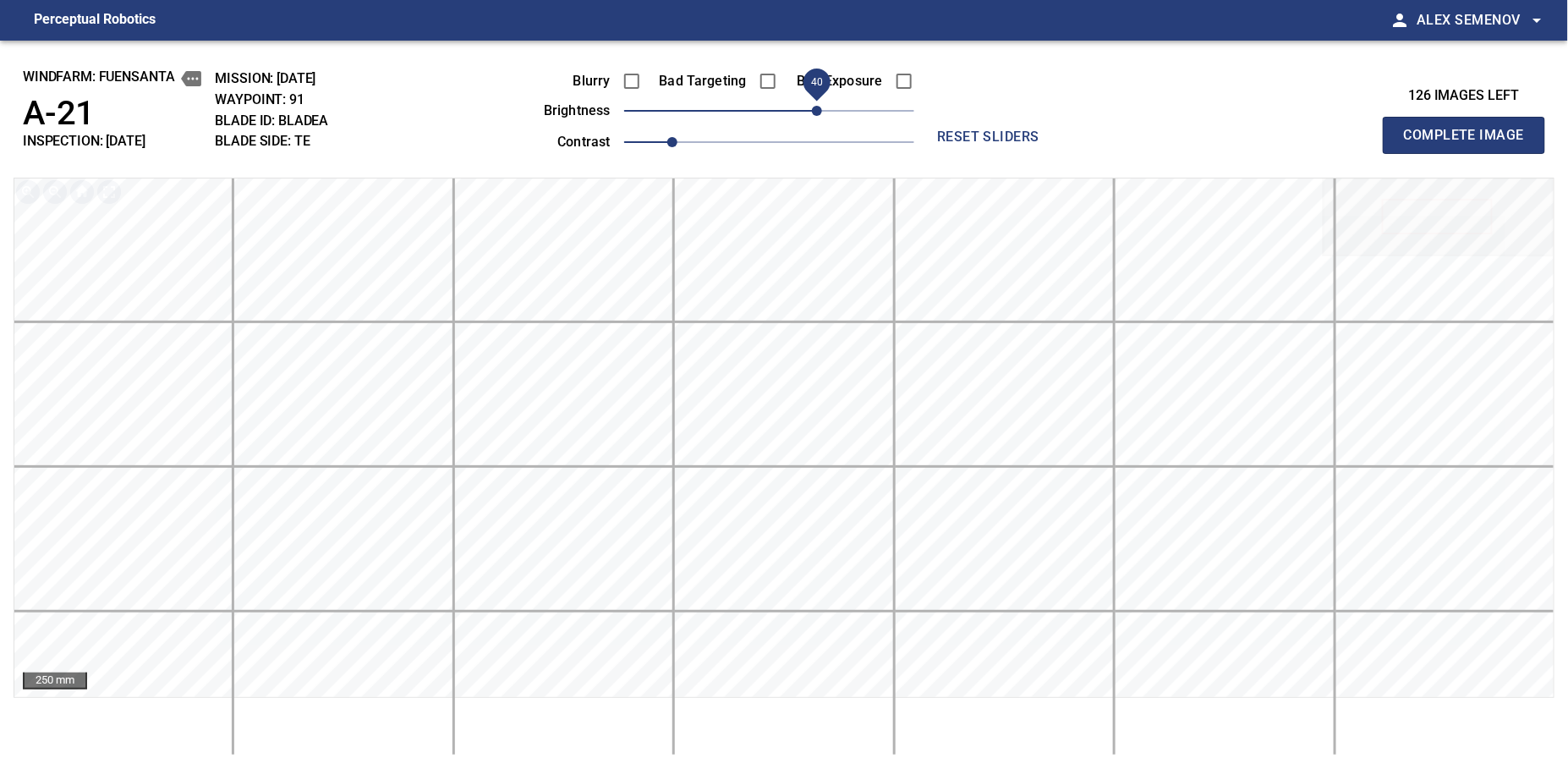 click on "Complete Image" at bounding box center [1464, 135] 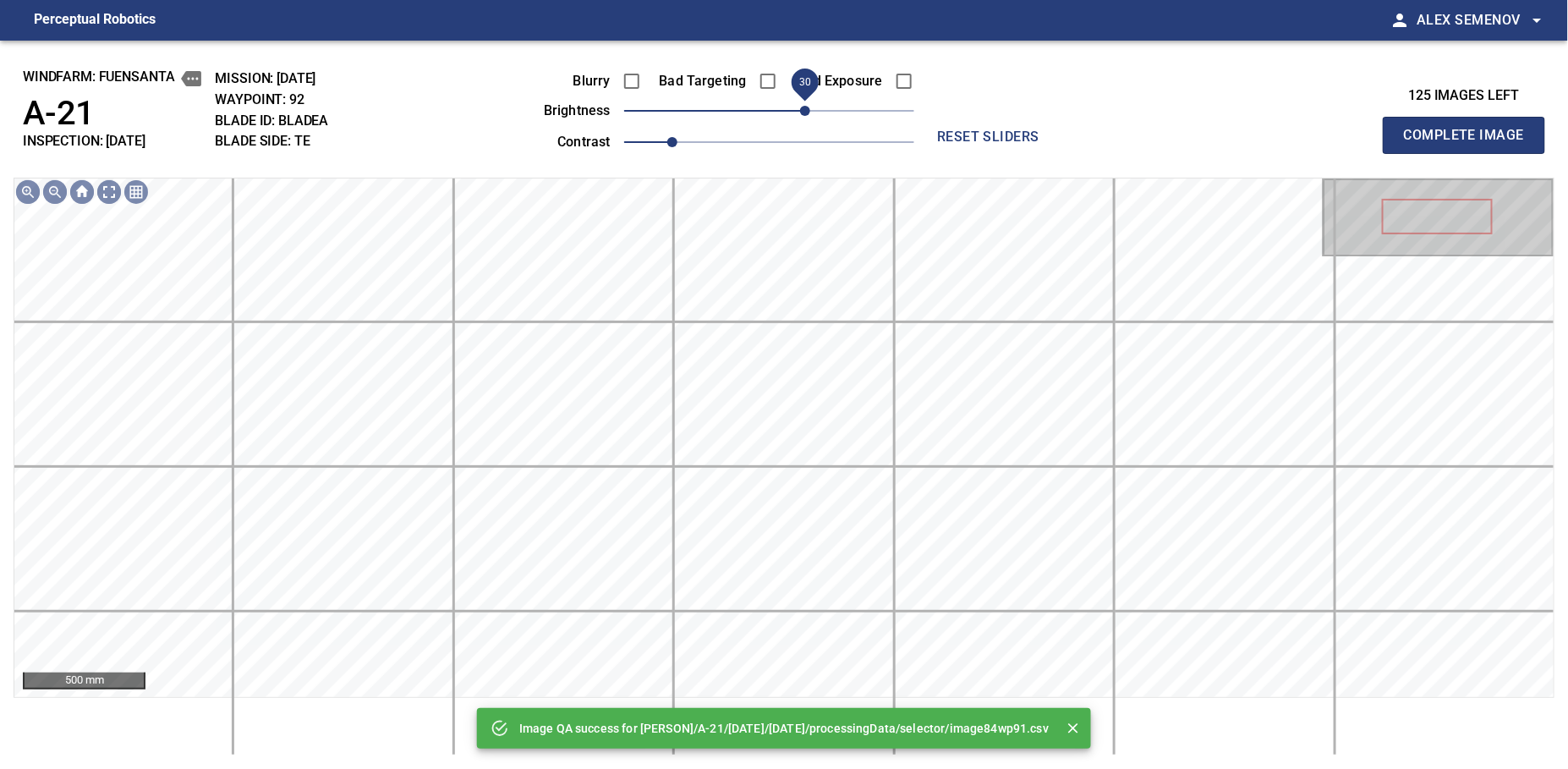 drag, startPoint x: 794, startPoint y: 117, endPoint x: 805, endPoint y: 117, distance: 11 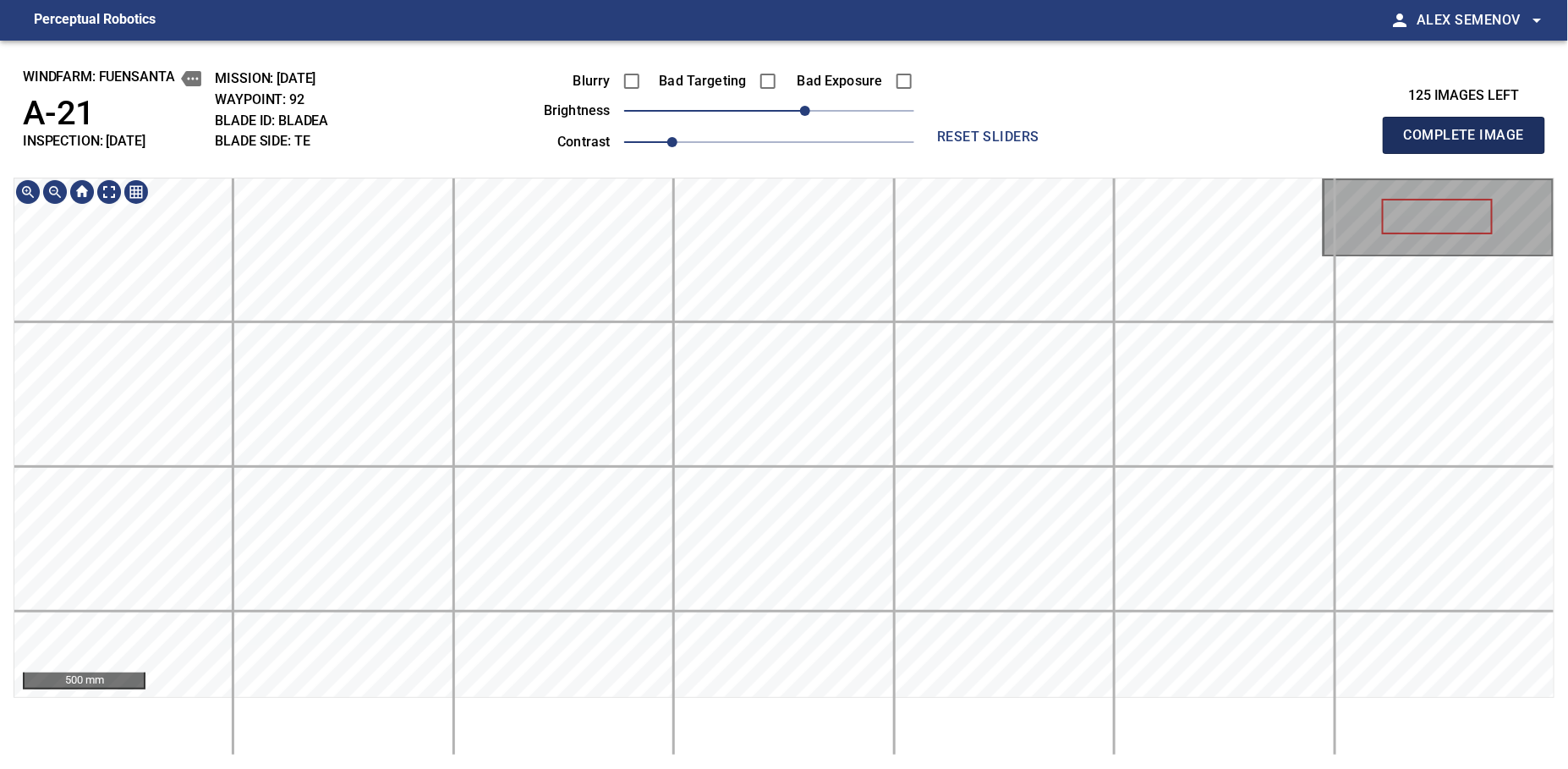 click on "Complete Image" at bounding box center [1464, 135] 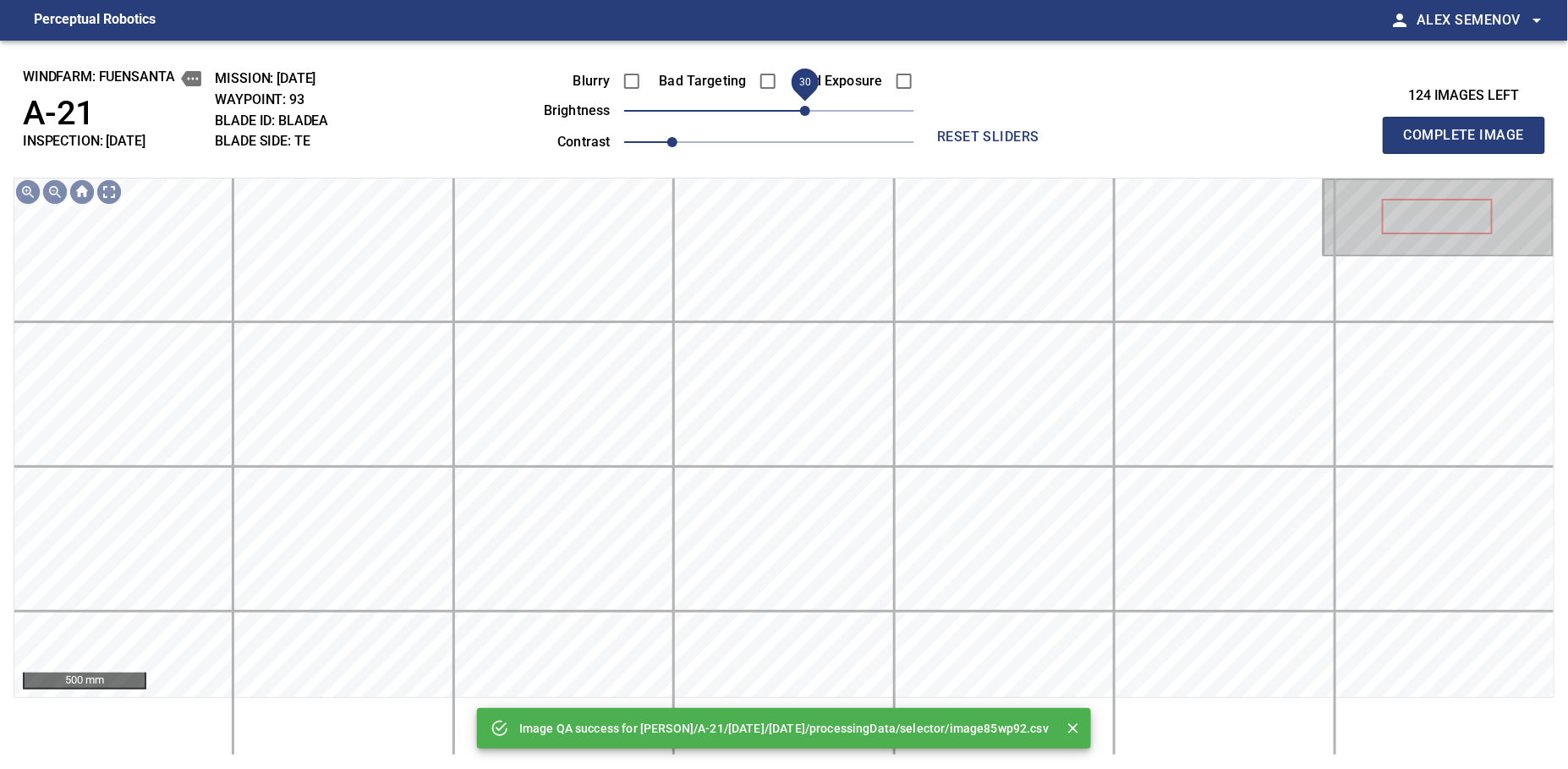 drag, startPoint x: 792, startPoint y: 116, endPoint x: 807, endPoint y: 113, distance: 15.297059 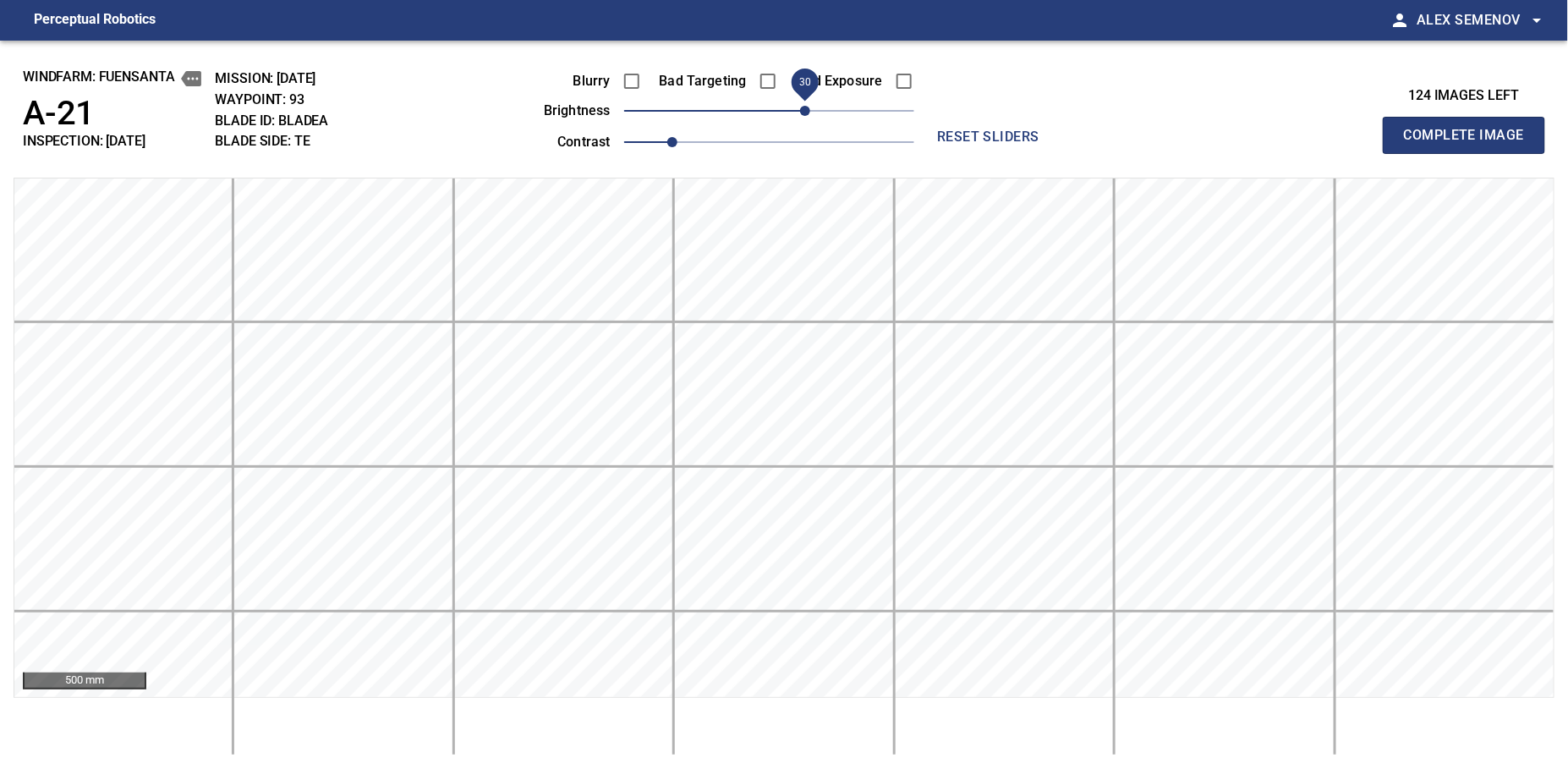 click on "Complete Image" at bounding box center (1464, 135) 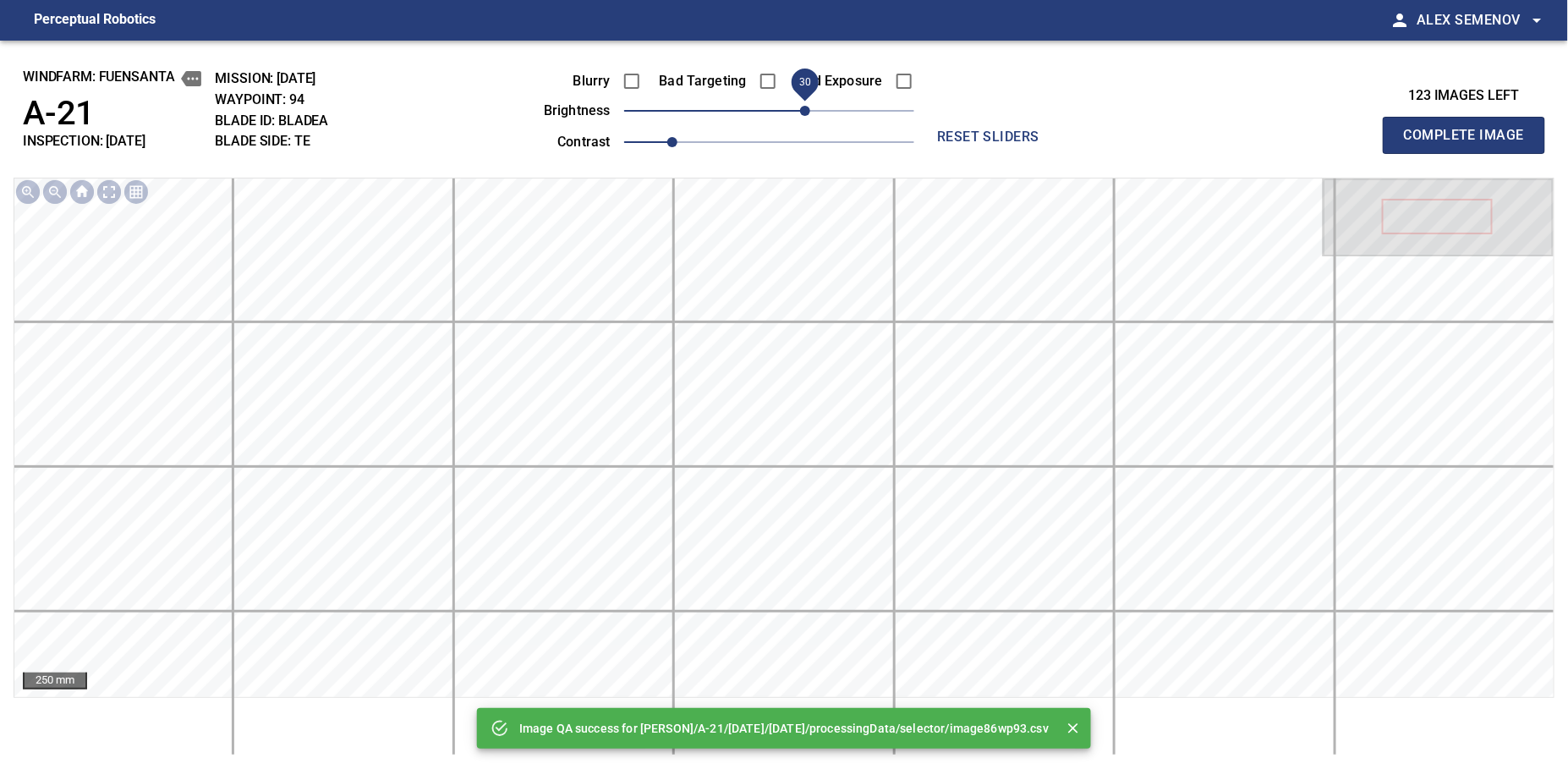 drag, startPoint x: 776, startPoint y: 111, endPoint x: 802, endPoint y: 108, distance: 26.172505 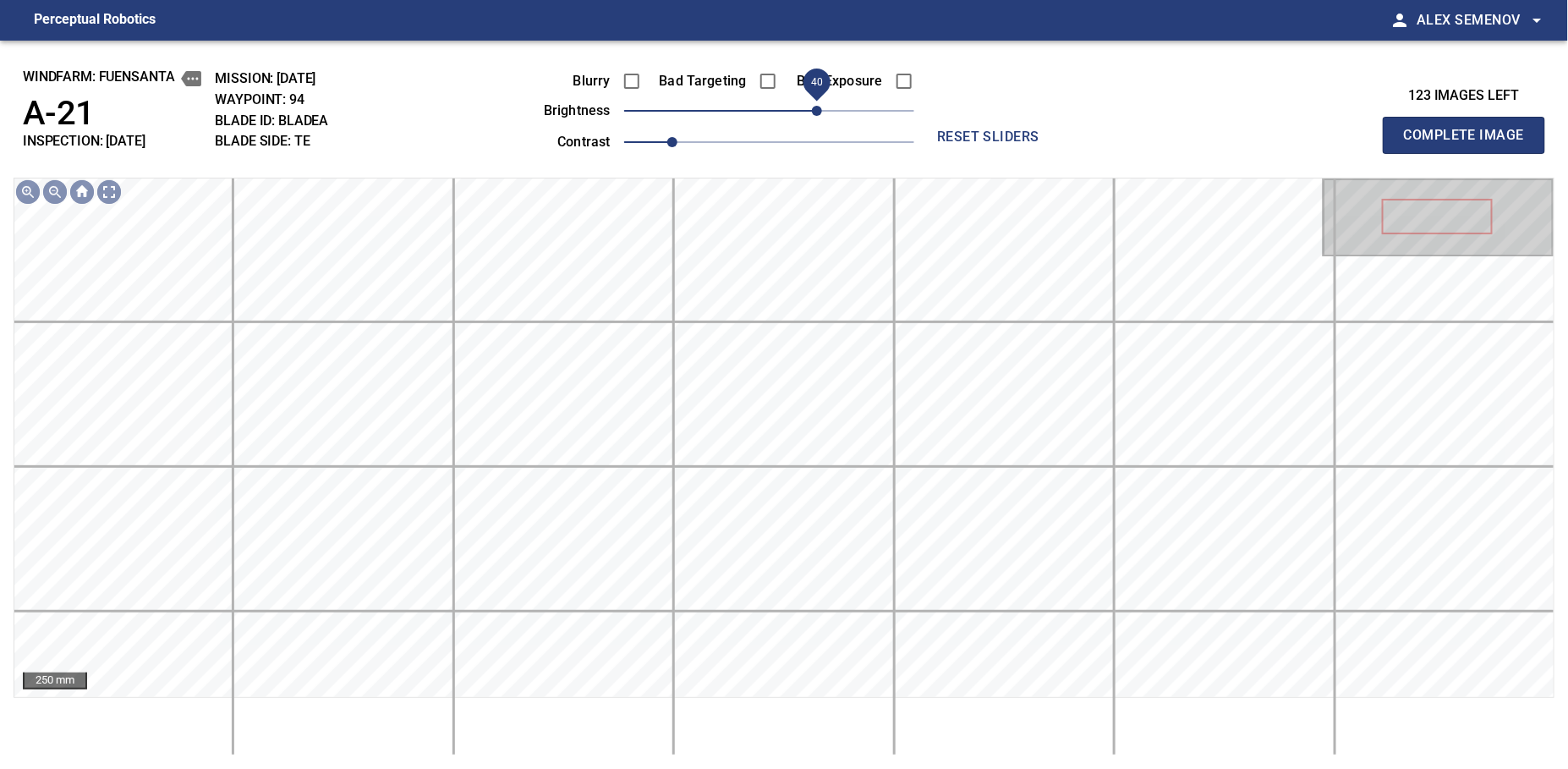 click on "40" at bounding box center (817, 111) 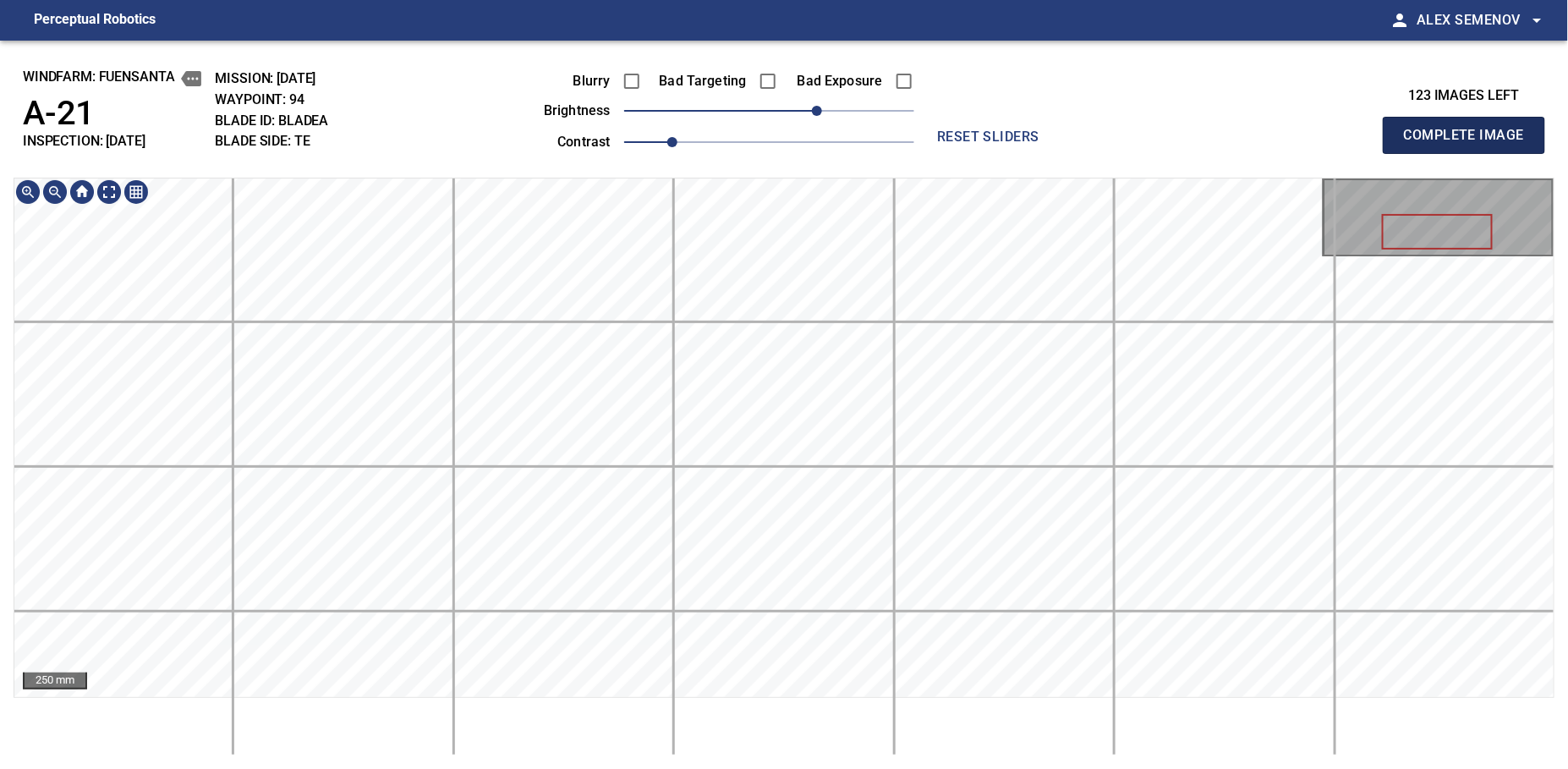 click on "Complete Image" at bounding box center (1464, 135) 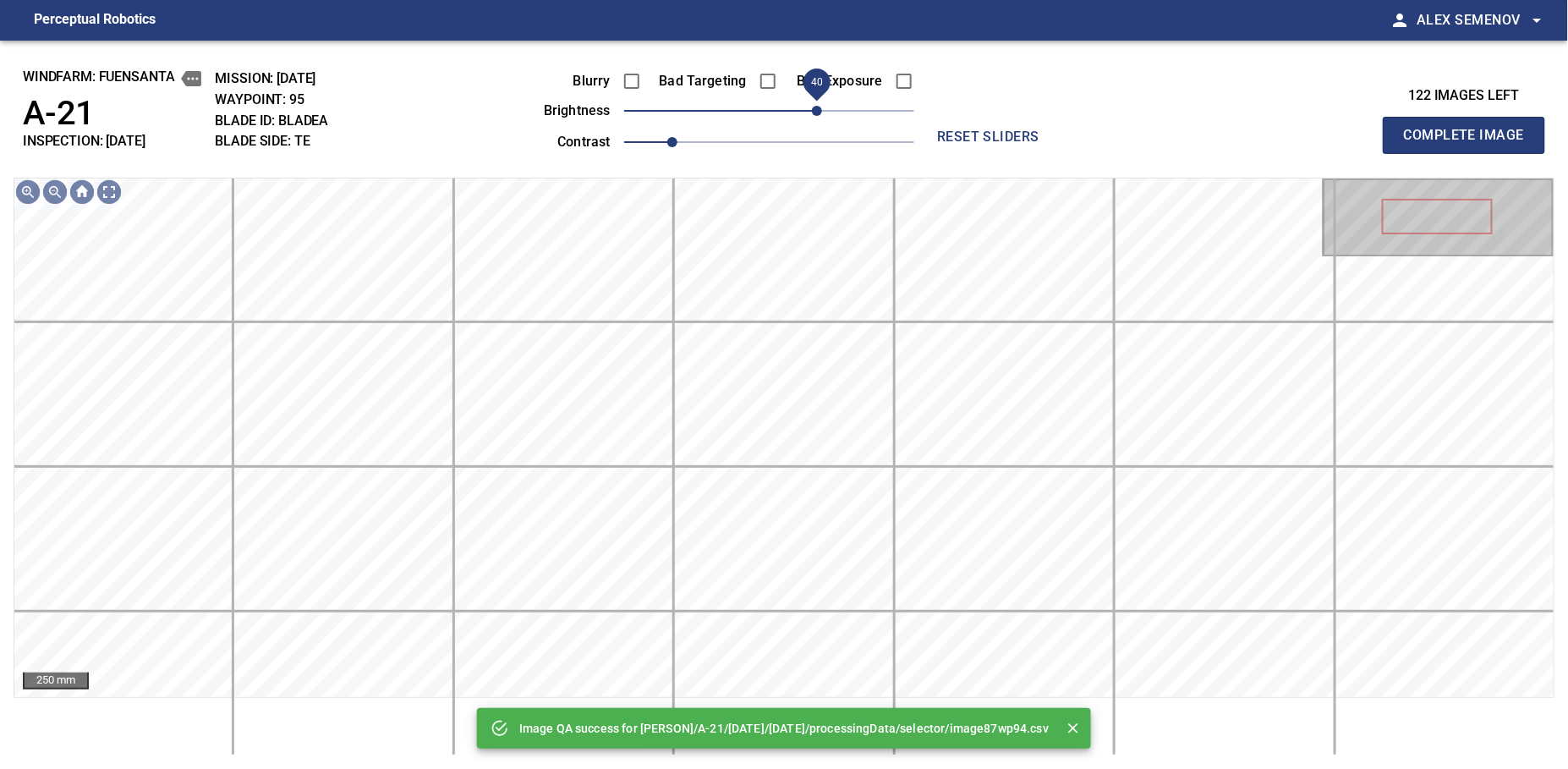 click on "40" at bounding box center [769, 111] 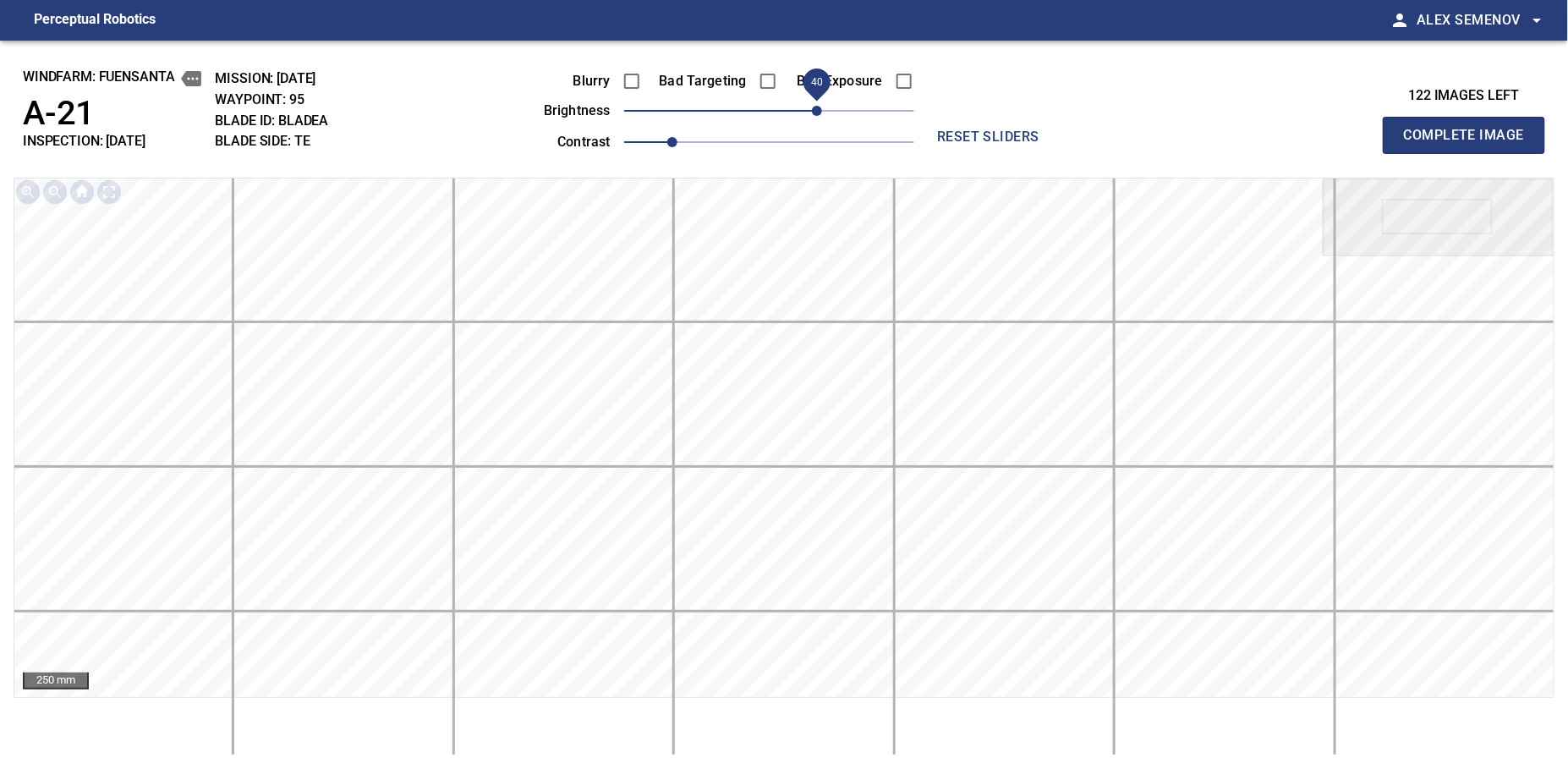click on "Complete Image" at bounding box center [1464, 135] 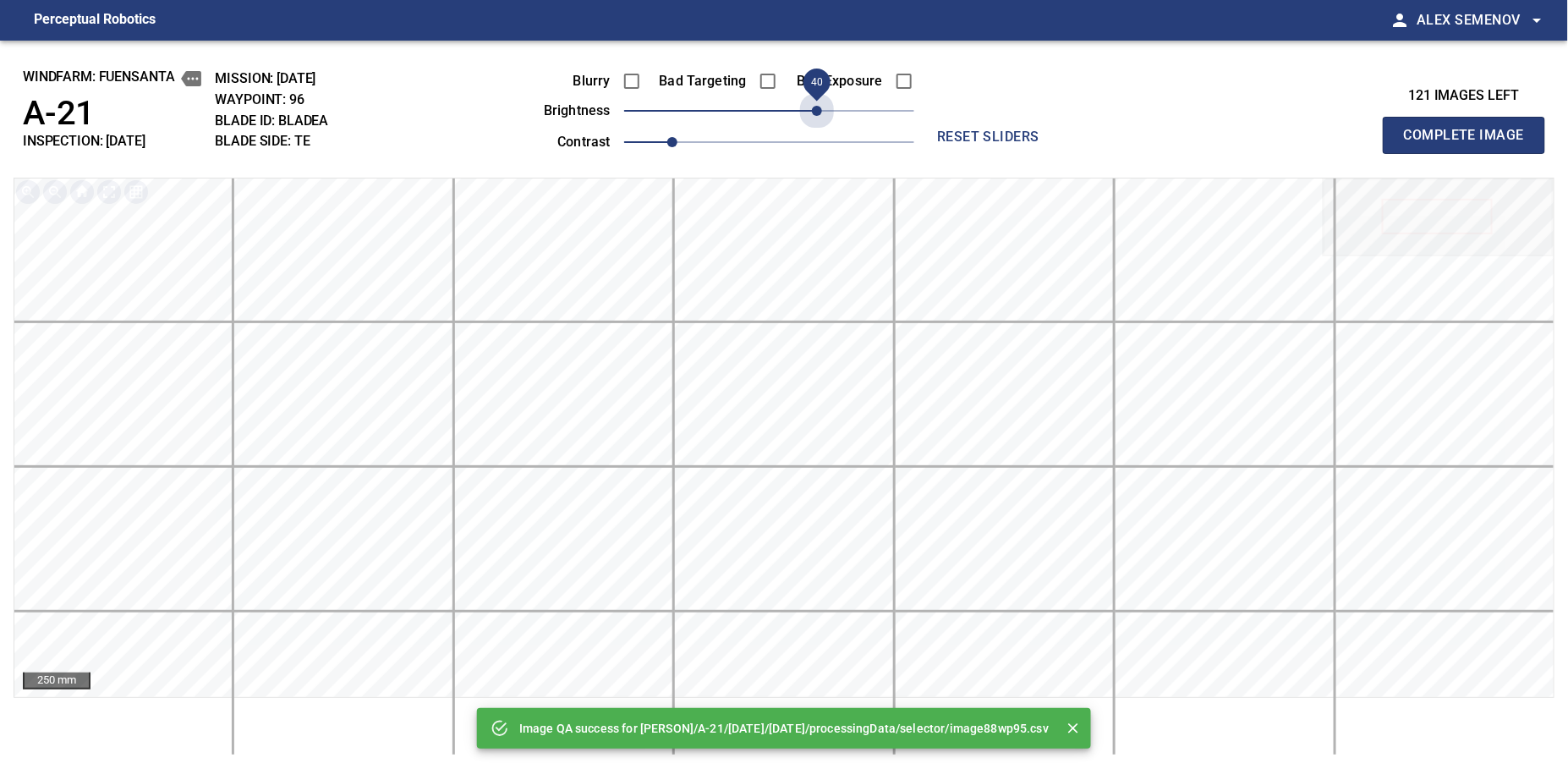 click on "40" at bounding box center [769, 111] 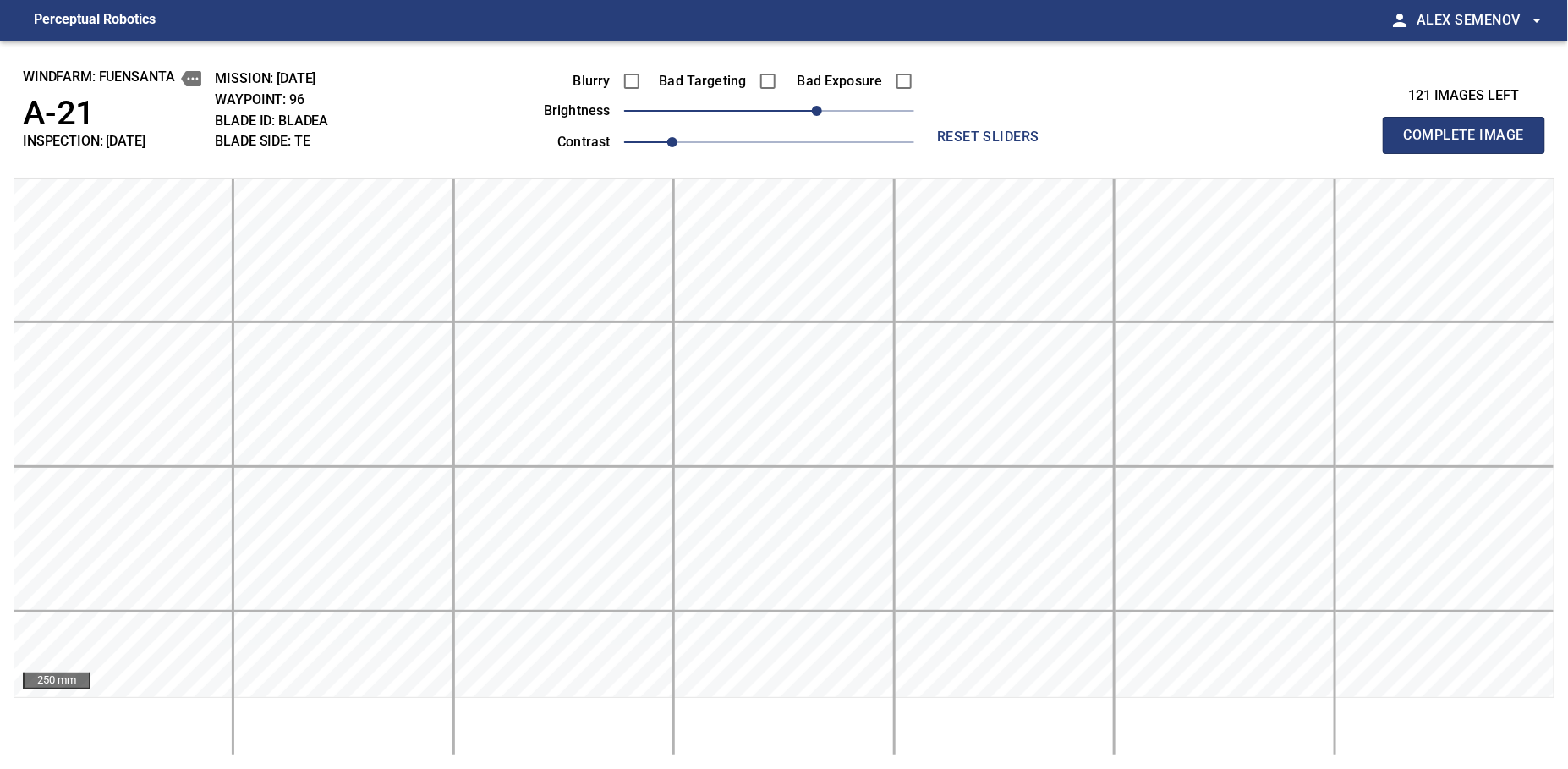 click on "Complete Image" at bounding box center (1464, 135) 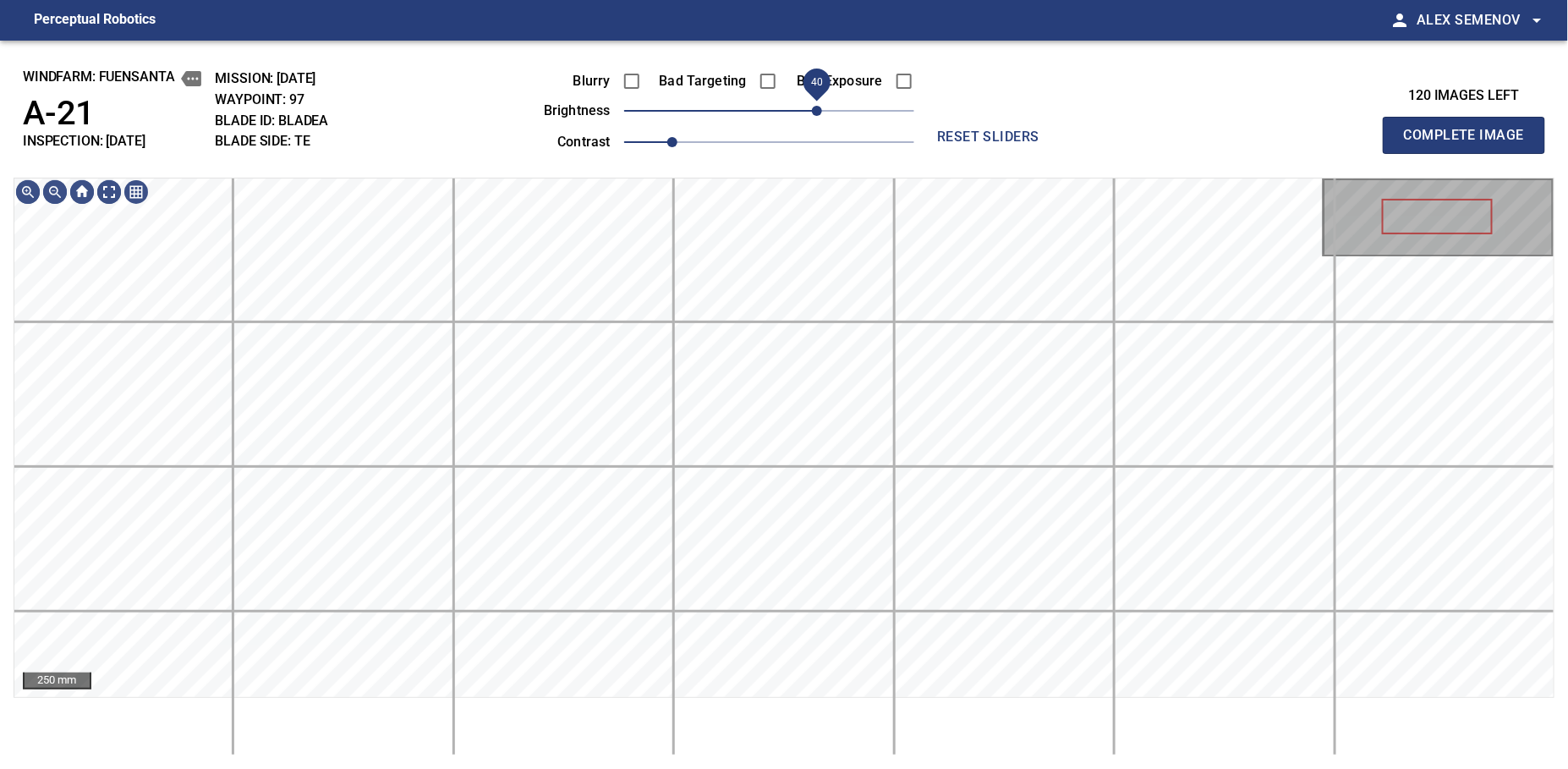 drag, startPoint x: 781, startPoint y: 119, endPoint x: 819, endPoint y: 121, distance: 38.052595 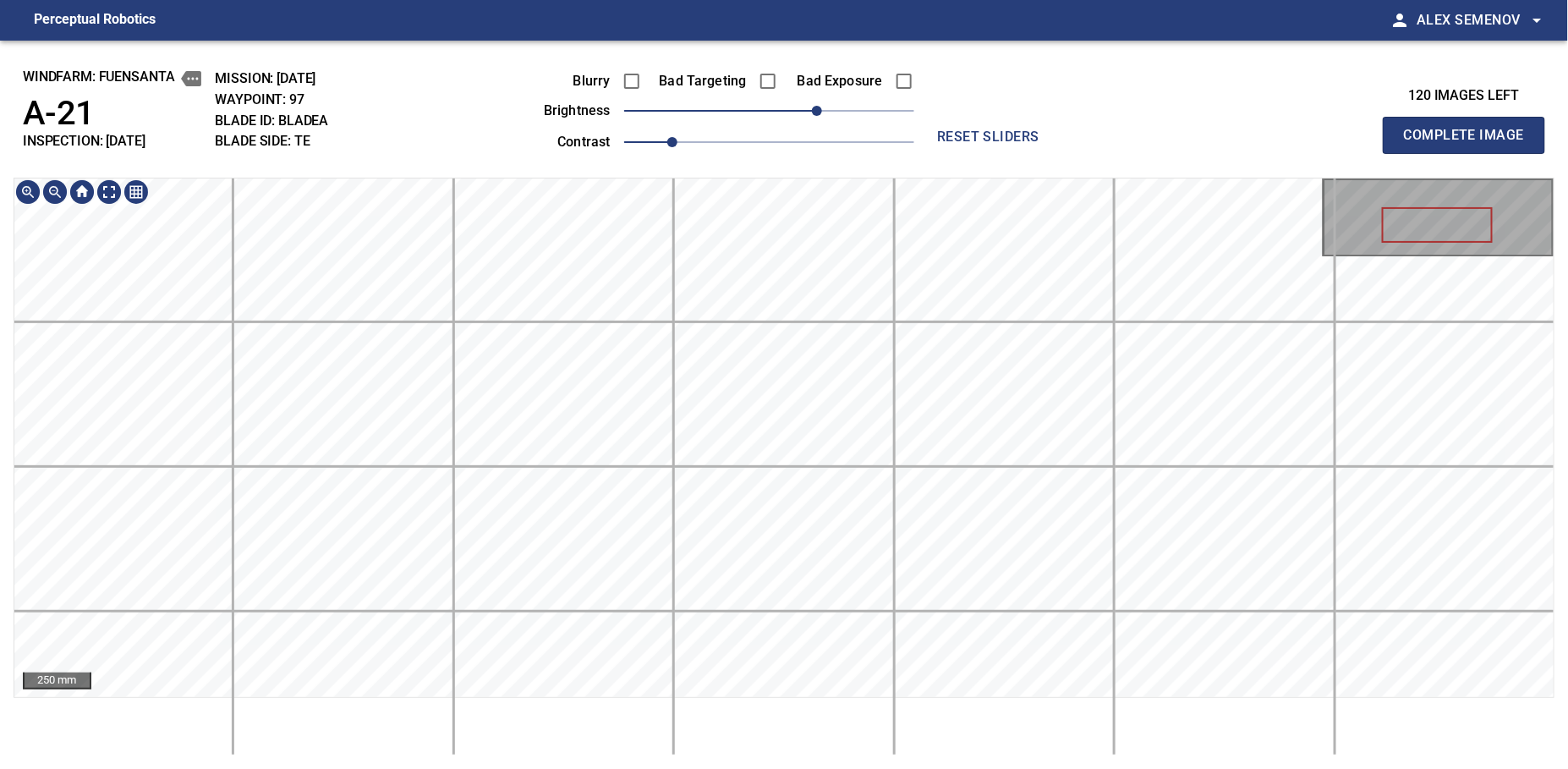 click on "windfarm: Fuensanta A-21 INSPECTION: 2025-07-11-1 MISSION: 2025-07-11-1 WAYPOINT: 97 BLADE ID: bladeA BLADE SIDE: TE Blurry Bad Targeting Bad Exposure brightness 40 contrast 1 reset sliders 120 images left Complete Image 250 mm" at bounding box center [784, 404] 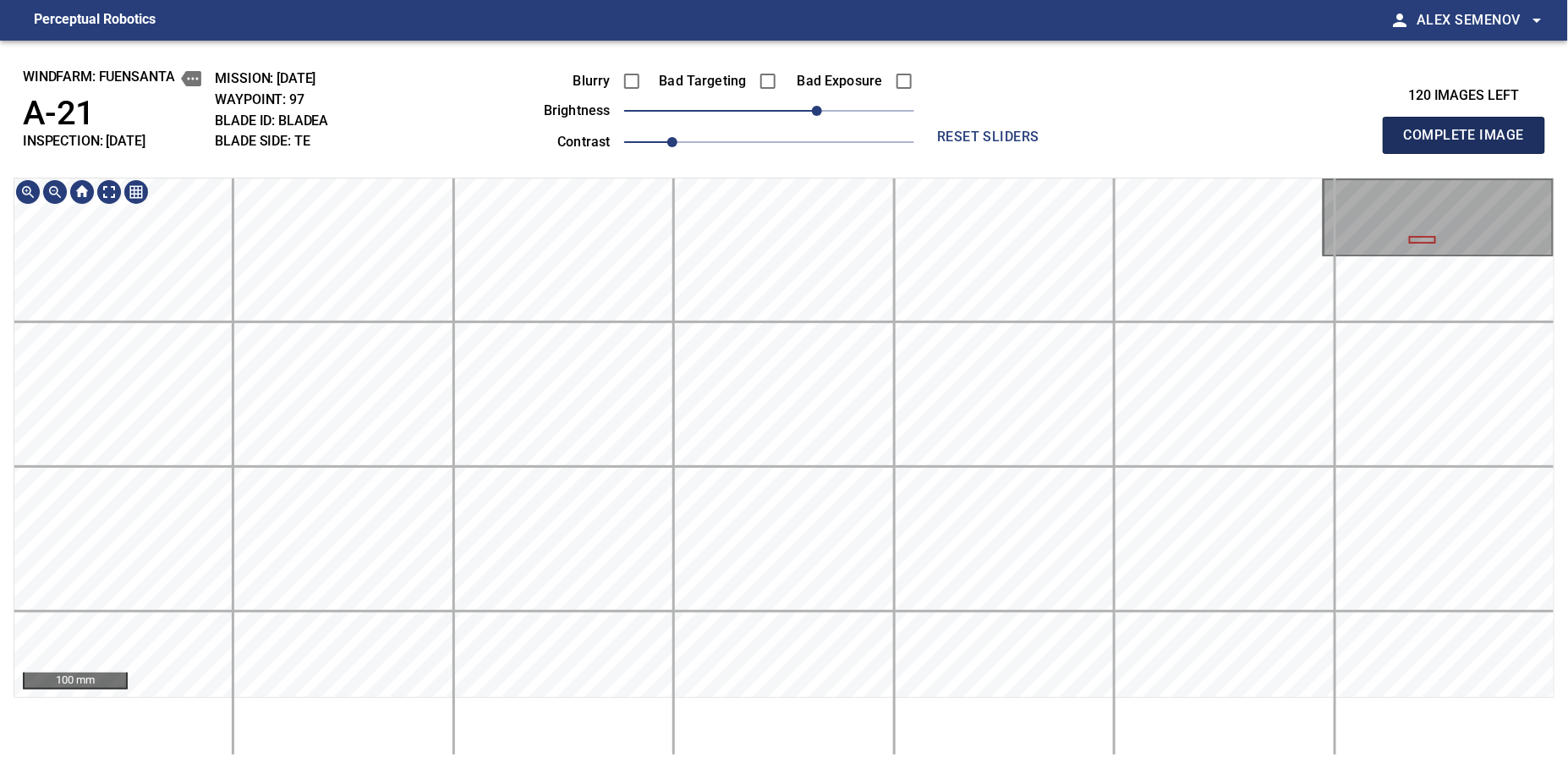 click on "Complete Image" at bounding box center [1464, 135] 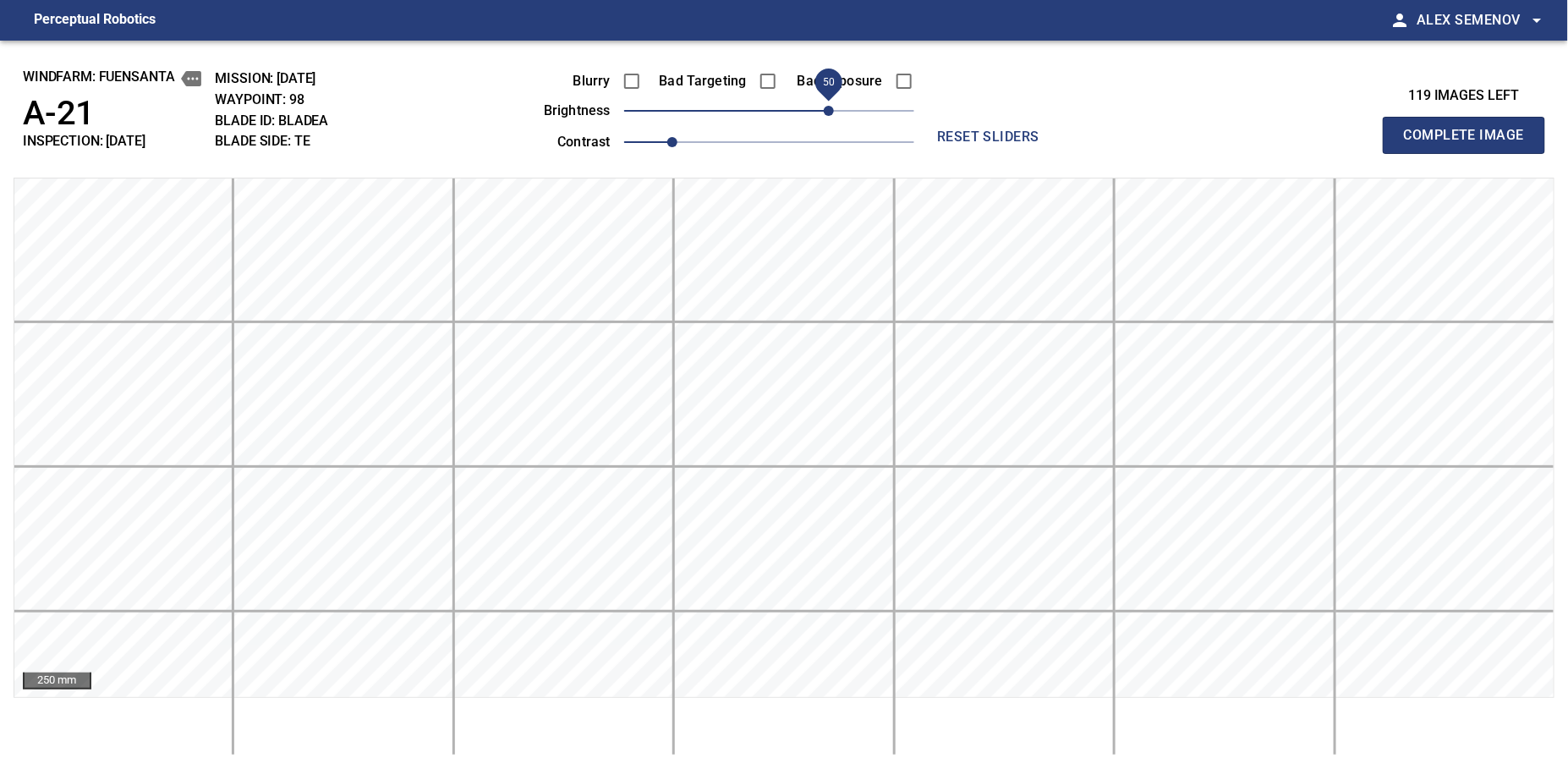drag, startPoint x: 807, startPoint y: 108, endPoint x: 825, endPoint y: 108, distance: 18 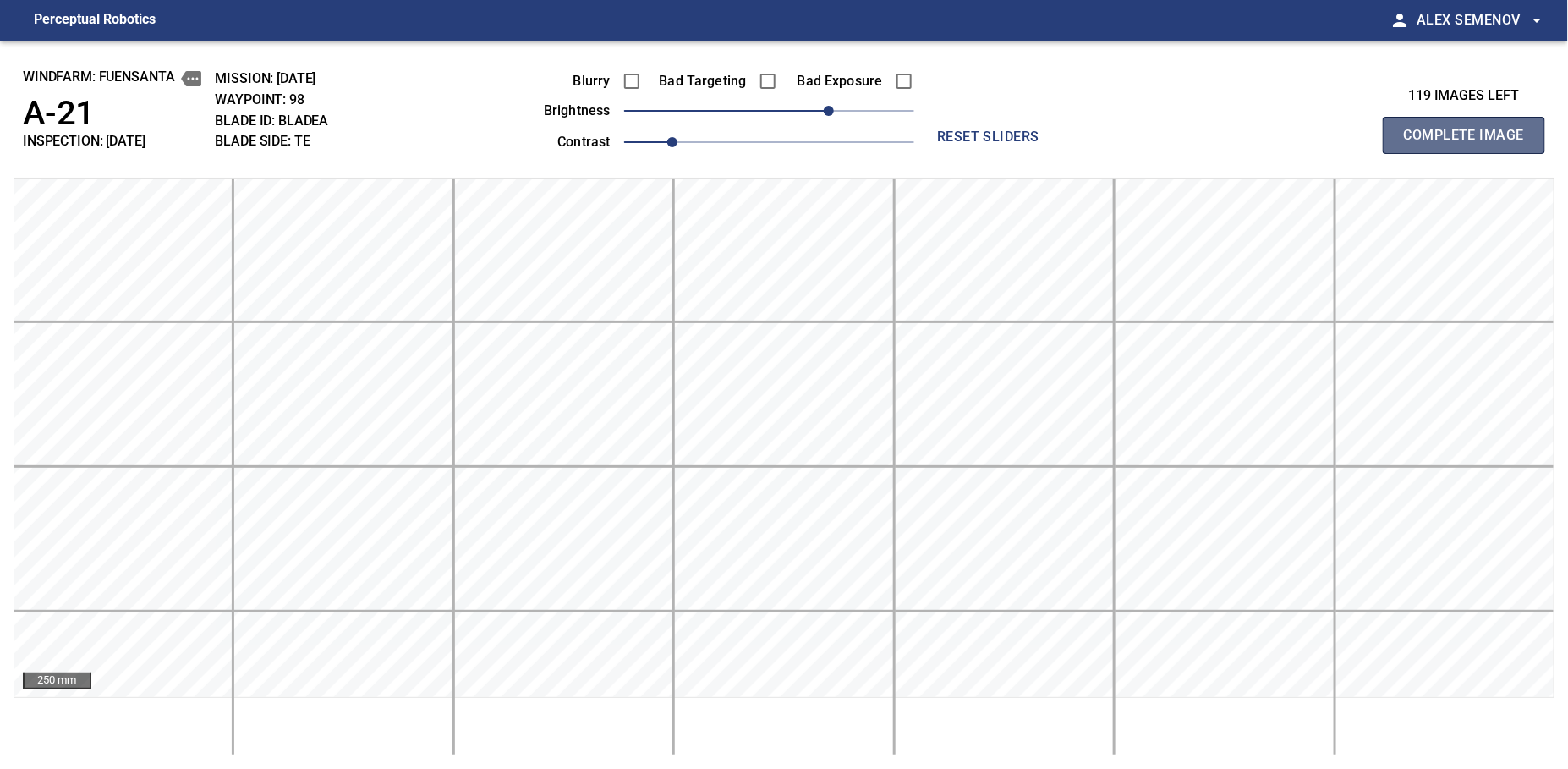 click on "Complete Image" at bounding box center [1464, 135] 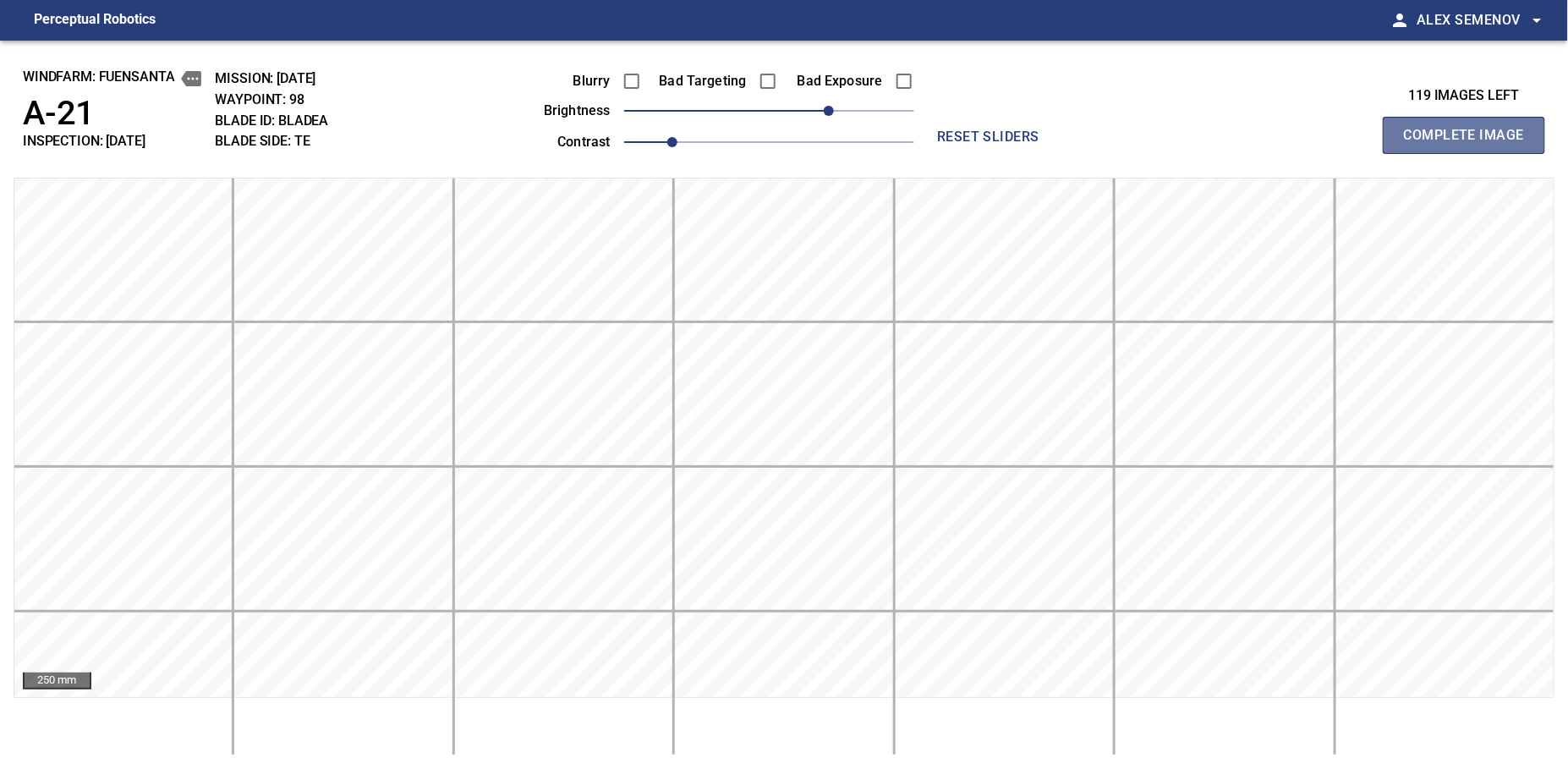 type 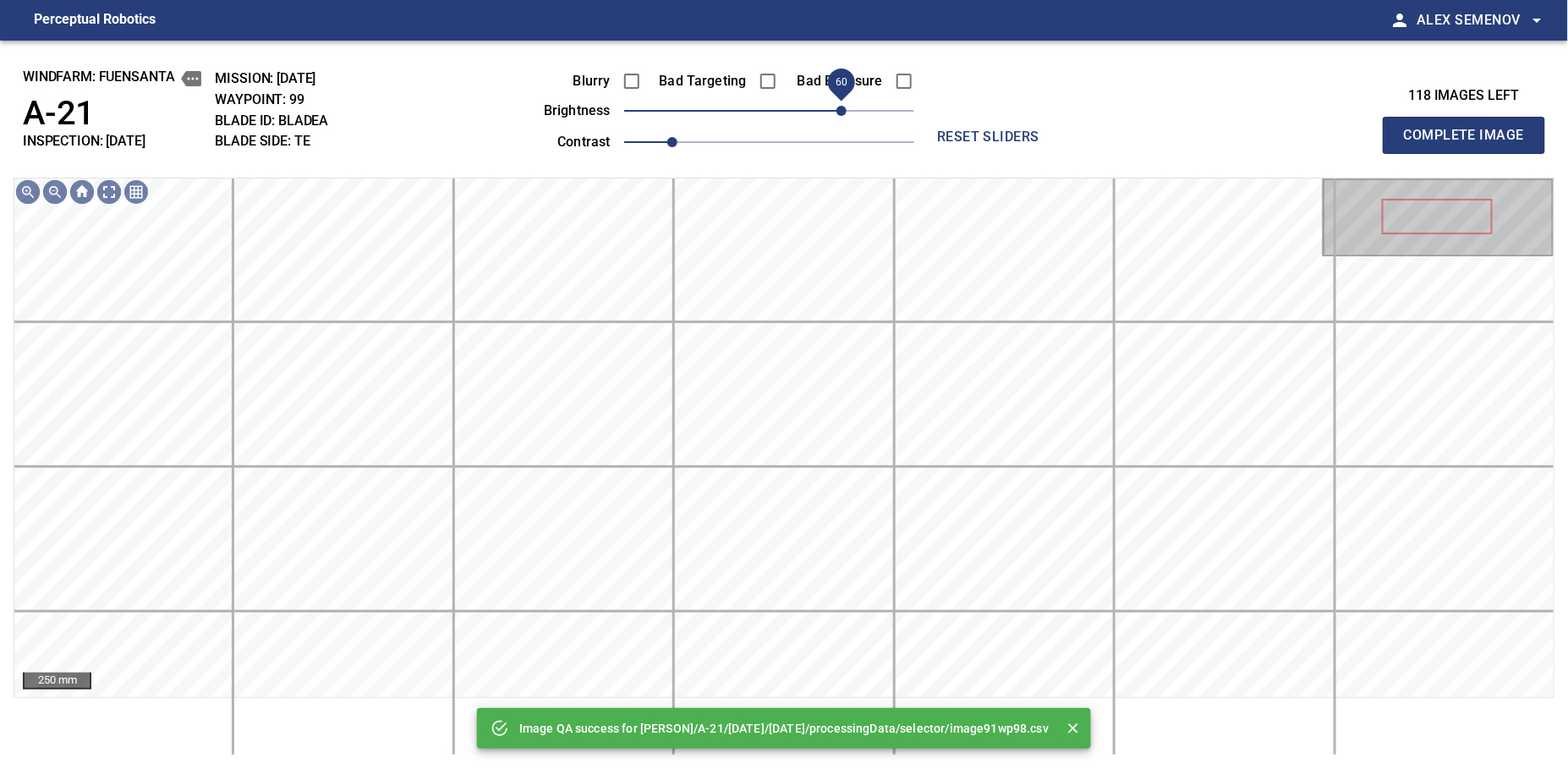drag, startPoint x: 825, startPoint y: 108, endPoint x: 839, endPoint y: 108, distance: 14 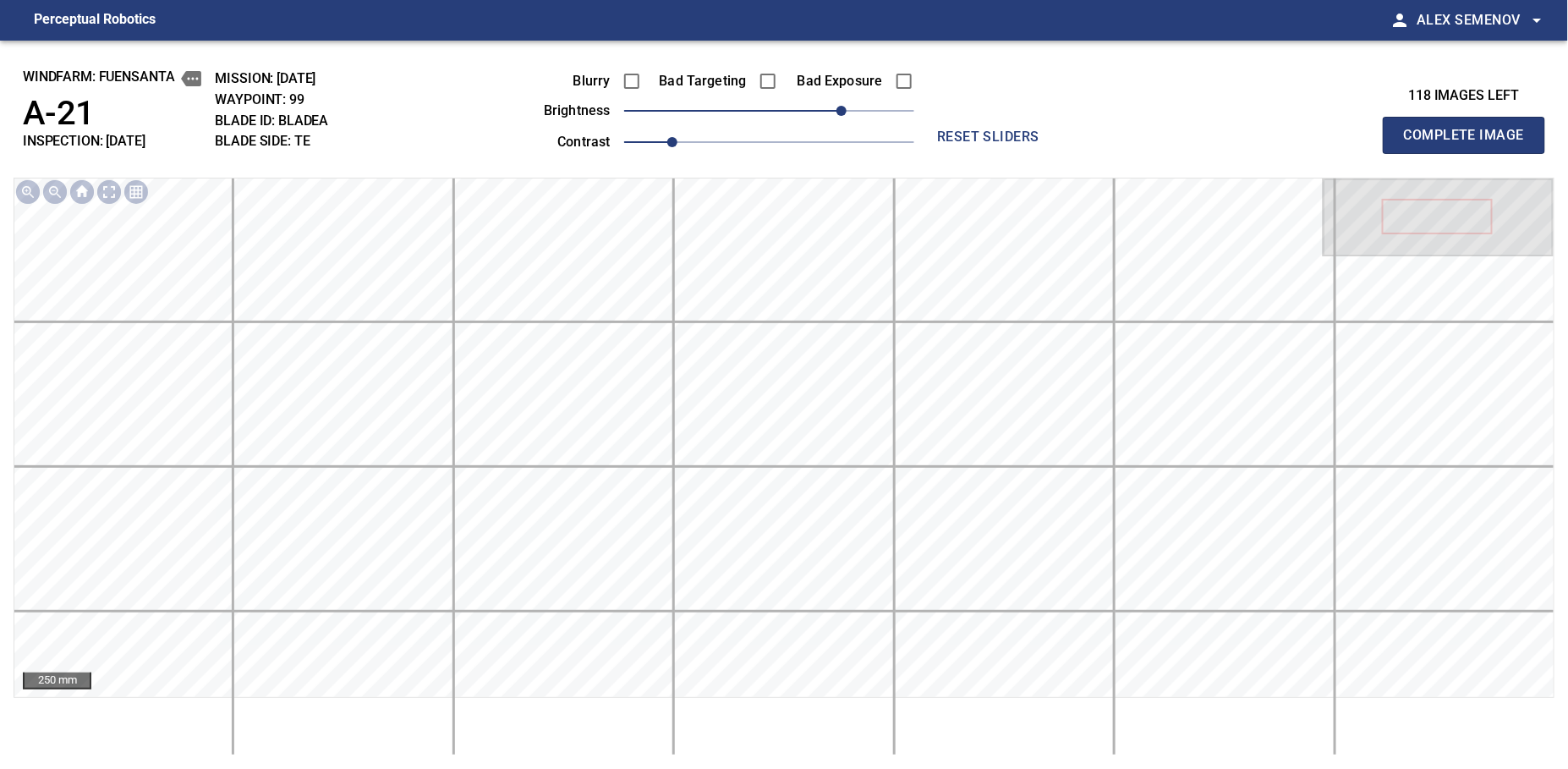 click on "Complete Image" at bounding box center (1464, 135) 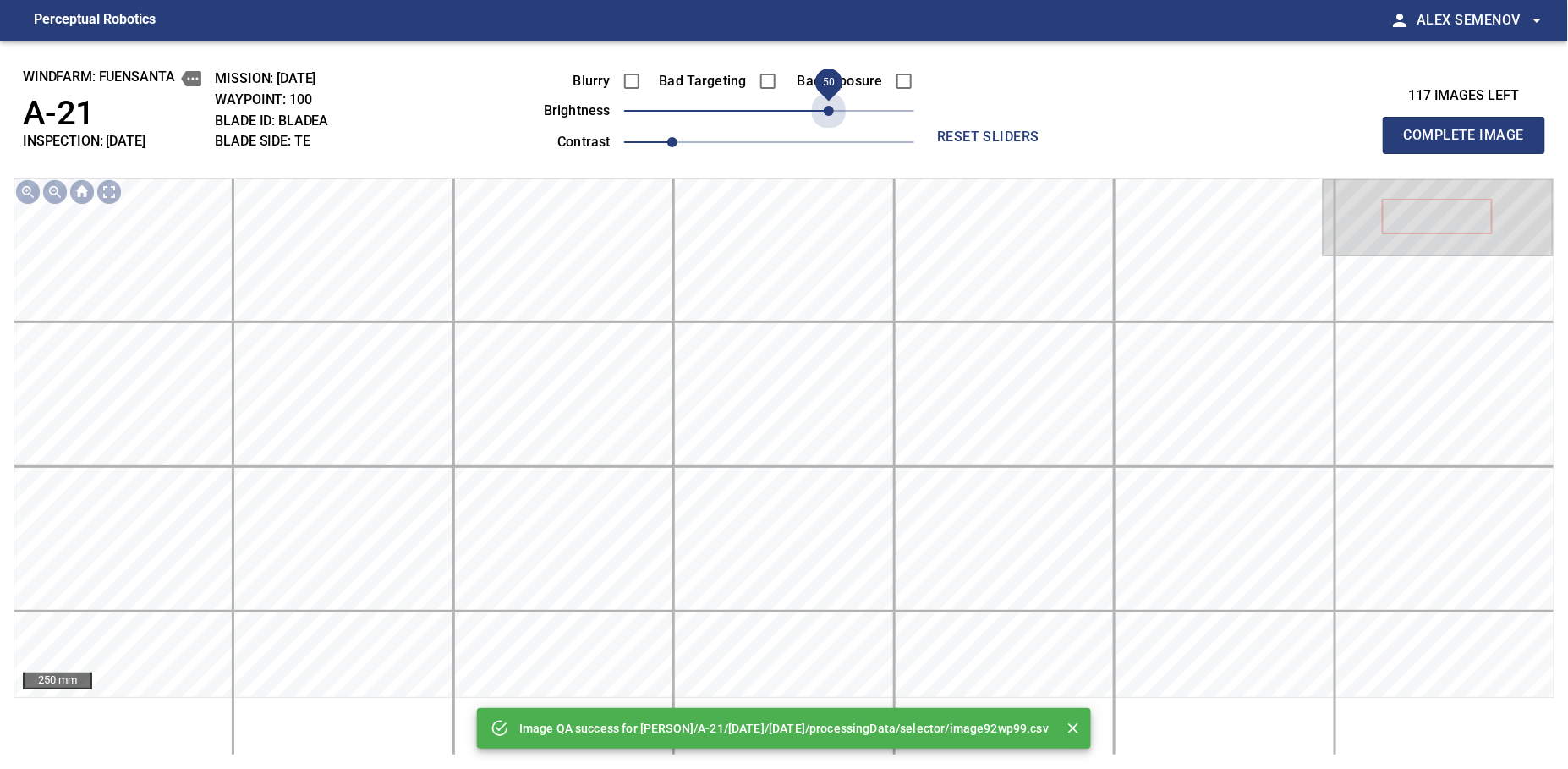 click on "50" at bounding box center (769, 111) 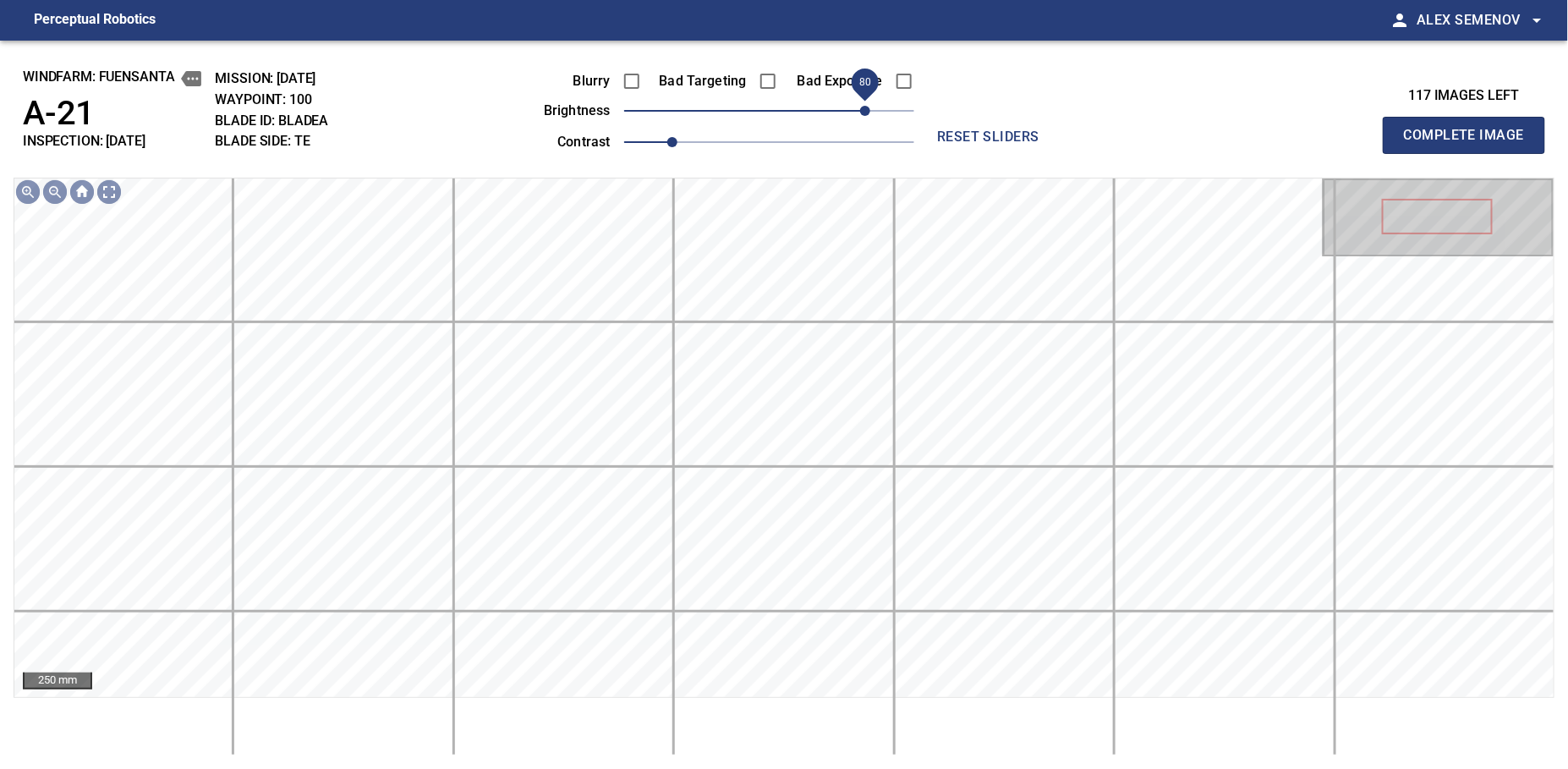 drag, startPoint x: 817, startPoint y: 122, endPoint x: 865, endPoint y: 122, distance: 48 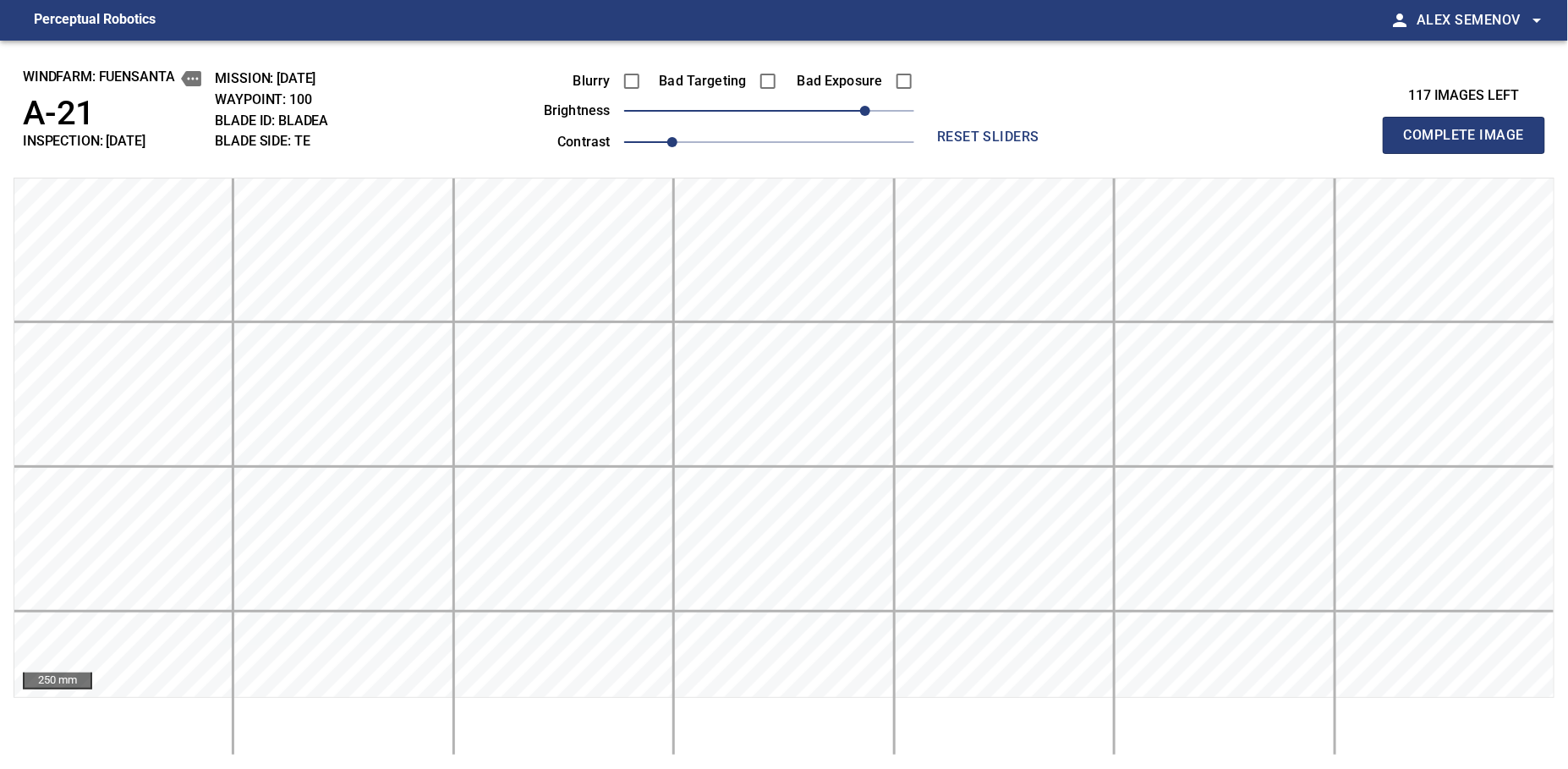 click on "Complete Image" at bounding box center (1464, 135) 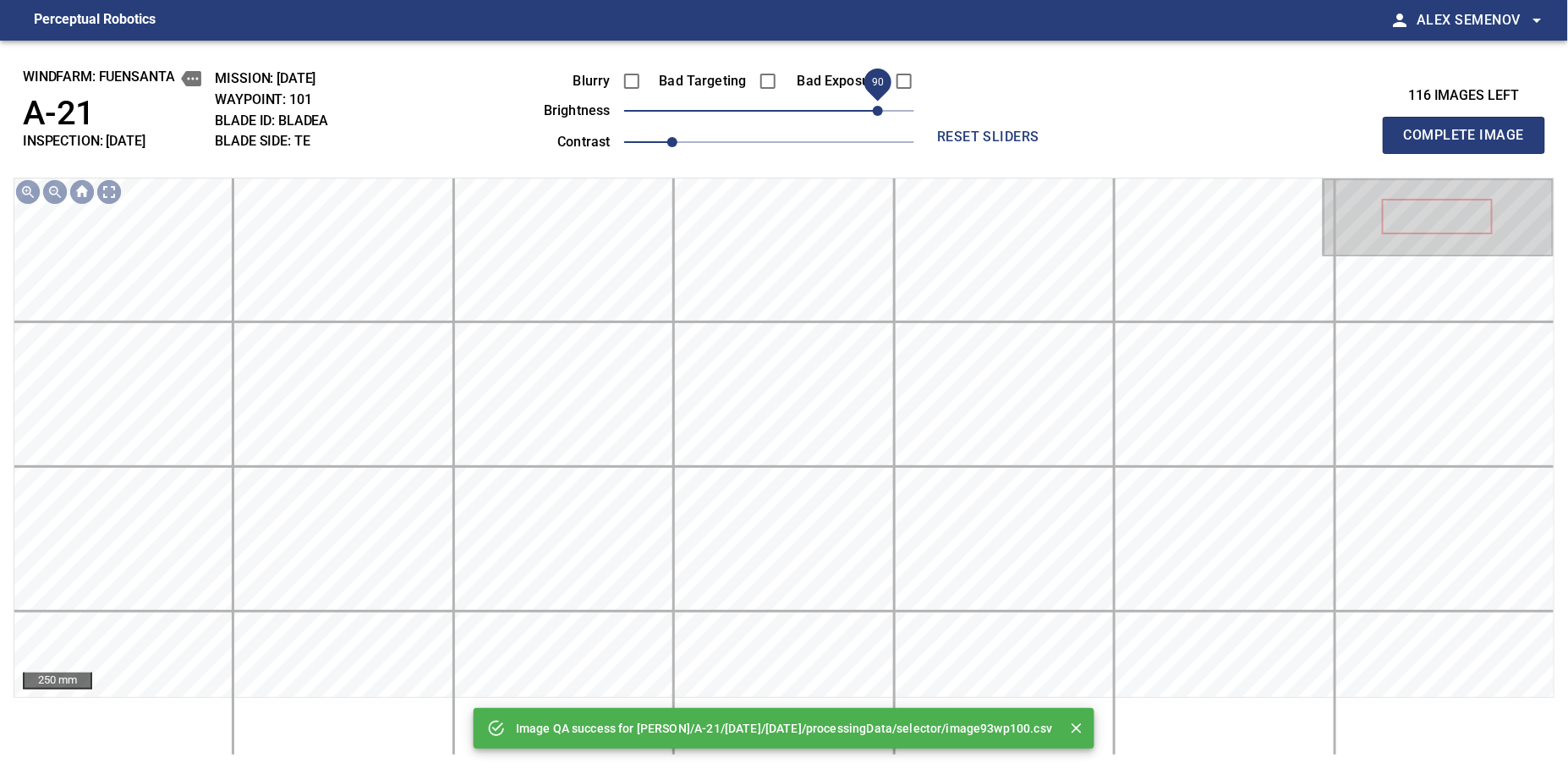 click on "90" at bounding box center [769, 111] 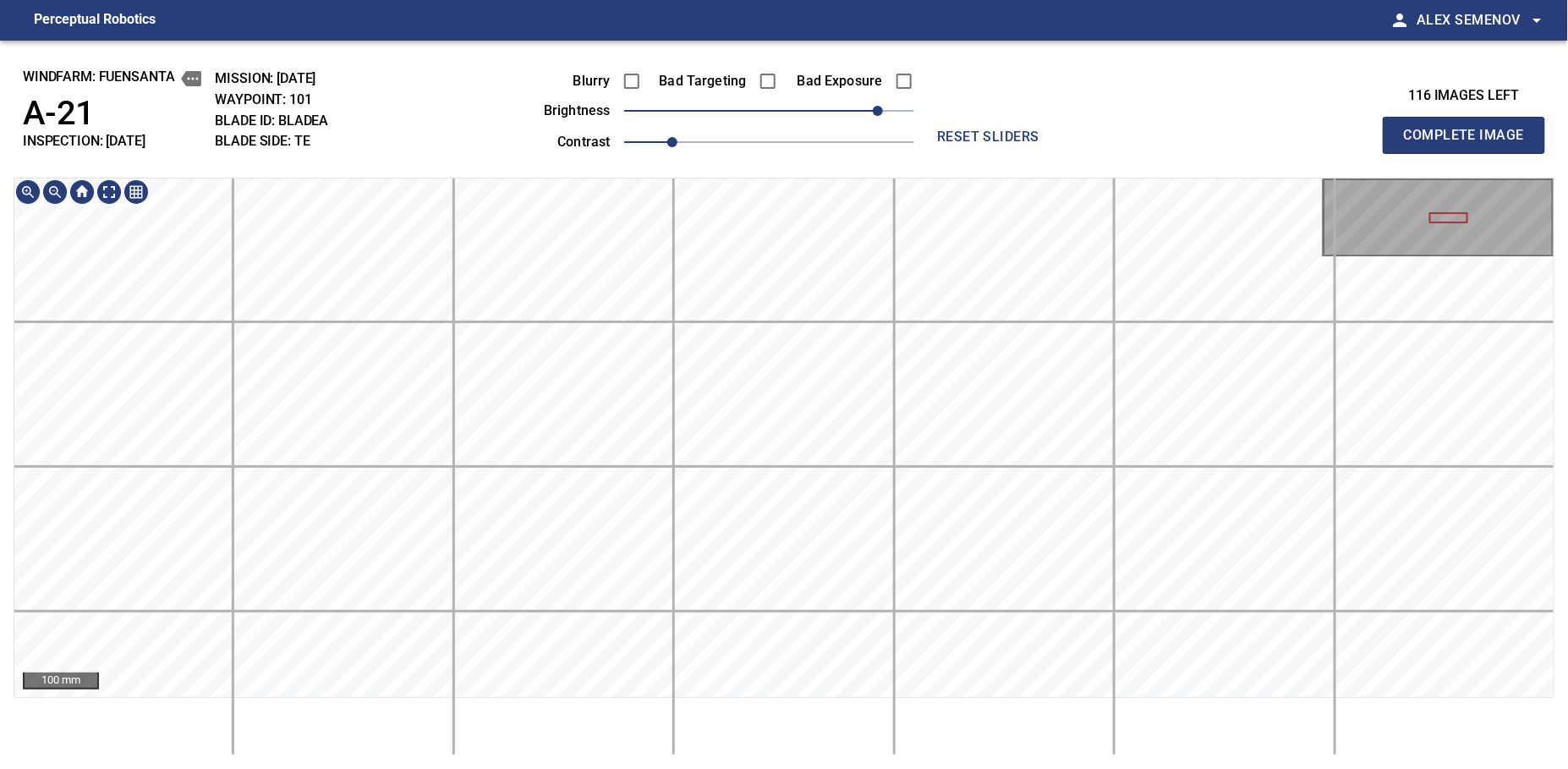 click on "windfarm: Fuensanta A-21 INSPECTION: 2025-07-11-1 MISSION: 2025-07-11-1 WAYPOINT: 101 BLADE ID: bladeA BLADE SIDE: TE Blurry Bad Targeting Bad Exposure brightness 90 contrast 1 reset sliders 116 images left Complete Image 100 mm" at bounding box center [784, 404] 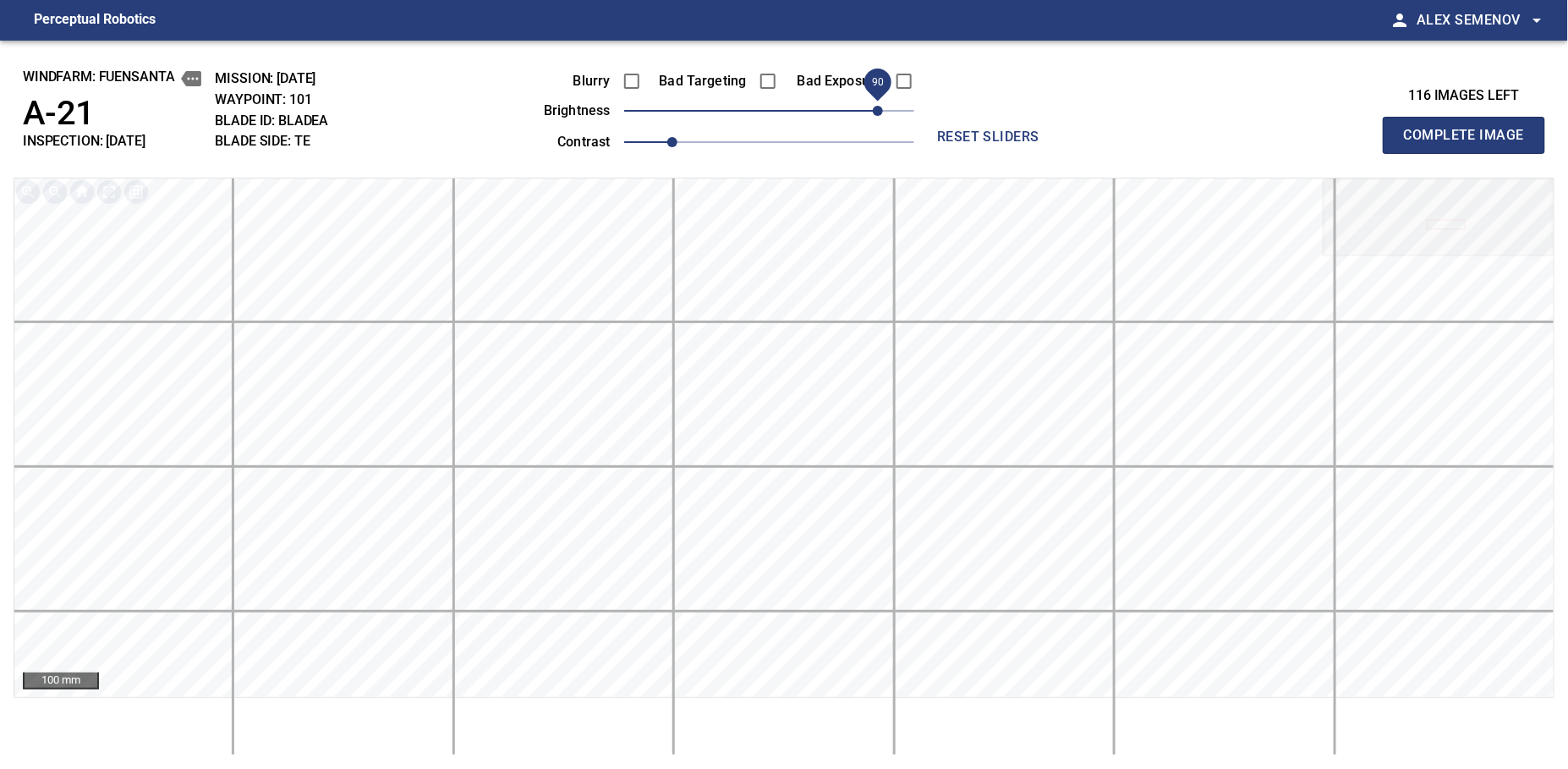 click on "Complete Image" at bounding box center [1464, 135] 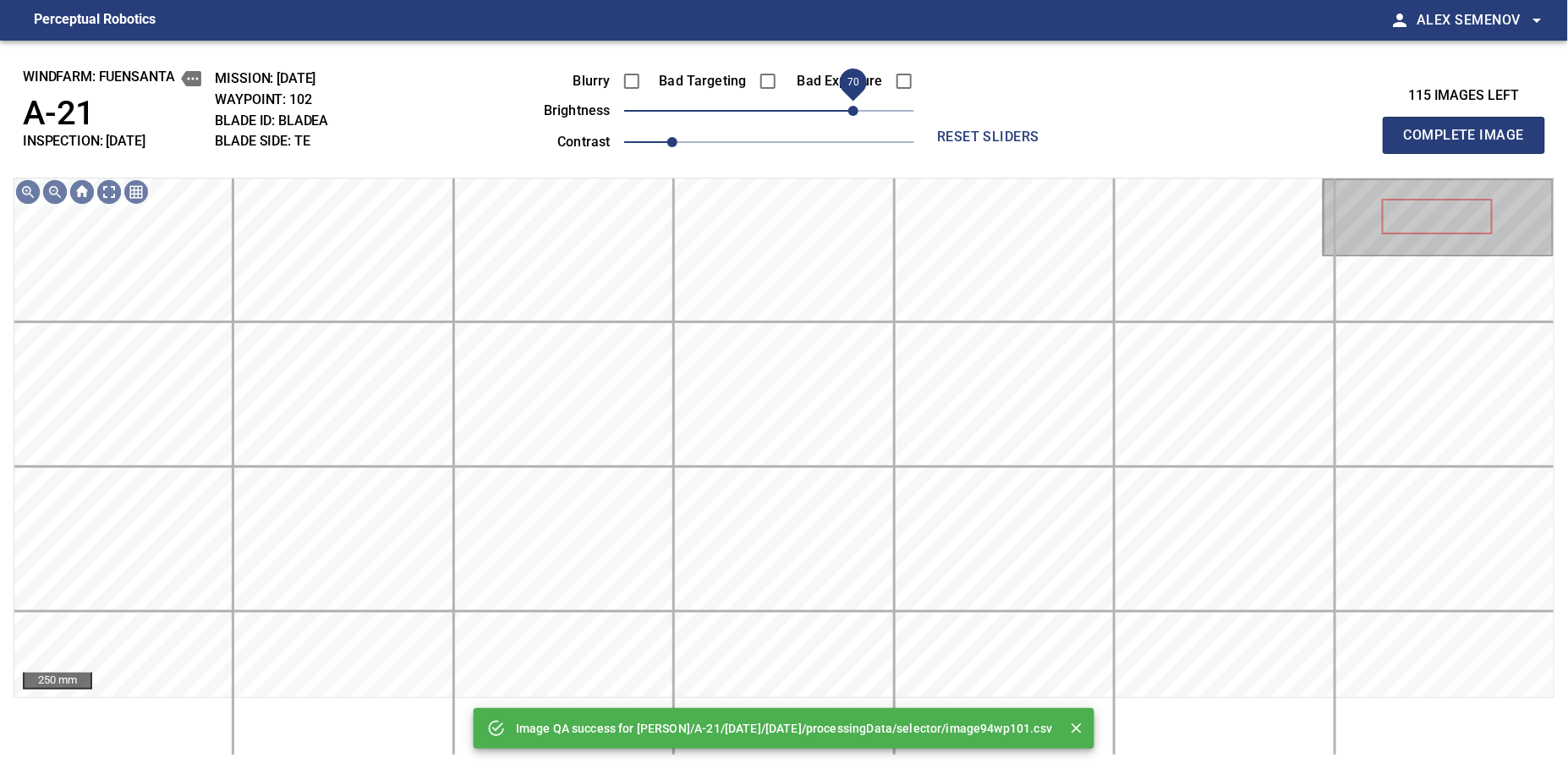drag, startPoint x: 820, startPoint y: 115, endPoint x: 853, endPoint y: 113, distance: 33.060551 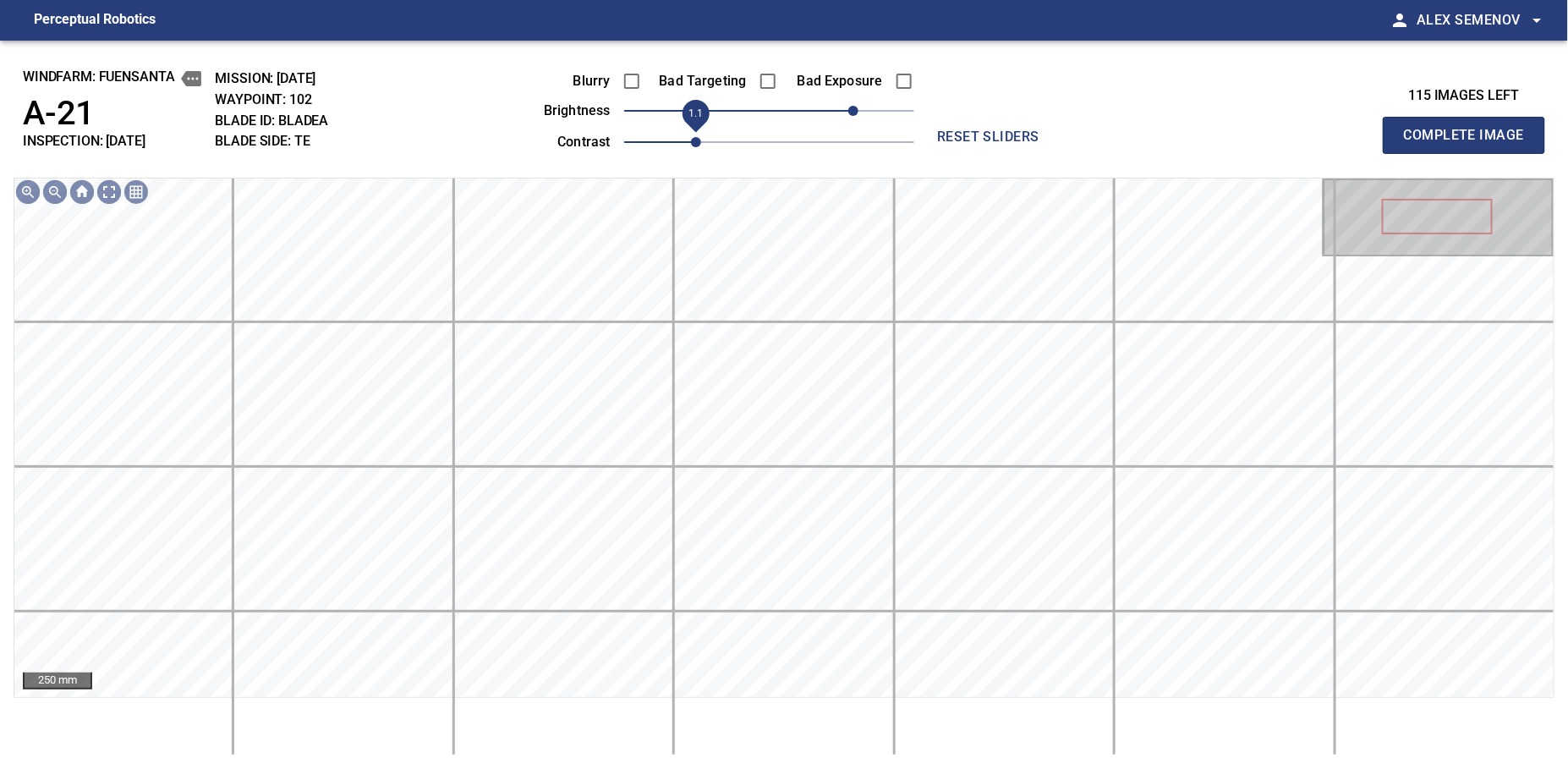 click on "1.1" at bounding box center (696, 142) 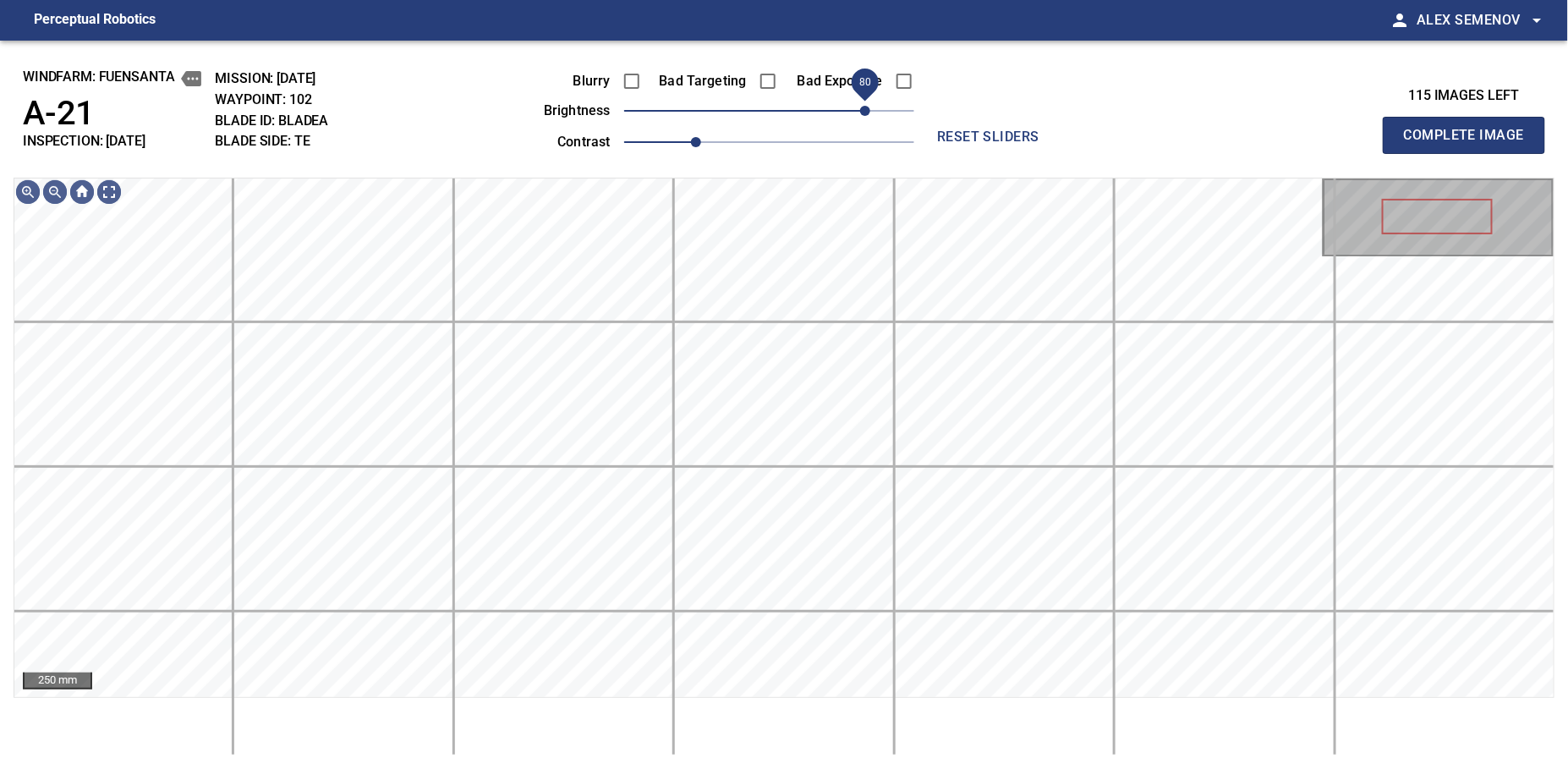 click on "80" at bounding box center [865, 111] 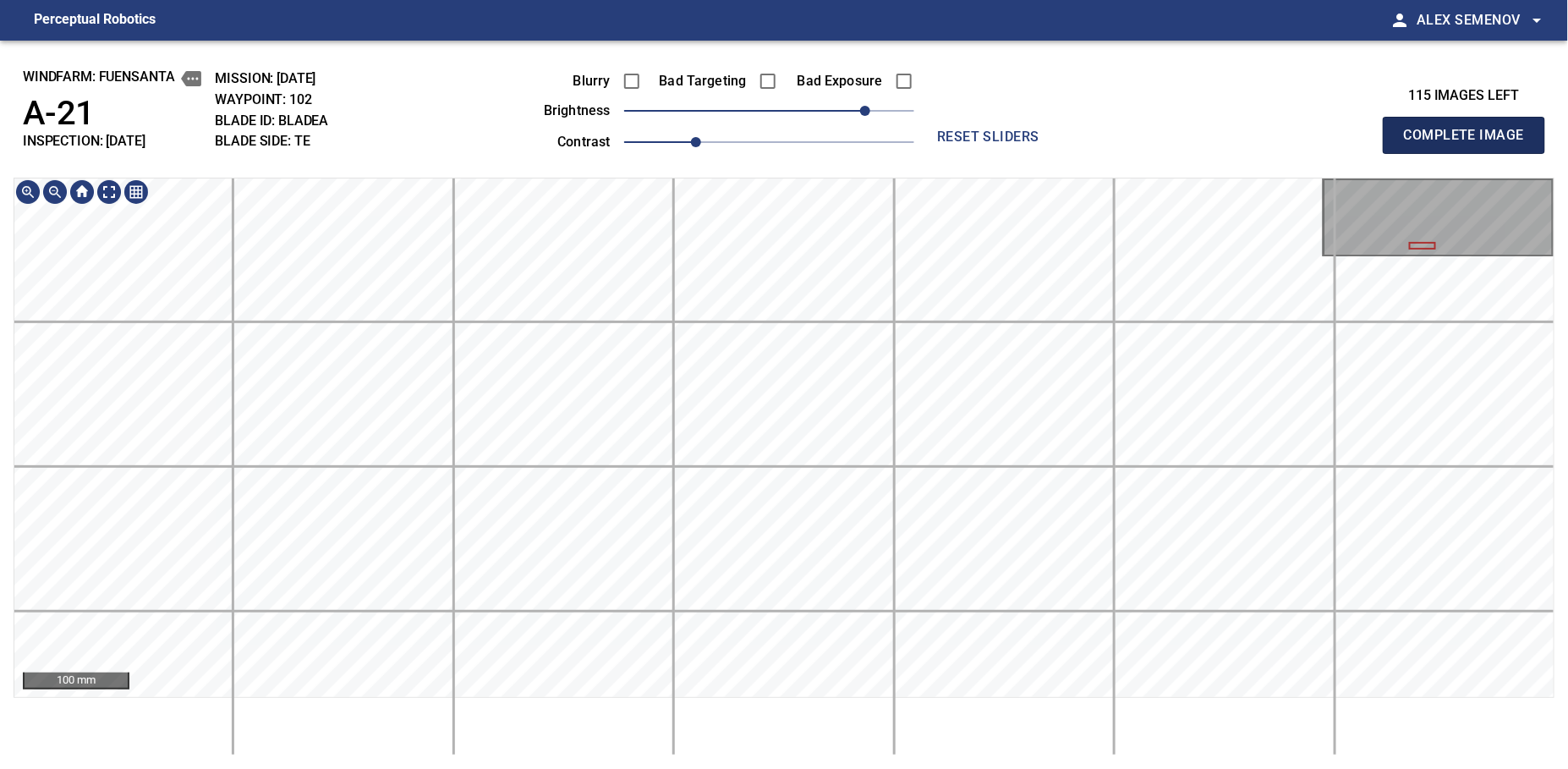 click on "Complete Image" at bounding box center (1464, 135) 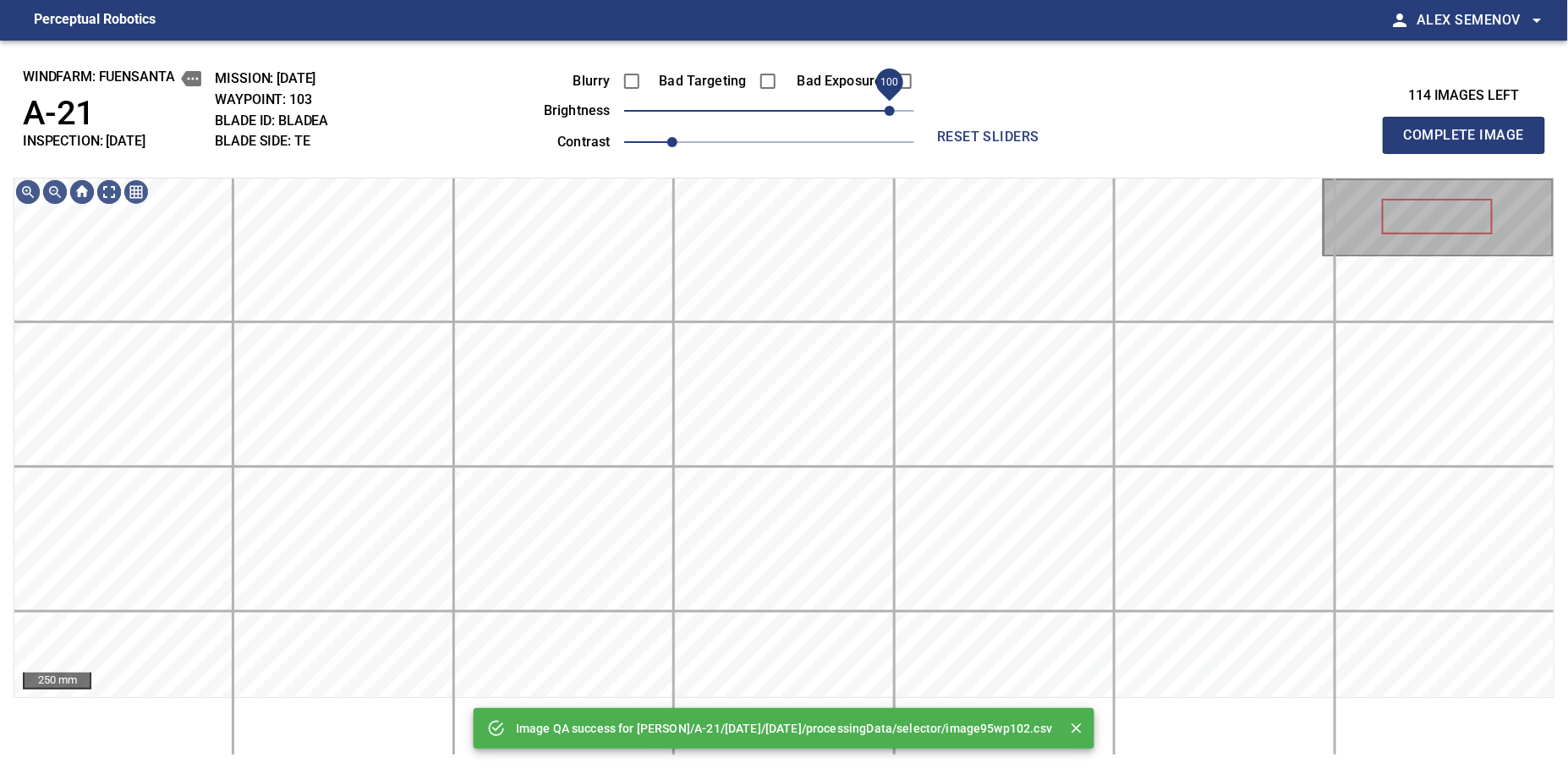 drag, startPoint x: 869, startPoint y: 110, endPoint x: 891, endPoint y: 110, distance: 22 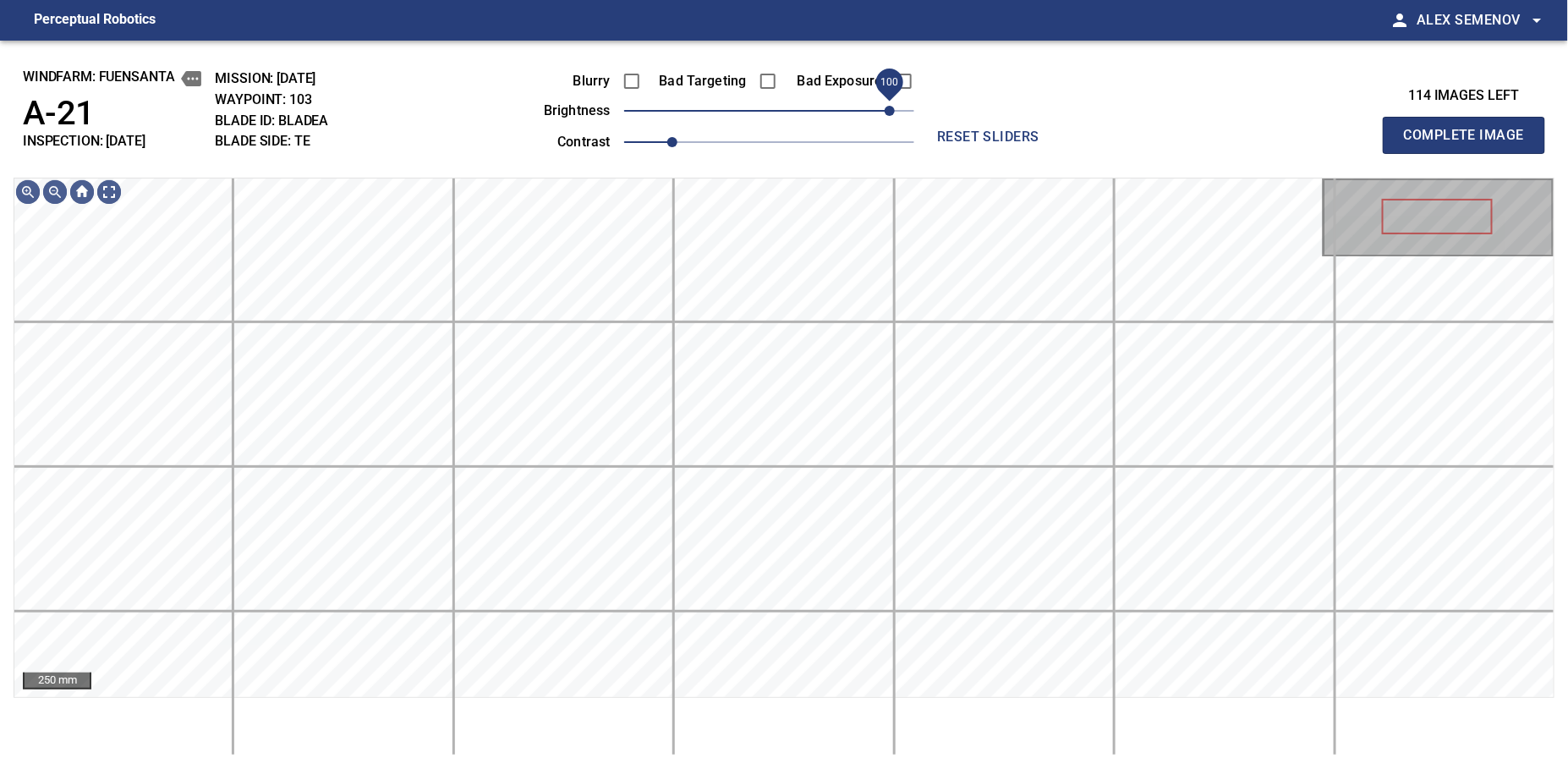click on "100" at bounding box center [890, 111] 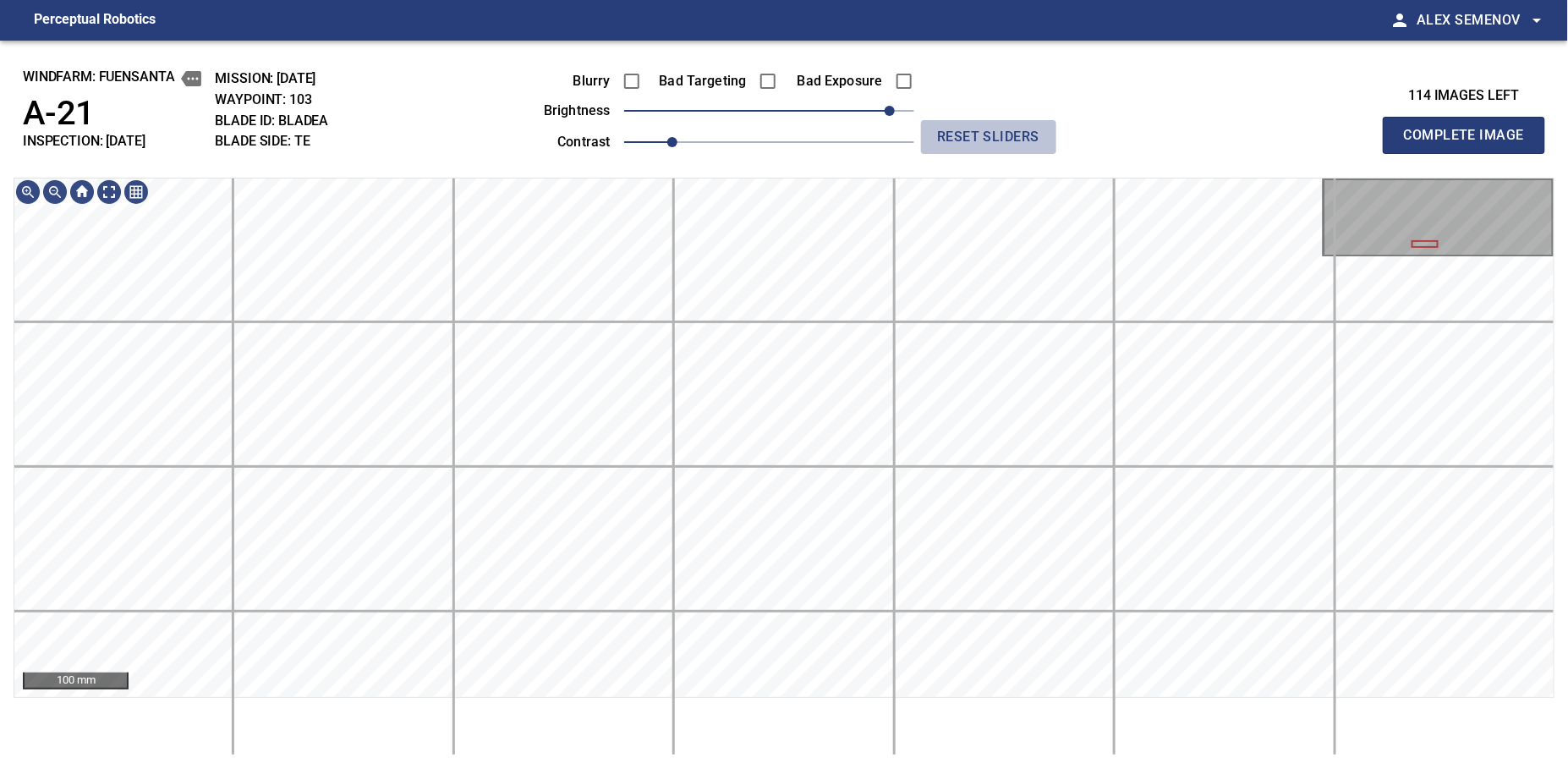 click on "reset sliders" at bounding box center [989, 137] 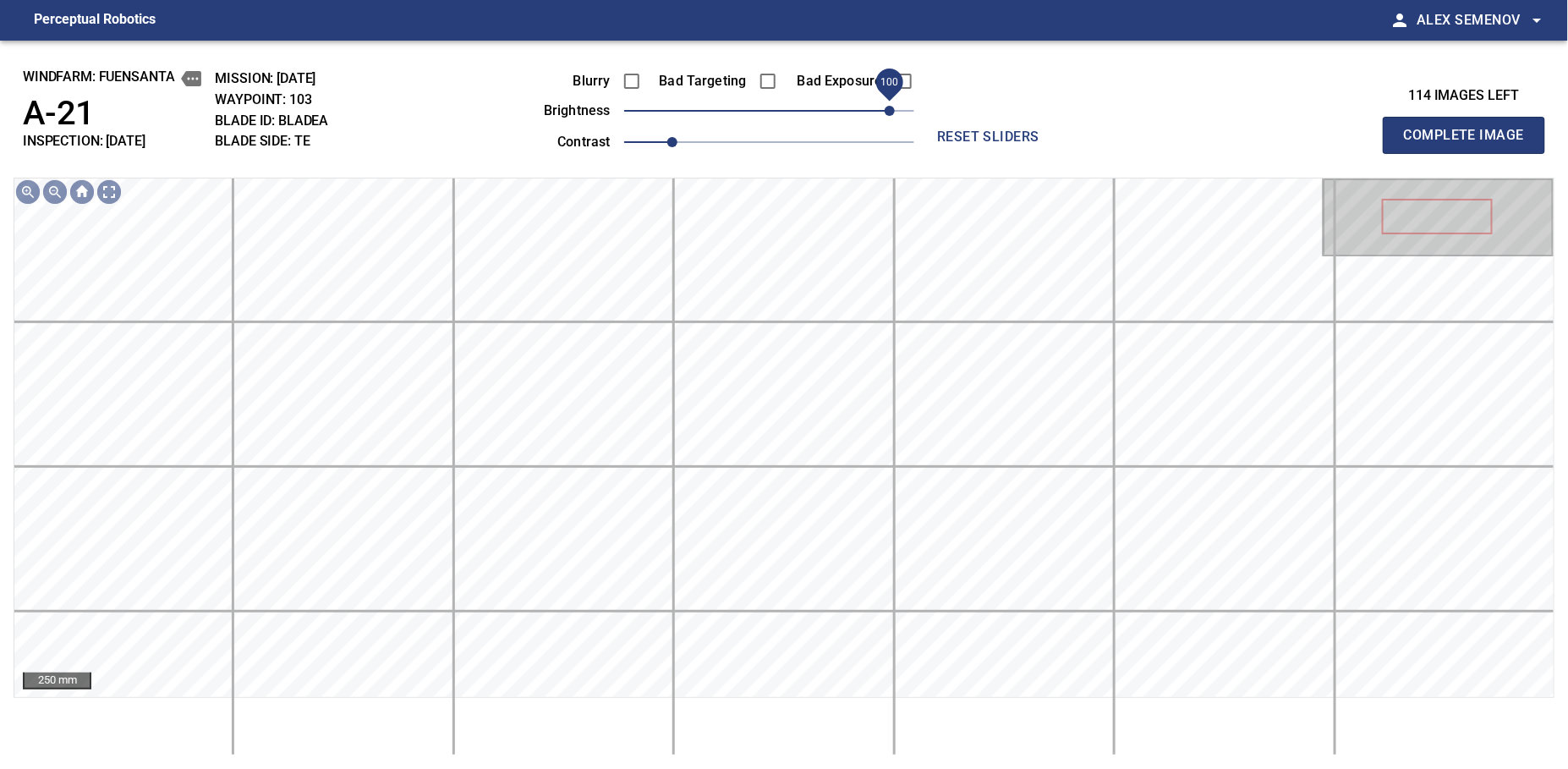 click on "100" at bounding box center [769, 111] 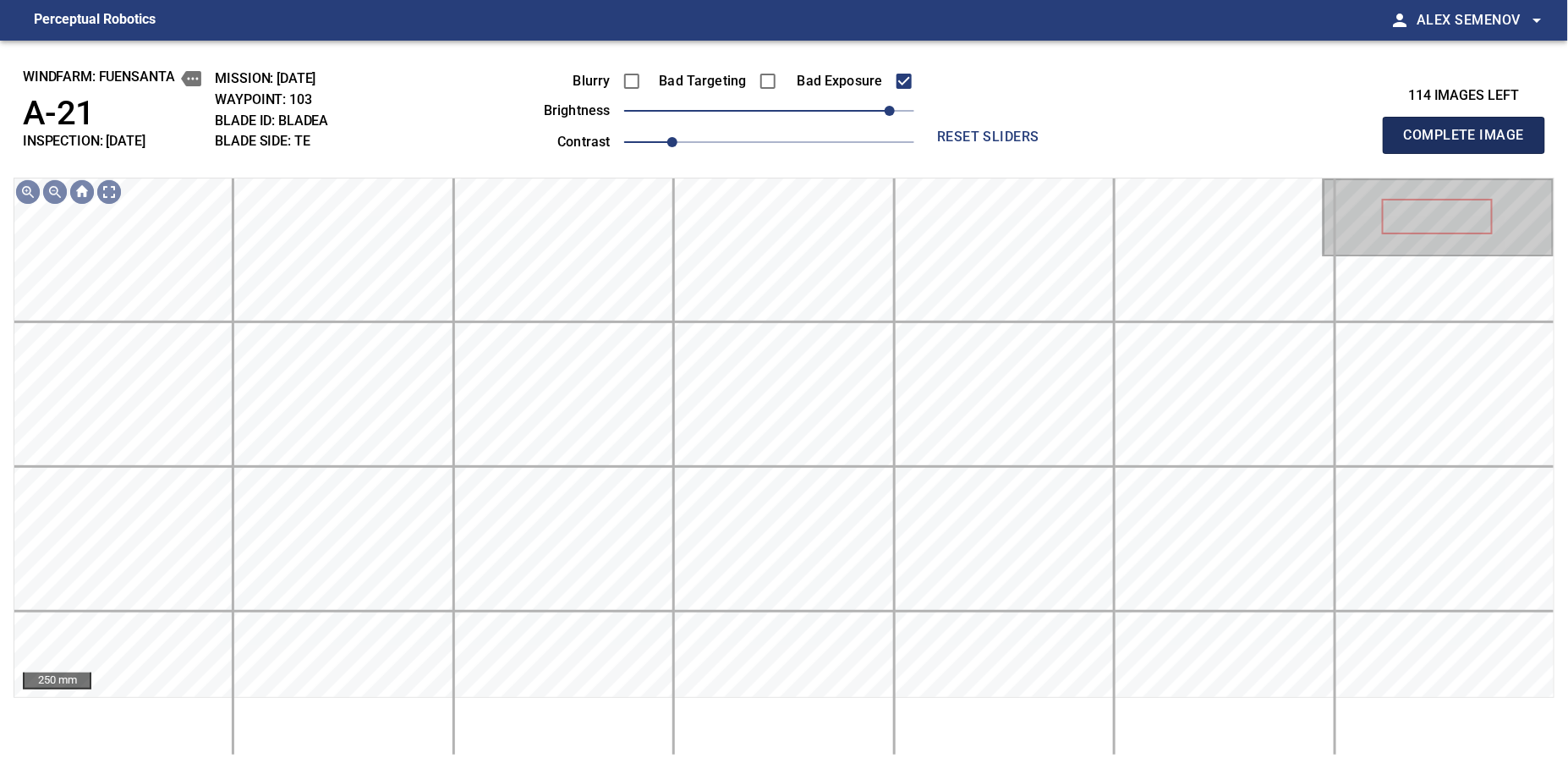 click on "Complete Image" at bounding box center (1464, 135) 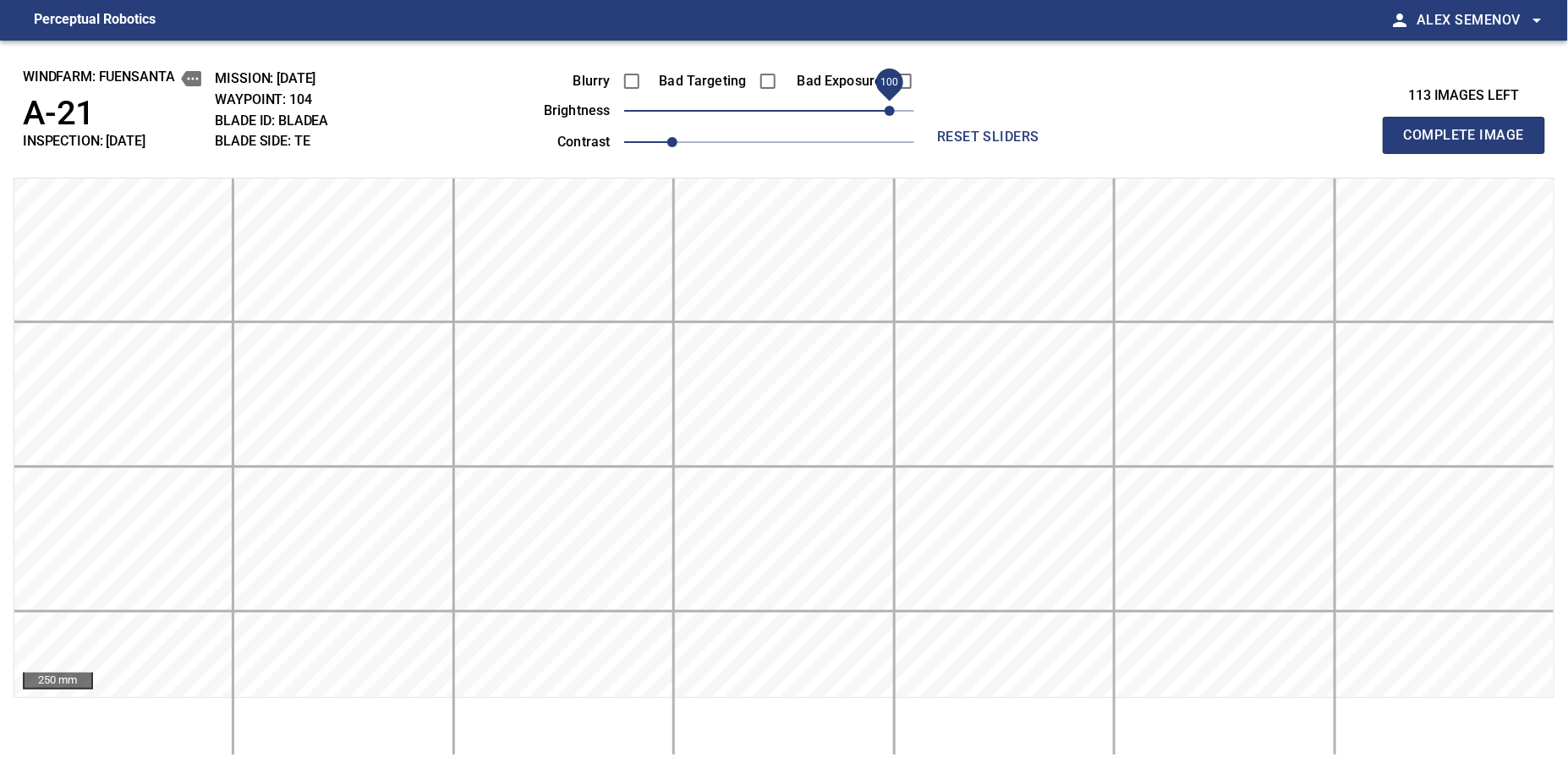 drag, startPoint x: 863, startPoint y: 108, endPoint x: 885, endPoint y: 108, distance: 22 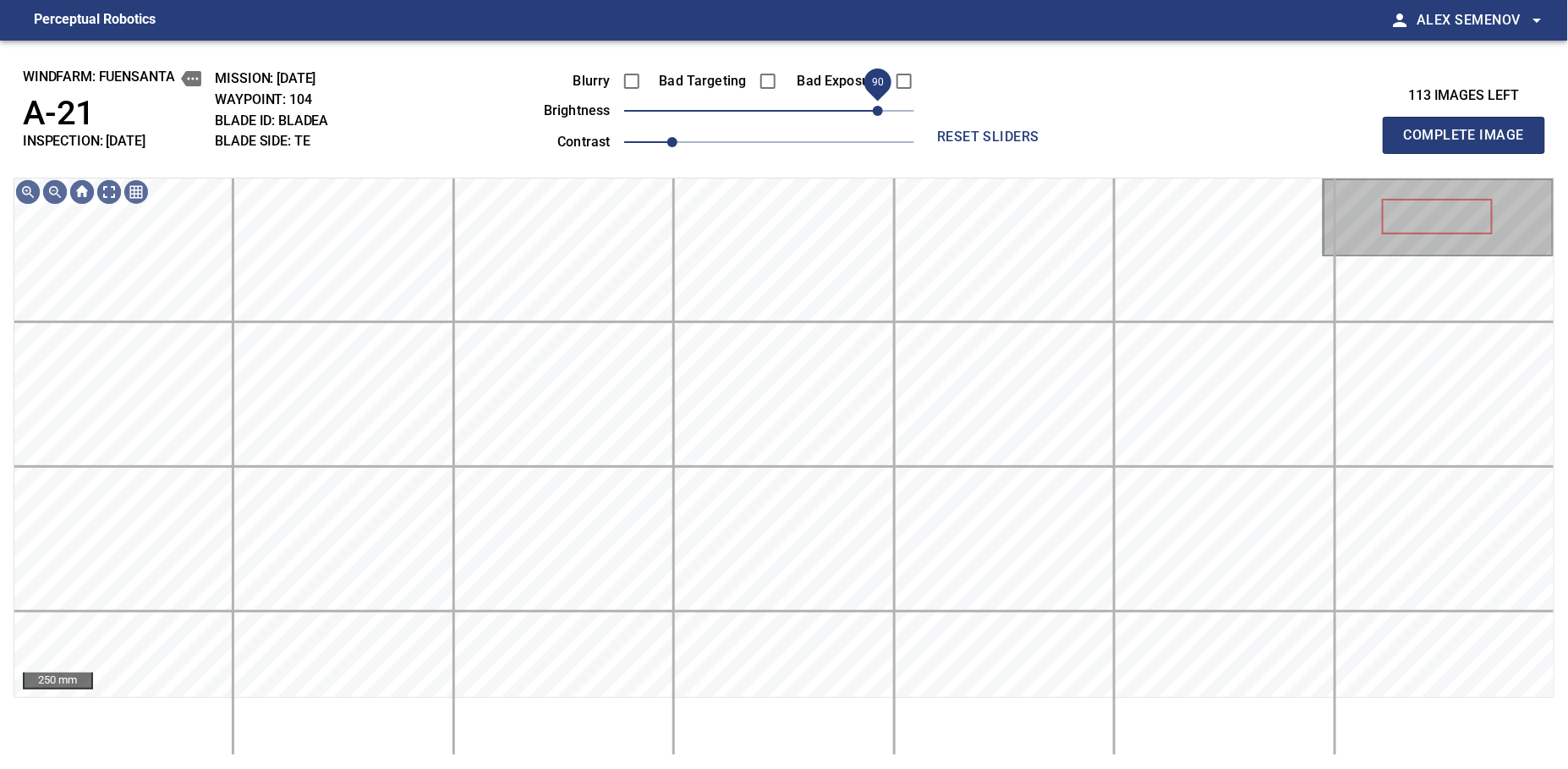 drag, startPoint x: 885, startPoint y: 108, endPoint x: 874, endPoint y: 108, distance: 11 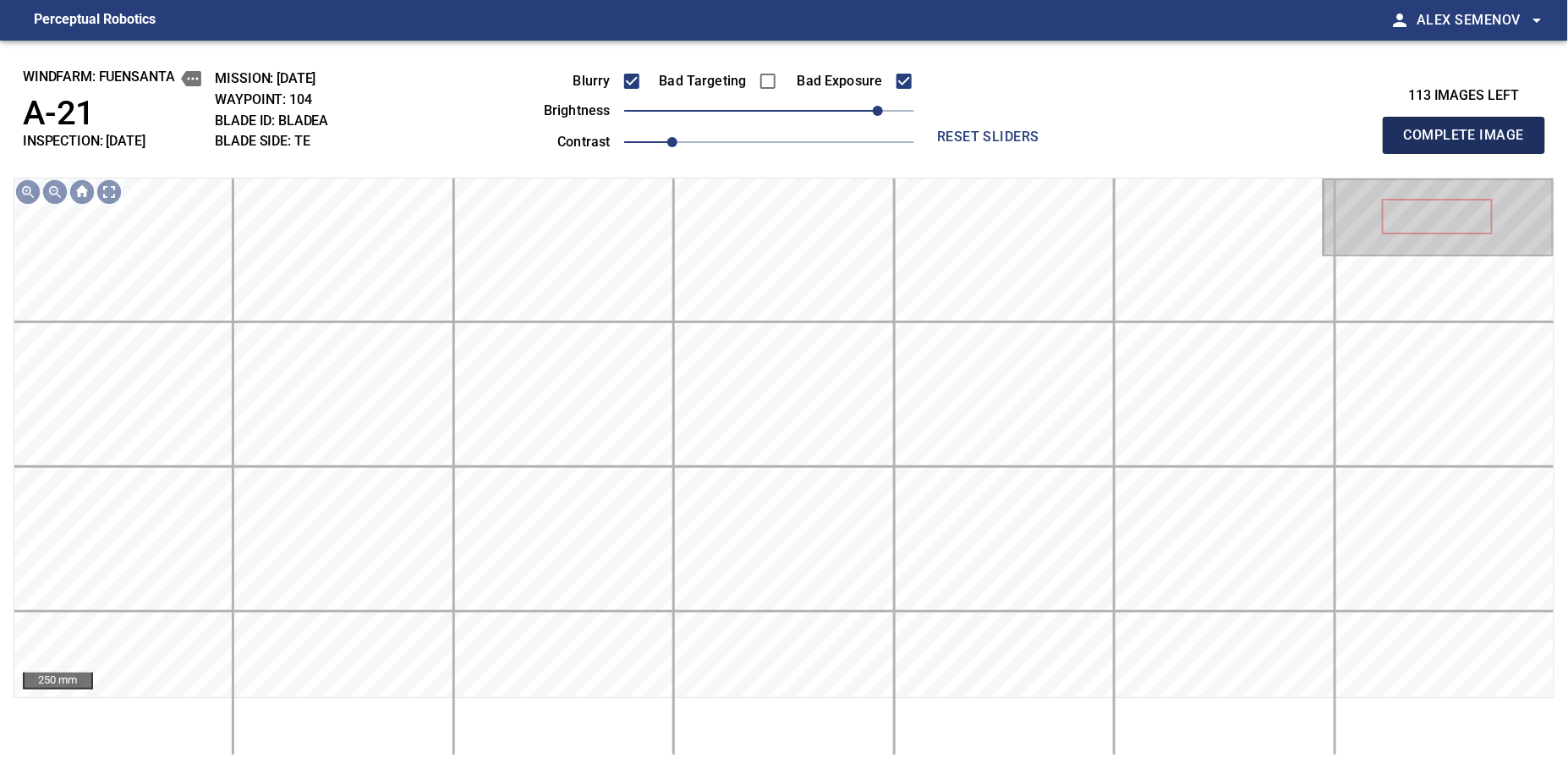 click on "Complete Image" at bounding box center [1464, 135] 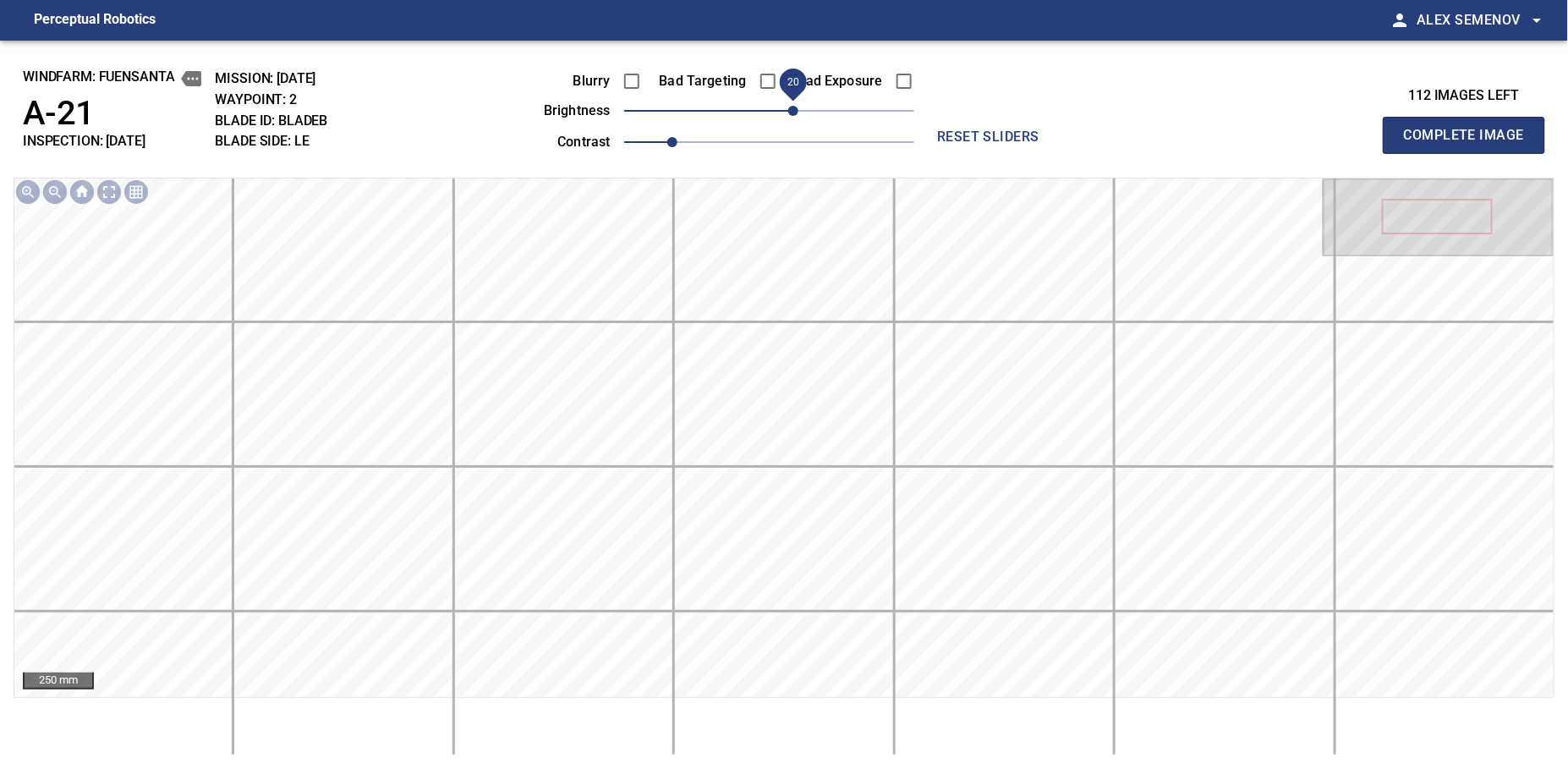 drag, startPoint x: 771, startPoint y: 114, endPoint x: 796, endPoint y: 116, distance: 25.079872 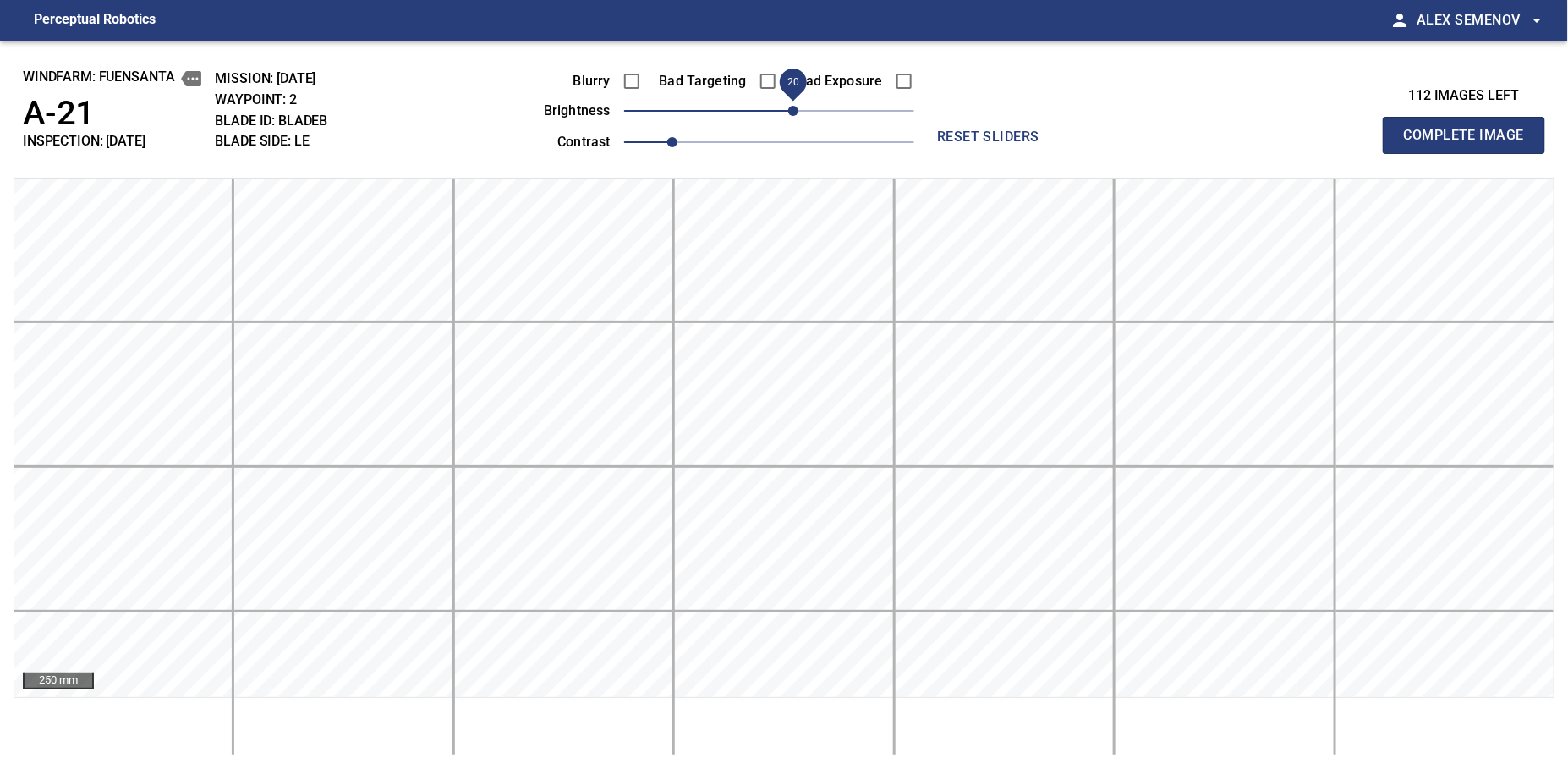 click on "Complete Image" at bounding box center [1464, 135] 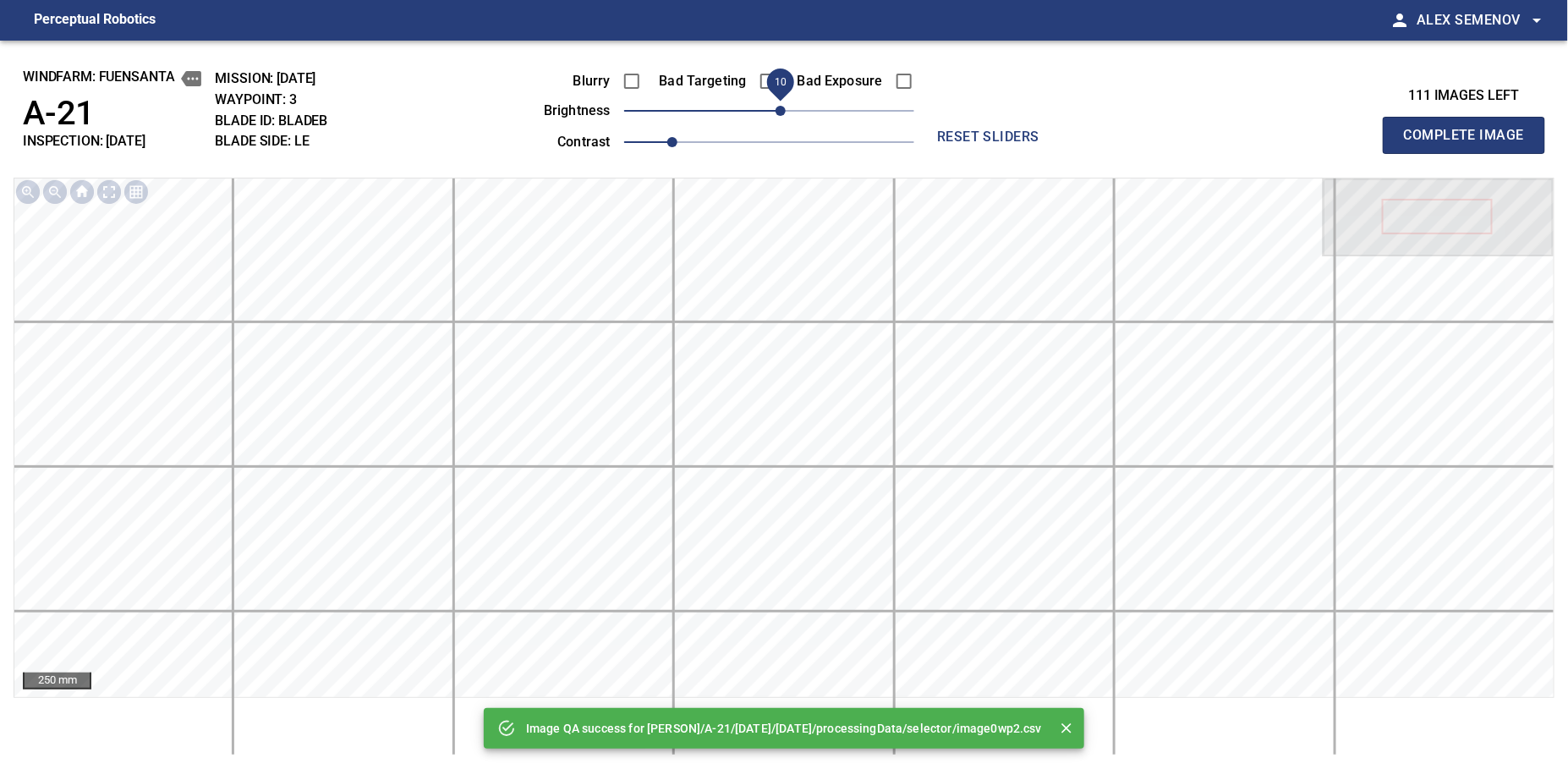 drag, startPoint x: 771, startPoint y: 116, endPoint x: 785, endPoint y: 113, distance: 14.31782 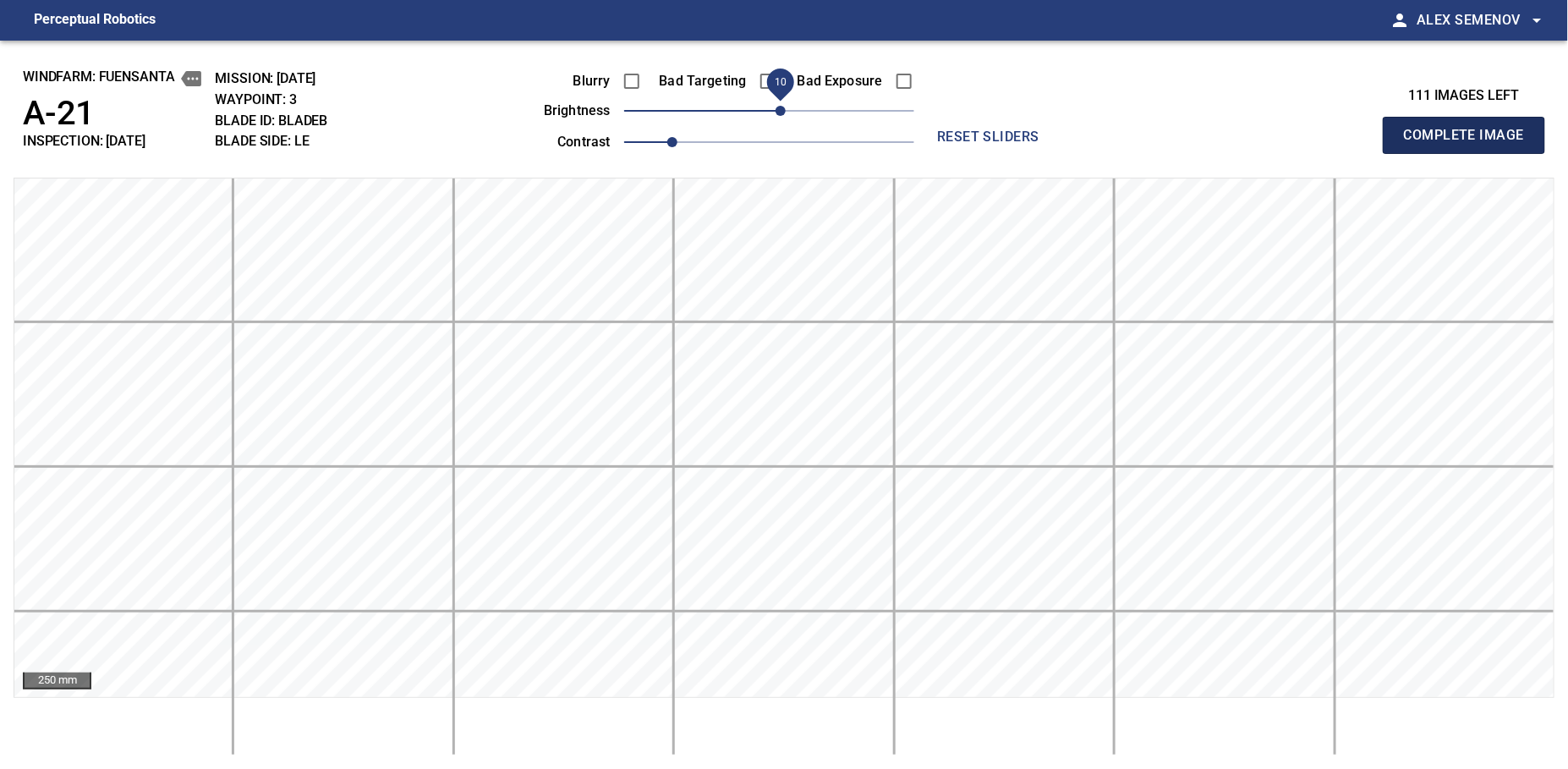 click on "Complete Image" at bounding box center [1464, 135] 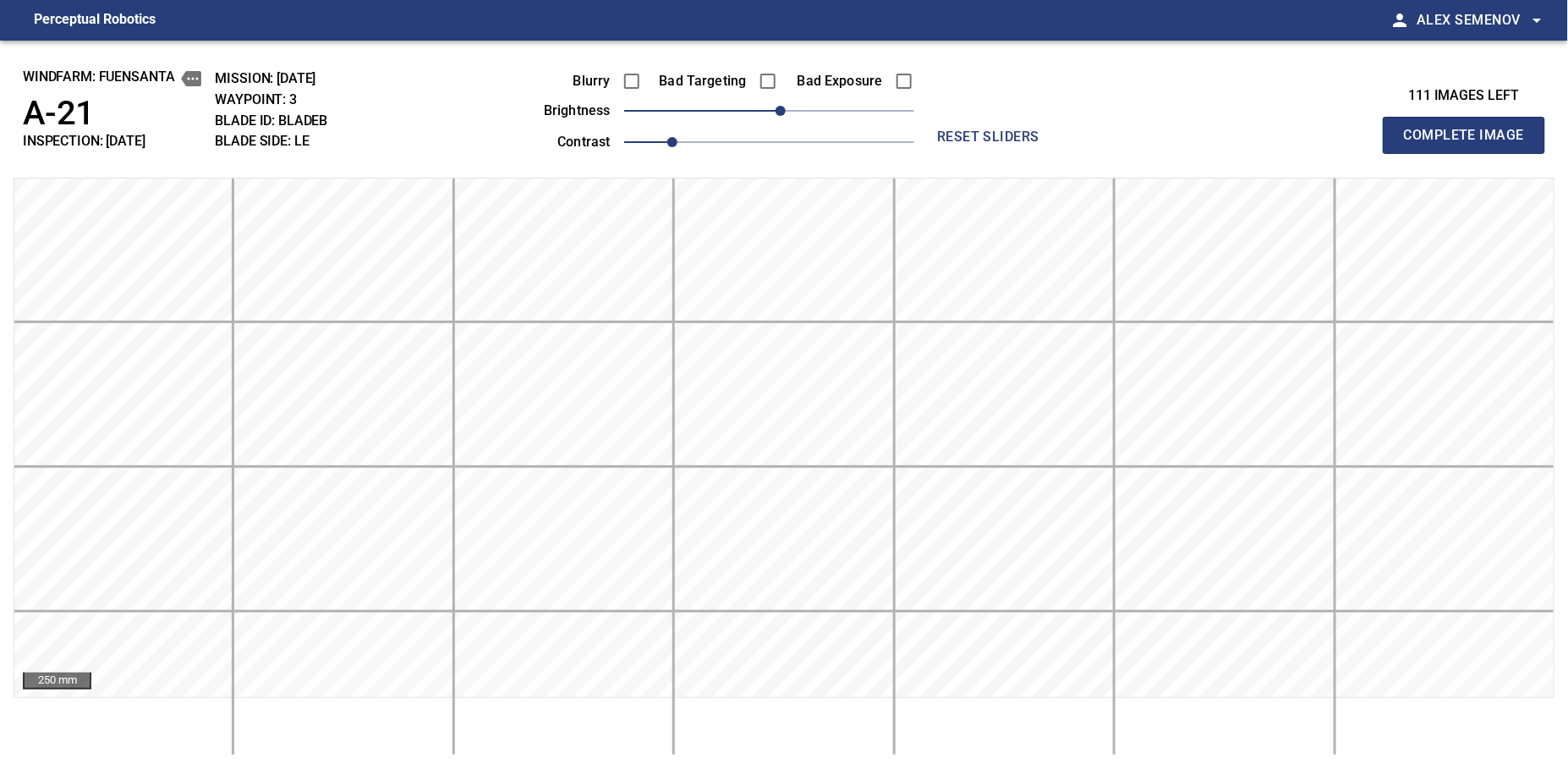 type 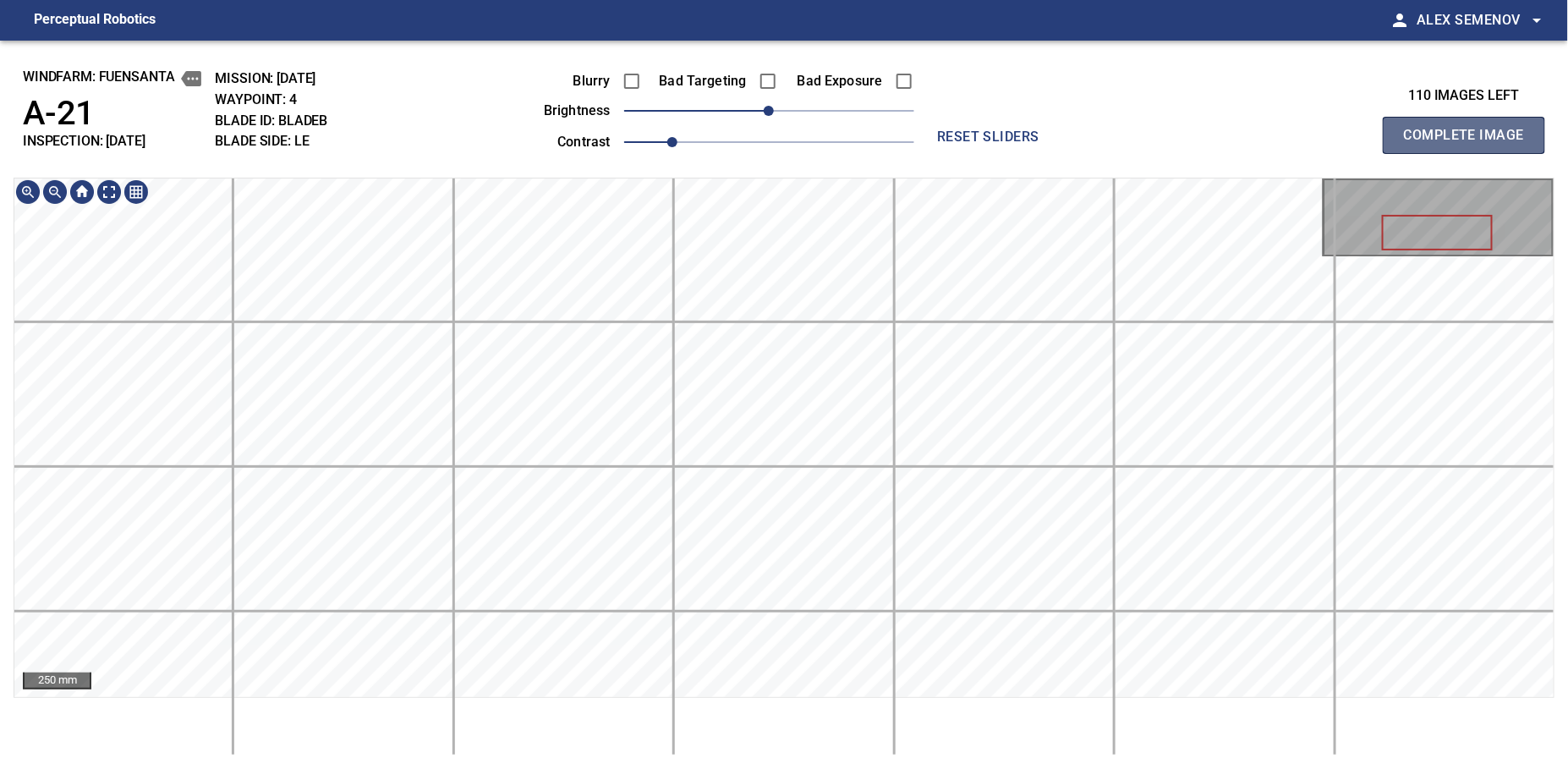 click on "Complete Image" at bounding box center (1464, 135) 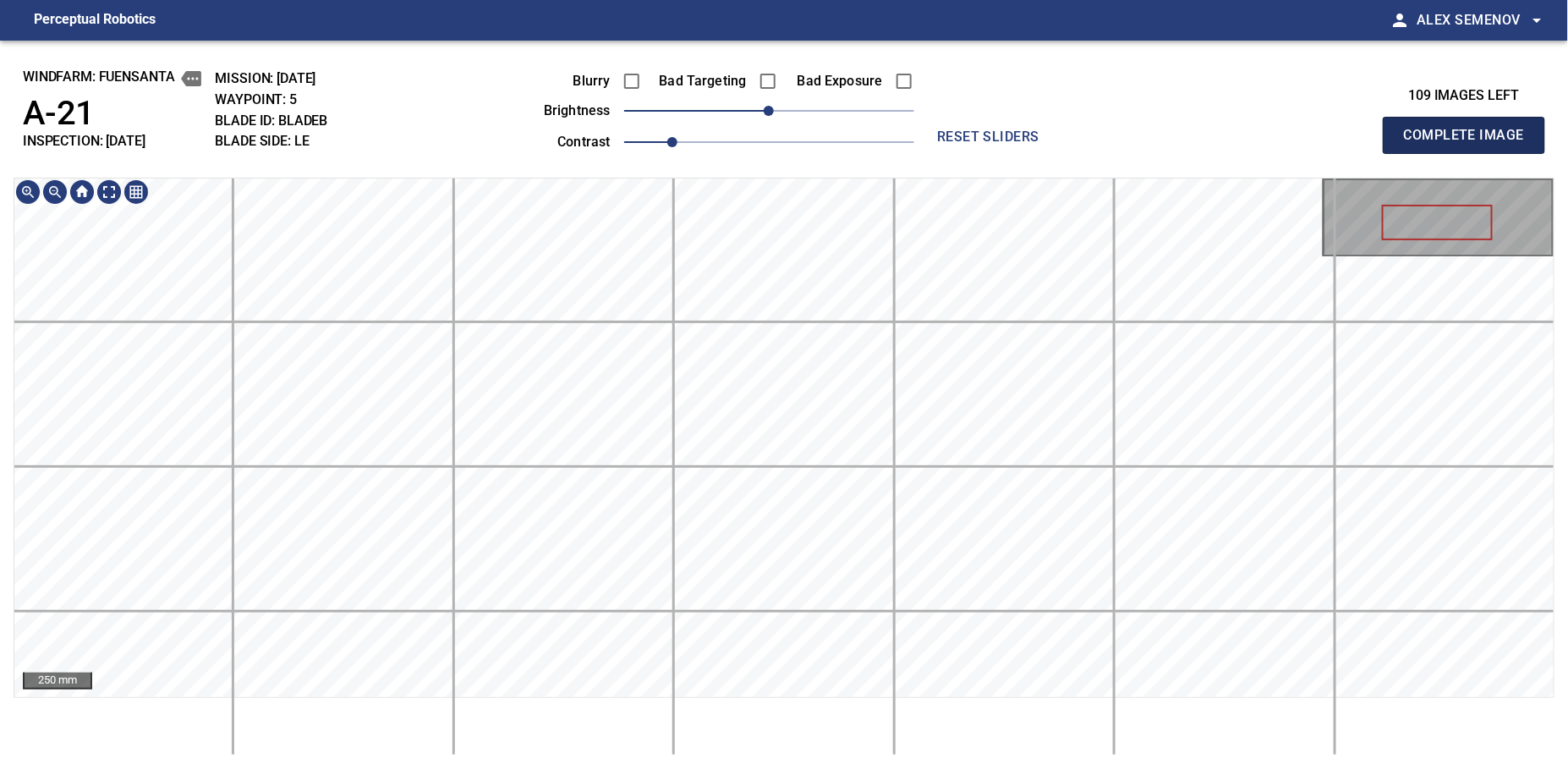 click on "Complete Image" at bounding box center (1464, 135) 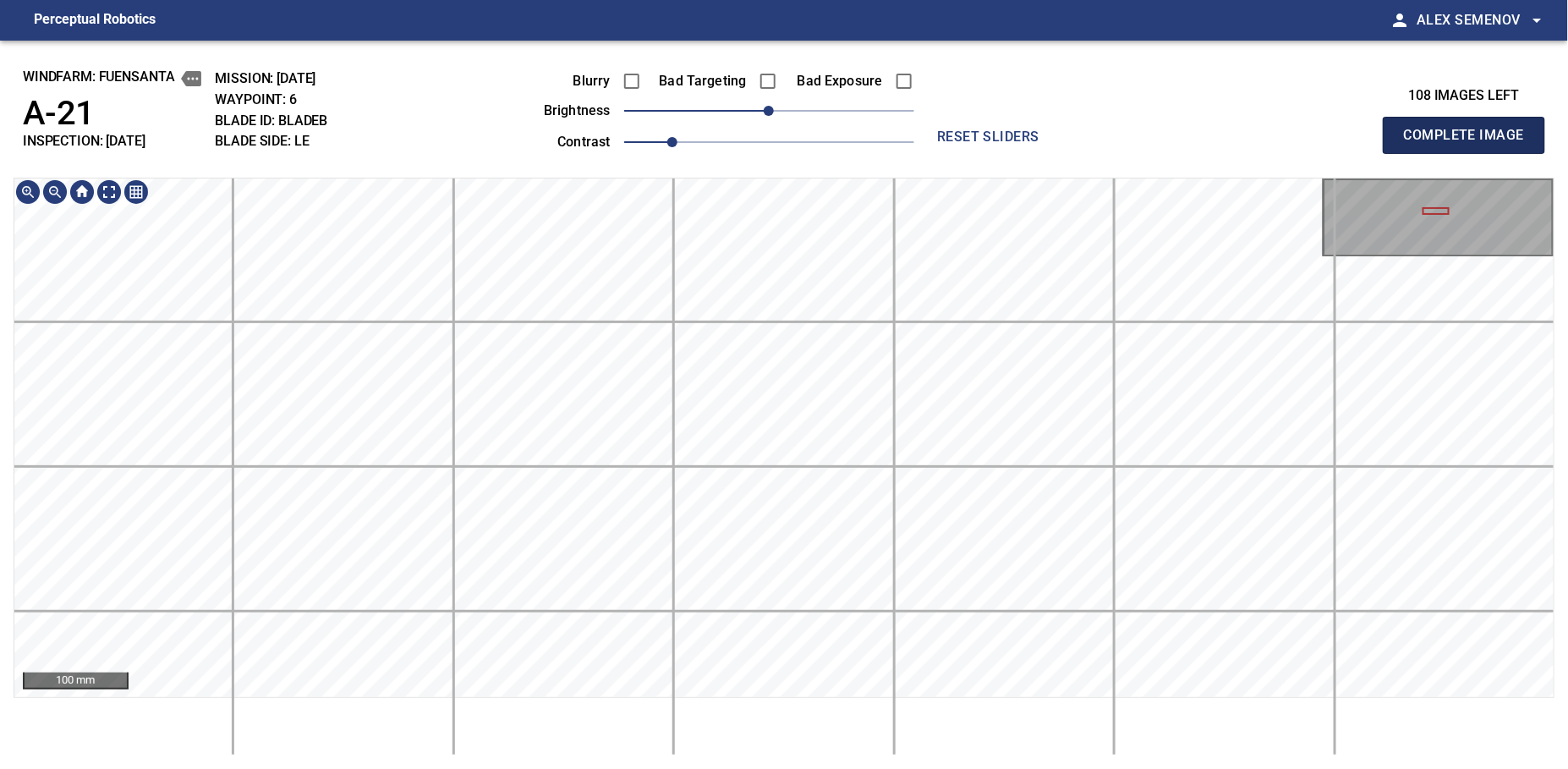 click on "Complete Image" at bounding box center (1464, 135) 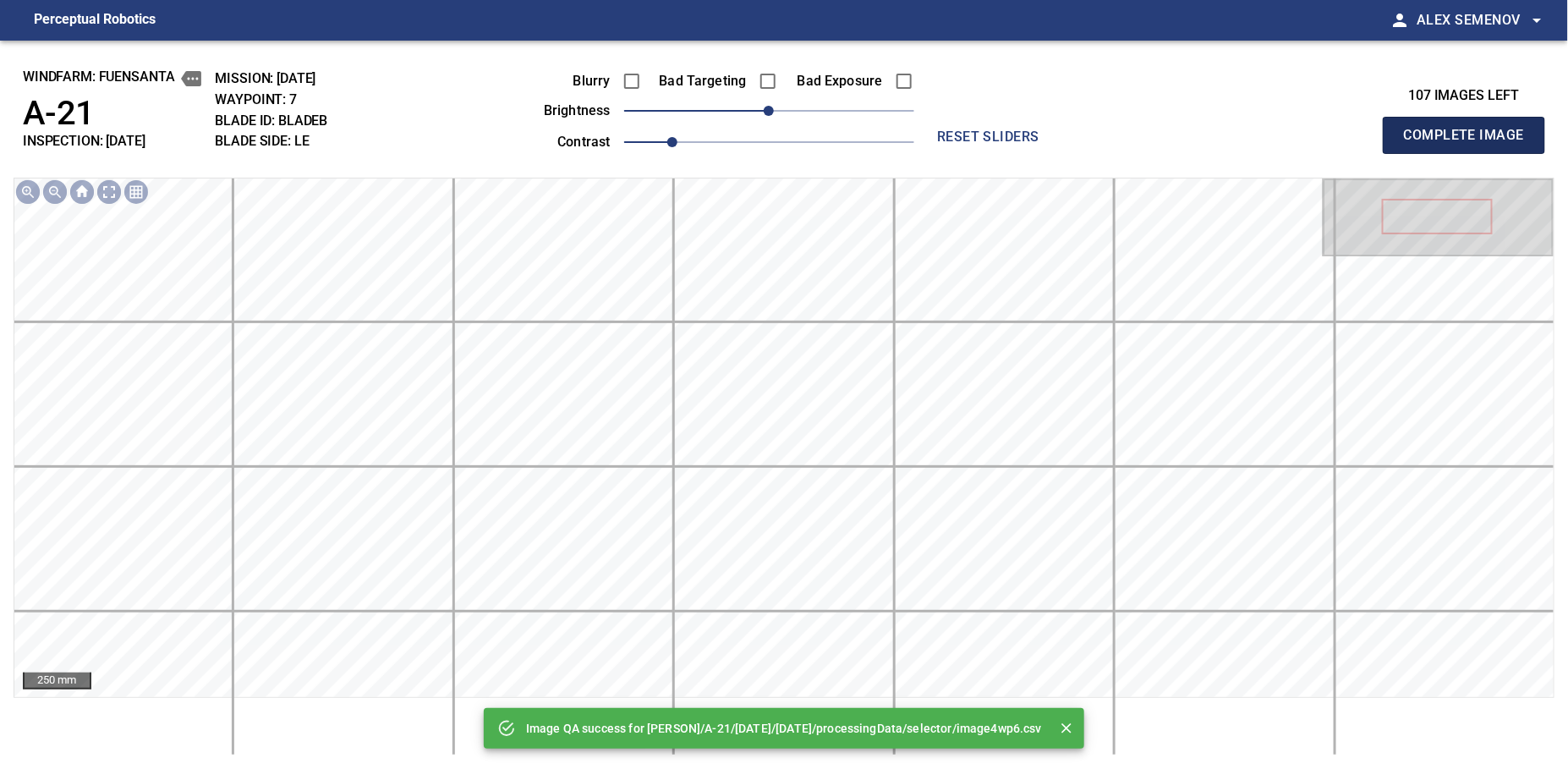click on "Complete Image" at bounding box center [1464, 135] 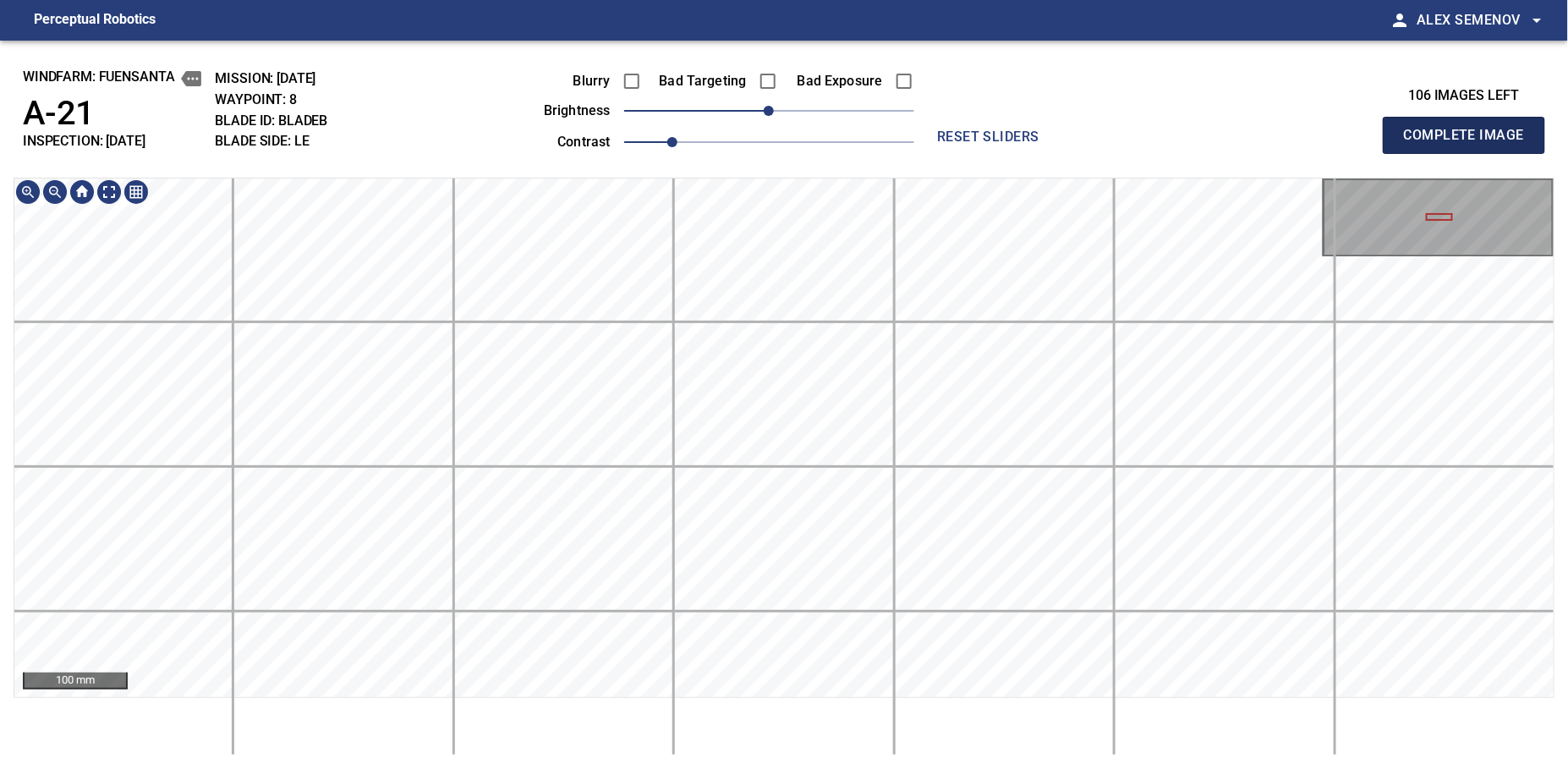 click on "Complete Image" at bounding box center [1464, 135] 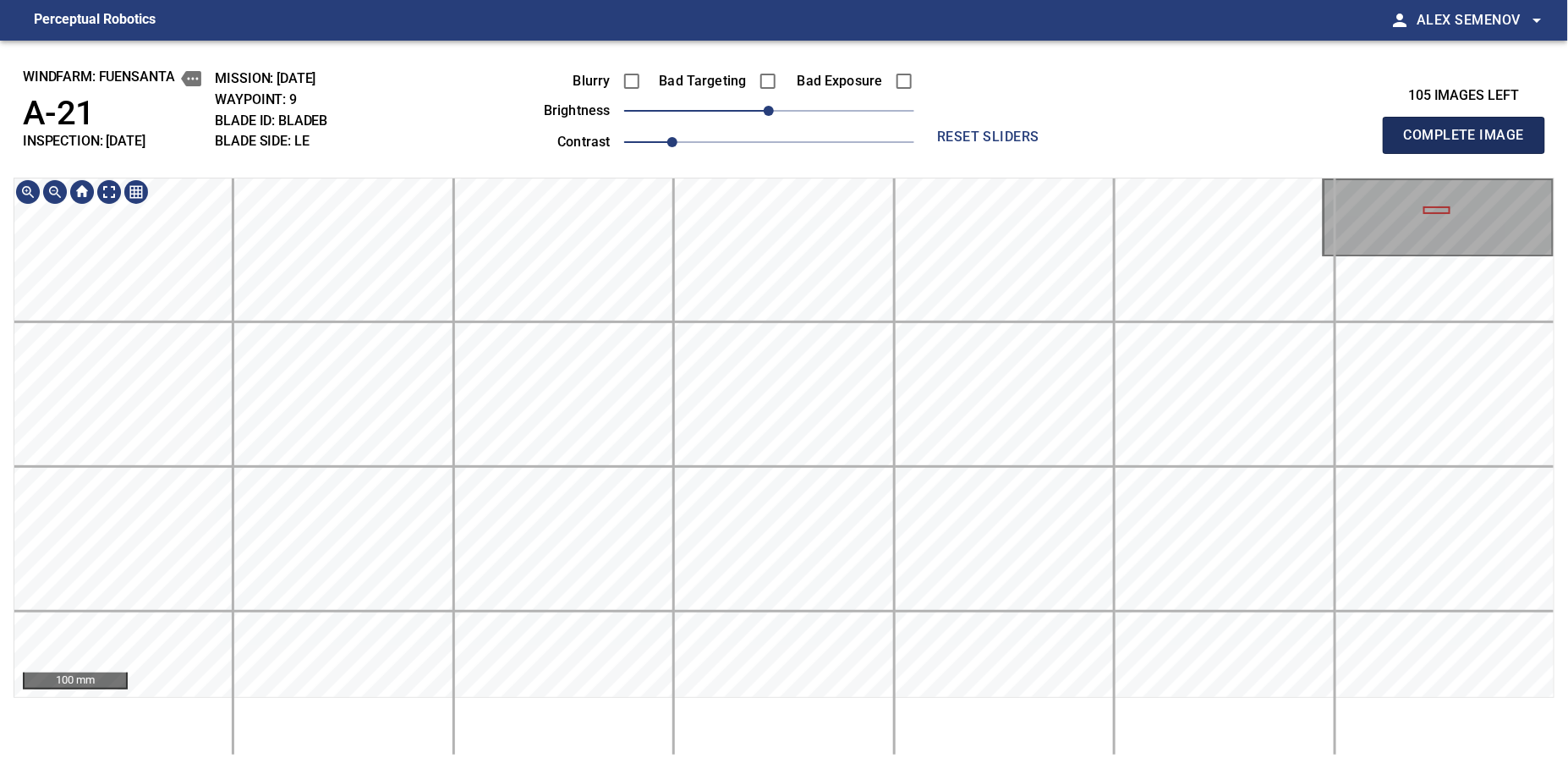 click on "Complete Image" at bounding box center [1464, 135] 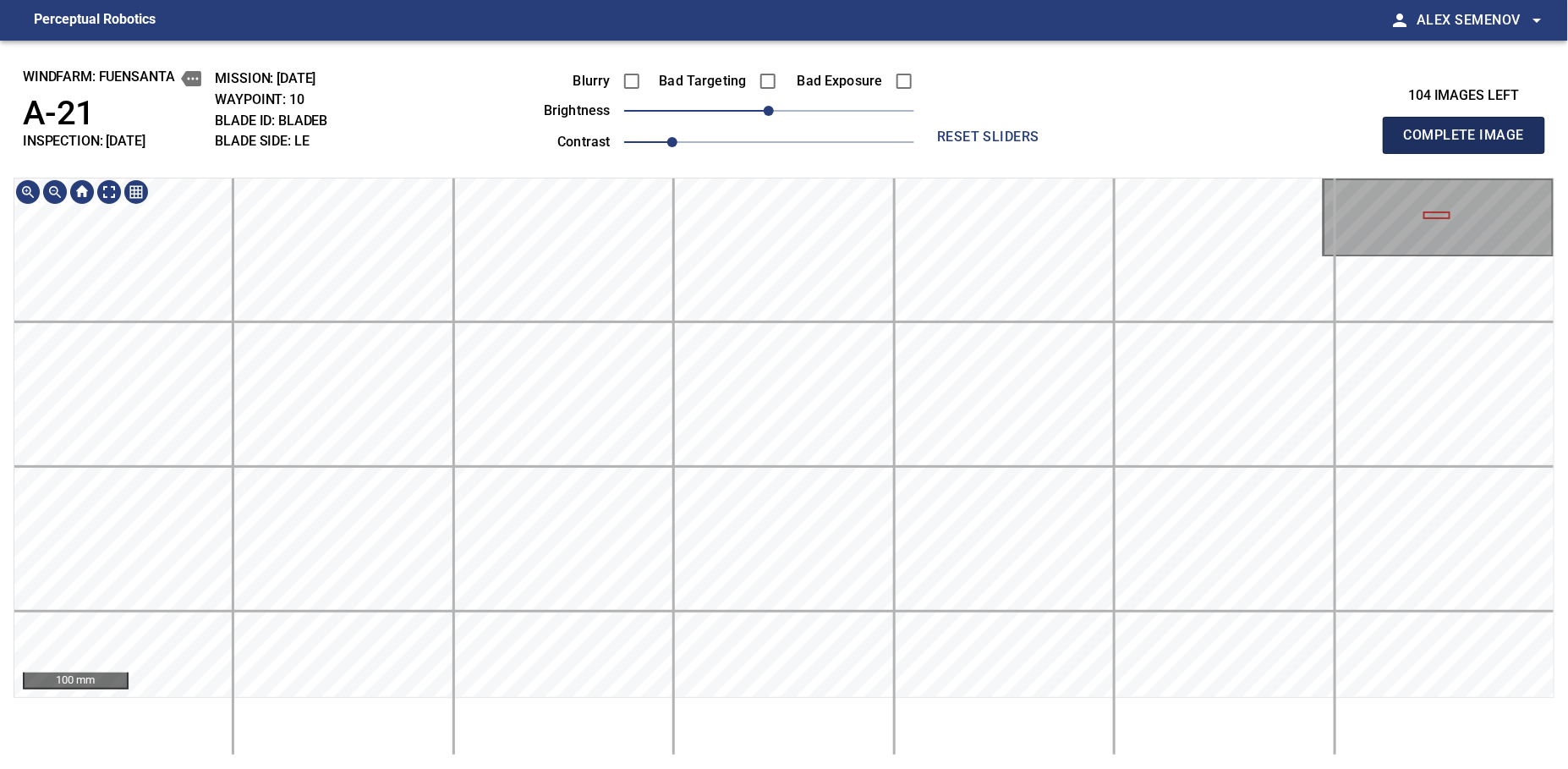 click on "Complete Image" at bounding box center [1464, 135] 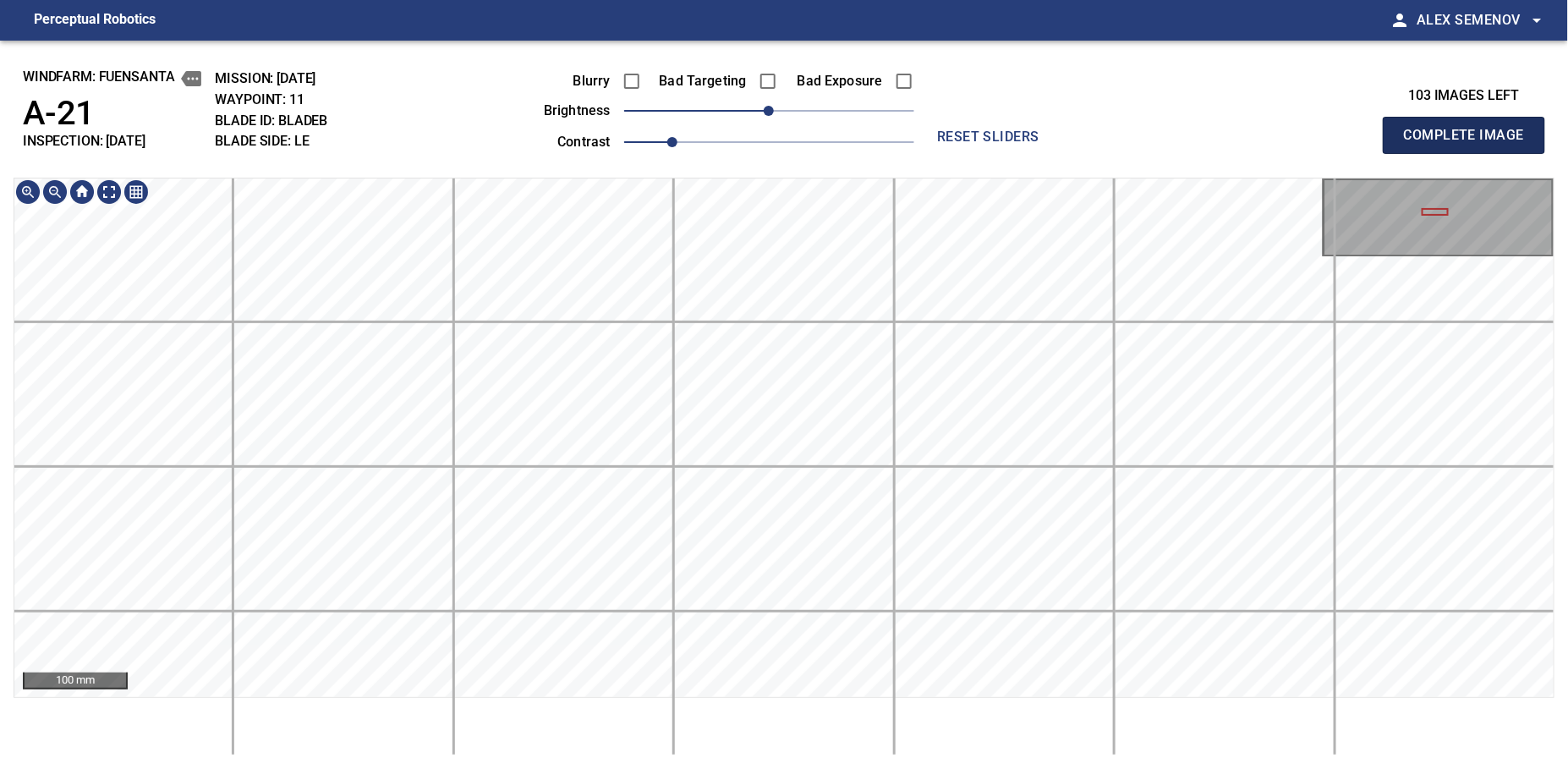 click on "Complete Image" at bounding box center (1464, 135) 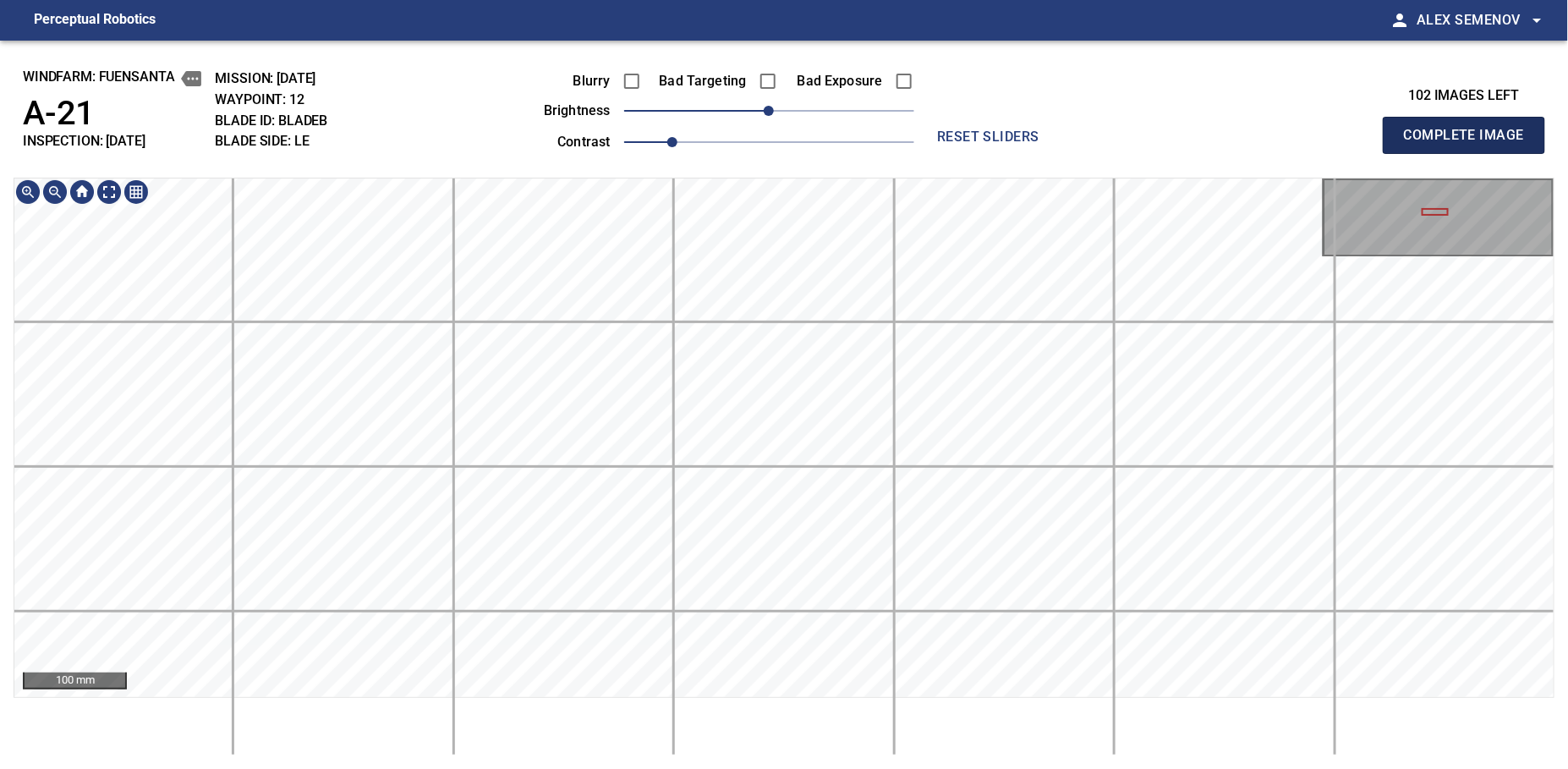 click on "Complete Image" at bounding box center [1464, 135] 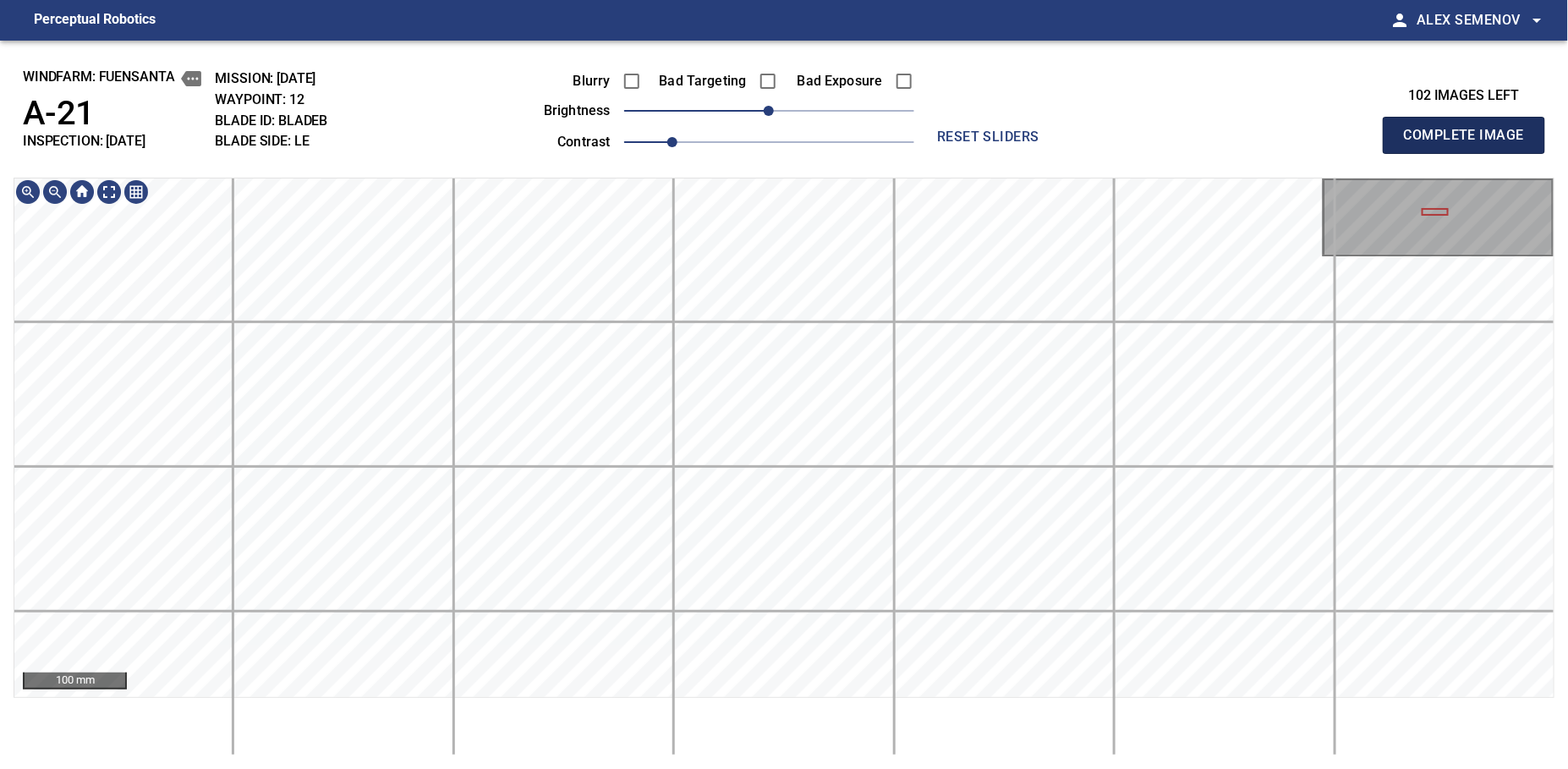 type 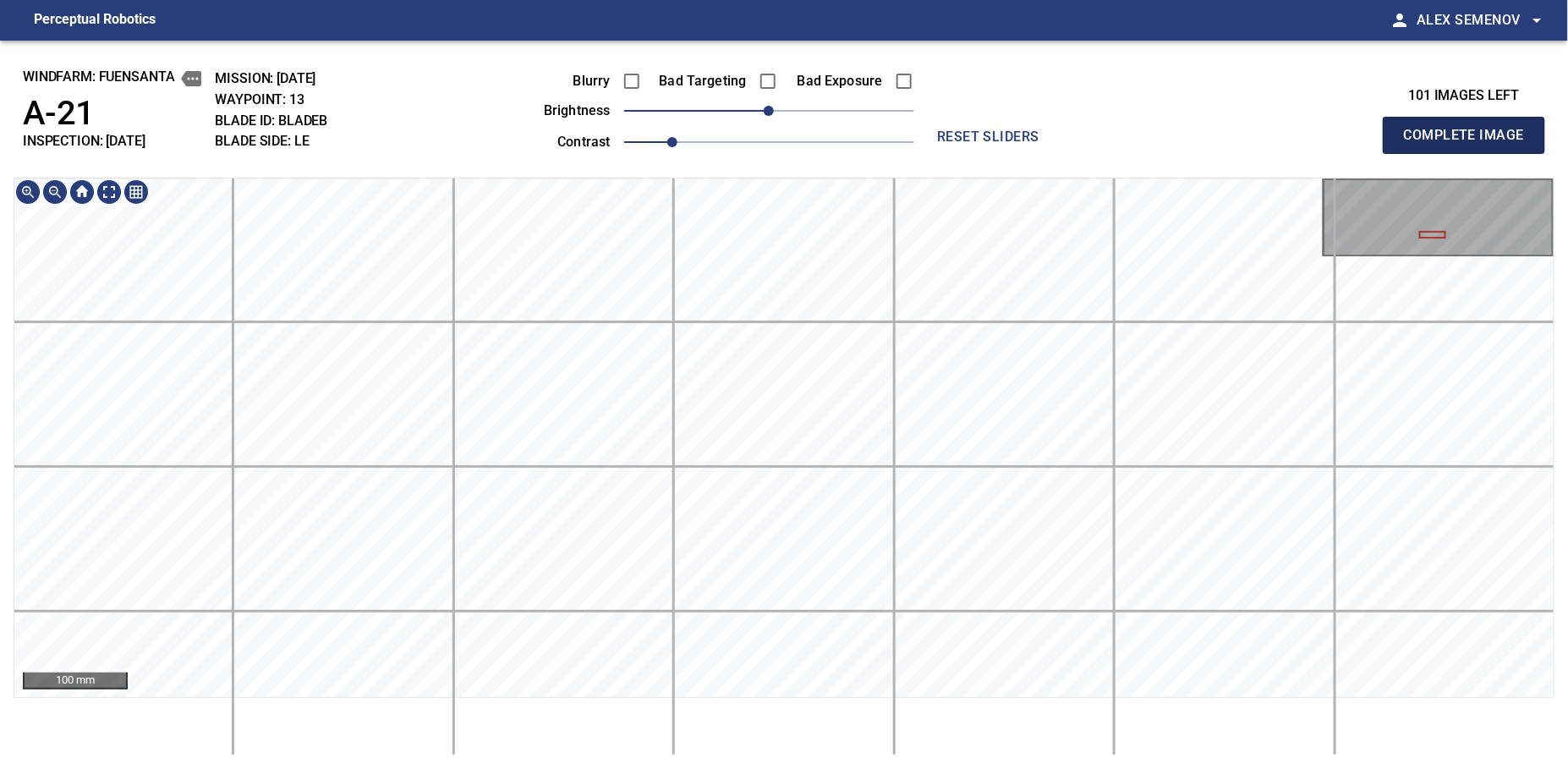 click on "Complete Image" at bounding box center [1464, 135] 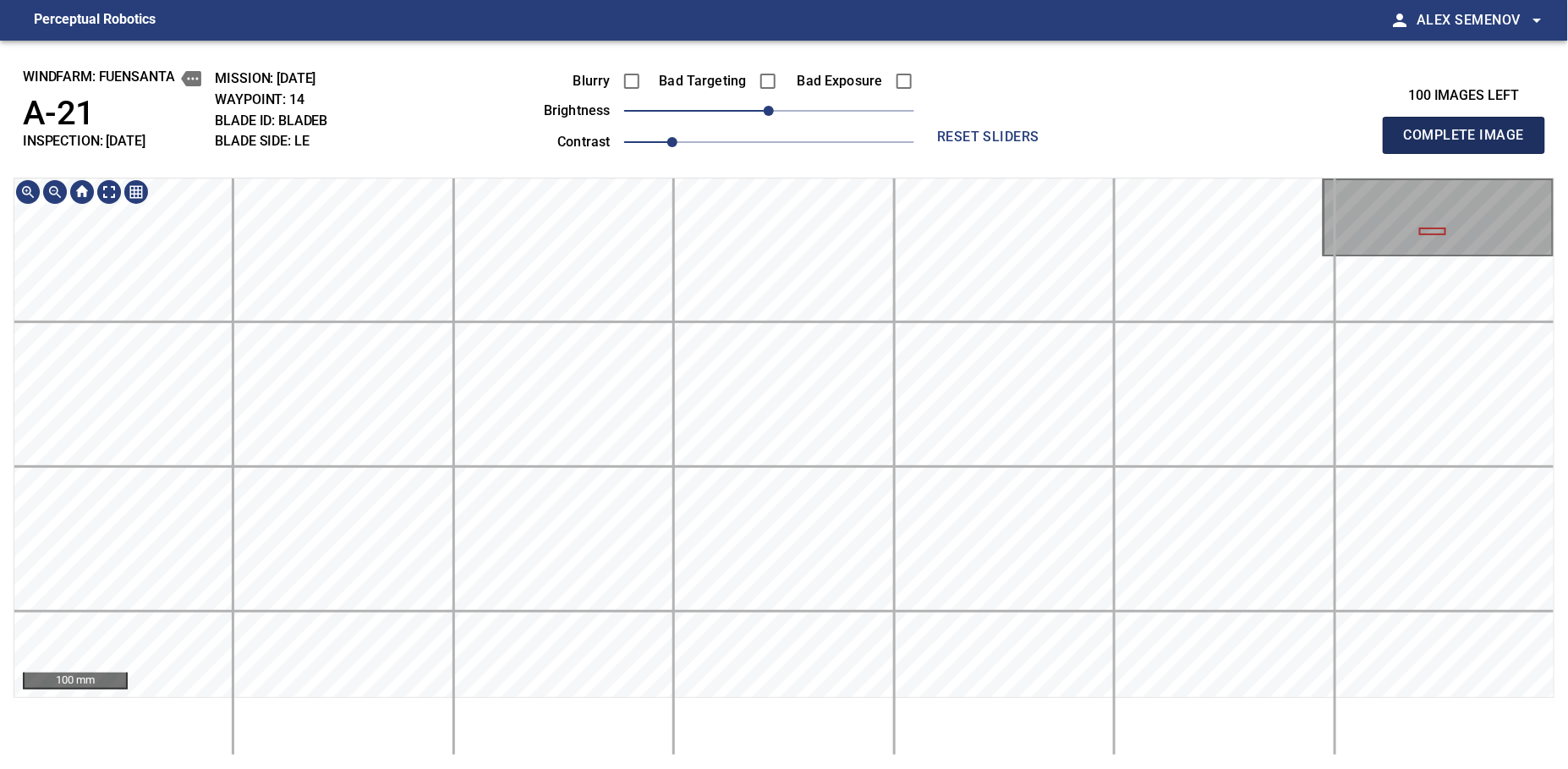 click on "Complete Image" at bounding box center (1464, 135) 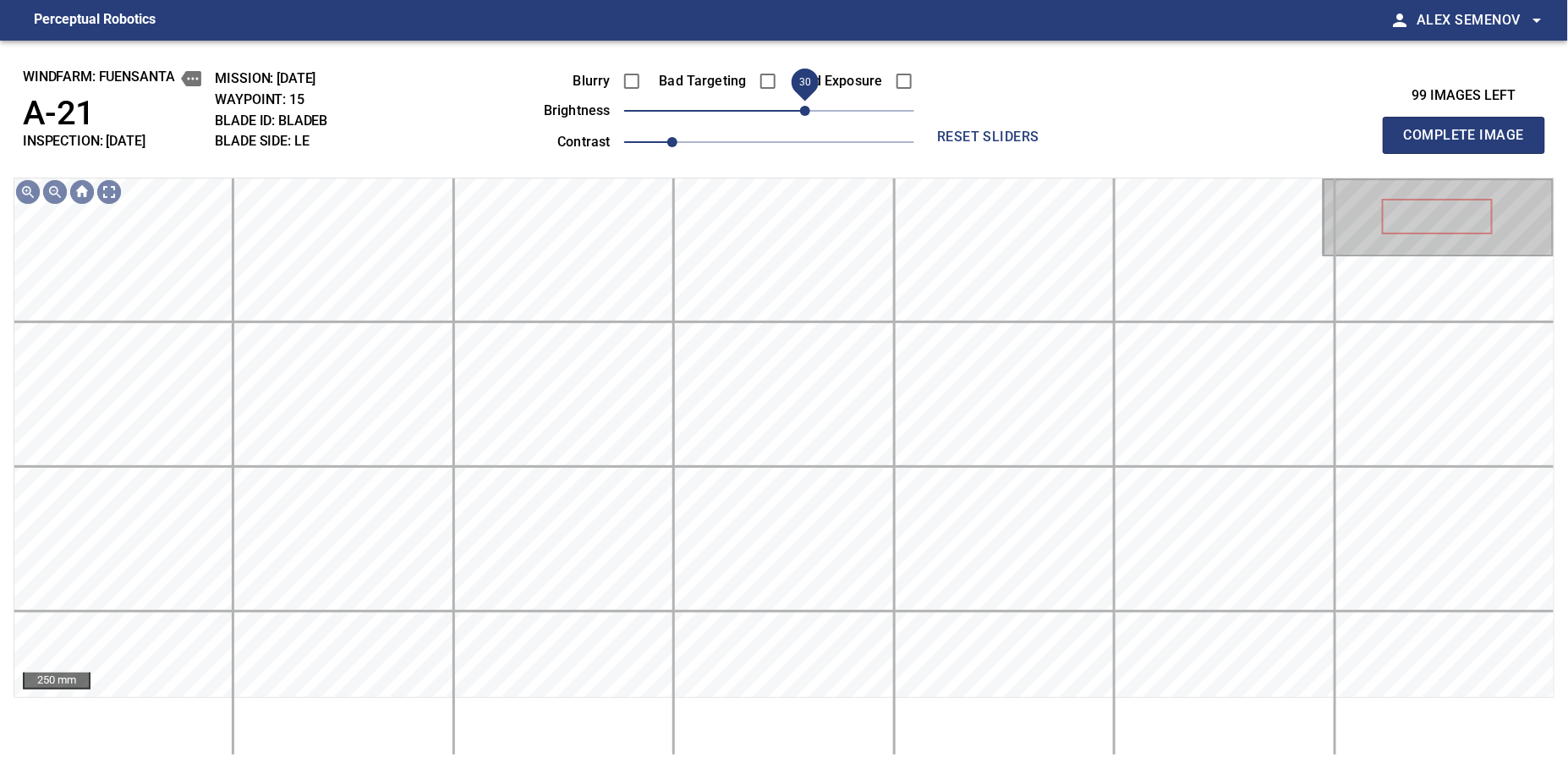 drag, startPoint x: 797, startPoint y: 115, endPoint x: 810, endPoint y: 115, distance: 13 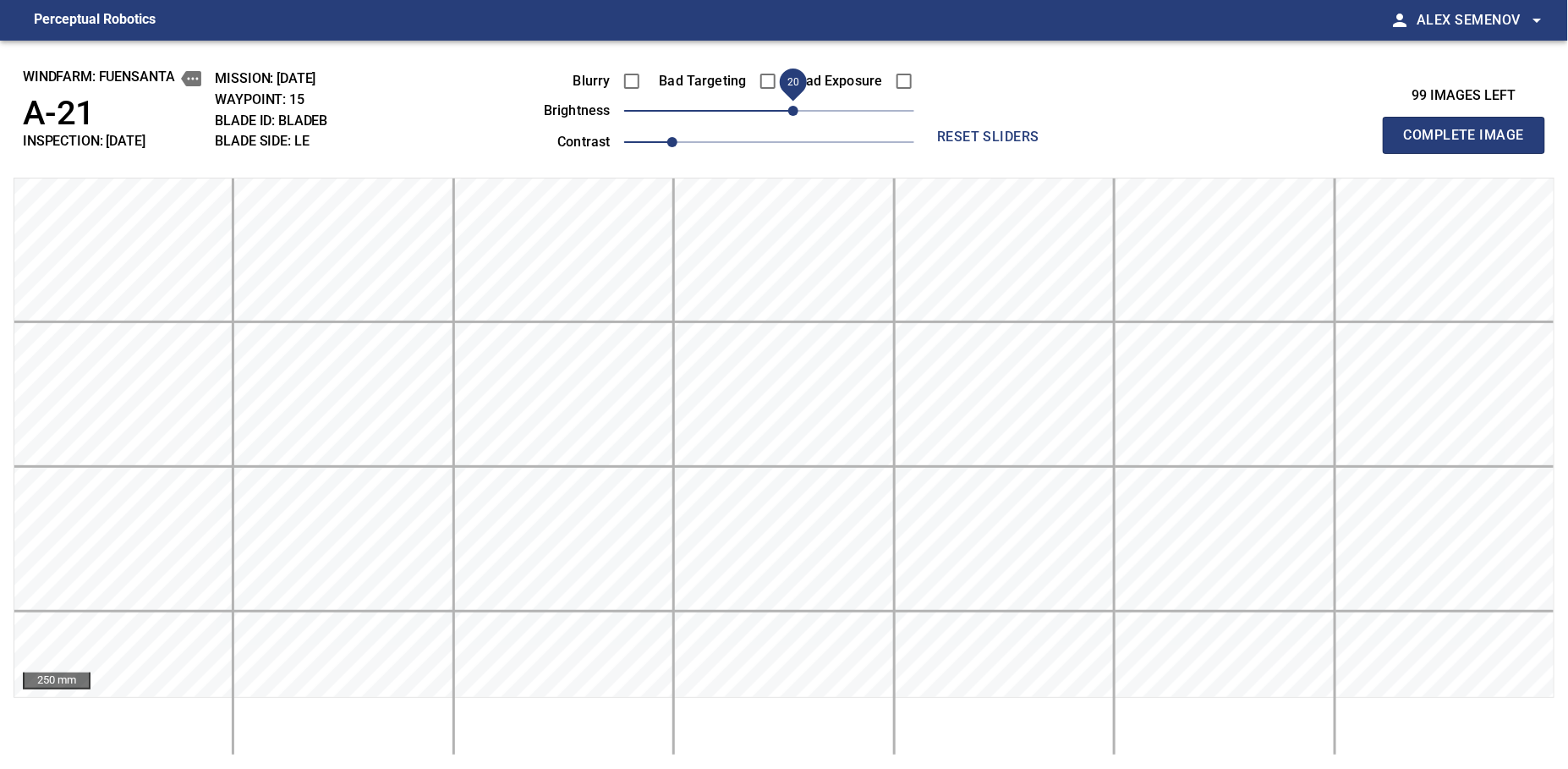 drag, startPoint x: 803, startPoint y: 117, endPoint x: 792, endPoint y: 115, distance: 11.18034 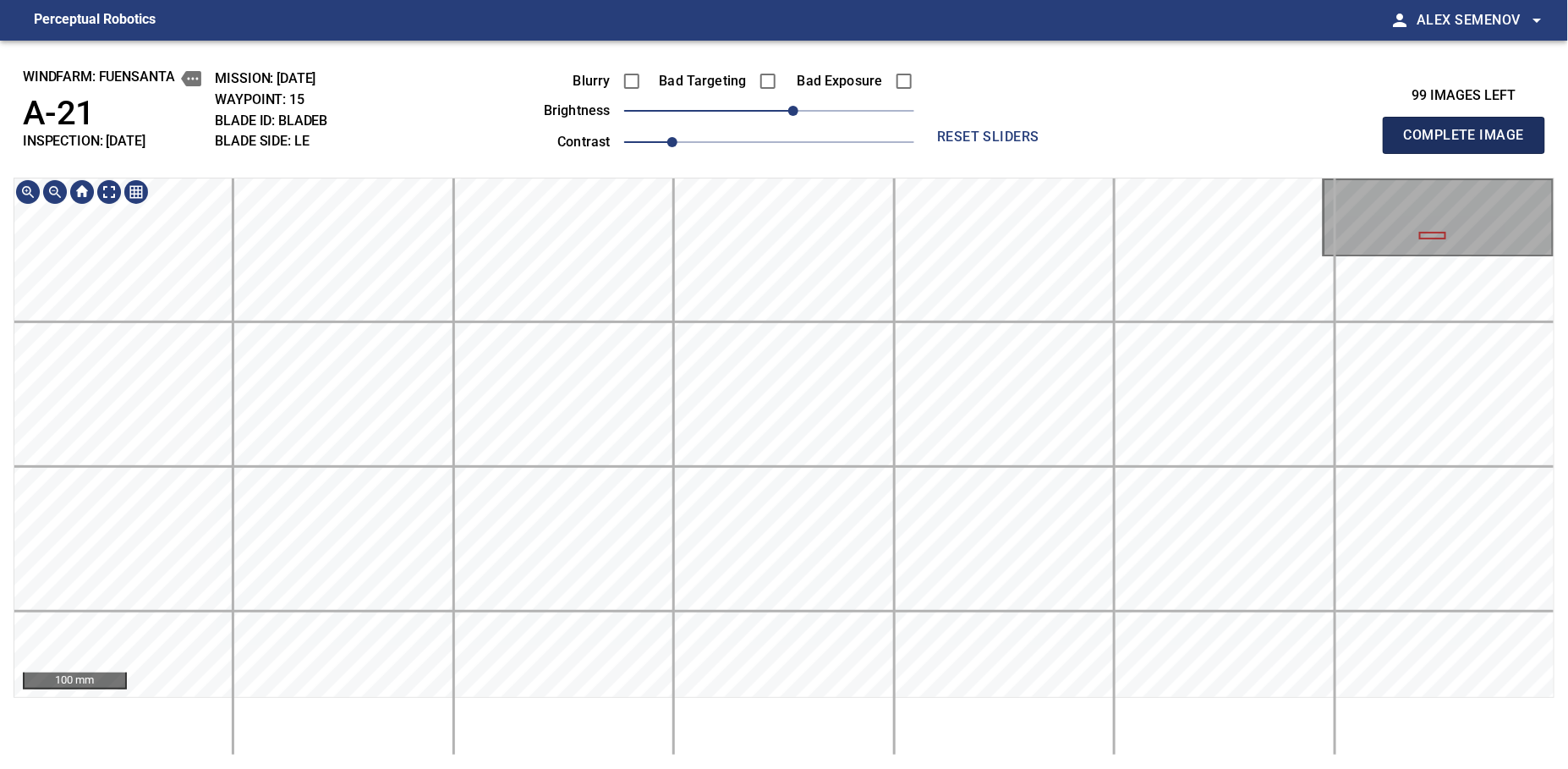 click on "Complete Image" at bounding box center (1464, 135) 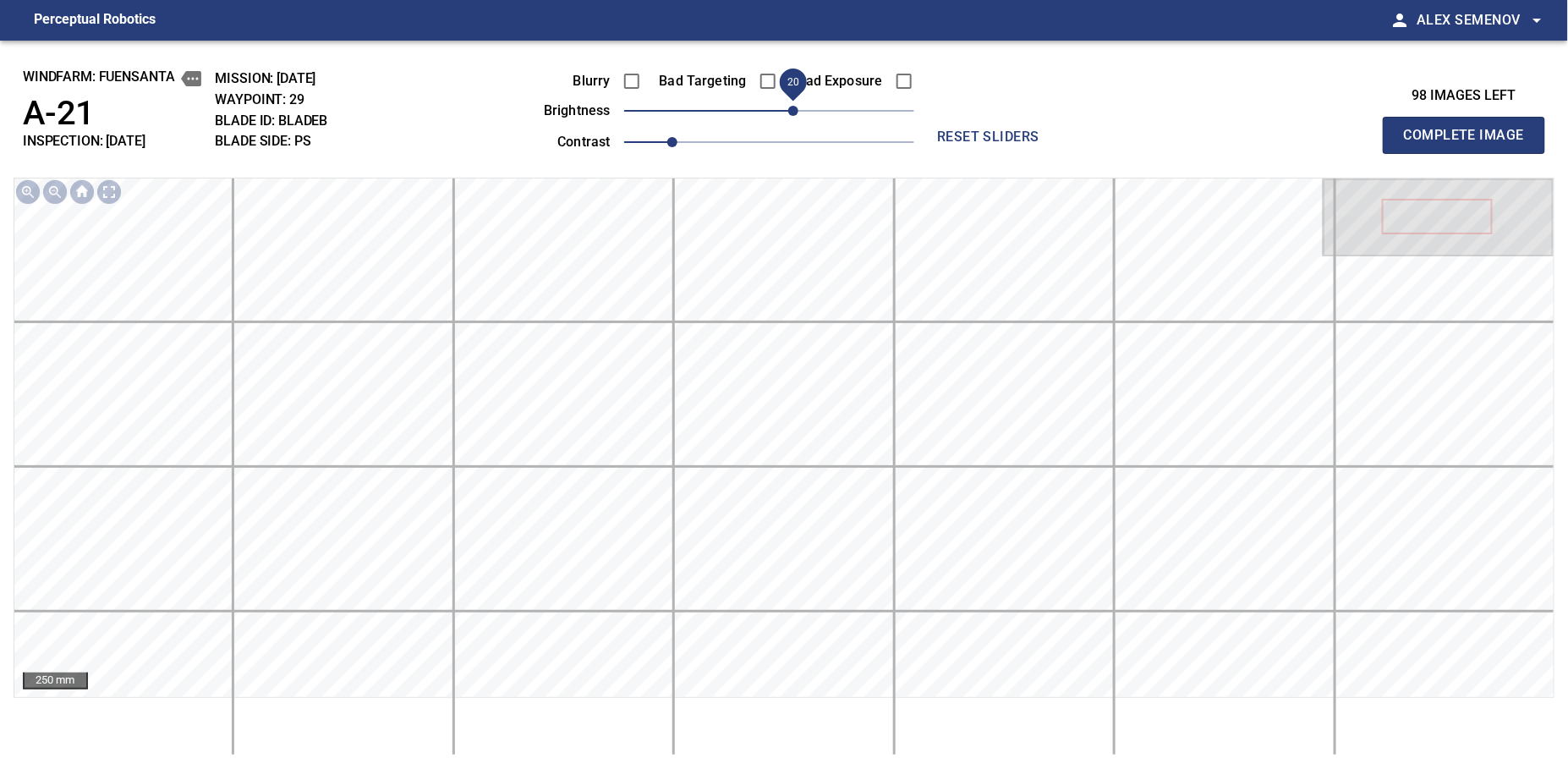 drag, startPoint x: 776, startPoint y: 114, endPoint x: 794, endPoint y: 122, distance: 19.697716 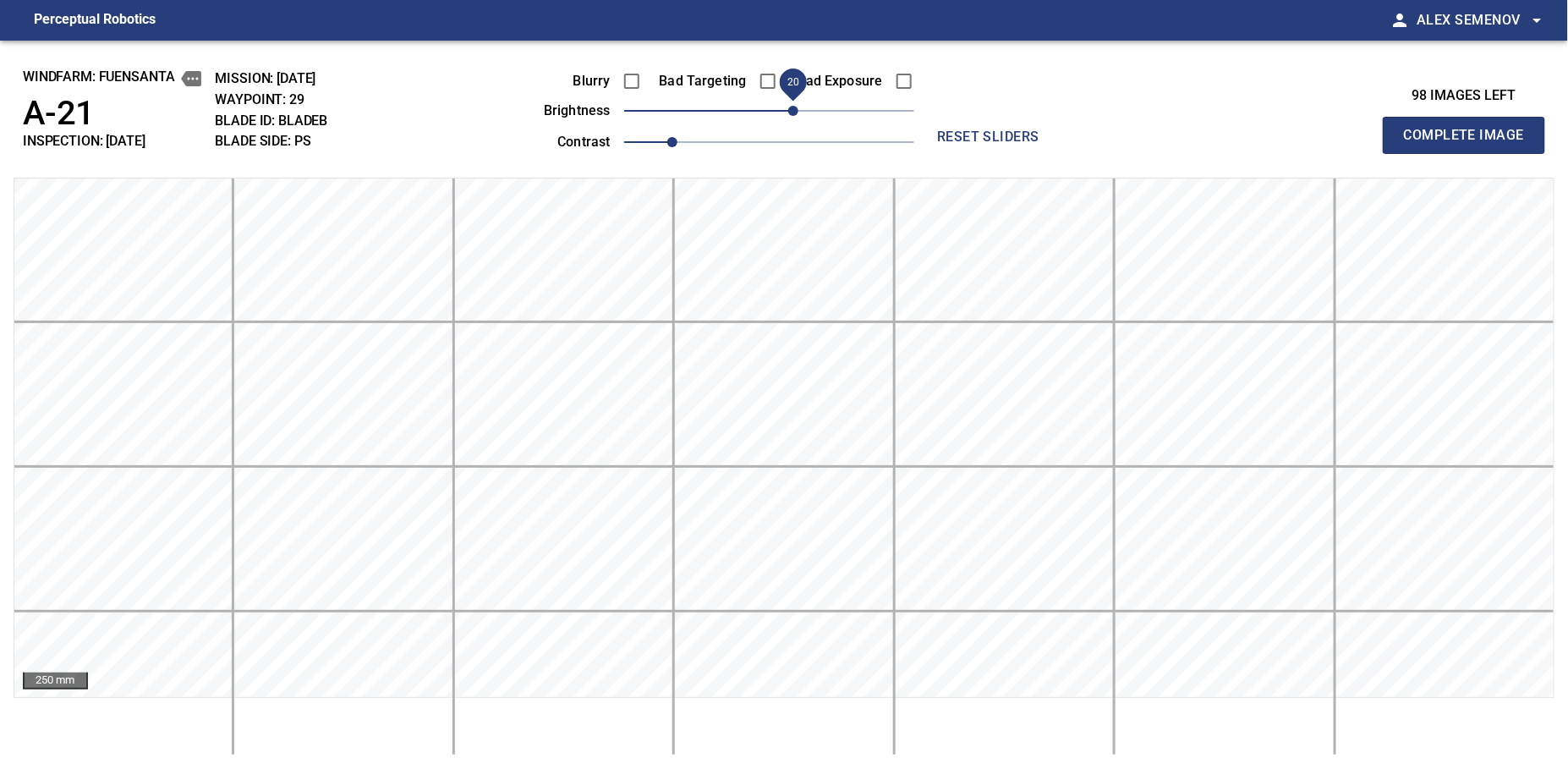 click on "Complete Image" at bounding box center (1464, 135) 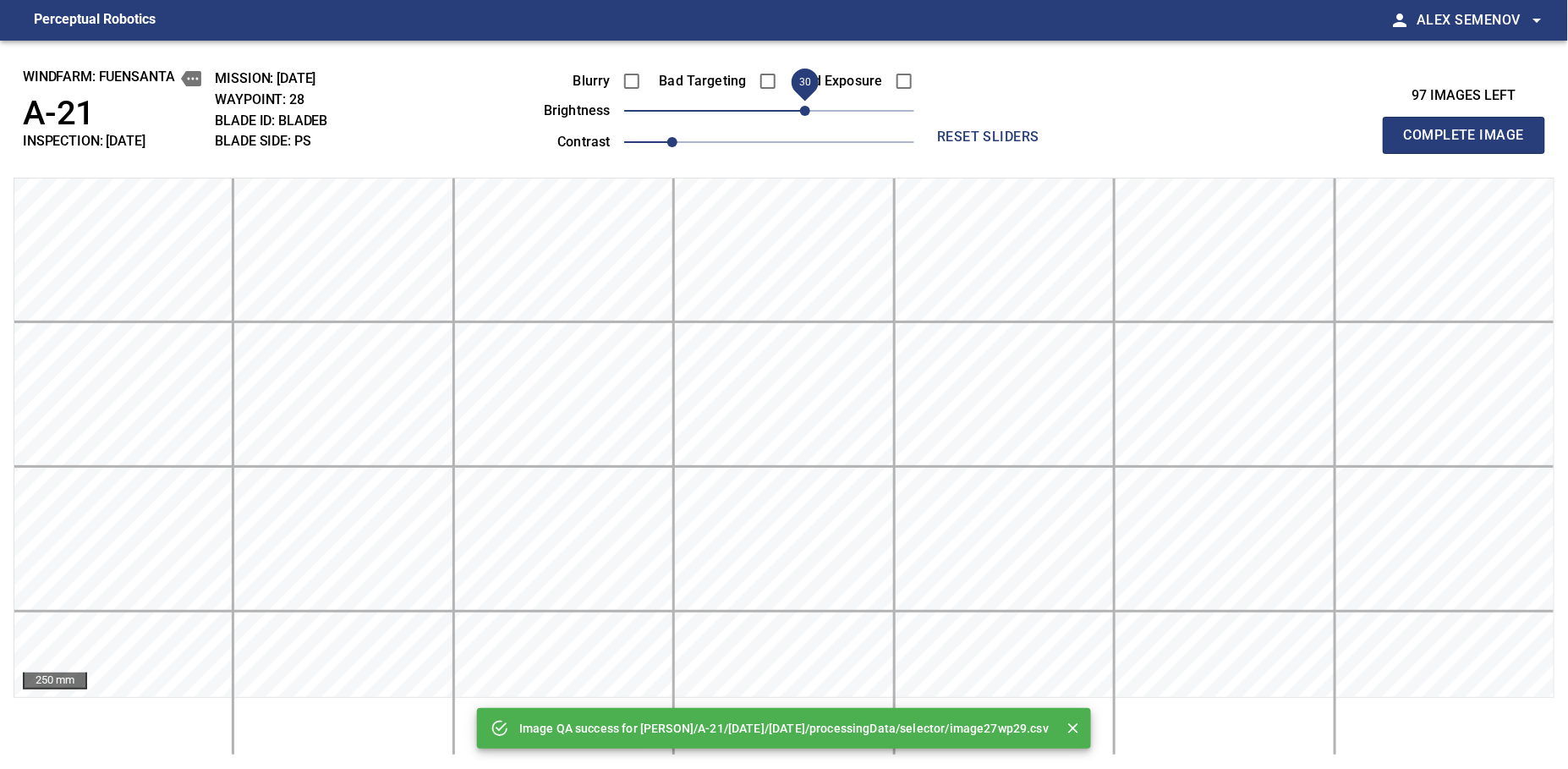 drag, startPoint x: 773, startPoint y: 117, endPoint x: 803, endPoint y: 117, distance: 30 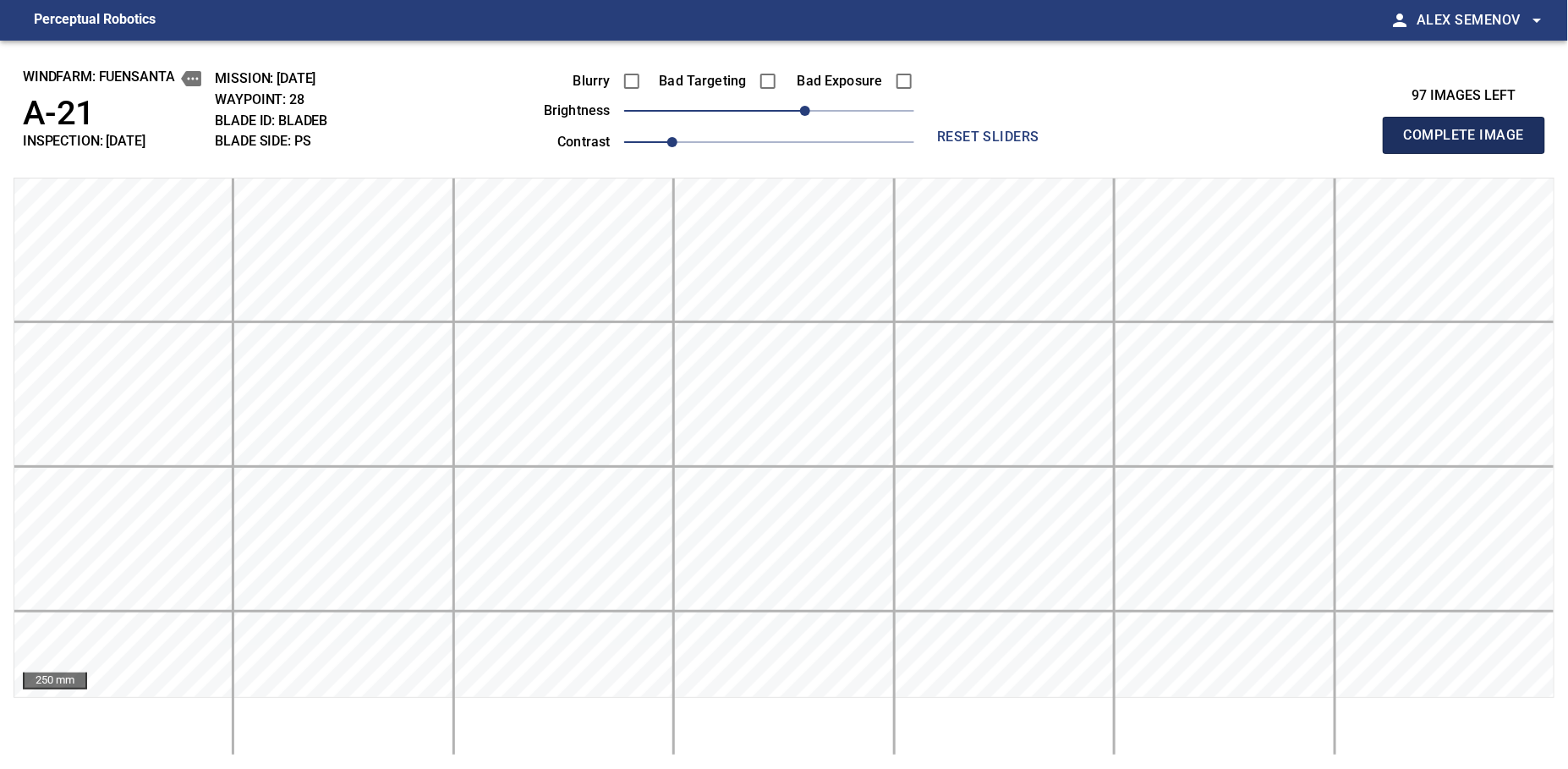 click on "Complete Image" at bounding box center (1464, 135) 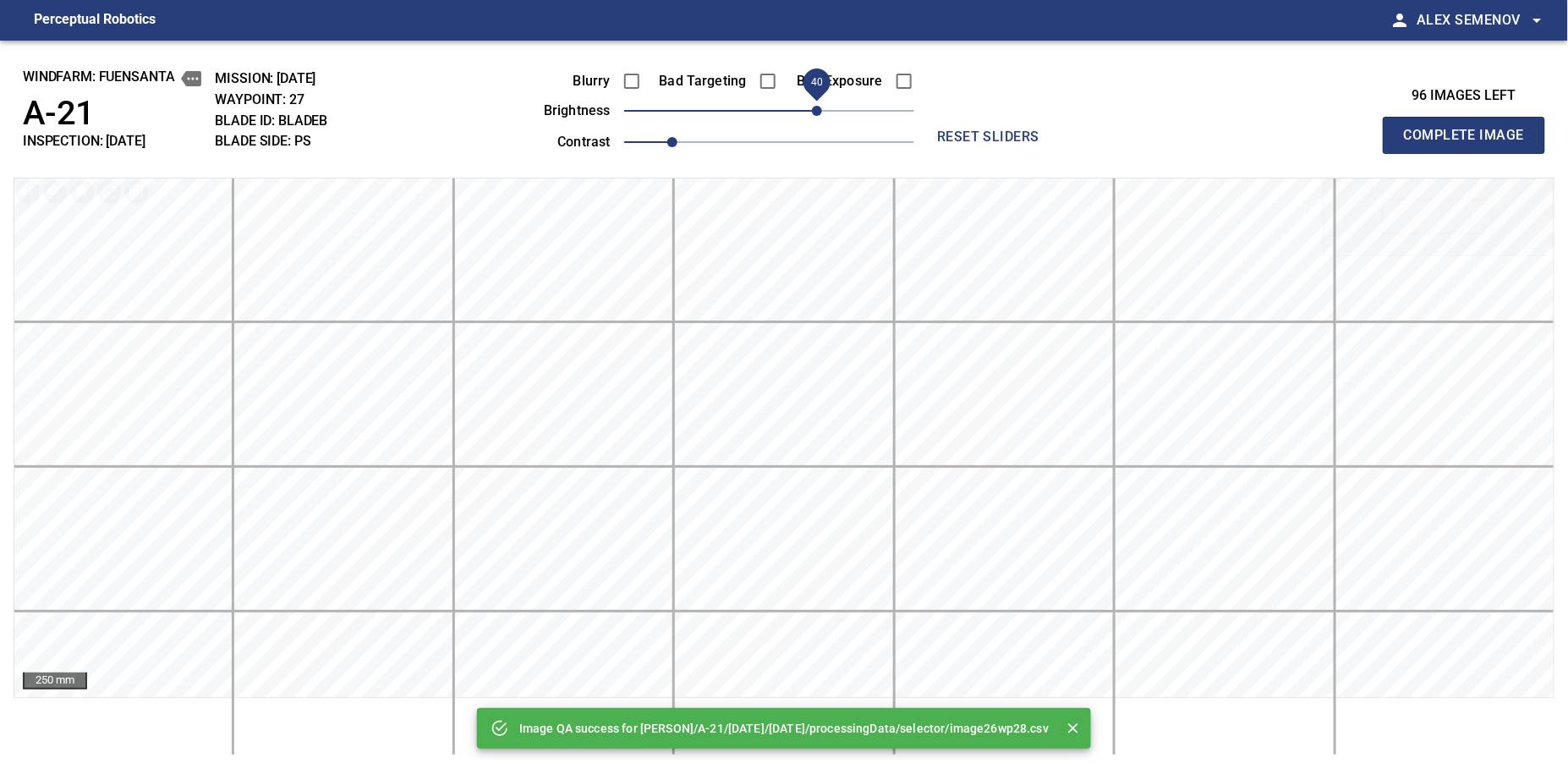 drag, startPoint x: 783, startPoint y: 117, endPoint x: 820, endPoint y: 114, distance: 37.121422 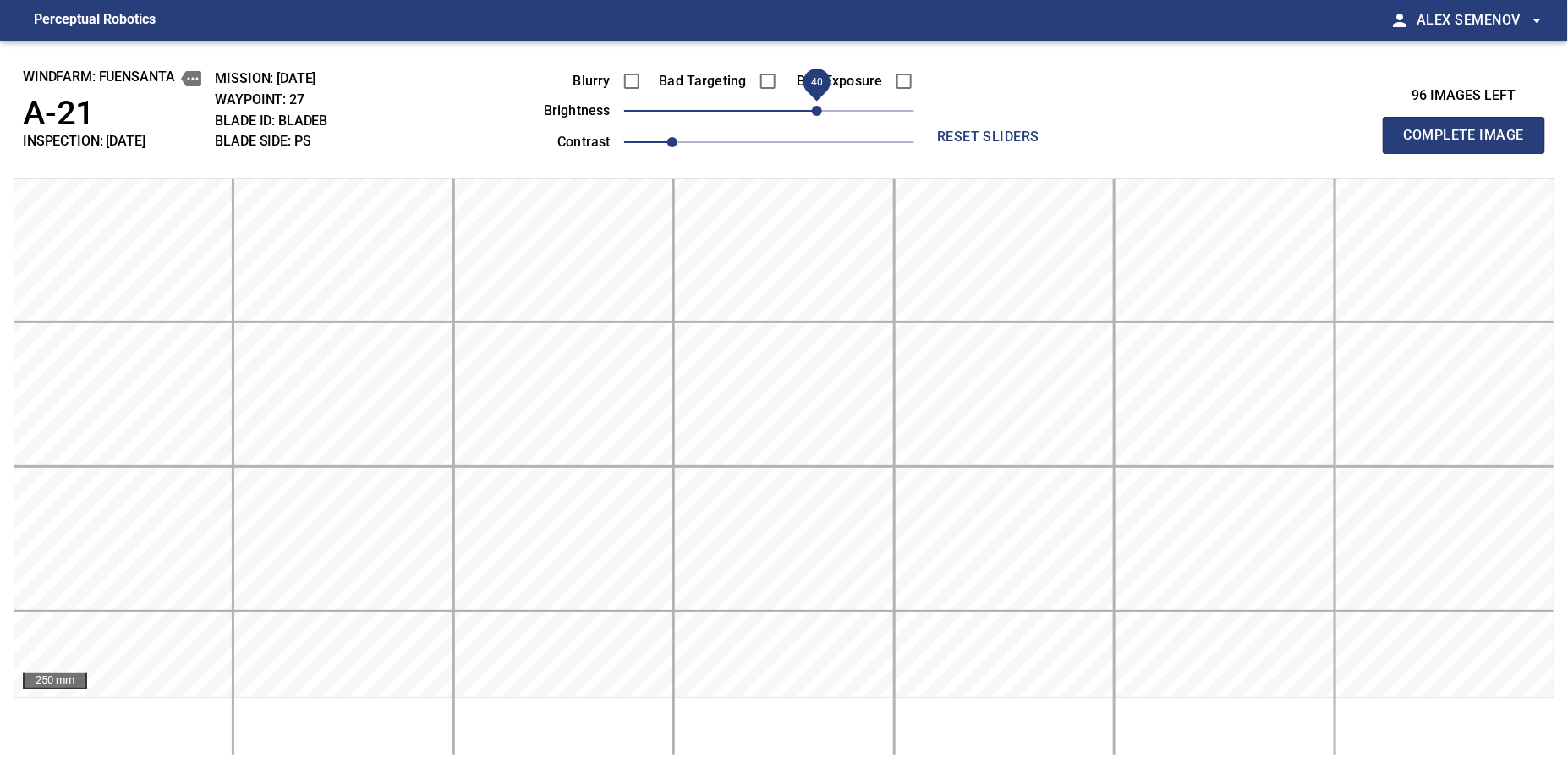 click on "Complete Image" at bounding box center [1464, 135] 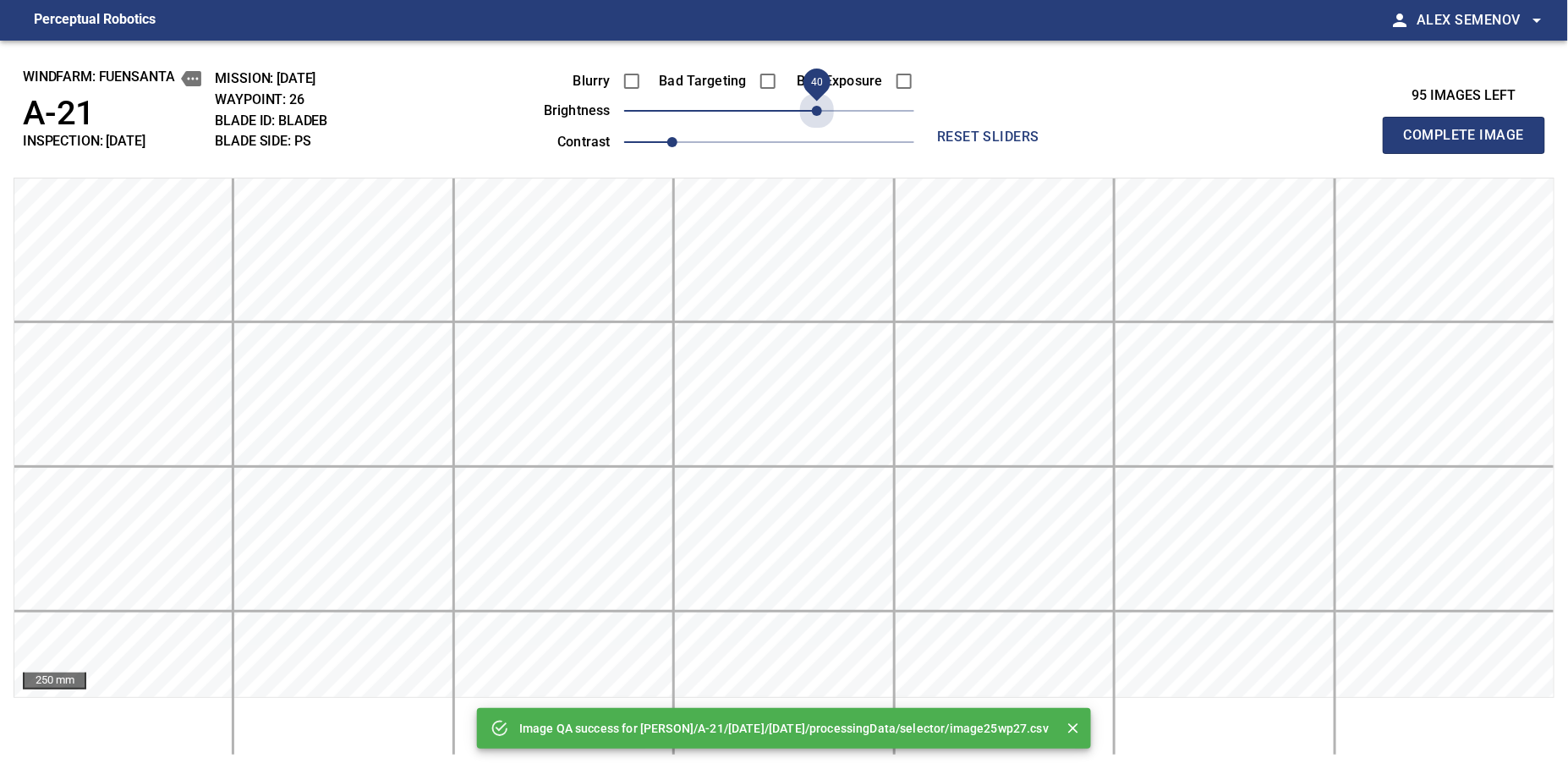 click on "40" at bounding box center [769, 111] 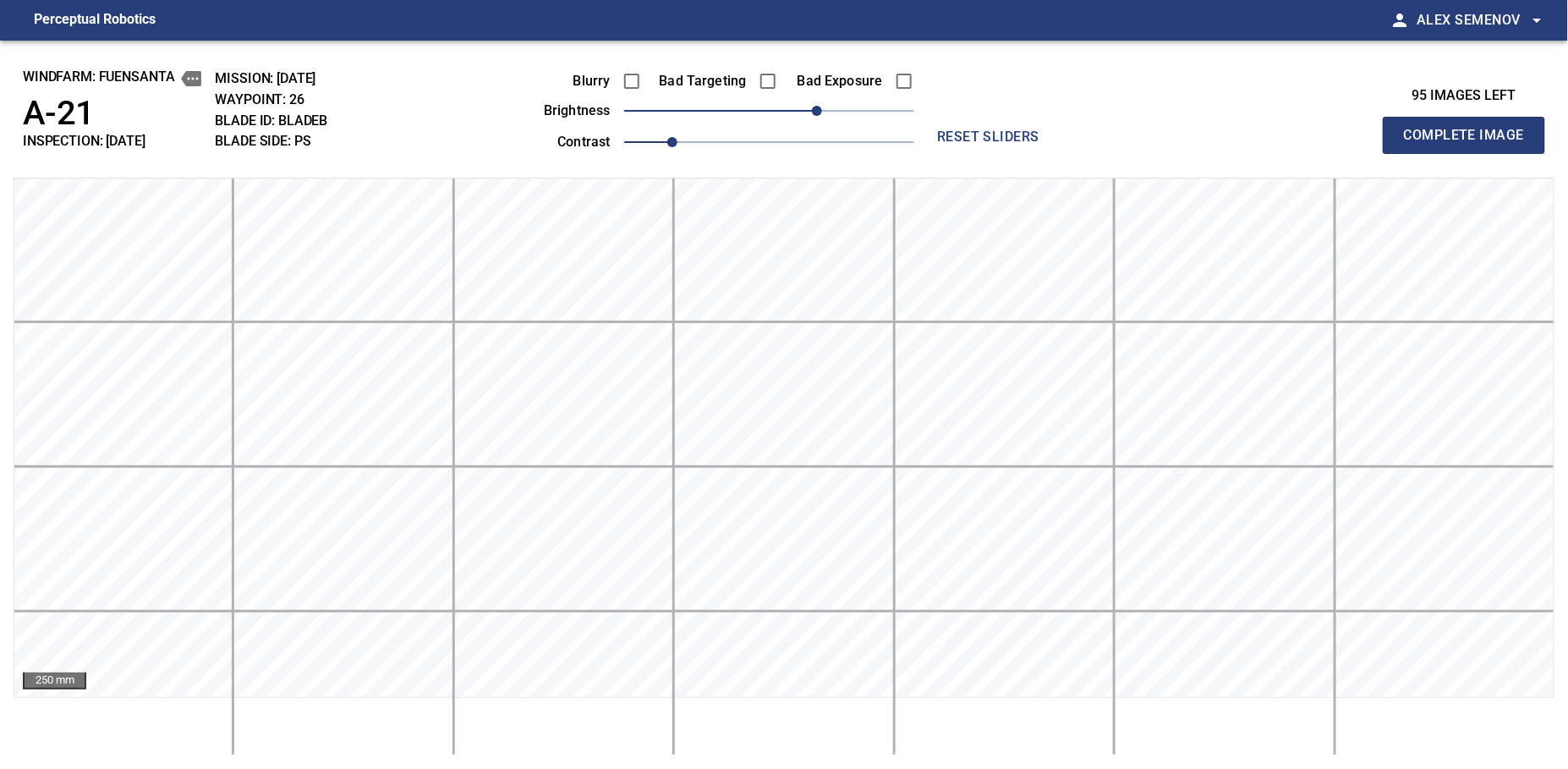 click on "Complete Image" at bounding box center (1464, 135) 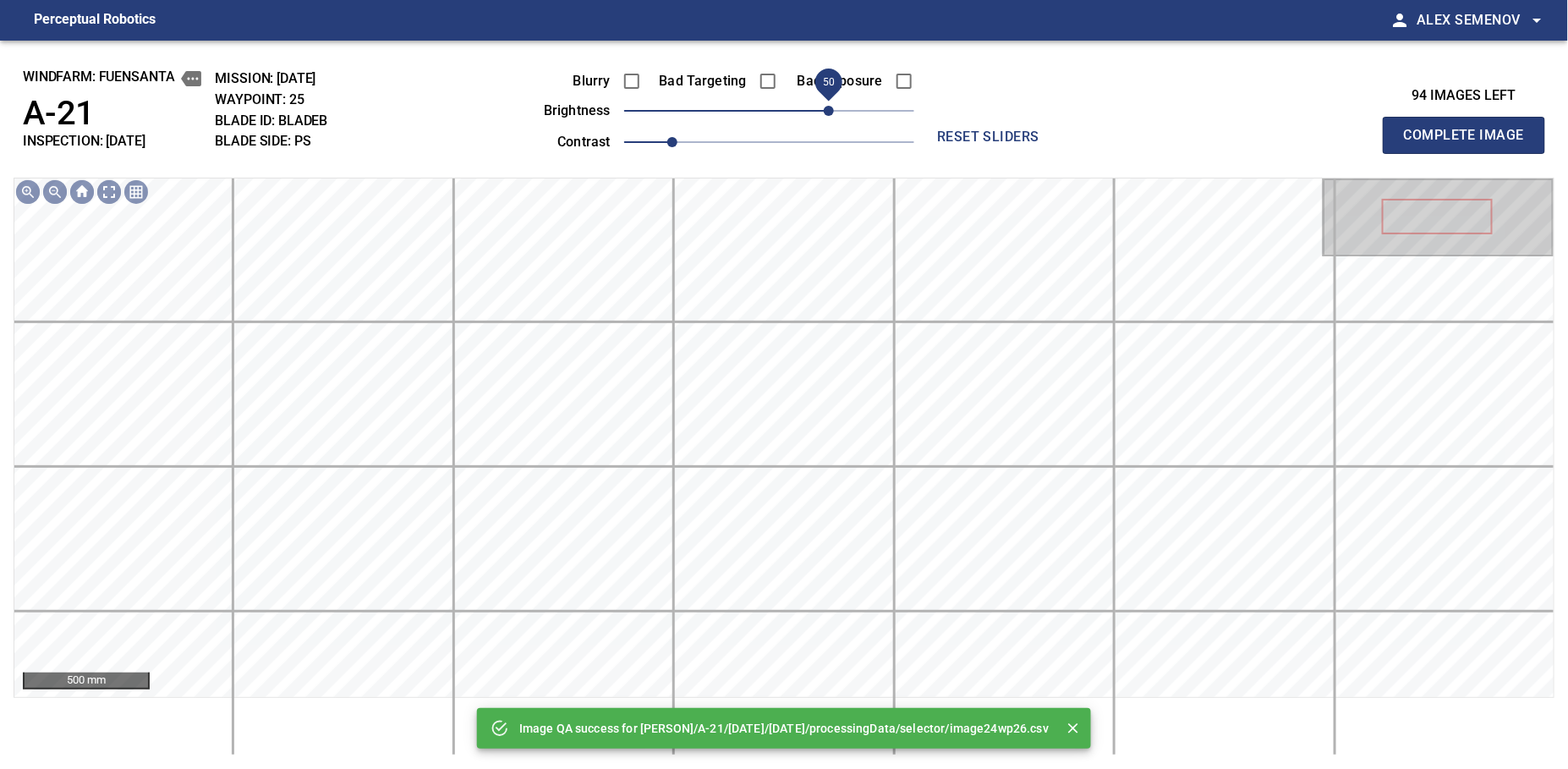 drag, startPoint x: 820, startPoint y: 114, endPoint x: 834, endPoint y: 119, distance: 14.866069 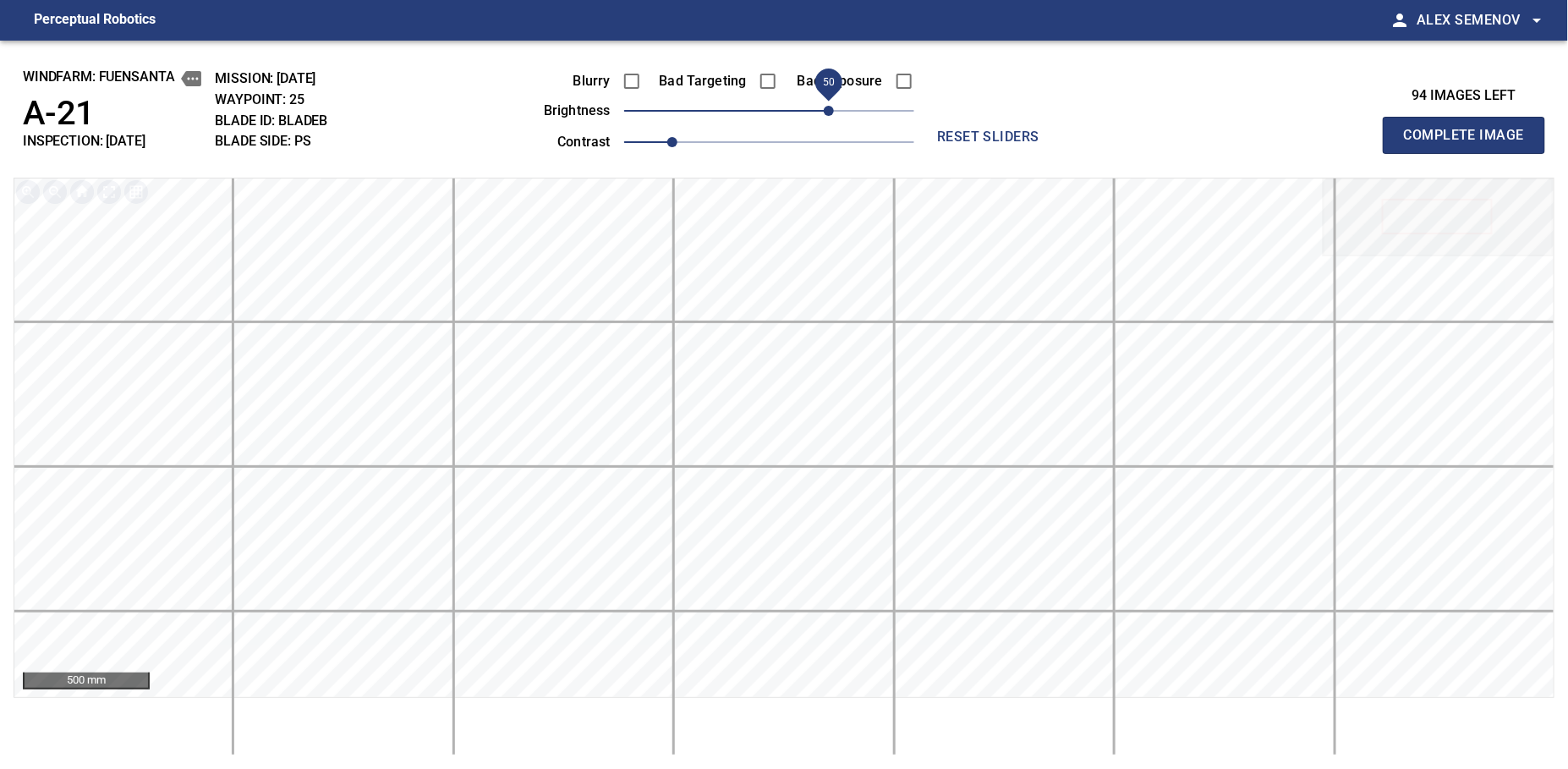 click on "Complete Image" at bounding box center (1464, 135) 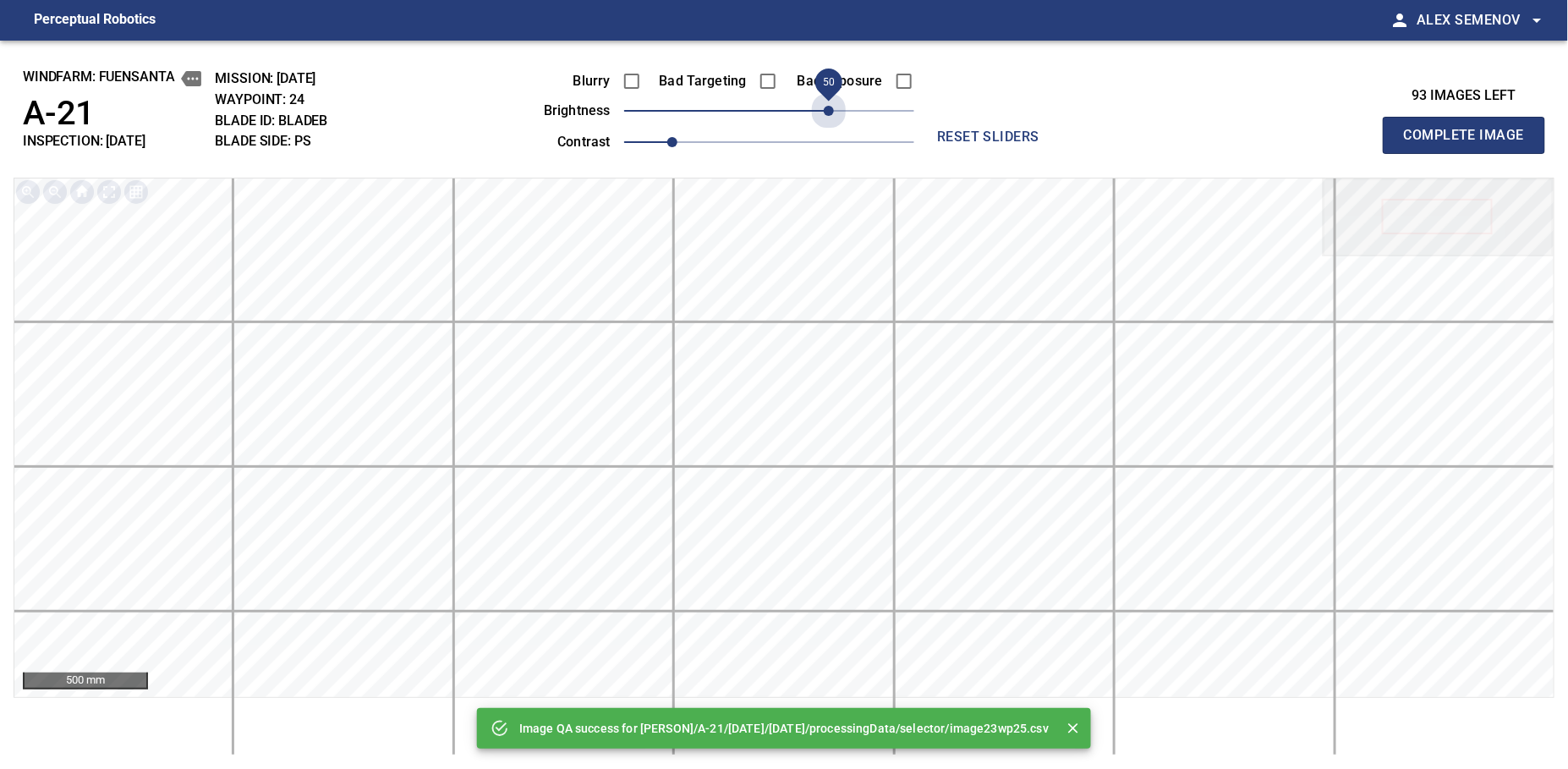 click on "50" at bounding box center (769, 111) 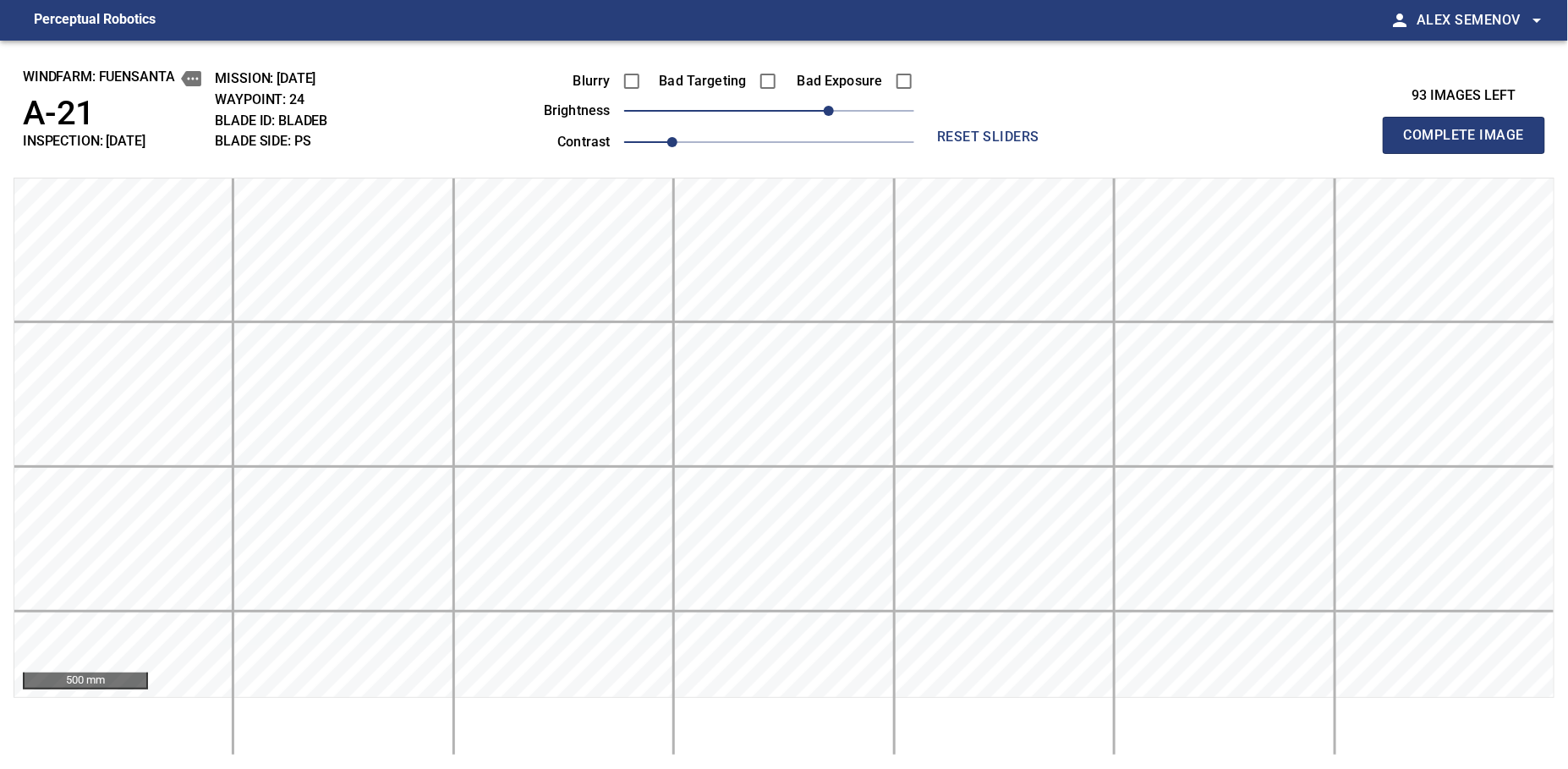 click on "Complete Image" at bounding box center (1464, 135) 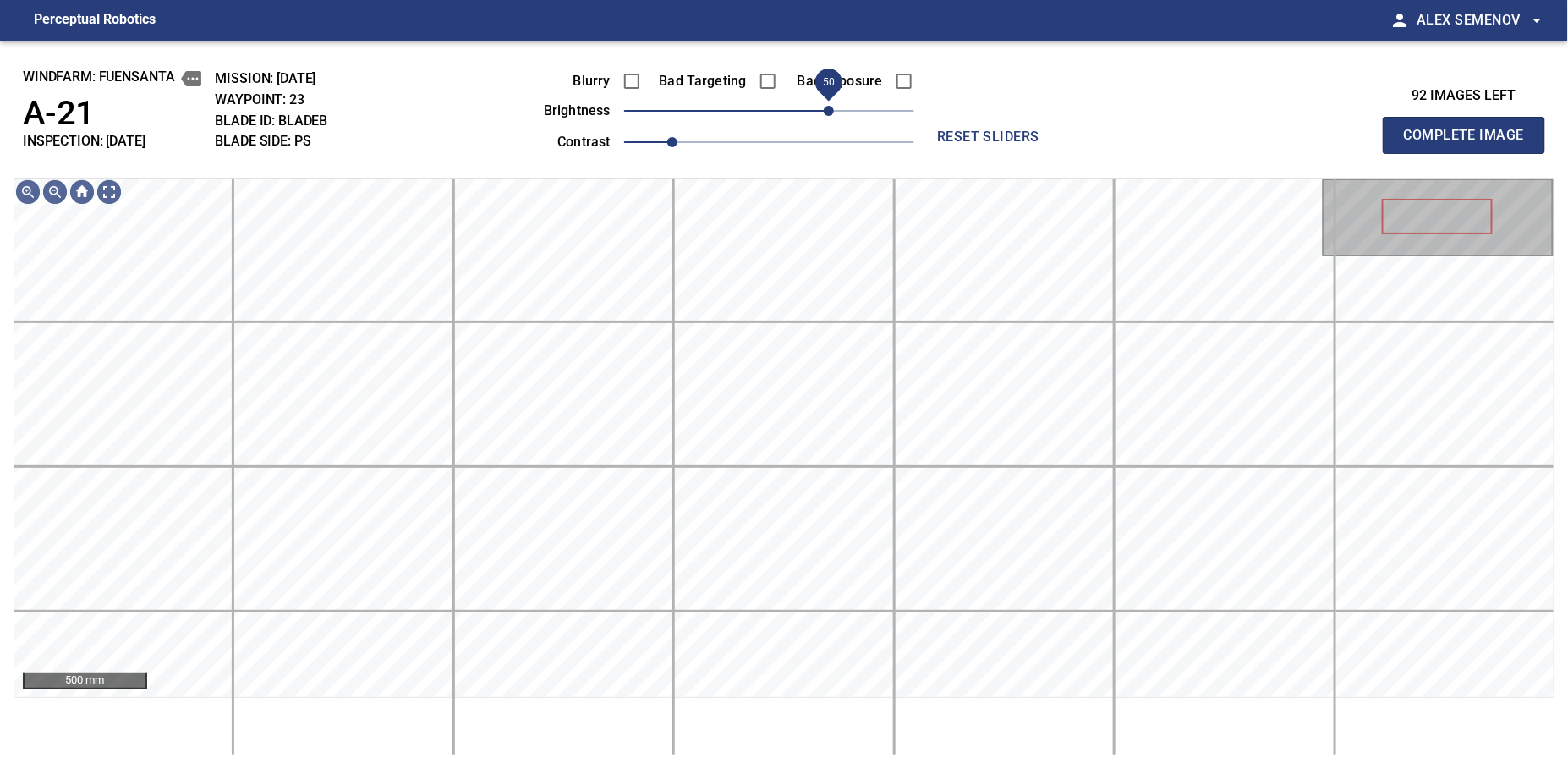drag, startPoint x: 823, startPoint y: 116, endPoint x: 834, endPoint y: 118, distance: 11.18034 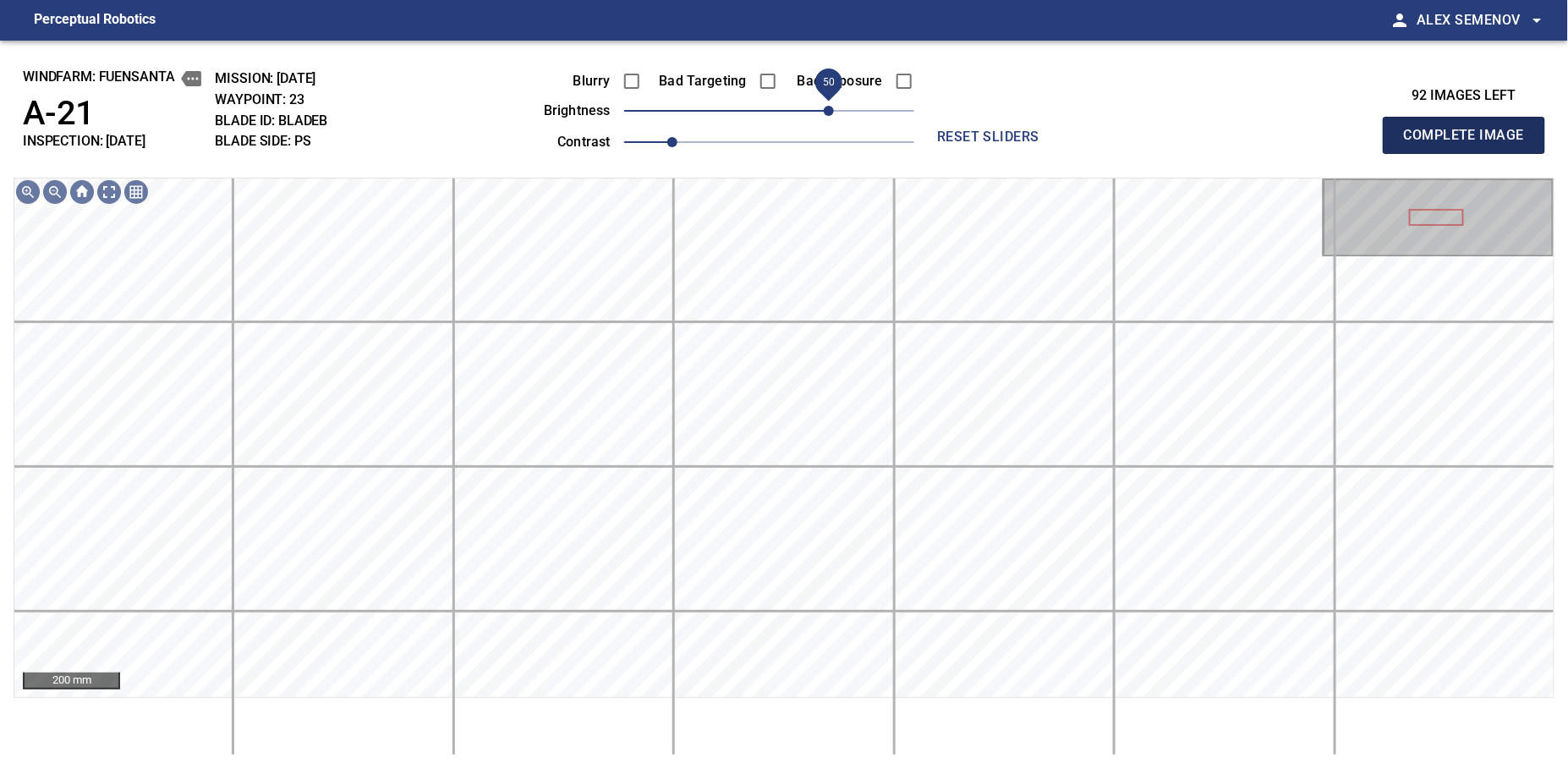 click on "Complete Image" at bounding box center (1464, 135) 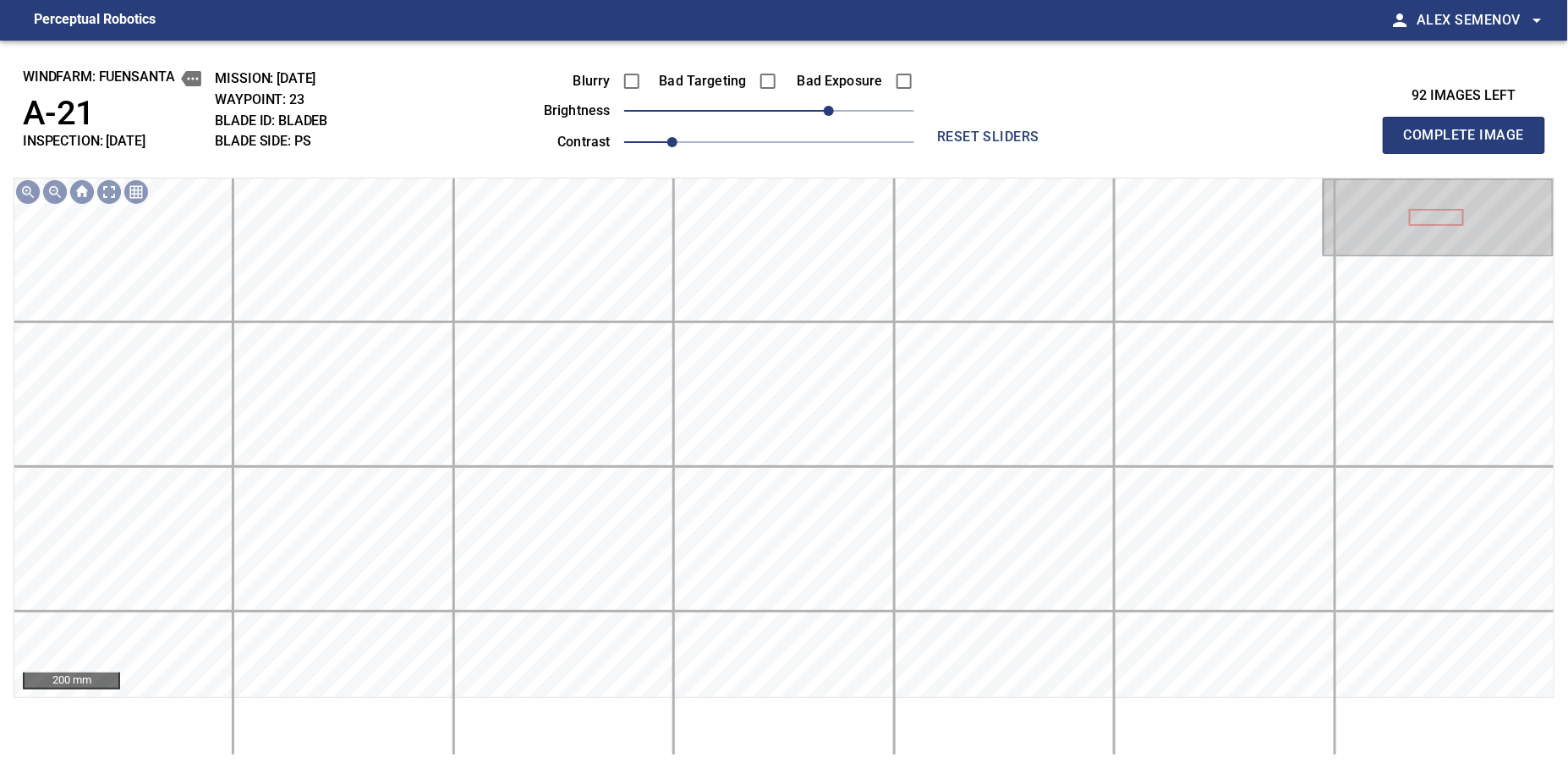 type 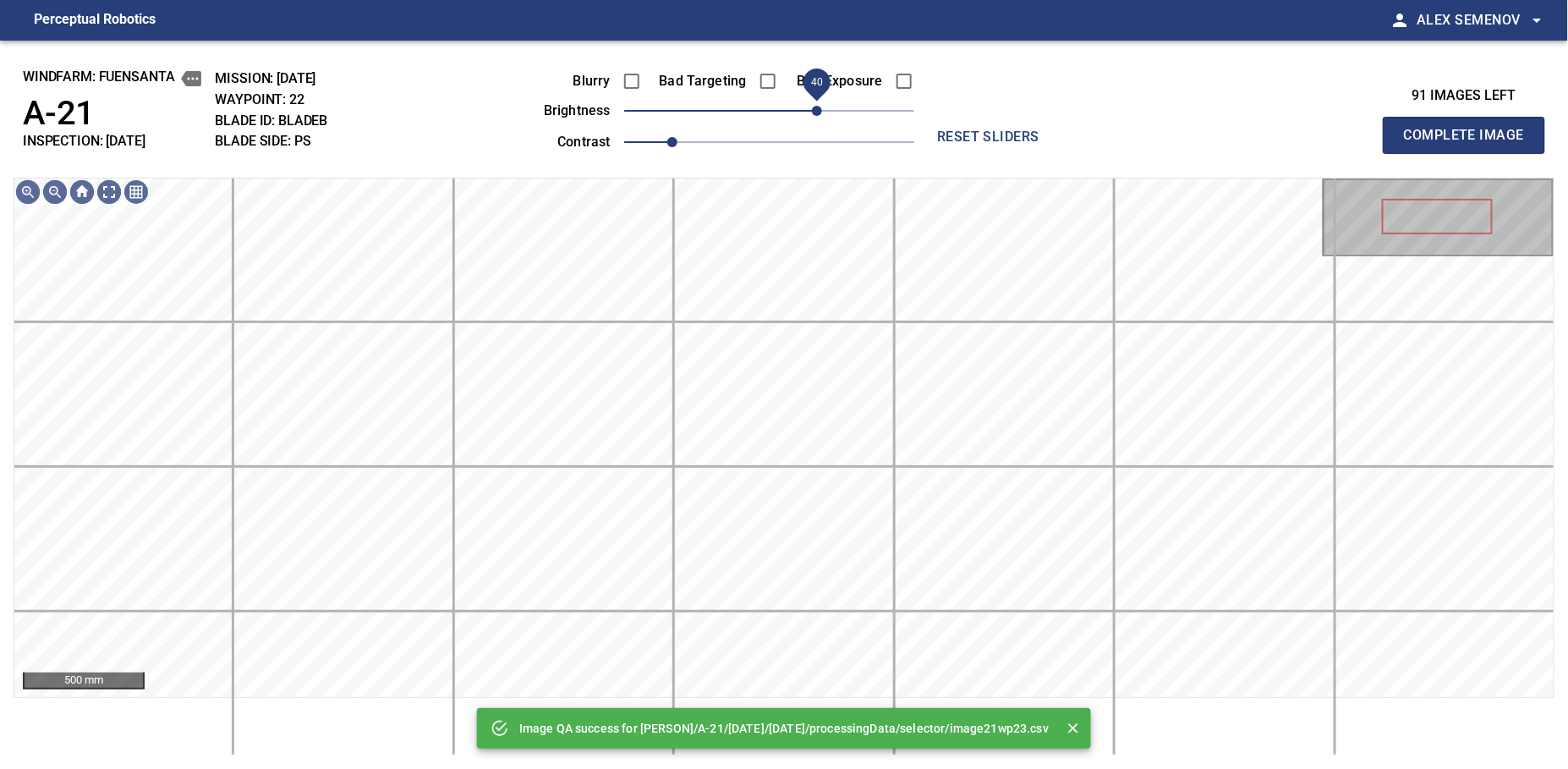 click on "40" at bounding box center (769, 111) 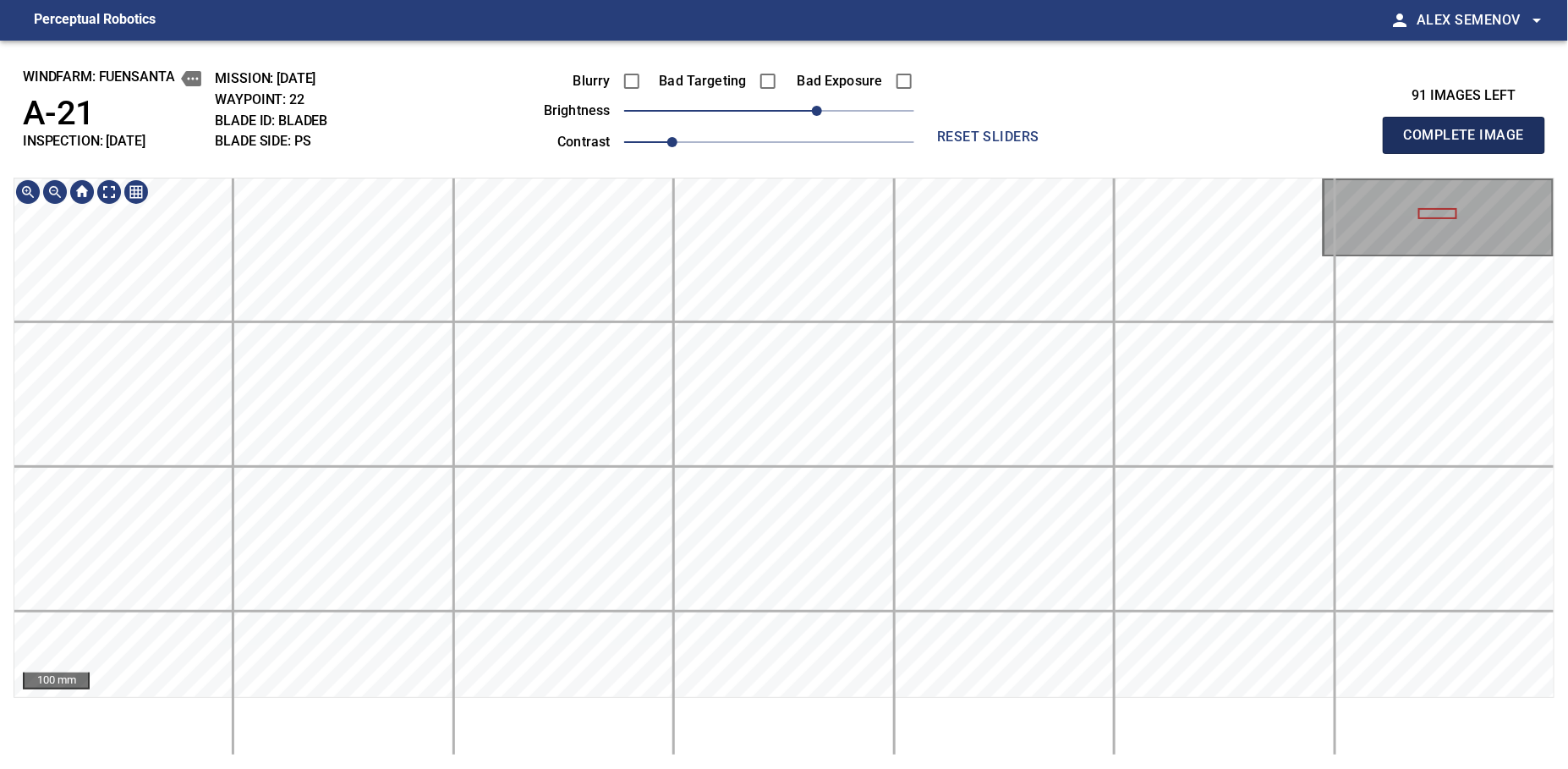 click on "Complete Image" at bounding box center (1464, 135) 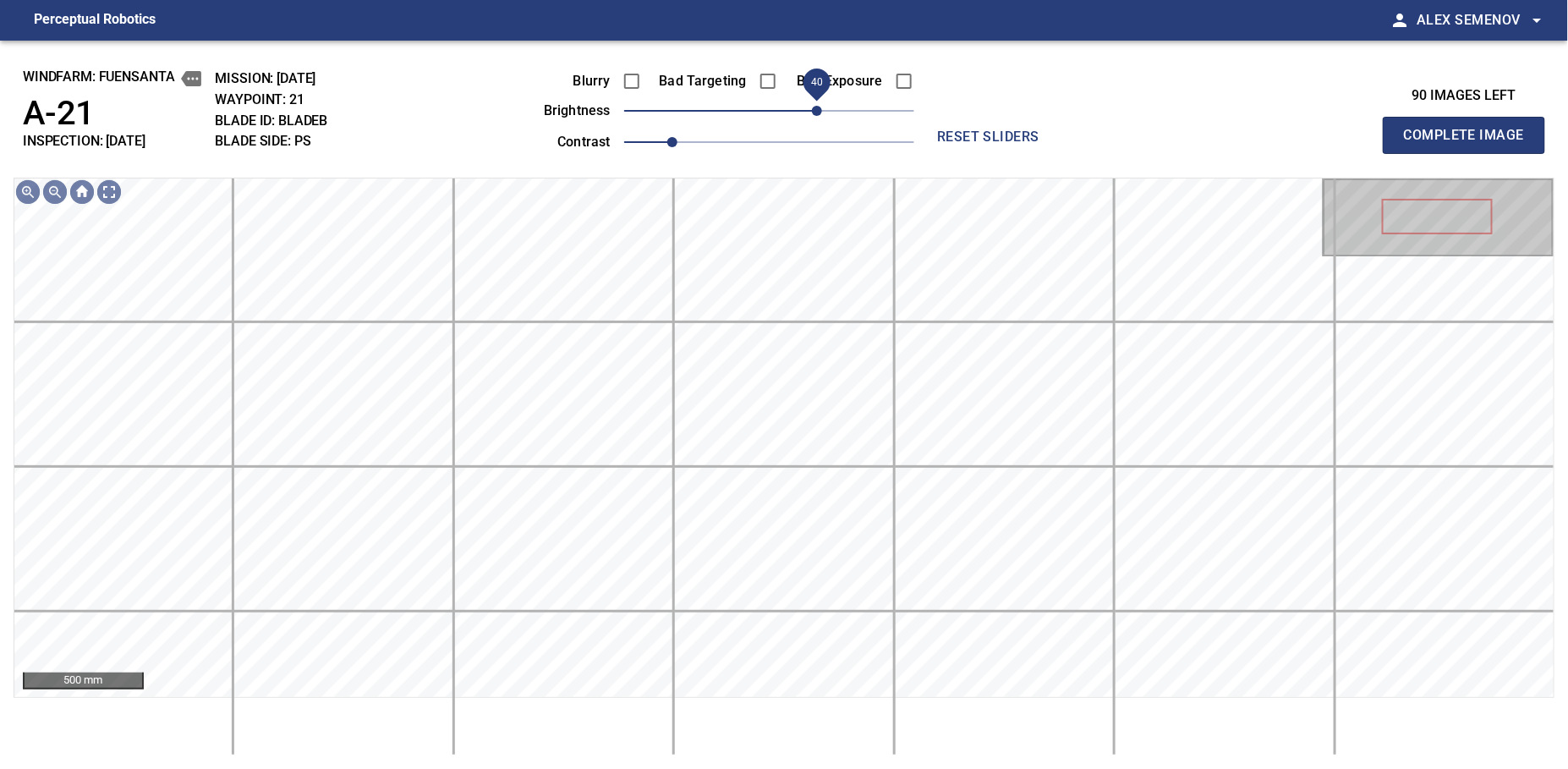 drag, startPoint x: 761, startPoint y: 111, endPoint x: 823, endPoint y: 108, distance: 62.072538 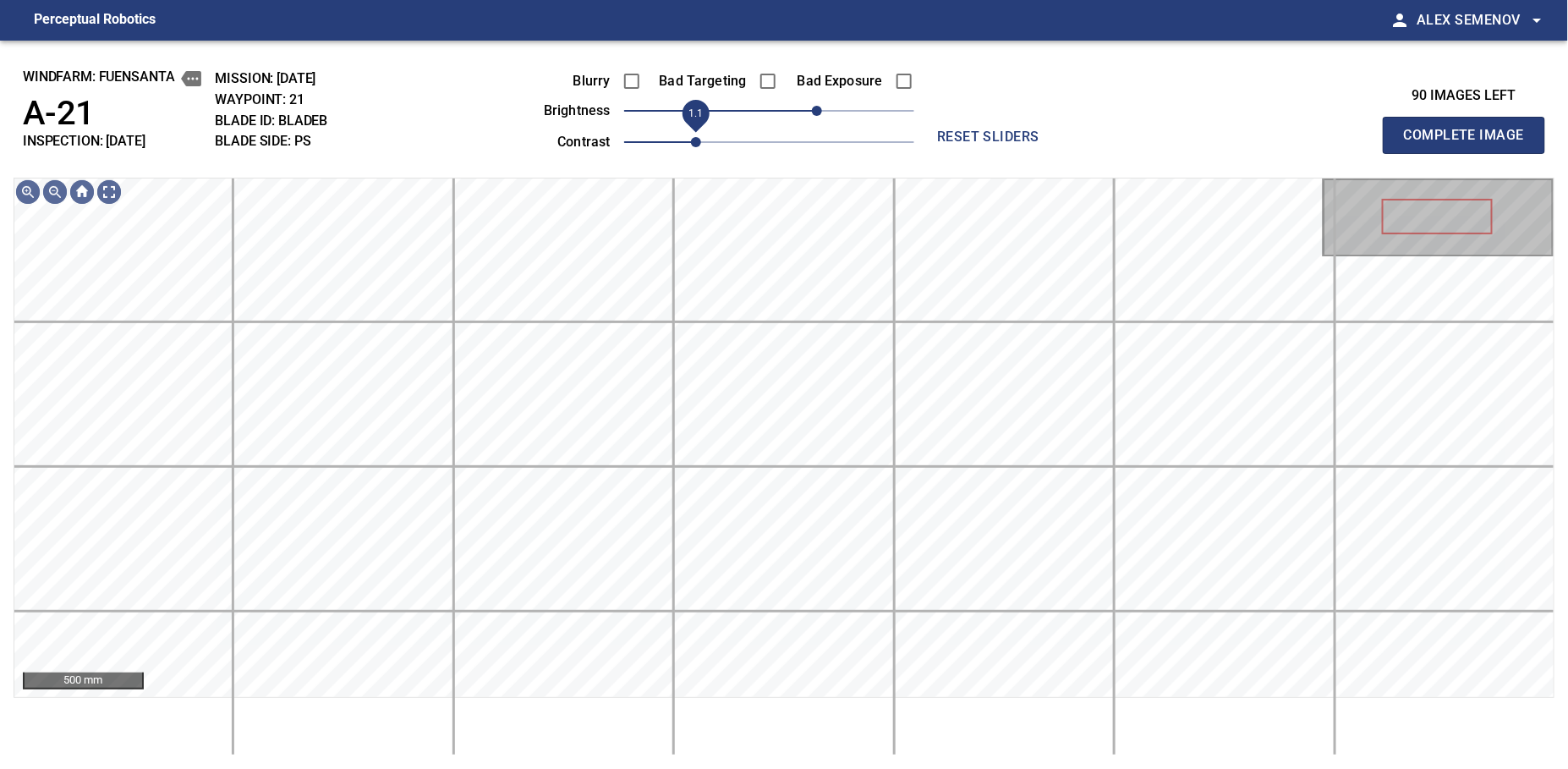 drag, startPoint x: 681, startPoint y: 146, endPoint x: 694, endPoint y: 146, distance: 13 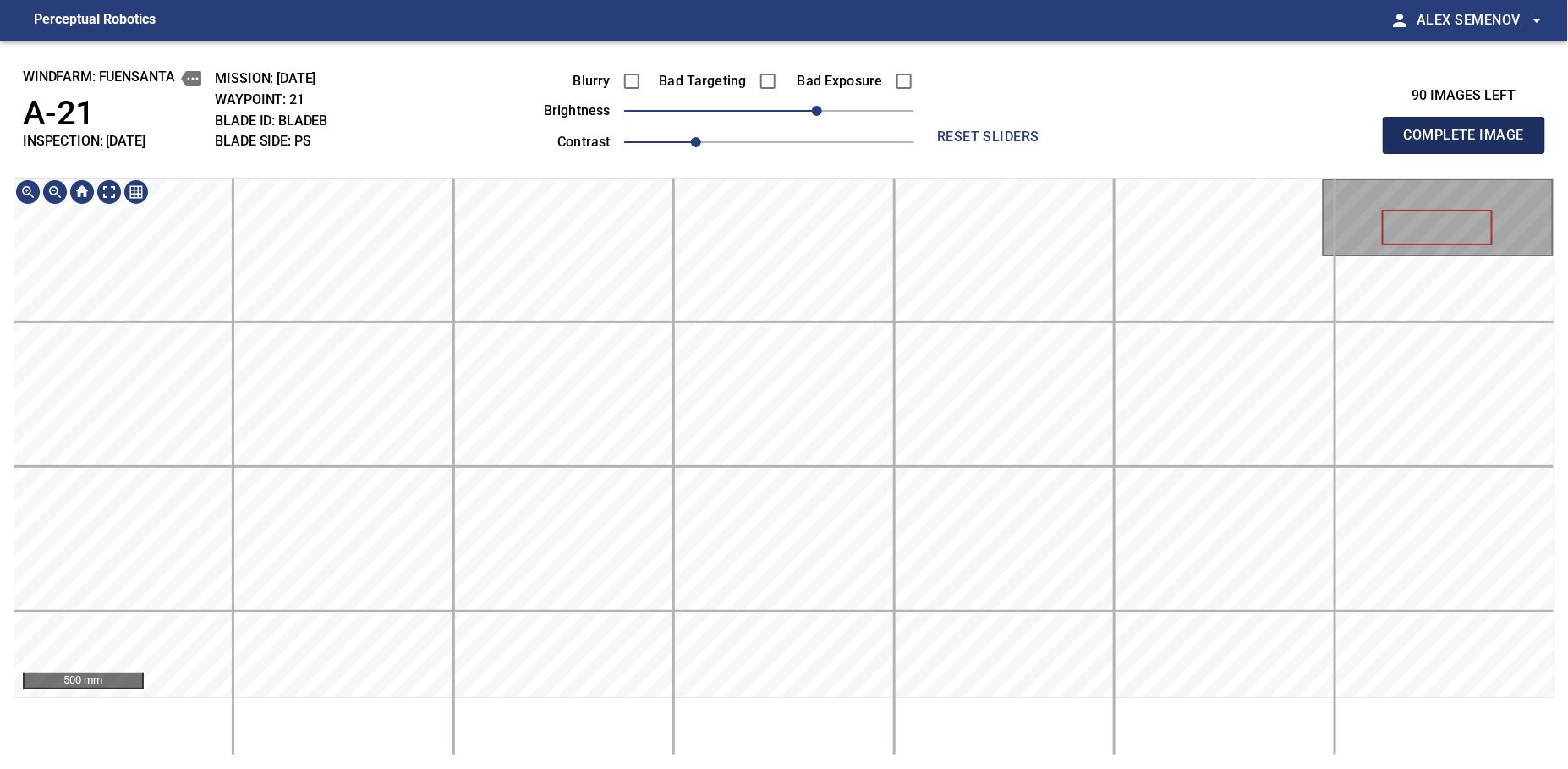 click on "Complete Image" at bounding box center [1464, 135] 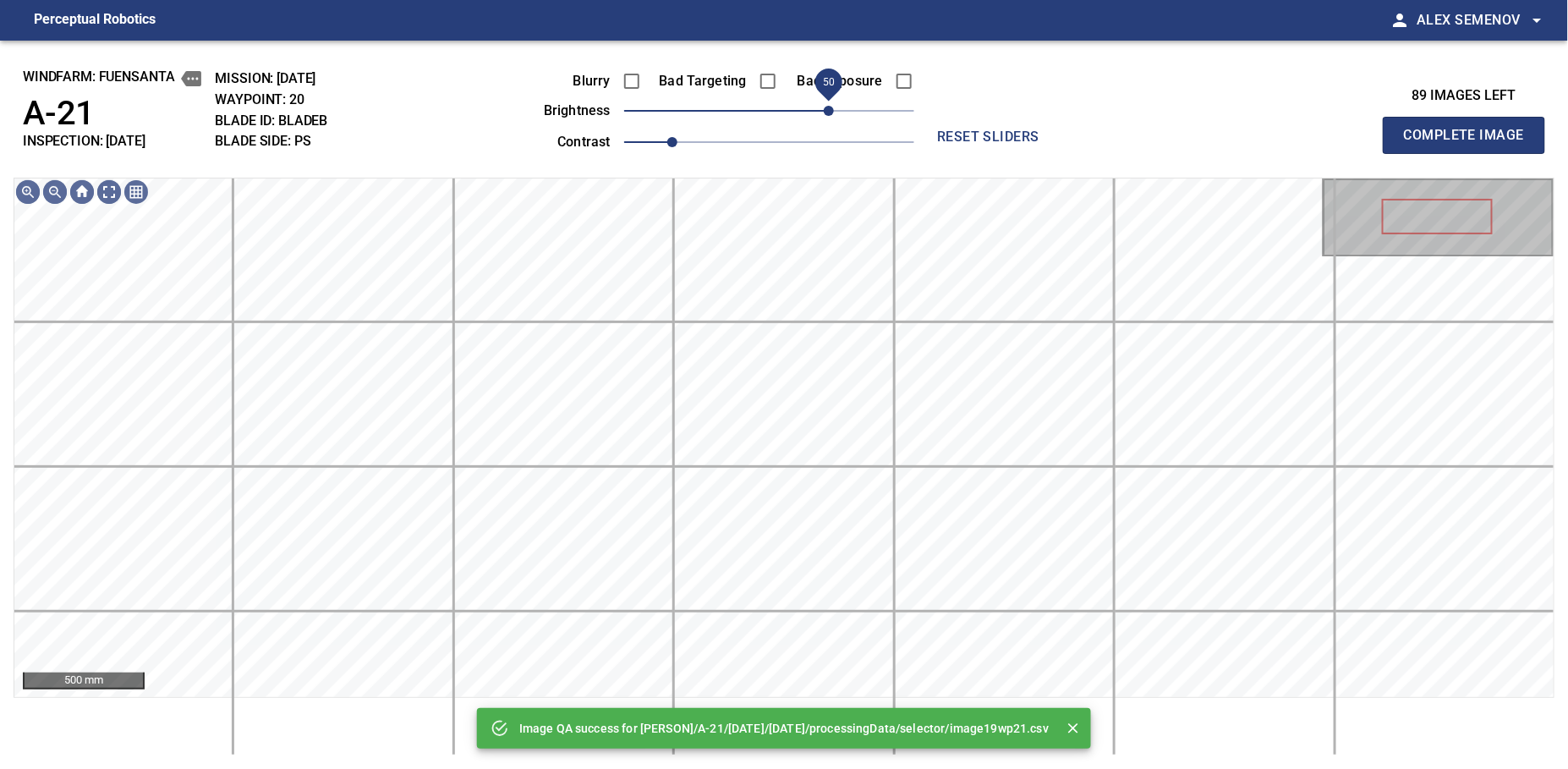 click on "50" at bounding box center [769, 111] 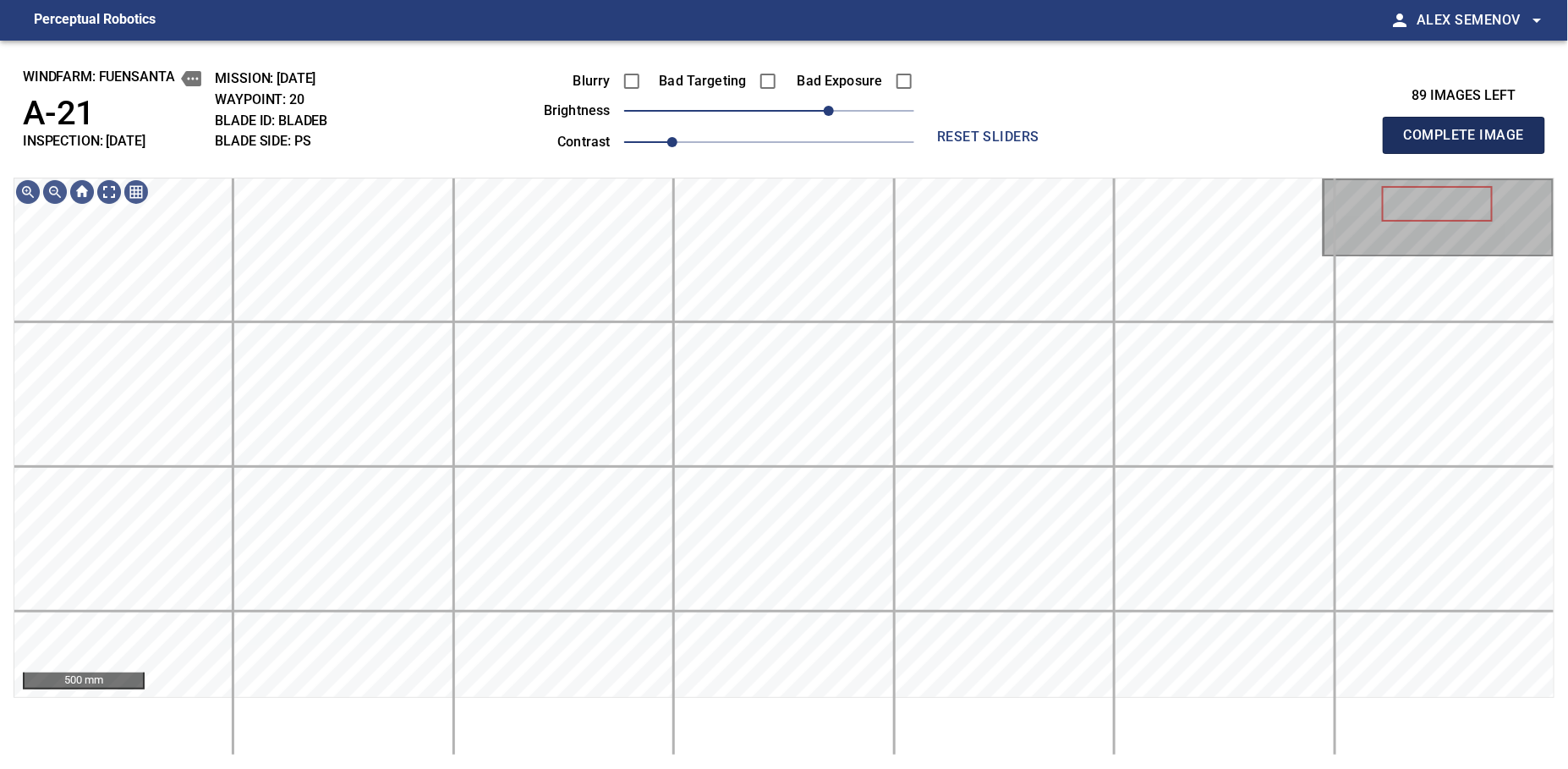 click on "Complete Image" at bounding box center (1464, 135) 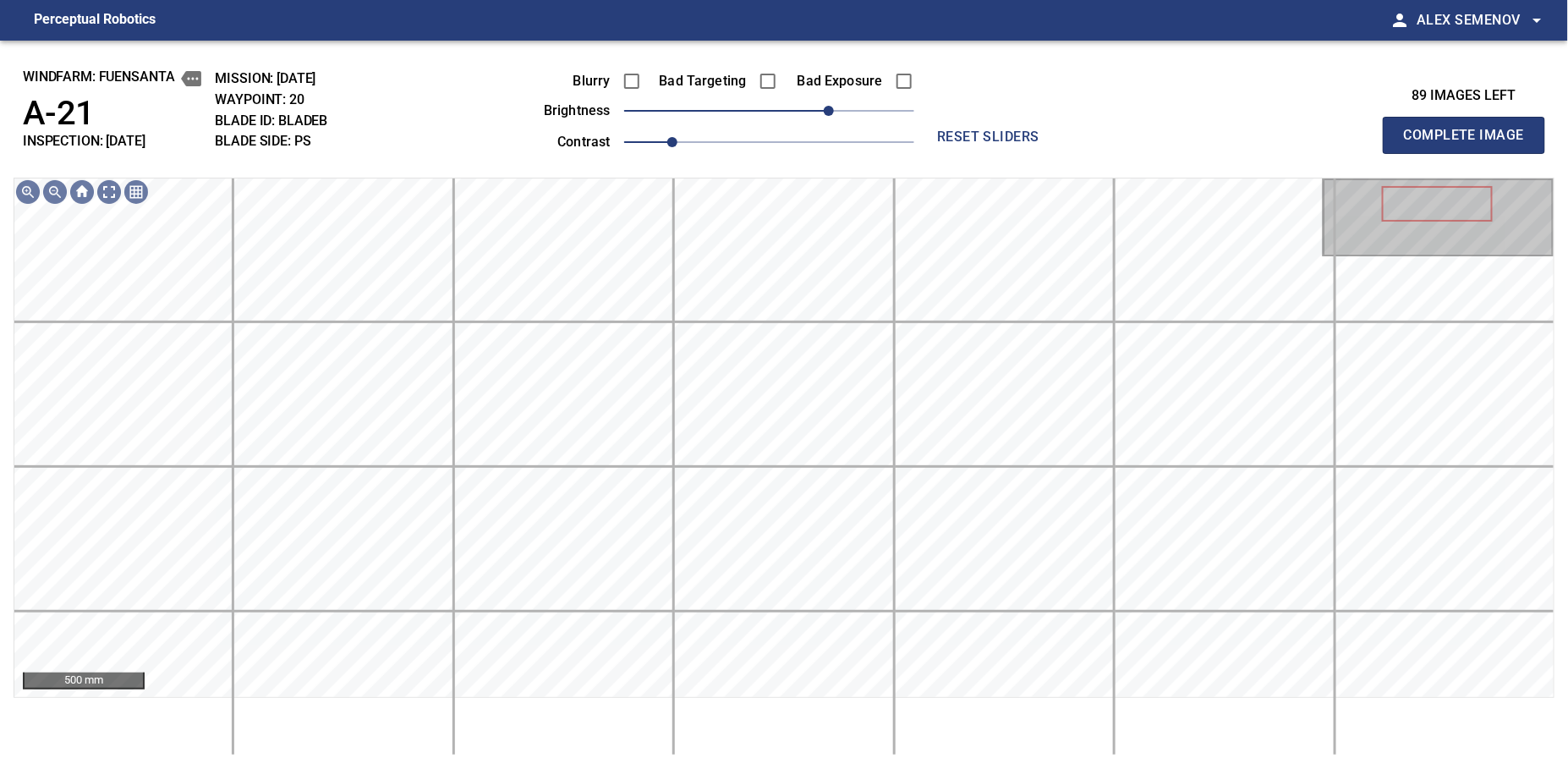 type 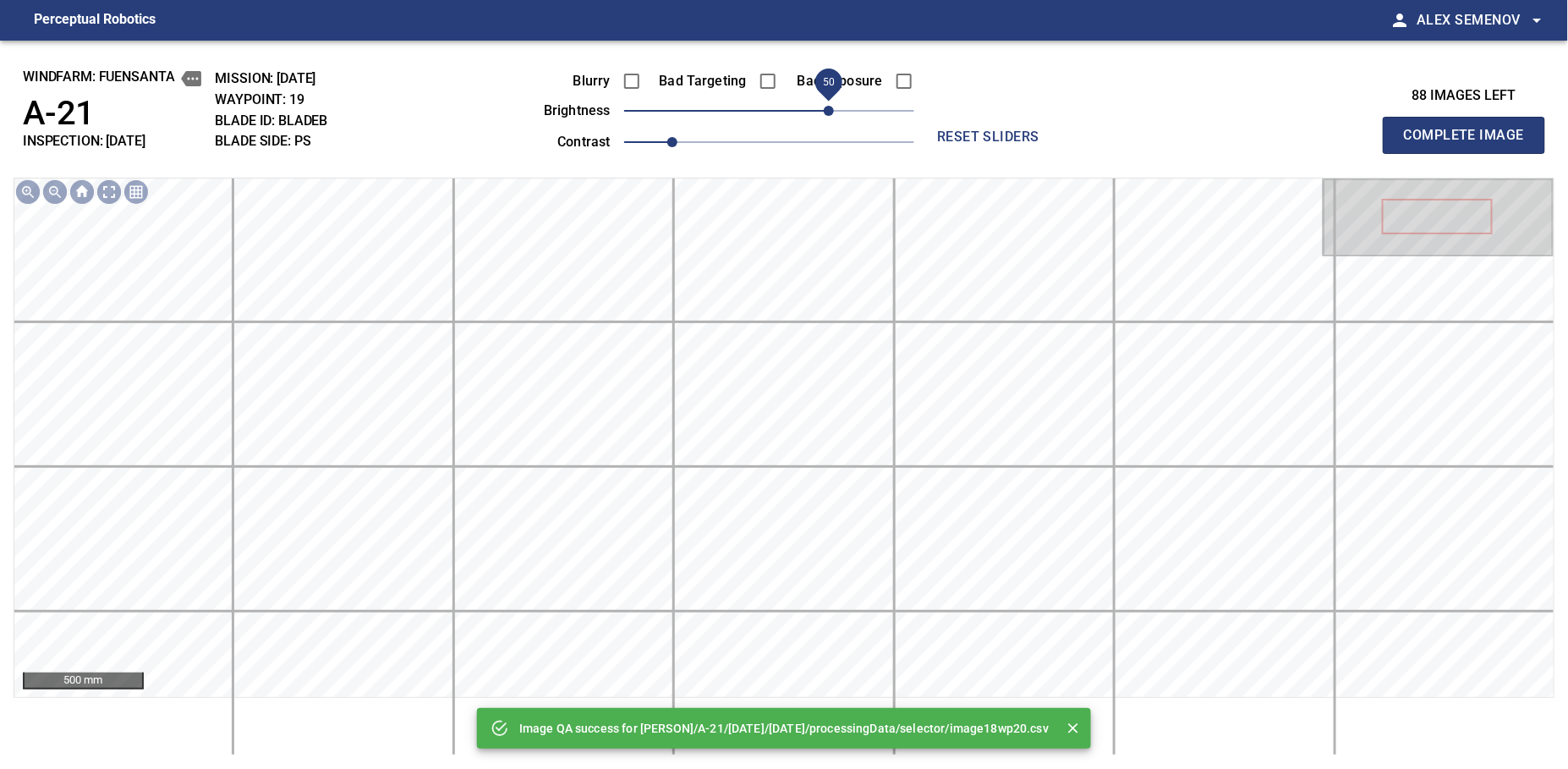 drag, startPoint x: 780, startPoint y: 114, endPoint x: 827, endPoint y: 114, distance: 47 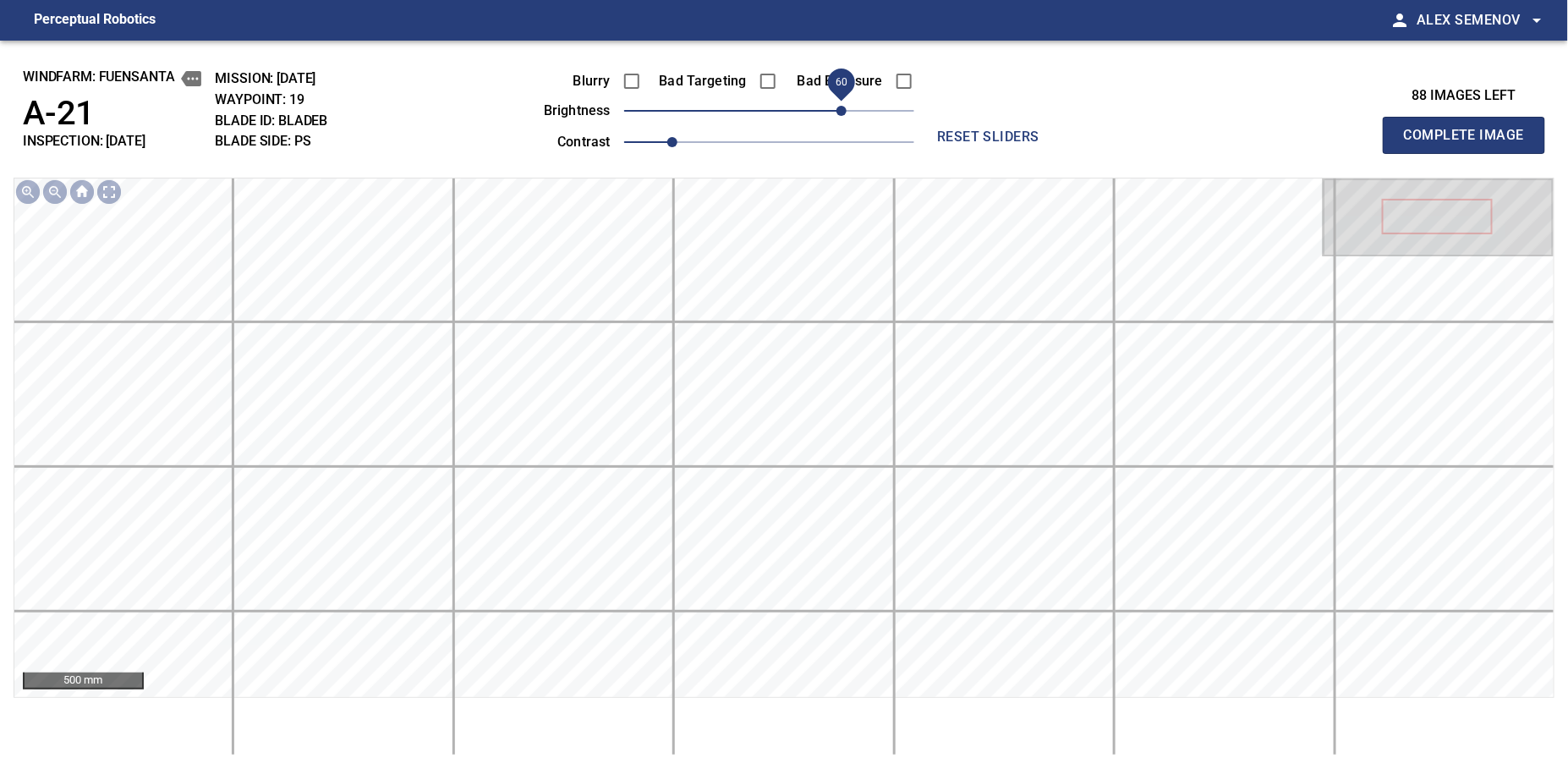 drag, startPoint x: 825, startPoint y: 108, endPoint x: 839, endPoint y: 108, distance: 14 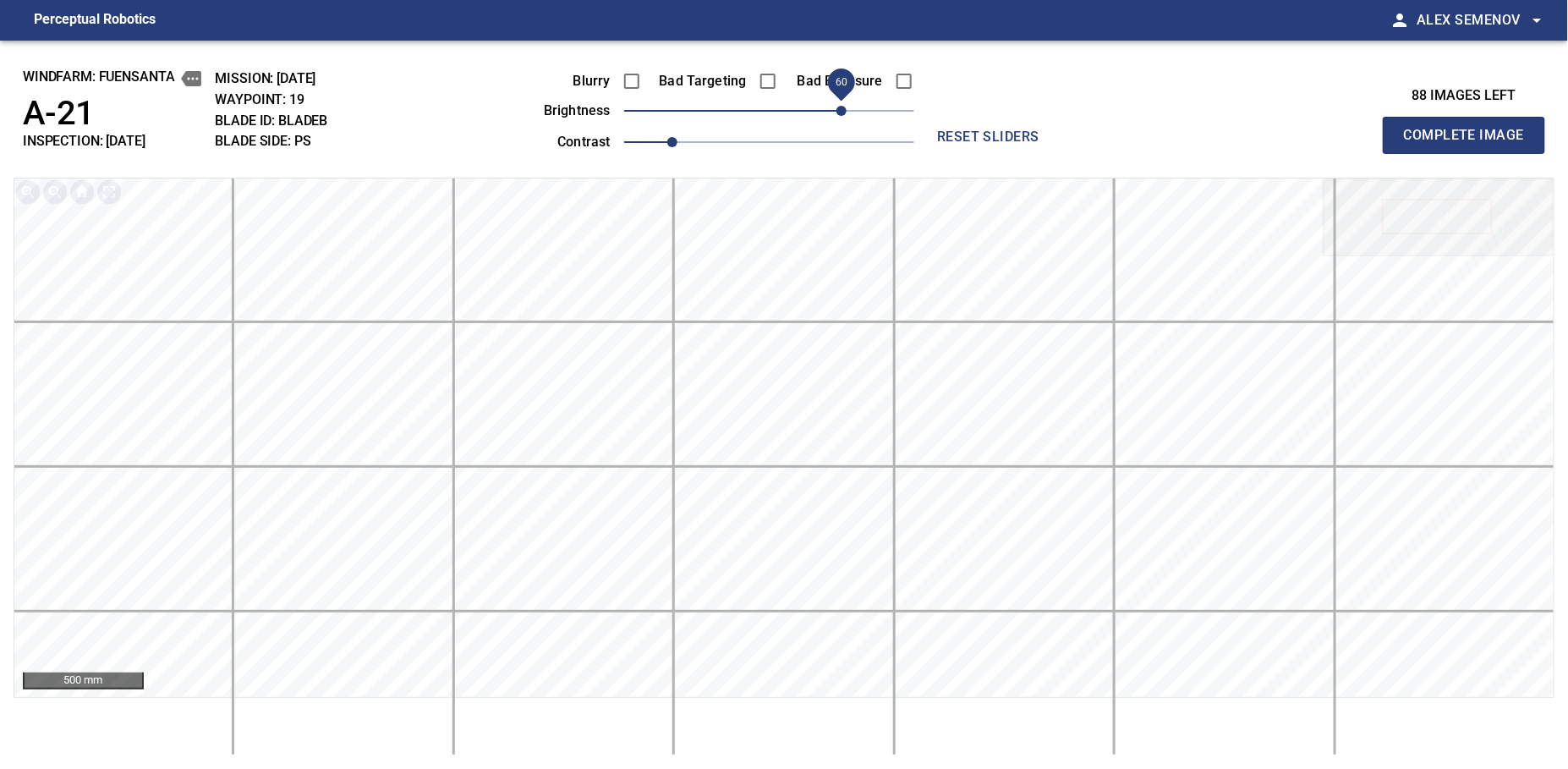 click on "Complete Image" at bounding box center [1464, 135] 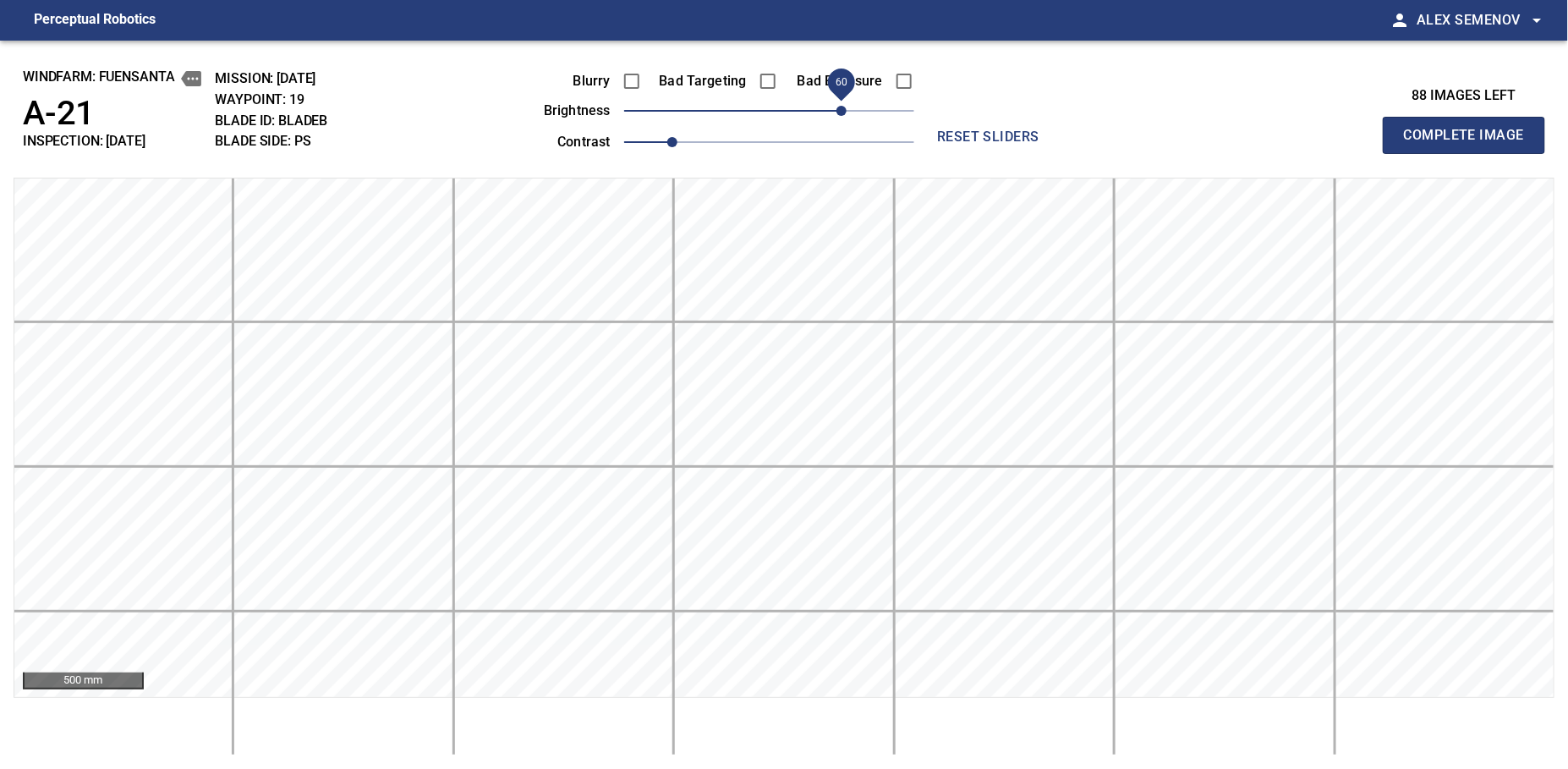 type 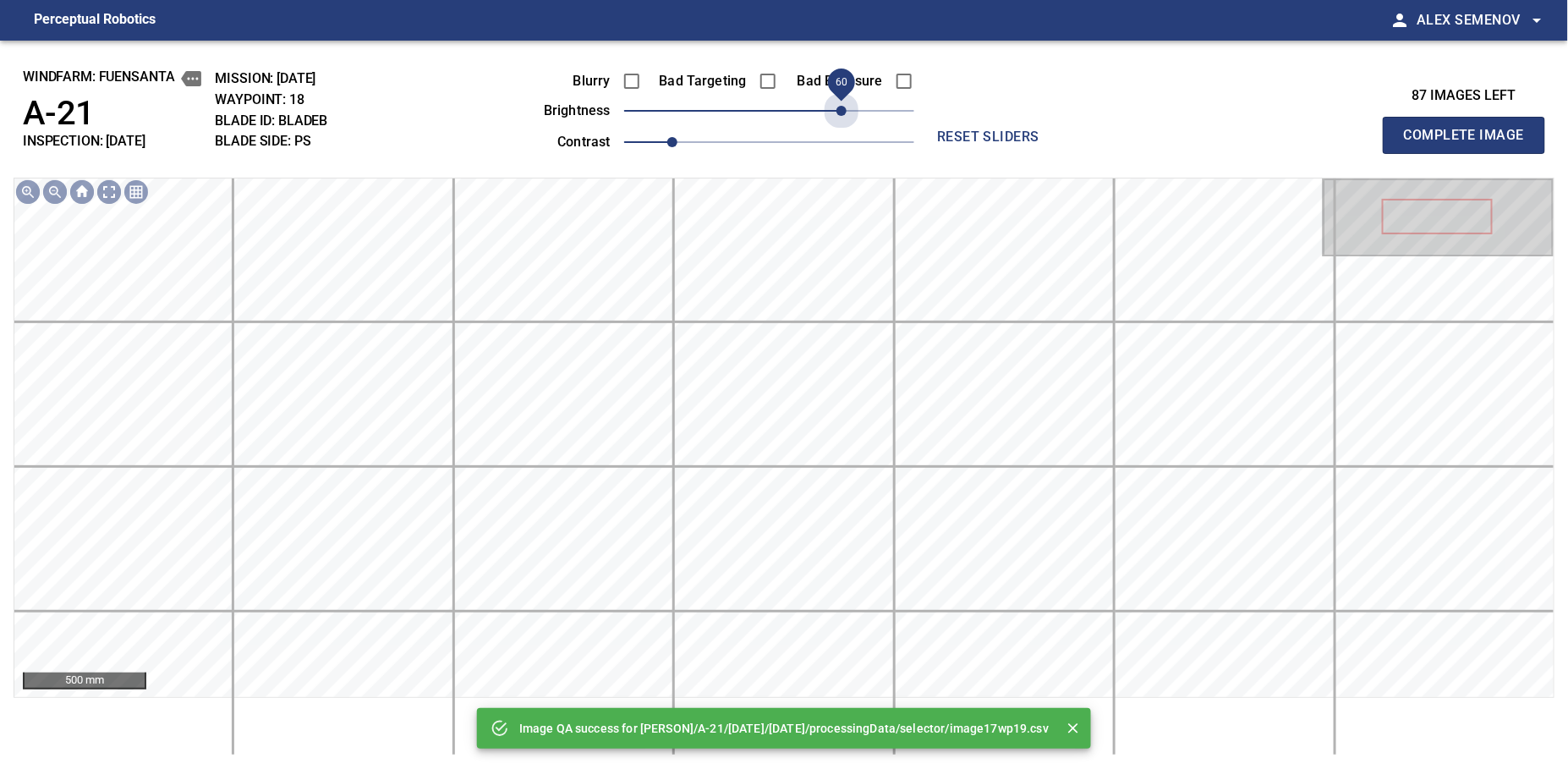 click on "60" at bounding box center [769, 111] 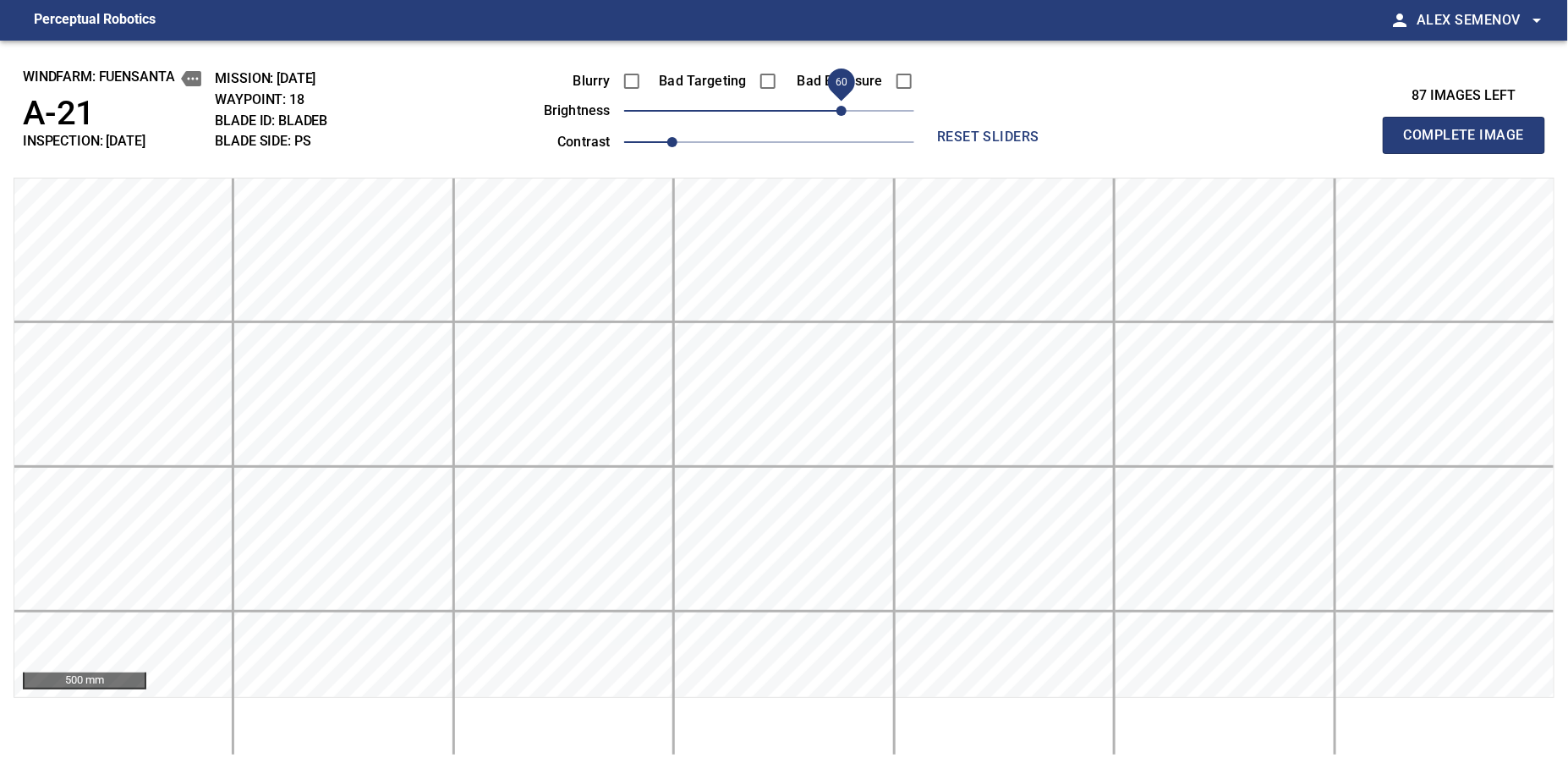 click on "Complete Image" at bounding box center (1464, 135) 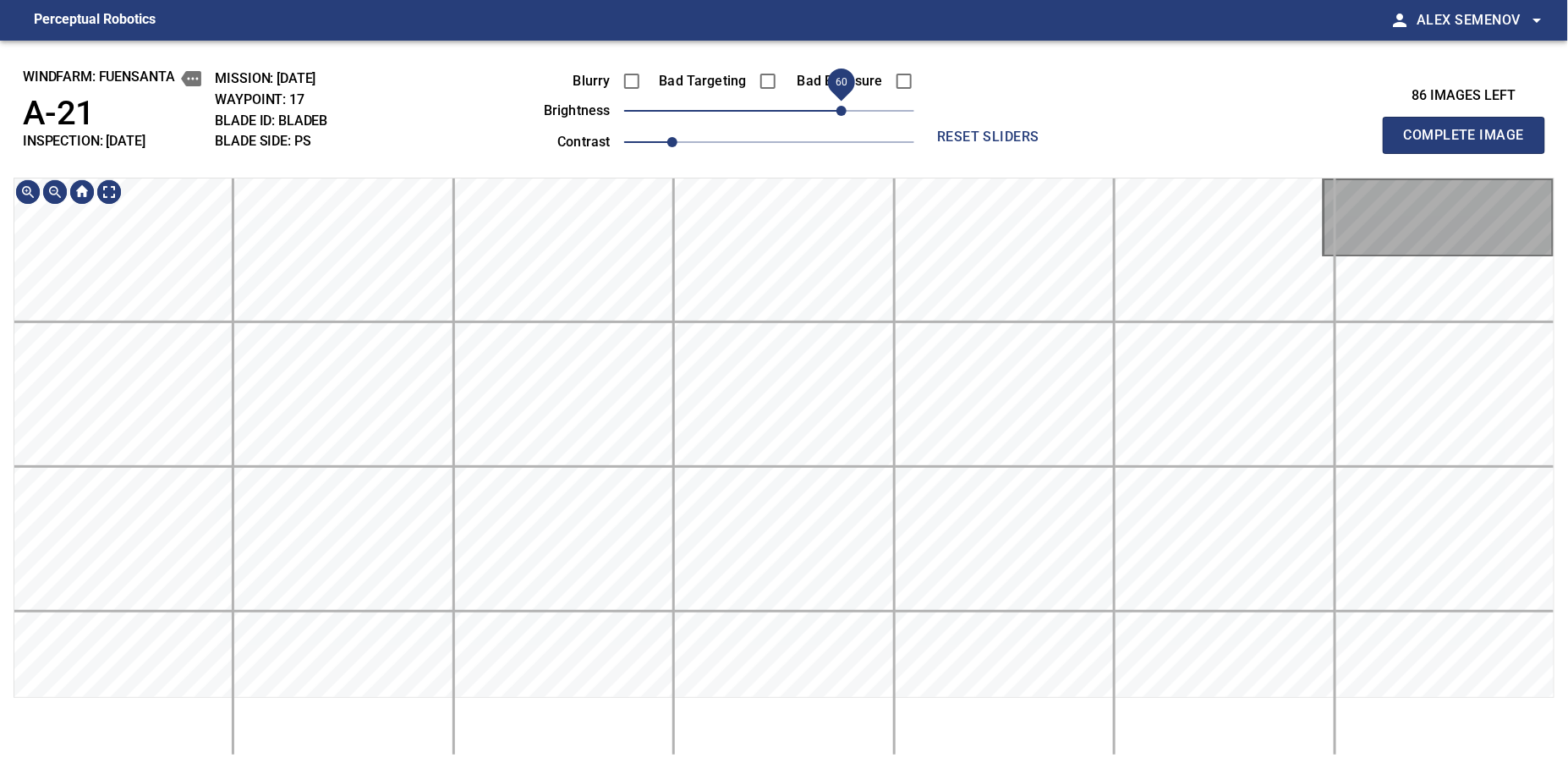 drag, startPoint x: 780, startPoint y: 116, endPoint x: 836, endPoint y: 113, distance: 56.0803 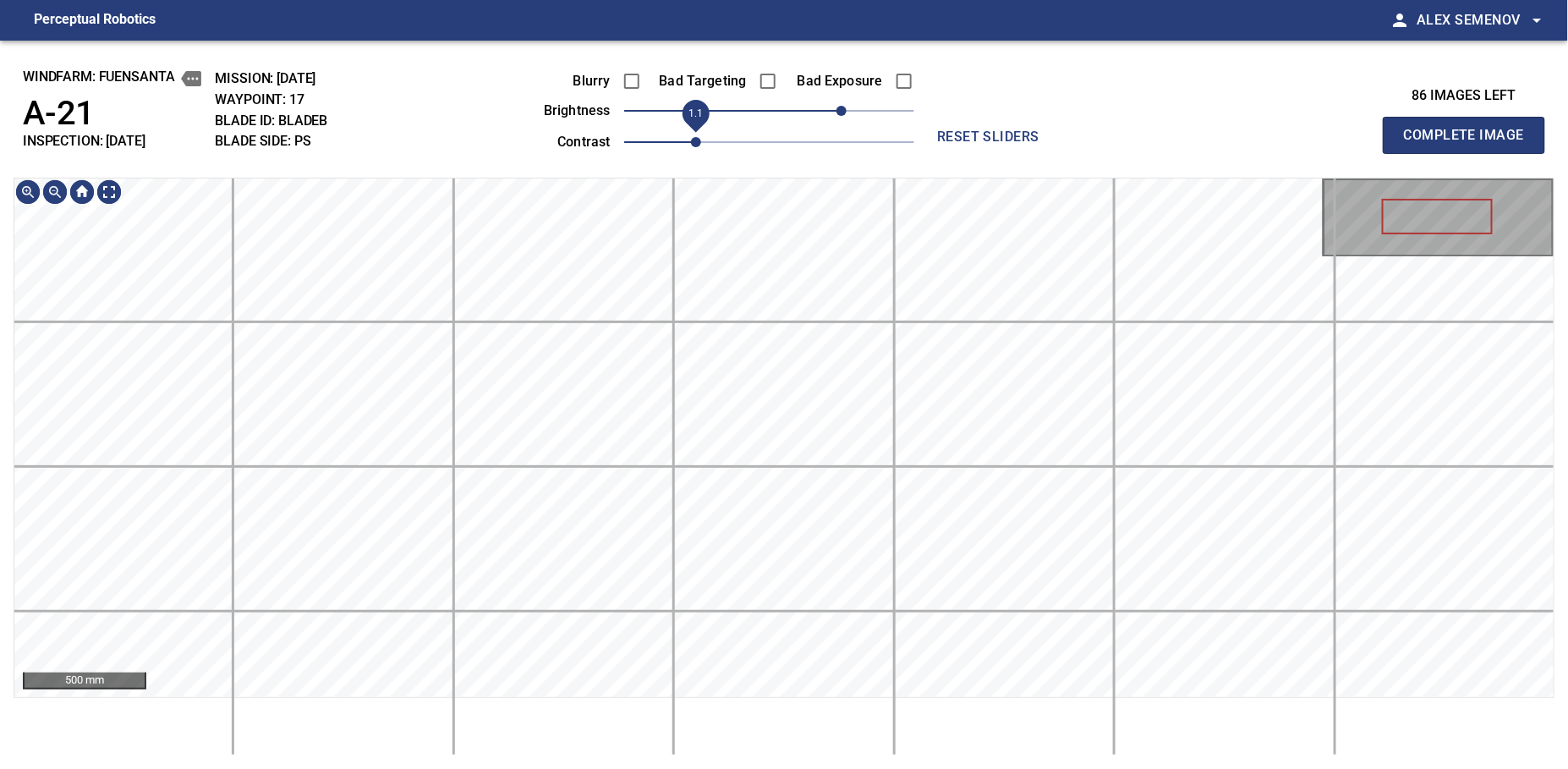 click on "1.1" at bounding box center (696, 142) 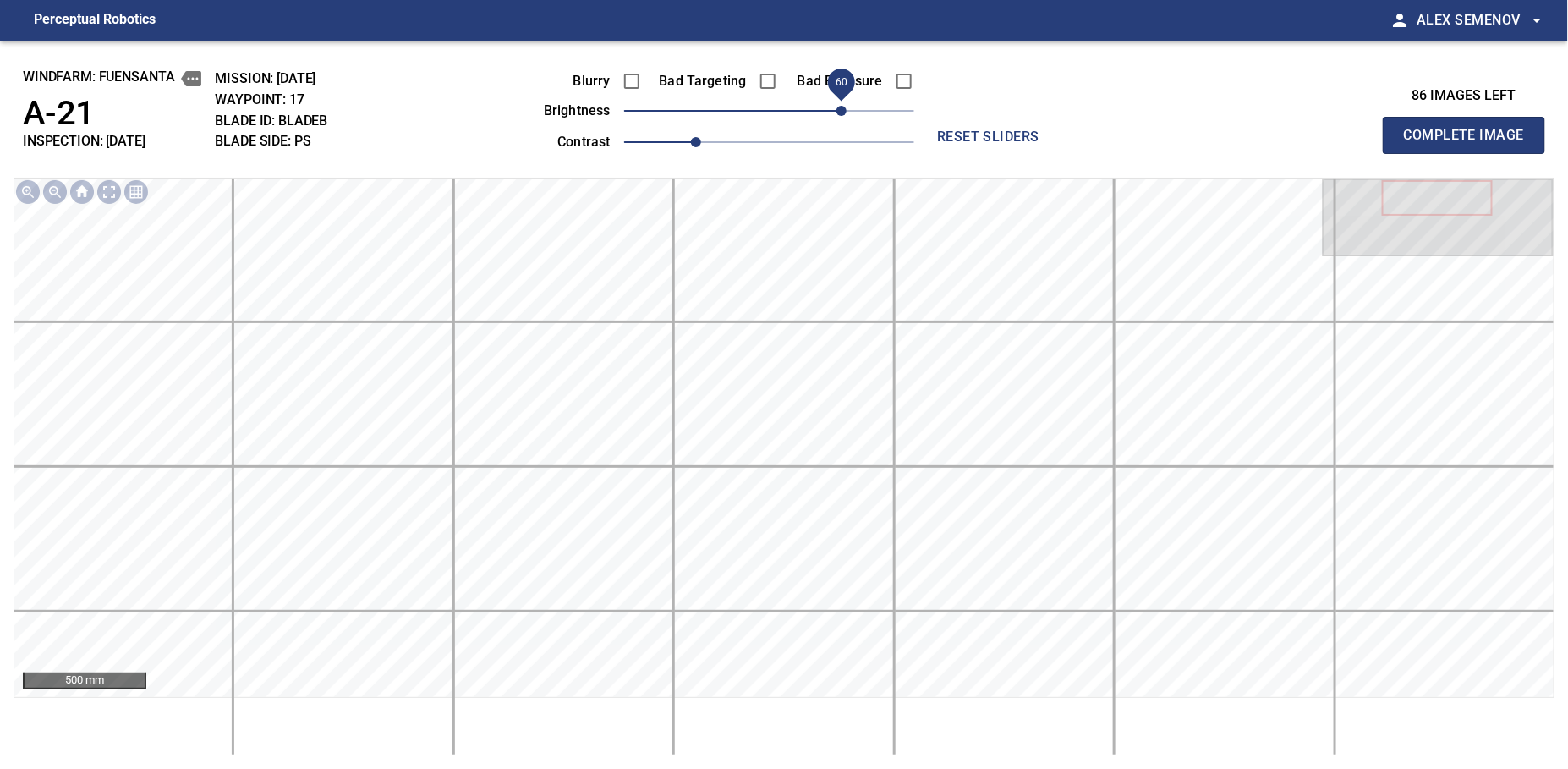 click on "Complete Image" at bounding box center (1464, 135) 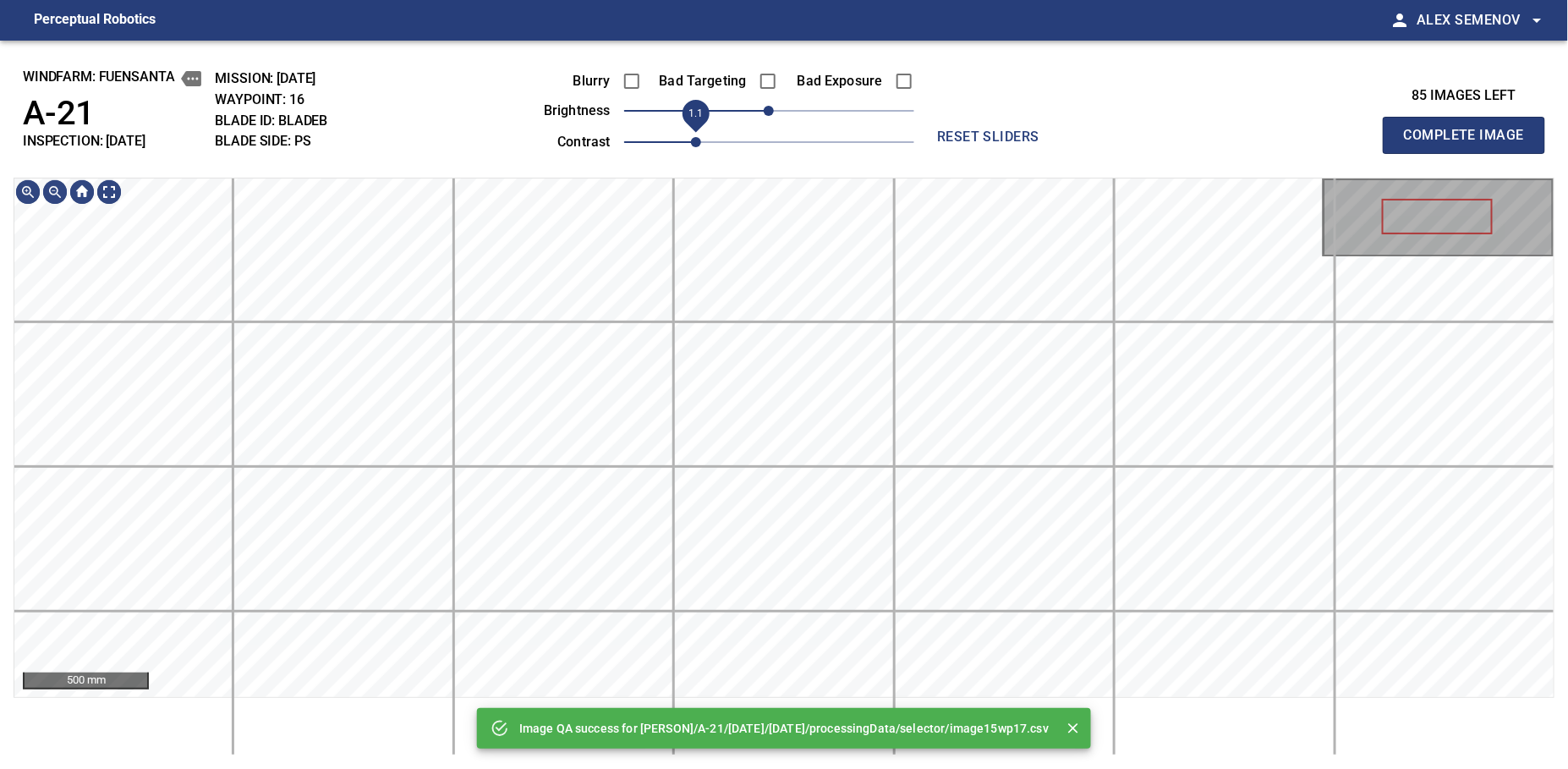 click on "1.1" at bounding box center [696, 142] 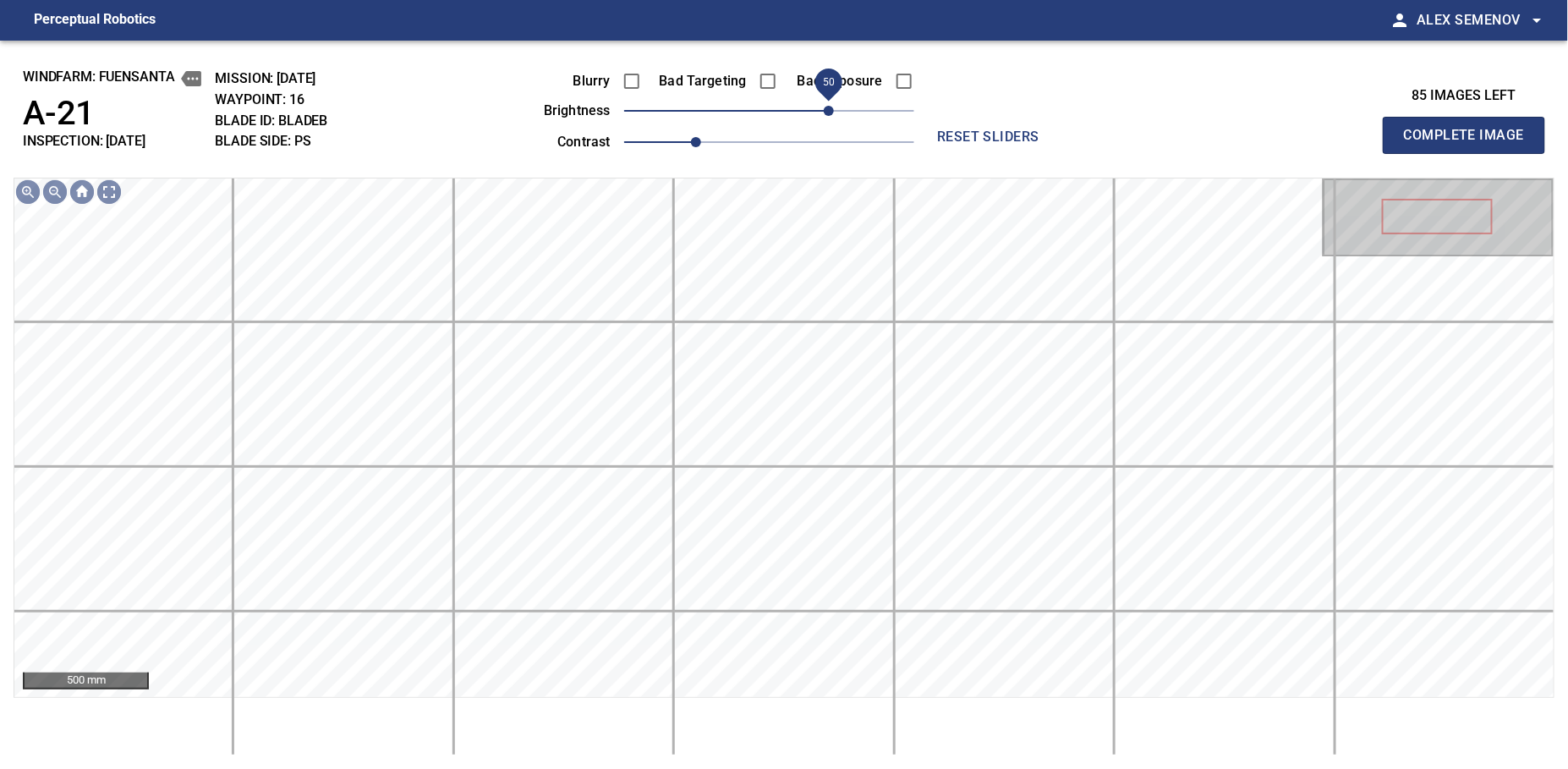 click on "50" at bounding box center (769, 111) 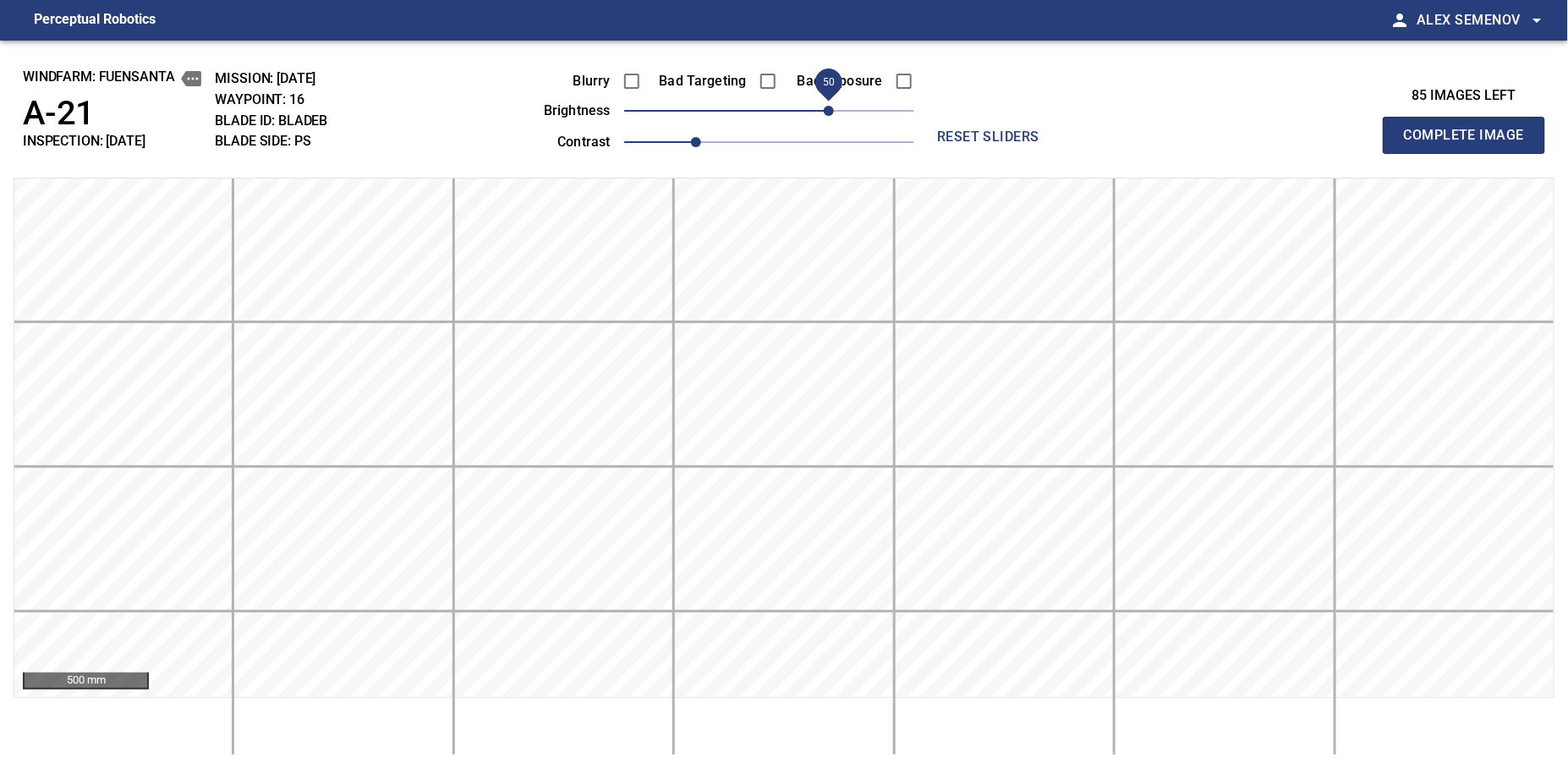 click on "Complete Image" at bounding box center [1464, 135] 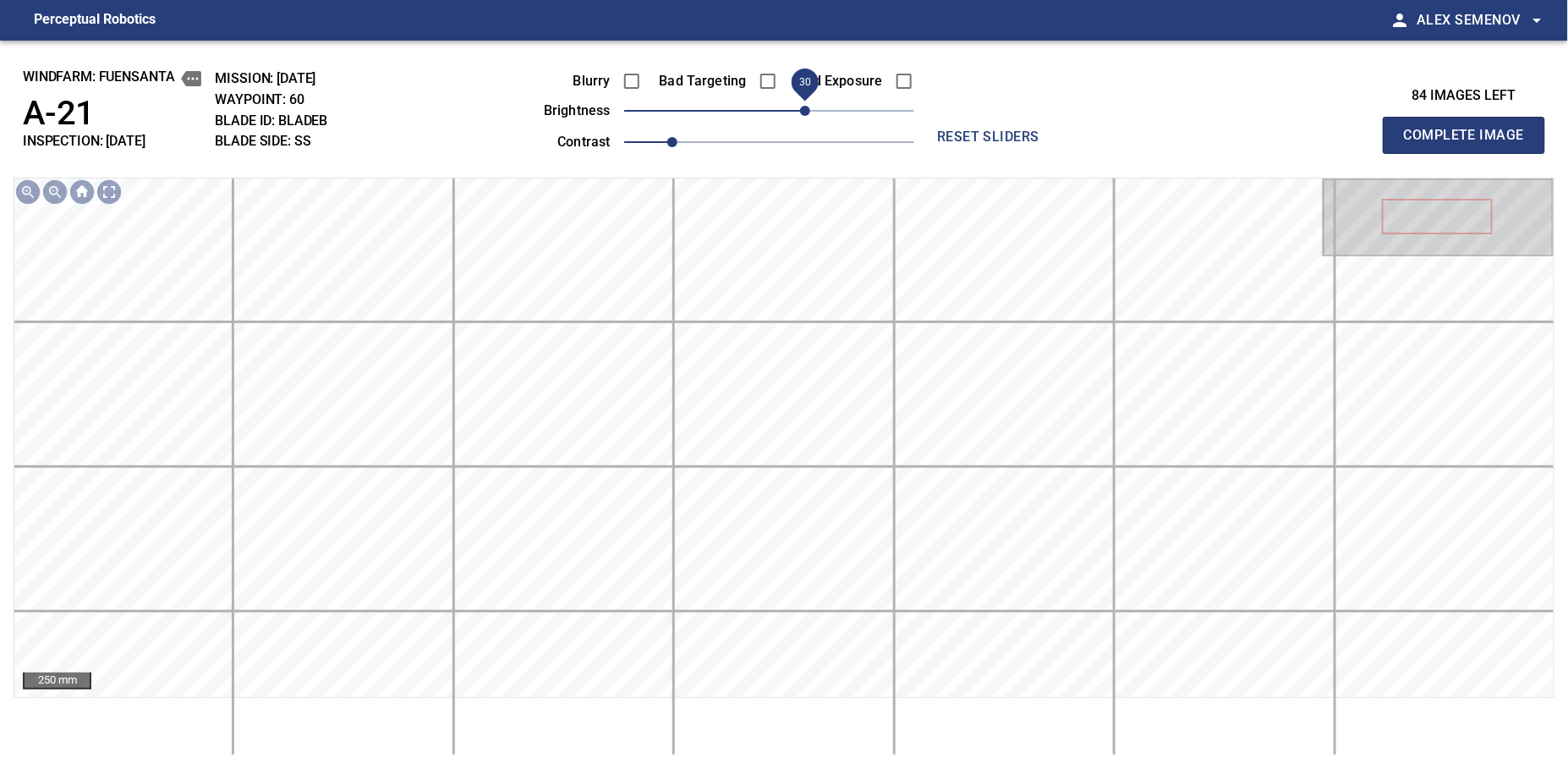drag, startPoint x: 809, startPoint y: 118, endPoint x: 801, endPoint y: 126, distance: 11.313708 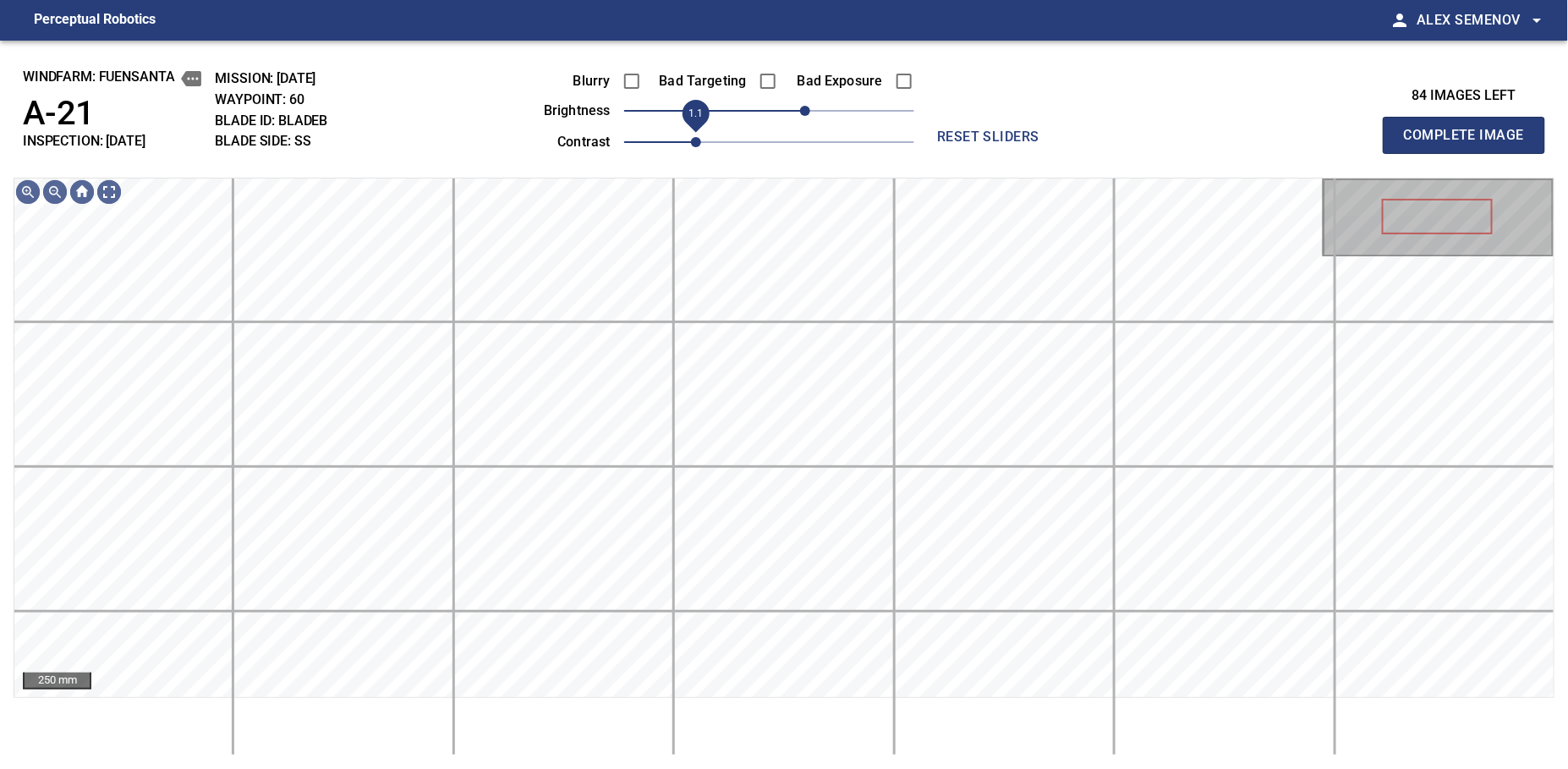 drag, startPoint x: 670, startPoint y: 145, endPoint x: 688, endPoint y: 143, distance: 18.11077 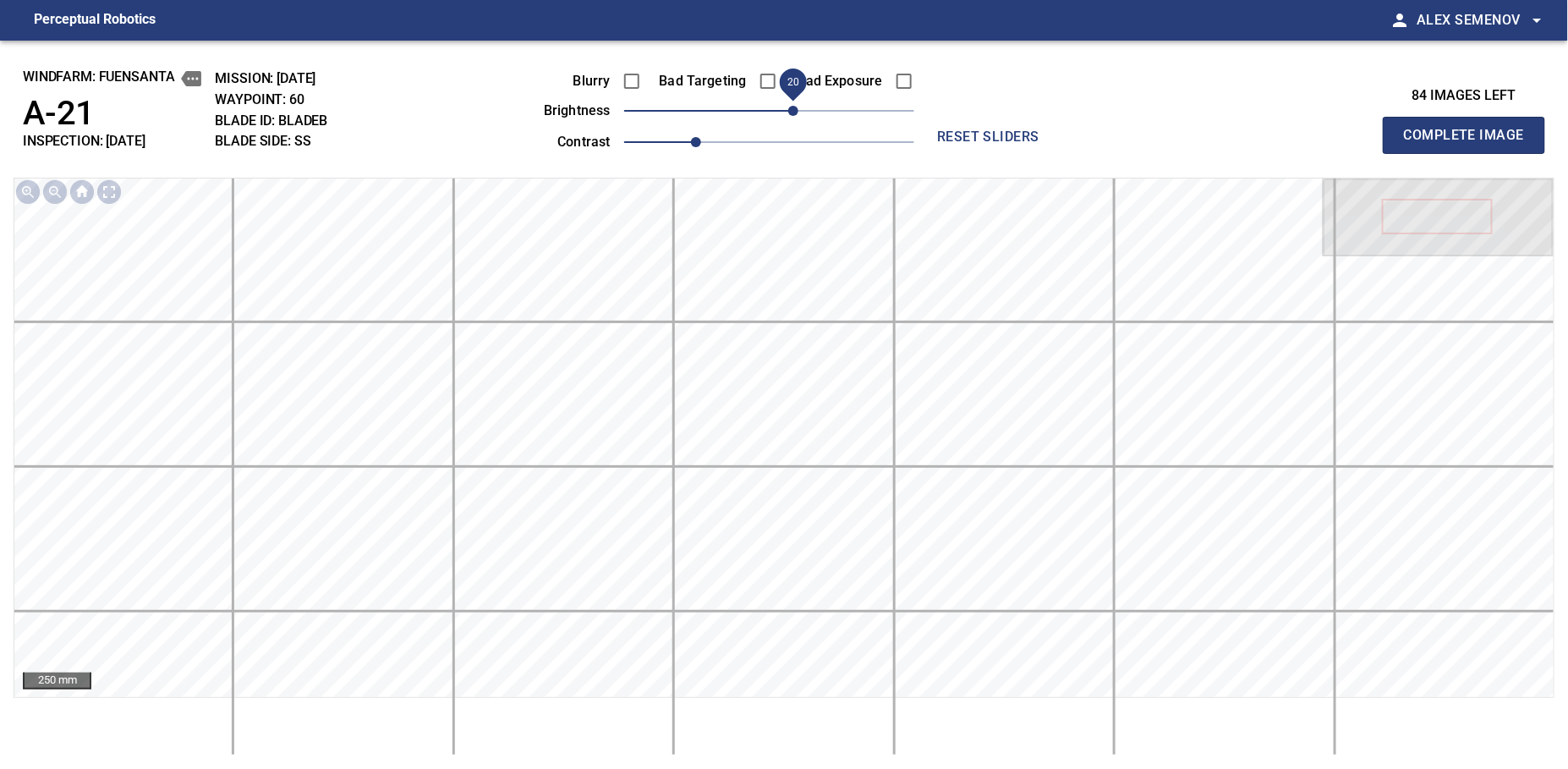 click on "20" at bounding box center (793, 111) 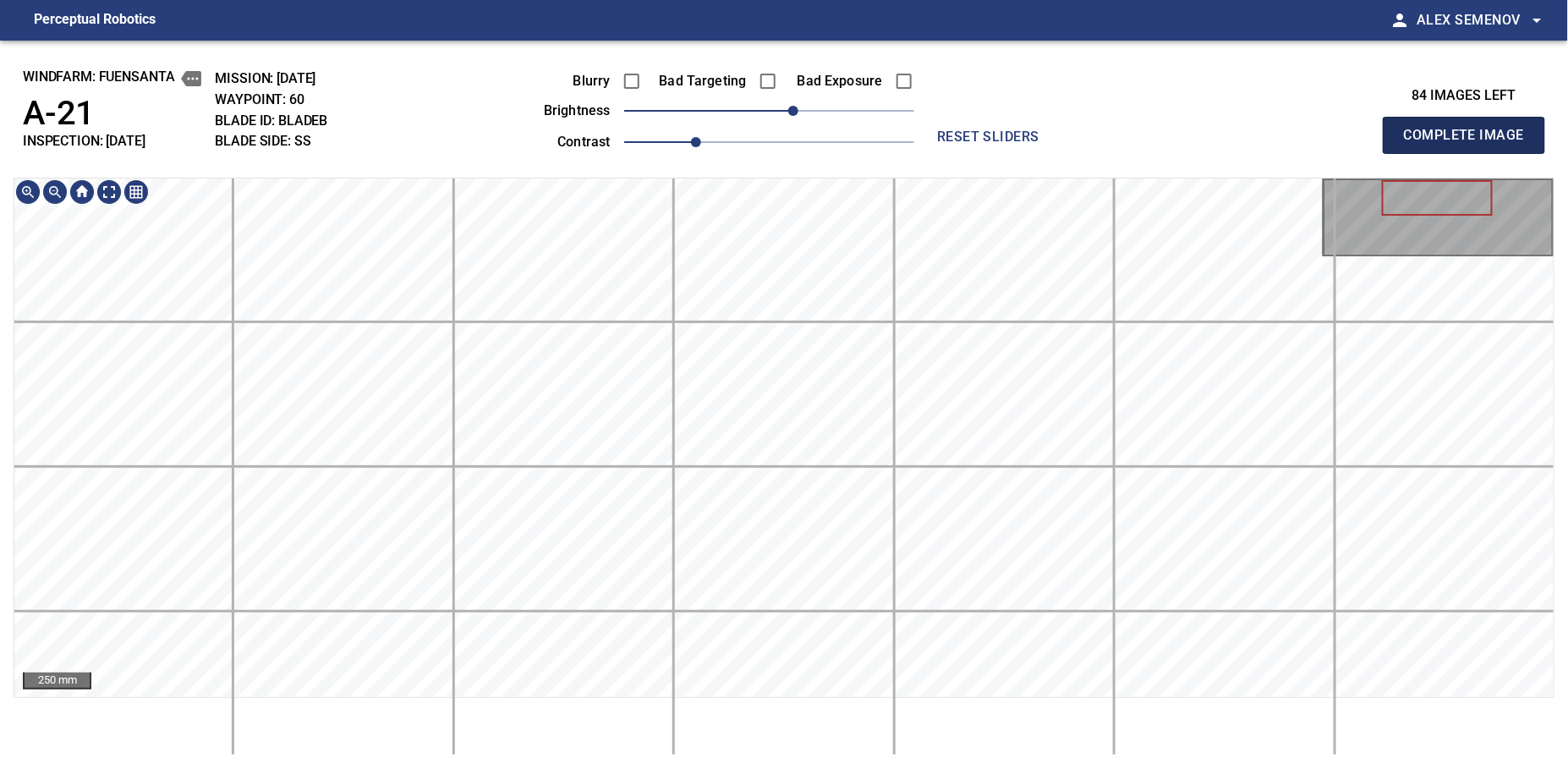 click on "Complete Image" at bounding box center (1464, 135) 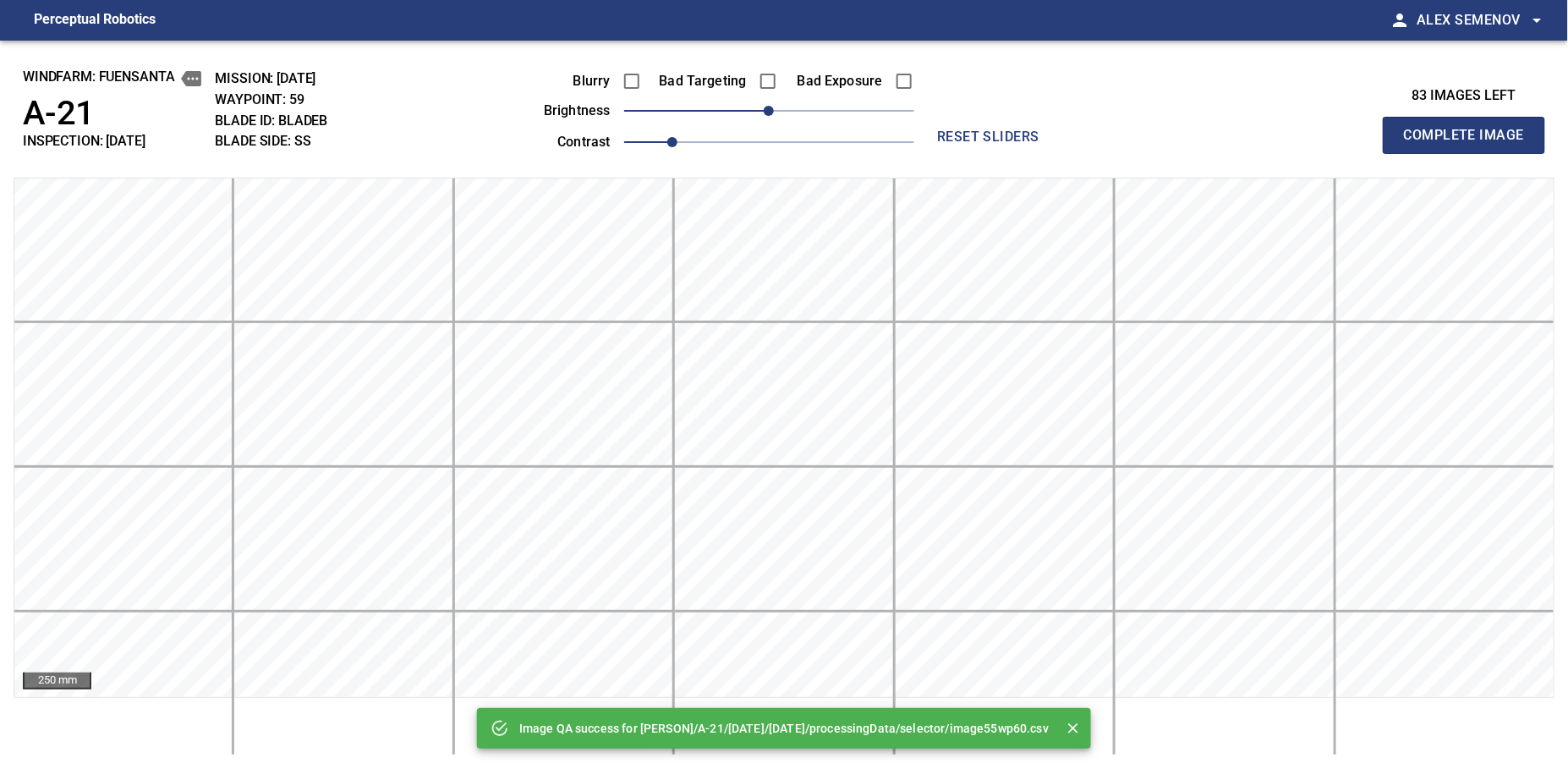 click on "1" at bounding box center [769, 142] 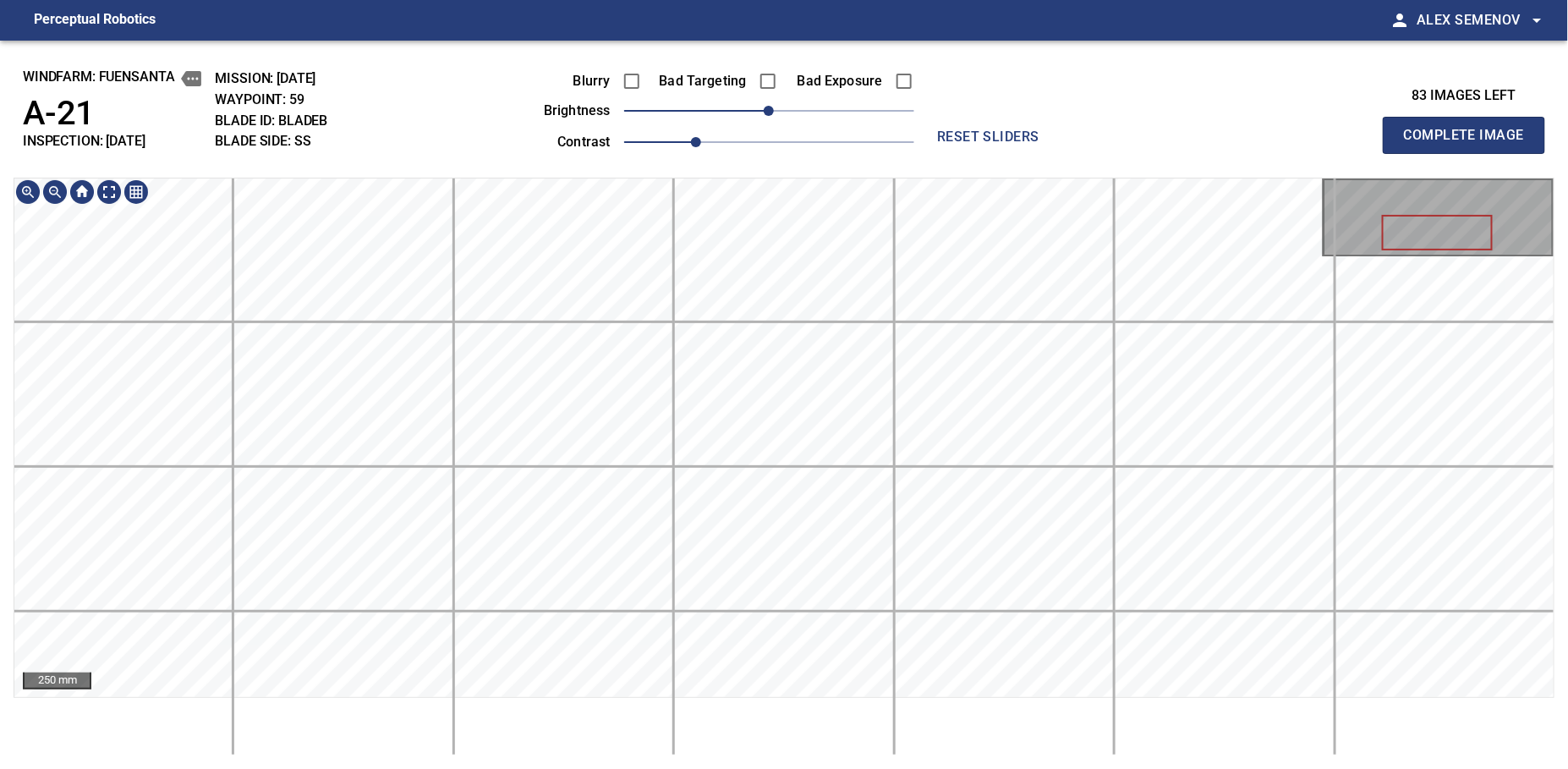 click on "windfarm: Fuensanta A-21 INSPECTION: 2025-07-11-1 MISSION: 2025-07-11-1 WAYPOINT: 59 BLADE ID: bladeB BLADE SIDE: SS Blurry Bad Targeting Bad Exposure brightness 0 contrast 1.1 reset sliders 83 images left Complete Image 250 mm" at bounding box center [784, 404] 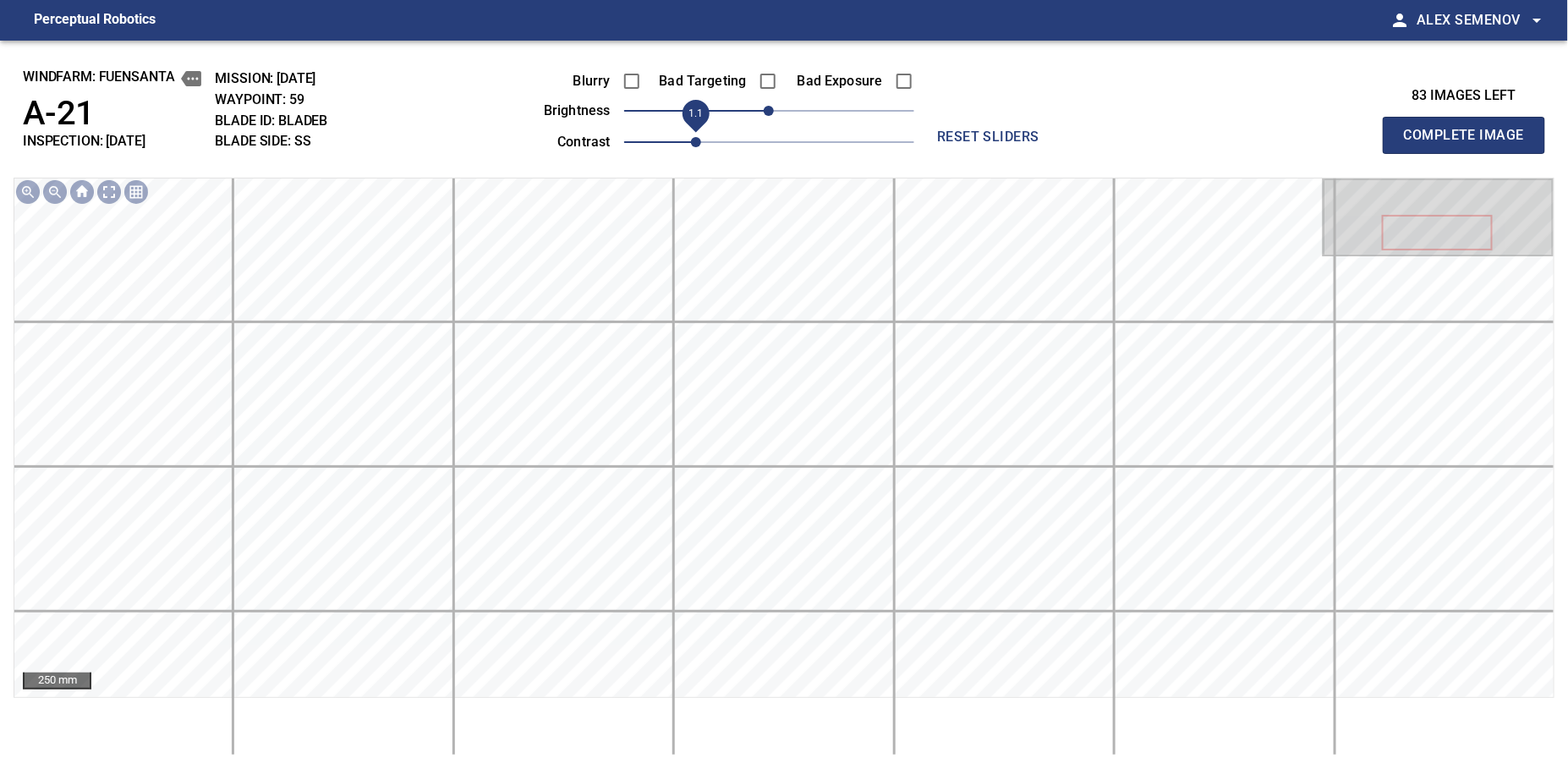 click on "1.1" at bounding box center [696, 142] 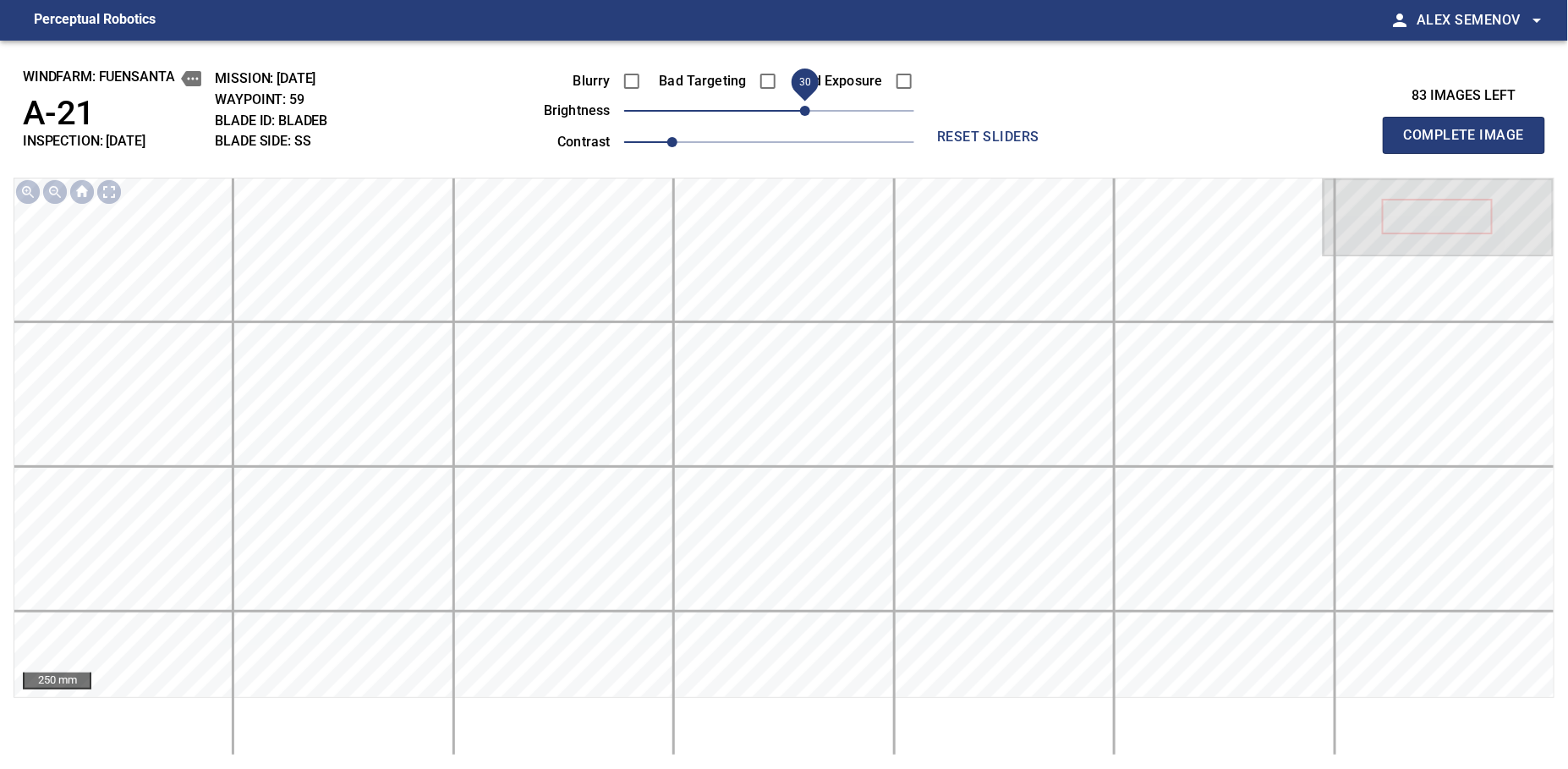 drag, startPoint x: 768, startPoint y: 113, endPoint x: 803, endPoint y: 103, distance: 36.40055 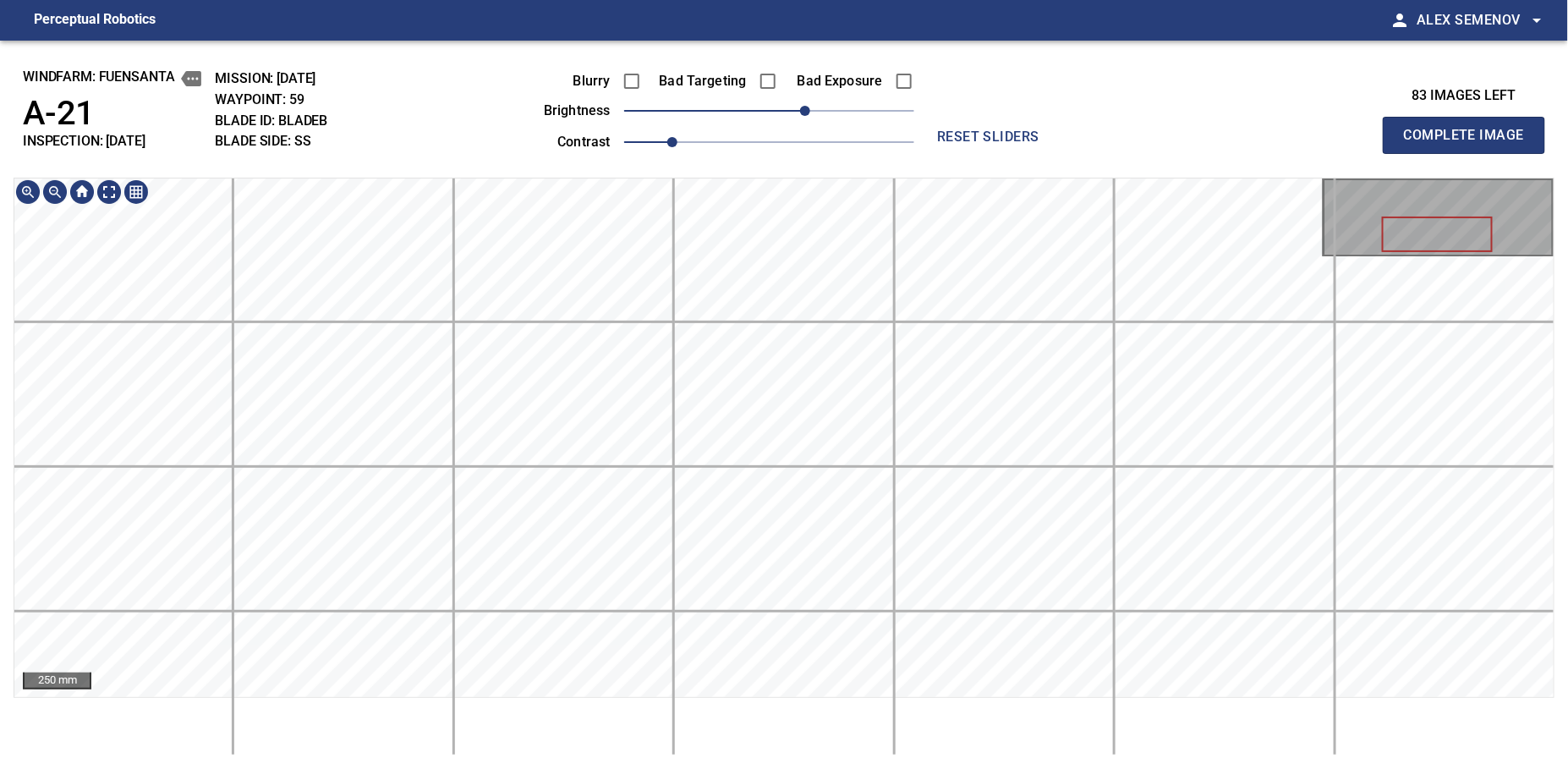 click on "windfarm: Fuensanta A-21 INSPECTION: 2025-07-11-1 MISSION: 2025-07-11-1 WAYPOINT: 59 BLADE ID: bladeB BLADE SIDE: SS Blurry Bad Targeting Bad Exposure brightness 30 contrast 1 reset sliders 83 images left Complete Image 250 mm" at bounding box center (784, 404) 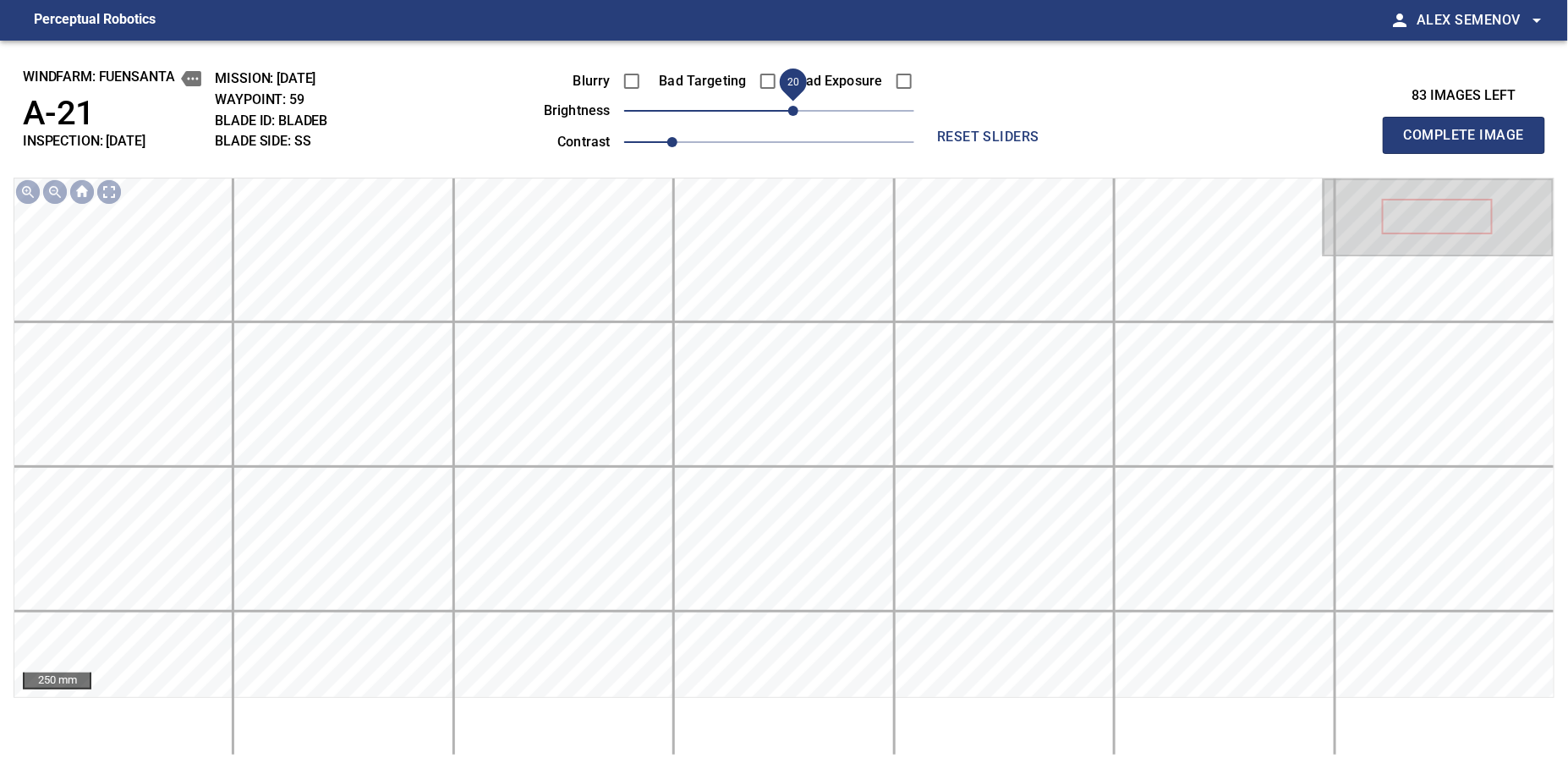 click on "20" at bounding box center (793, 111) 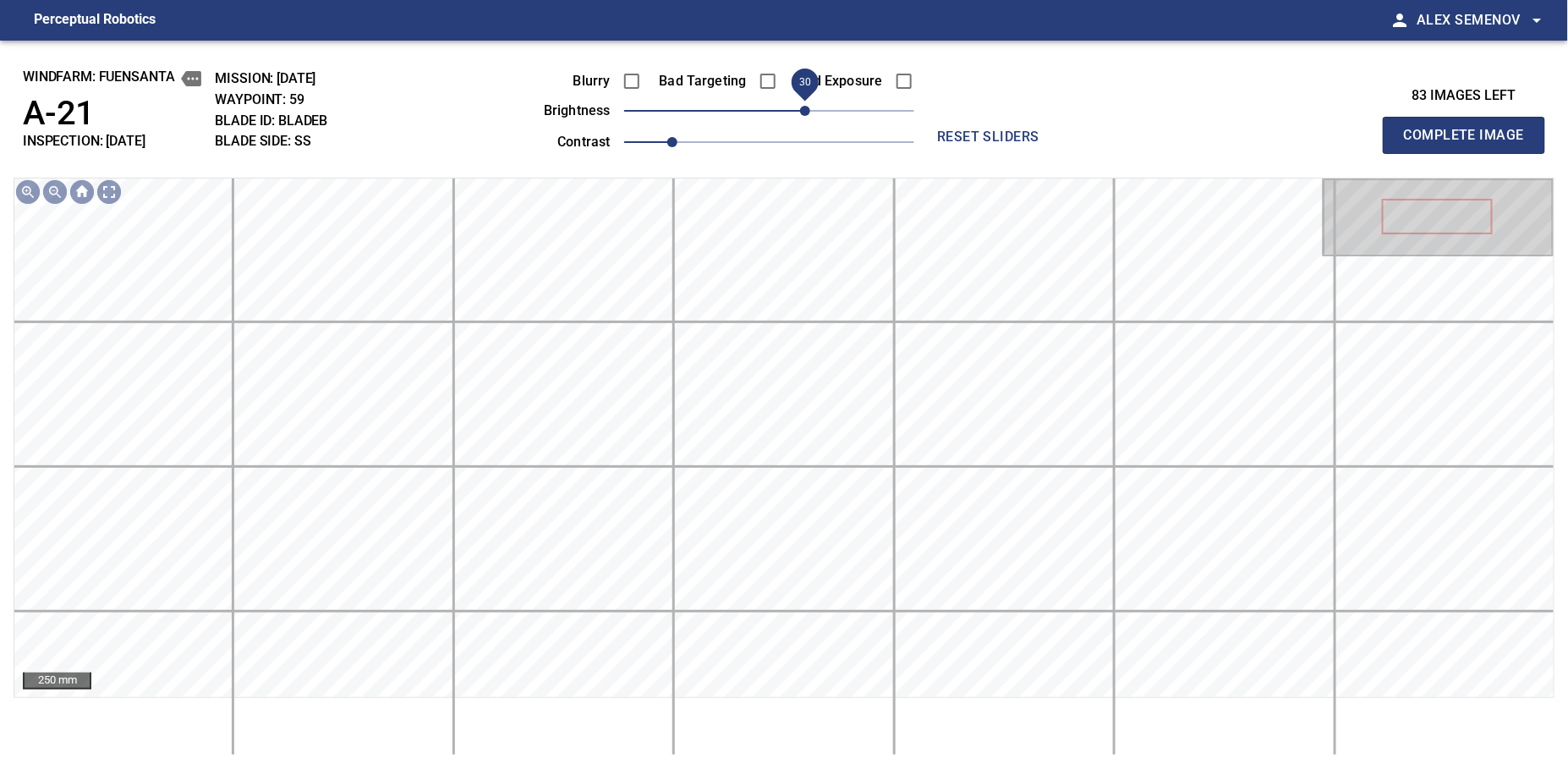 drag, startPoint x: 793, startPoint y: 110, endPoint x: 803, endPoint y: 110, distance: 10 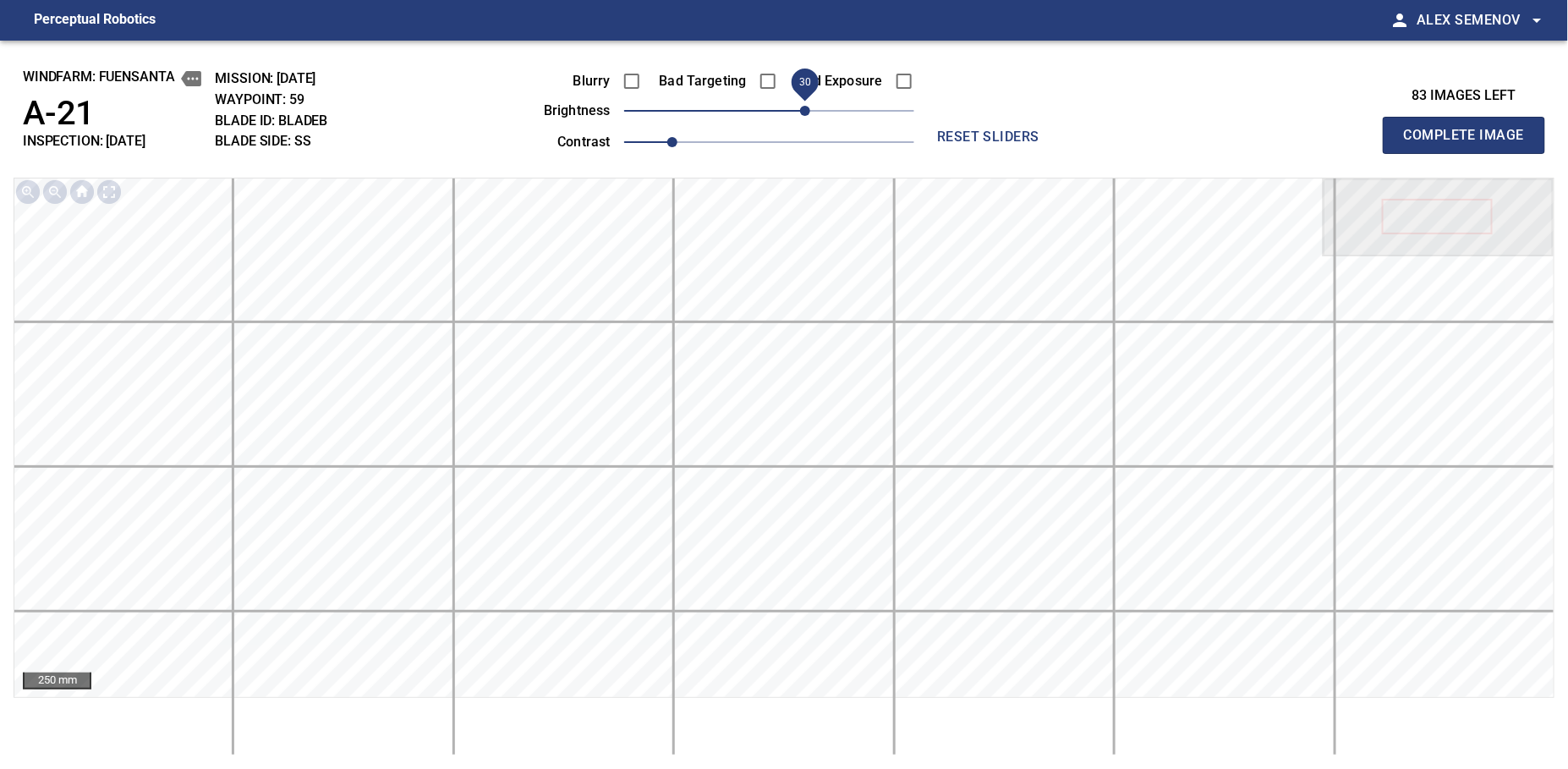 click on "Complete Image" at bounding box center [1464, 135] 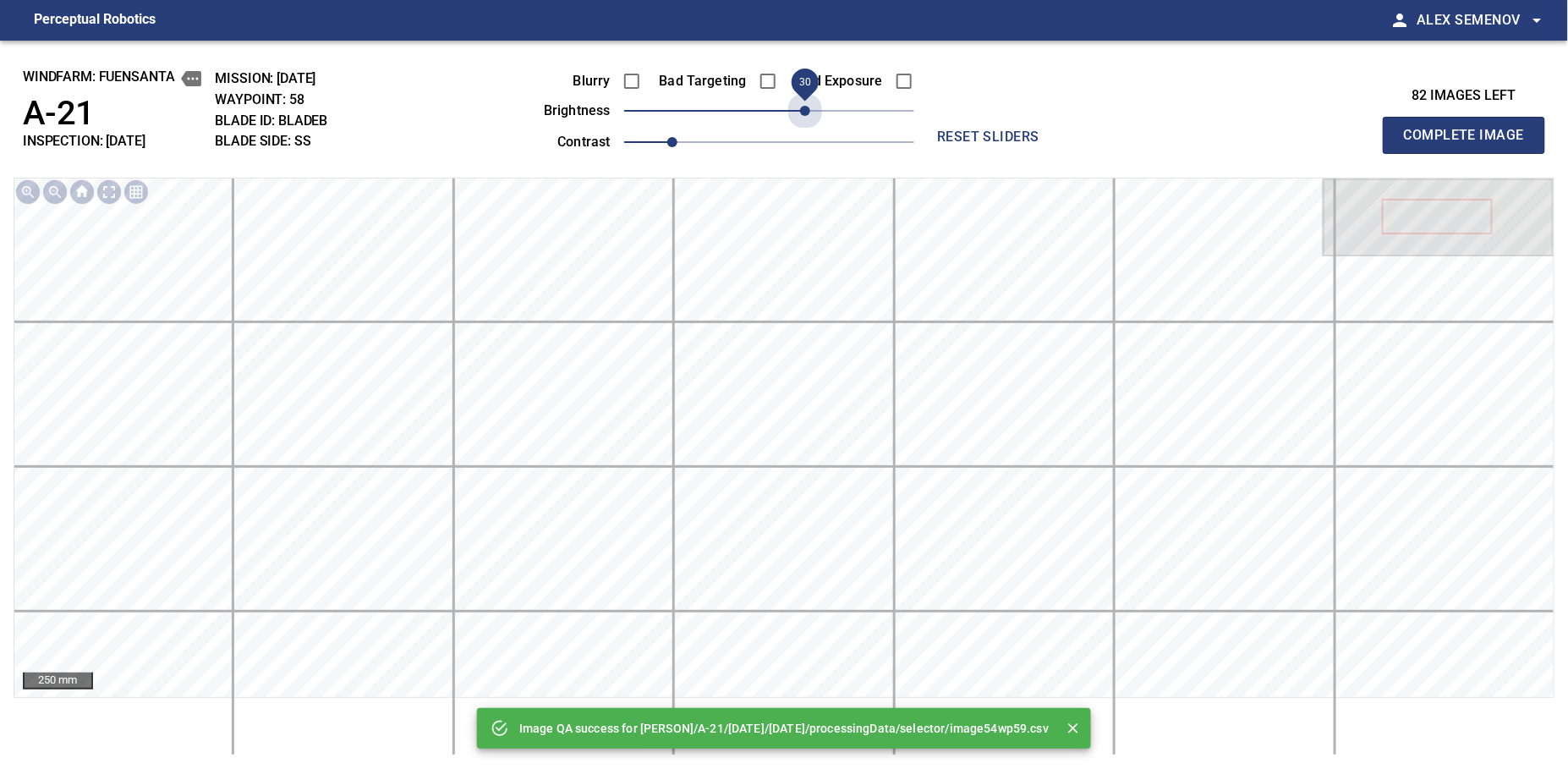 click on "30" at bounding box center (769, 111) 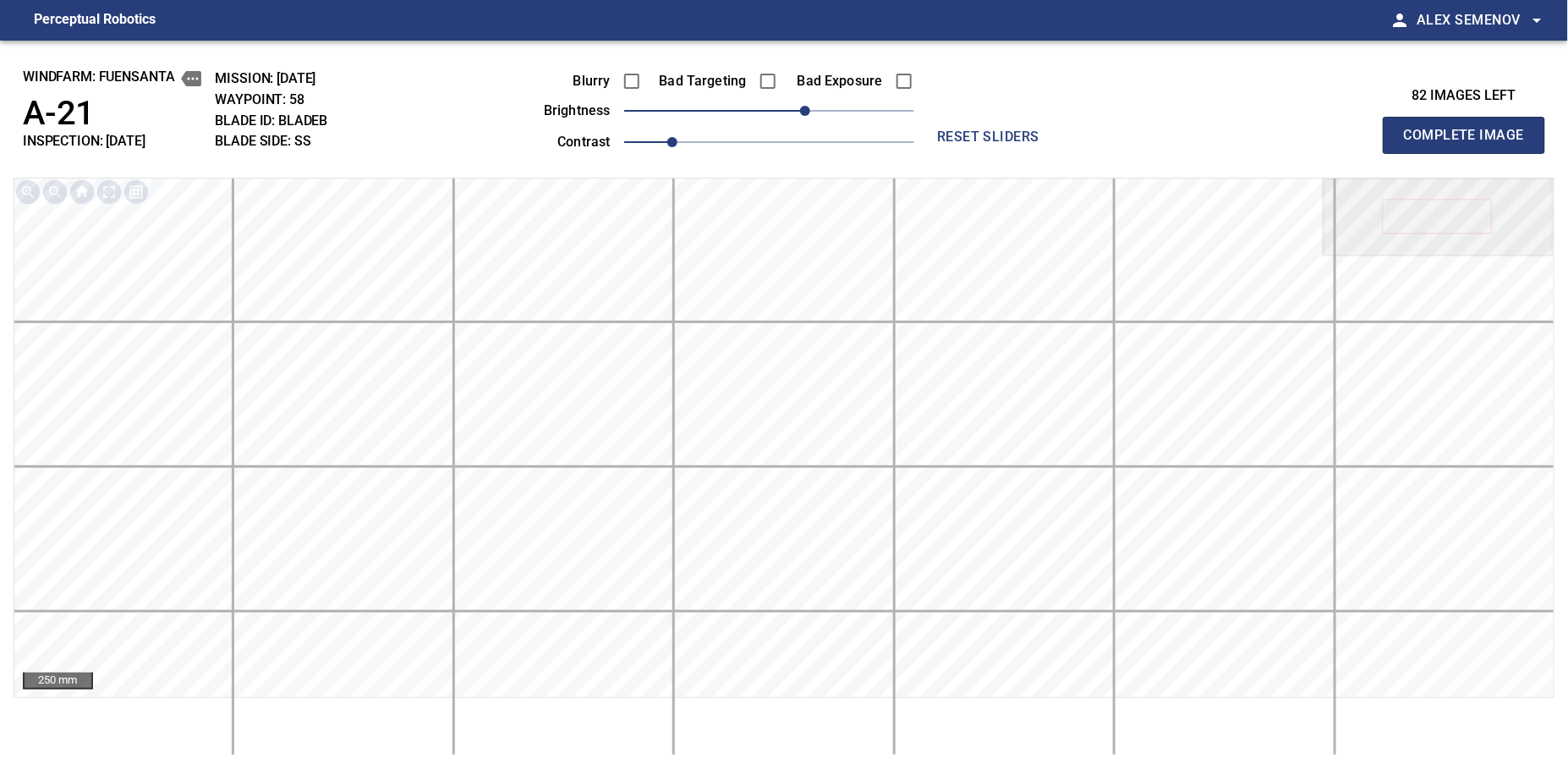 click on "Complete Image" at bounding box center (1464, 135) 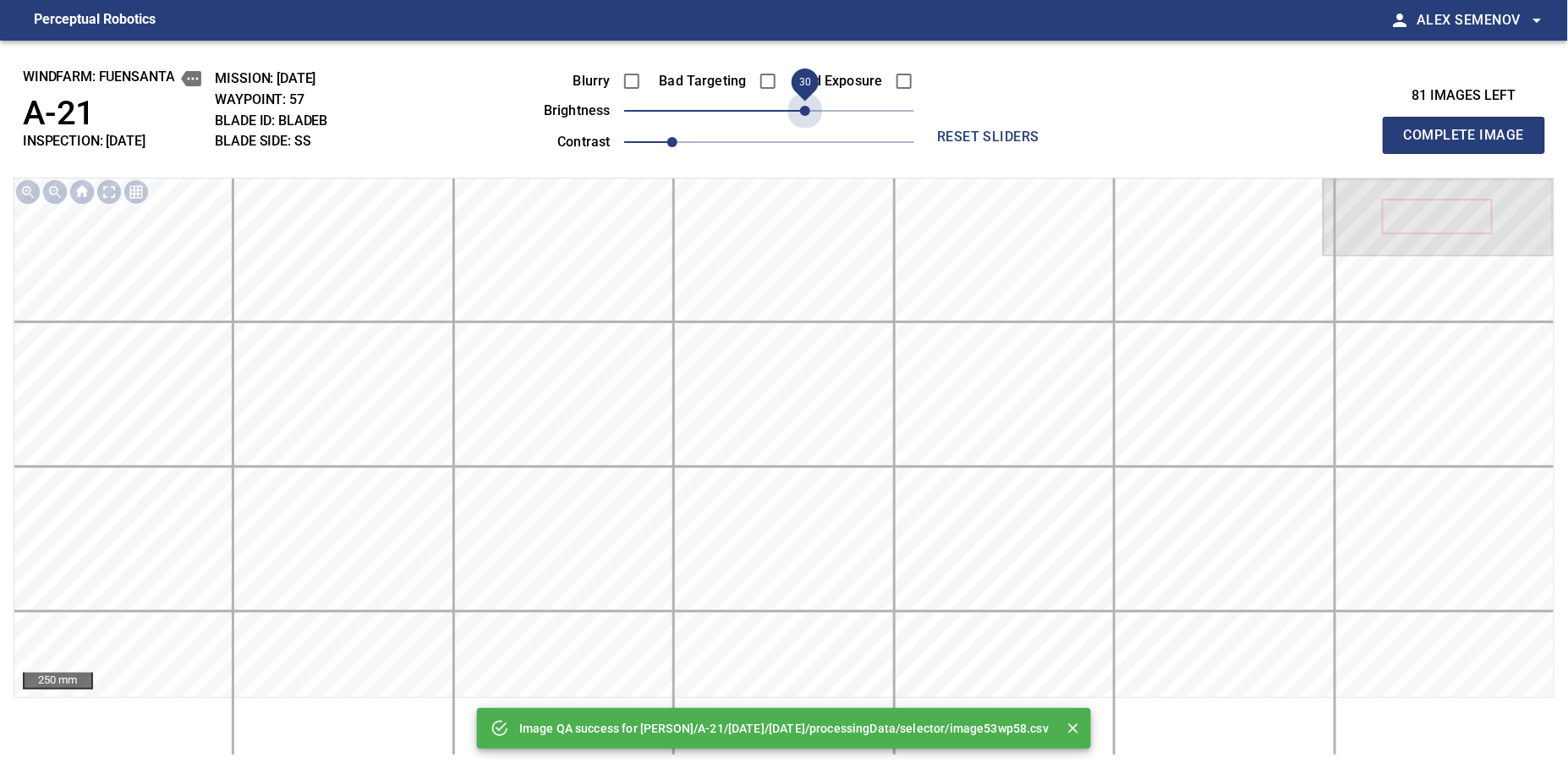 click on "30" at bounding box center (769, 111) 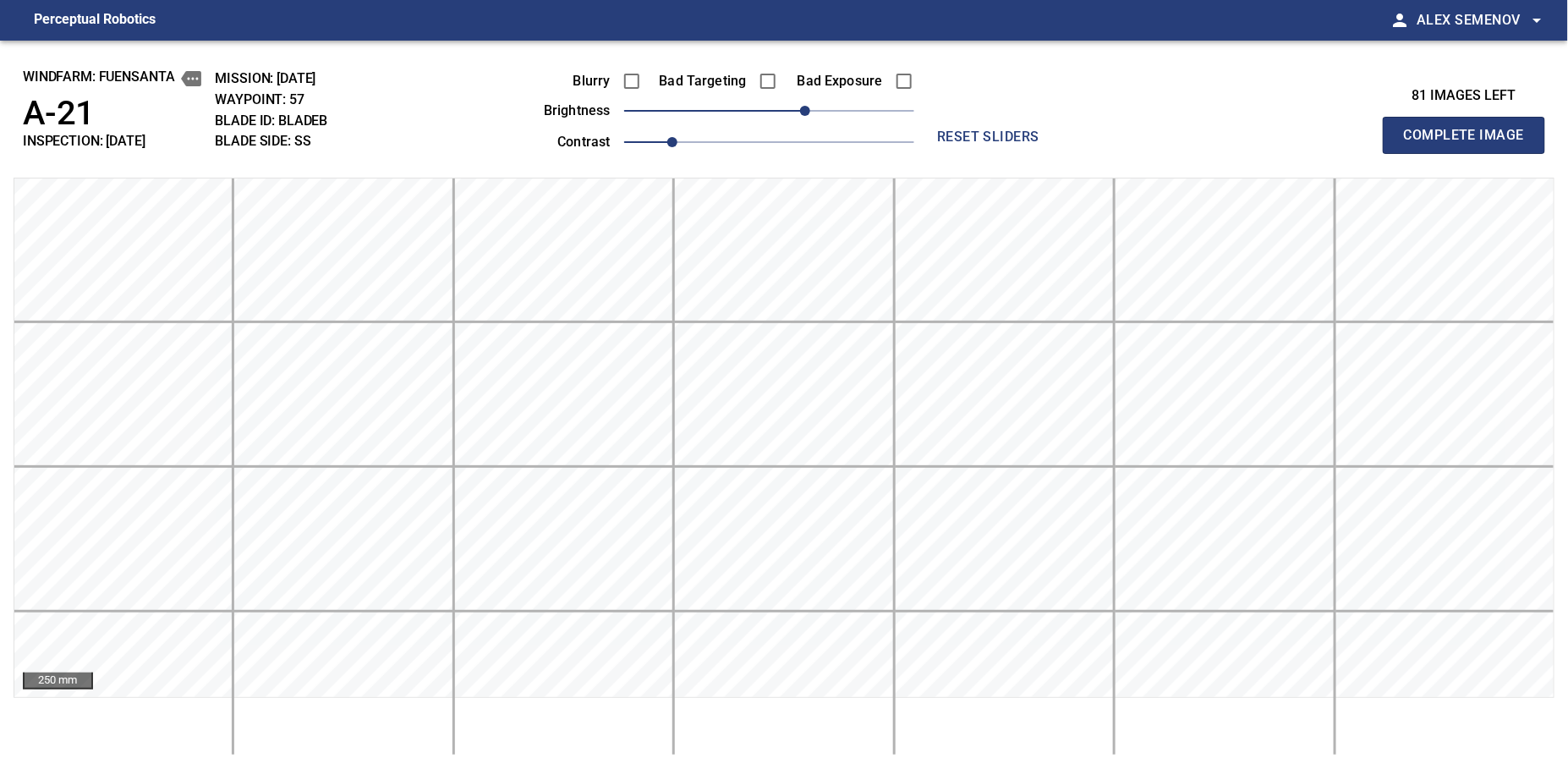 click on "Complete Image" at bounding box center (1464, 135) 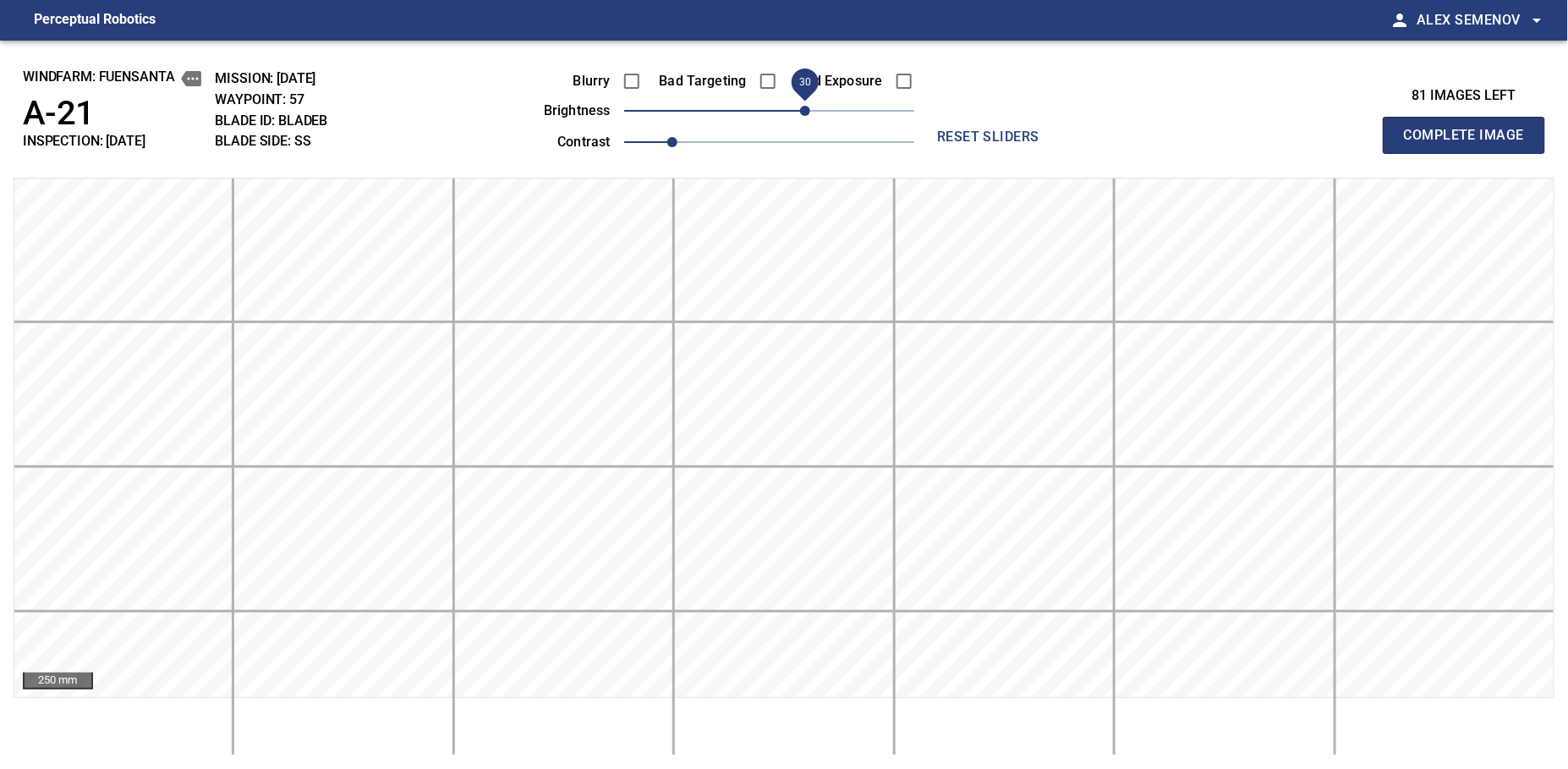 type 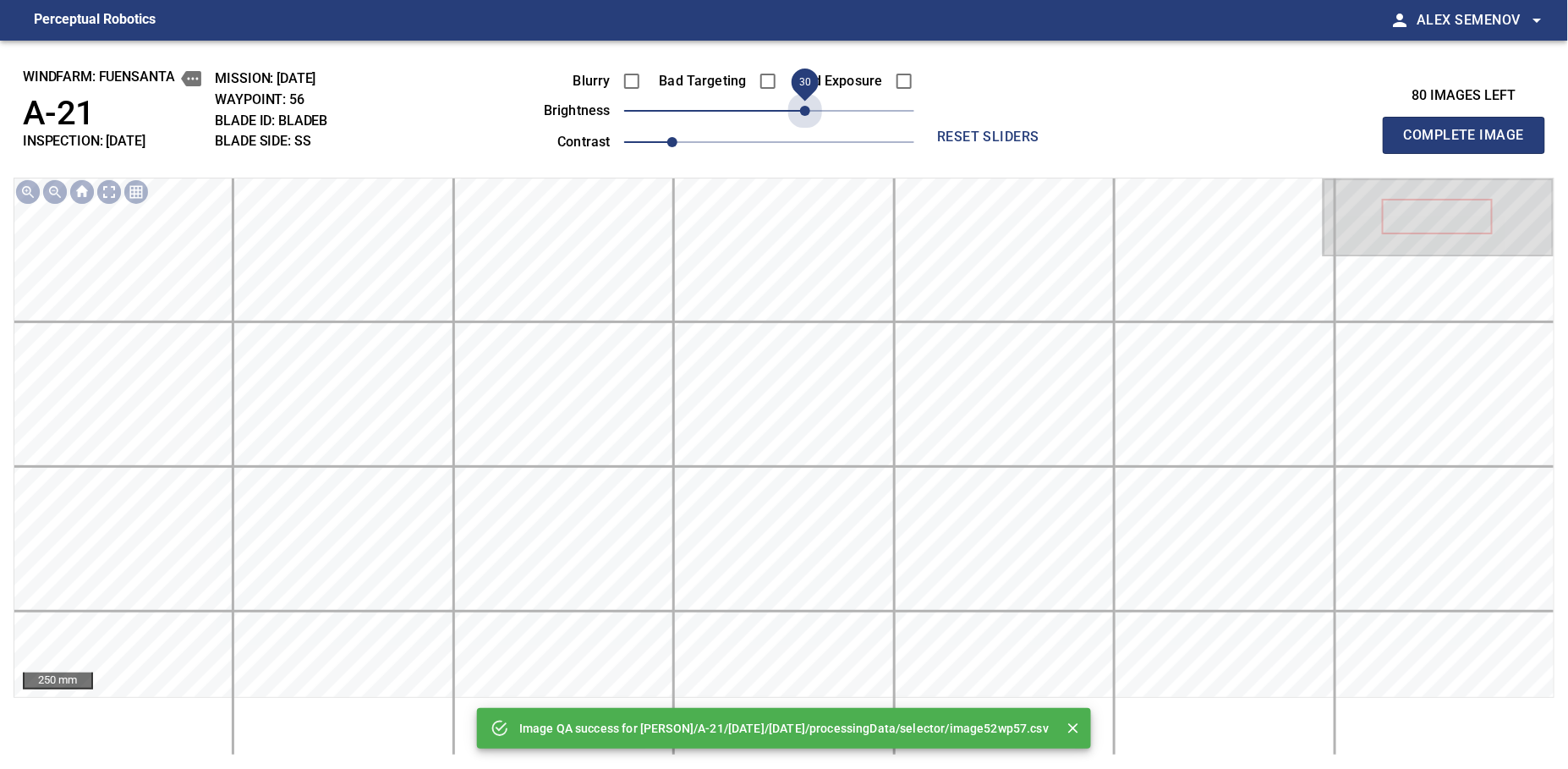 click on "30" at bounding box center [769, 111] 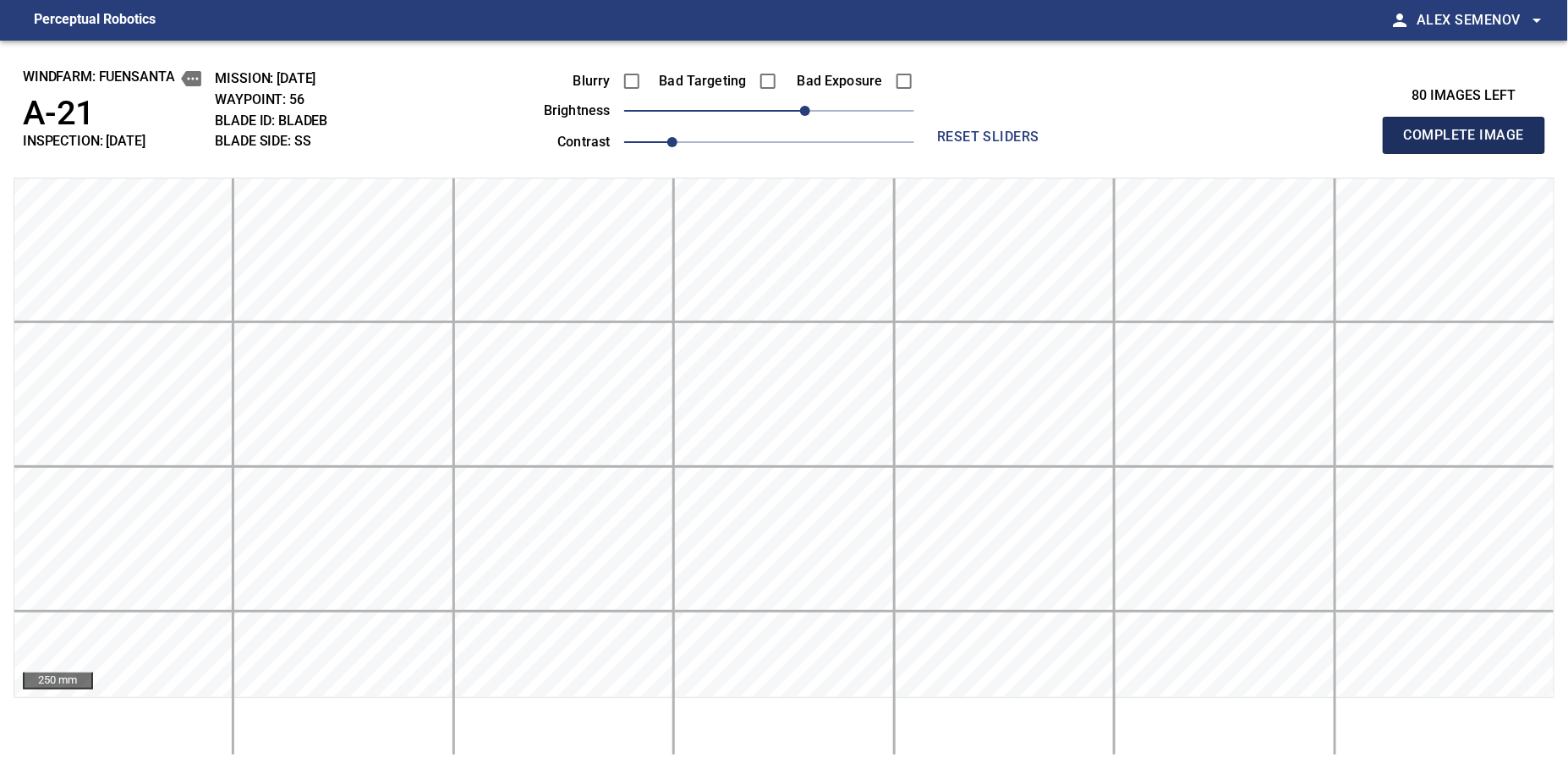 click on "Complete Image" at bounding box center (1464, 135) 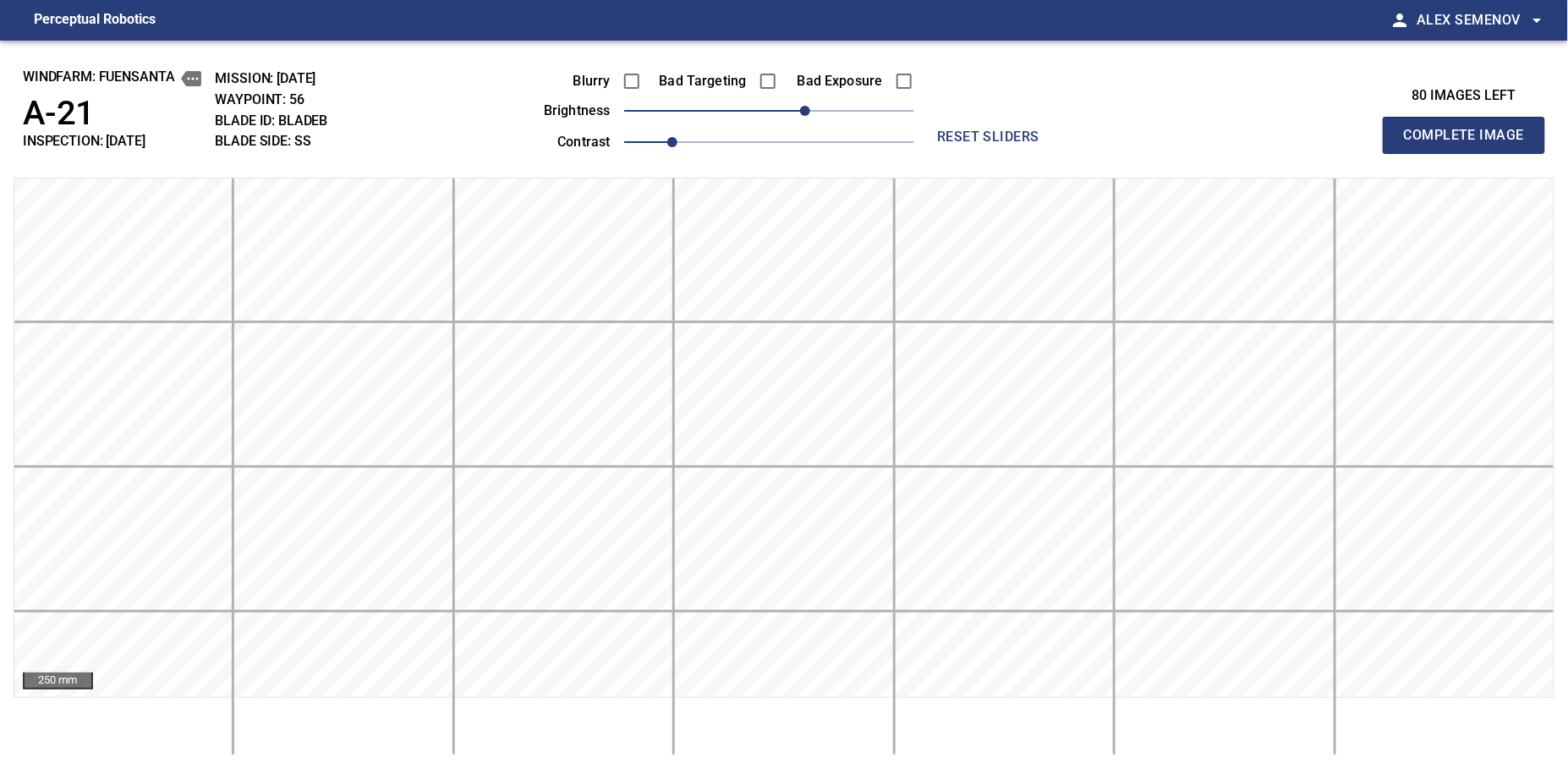 type 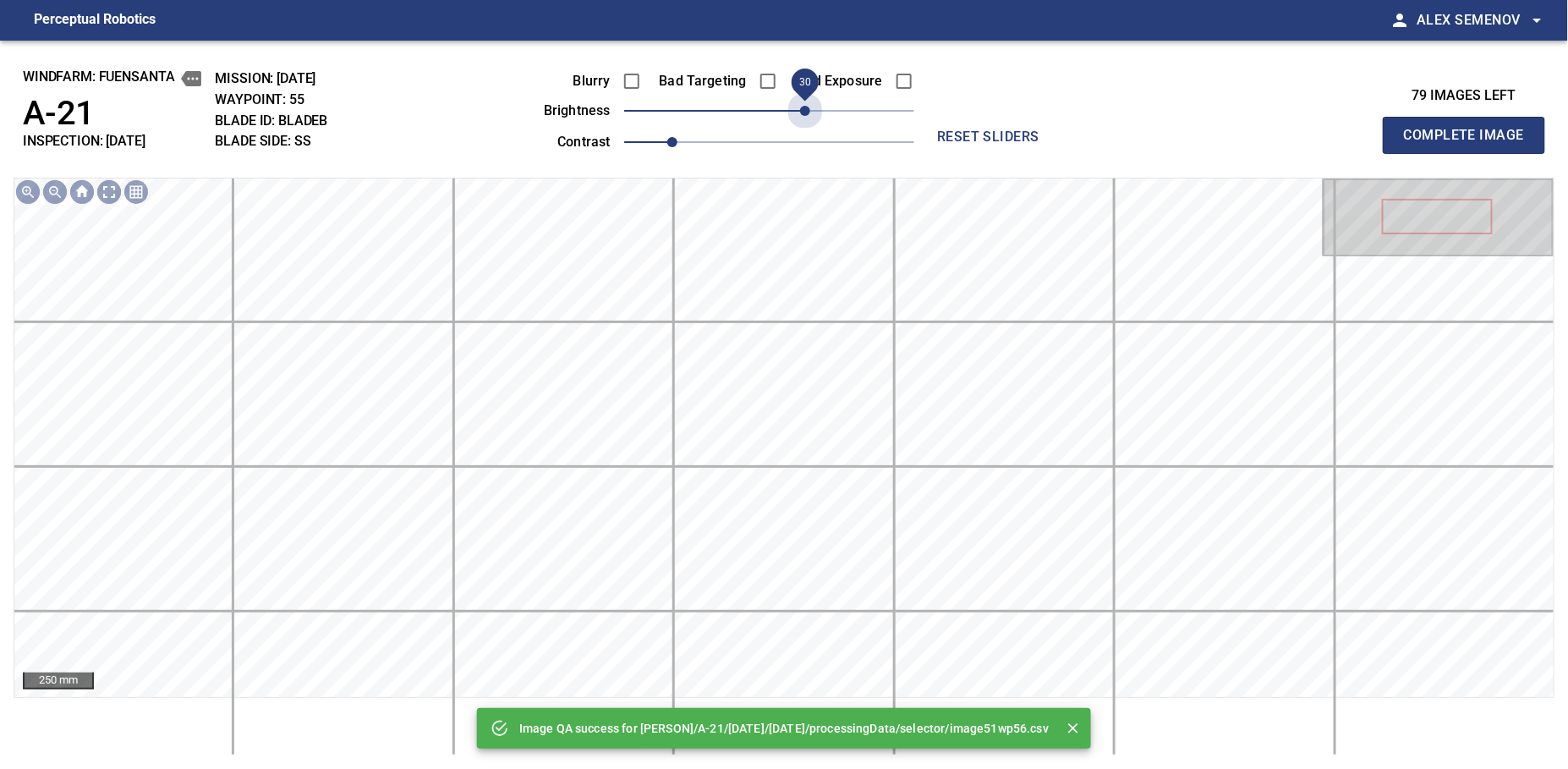 click on "30" at bounding box center [769, 111] 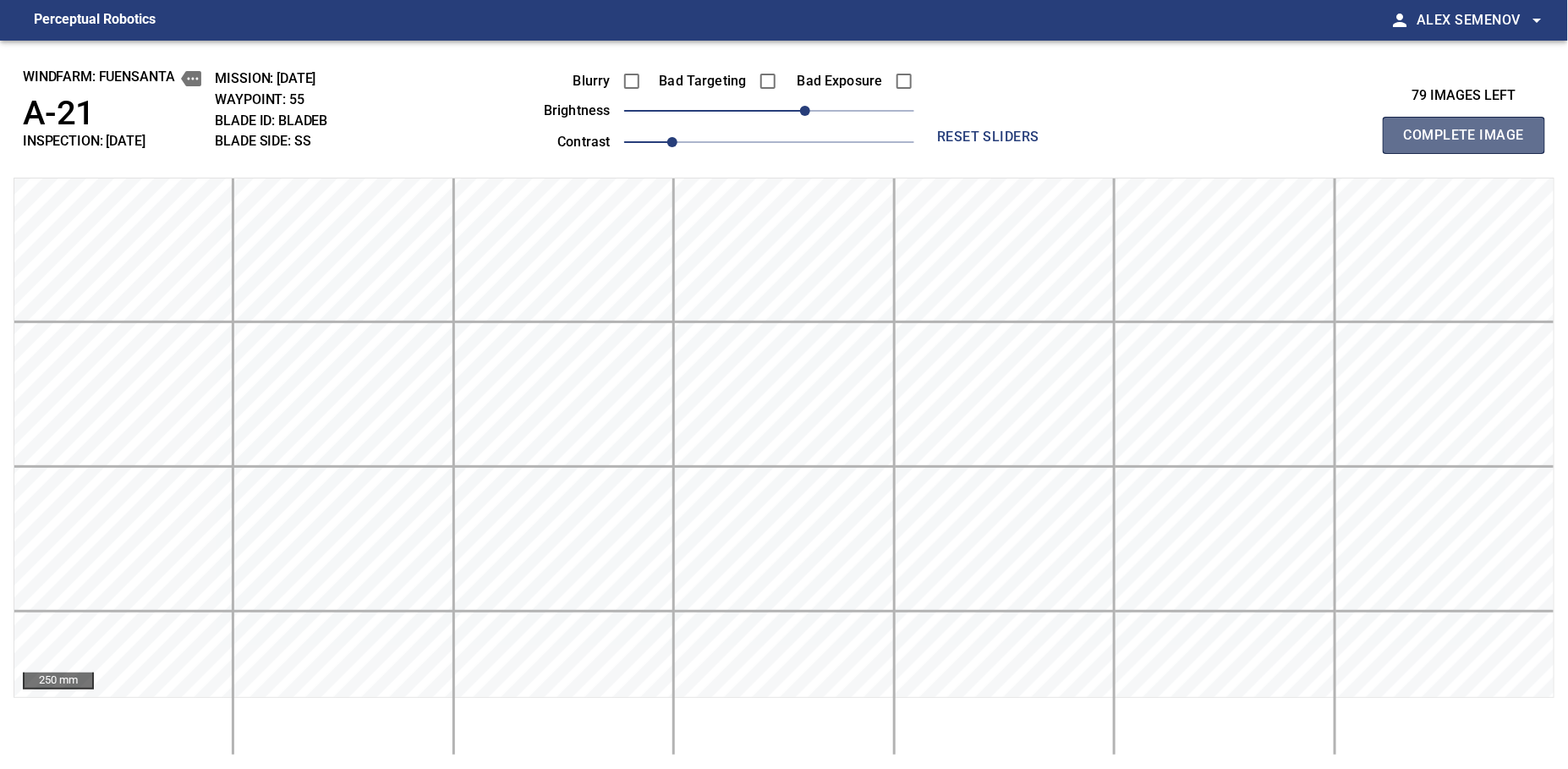 click on "Complete Image" at bounding box center [1464, 135] 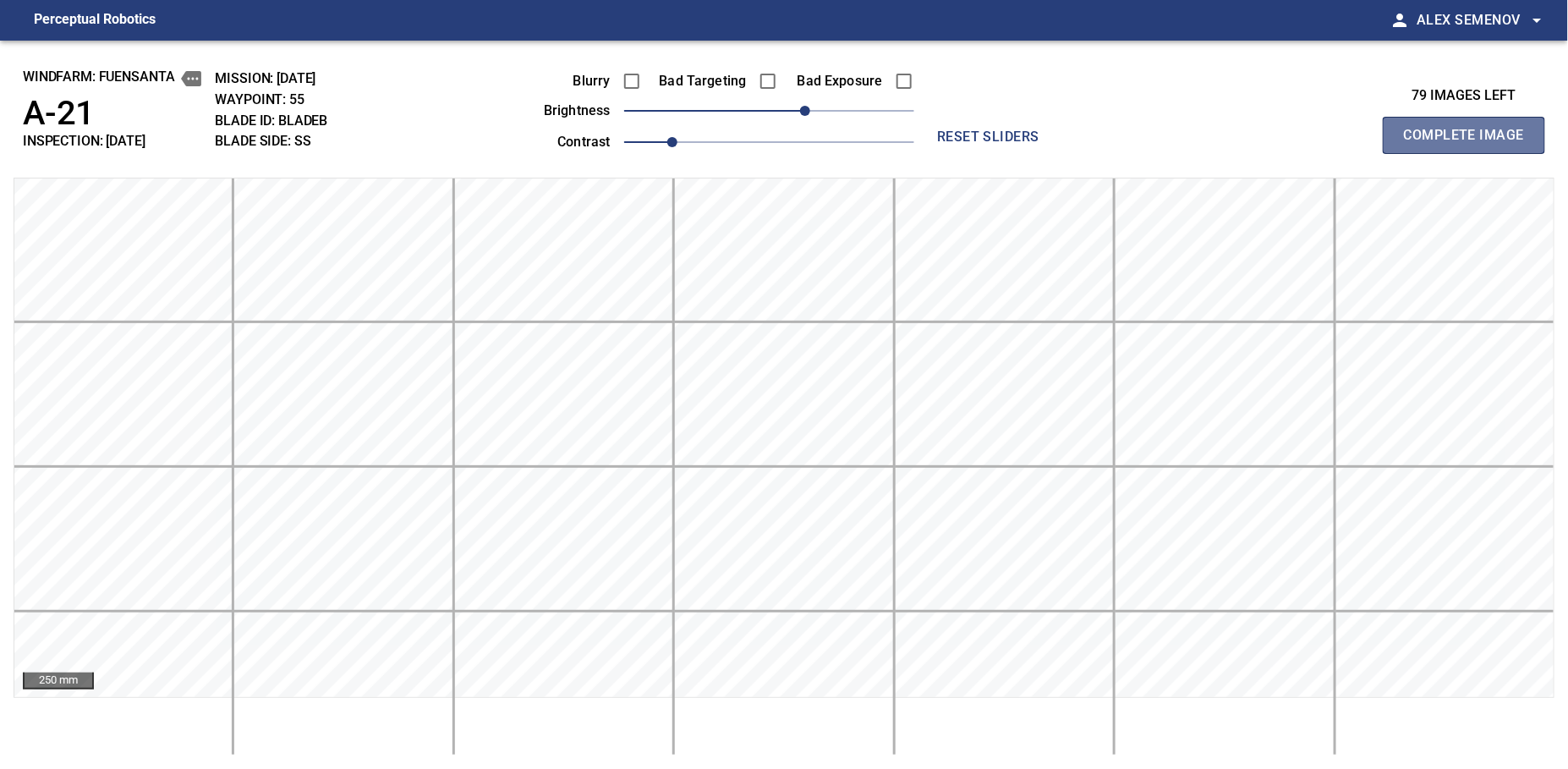 type 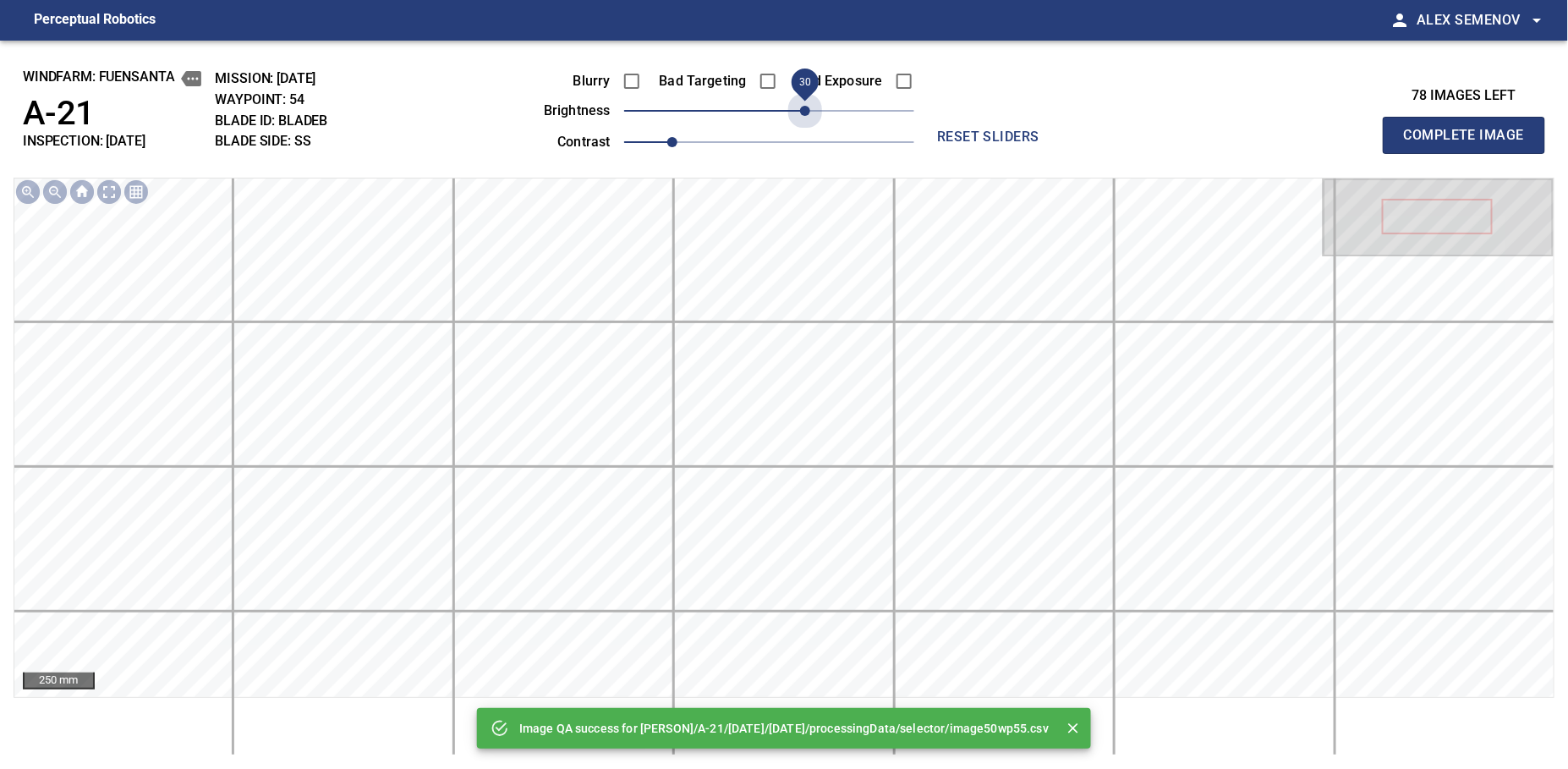 click on "30" at bounding box center (769, 111) 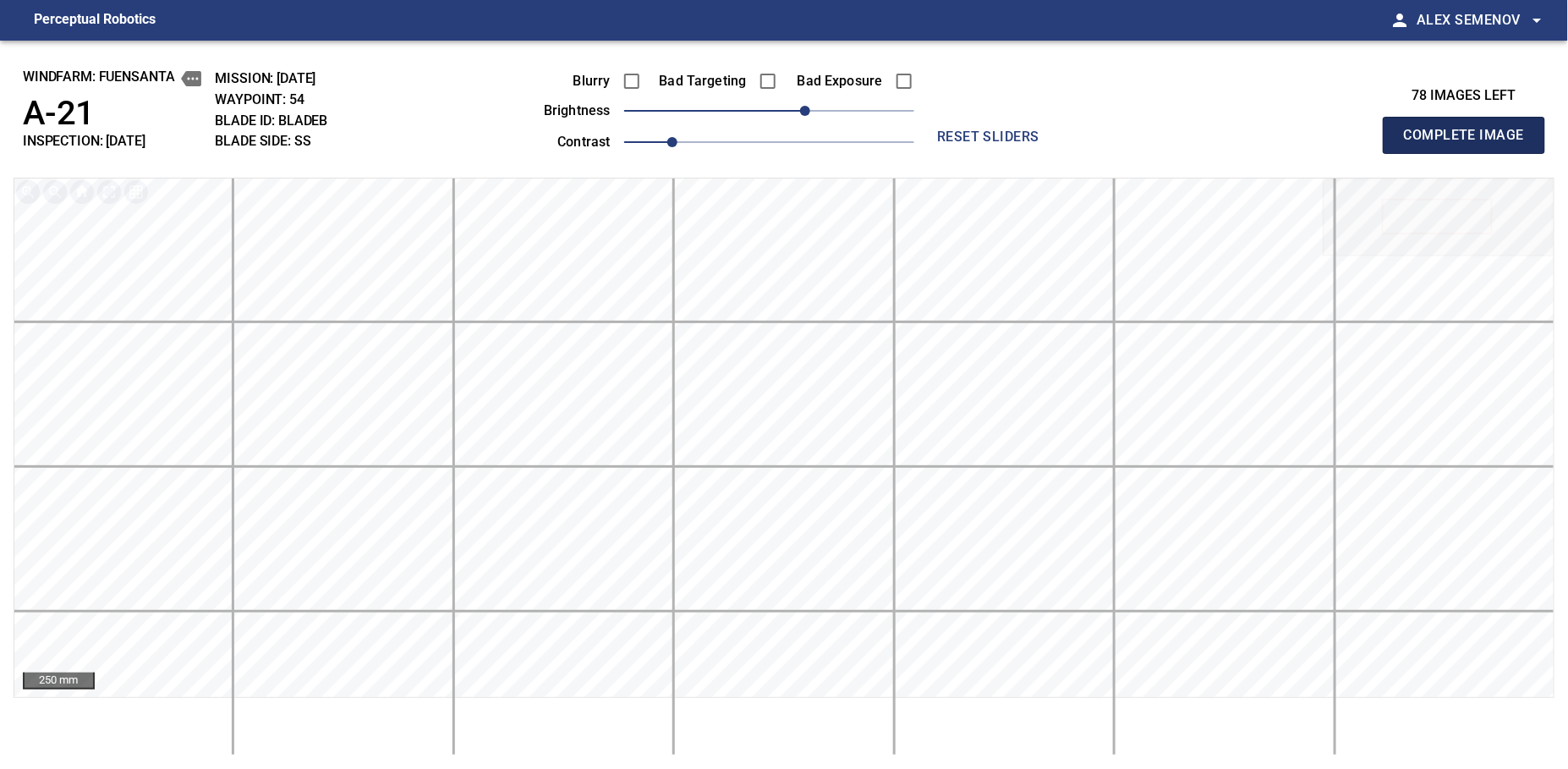 click on "Complete Image" at bounding box center [1464, 135] 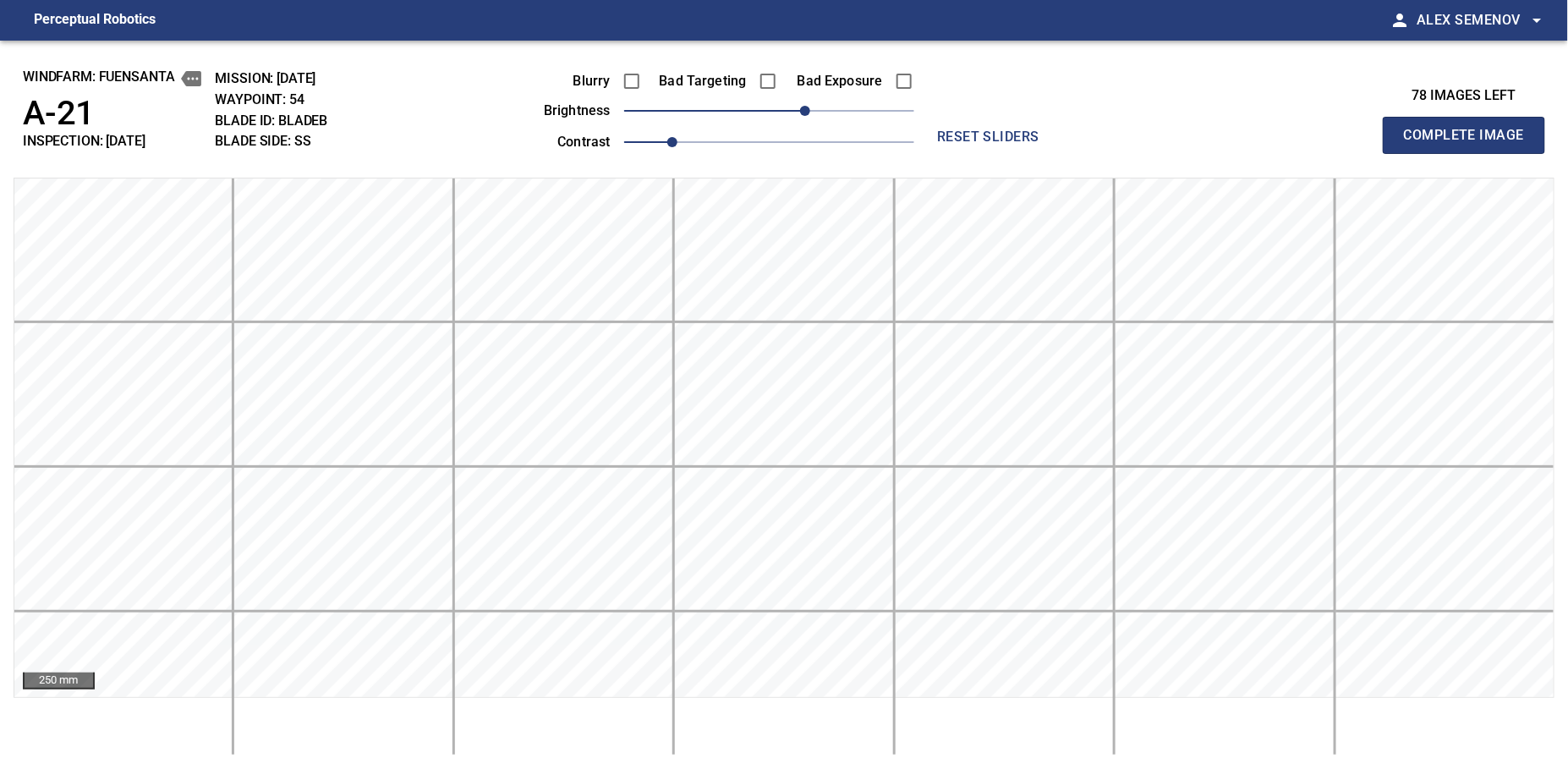 type 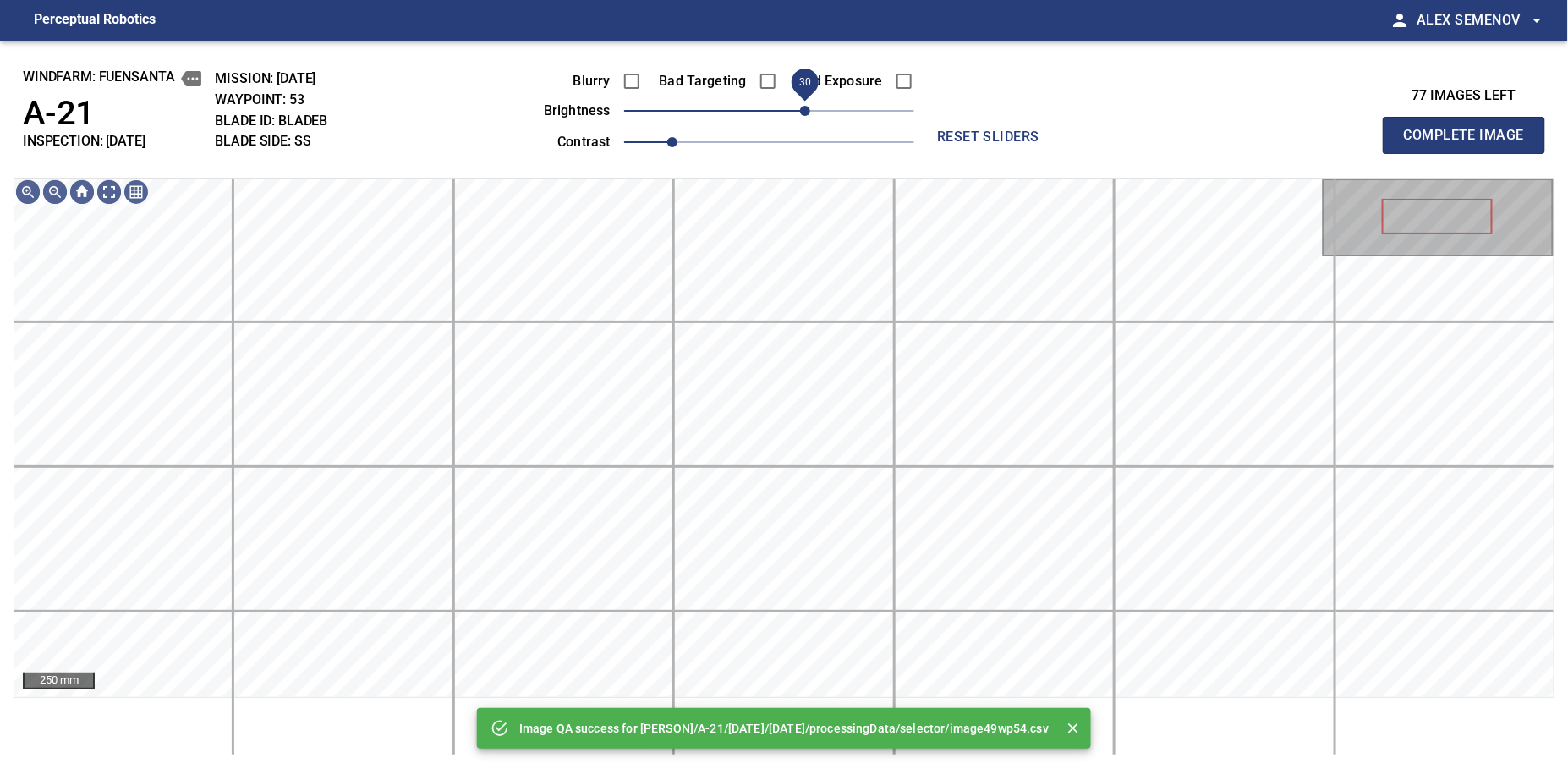 click on "30" at bounding box center (769, 111) 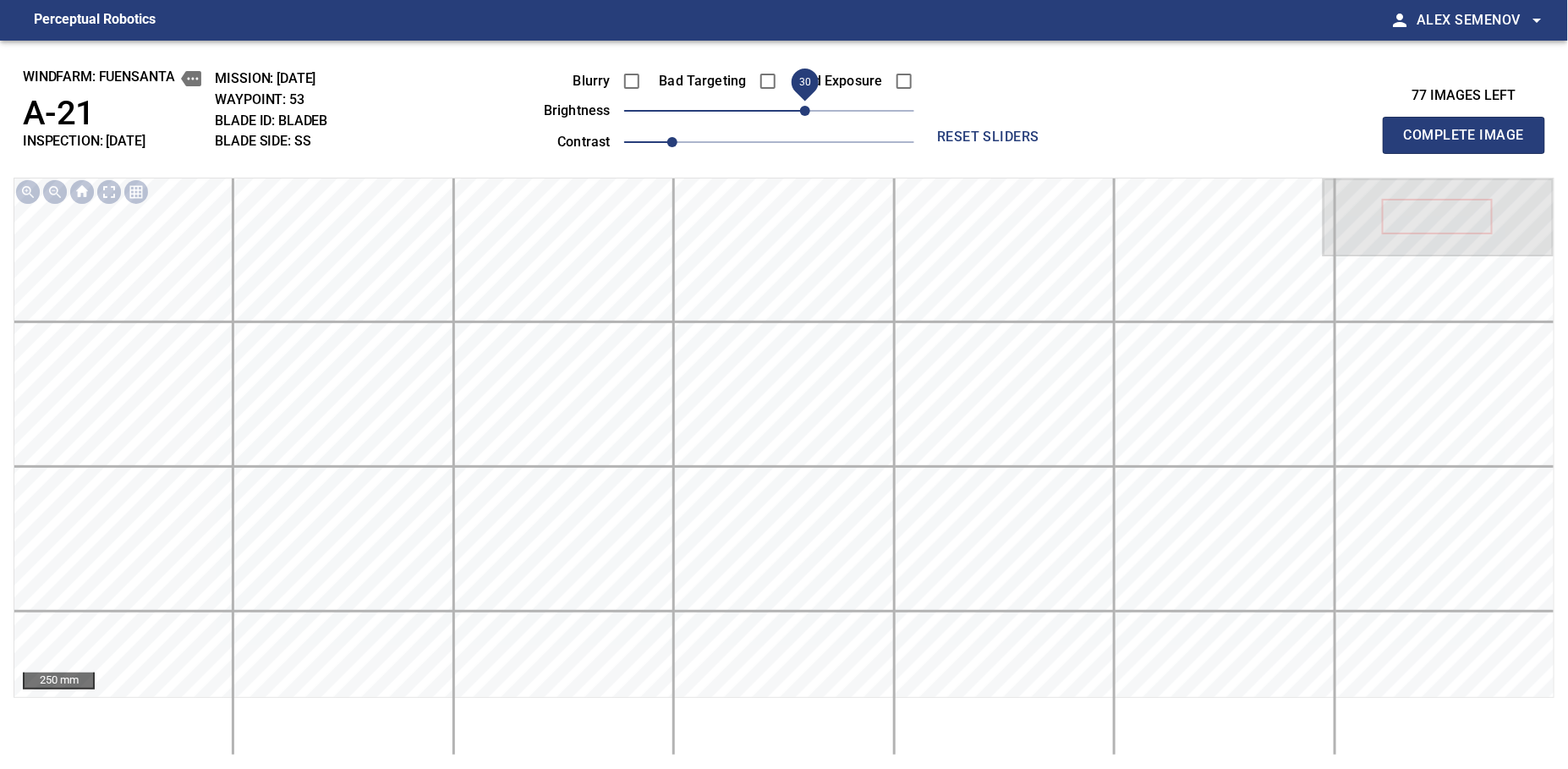 click on "Complete Image" at bounding box center [1464, 135] 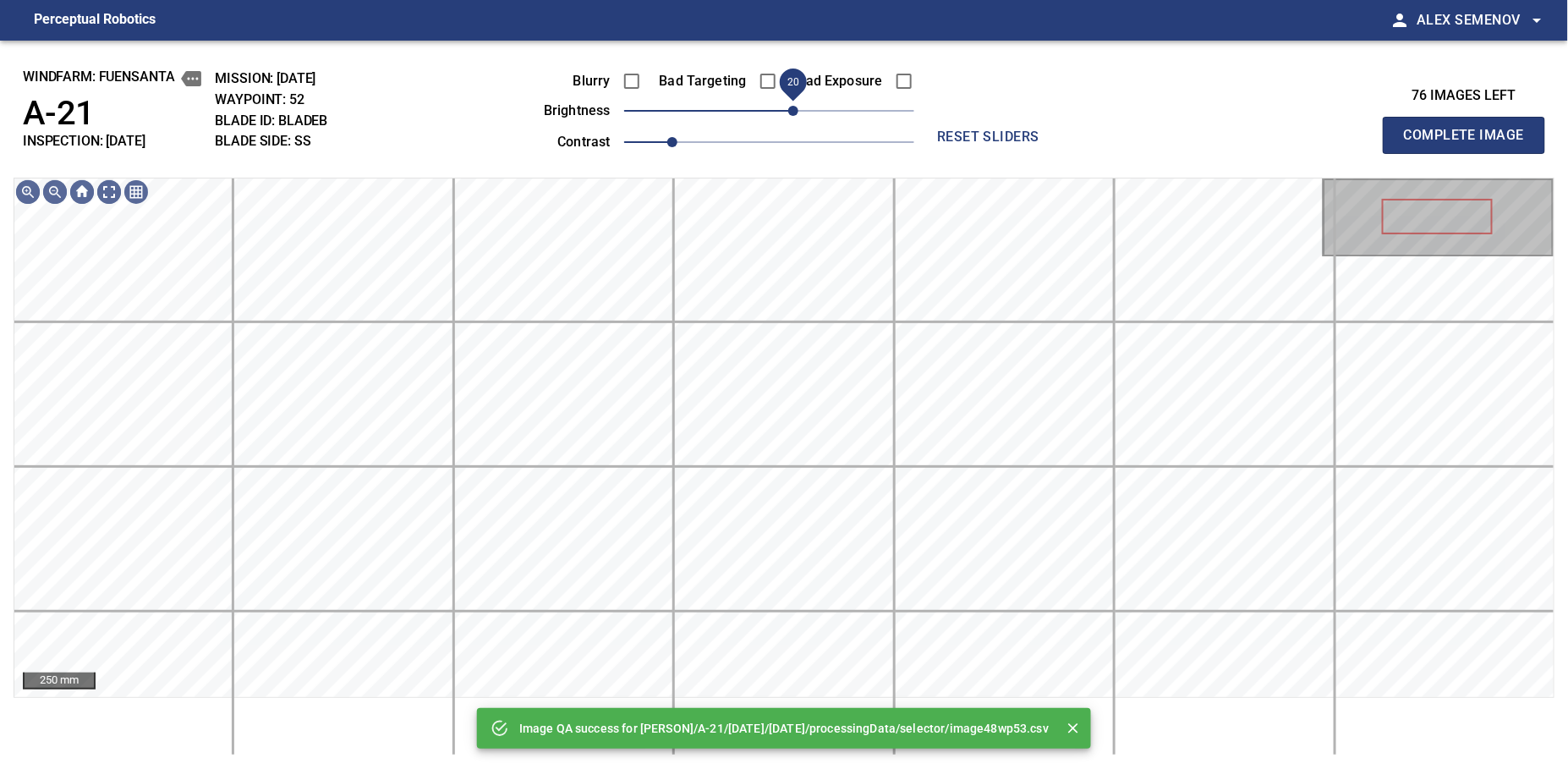 click on "20" at bounding box center [769, 111] 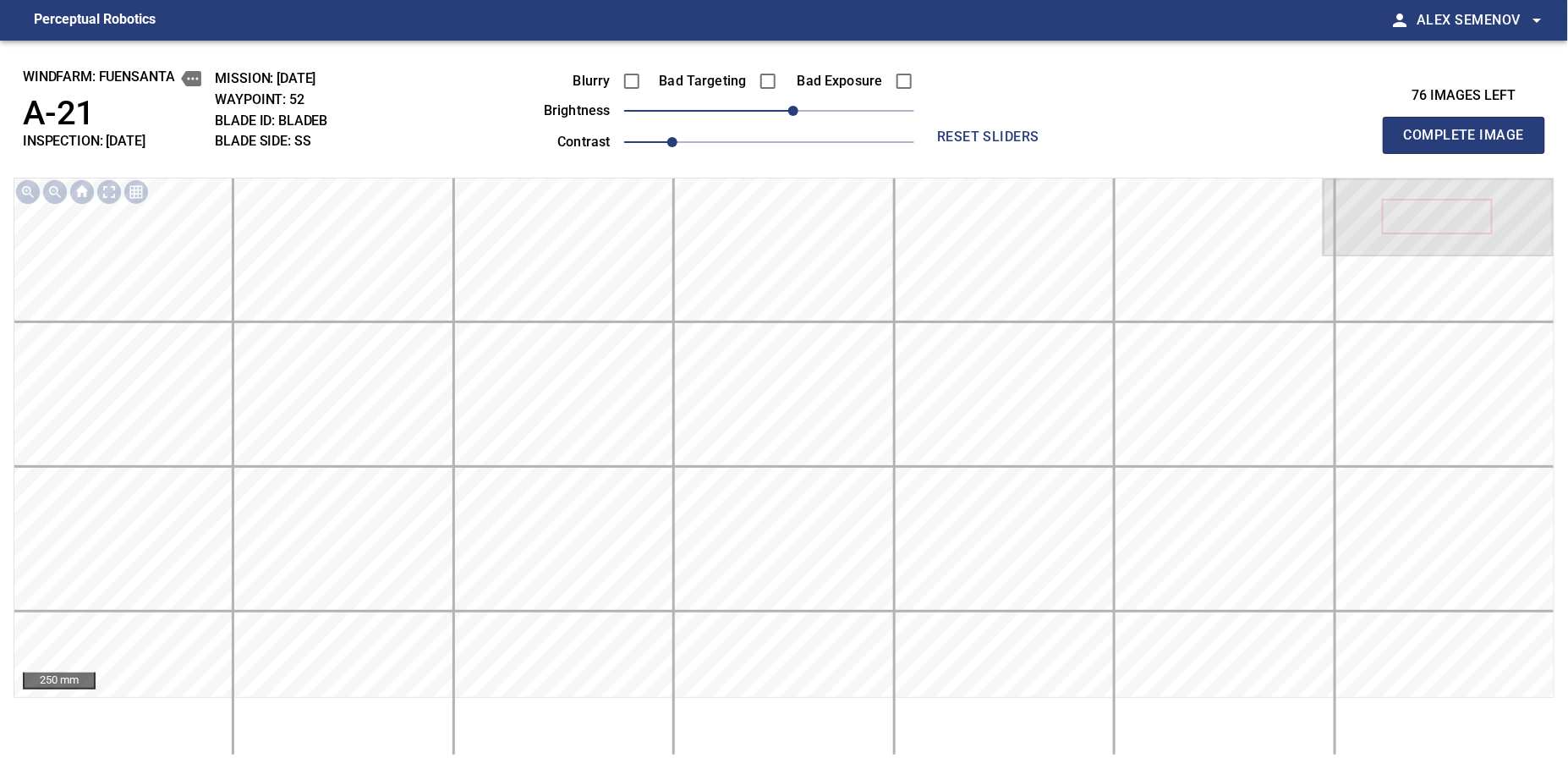 click on "Complete Image" at bounding box center (1464, 135) 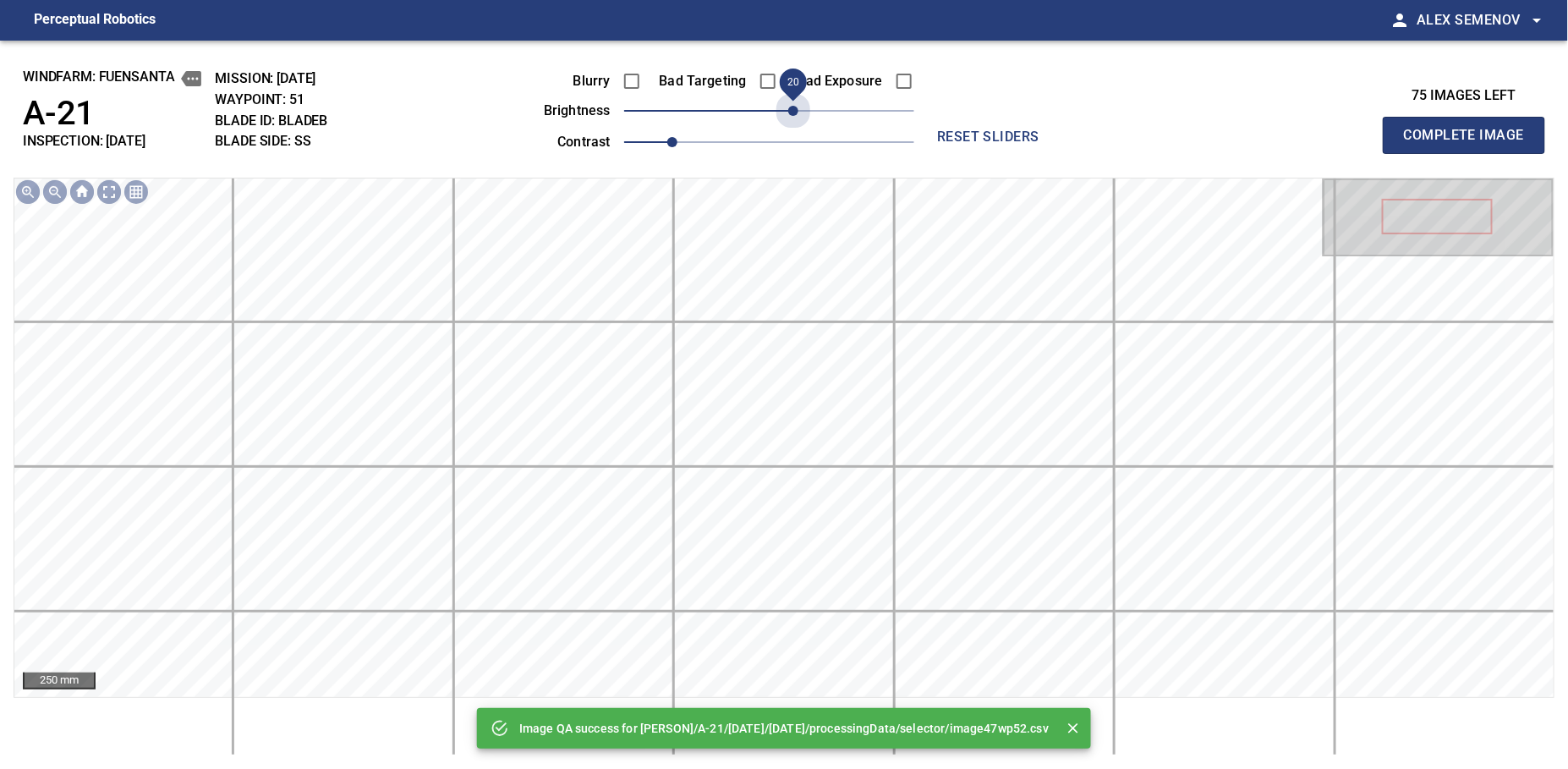 click on "20" at bounding box center [769, 111] 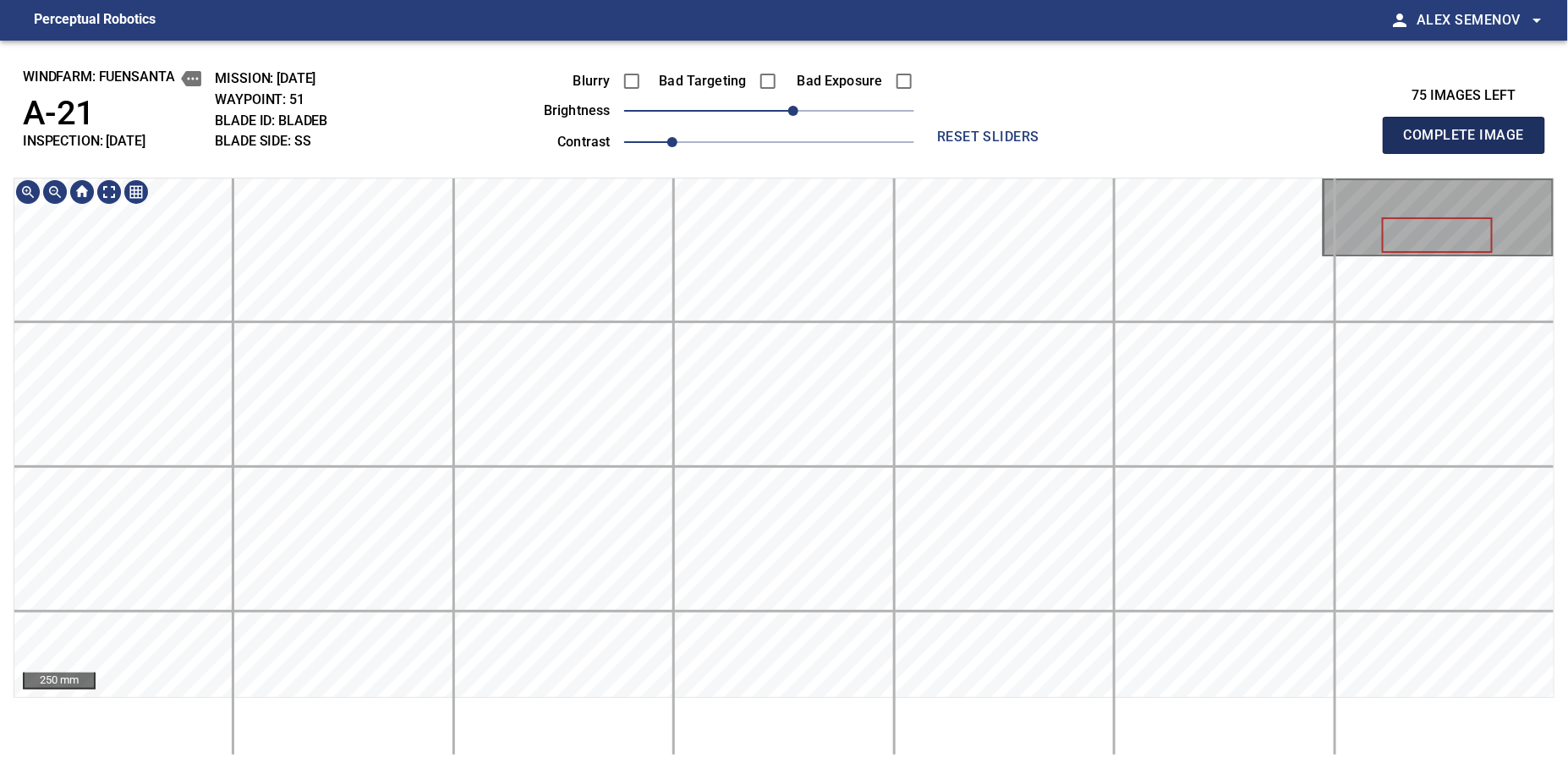 click on "Complete Image" at bounding box center [1464, 135] 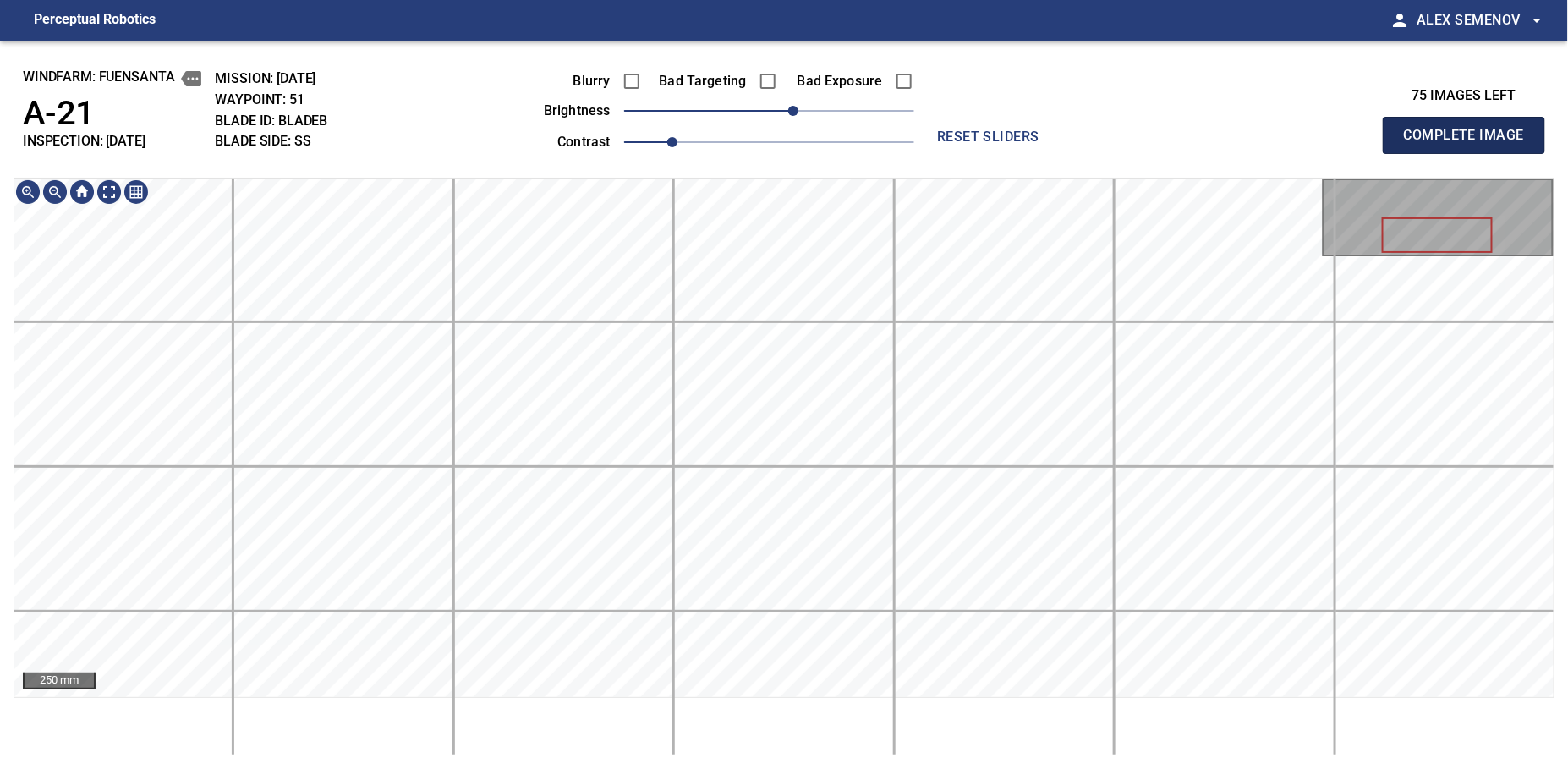 type 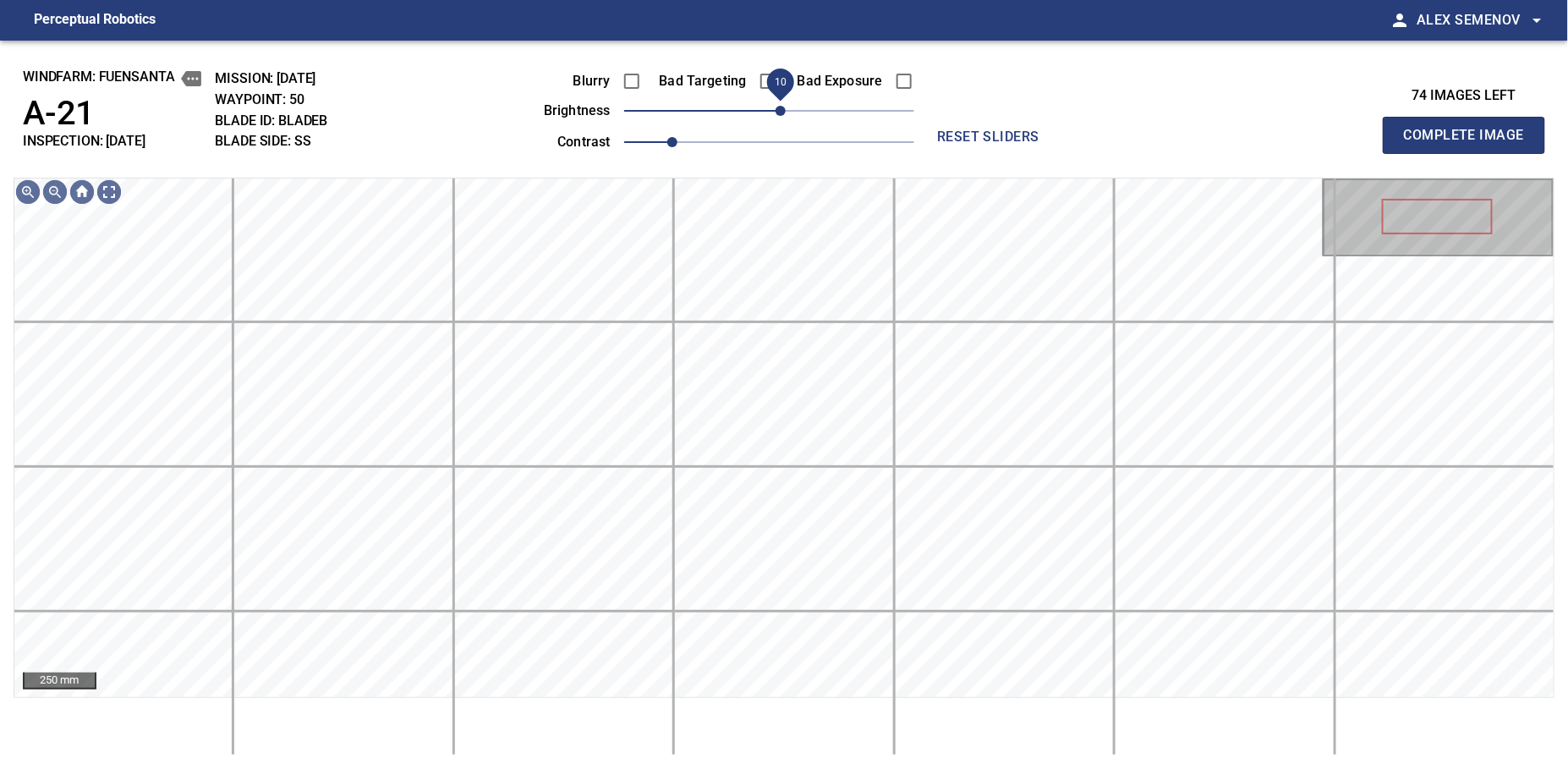 click on "10" at bounding box center (781, 111) 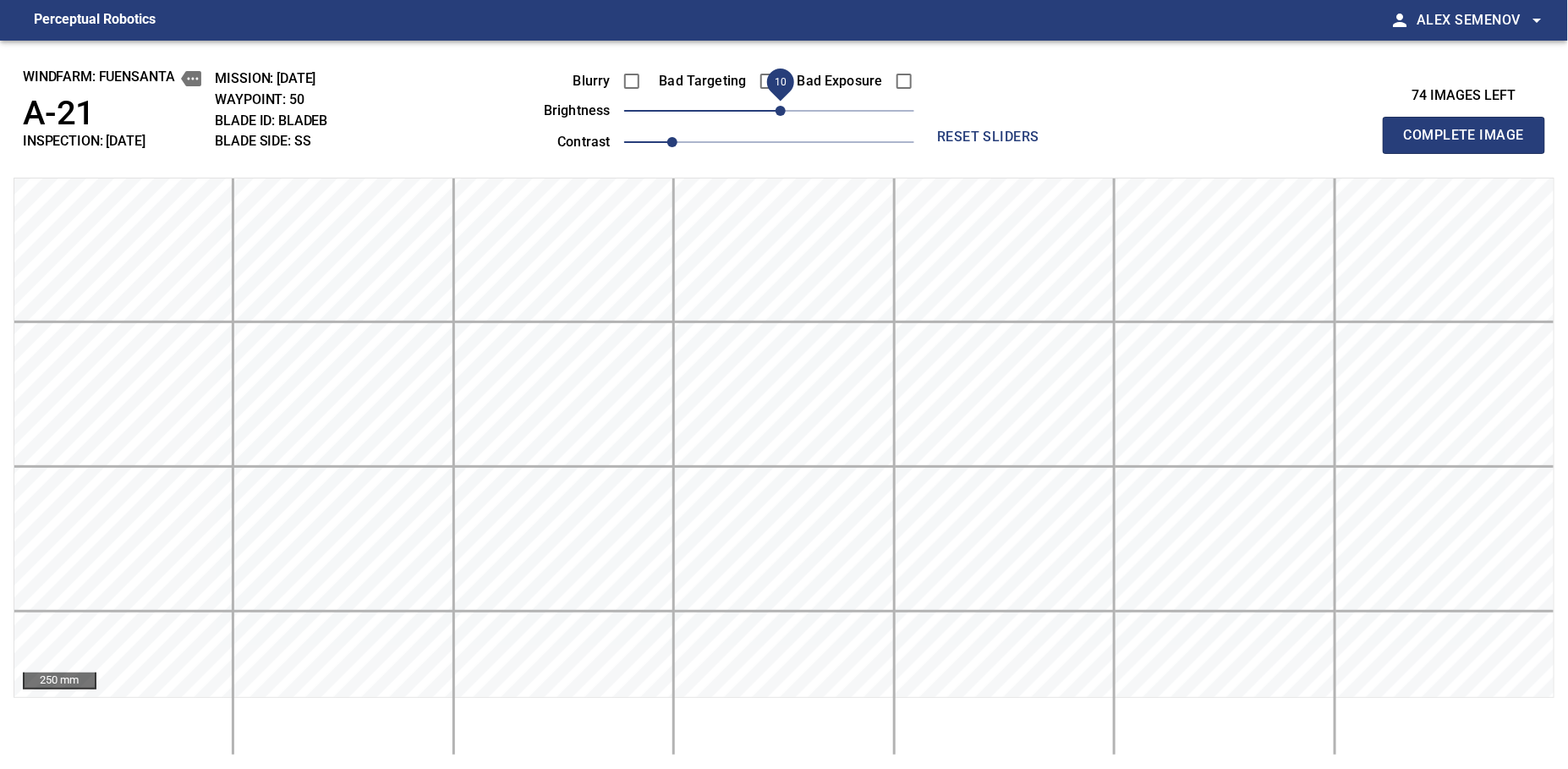 click on "10" at bounding box center [781, 111] 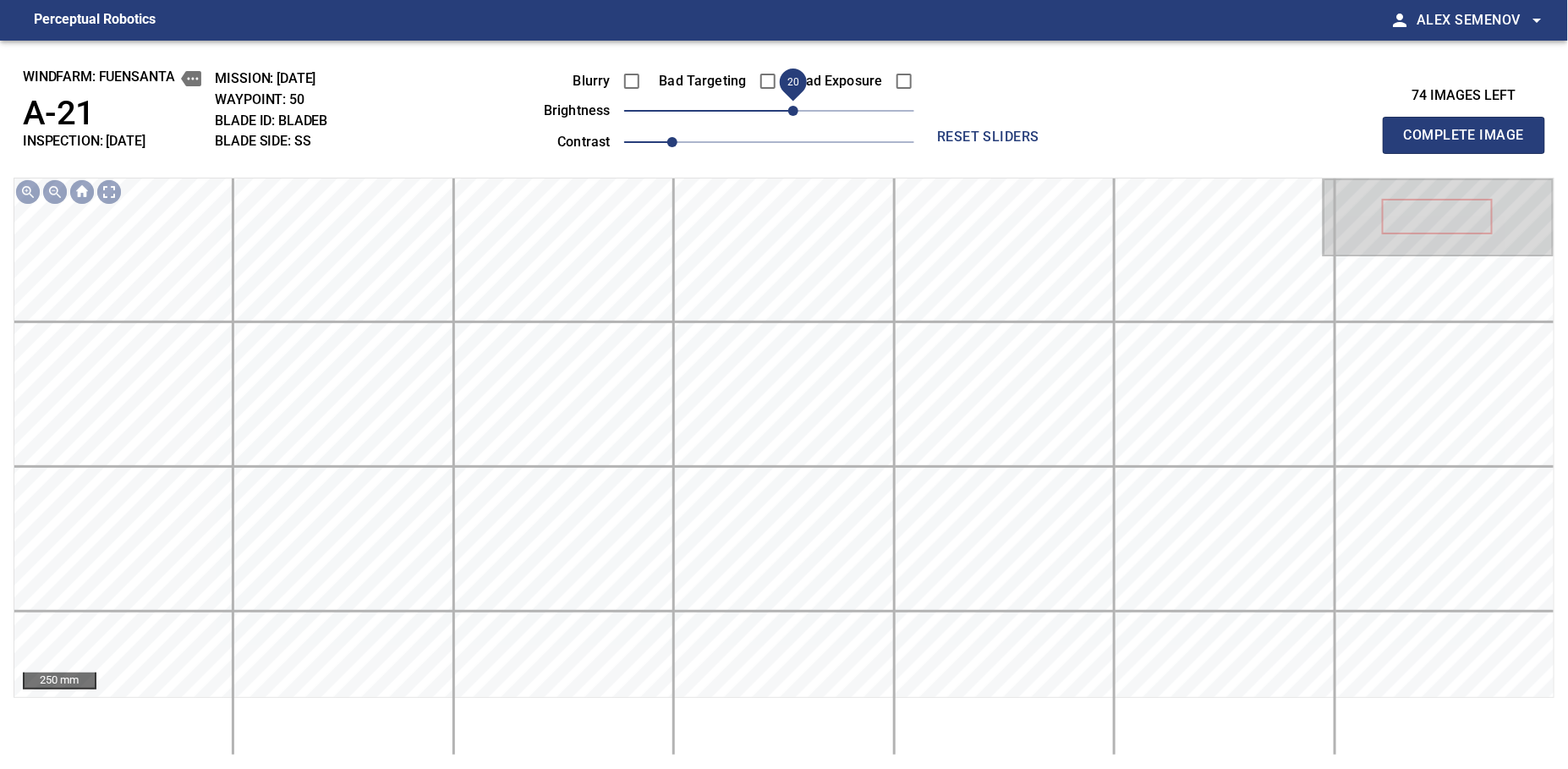 drag, startPoint x: 778, startPoint y: 113, endPoint x: 794, endPoint y: 110, distance: 16.278821 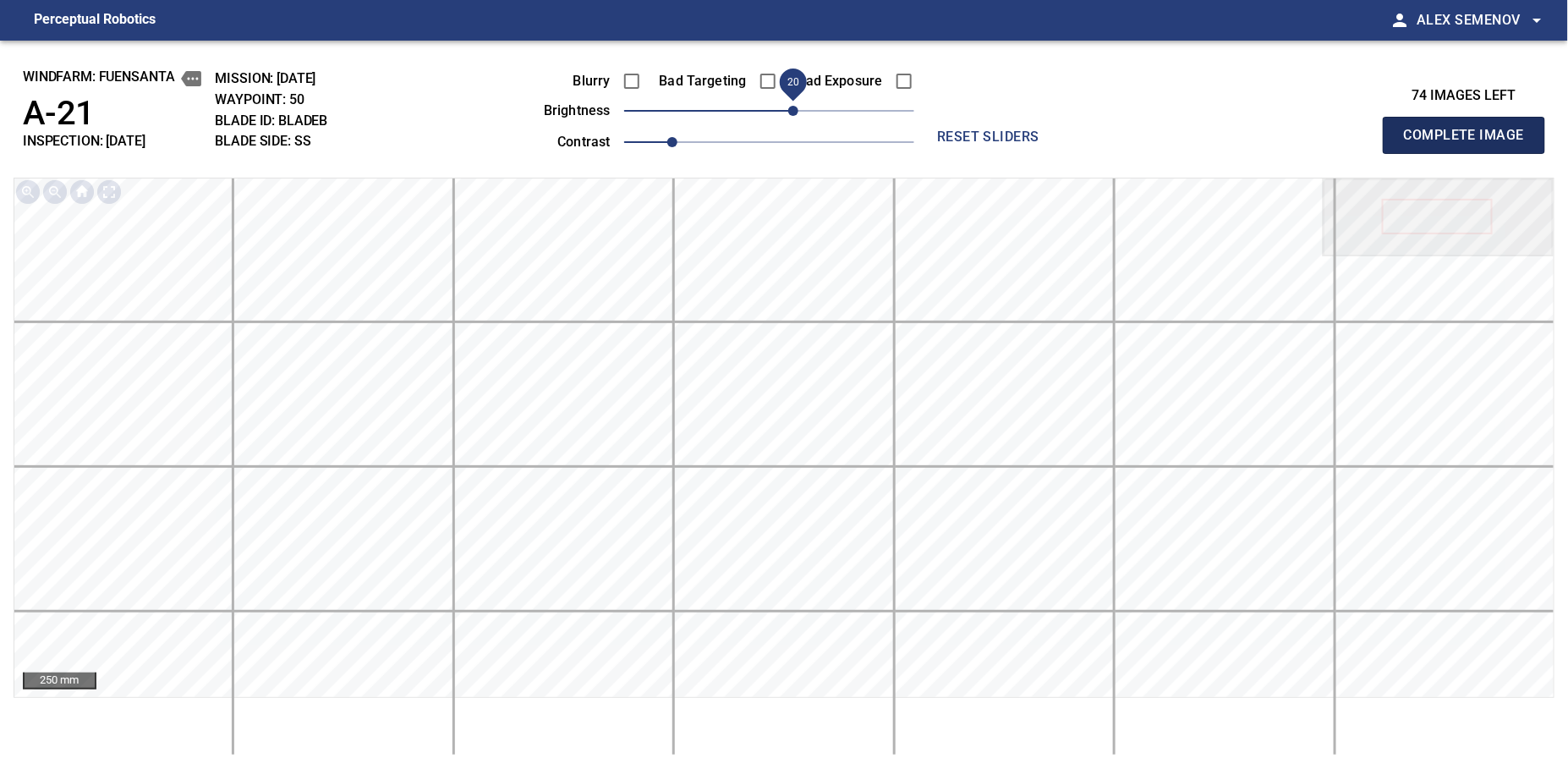 click on "Complete Image" at bounding box center (1464, 135) 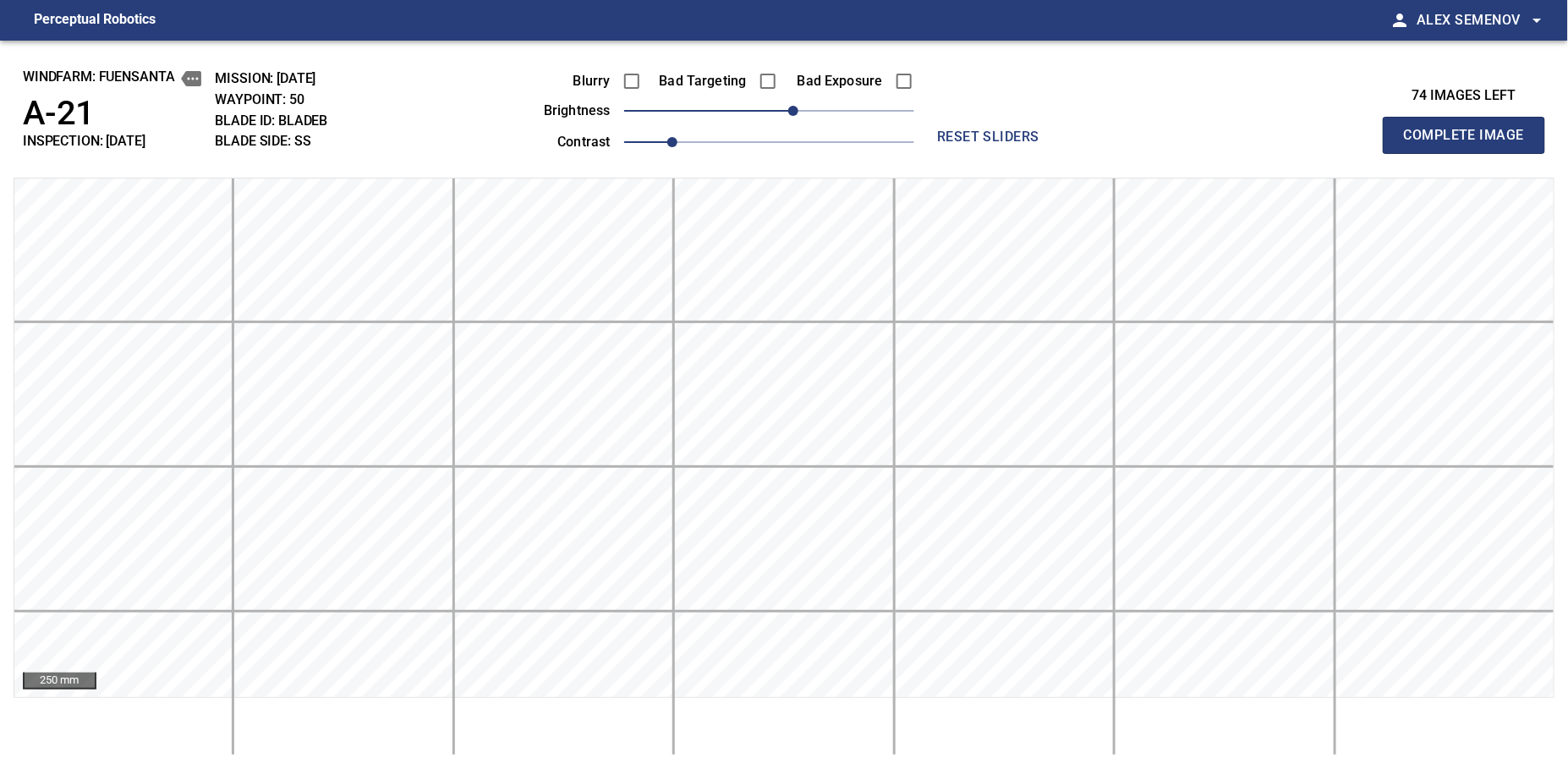 type 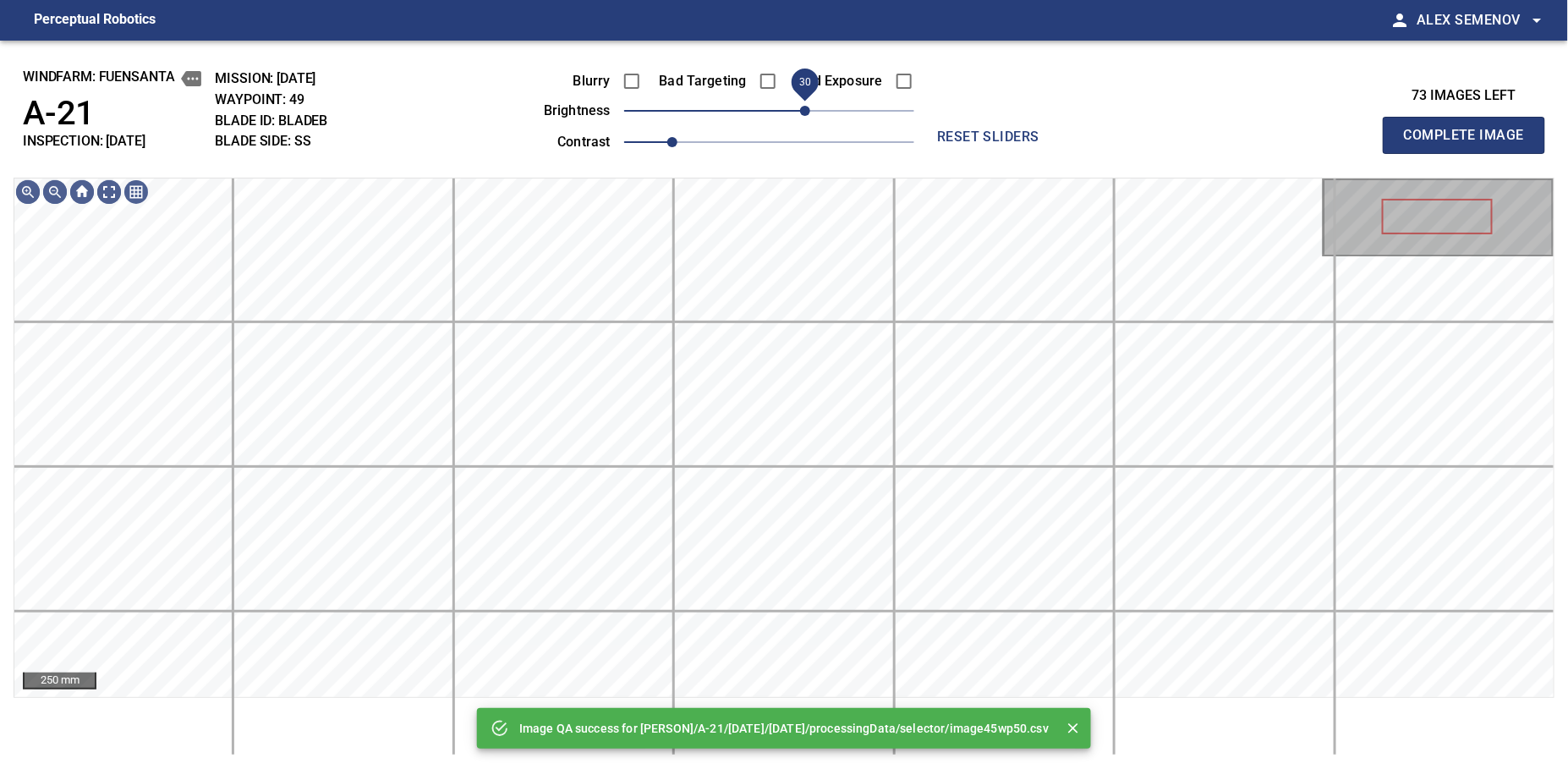 drag, startPoint x: 794, startPoint y: 110, endPoint x: 807, endPoint y: 110, distance: 13 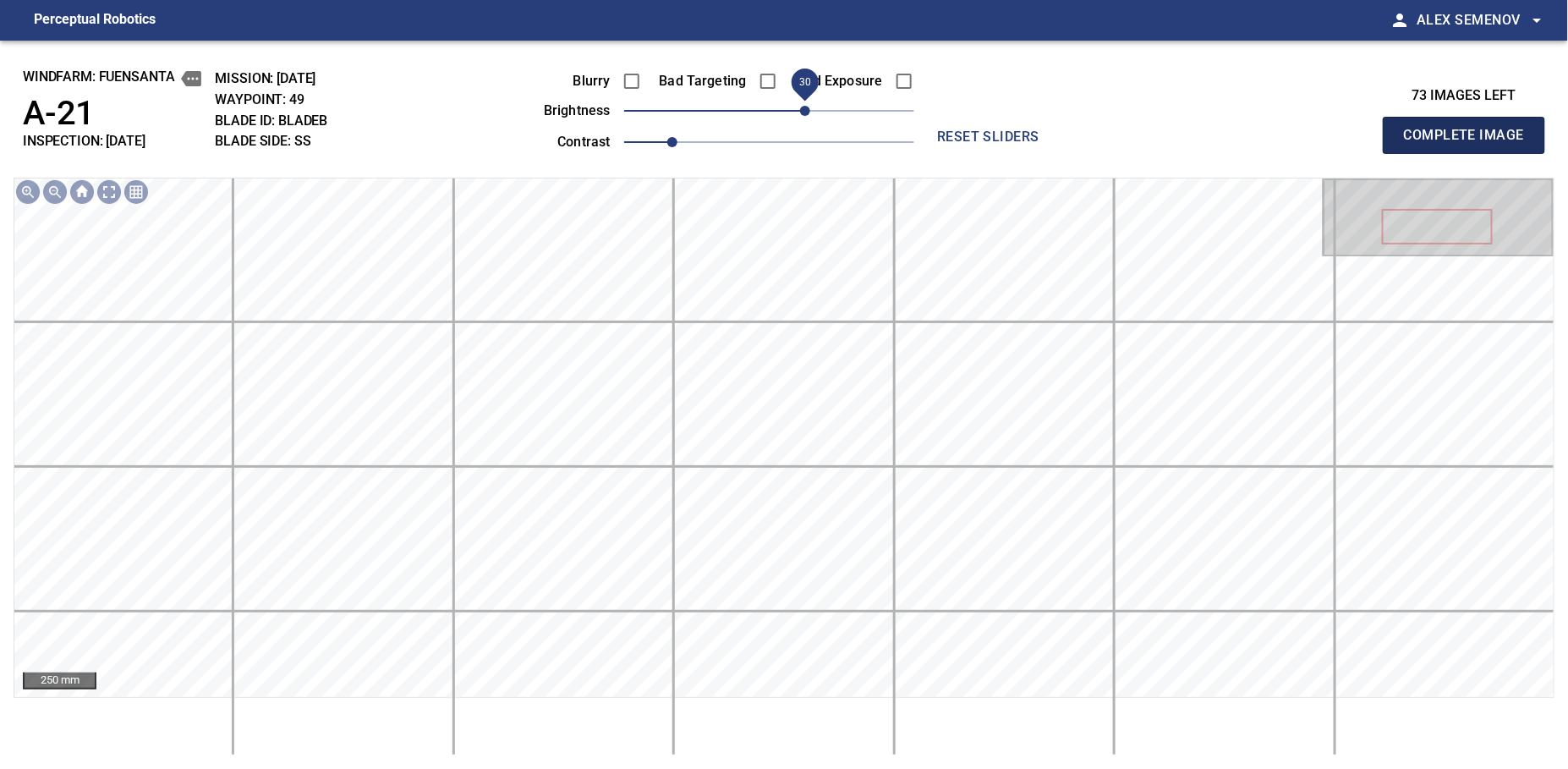 click on "Complete Image" at bounding box center (1464, 135) 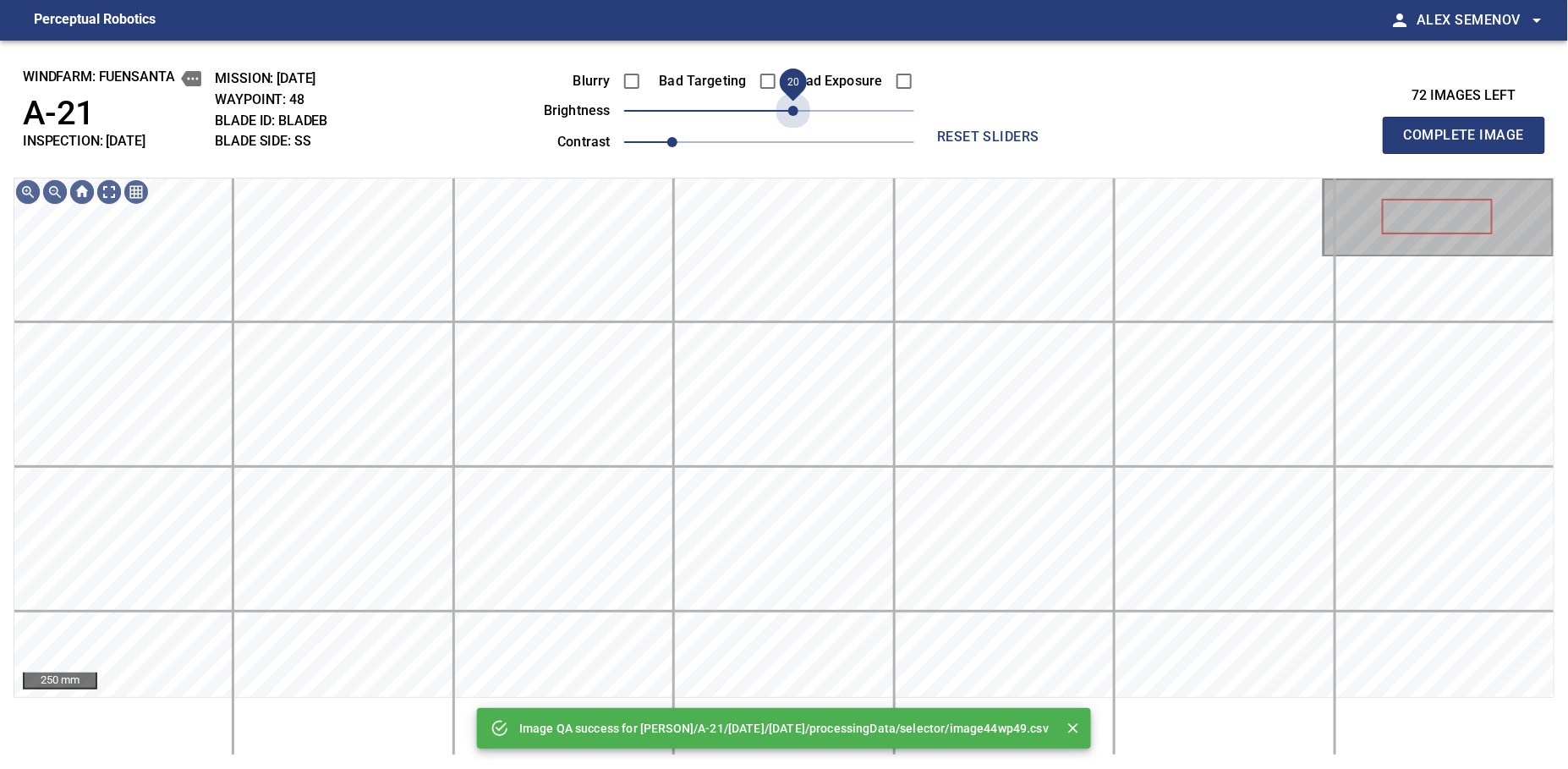 click on "20" at bounding box center [769, 111] 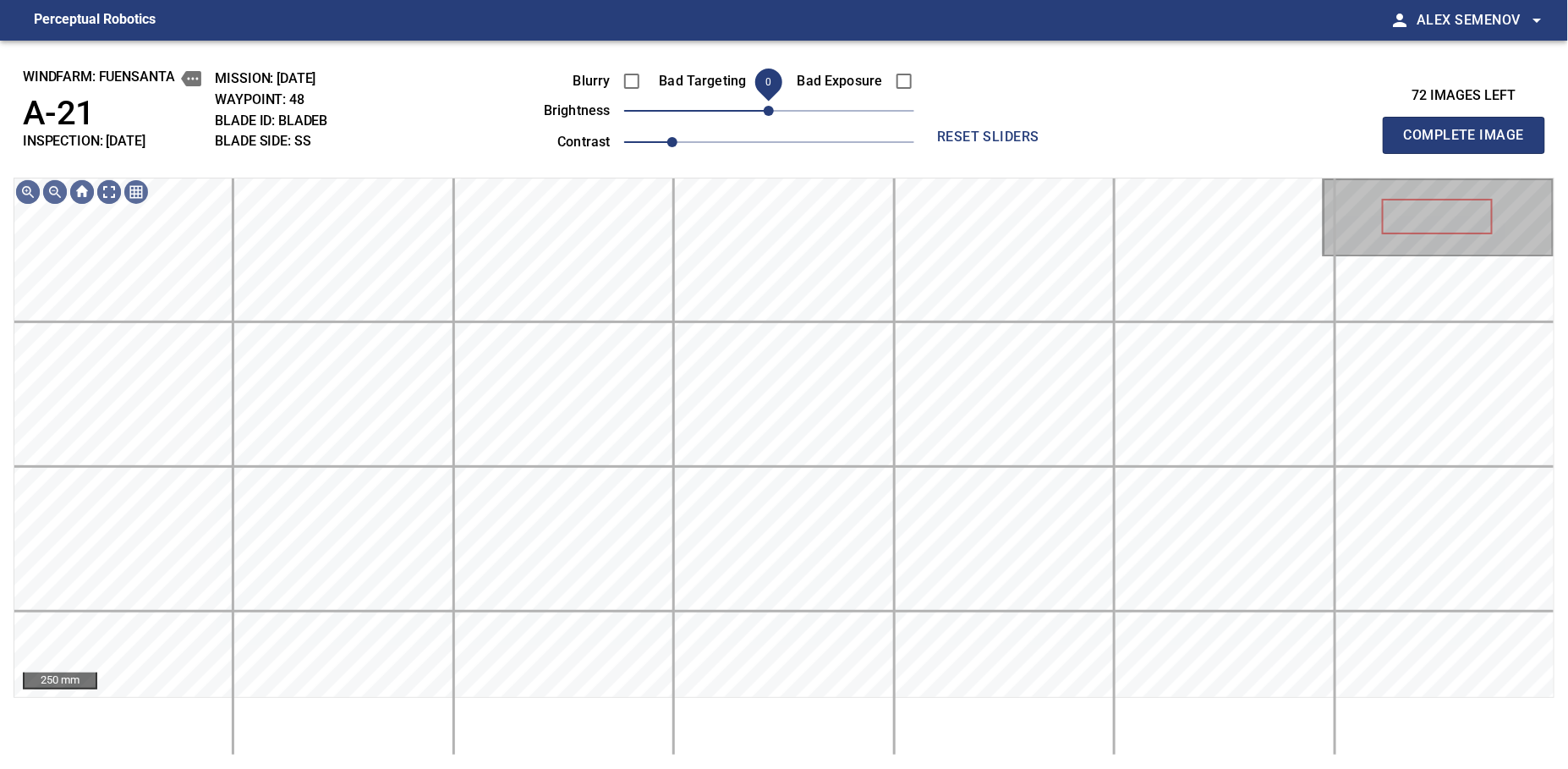 drag, startPoint x: 787, startPoint y: 110, endPoint x: 765, endPoint y: 113, distance: 22.203603 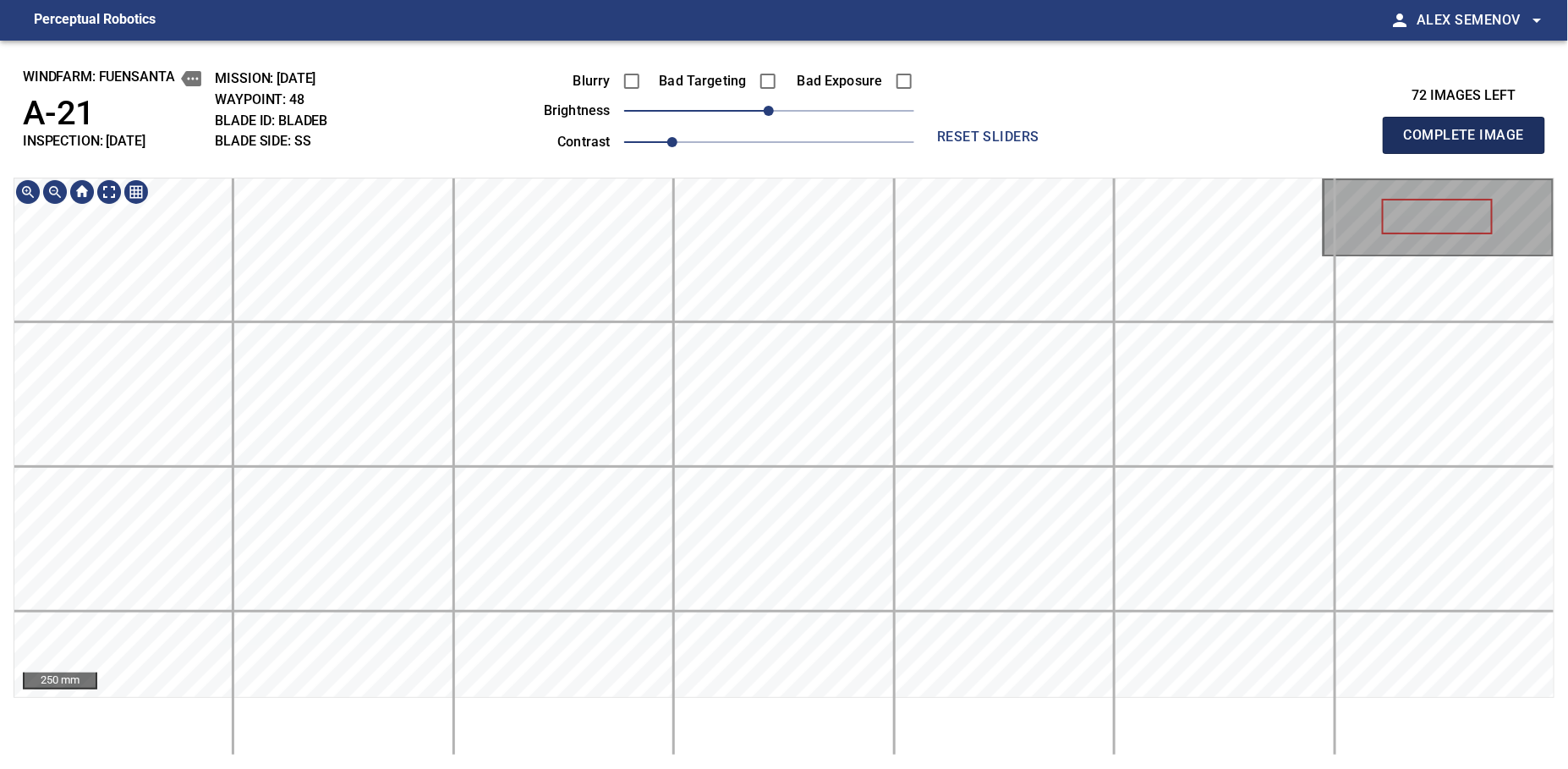 click on "Complete Image" at bounding box center [1464, 135] 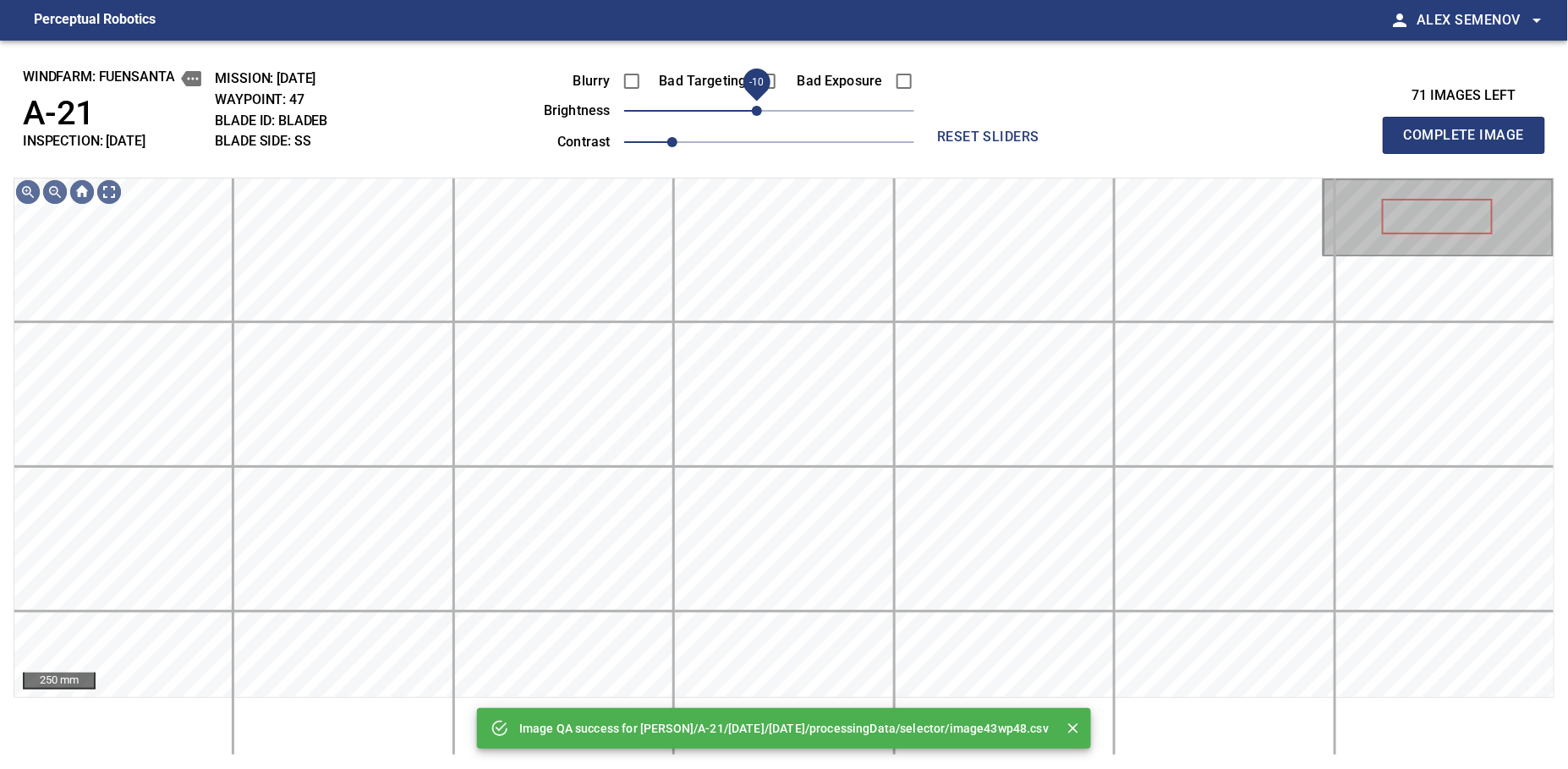 click on "-10" at bounding box center [757, 111] 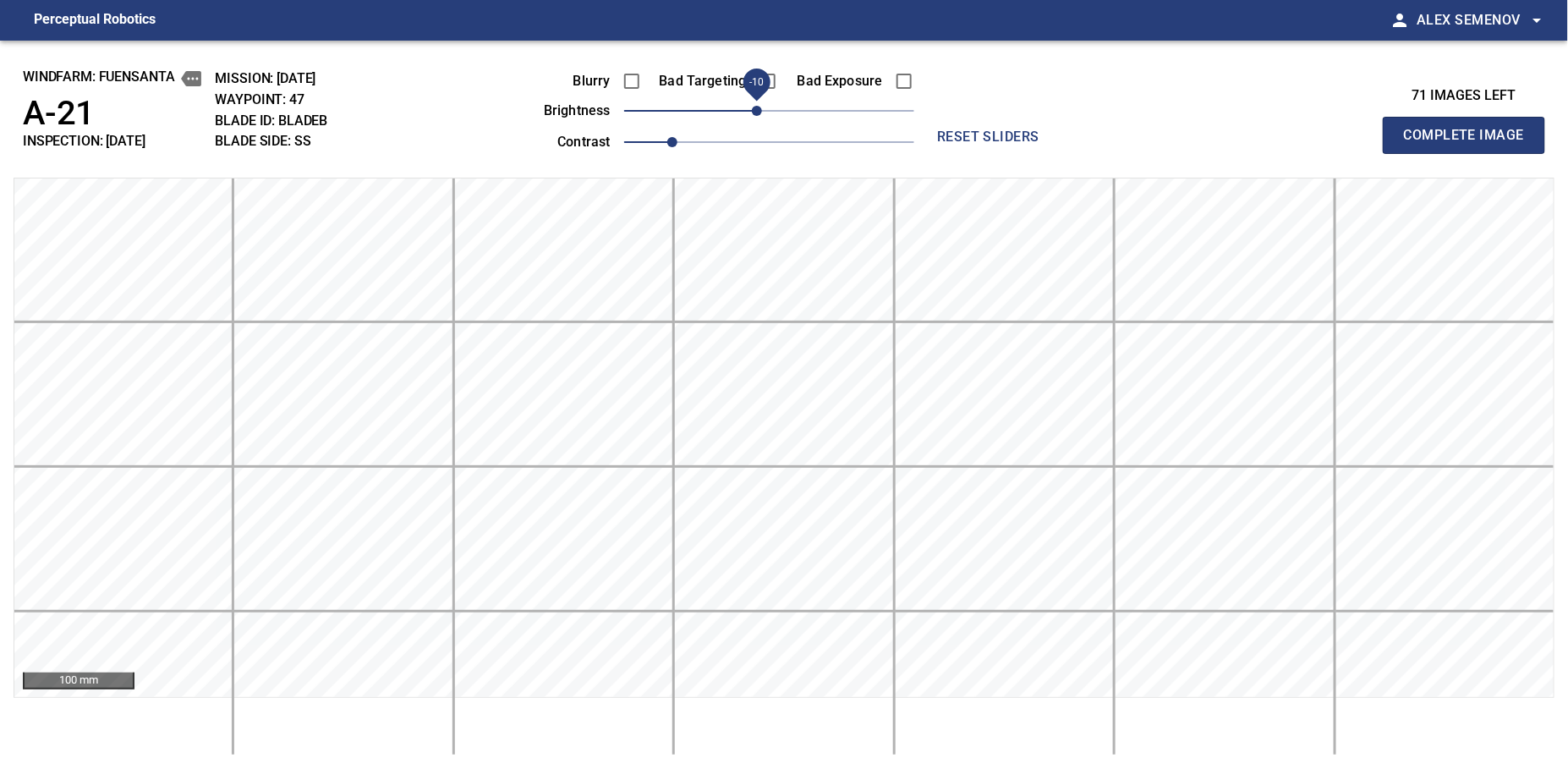 click on "Complete Image" at bounding box center [1464, 135] 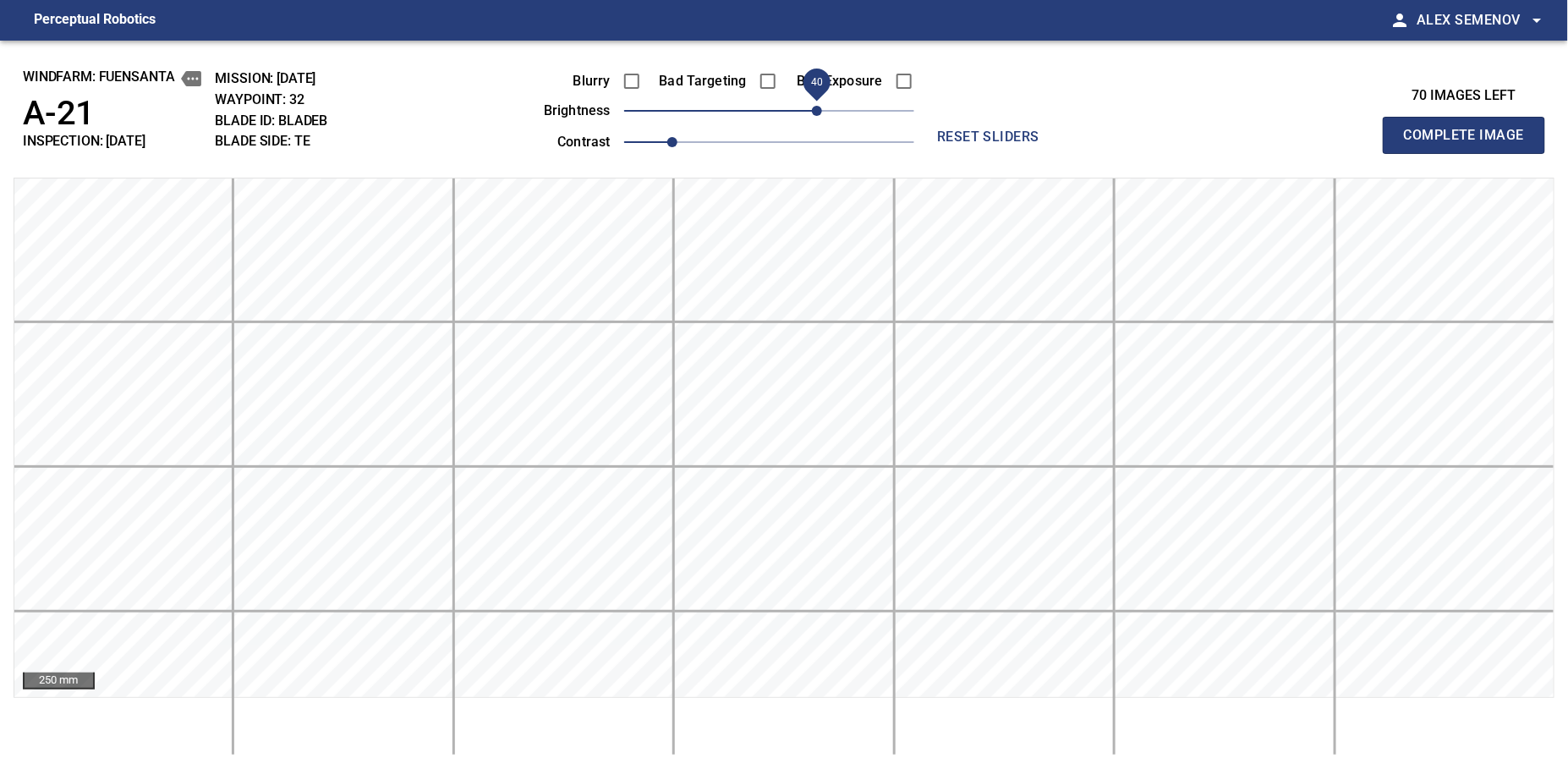 drag, startPoint x: 759, startPoint y: 113, endPoint x: 814, endPoint y: 113, distance: 55 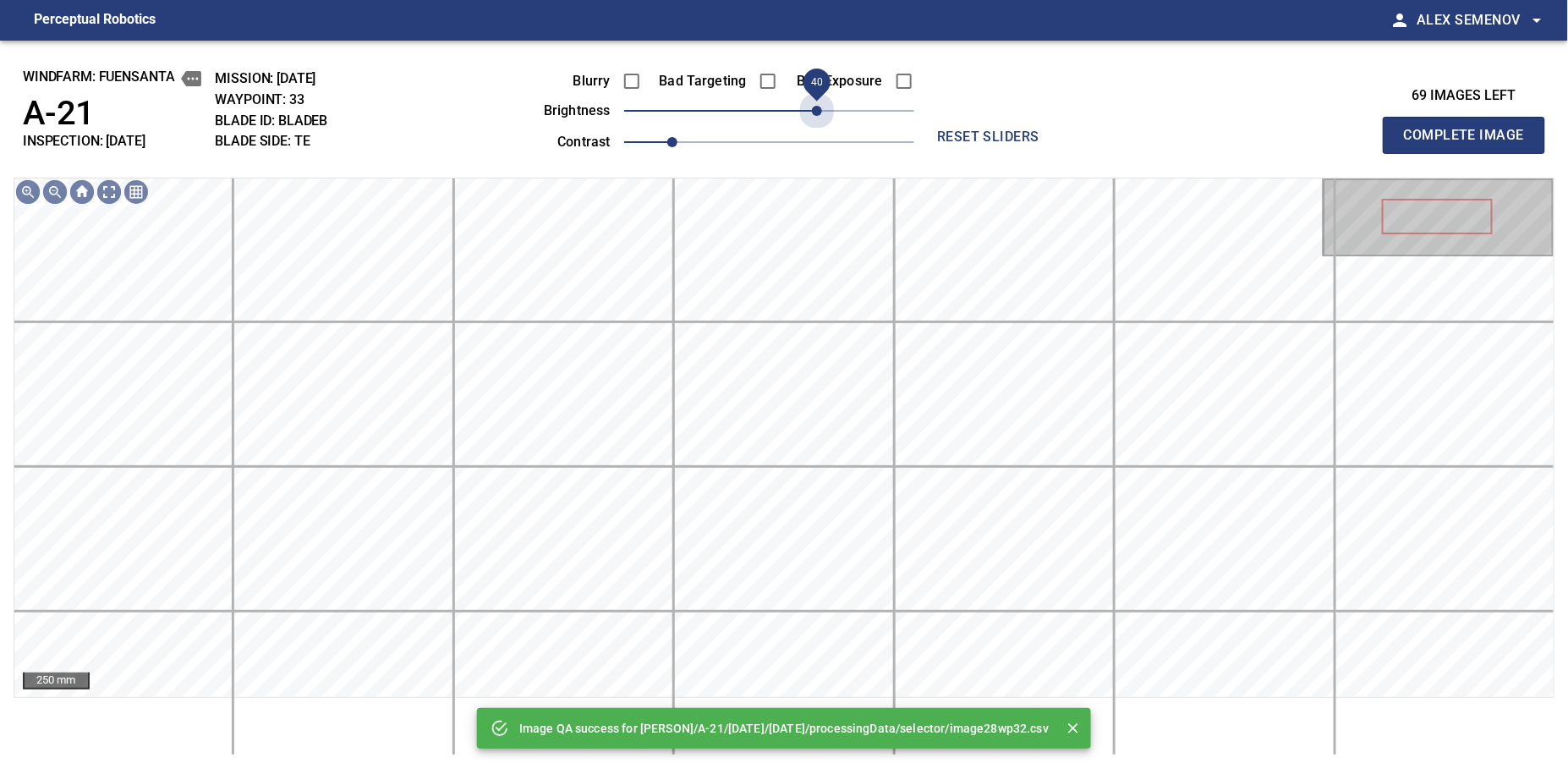 click on "40" at bounding box center [769, 111] 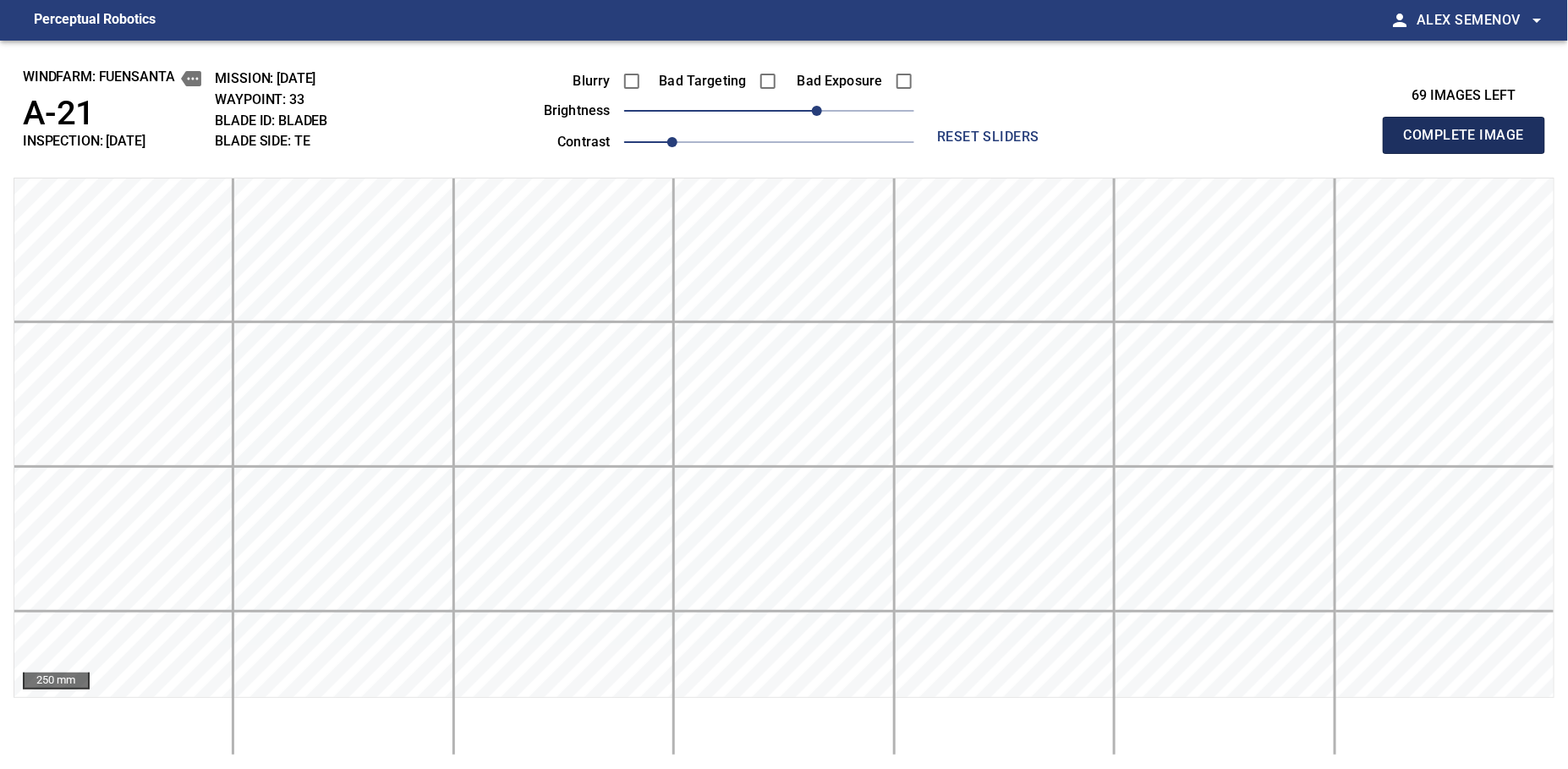 click on "Complete Image" at bounding box center [1464, 135] 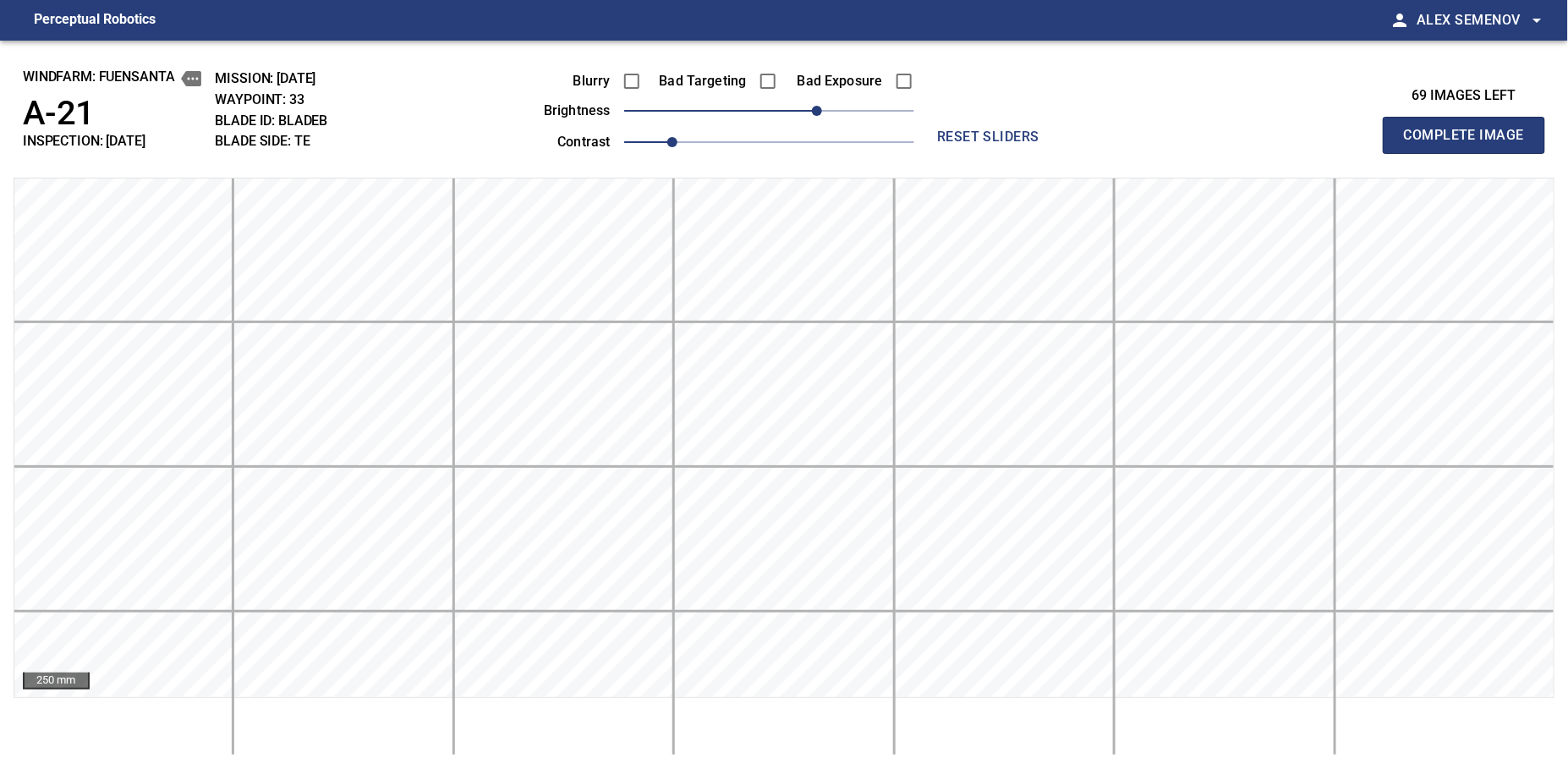 type 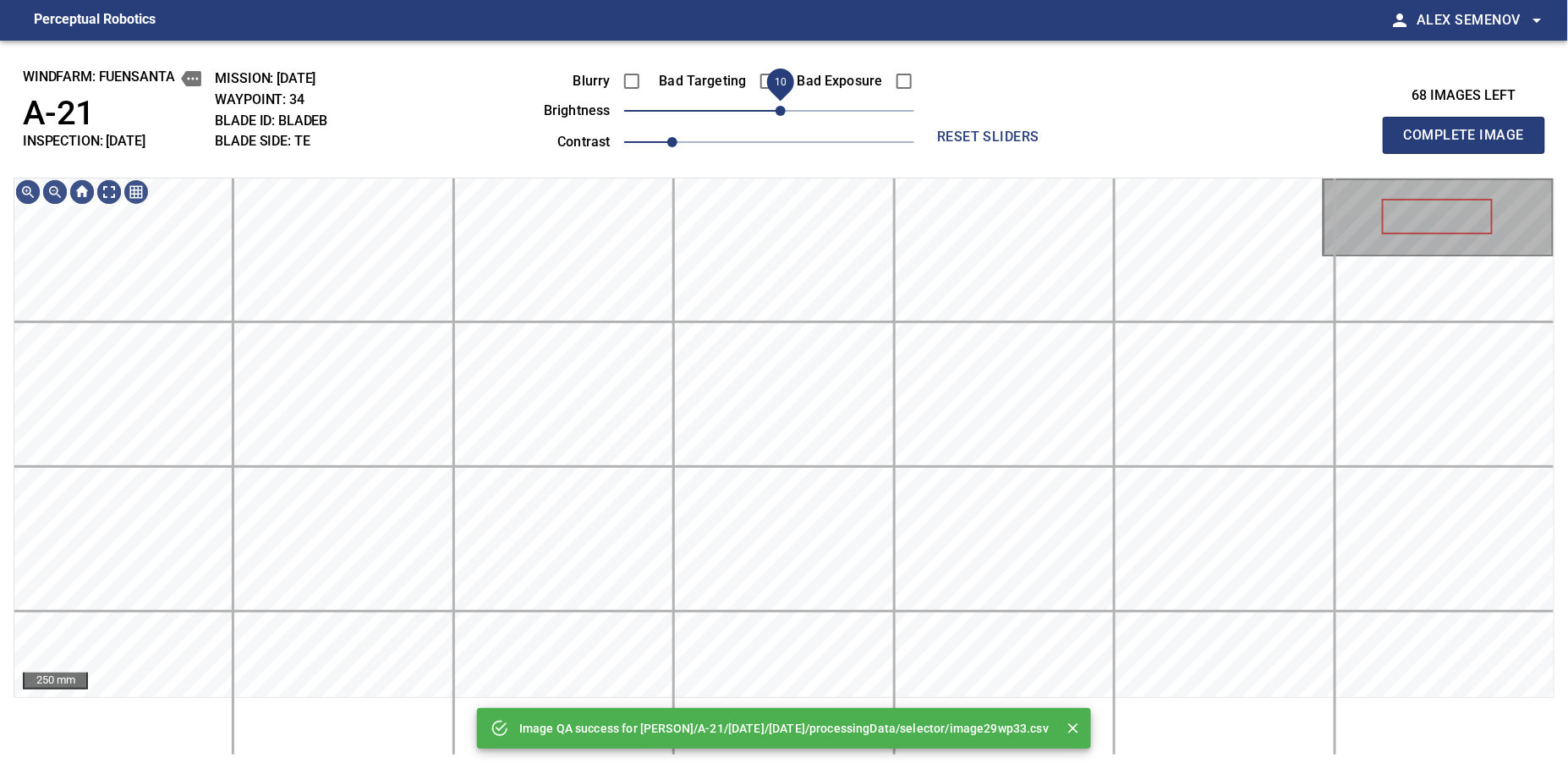 drag, startPoint x: 814, startPoint y: 113, endPoint x: 785, endPoint y: 124, distance: 31.01612 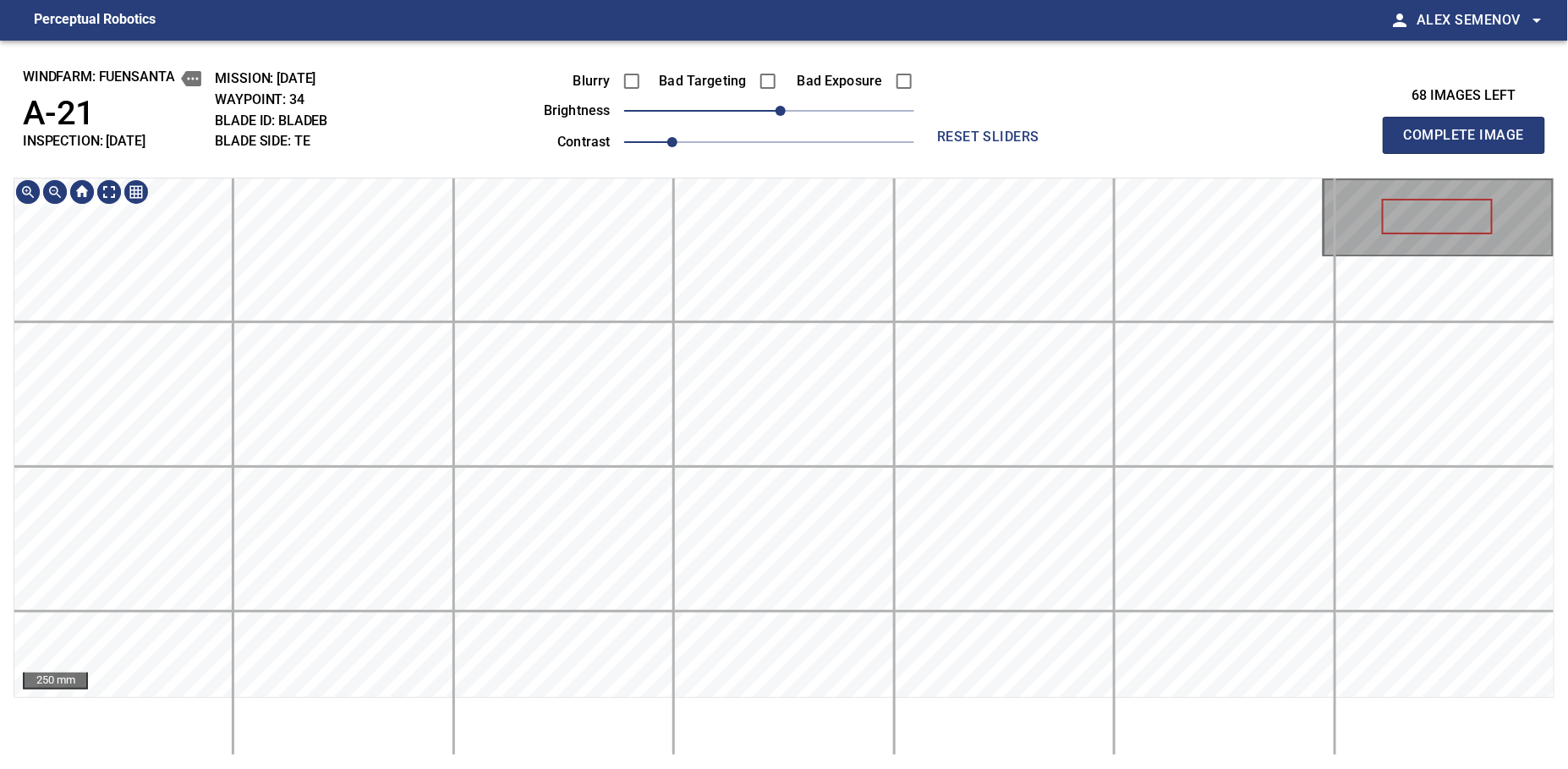 click on "Complete Image" at bounding box center (1464, 135) 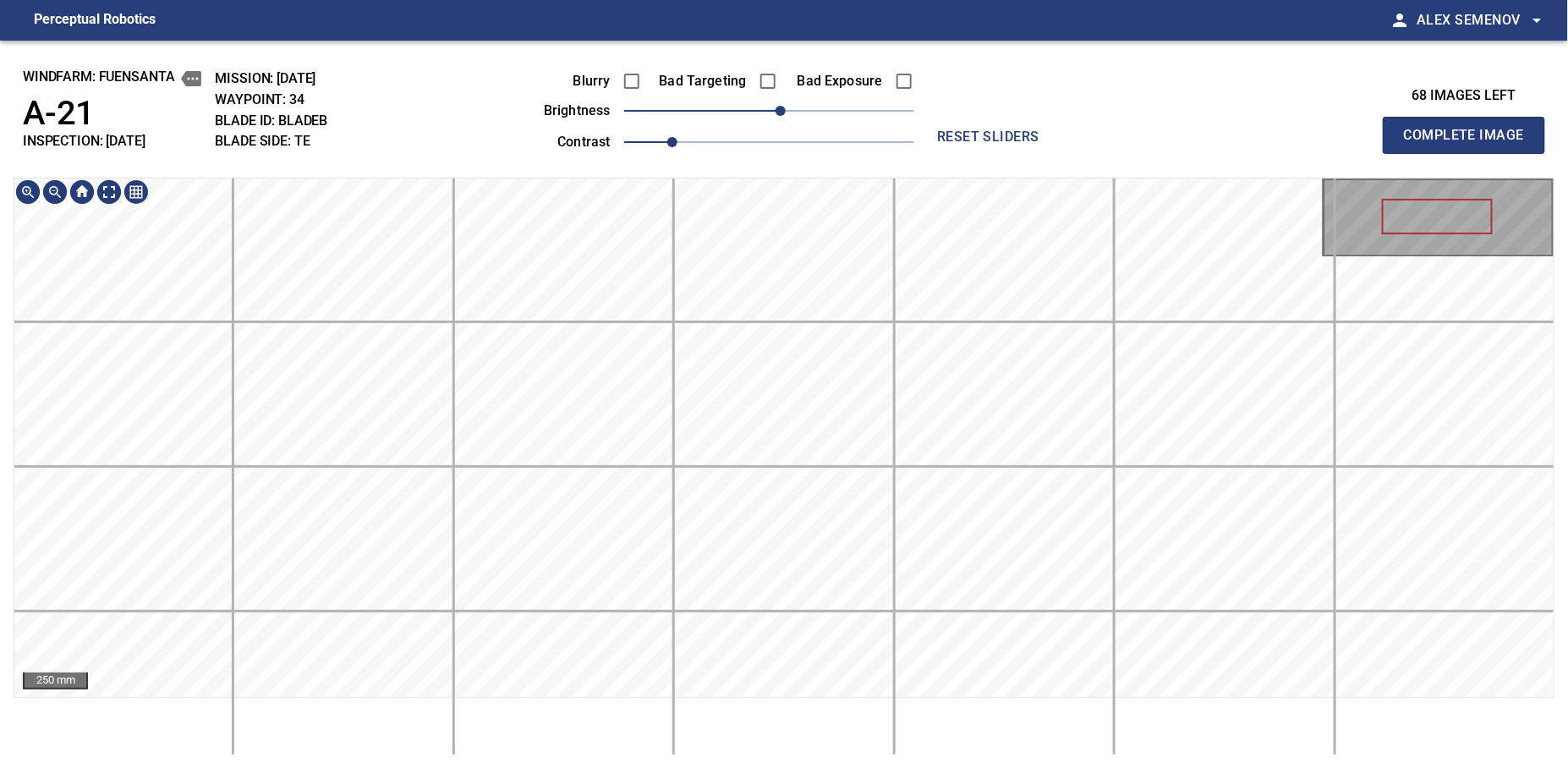 type 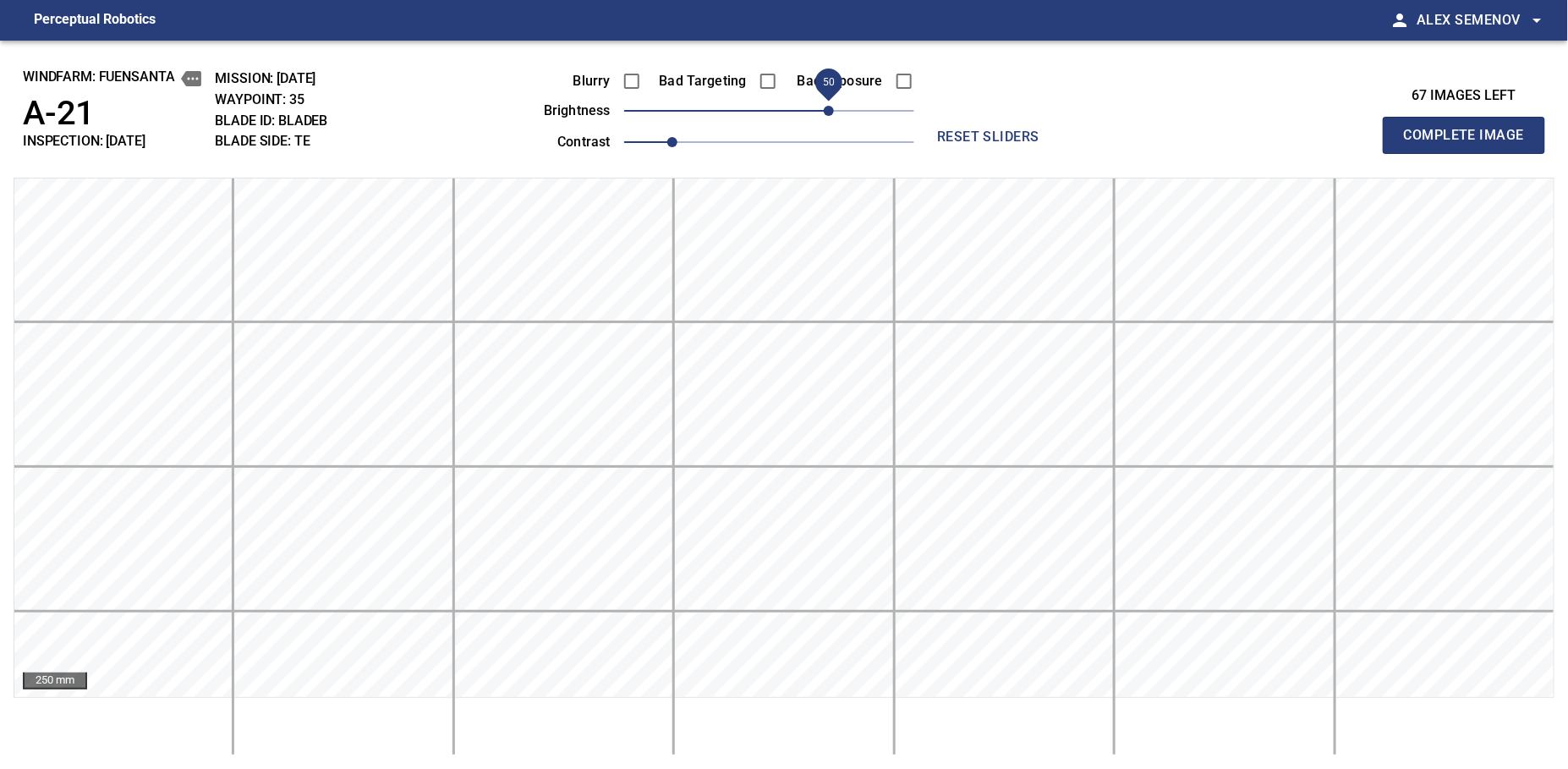 drag, startPoint x: 784, startPoint y: 113, endPoint x: 827, endPoint y: 106, distance: 43.56604 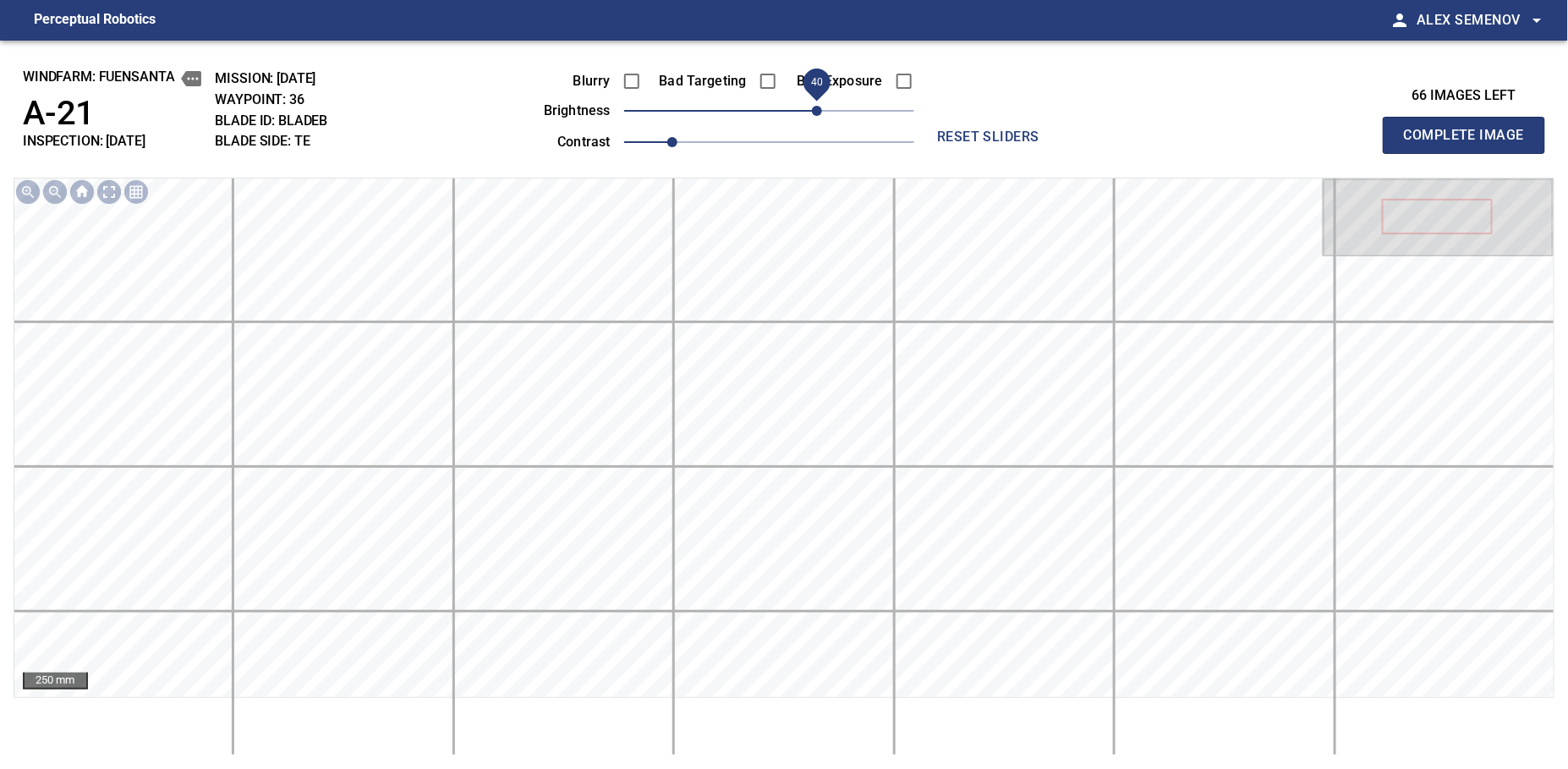 click on "40" at bounding box center (769, 111) 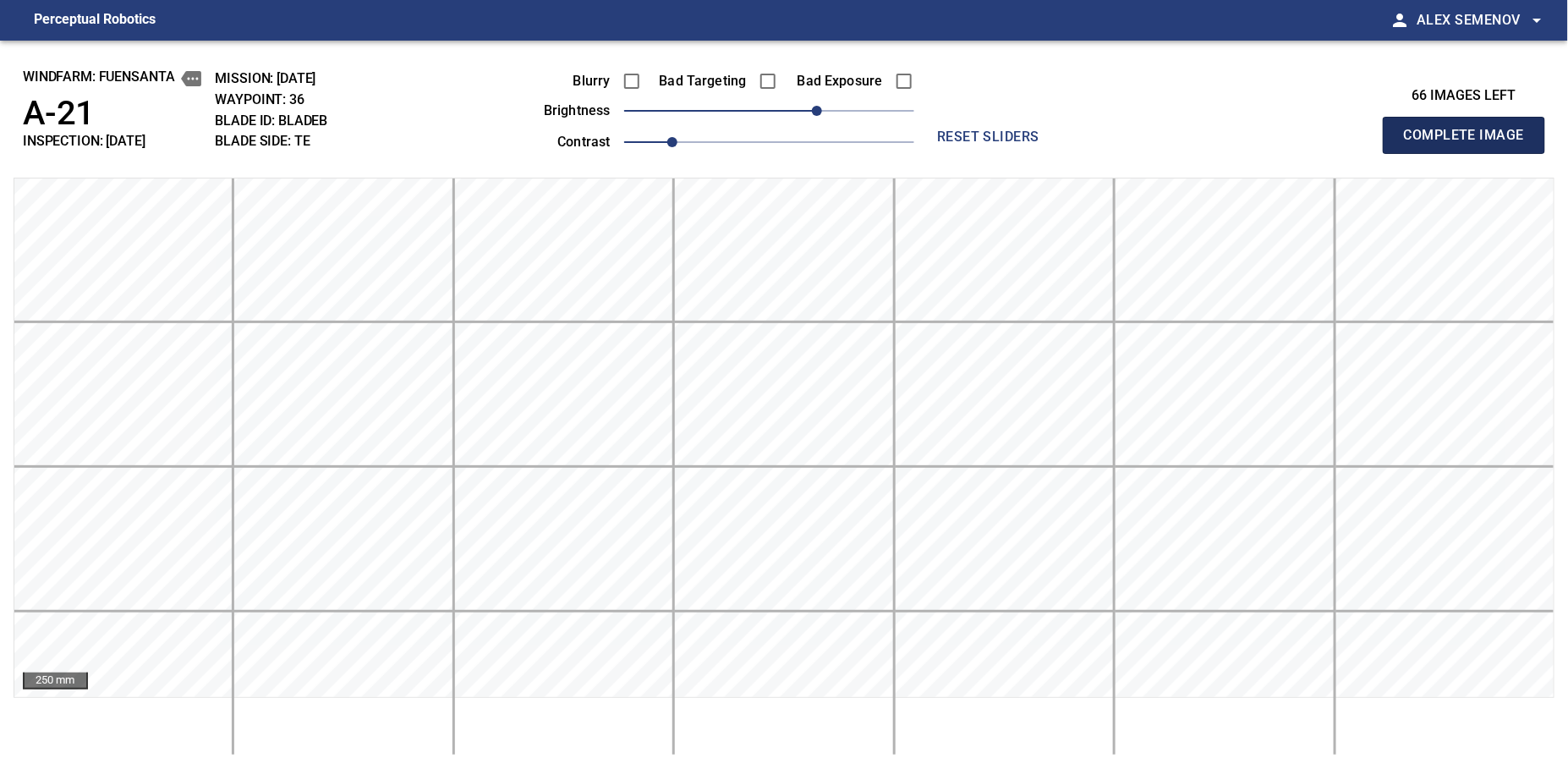 click on "Complete Image" at bounding box center (1464, 135) 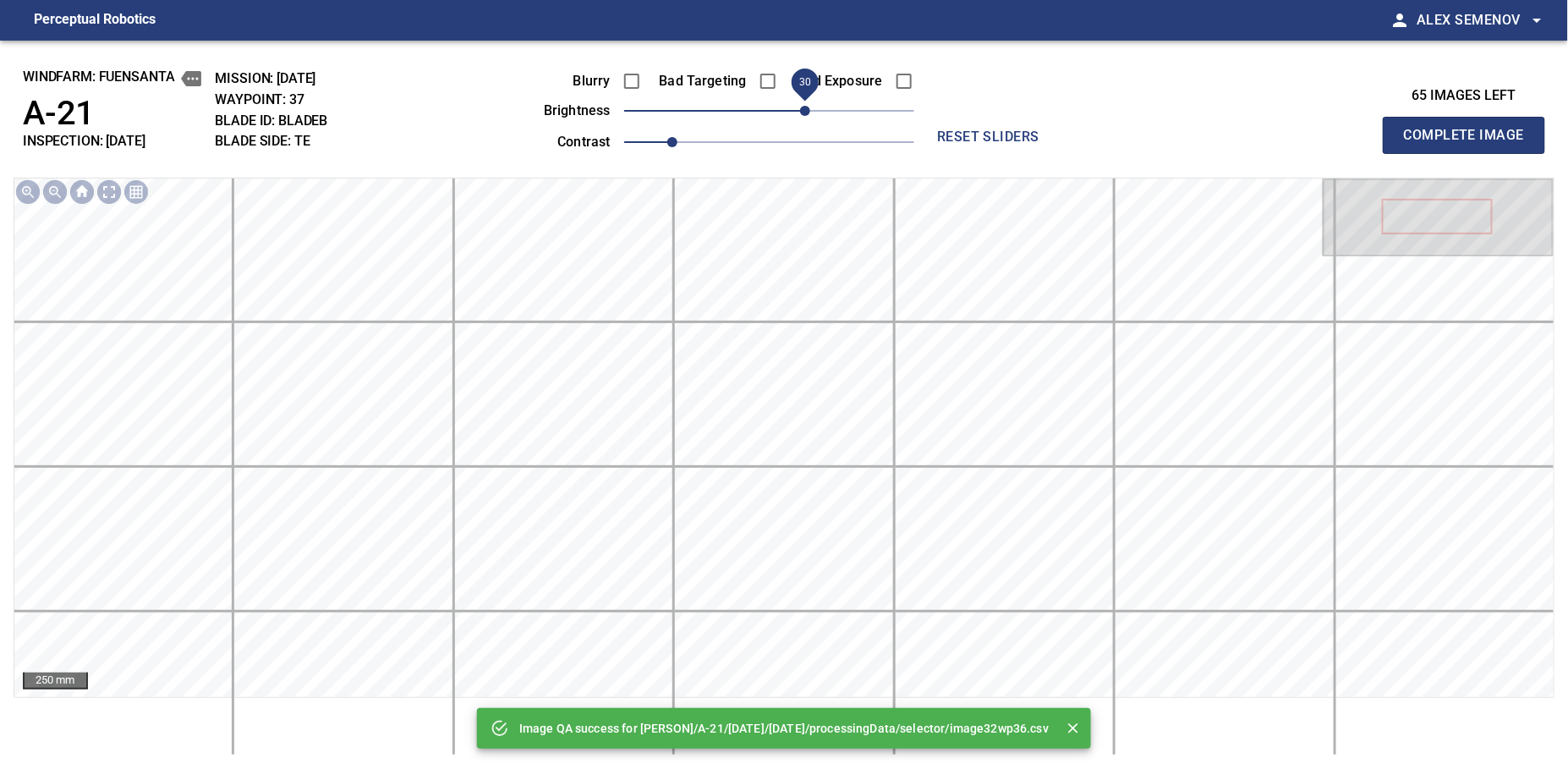 drag, startPoint x: 762, startPoint y: 117, endPoint x: 805, endPoint y: 122, distance: 43.289722 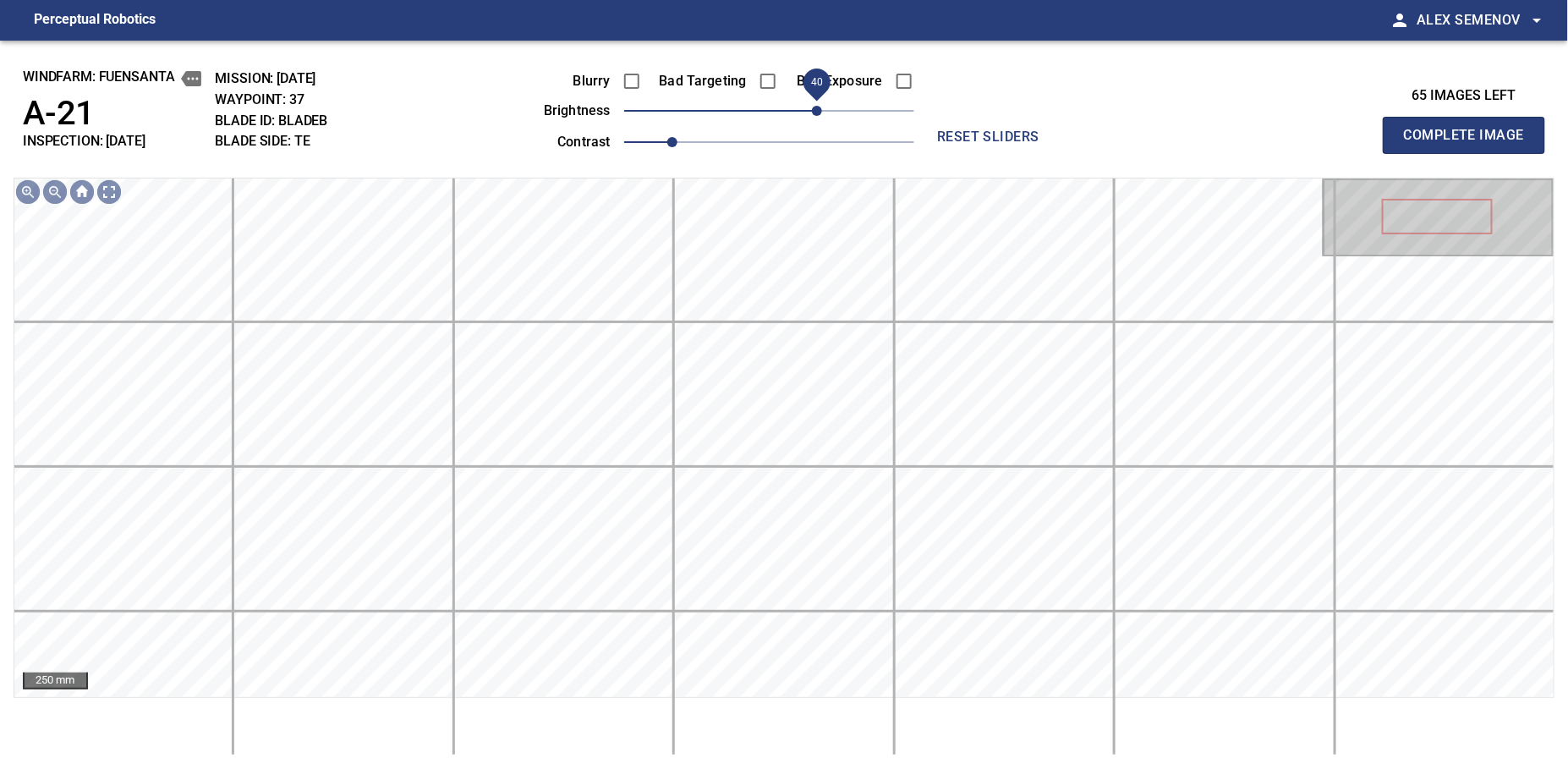 click on "40" at bounding box center (817, 111) 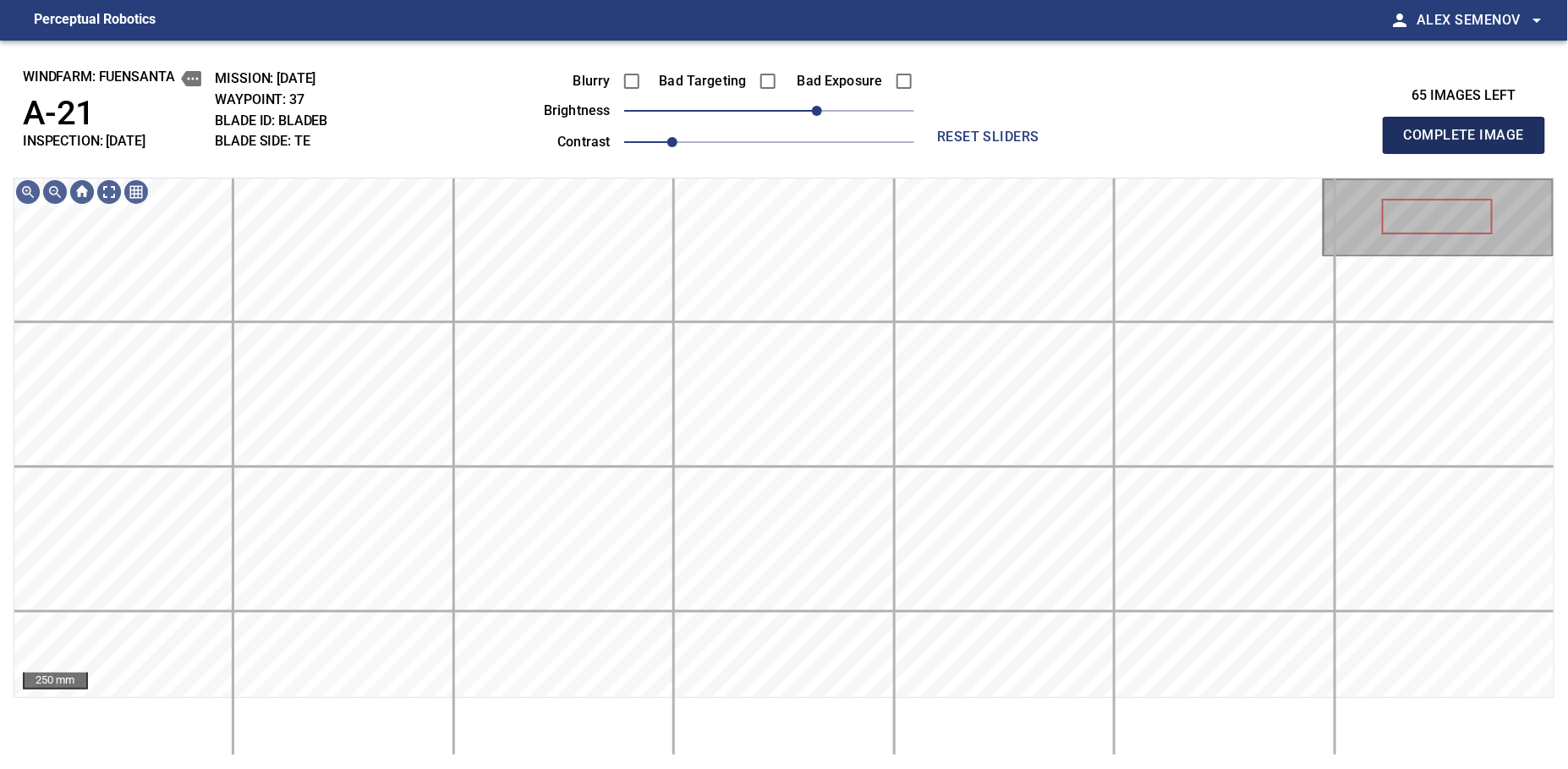 click on "Complete Image" at bounding box center (1464, 135) 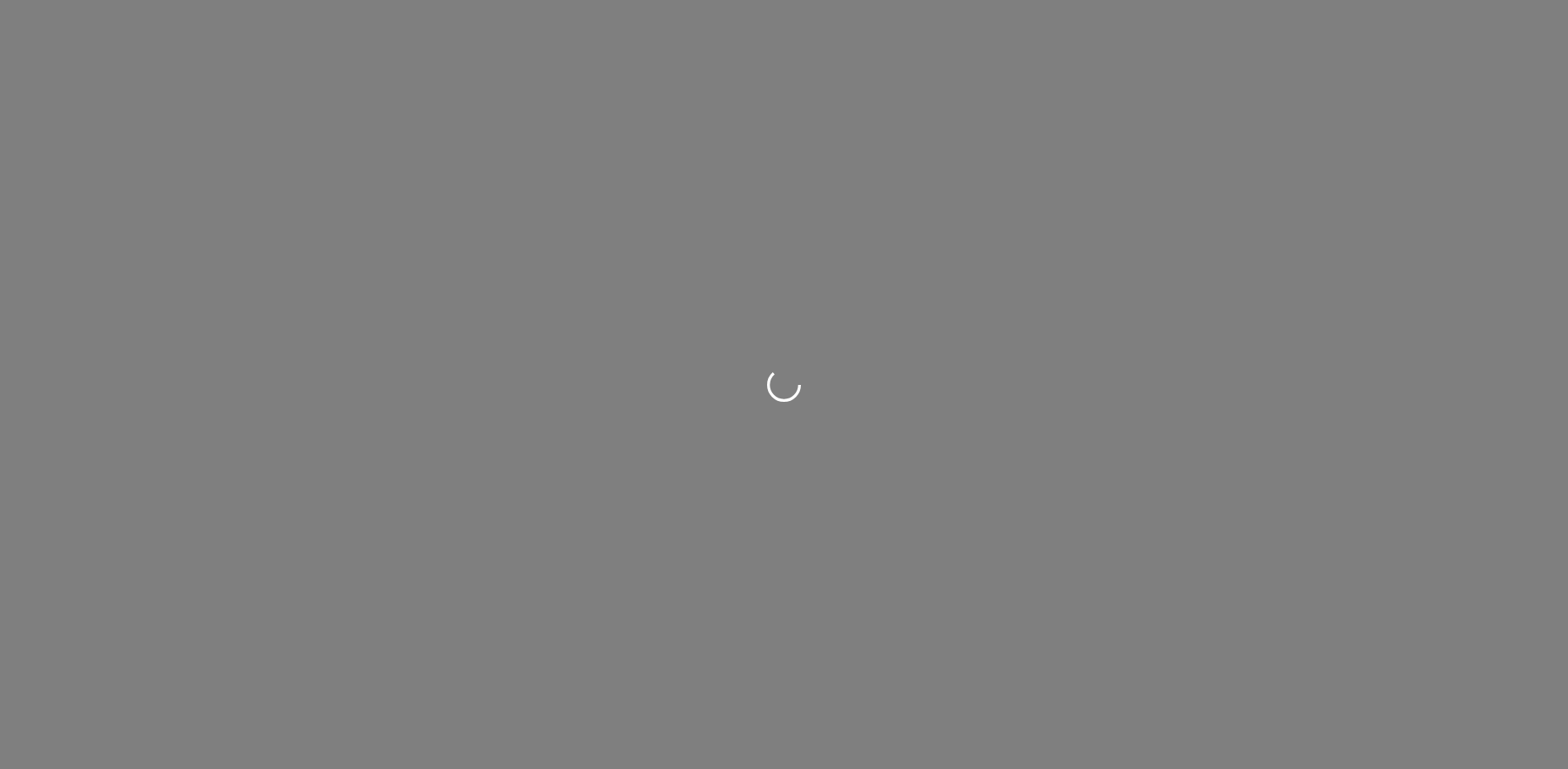 scroll, scrollTop: 0, scrollLeft: 0, axis: both 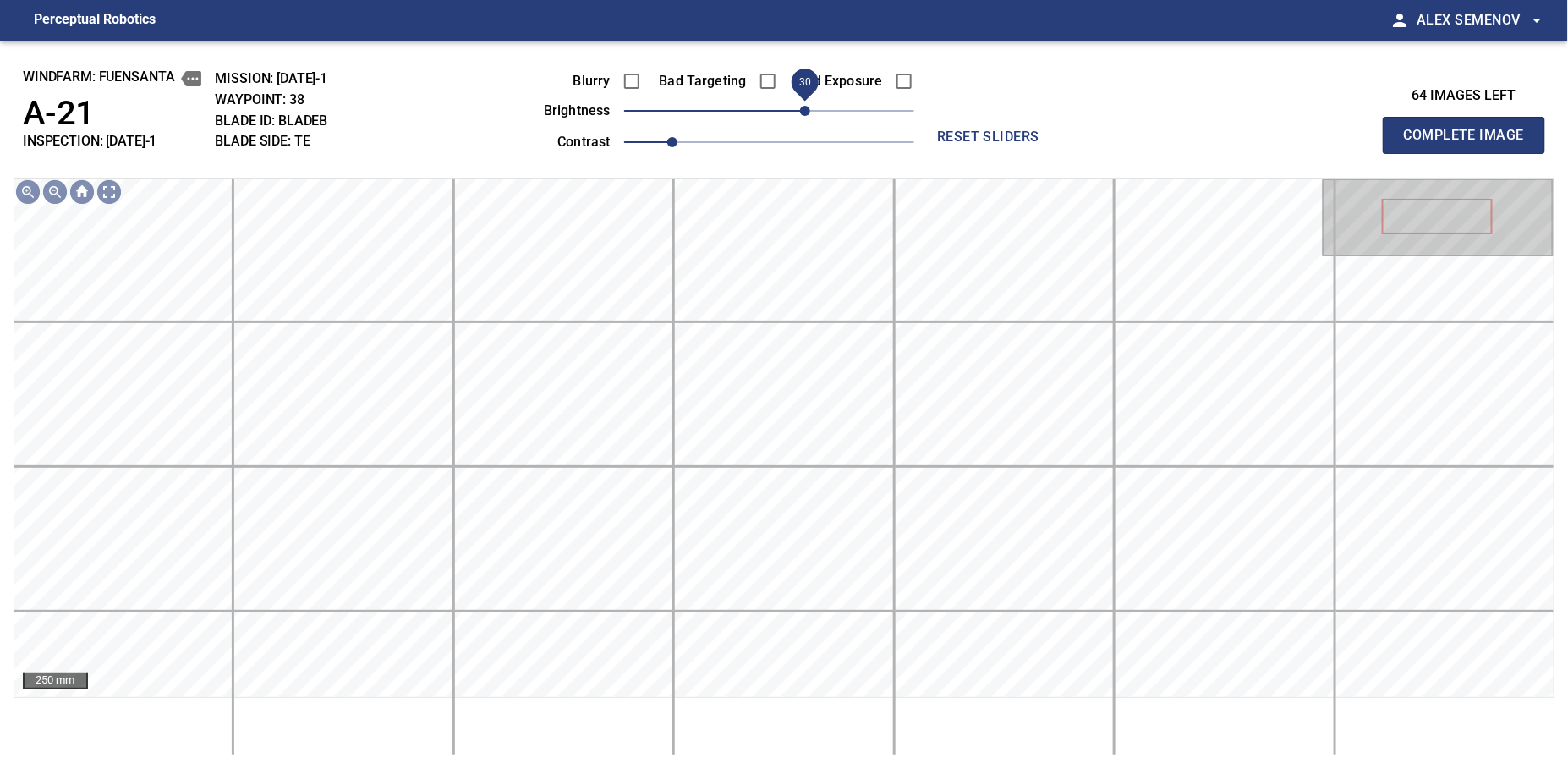 drag, startPoint x: 773, startPoint y: 112, endPoint x: 810, endPoint y: 112, distance: 37 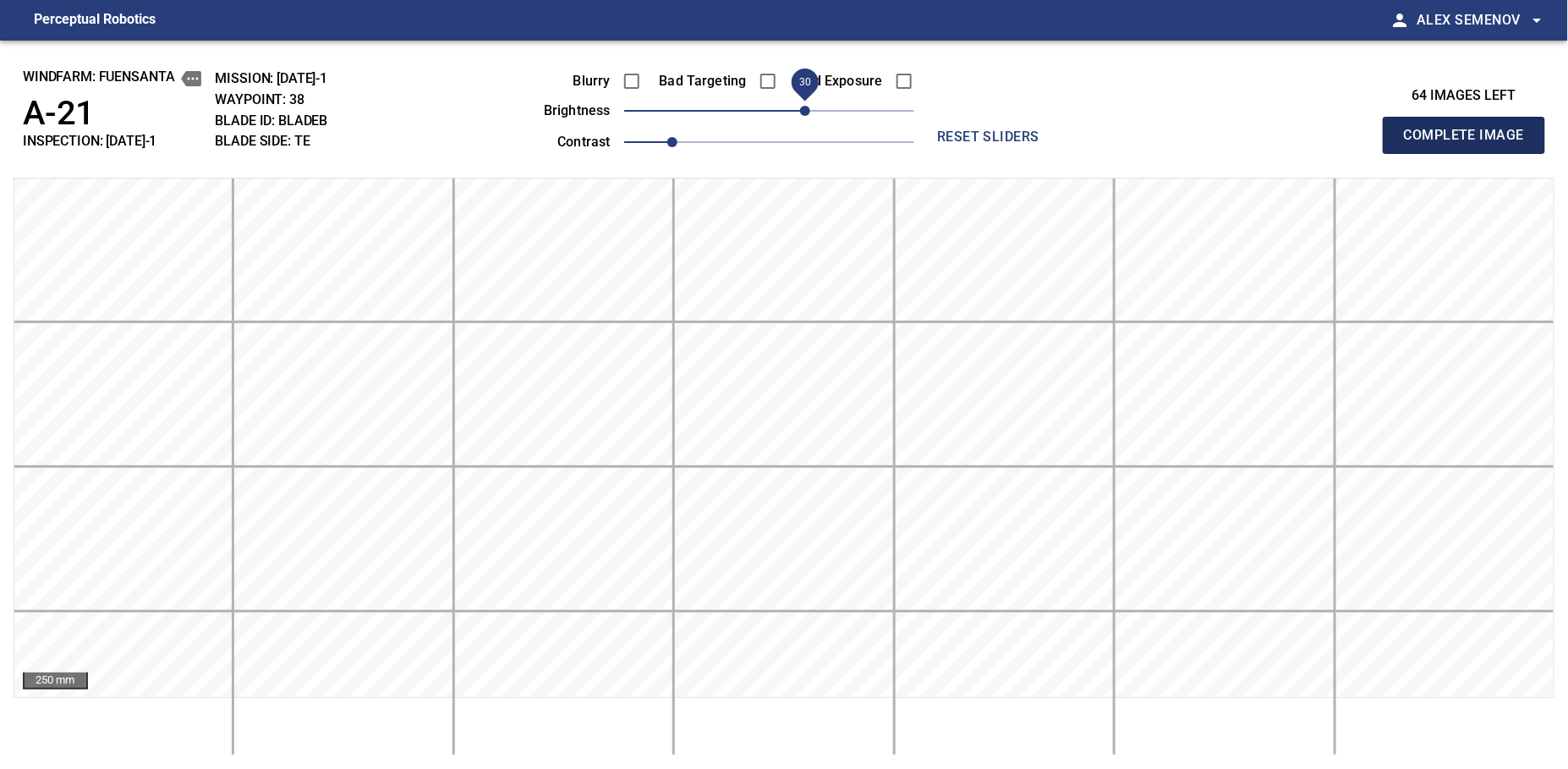 click on "Complete Image" at bounding box center [1464, 135] 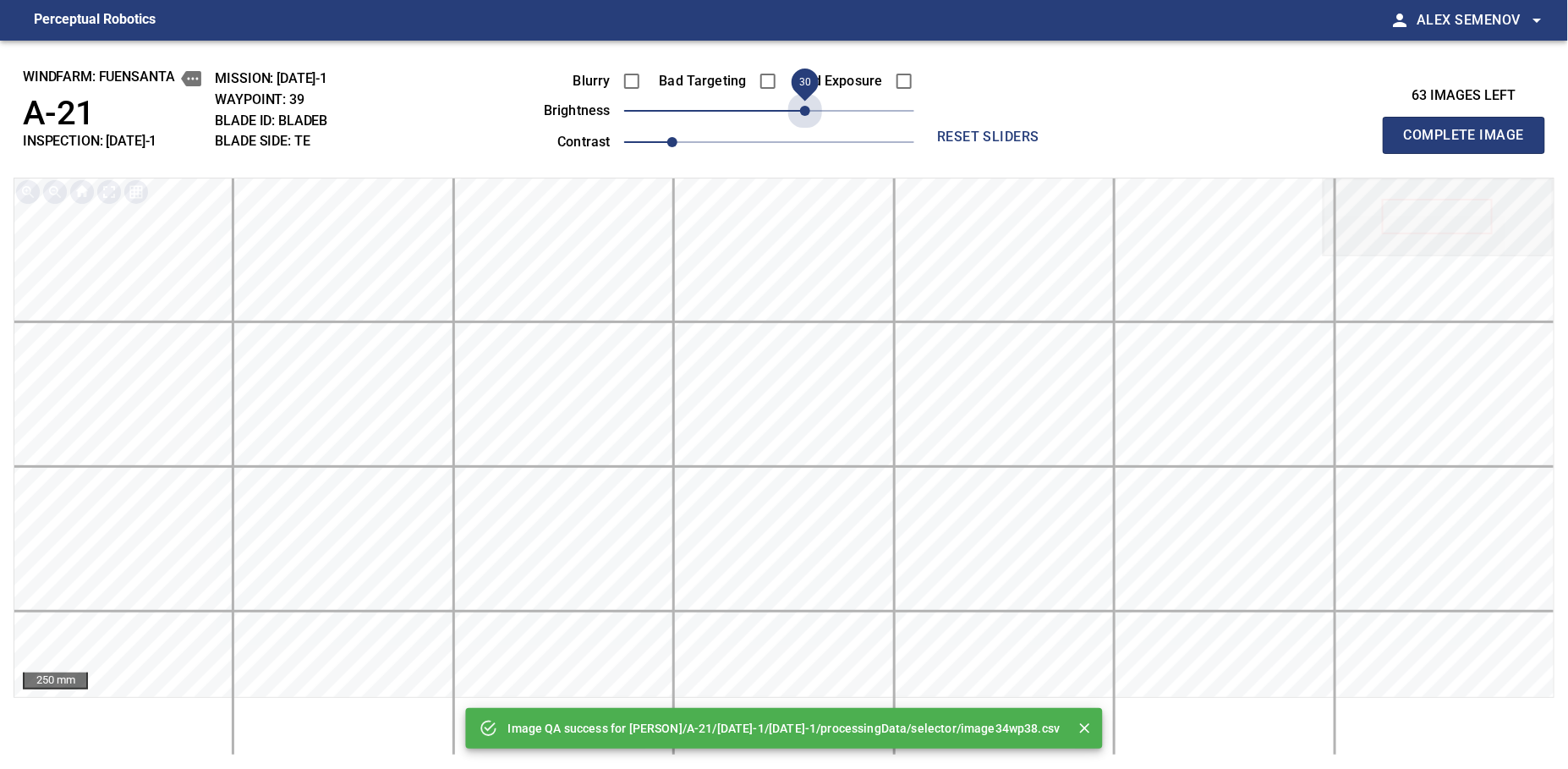 click on "30" at bounding box center [769, 111] 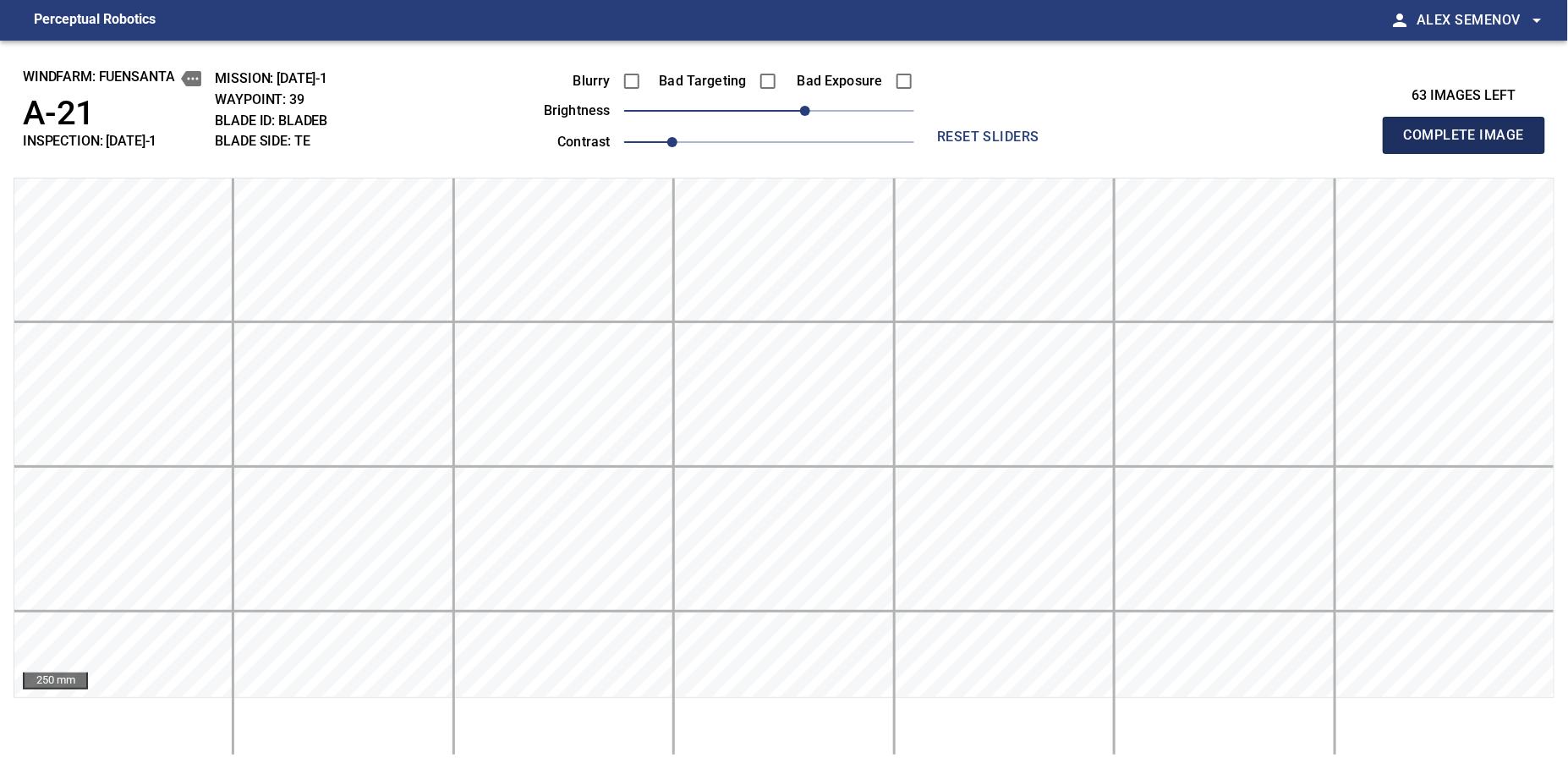 click on "Complete Image" at bounding box center (1464, 135) 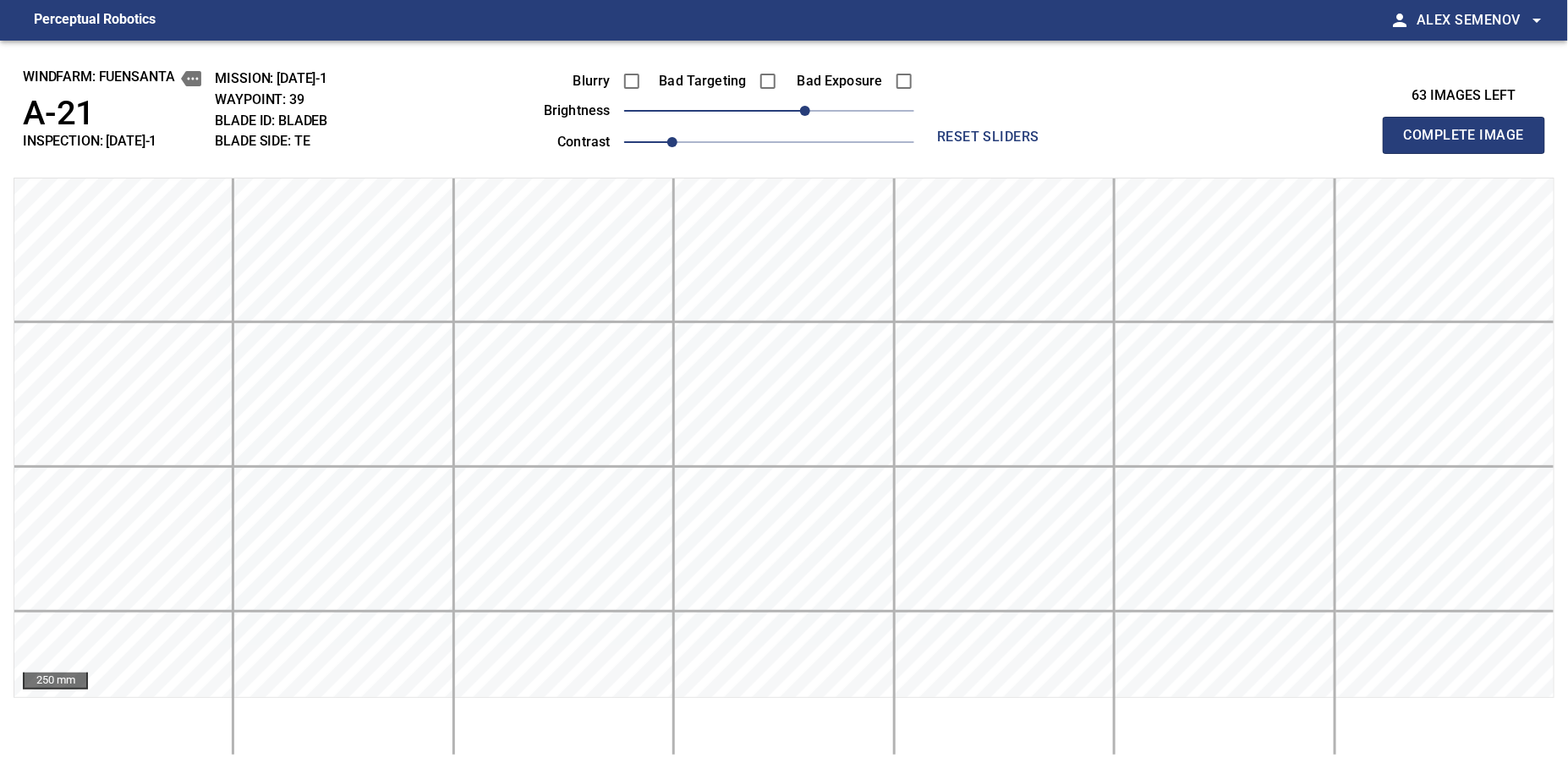 type 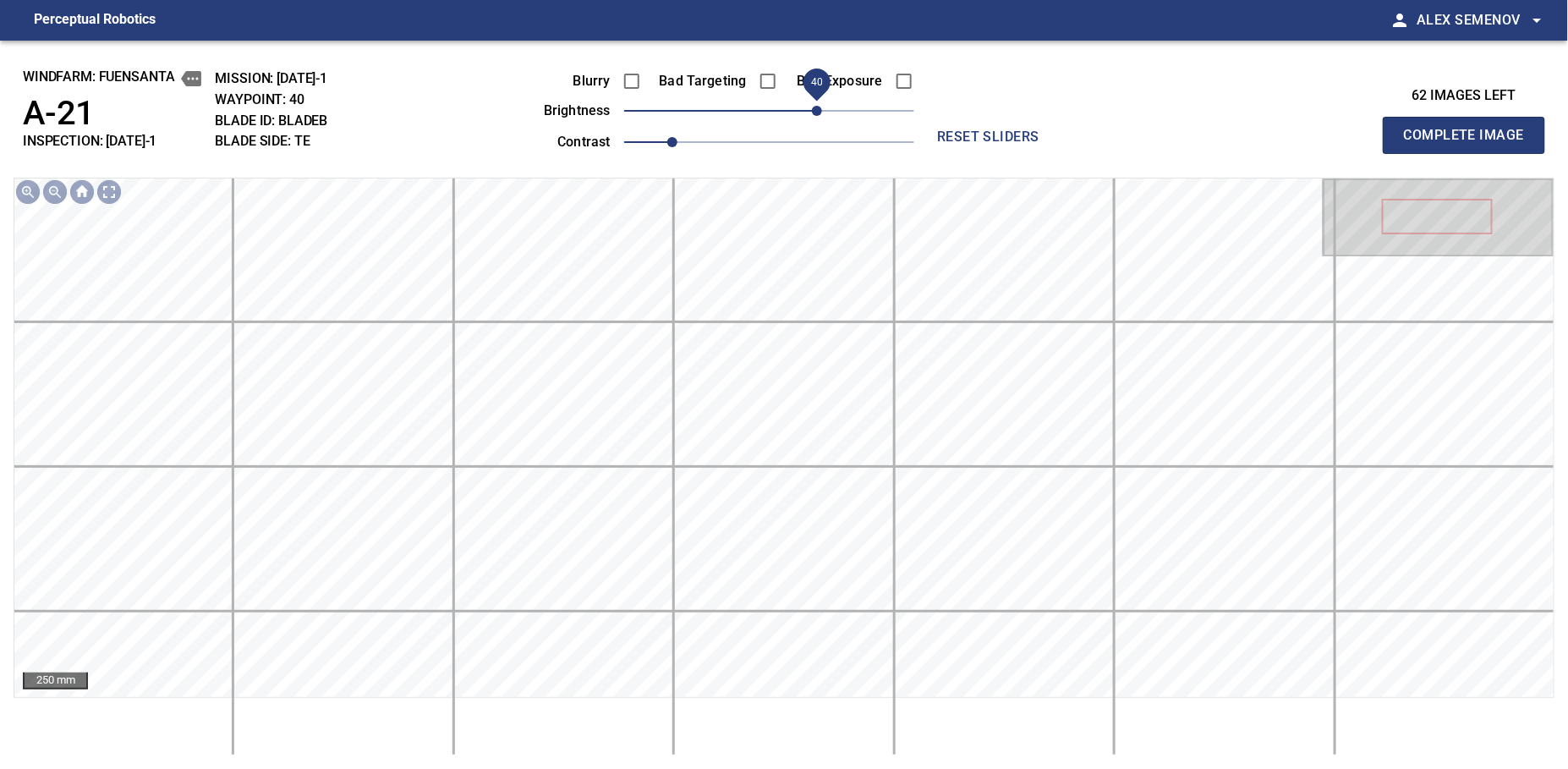 drag, startPoint x: 804, startPoint y: 110, endPoint x: 819, endPoint y: 115, distance: 15.811388 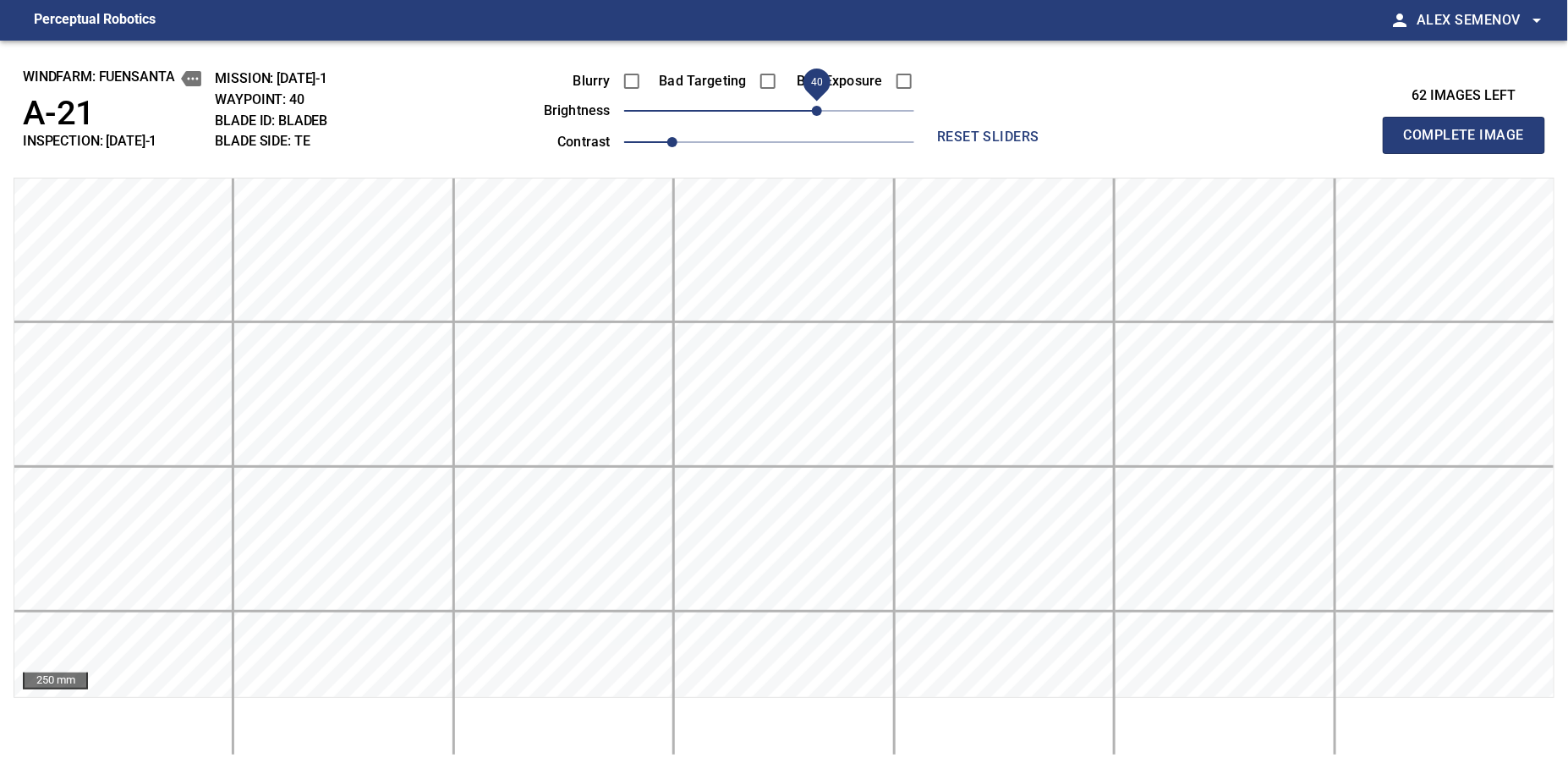 click on "40" at bounding box center [817, 111] 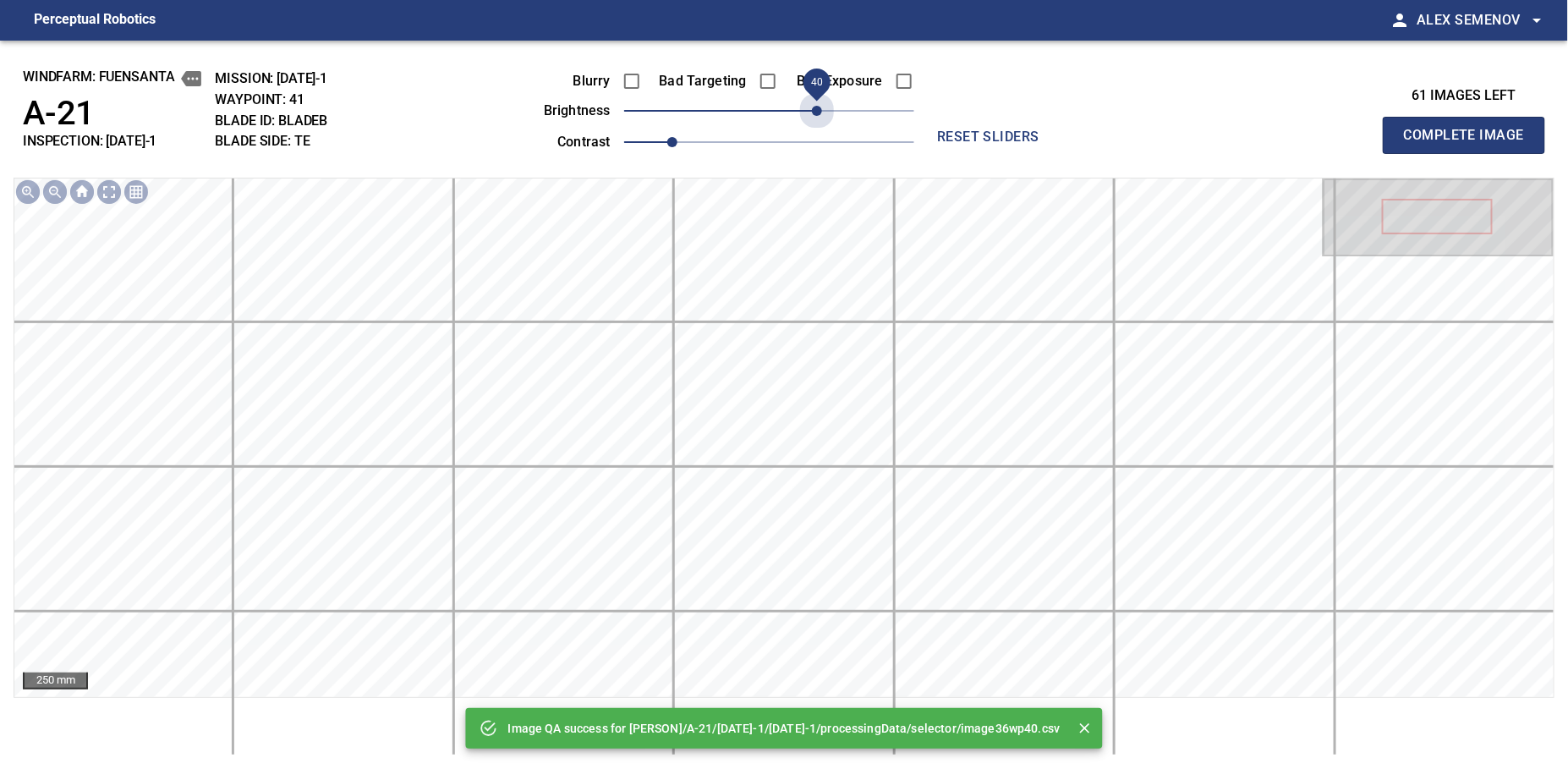 click on "40" at bounding box center [769, 111] 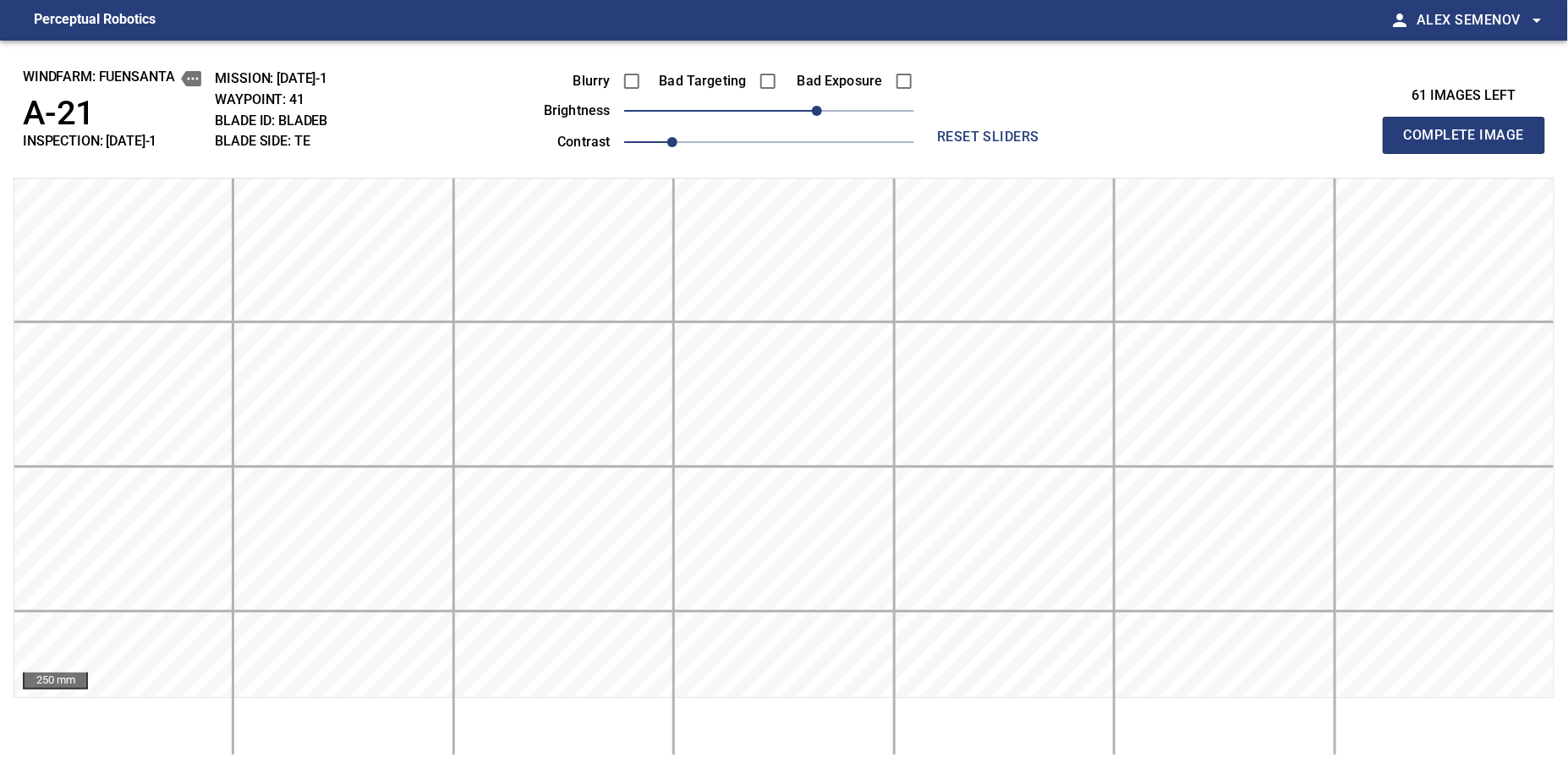 click on "Complete Image" at bounding box center [1464, 135] 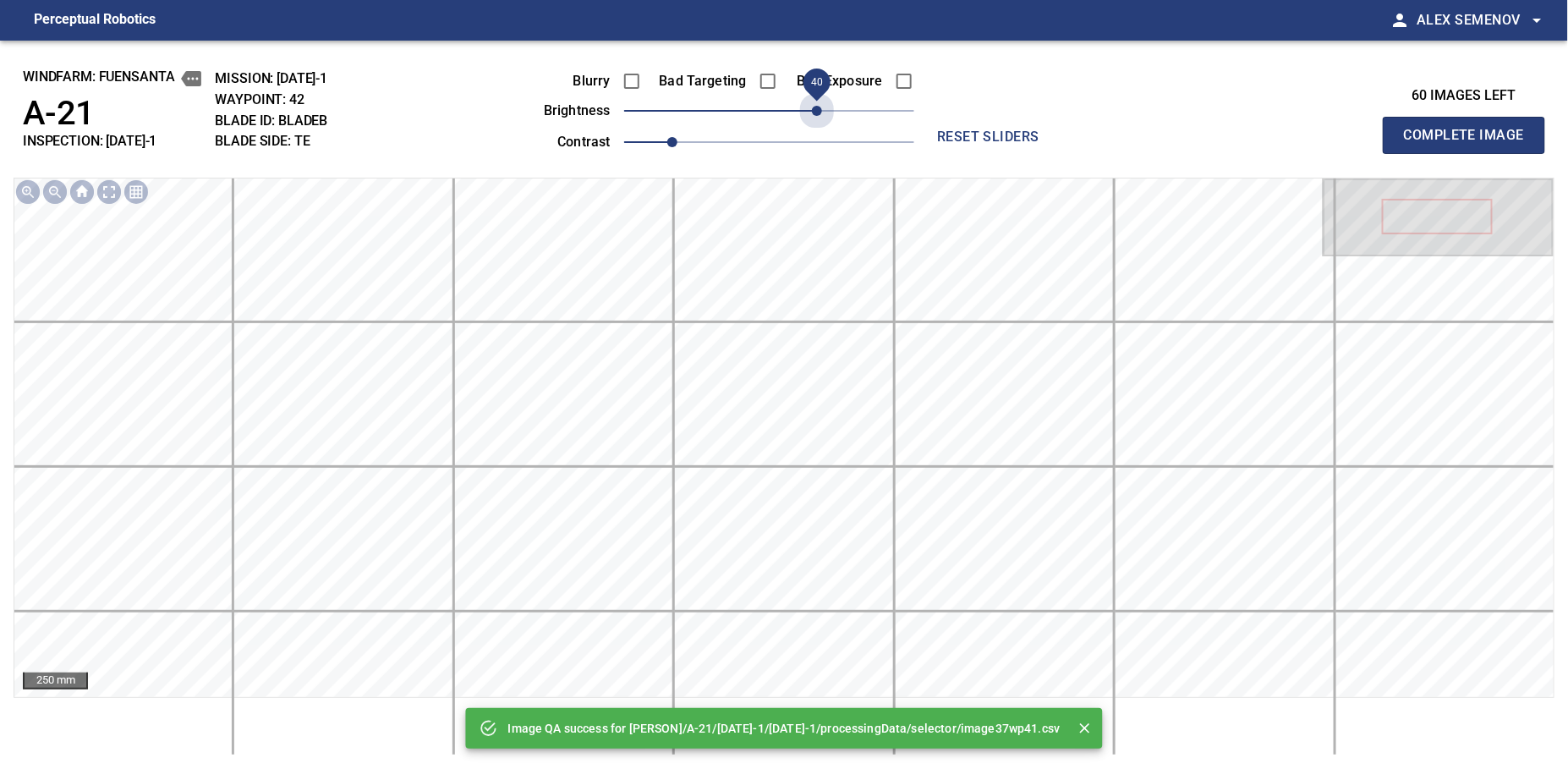 click on "40" at bounding box center [769, 111] 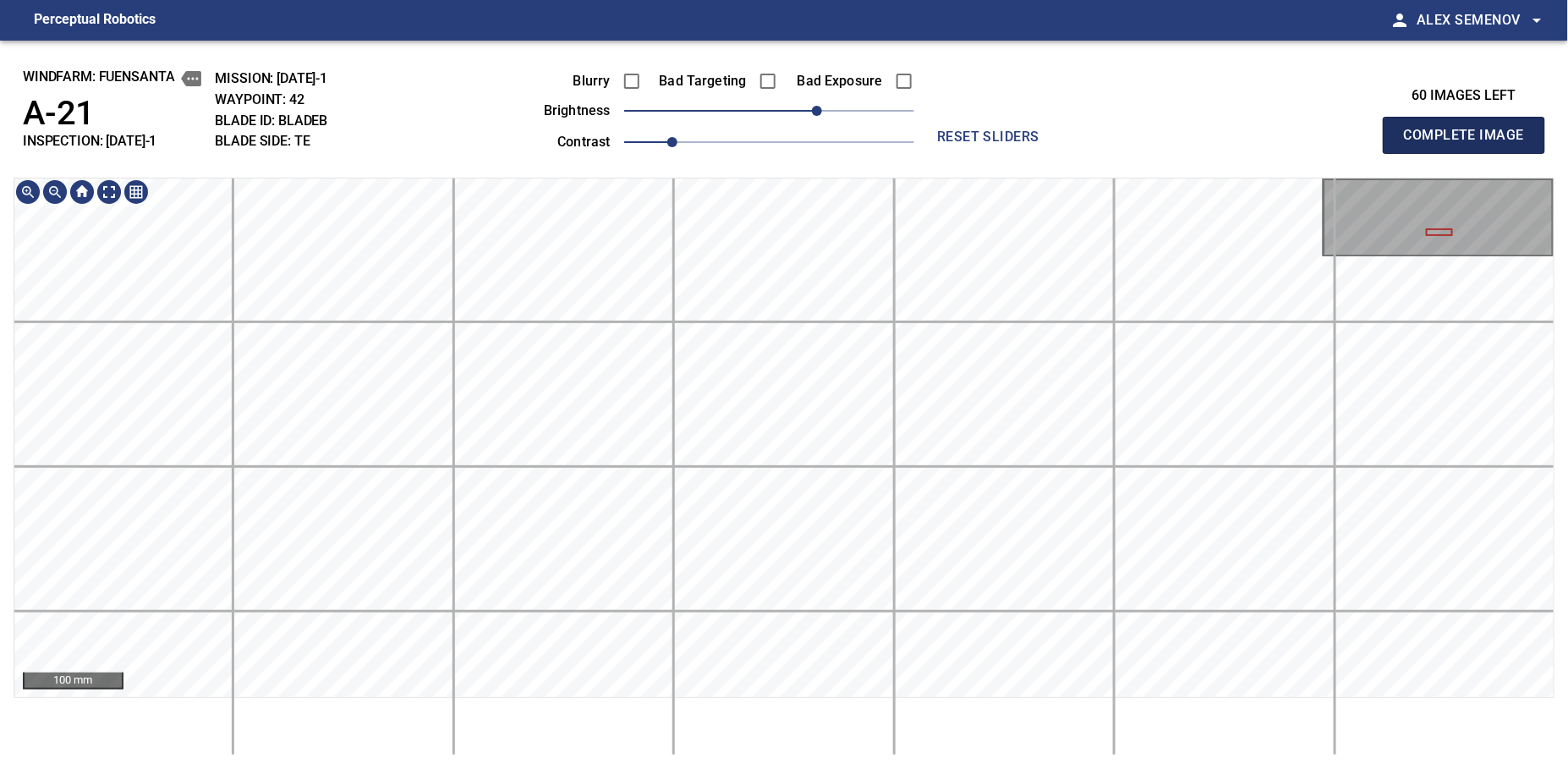click on "Complete Image" at bounding box center (1464, 135) 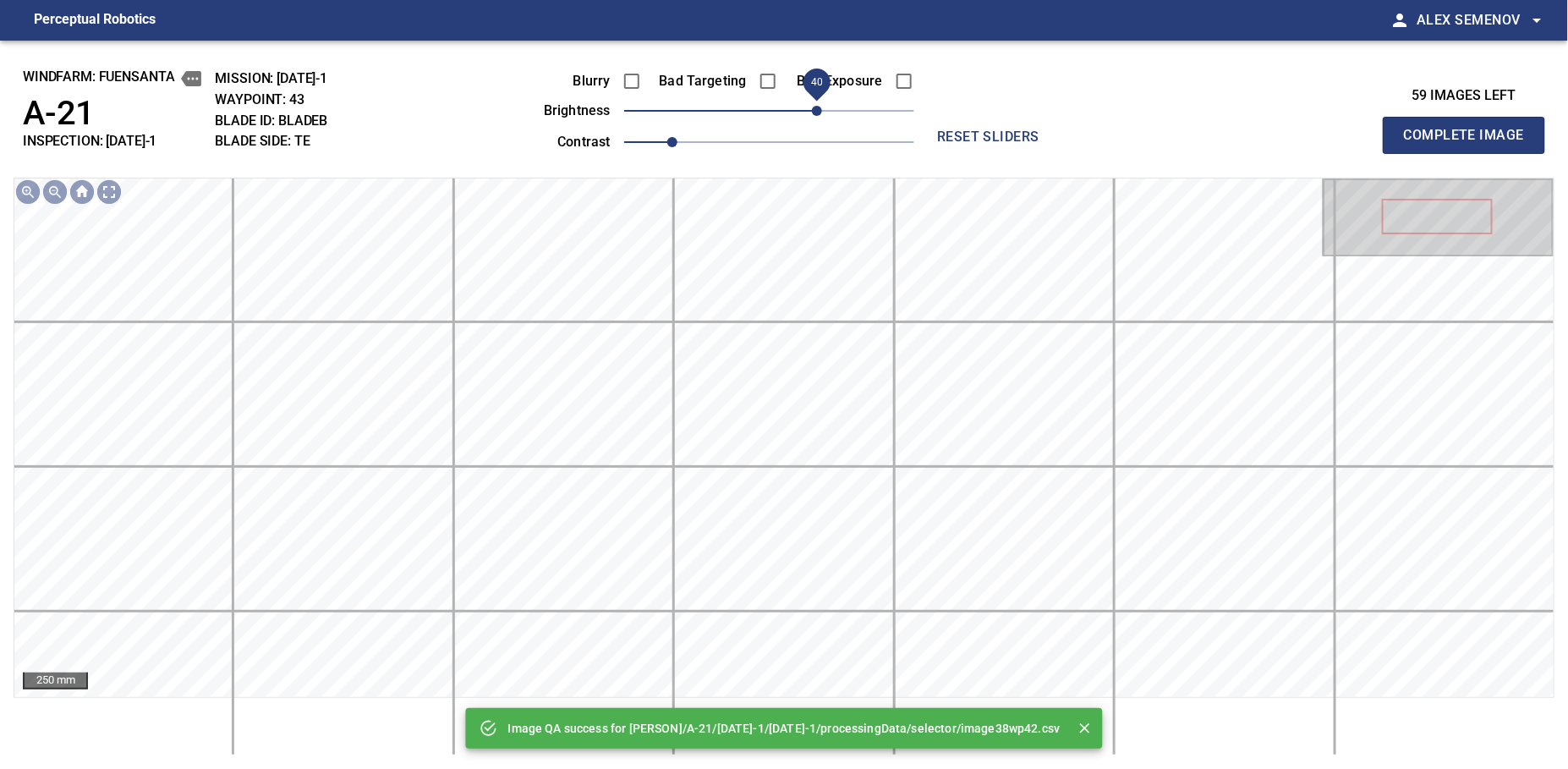 drag, startPoint x: 797, startPoint y: 116, endPoint x: 820, endPoint y: 116, distance: 23 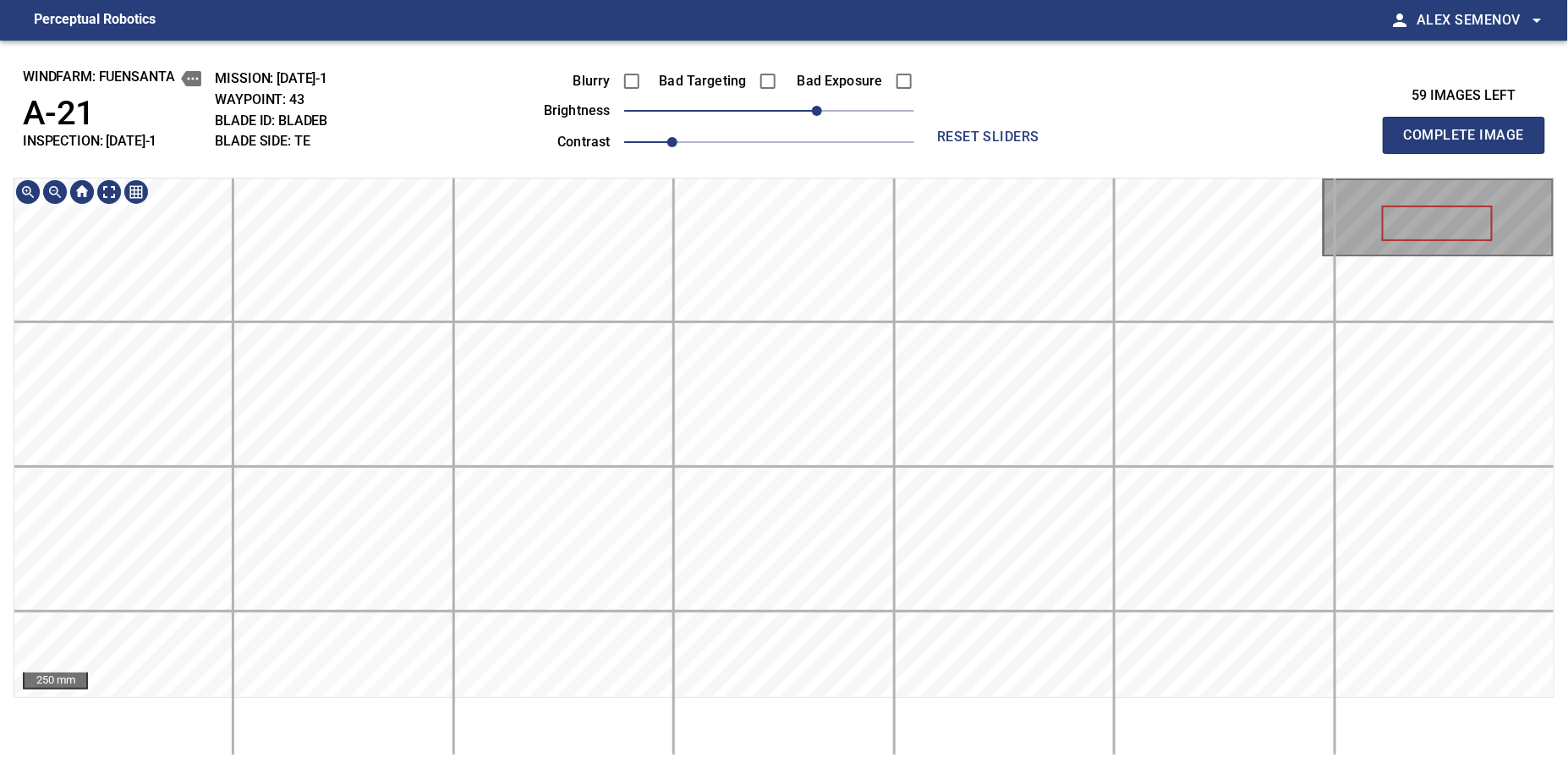 click on "windfarm: [PERSON] A-21 INSPECTION: [DATE]-1 MISSION: [DATE]-1 WAYPOINT: 43 BLADE ID: bladeB BLADE SIDE: TE Blurry Bad Targeting Bad Exposure brightness 40 contrast 1 reset sliders 59 images left Complete Image 250 mm" at bounding box center (784, 404) 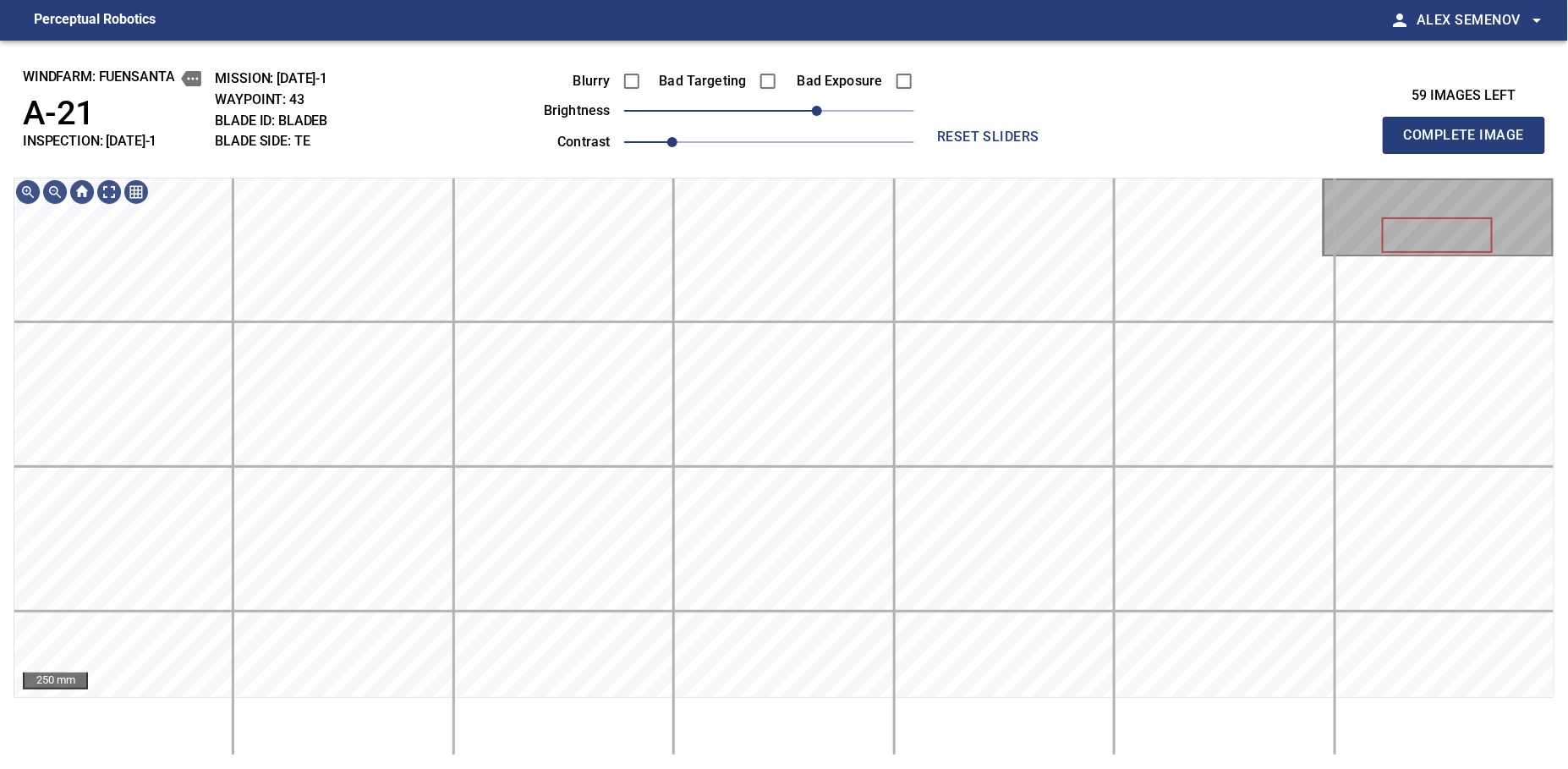 click on "Complete Image" at bounding box center (1464, 135) 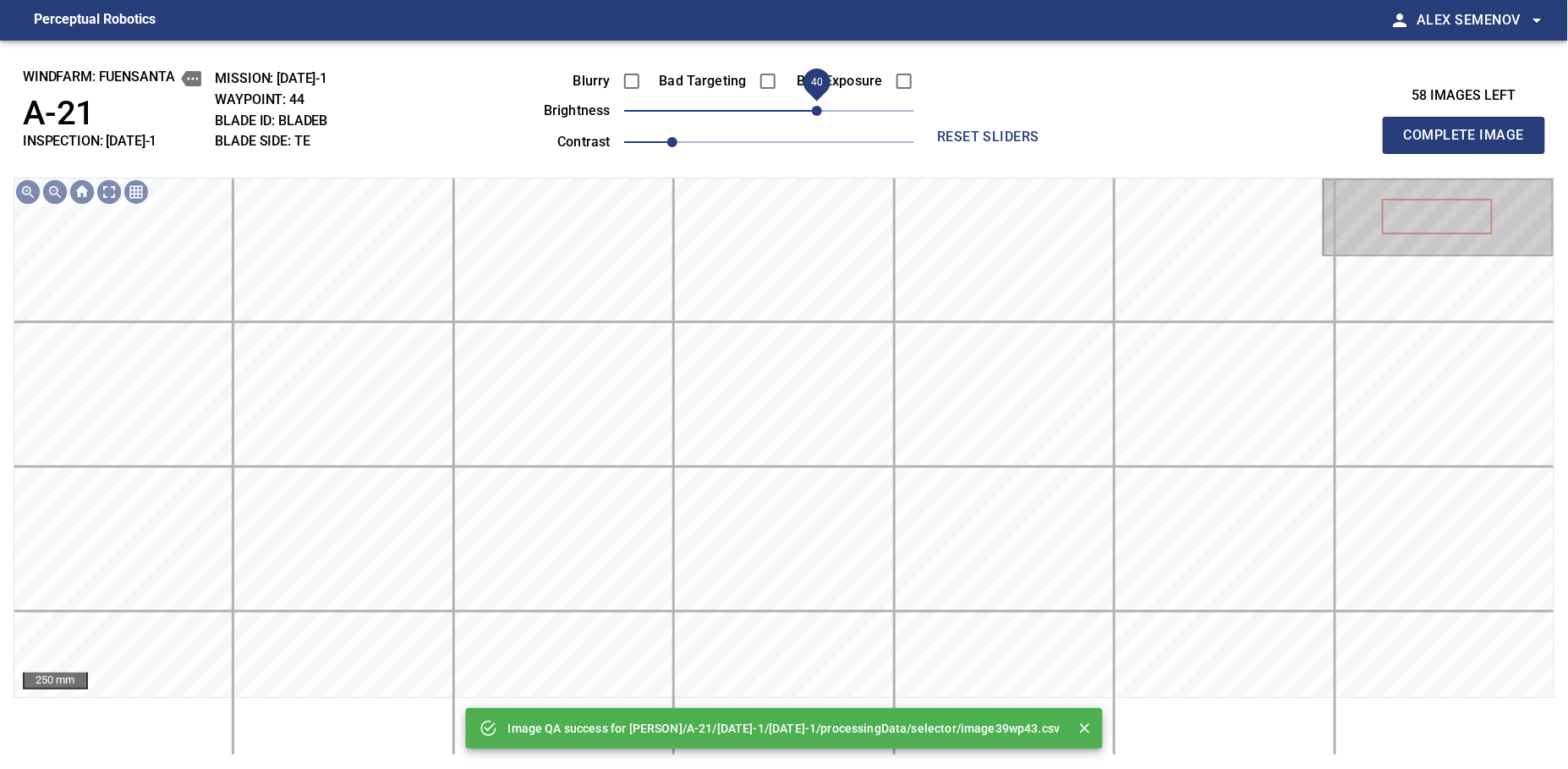 drag, startPoint x: 783, startPoint y: 105, endPoint x: 819, endPoint y: 110, distance: 36.345564 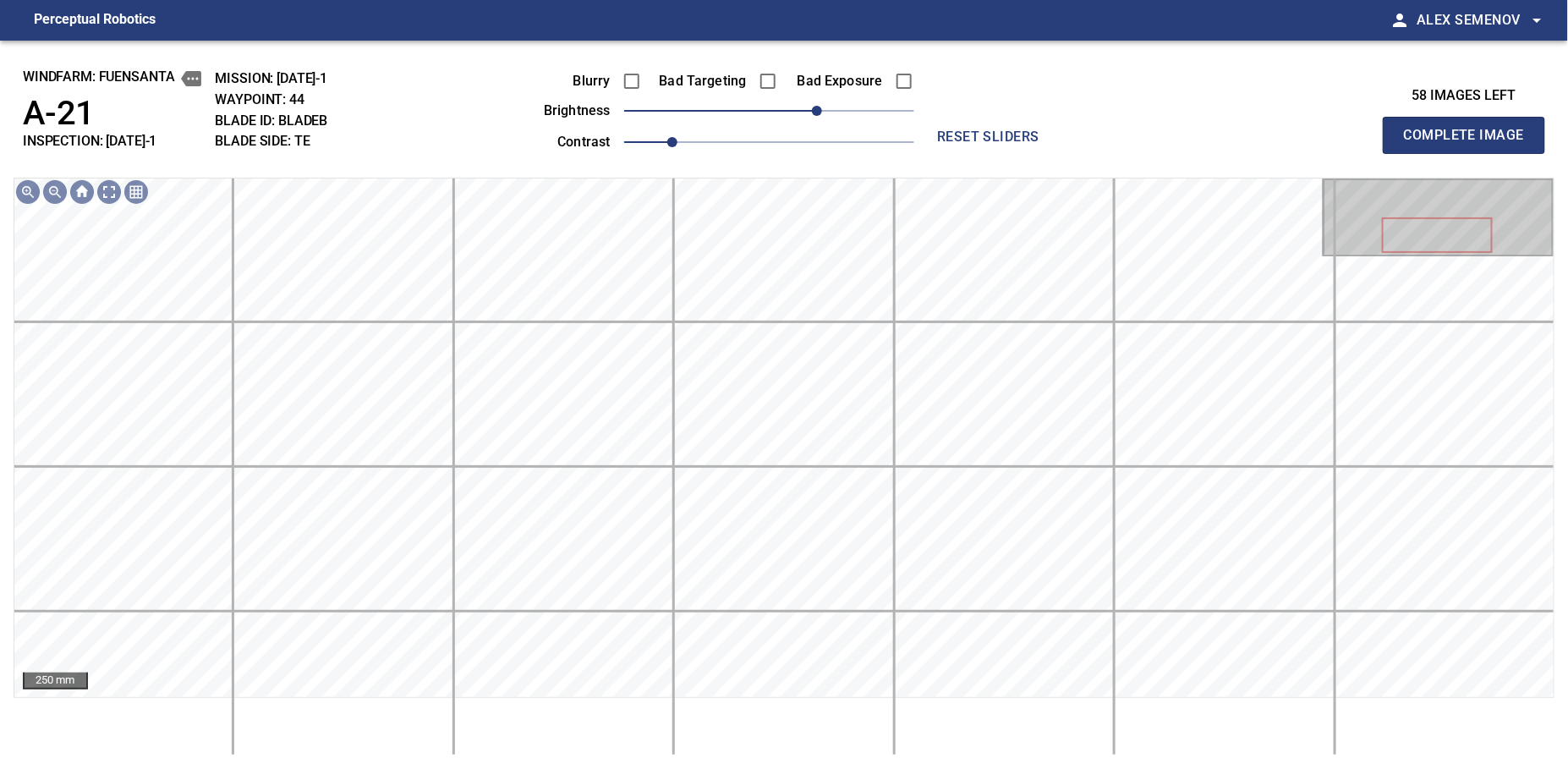 click on "Complete Image" at bounding box center (1464, 135) 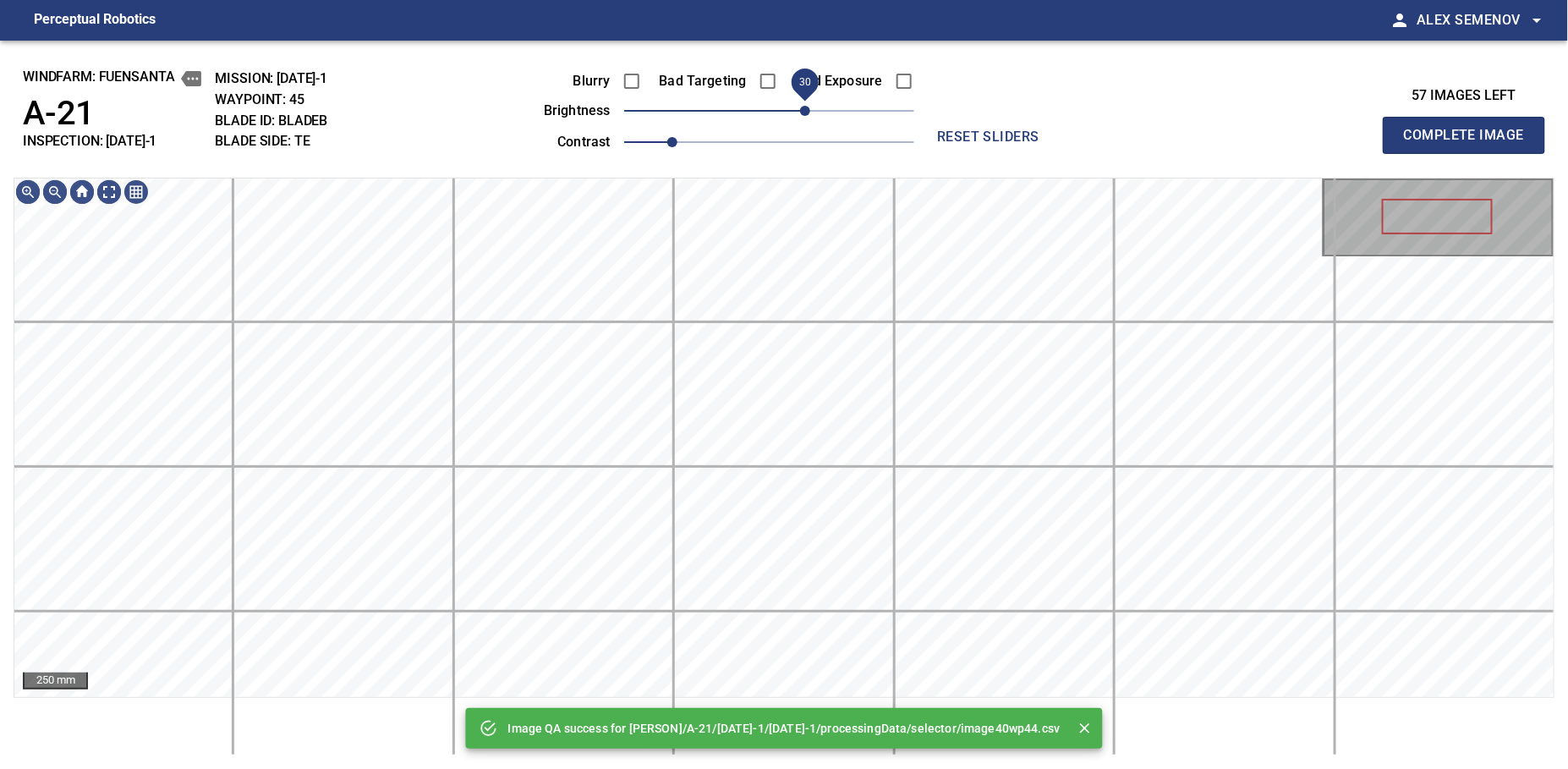 click on "30" at bounding box center [805, 111] 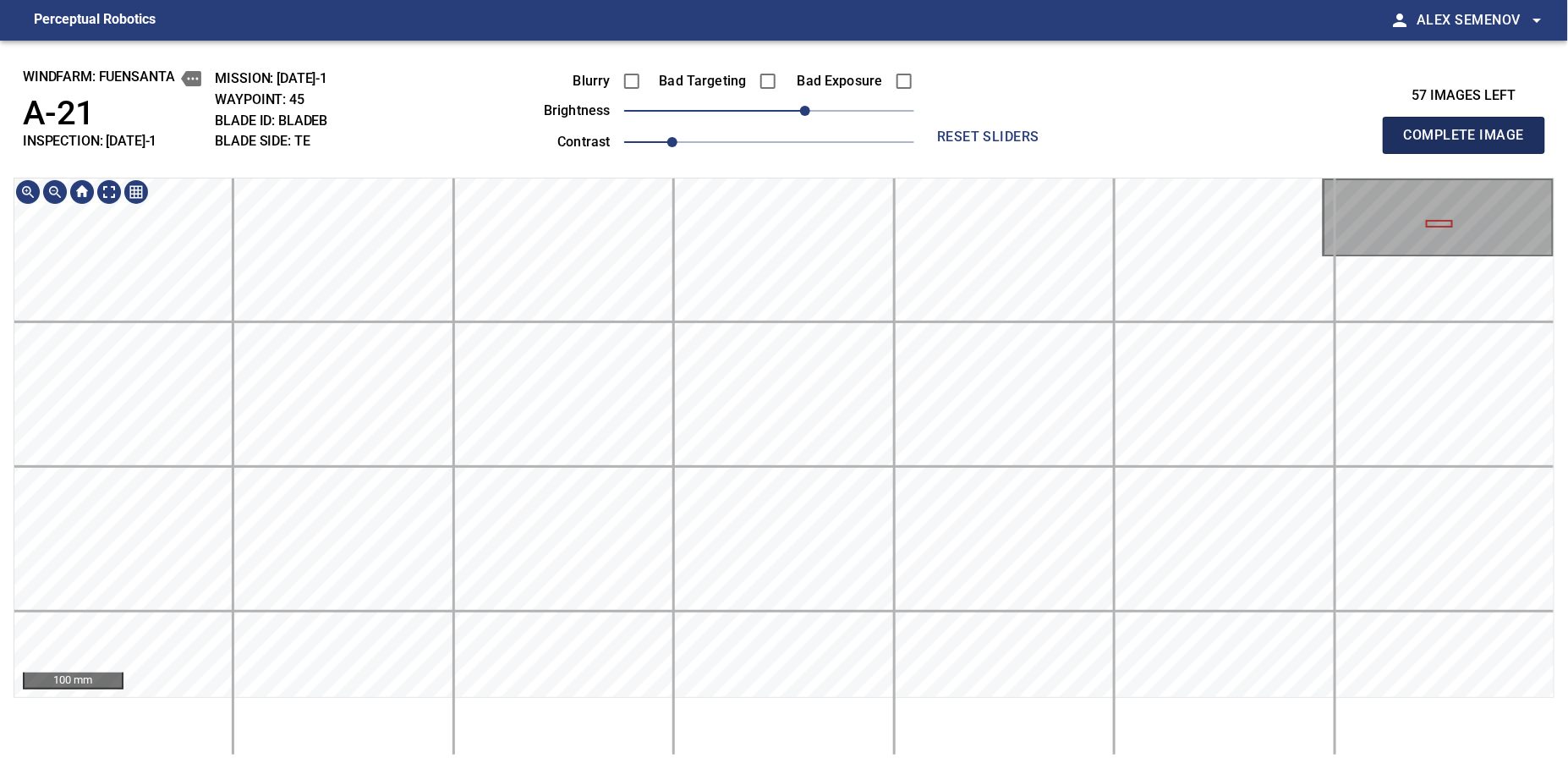 click on "Complete Image" at bounding box center [1464, 135] 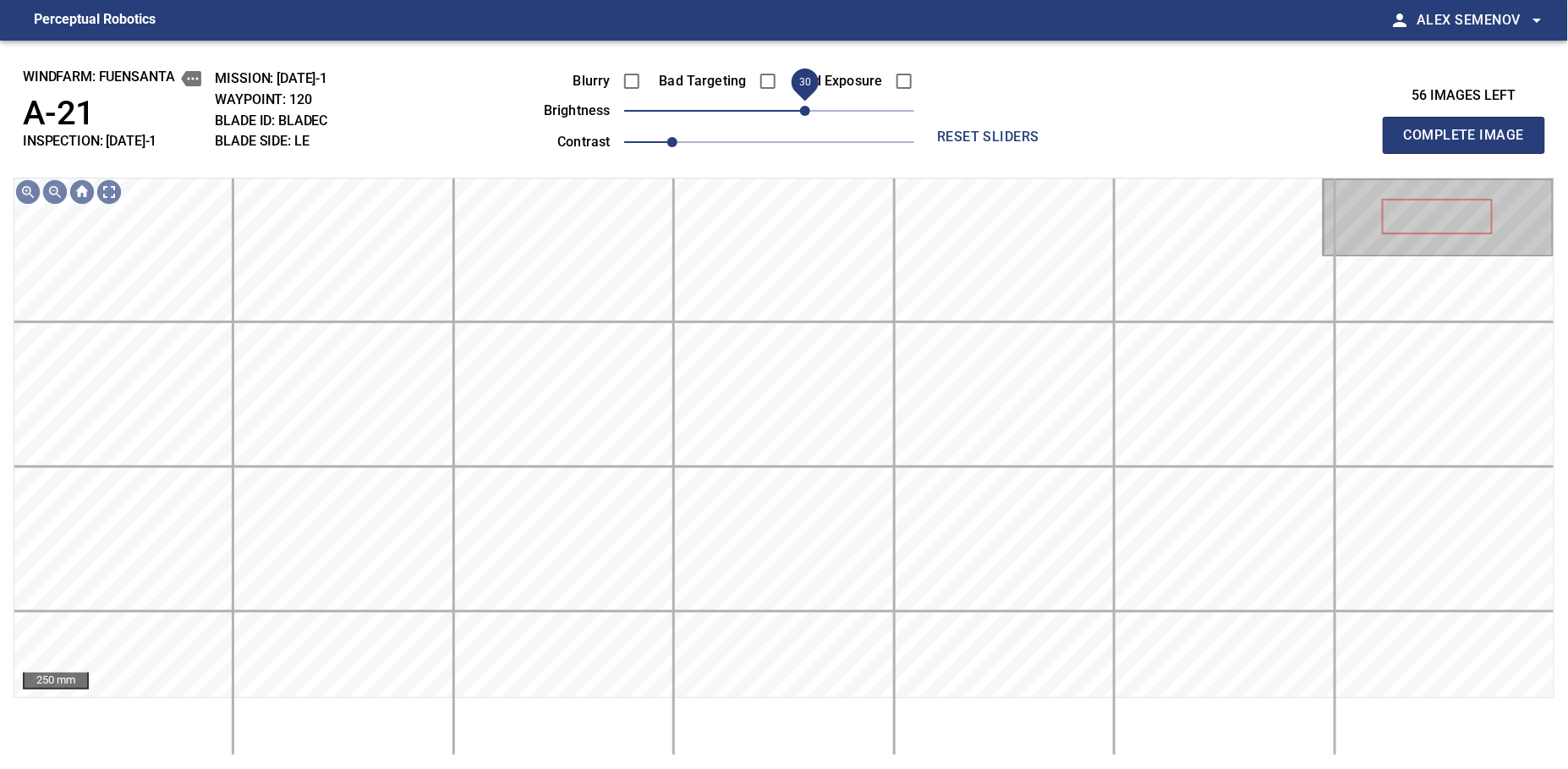 drag, startPoint x: 783, startPoint y: 108, endPoint x: 807, endPoint y: 103, distance: 24.515301 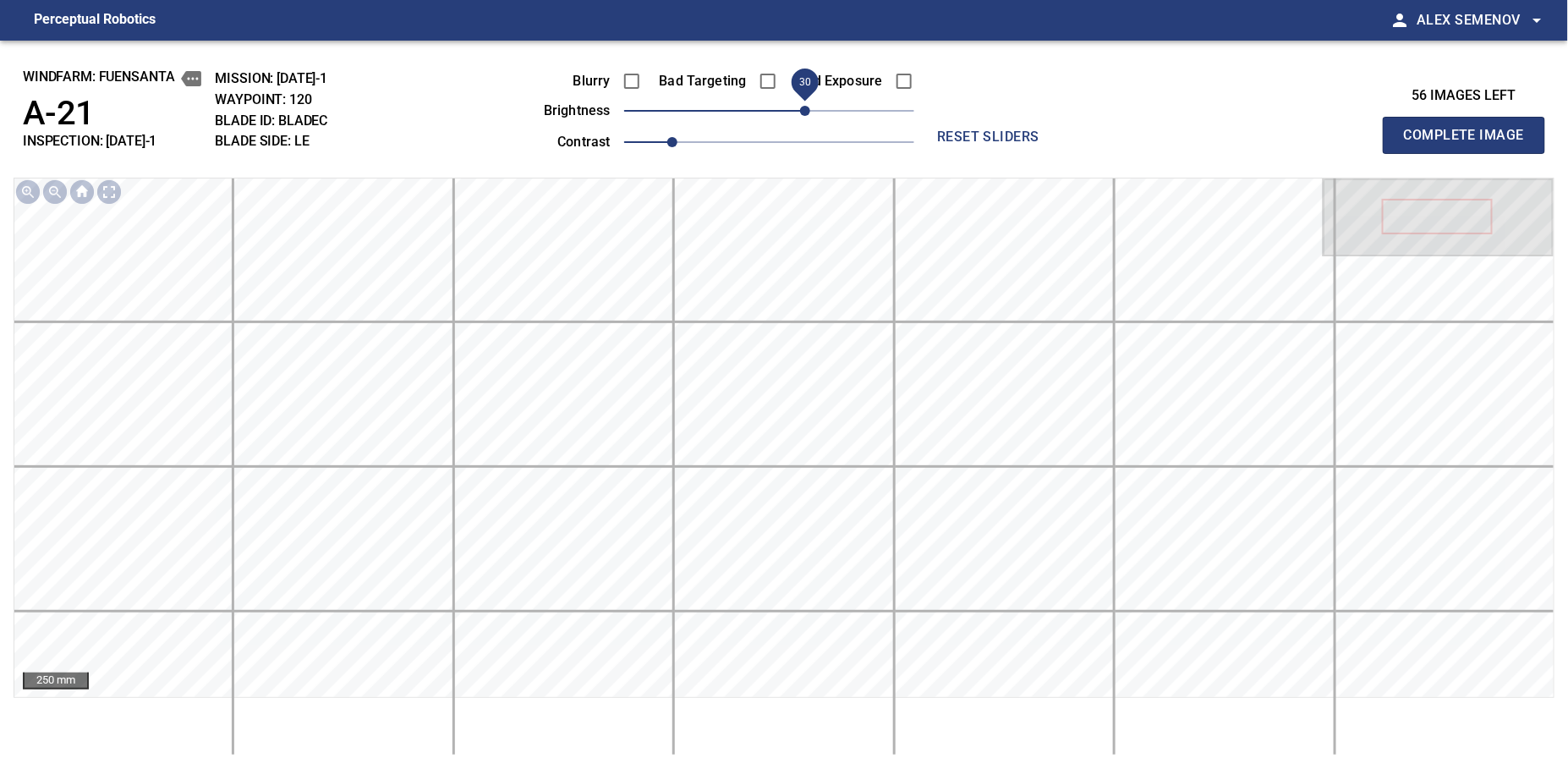 click on "Complete Image" at bounding box center [1464, 135] 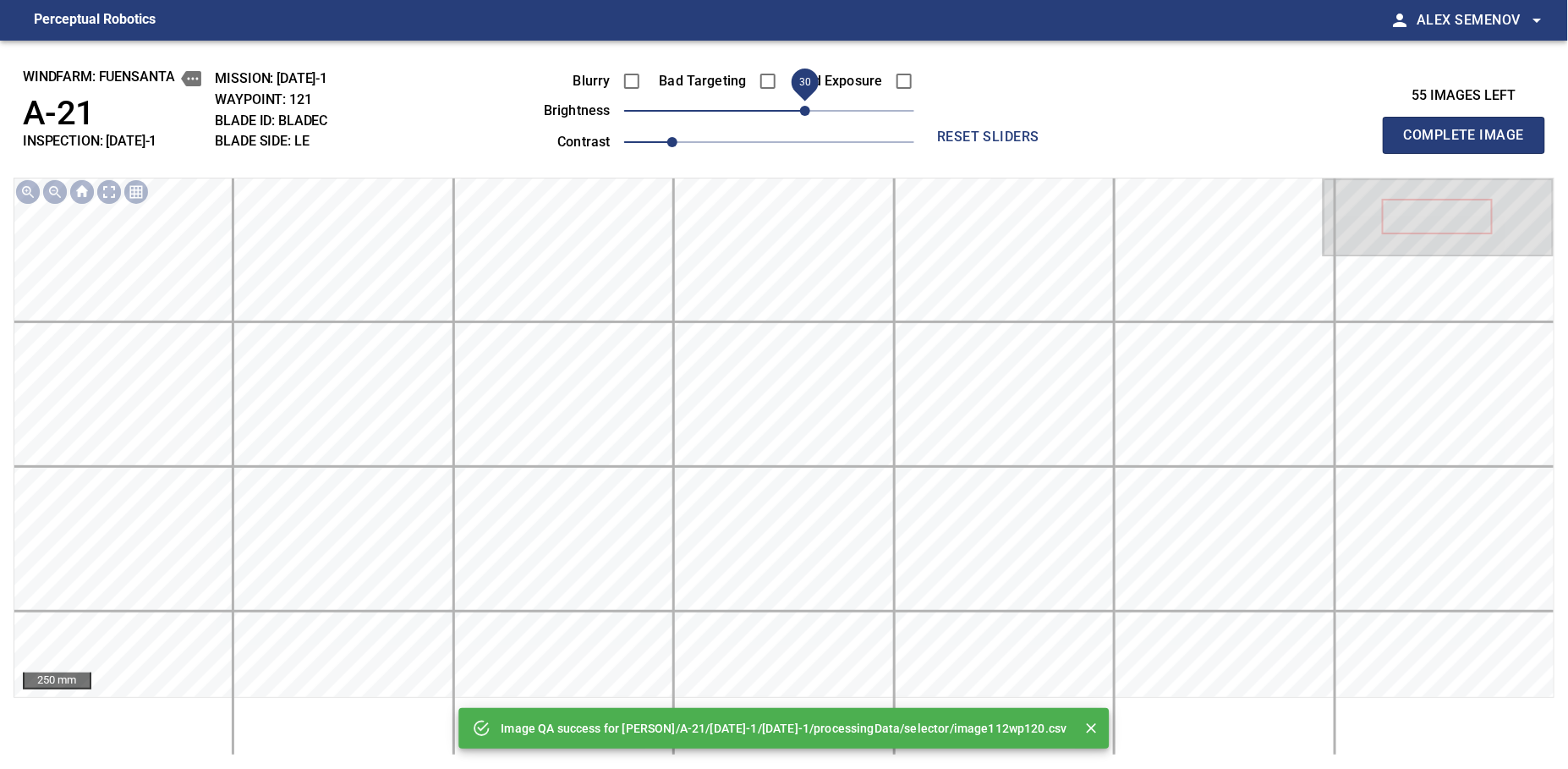 drag, startPoint x: 781, startPoint y: 116, endPoint x: 805, endPoint y: 116, distance: 24 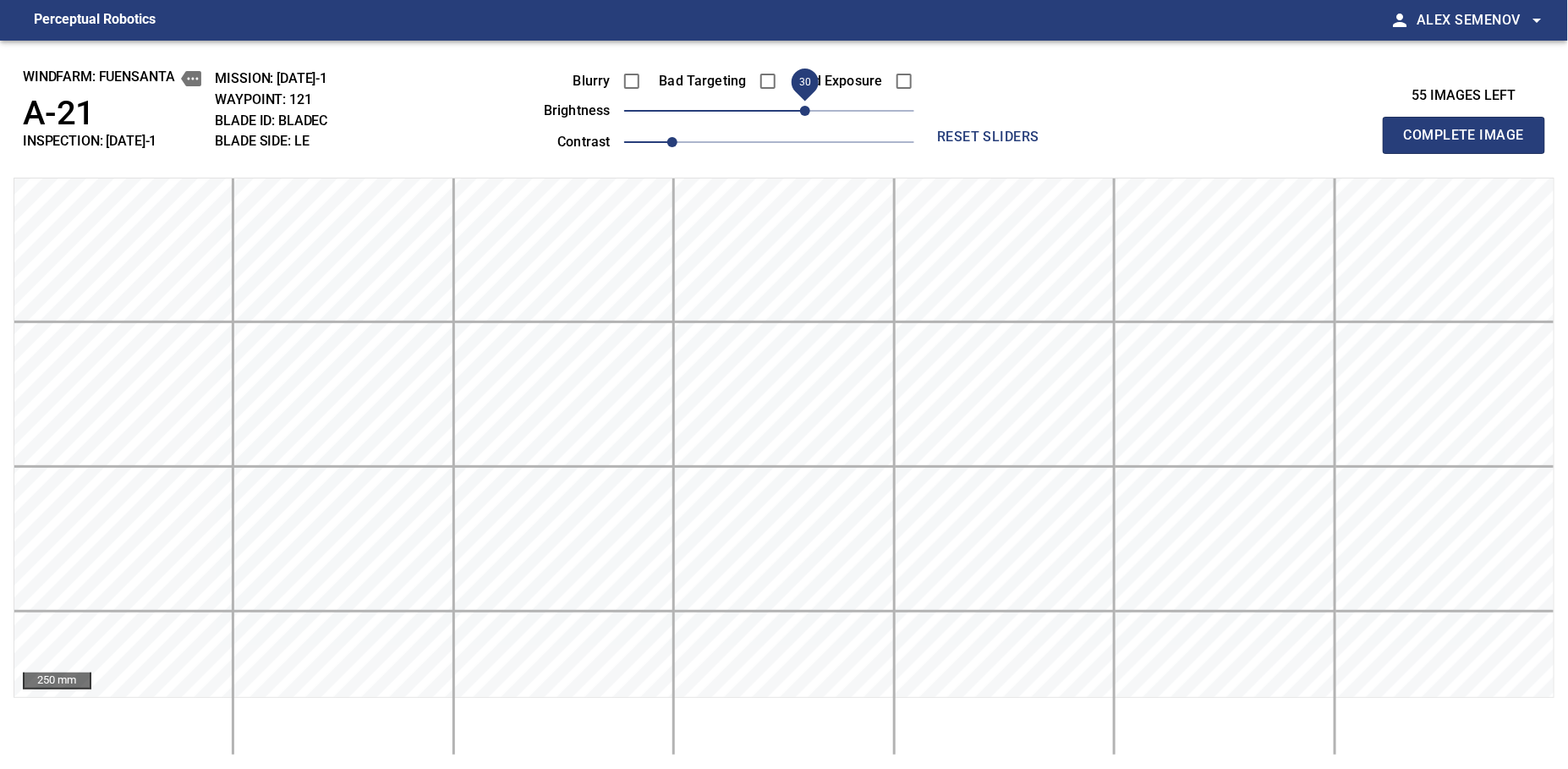 click on "Complete Image" at bounding box center [1464, 135] 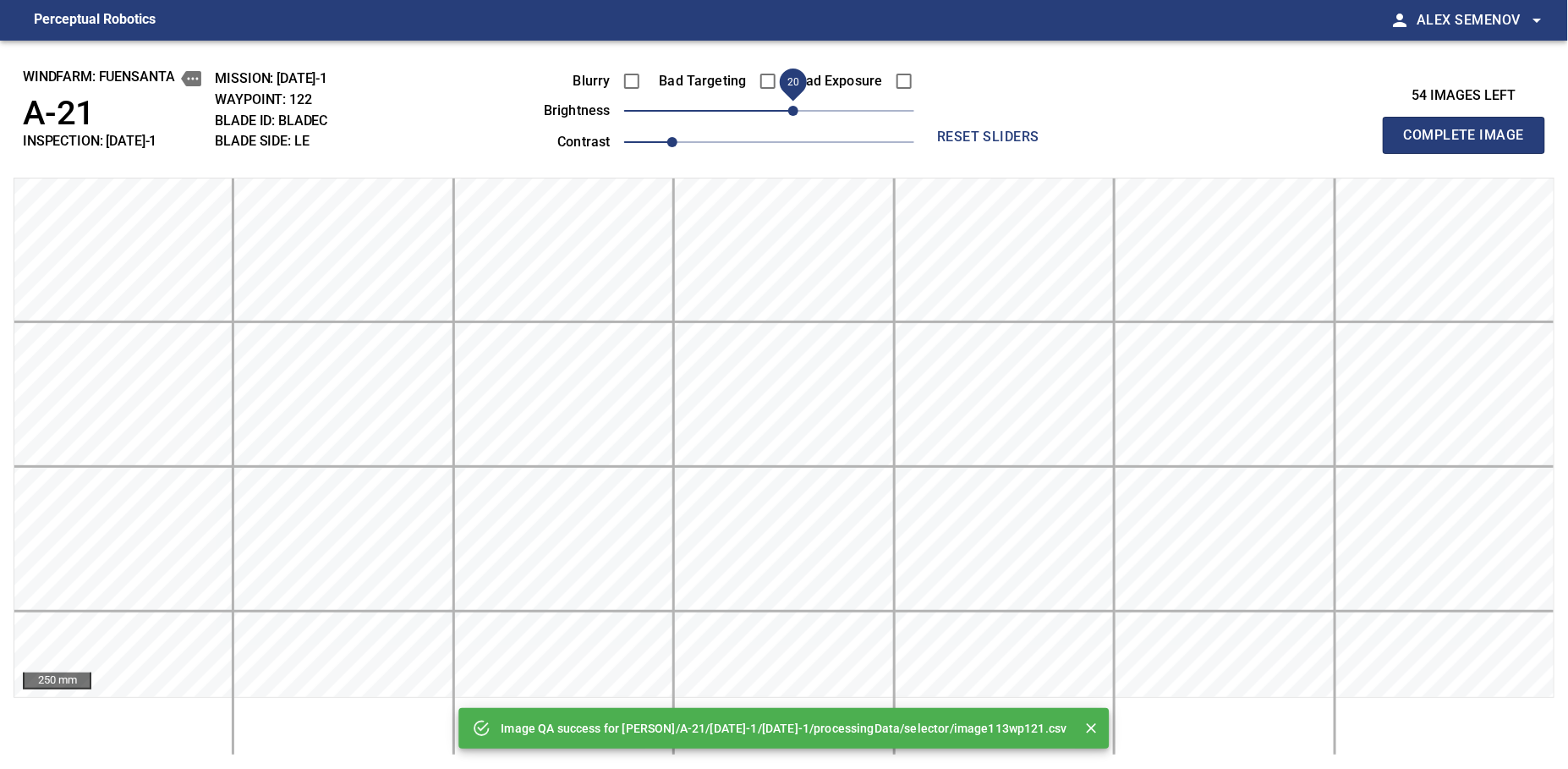 drag, startPoint x: 786, startPoint y: 118, endPoint x: 796, endPoint y: 121, distance: 10.440307 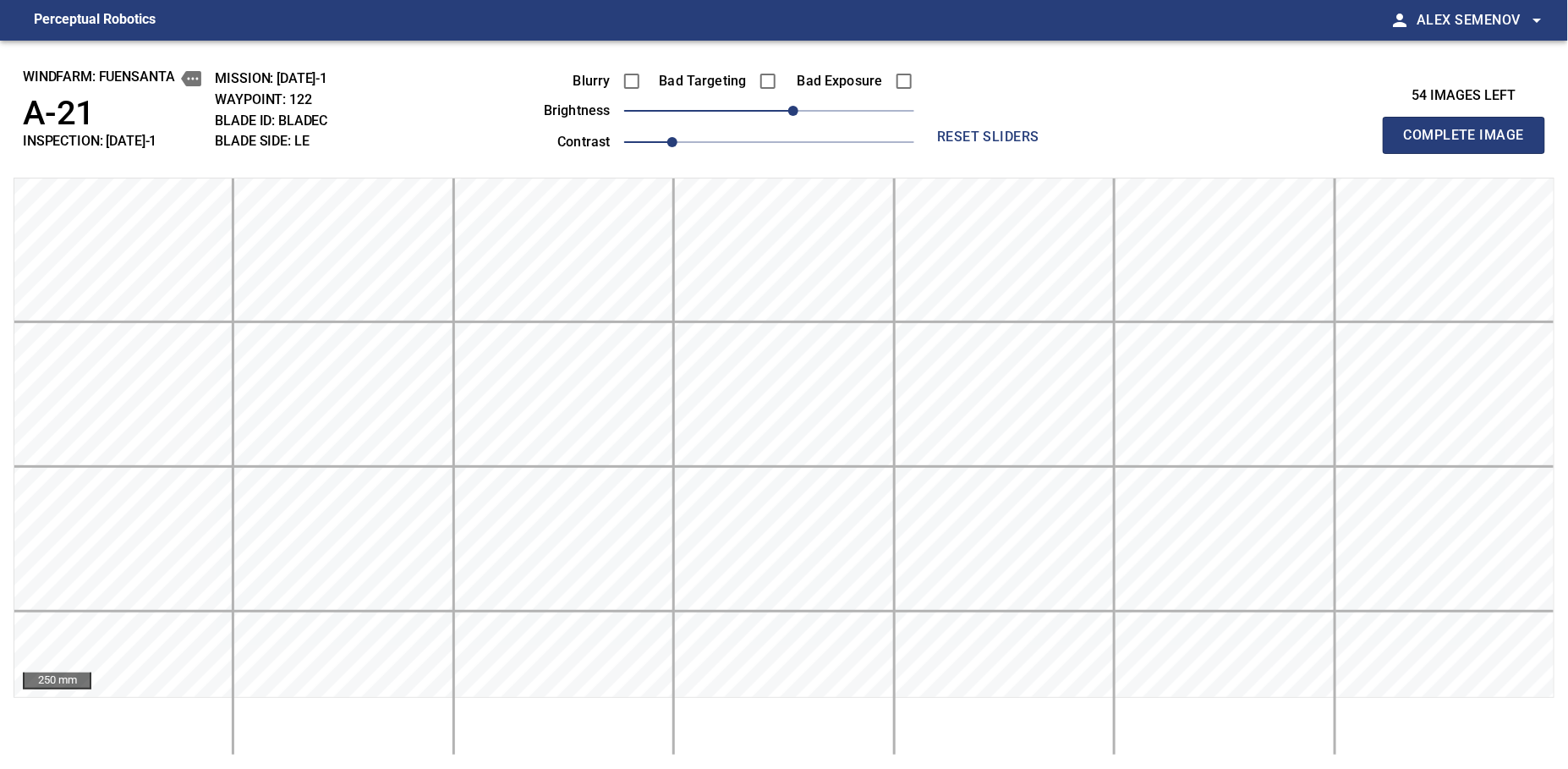 click on "Complete Image" at bounding box center [1464, 135] 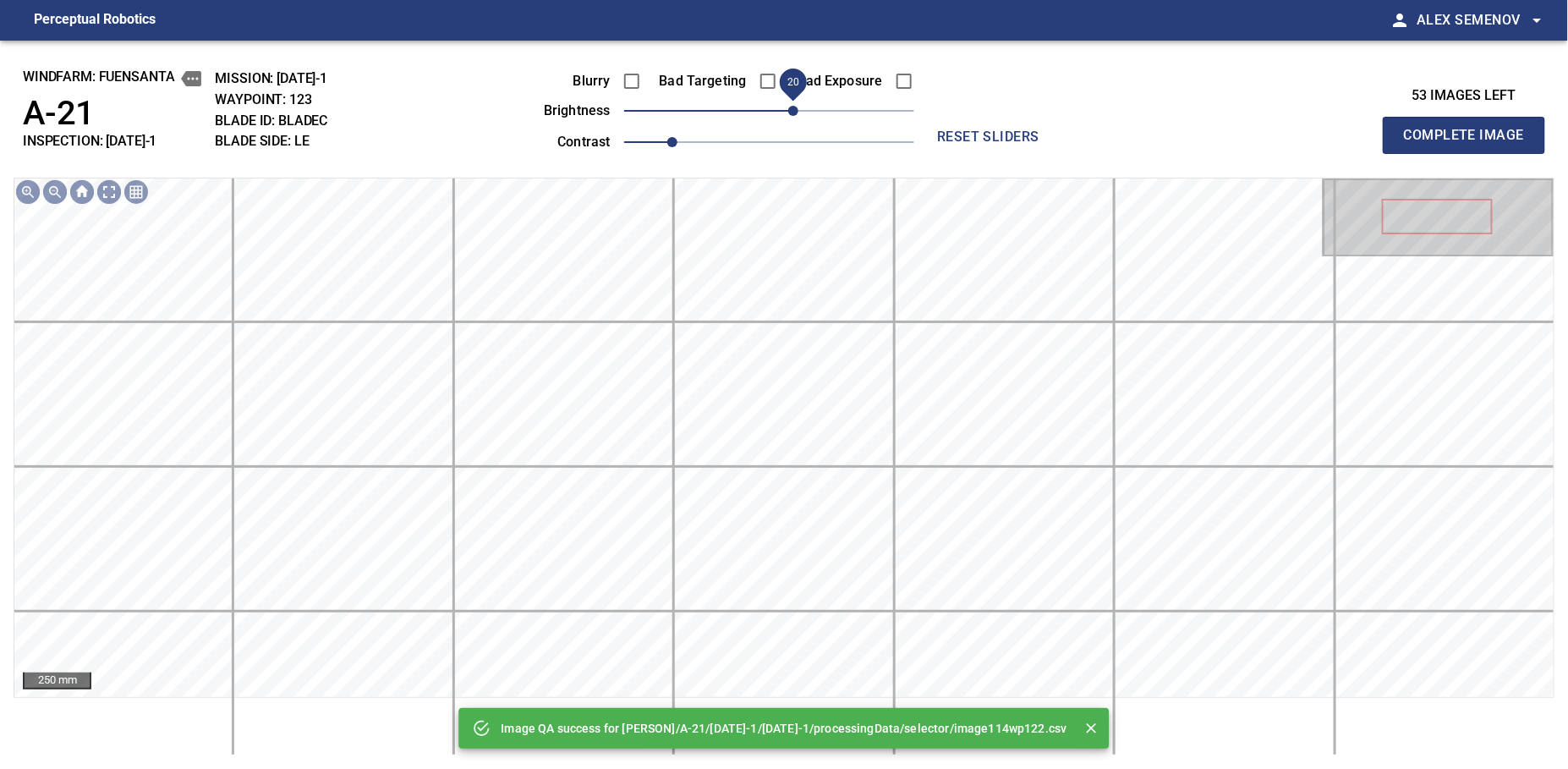 drag, startPoint x: 775, startPoint y: 113, endPoint x: 793, endPoint y: 113, distance: 18 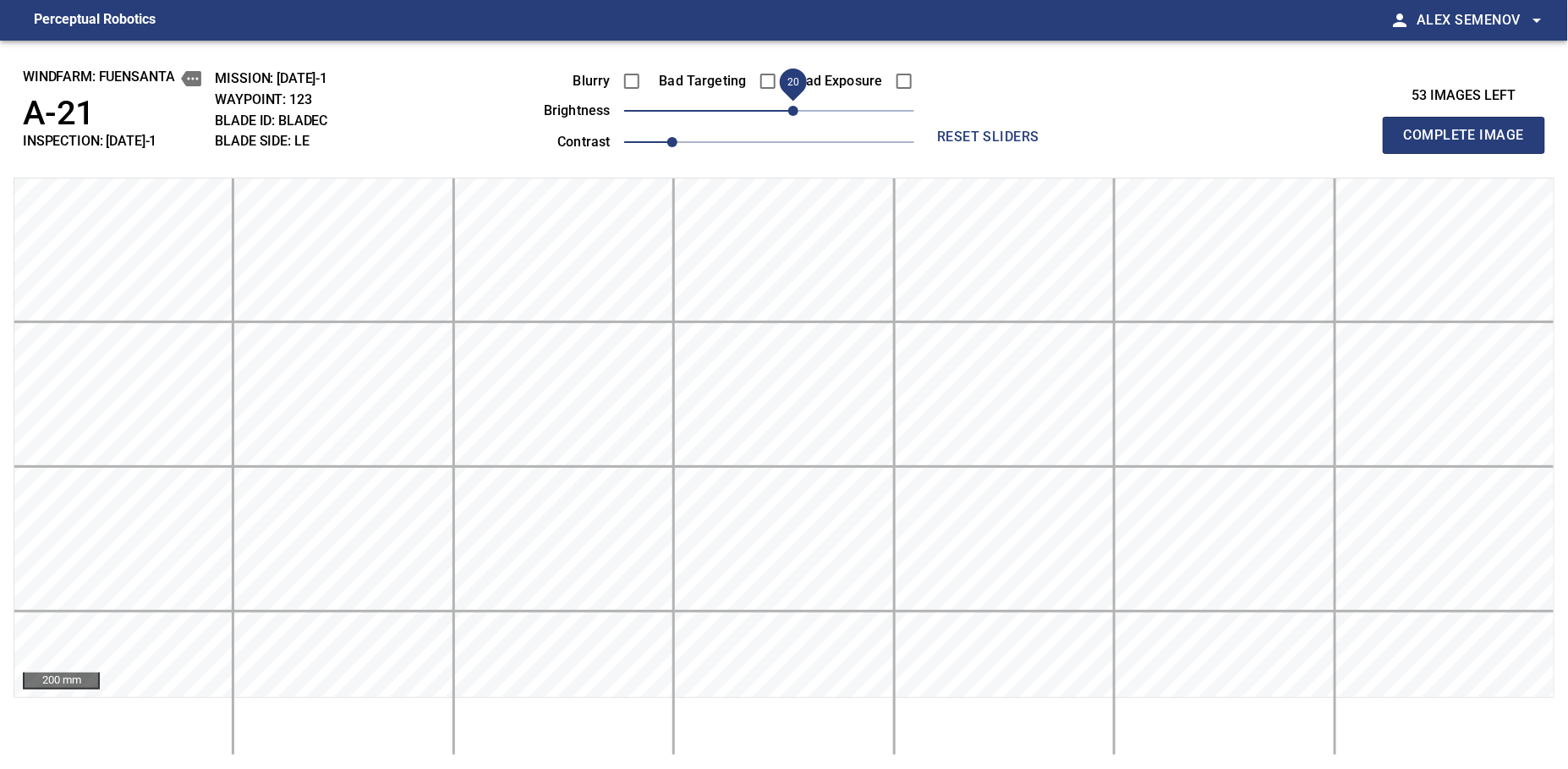 type 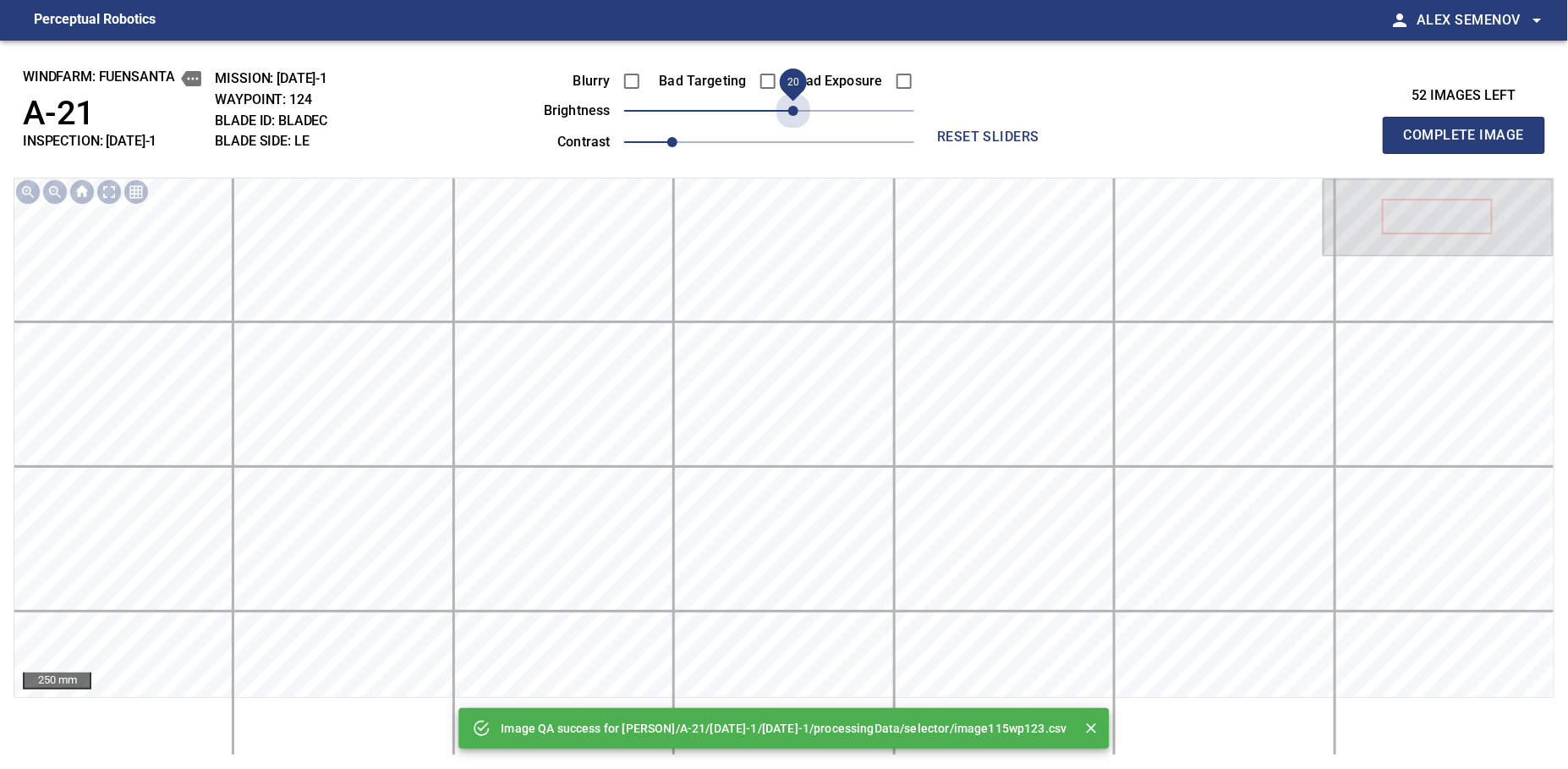click on "20" at bounding box center [769, 111] 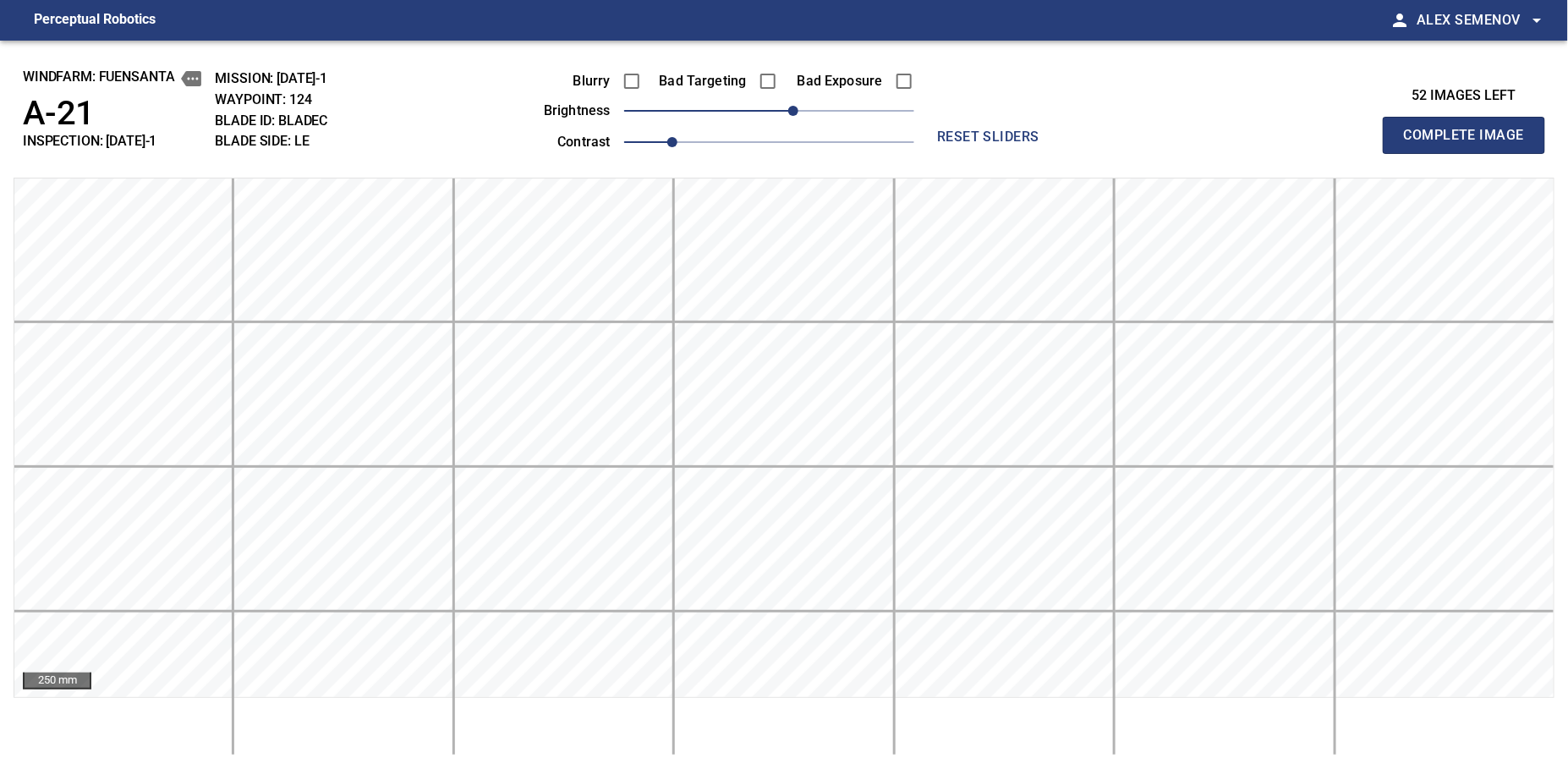 click on "Complete Image" at bounding box center [1464, 135] 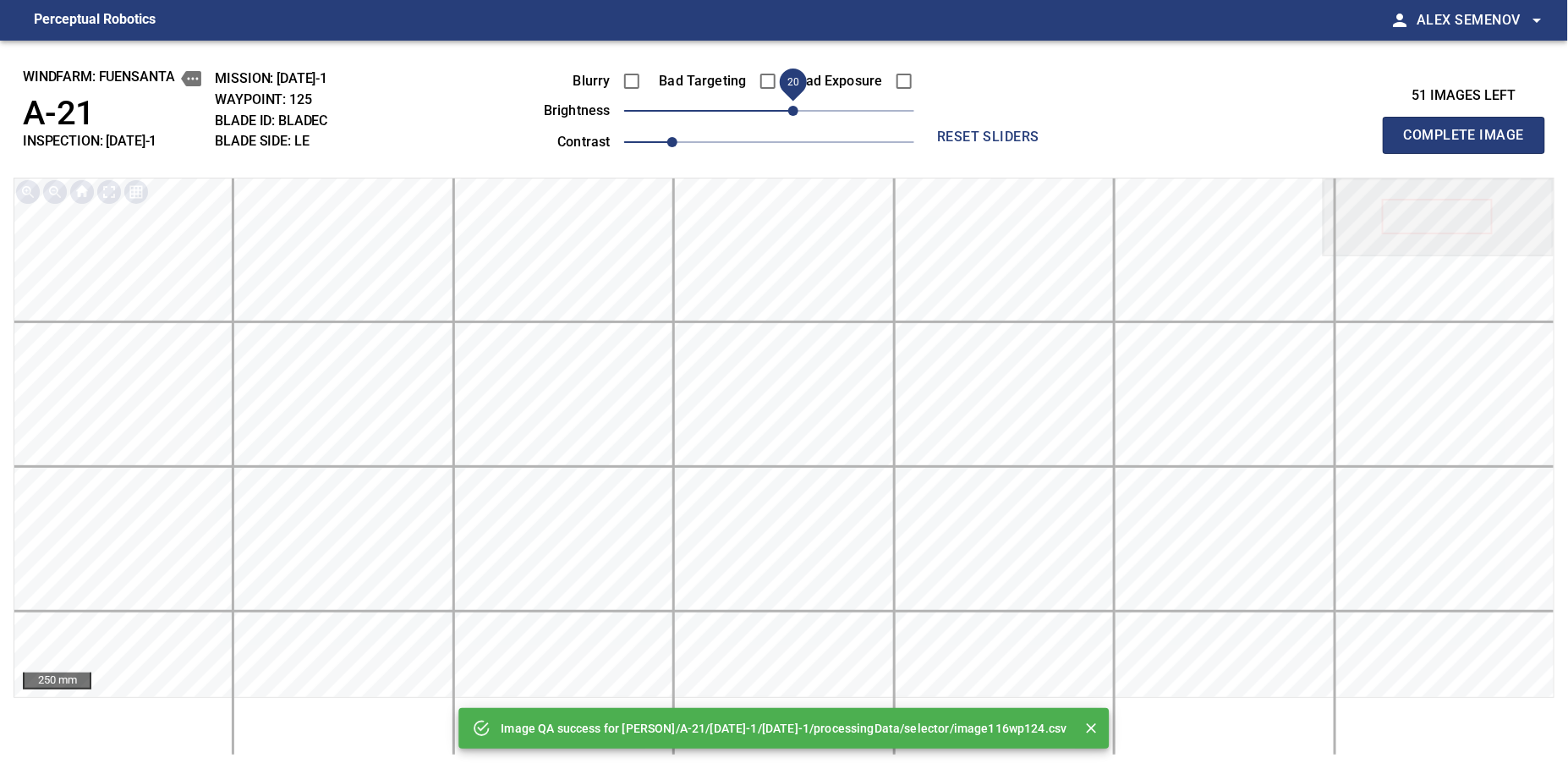 drag, startPoint x: 770, startPoint y: 113, endPoint x: 798, endPoint y: 115, distance: 28.071338 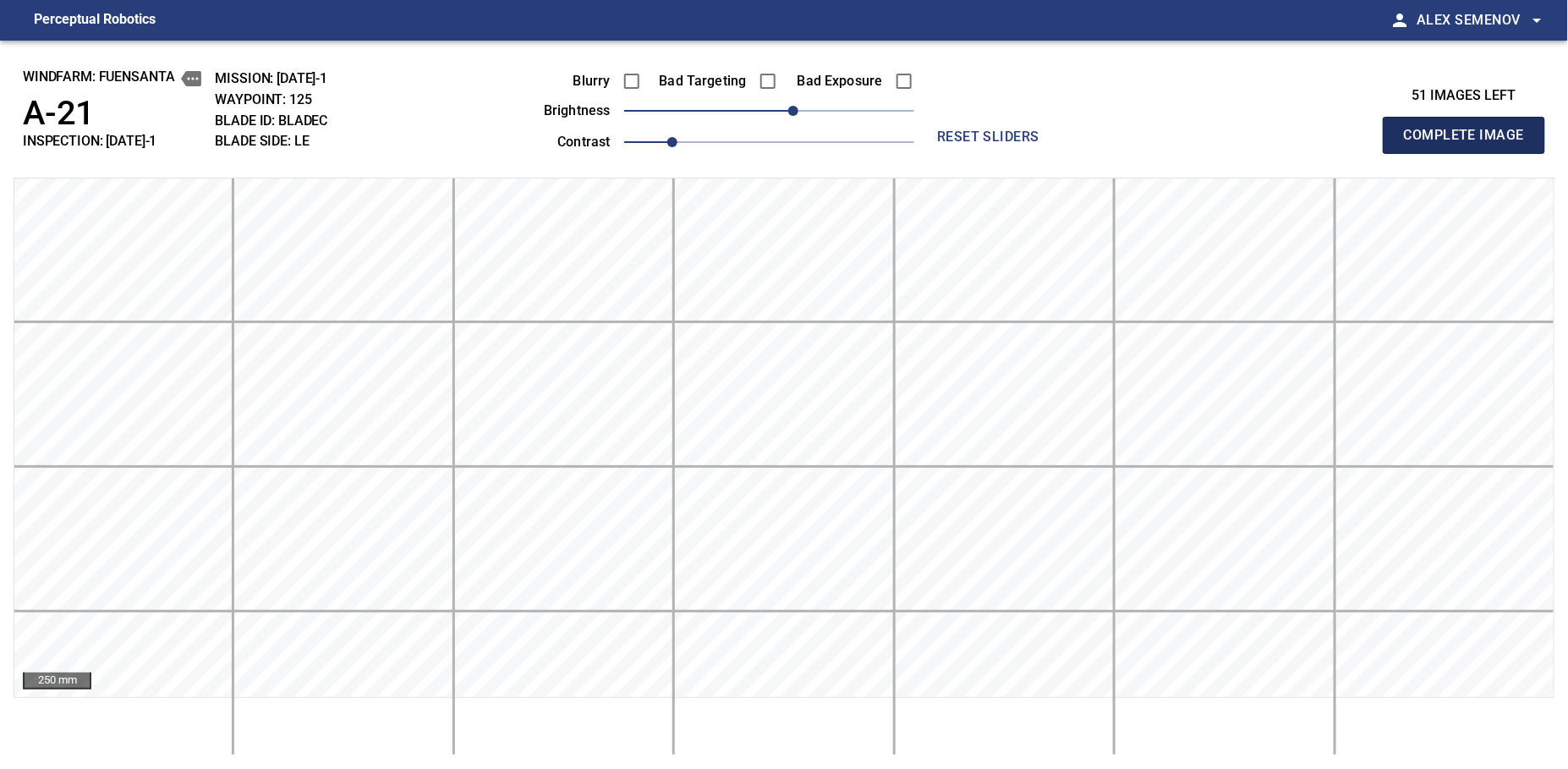 click on "Complete Image" at bounding box center (1464, 135) 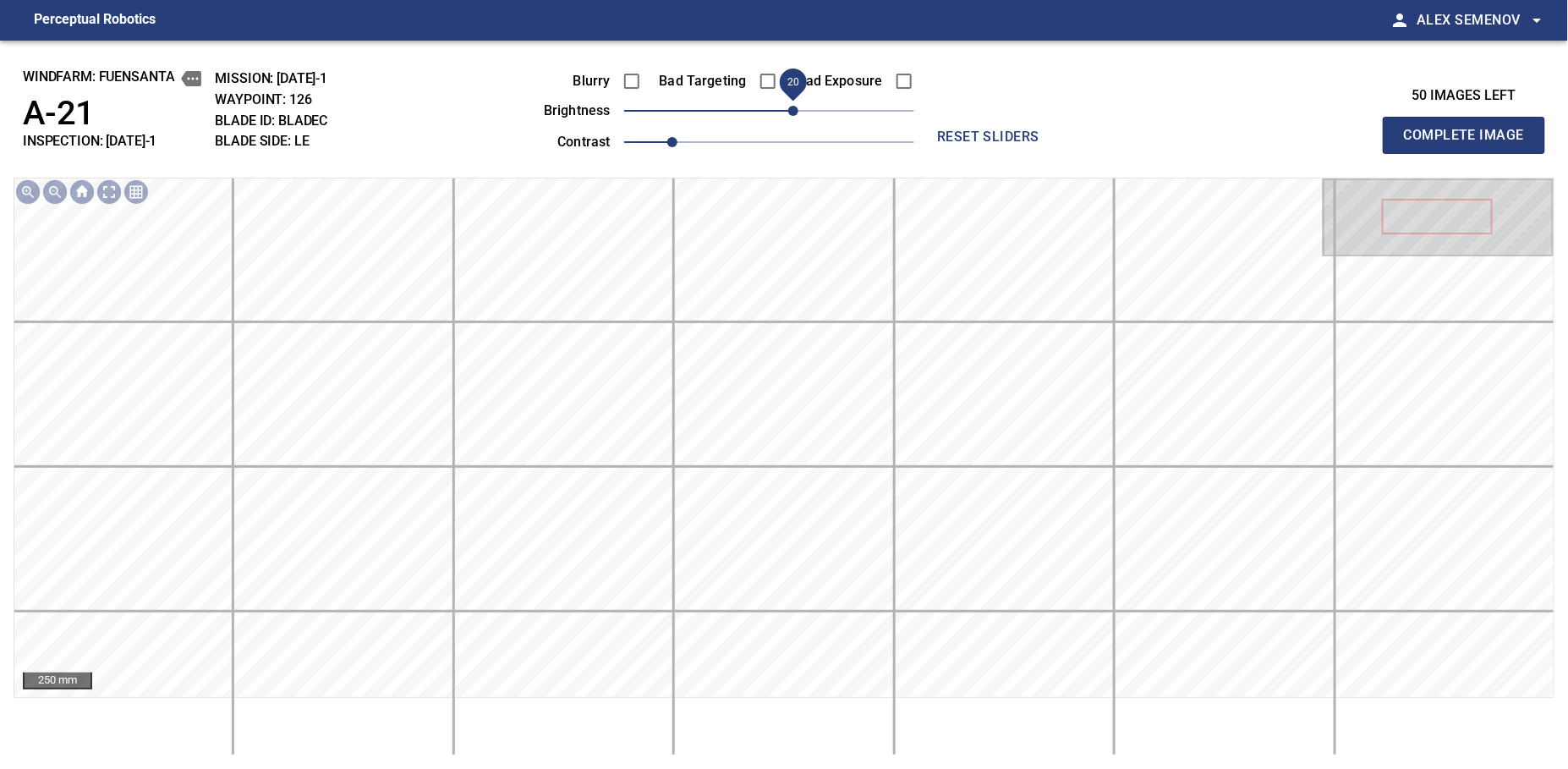 click on "20" at bounding box center [793, 111] 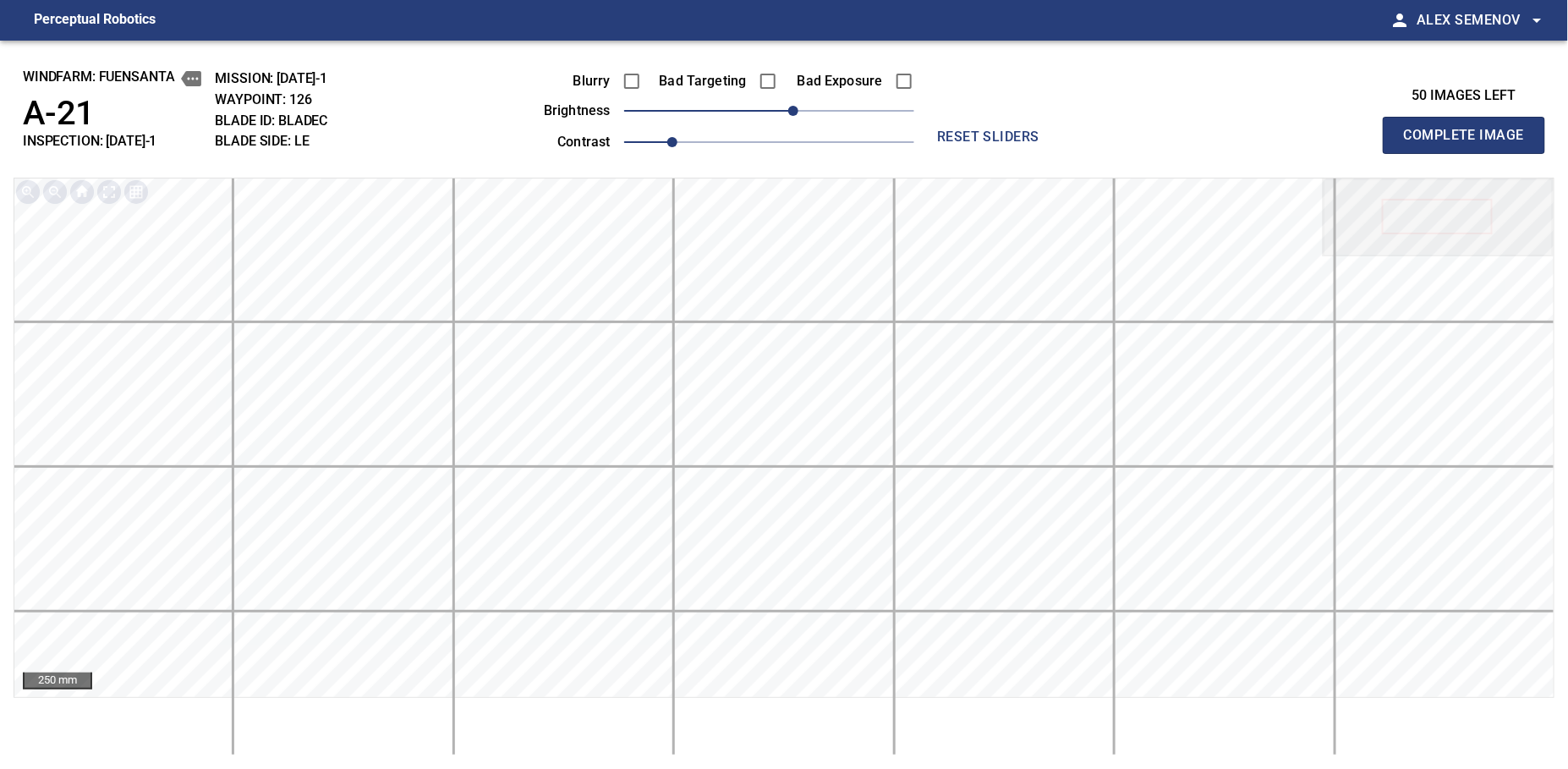 click on "Complete Image" at bounding box center (1464, 135) 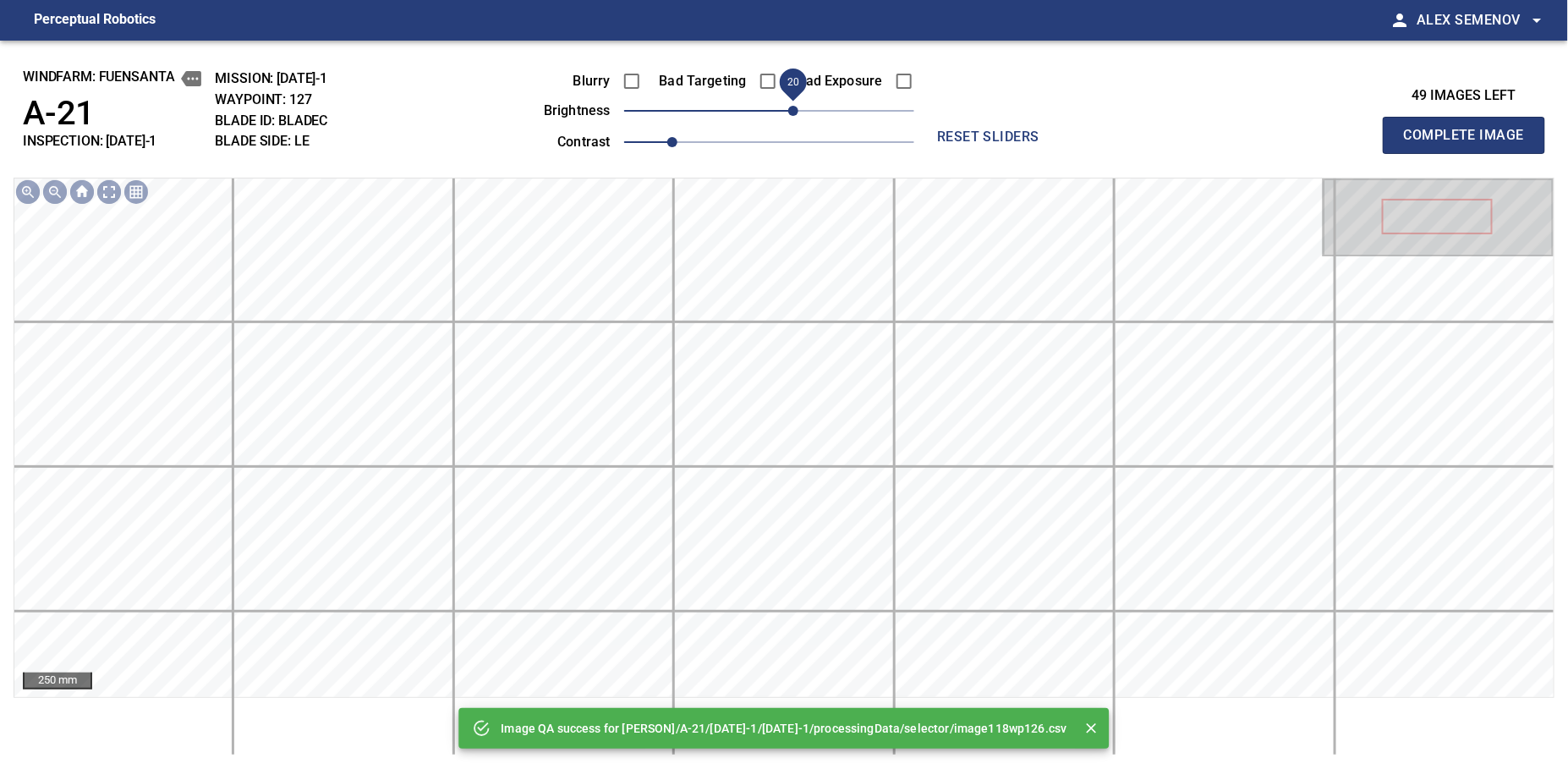 click on "20" at bounding box center [793, 111] 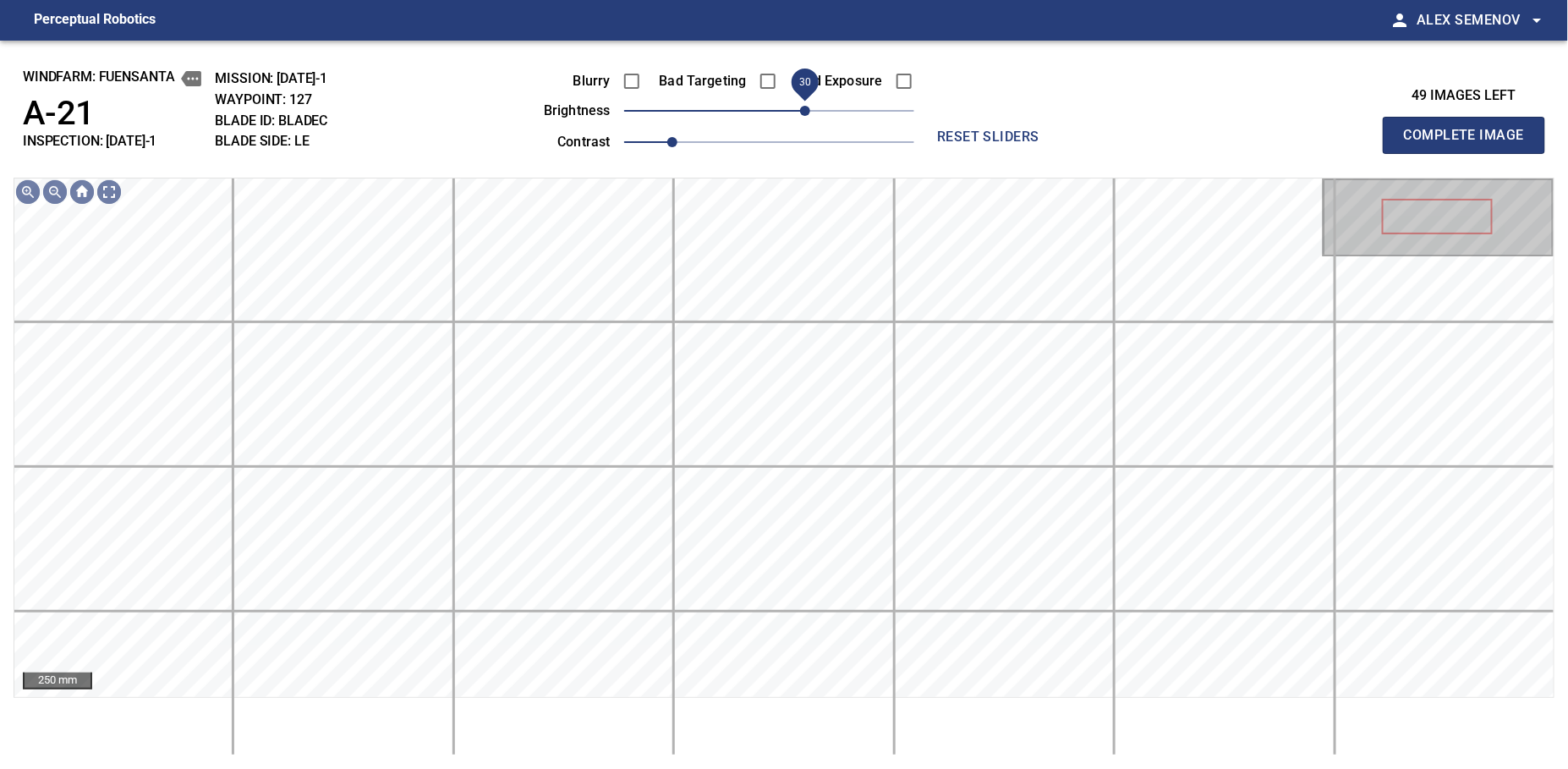click on "30" at bounding box center (805, 111) 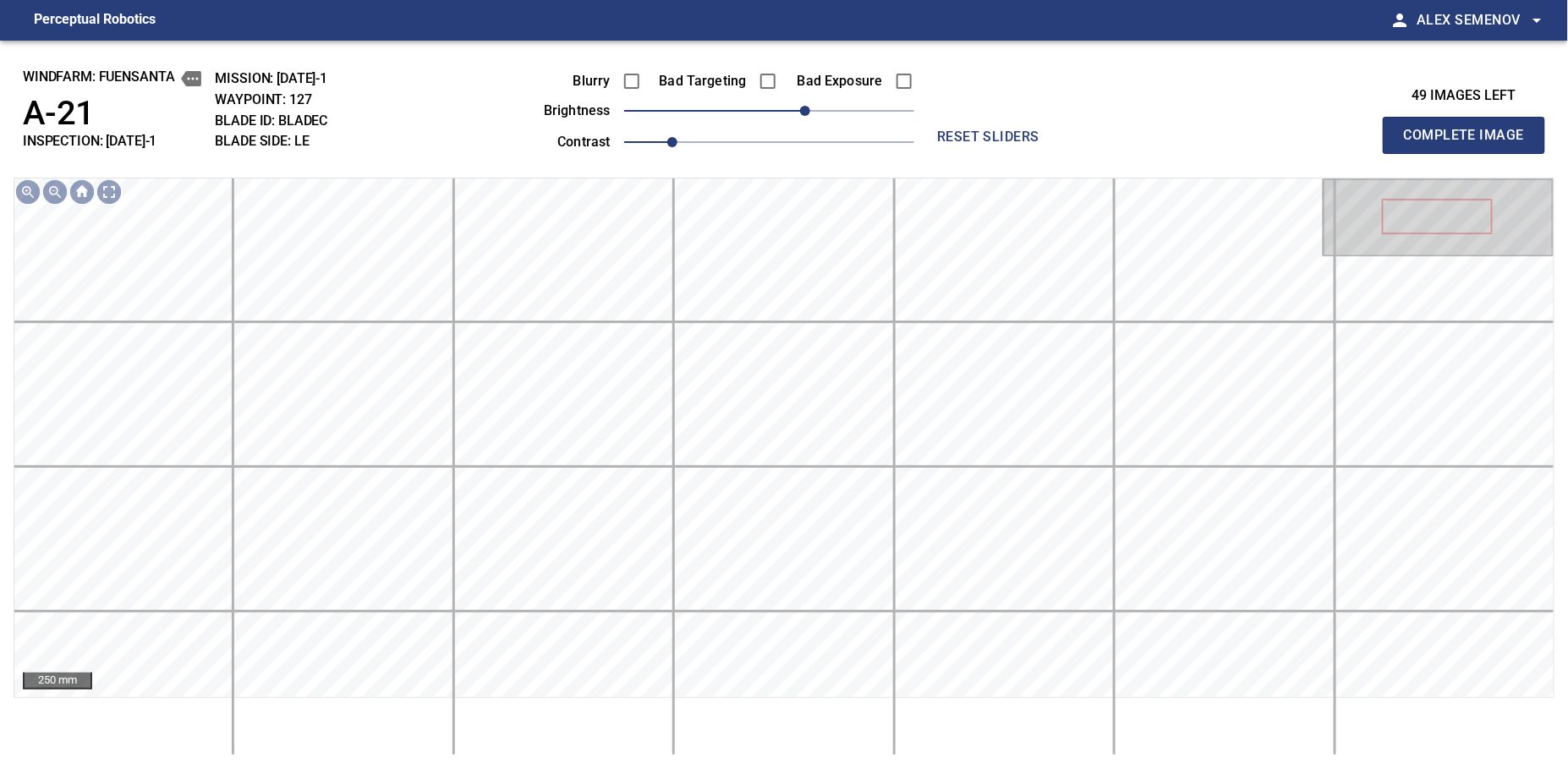 click on "Complete Image" at bounding box center (1464, 135) 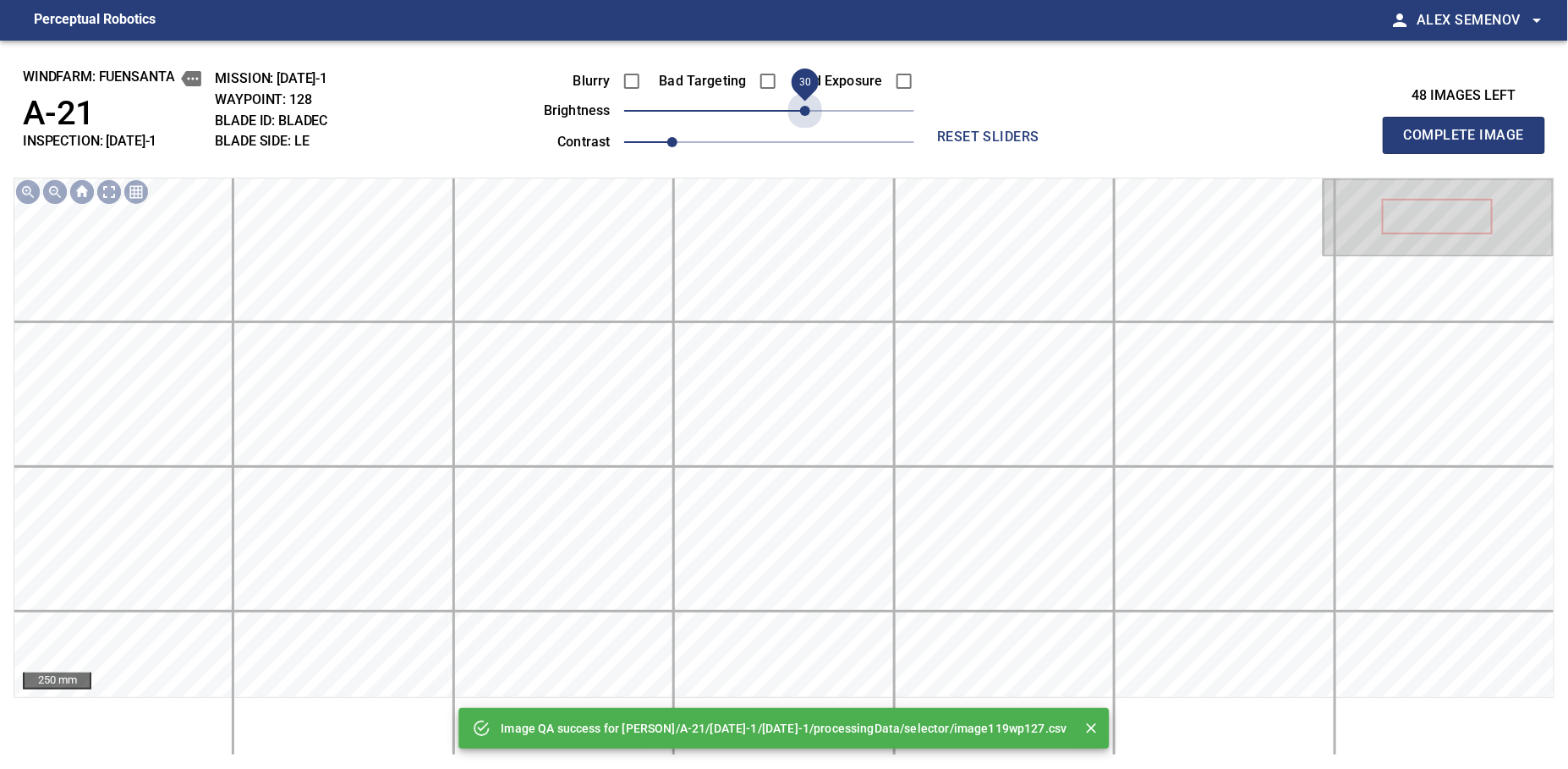click on "30" at bounding box center (769, 111) 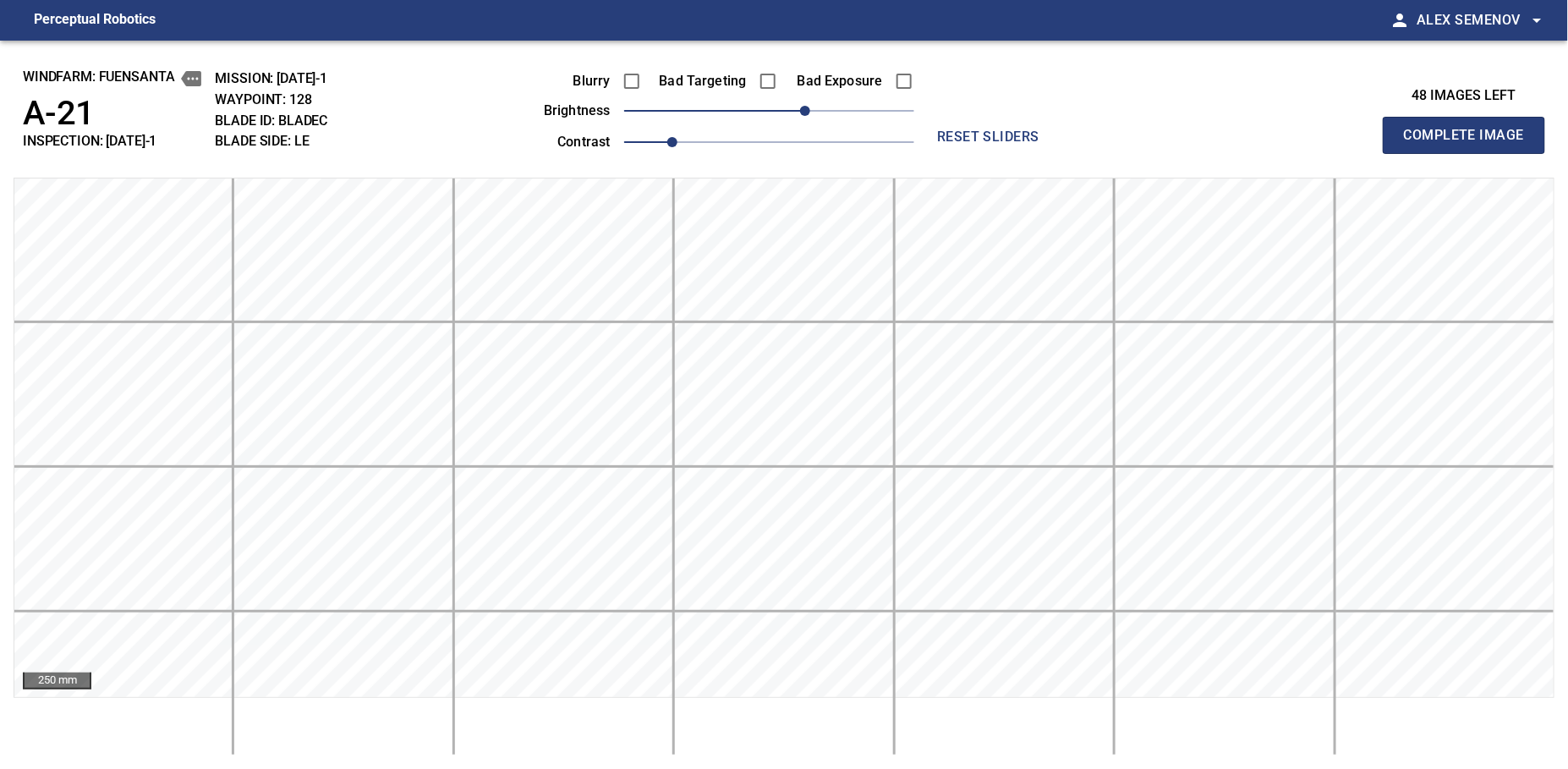 click on "Complete Image" at bounding box center (1464, 135) 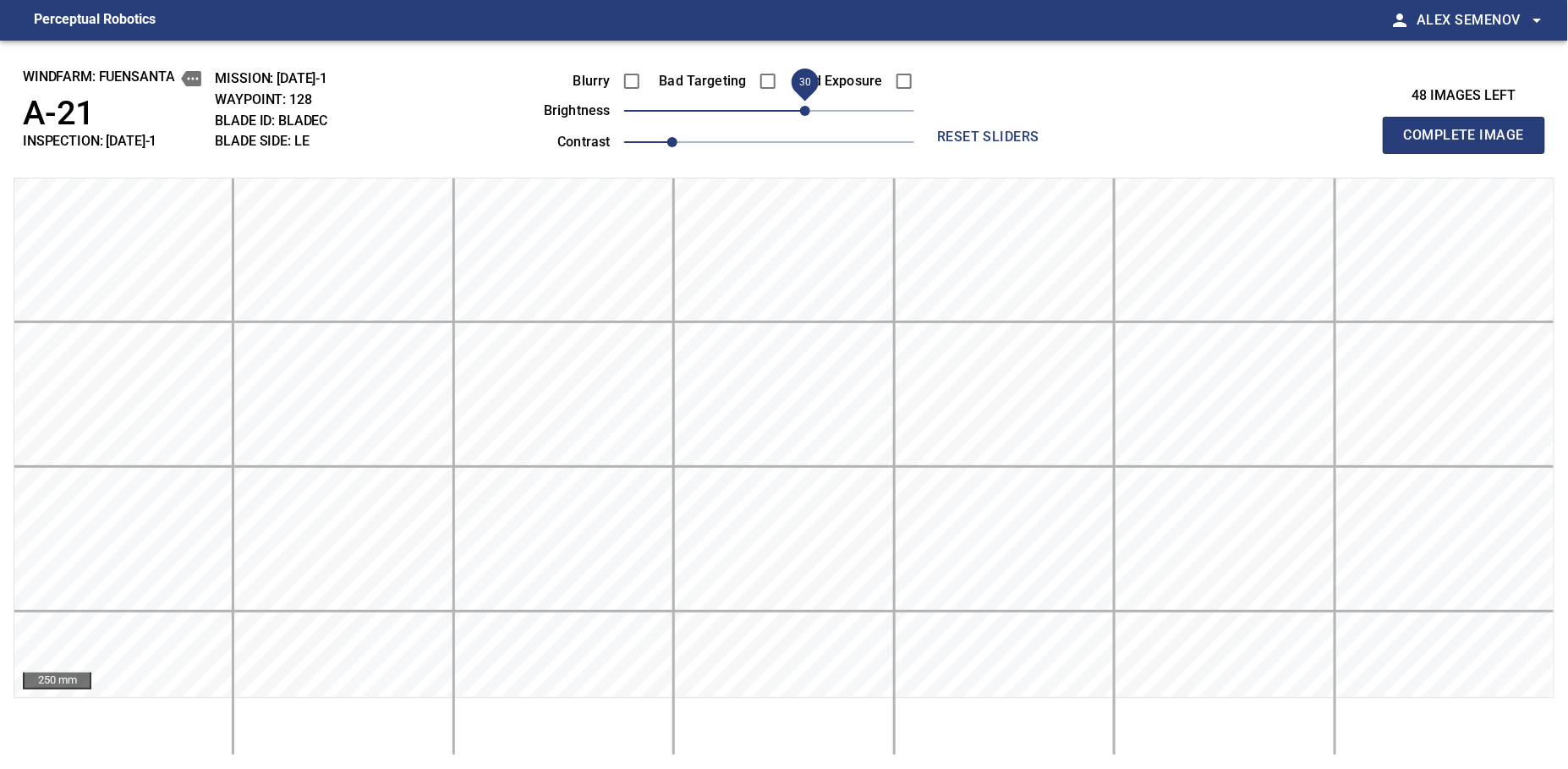 type 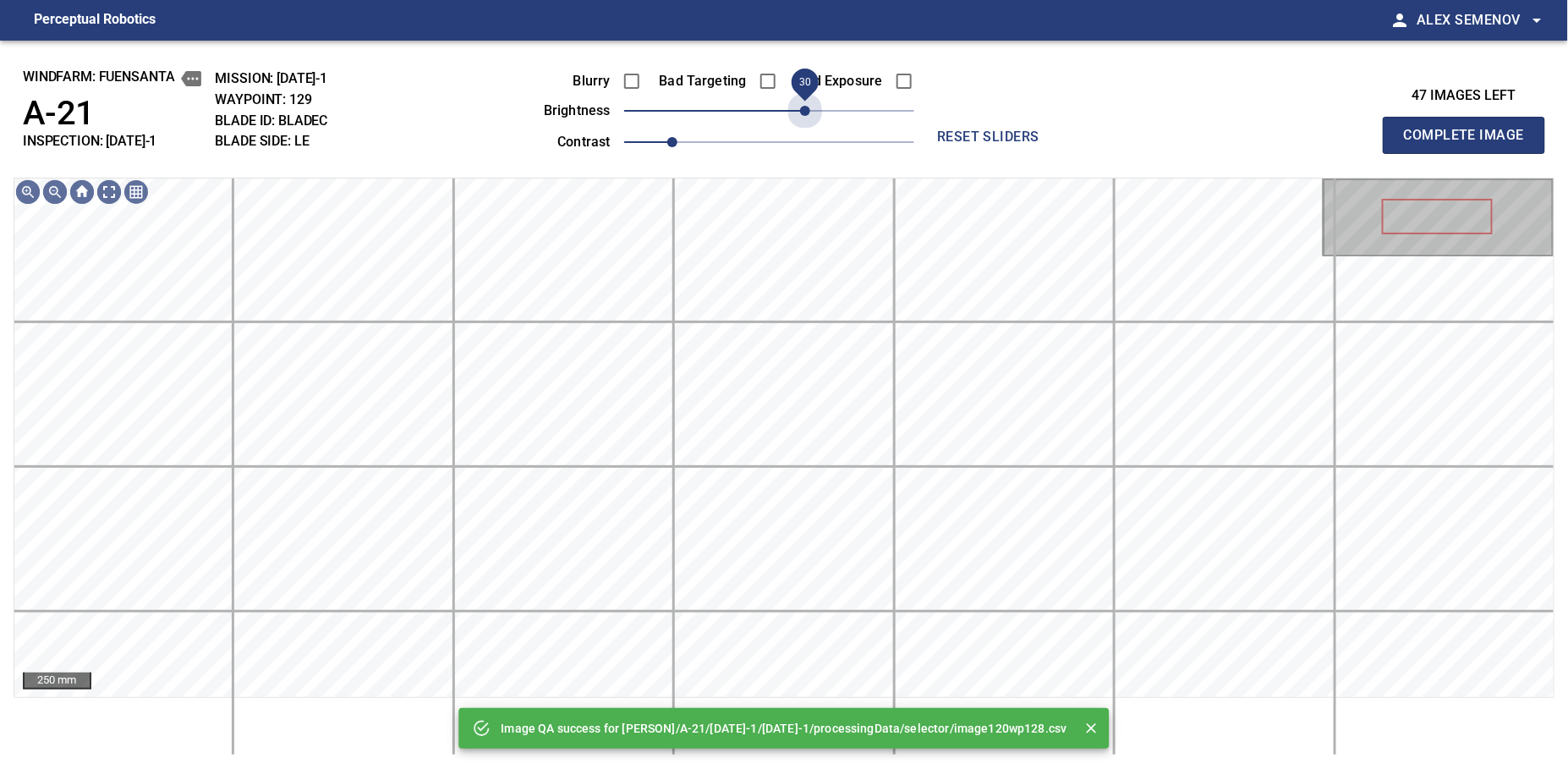 click on "30" at bounding box center [769, 111] 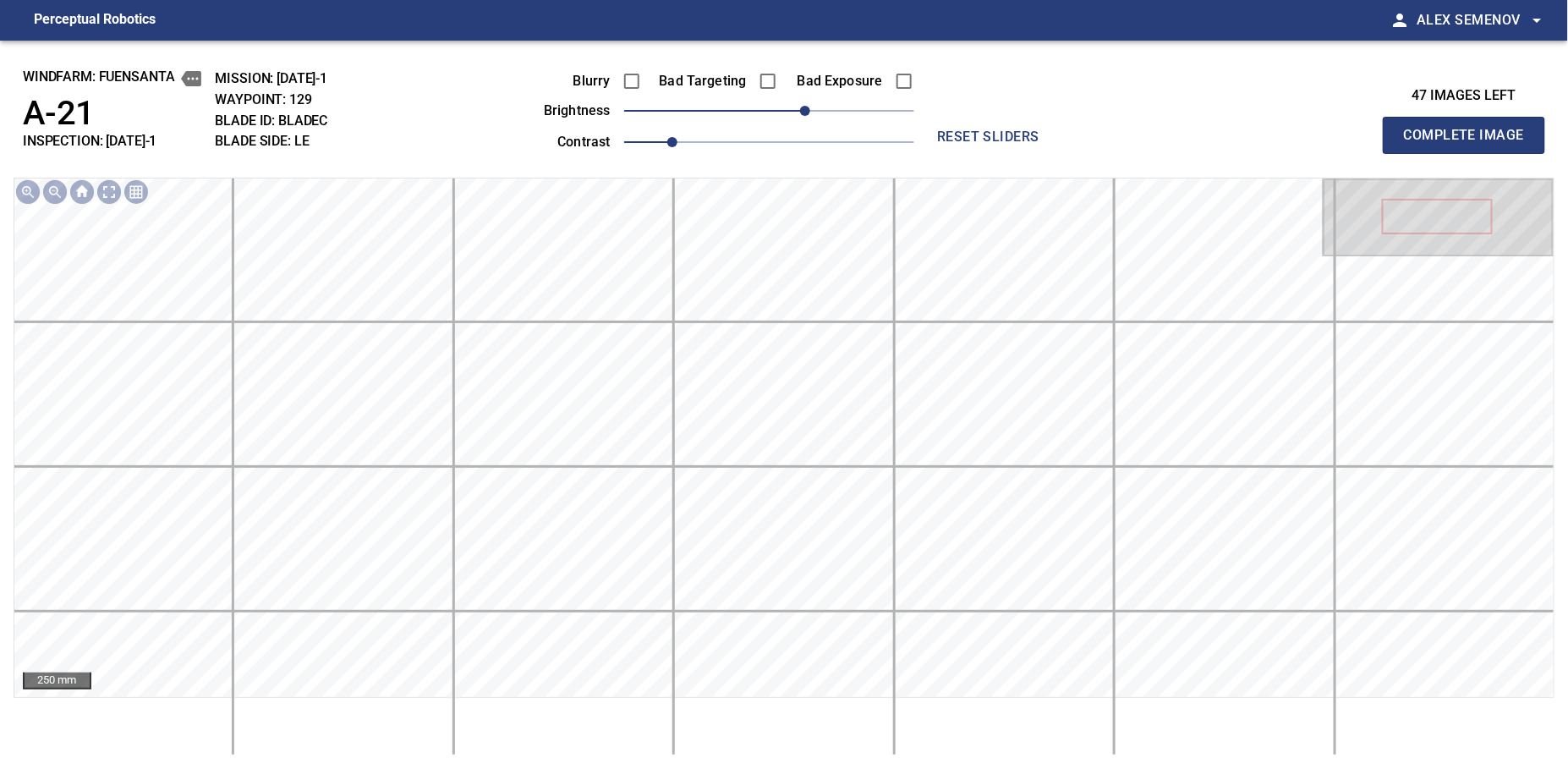 click on "Complete Image" at bounding box center [1464, 135] 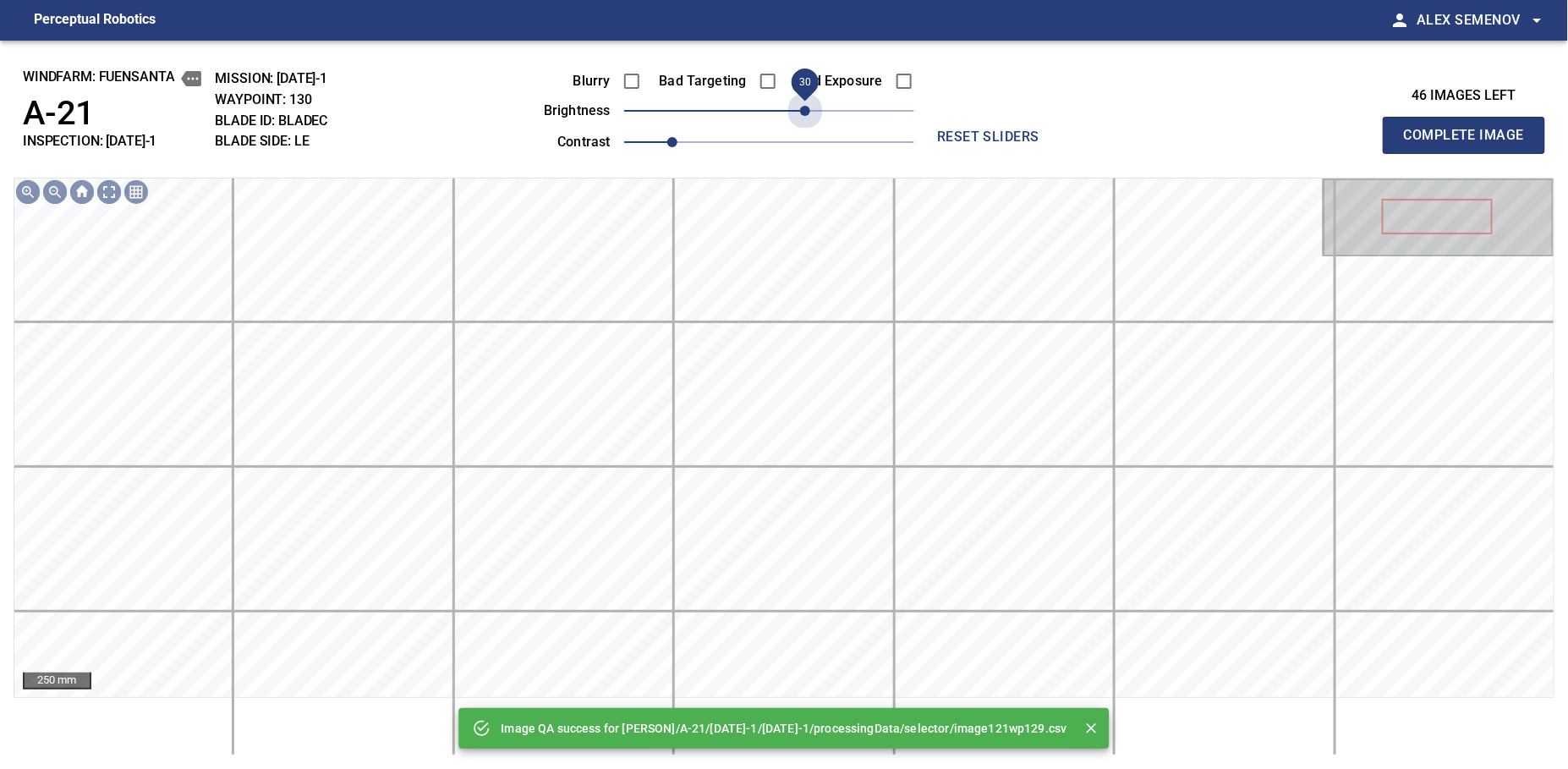 click on "30" at bounding box center (769, 111) 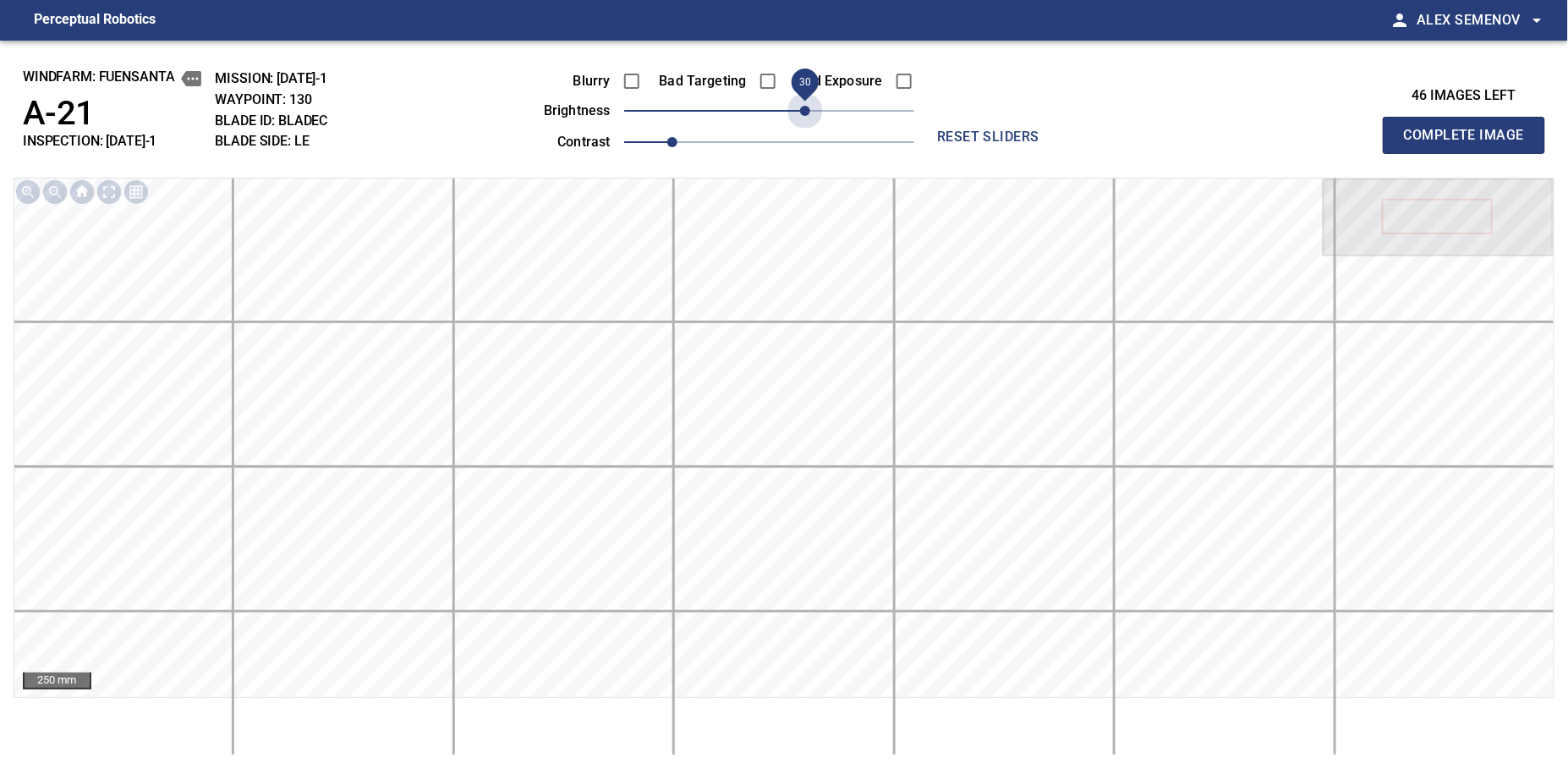 click on "30" at bounding box center (805, 111) 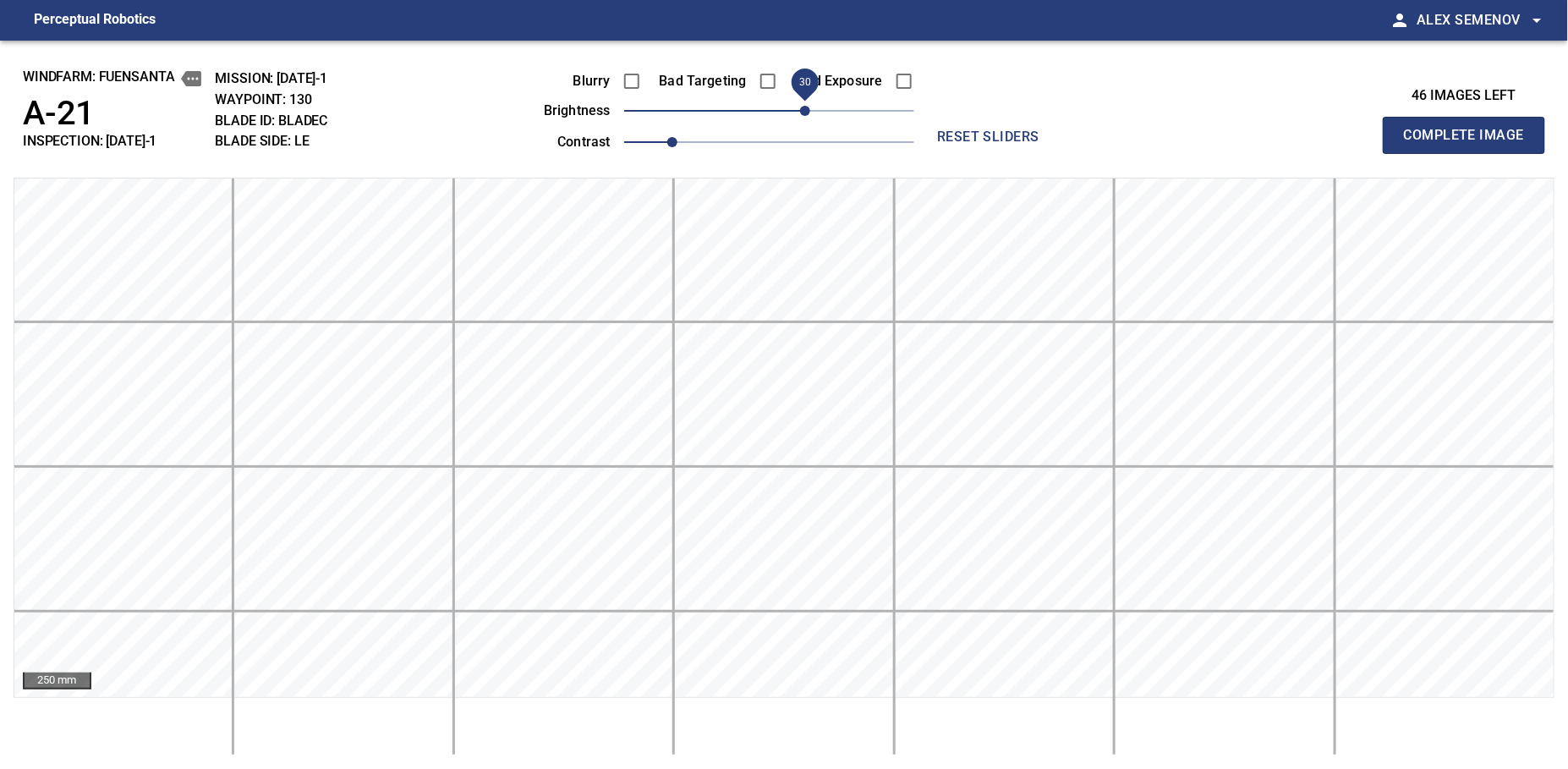 type 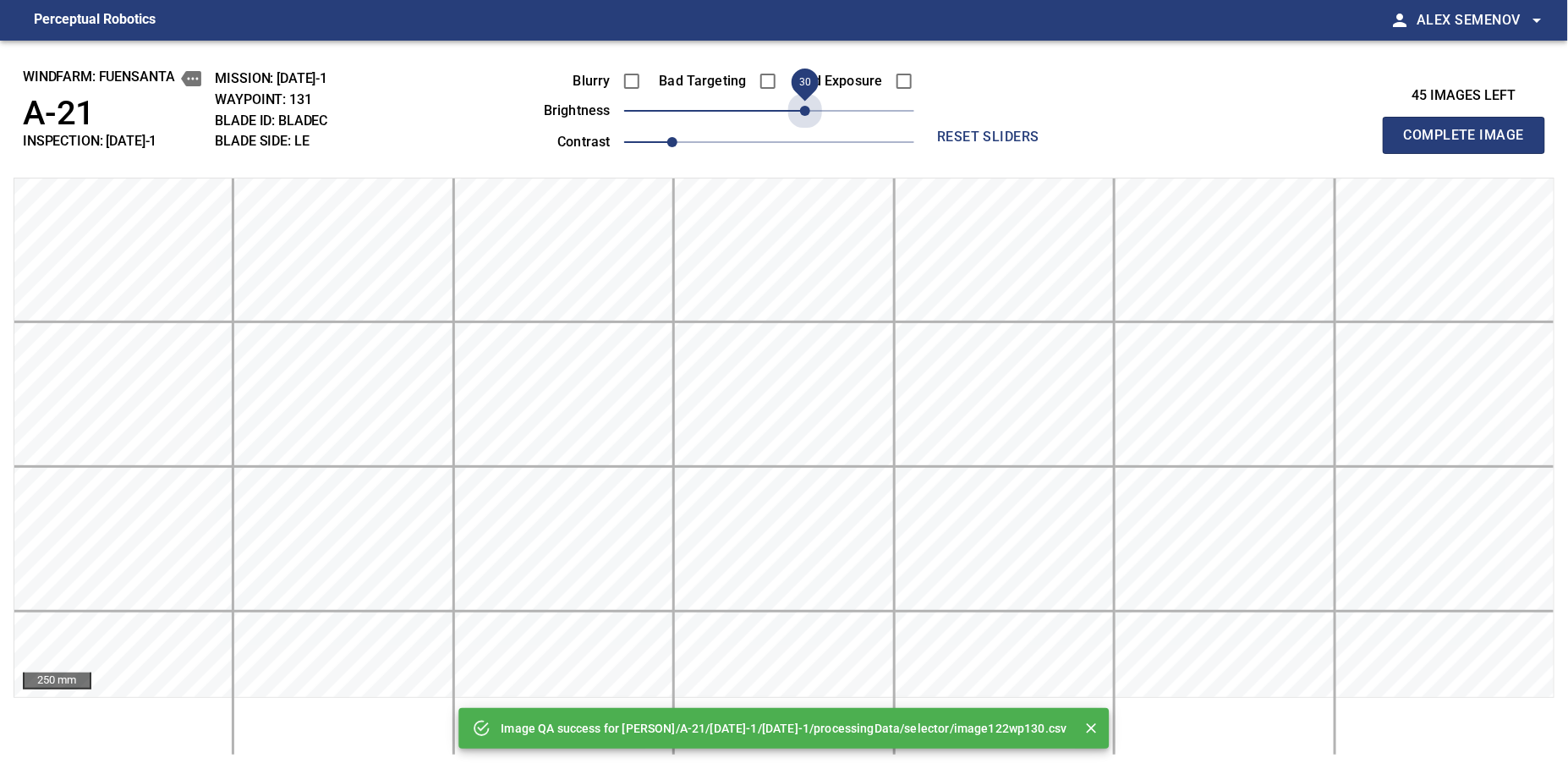 click on "30" at bounding box center [769, 111] 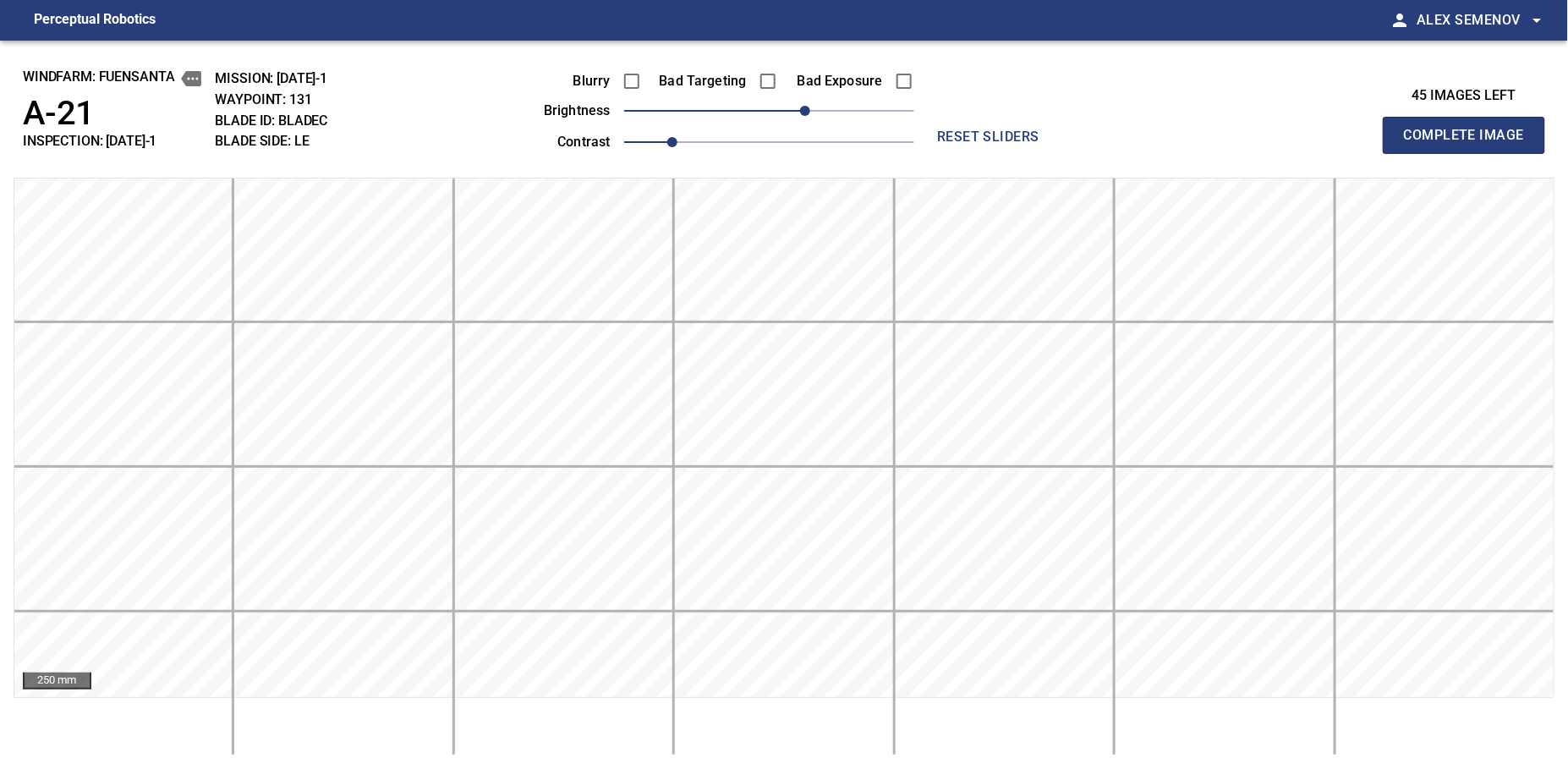 type 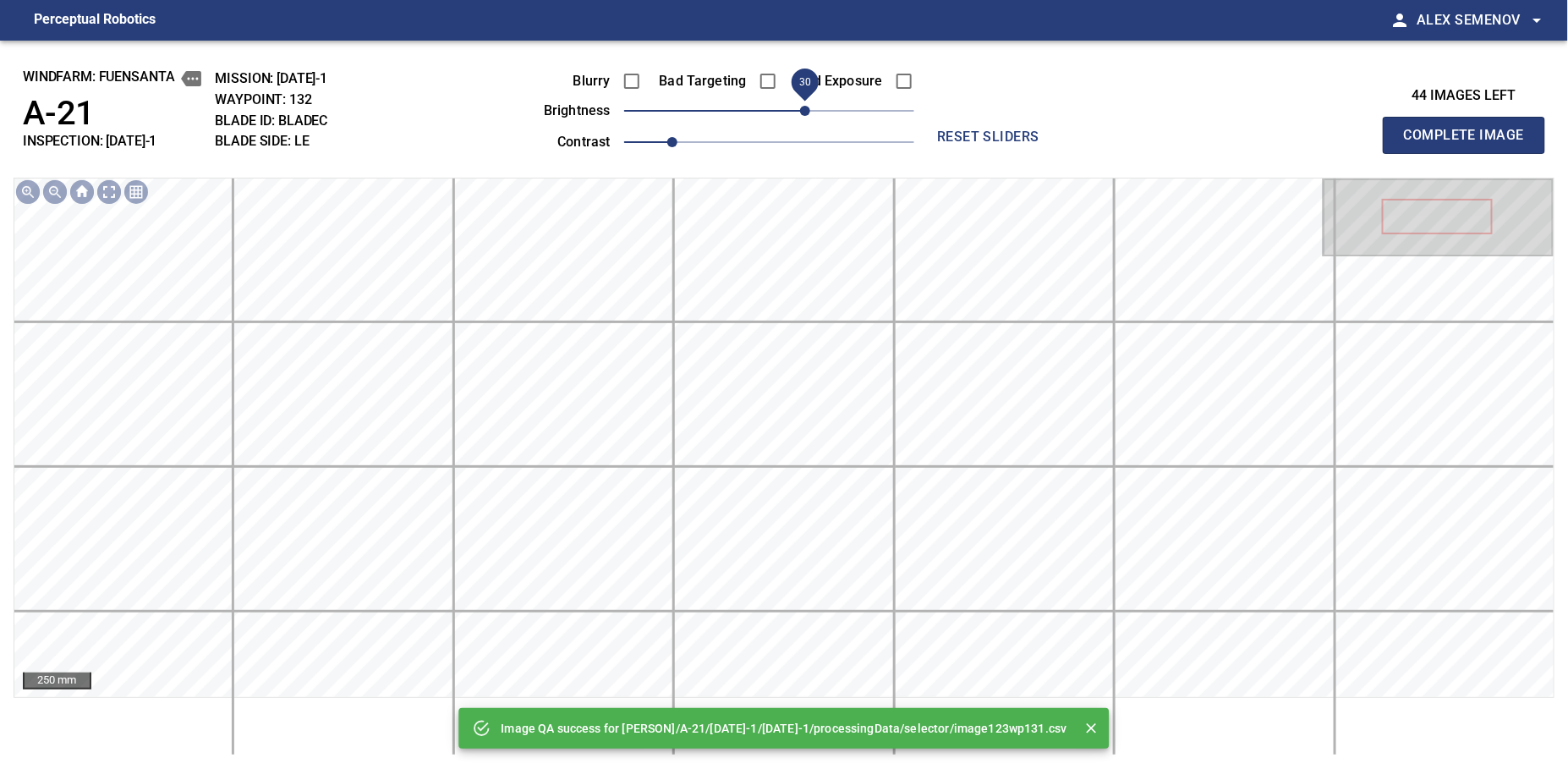 click on "30" at bounding box center [769, 111] 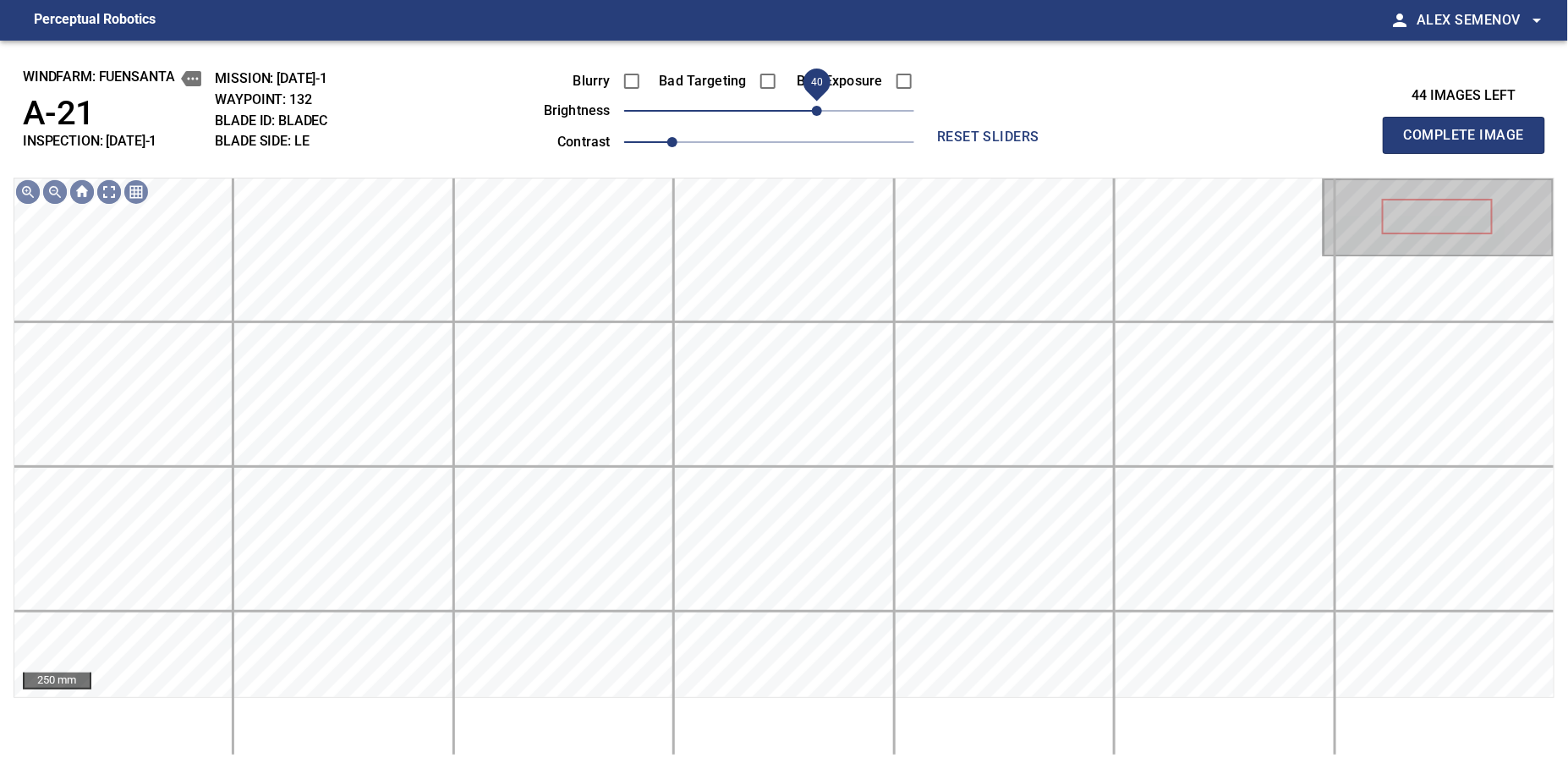 drag, startPoint x: 805, startPoint y: 113, endPoint x: 819, endPoint y: 113, distance: 14 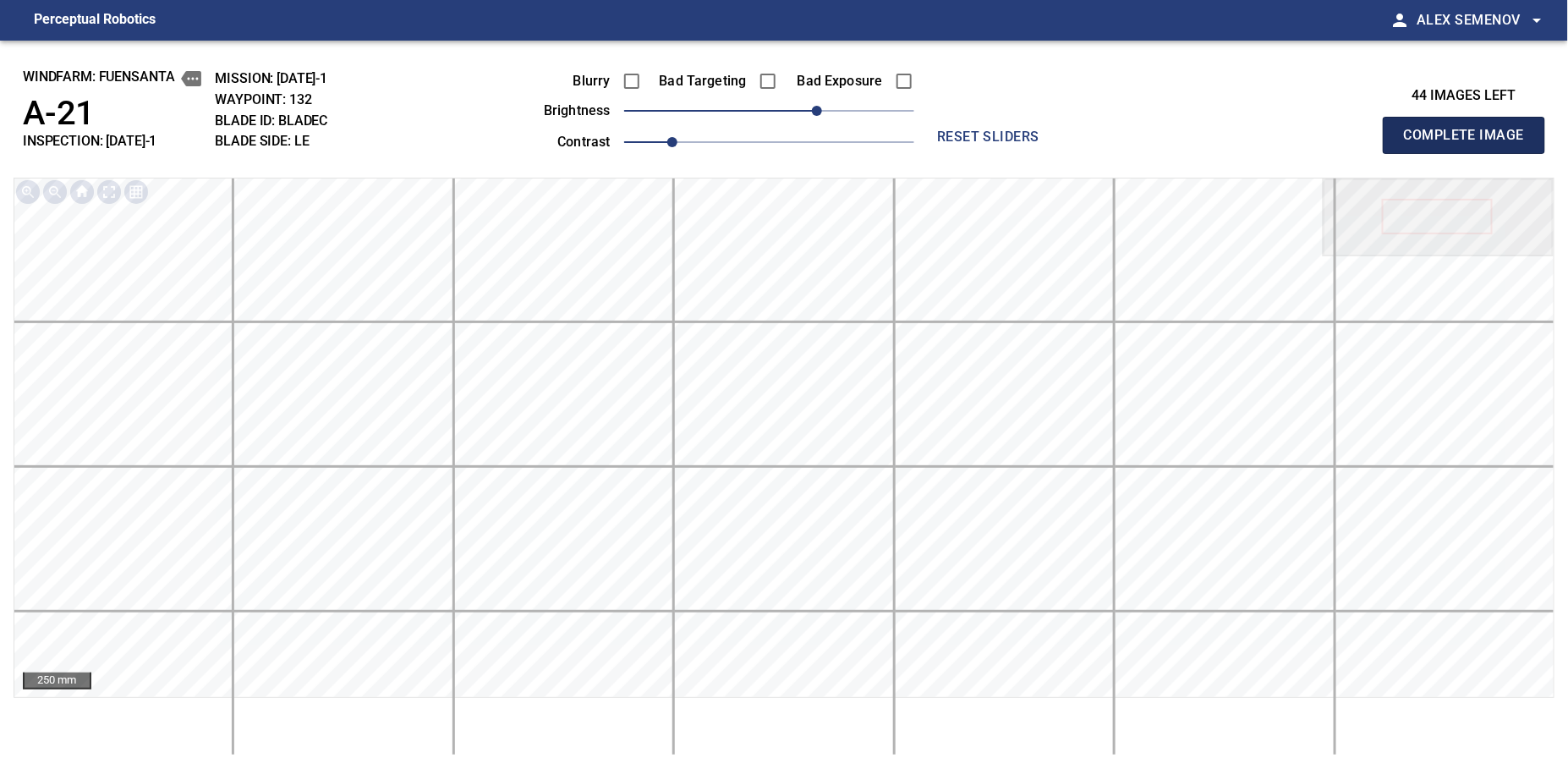 click on "Complete Image" at bounding box center [1464, 135] 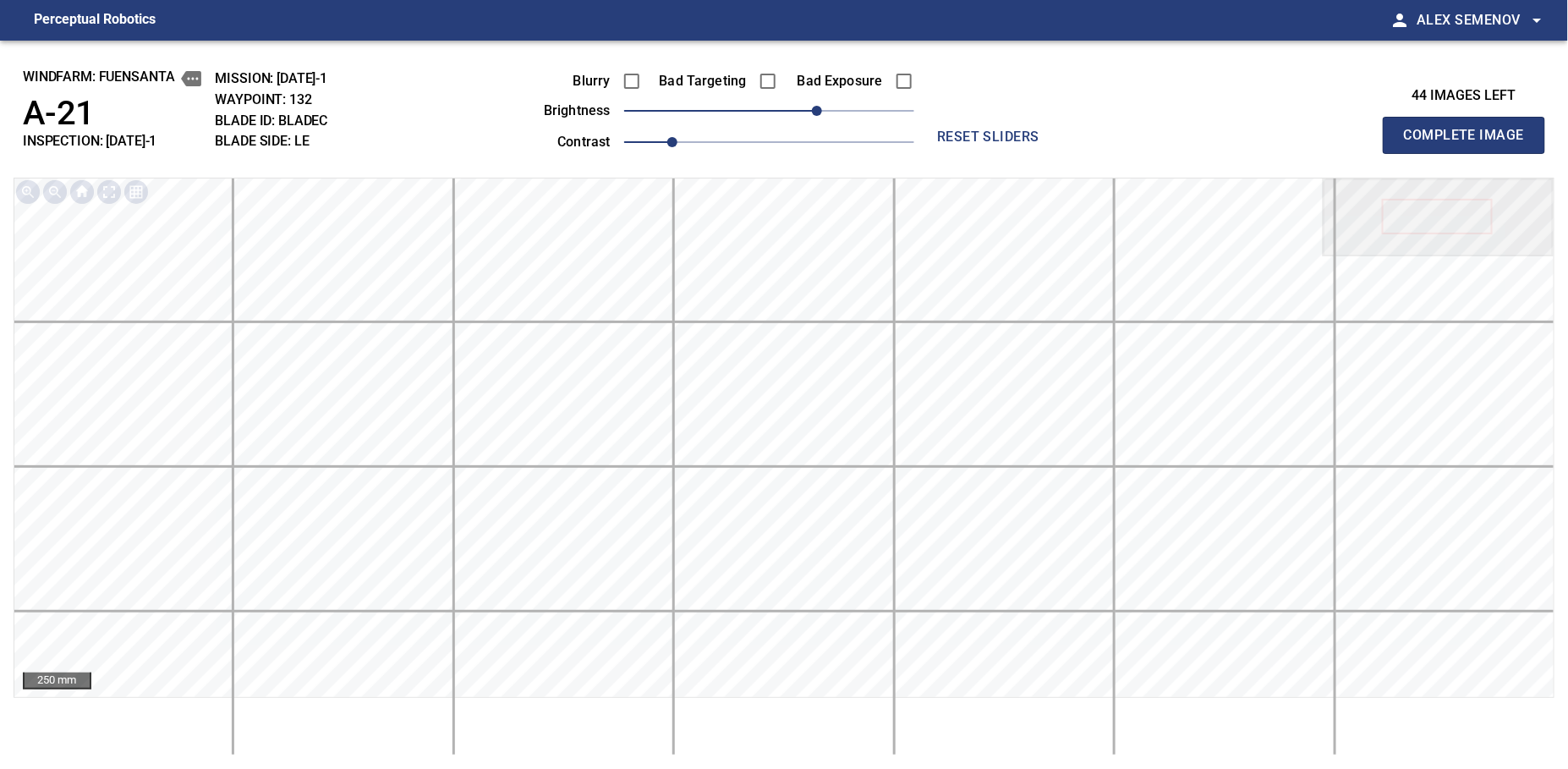 type 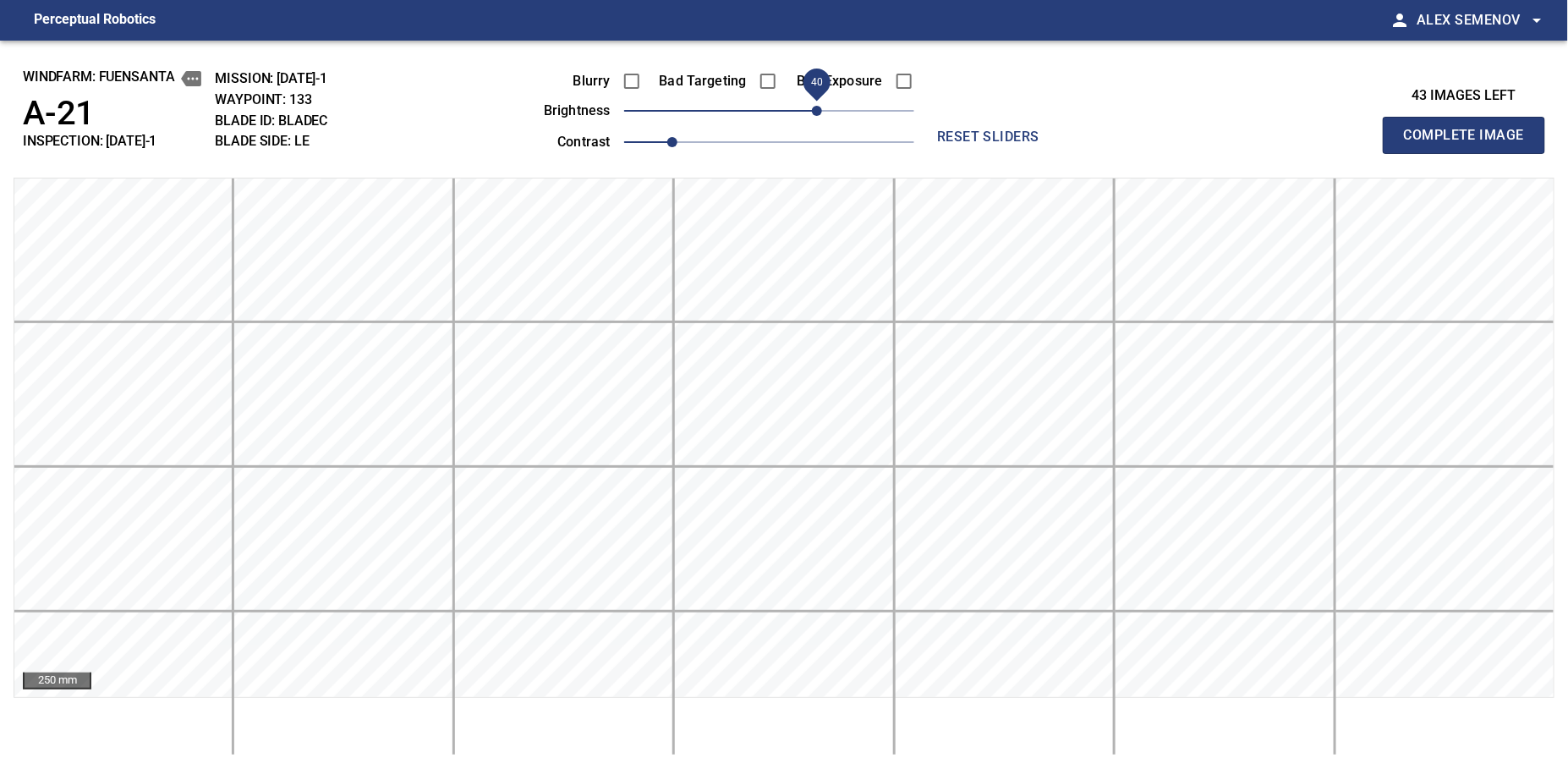 click on "40" at bounding box center (769, 111) 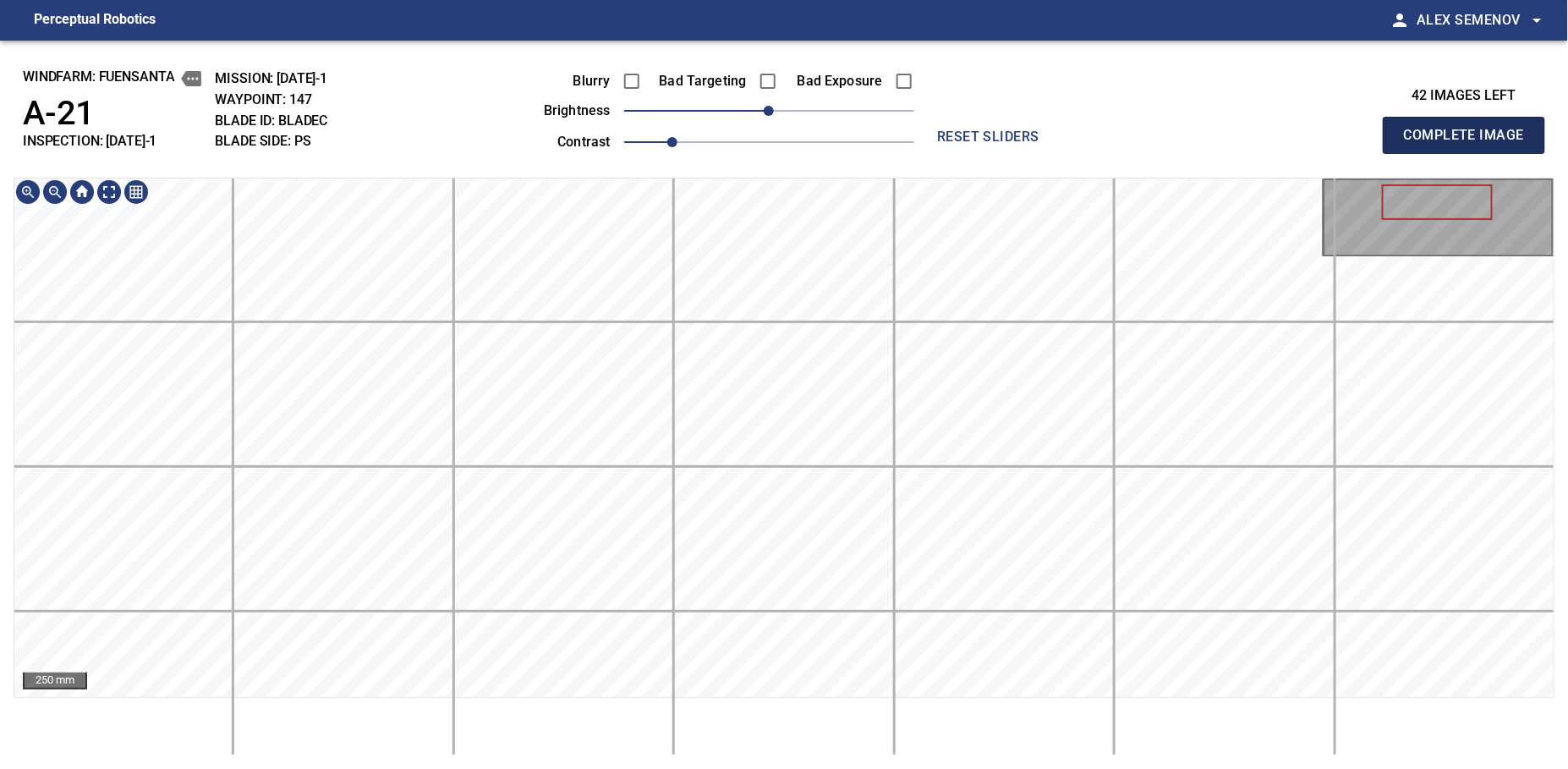 click on "Complete Image" at bounding box center (1464, 135) 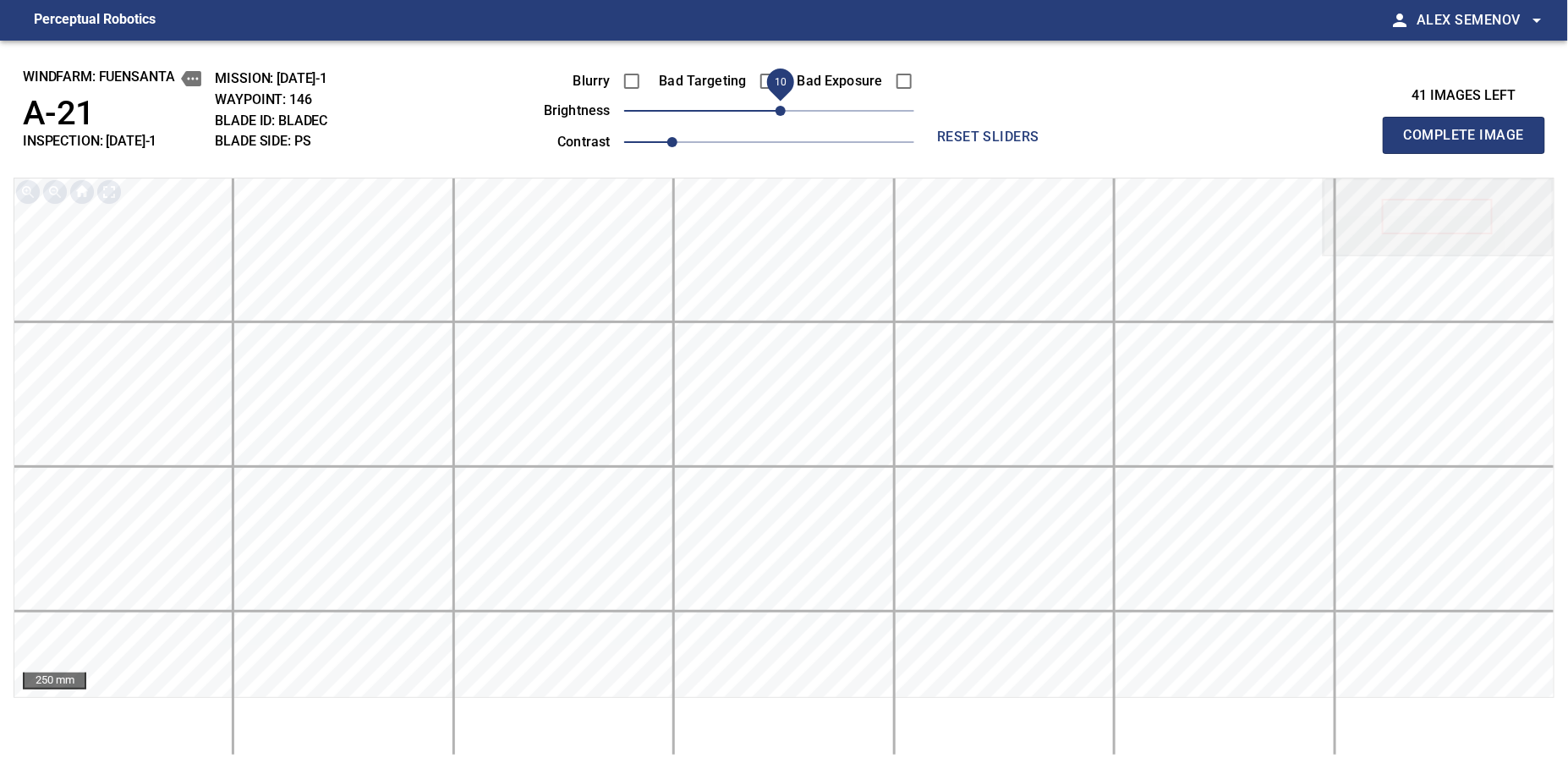 drag, startPoint x: 792, startPoint y: 107, endPoint x: 779, endPoint y: 113, distance: 14.317821 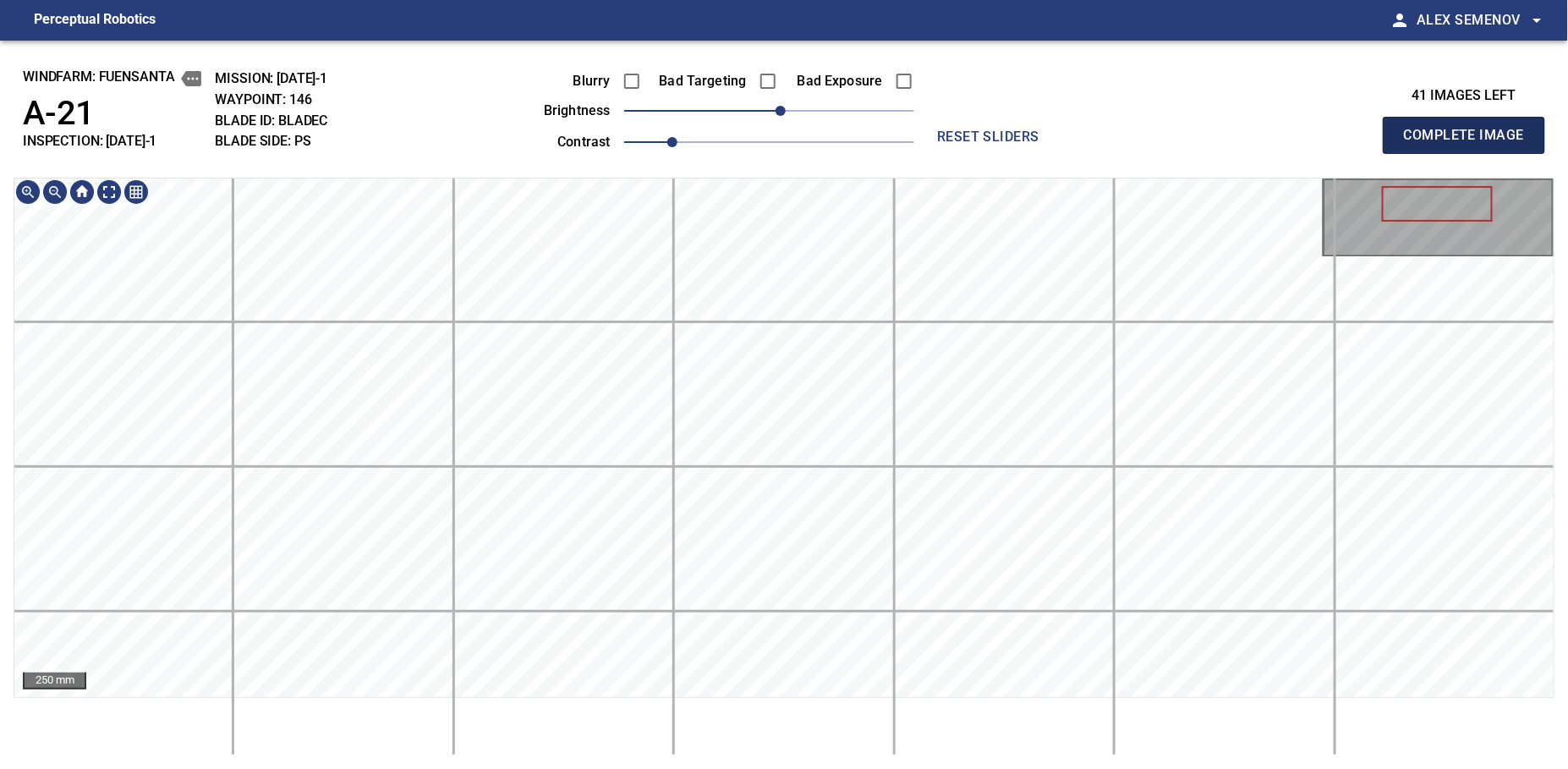 click on "Complete Image" at bounding box center (1464, 135) 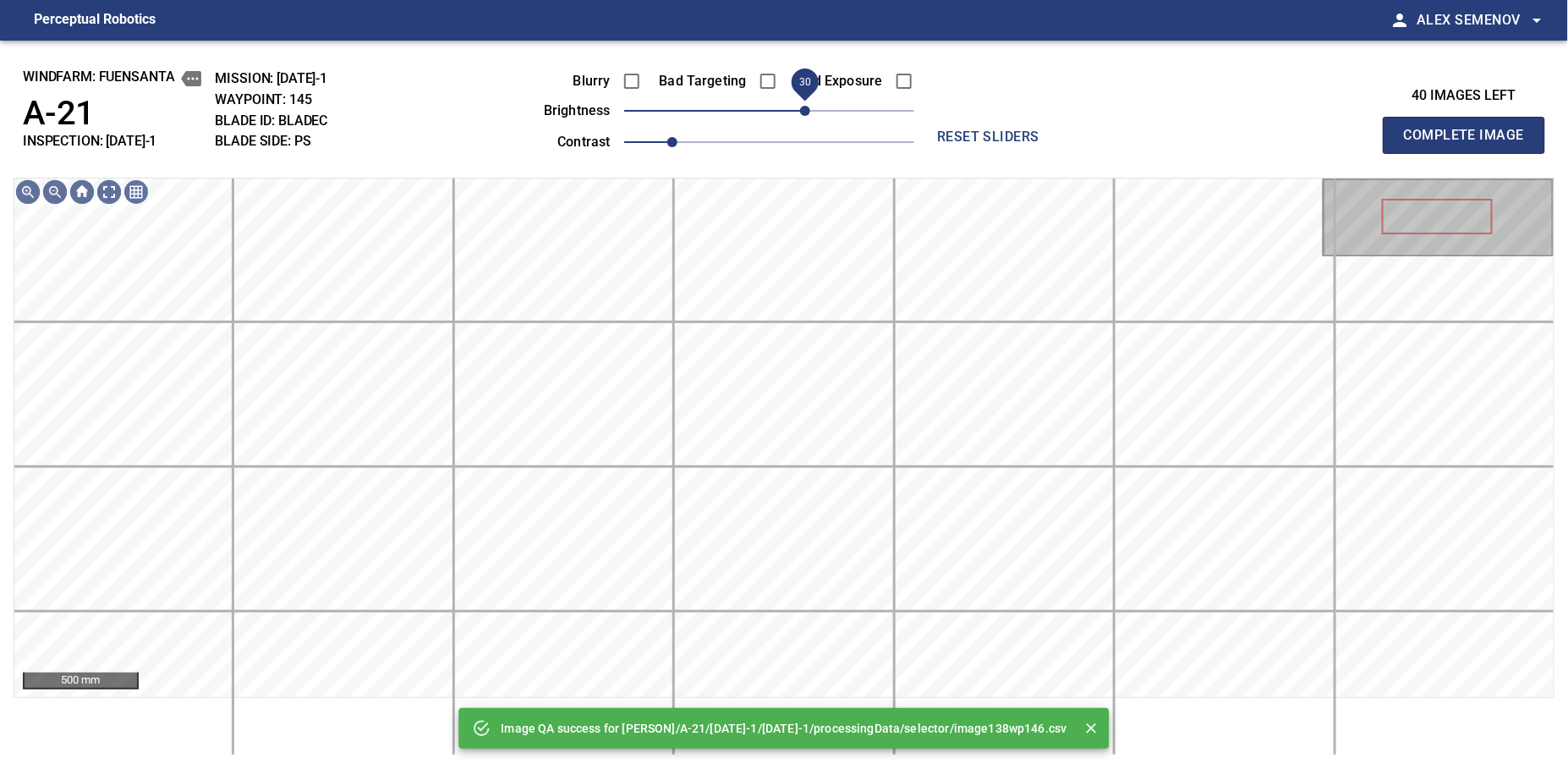 drag, startPoint x: 780, startPoint y: 107, endPoint x: 803, endPoint y: 110, distance: 23.194827 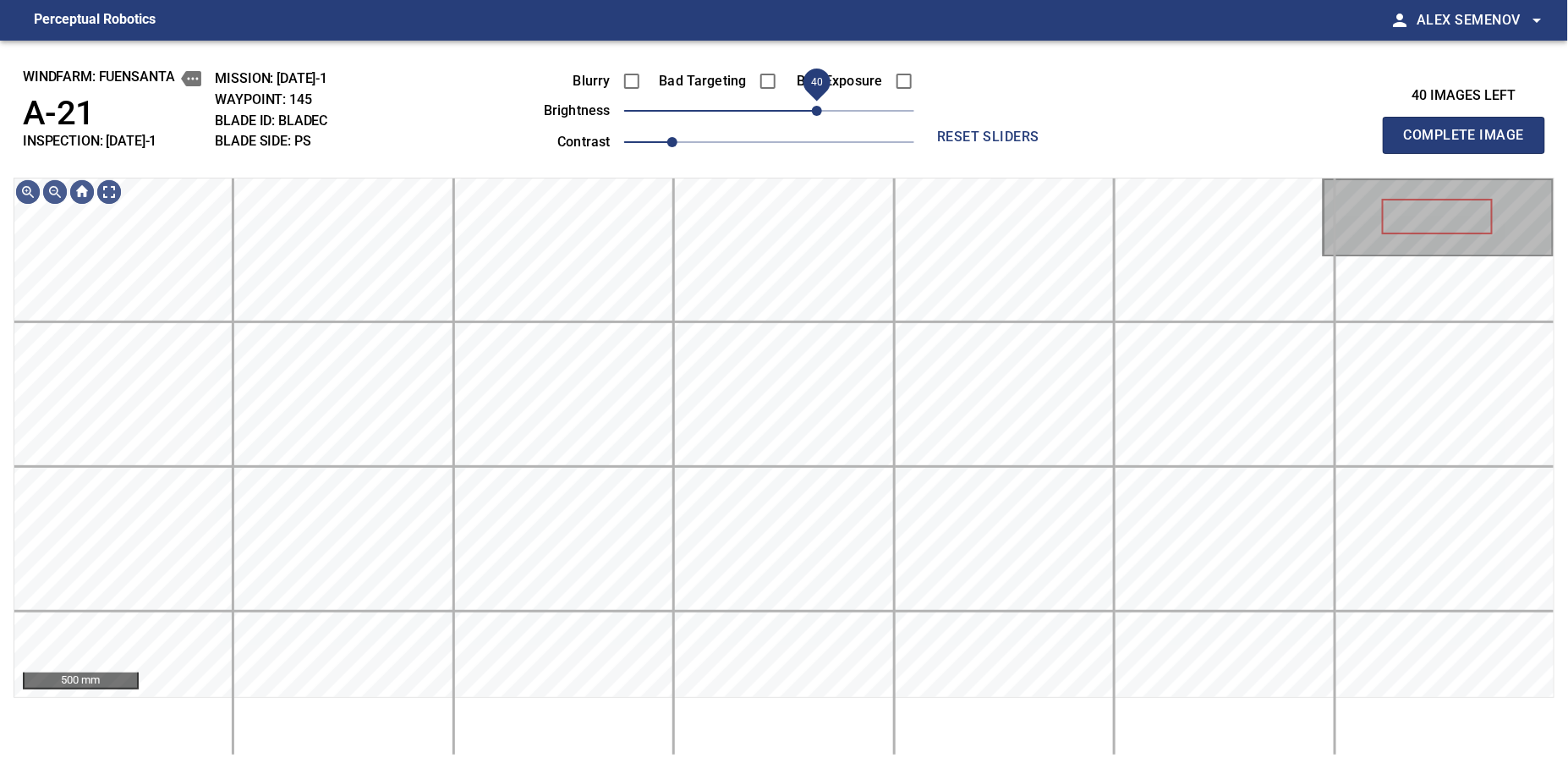 click on "40" at bounding box center [817, 111] 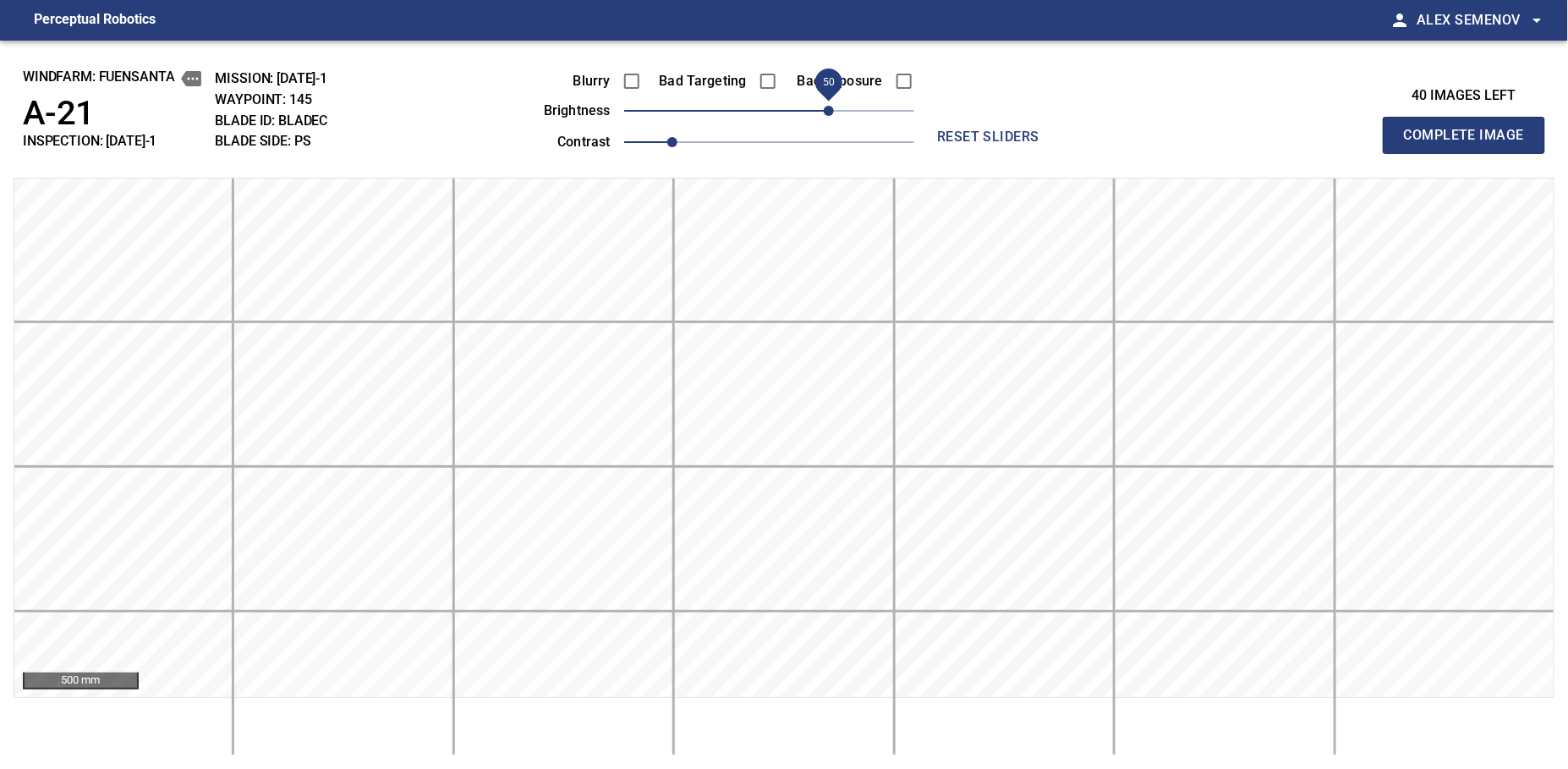 drag, startPoint x: 814, startPoint y: 110, endPoint x: 832, endPoint y: 110, distance: 18 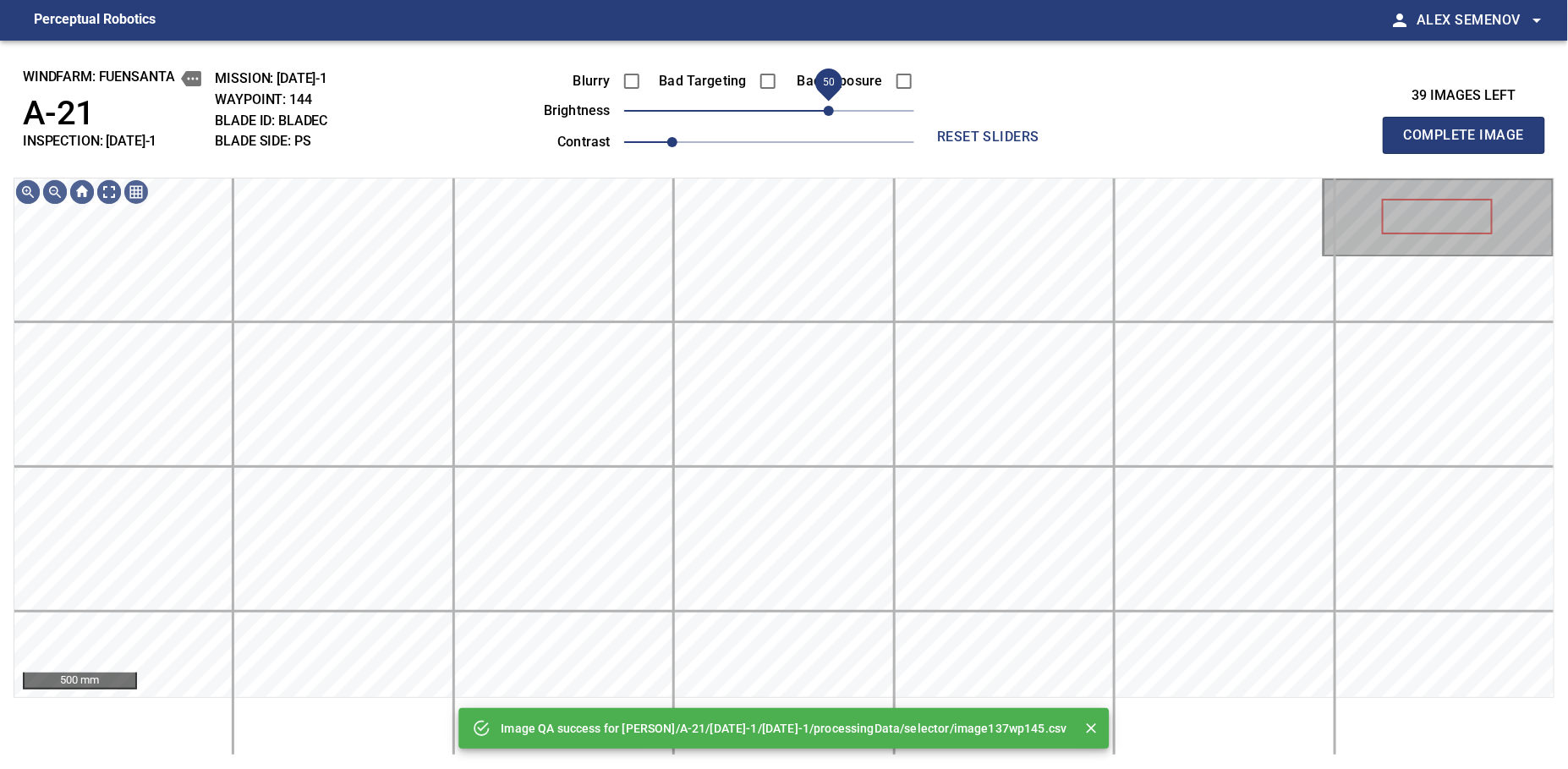 click on "50" at bounding box center (769, 111) 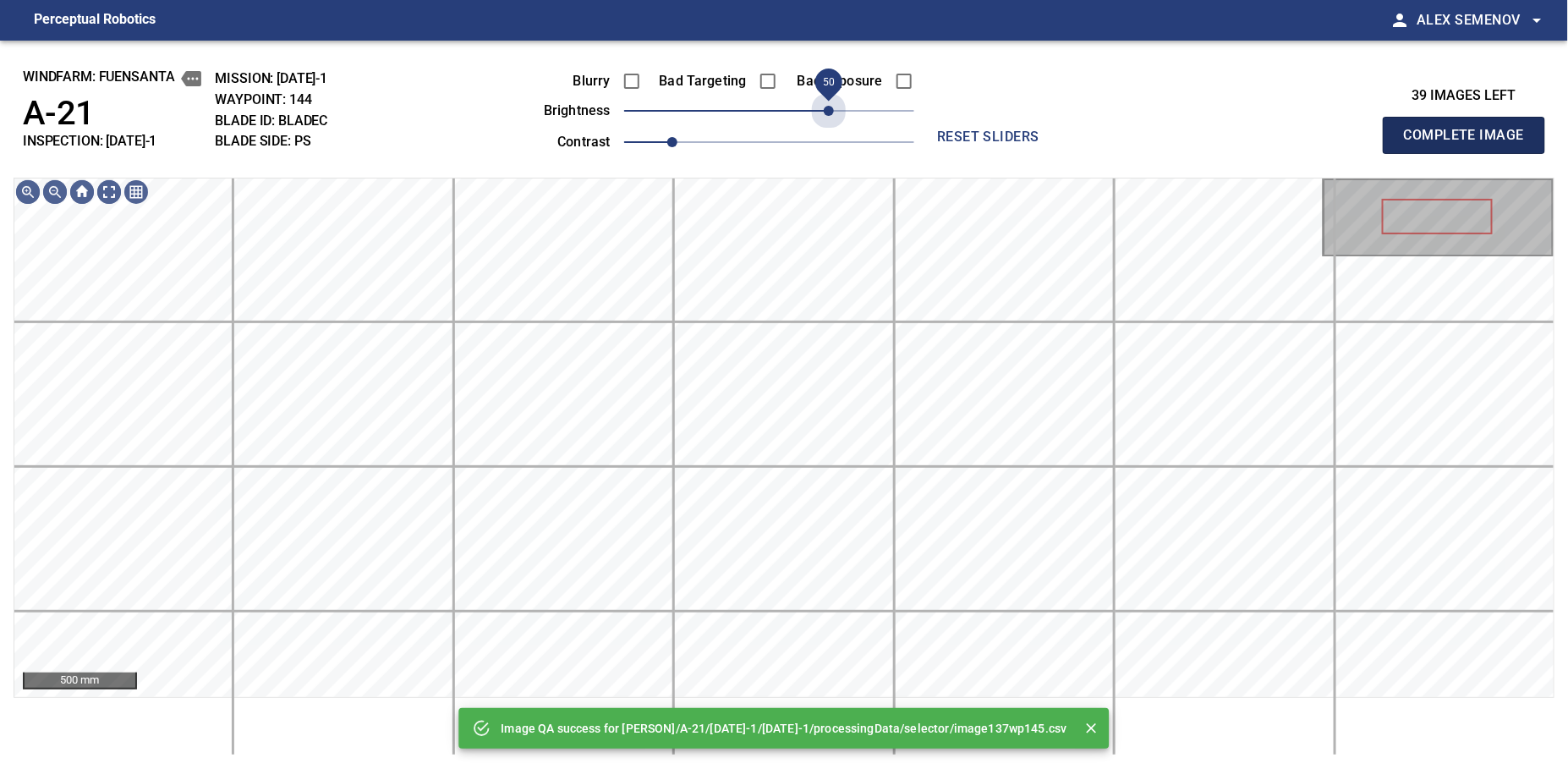 click on "Complete Image" at bounding box center (1464, 135) 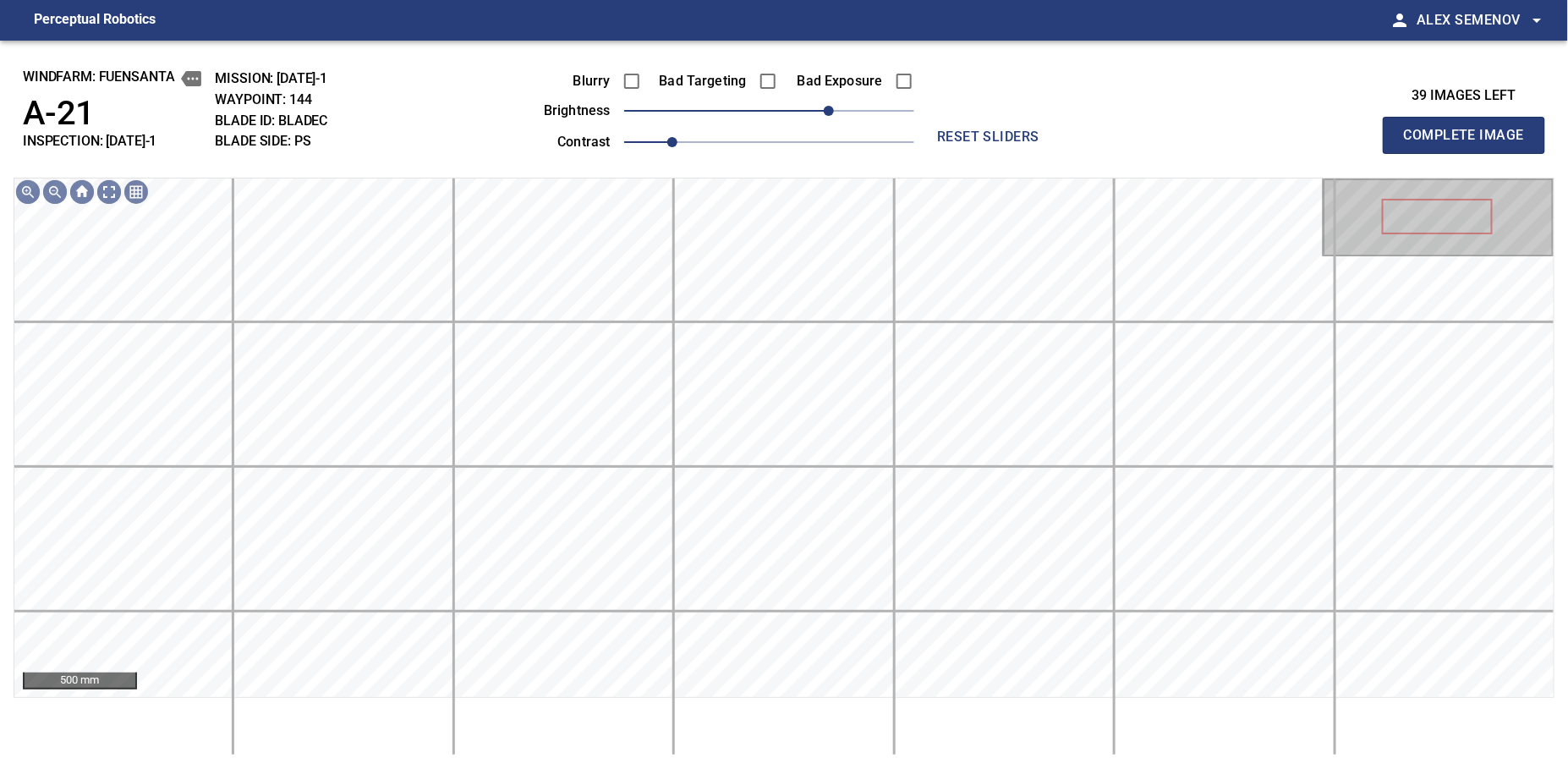 type 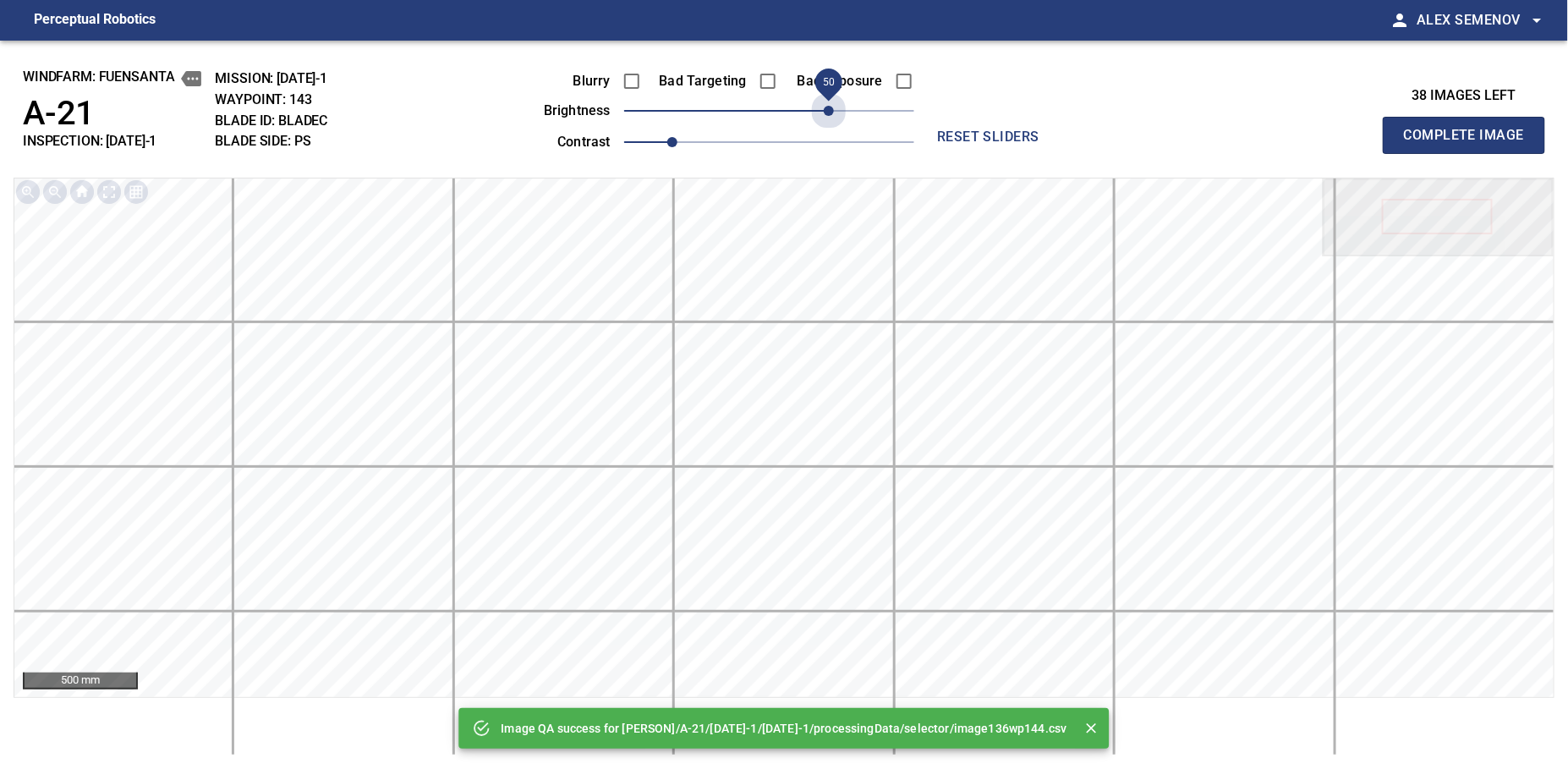 click on "50" at bounding box center (769, 111) 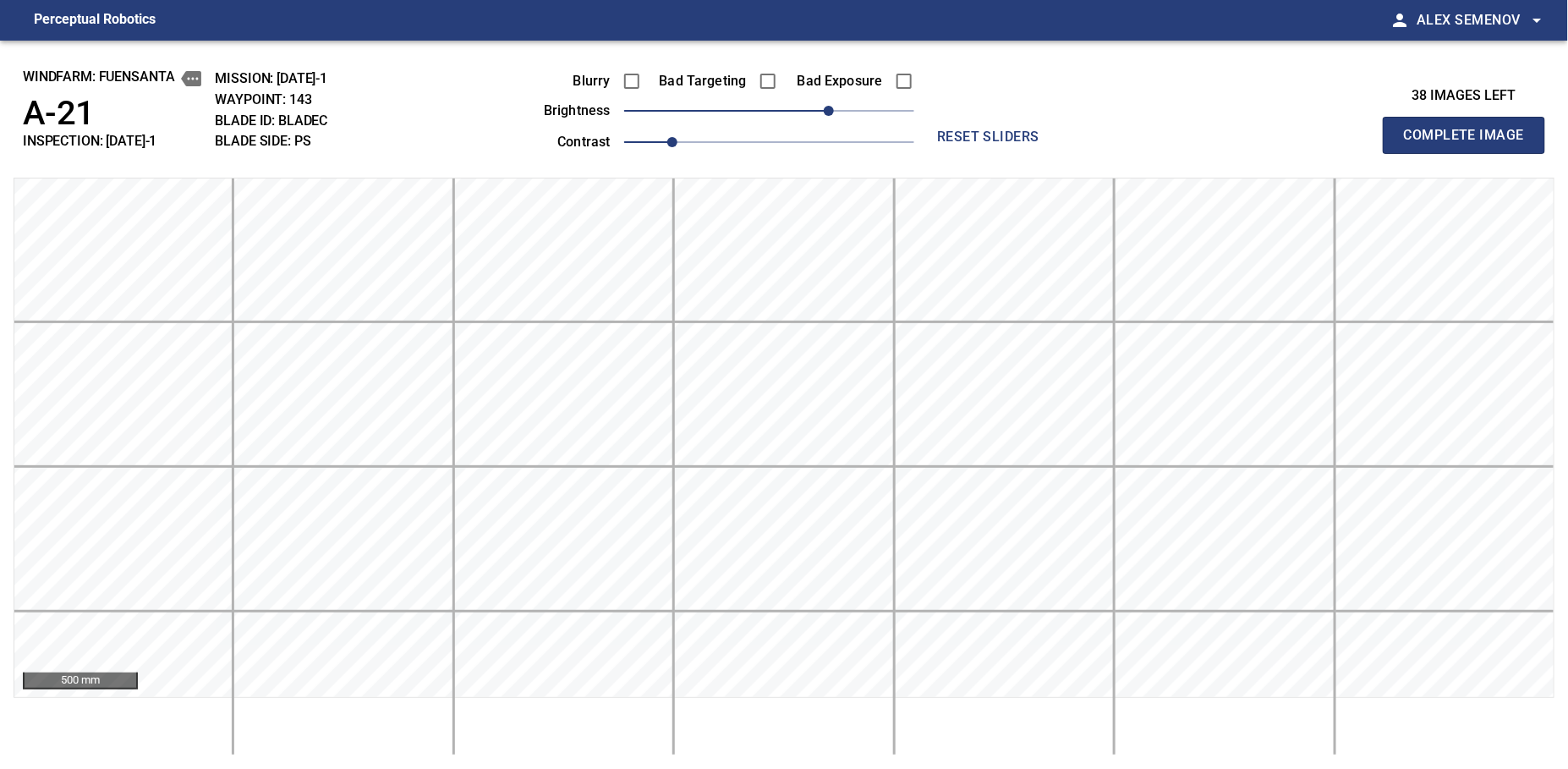 click on "Complete Image" at bounding box center [1464, 135] 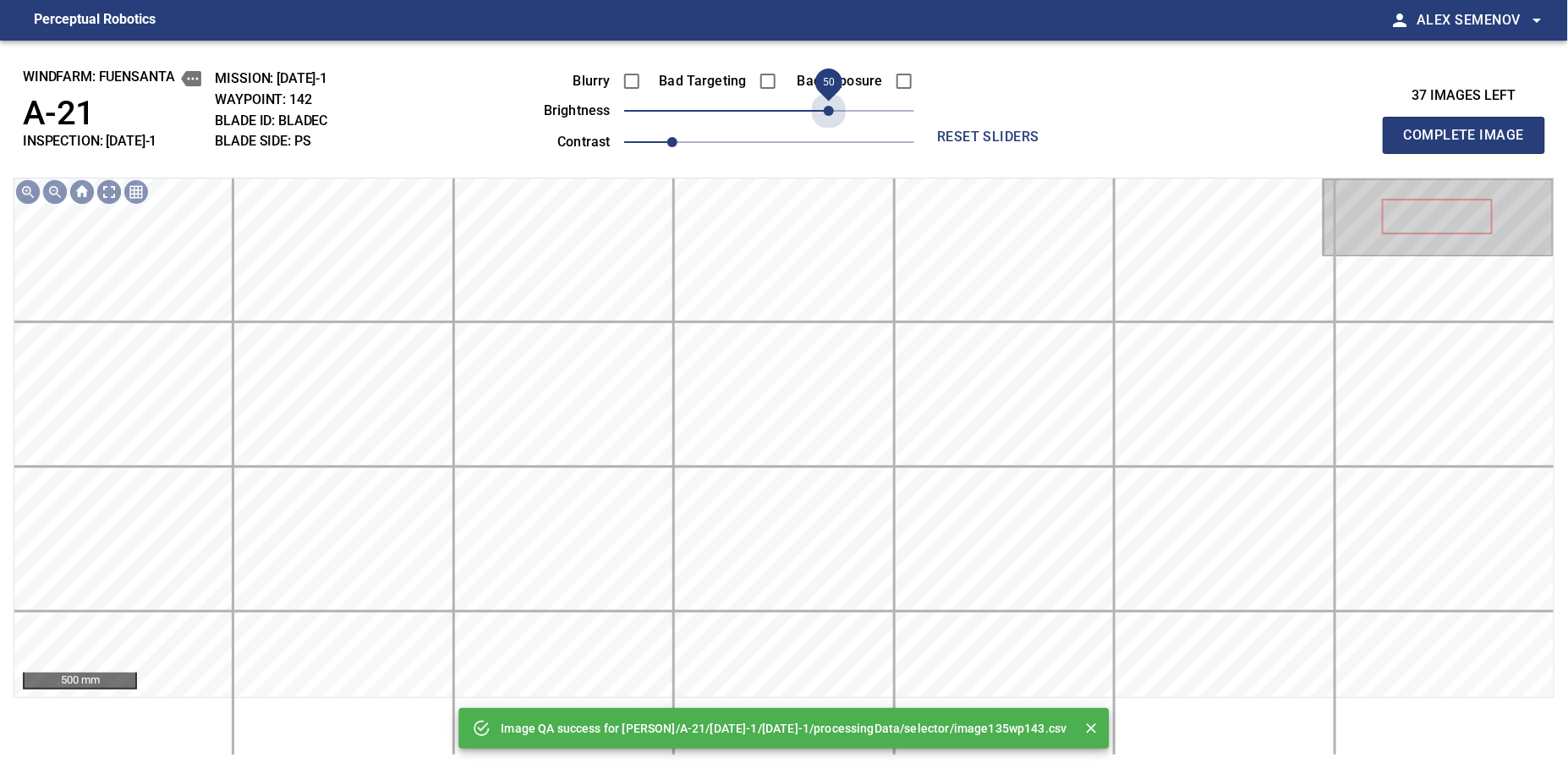 click on "50" at bounding box center [769, 111] 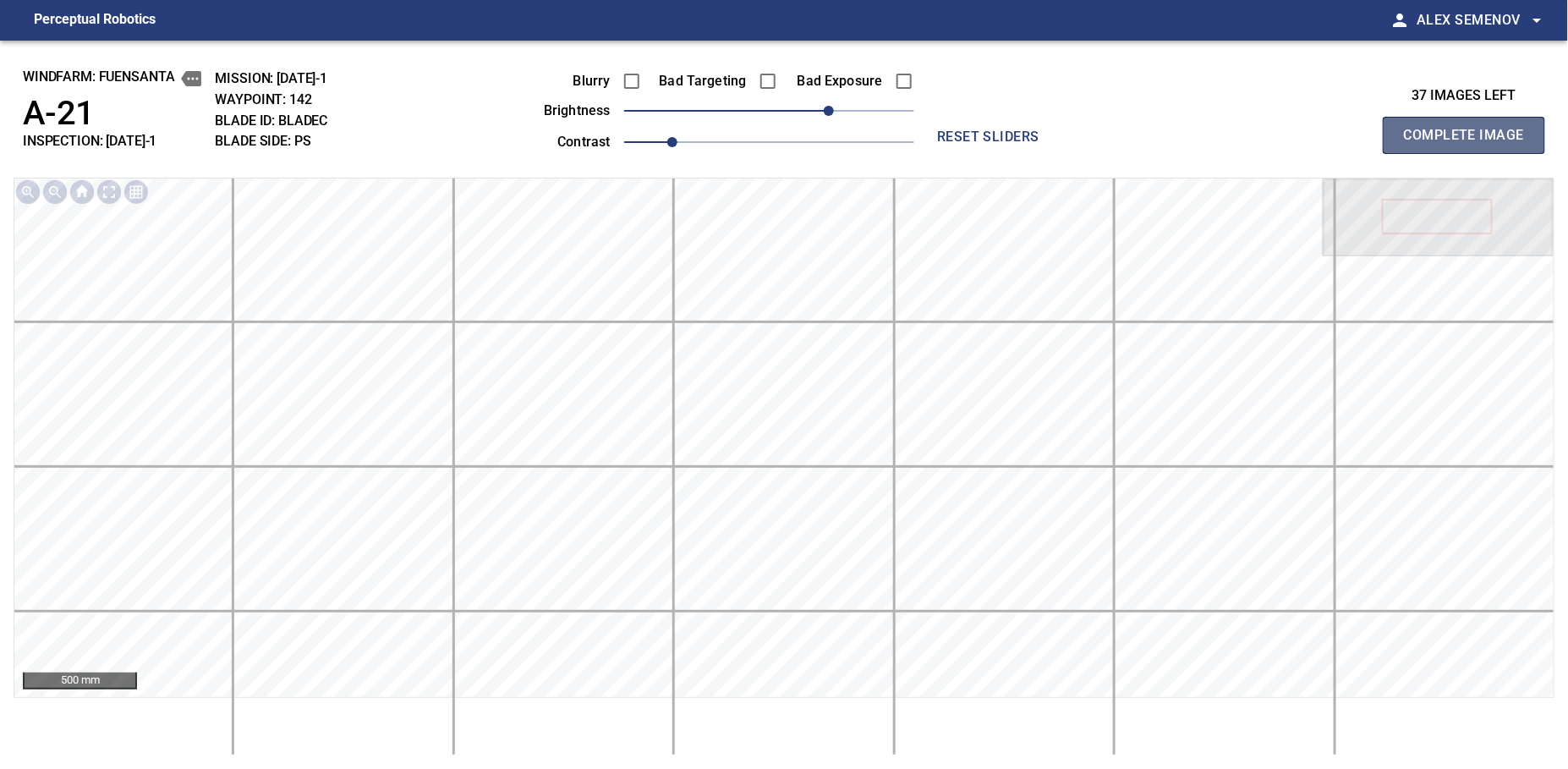 click on "Complete Image" at bounding box center (1464, 135) 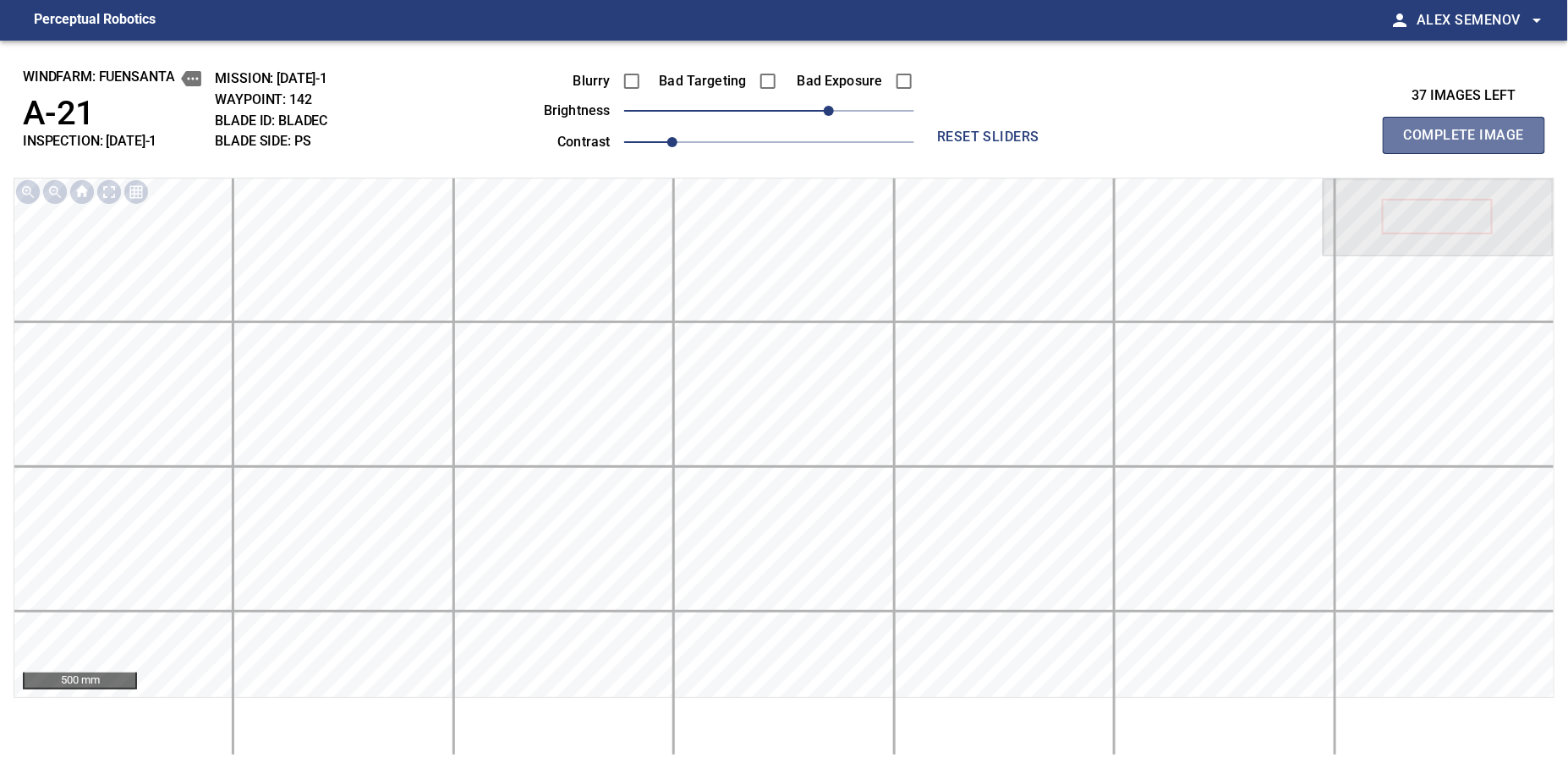 type 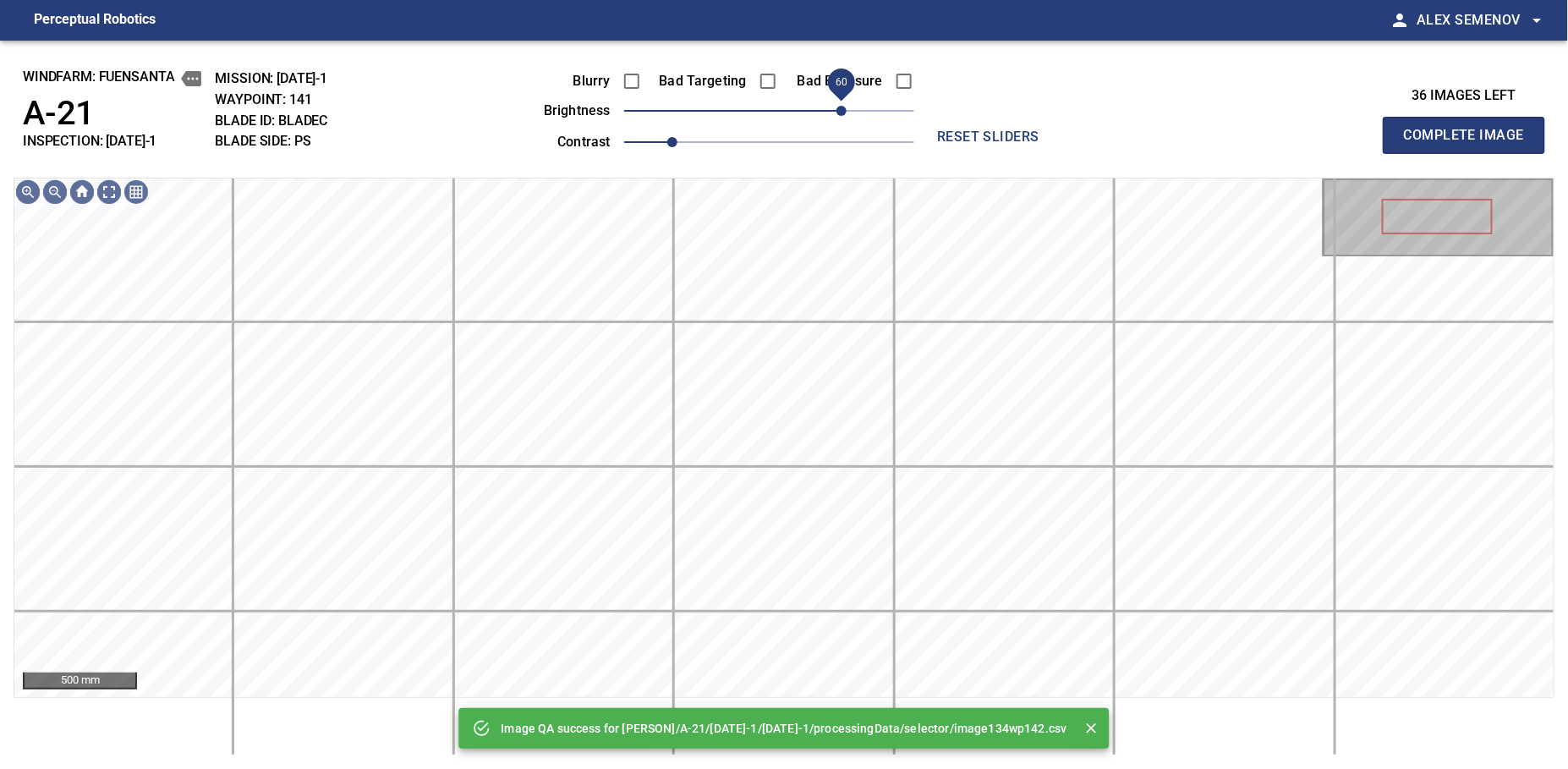 drag, startPoint x: 827, startPoint y: 116, endPoint x: 837, endPoint y: 116, distance: 10 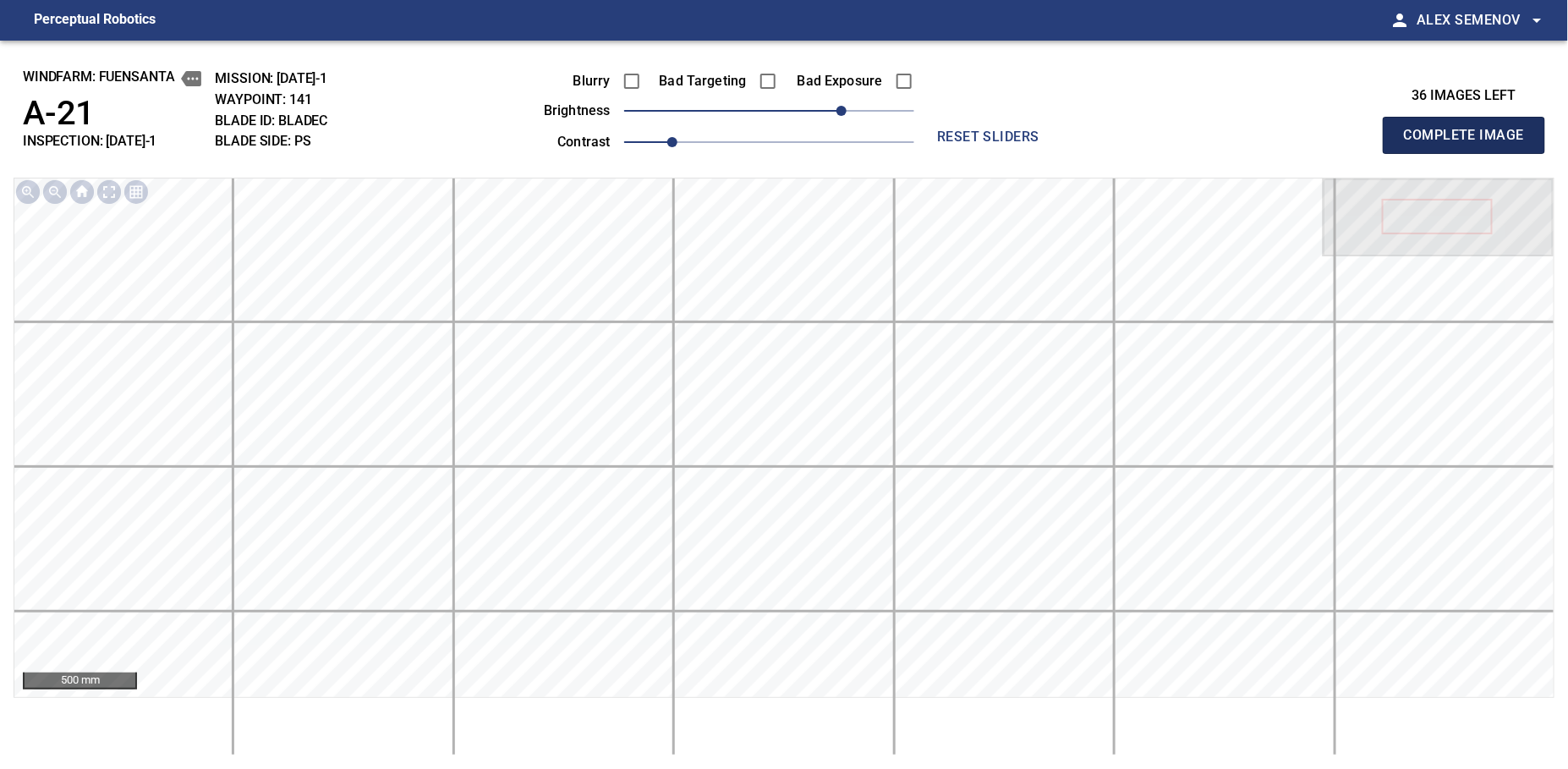 click on "Complete Image" at bounding box center (1464, 135) 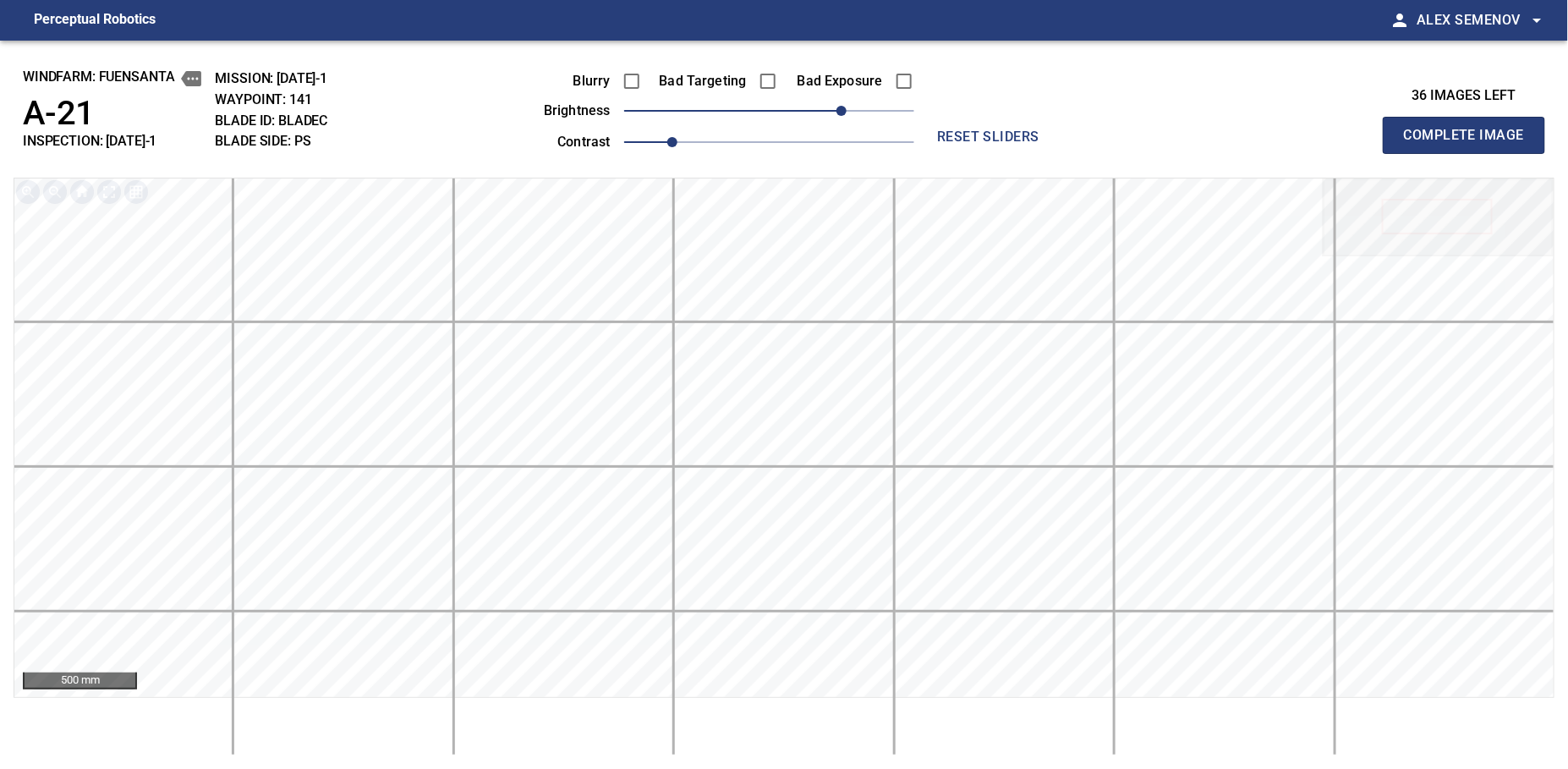 type 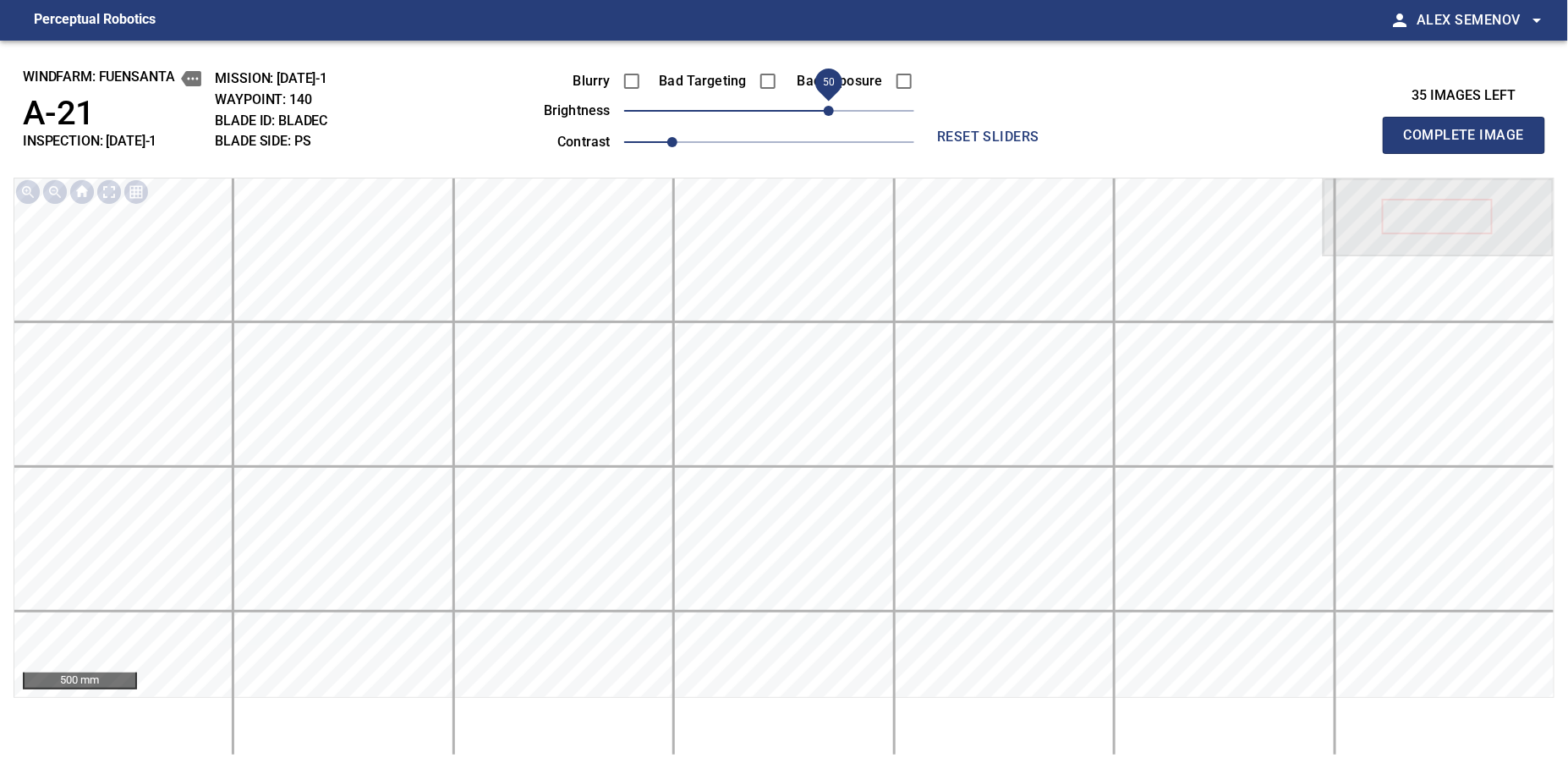 click on "50" at bounding box center [769, 111] 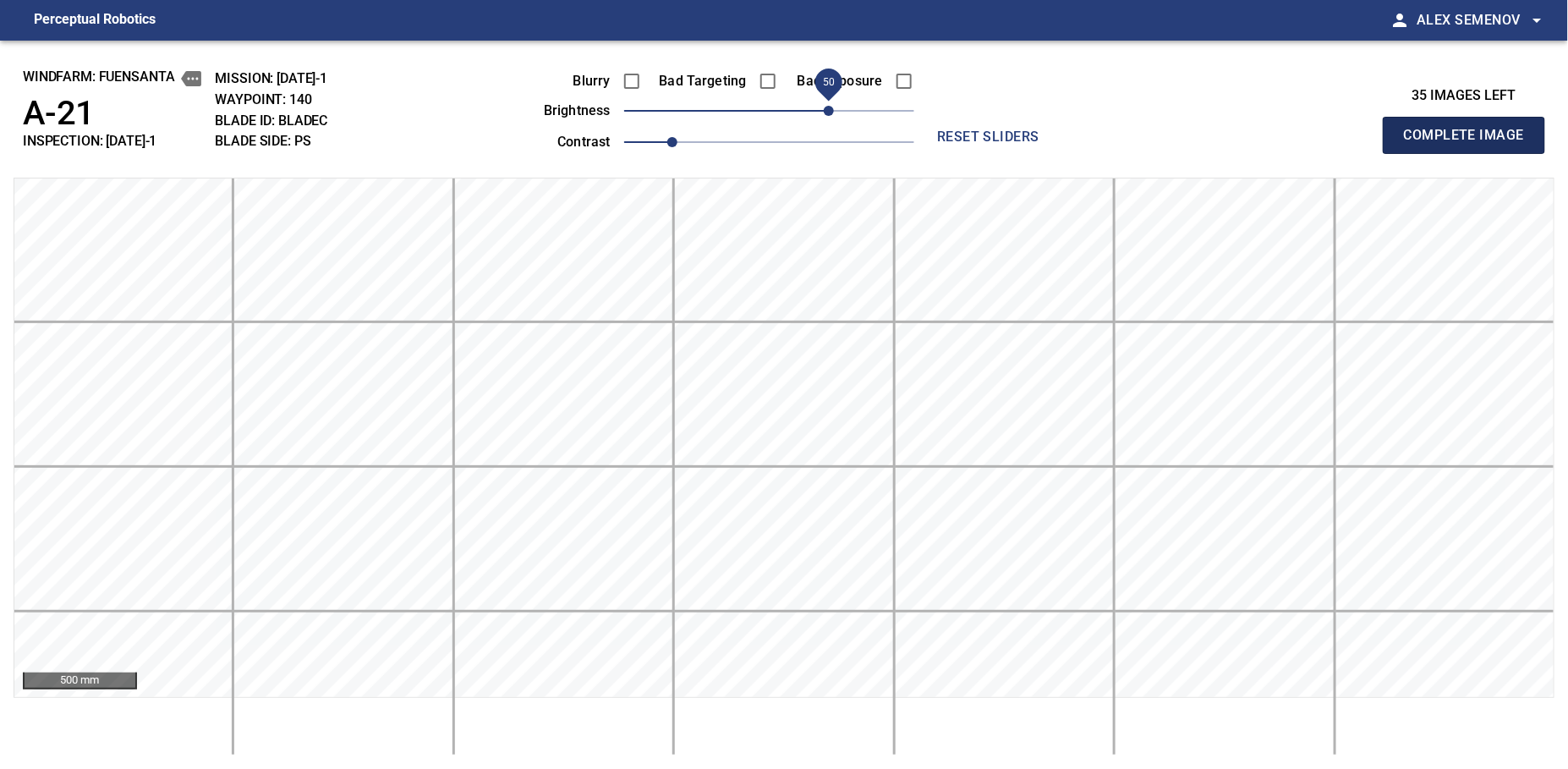 click on "Complete Image" at bounding box center [1464, 135] 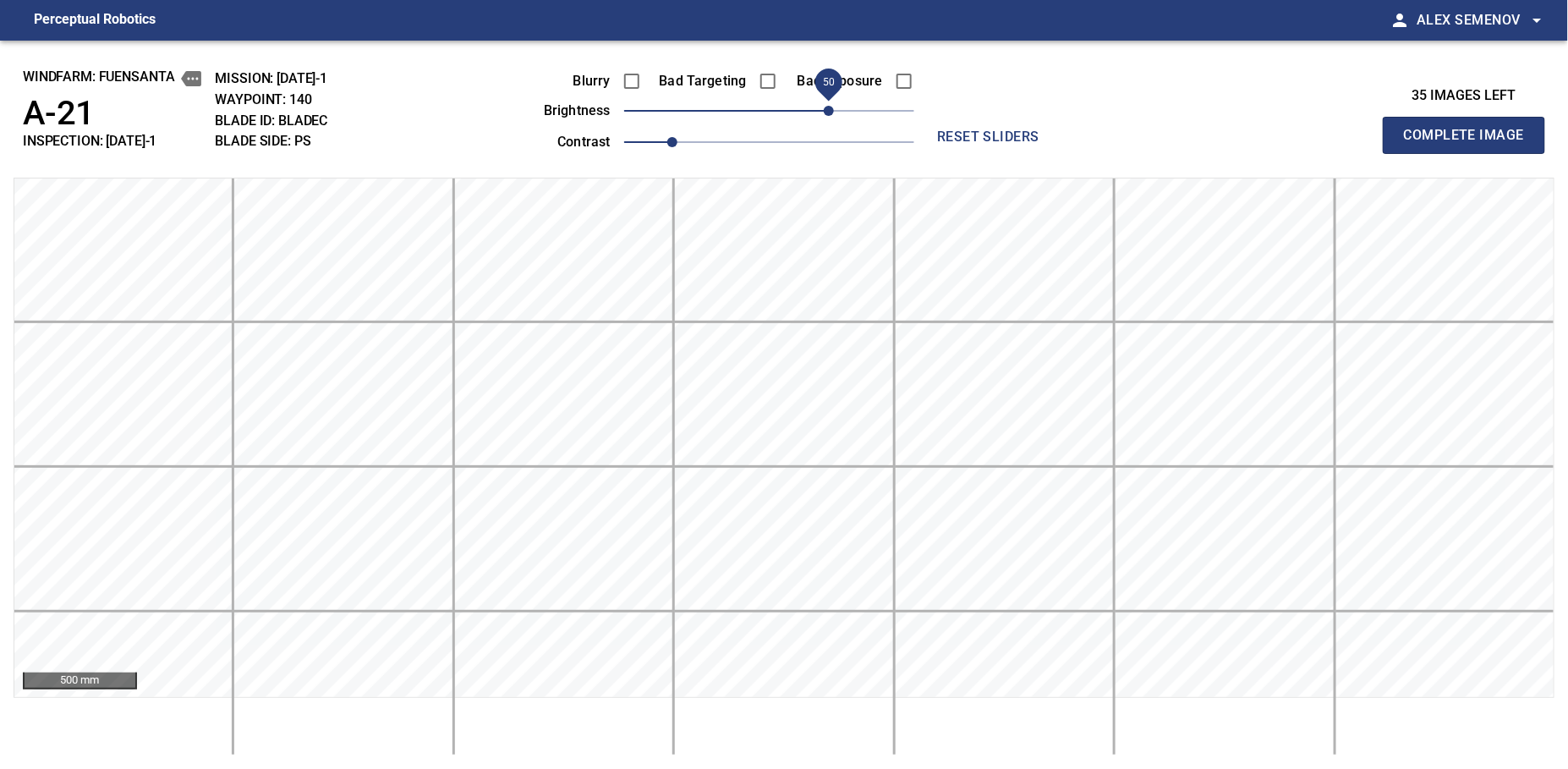 type 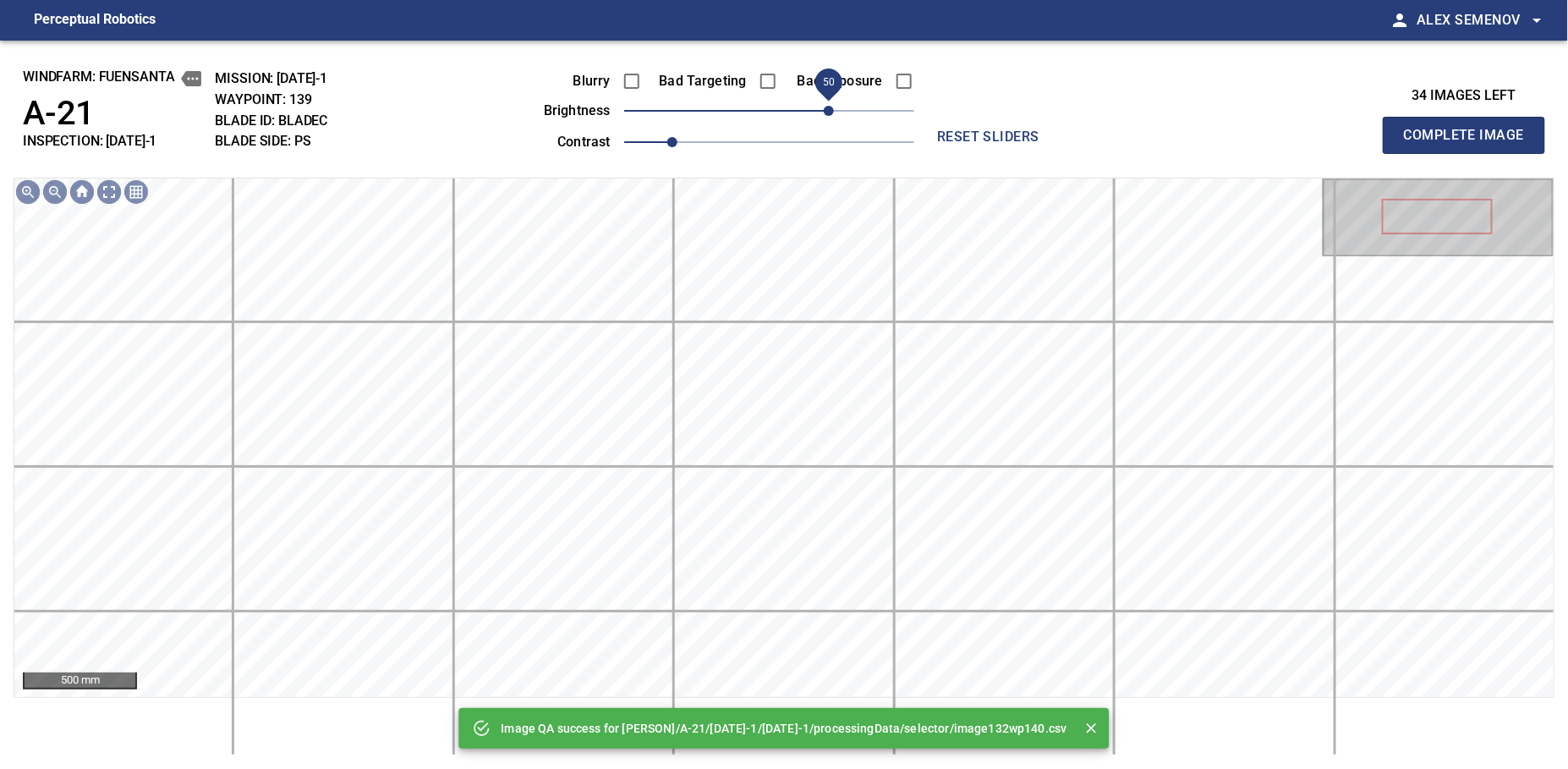 click on "50" at bounding box center (769, 111) 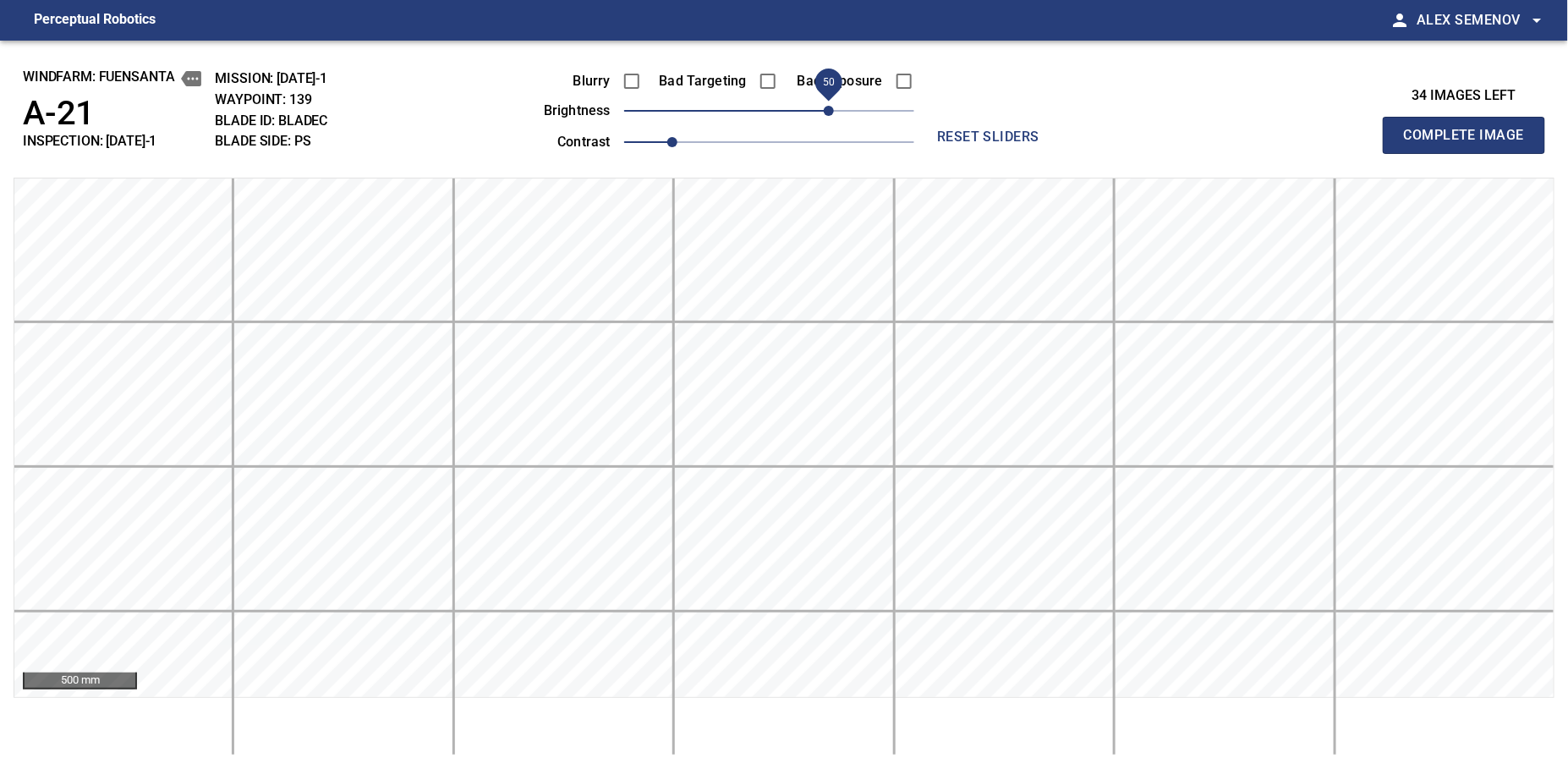 click on "Complete Image" at bounding box center (1464, 135) 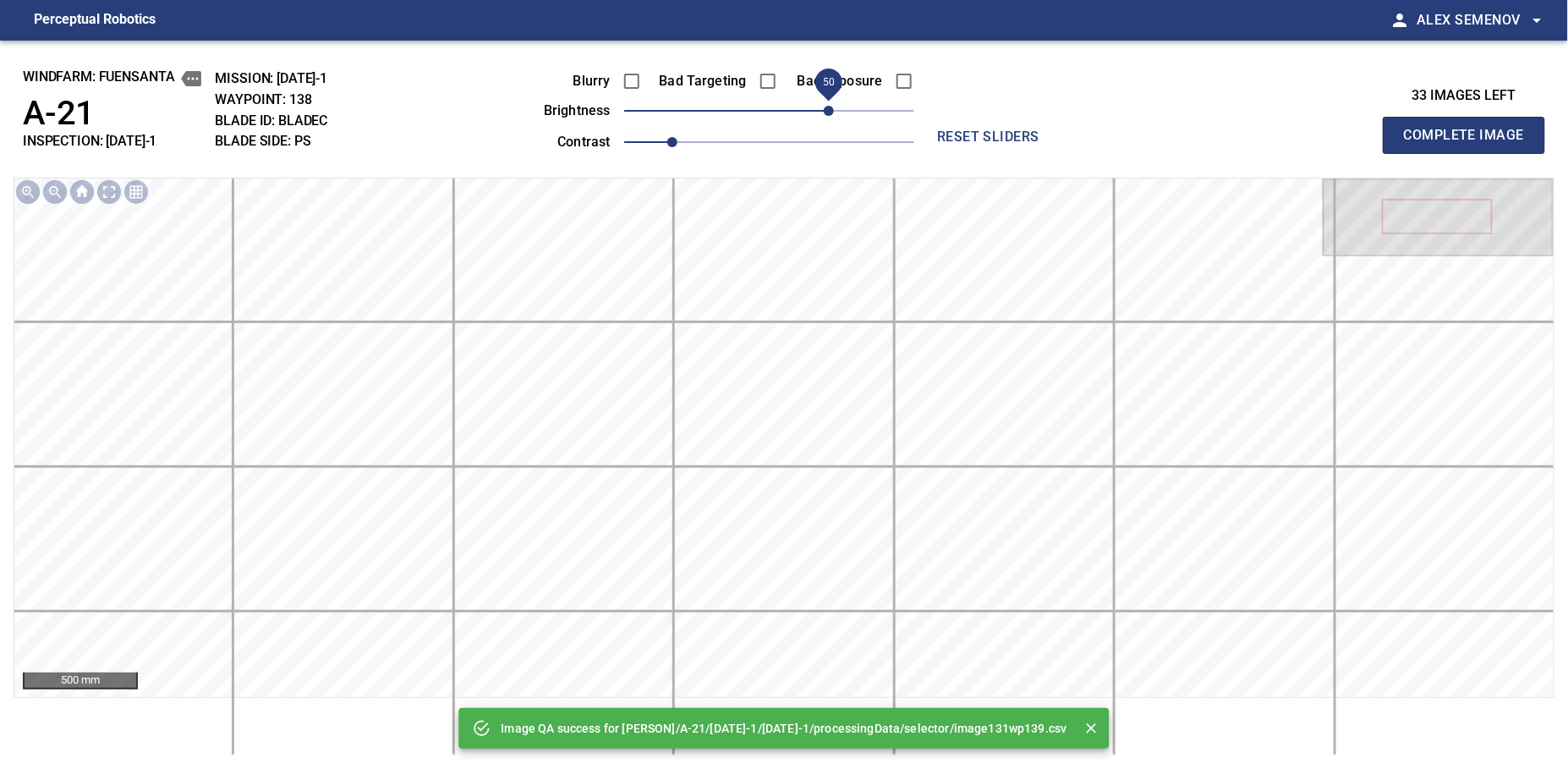click on "50" at bounding box center (769, 111) 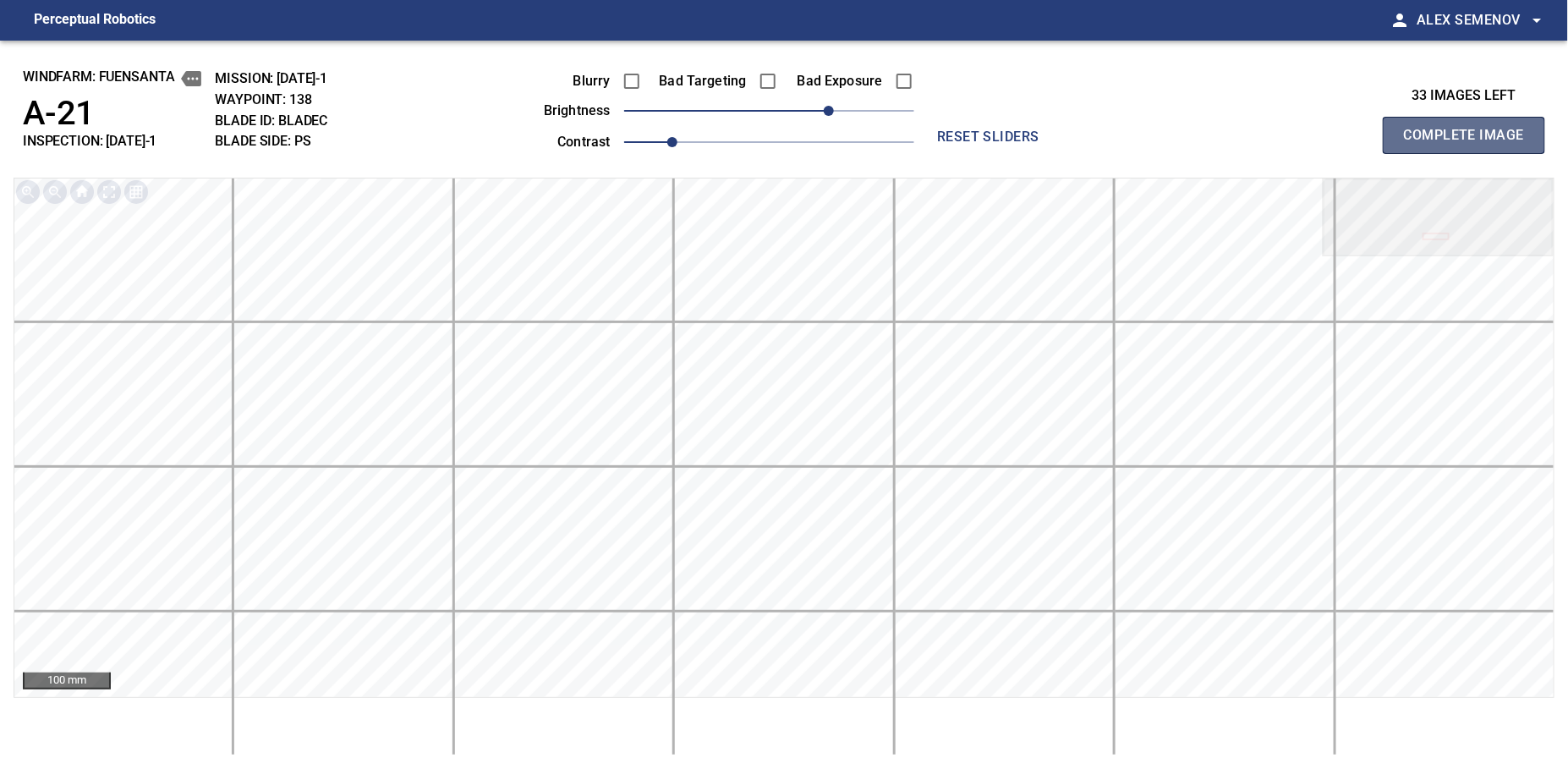 click on "Complete Image" at bounding box center (1464, 135) 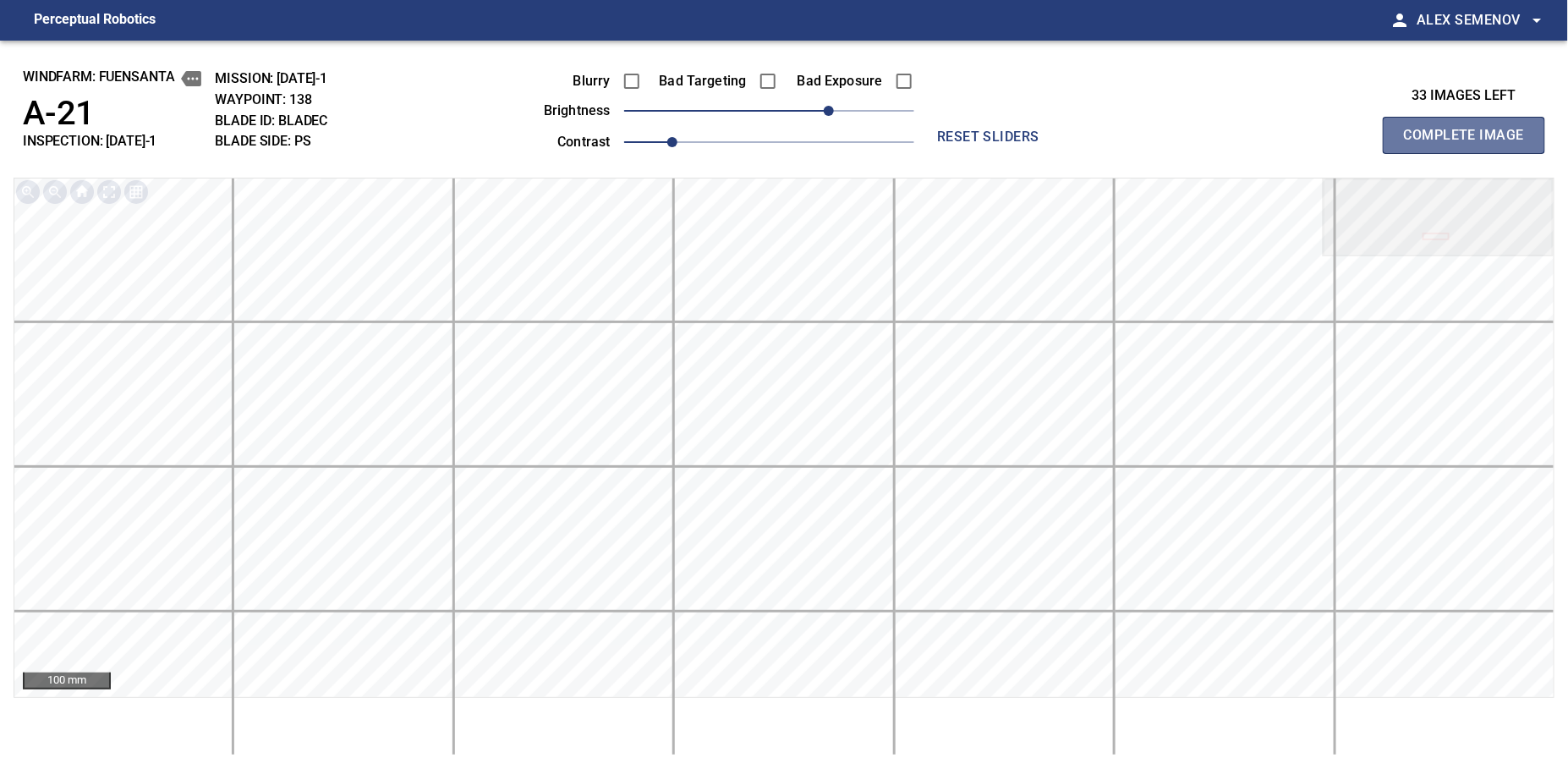 type 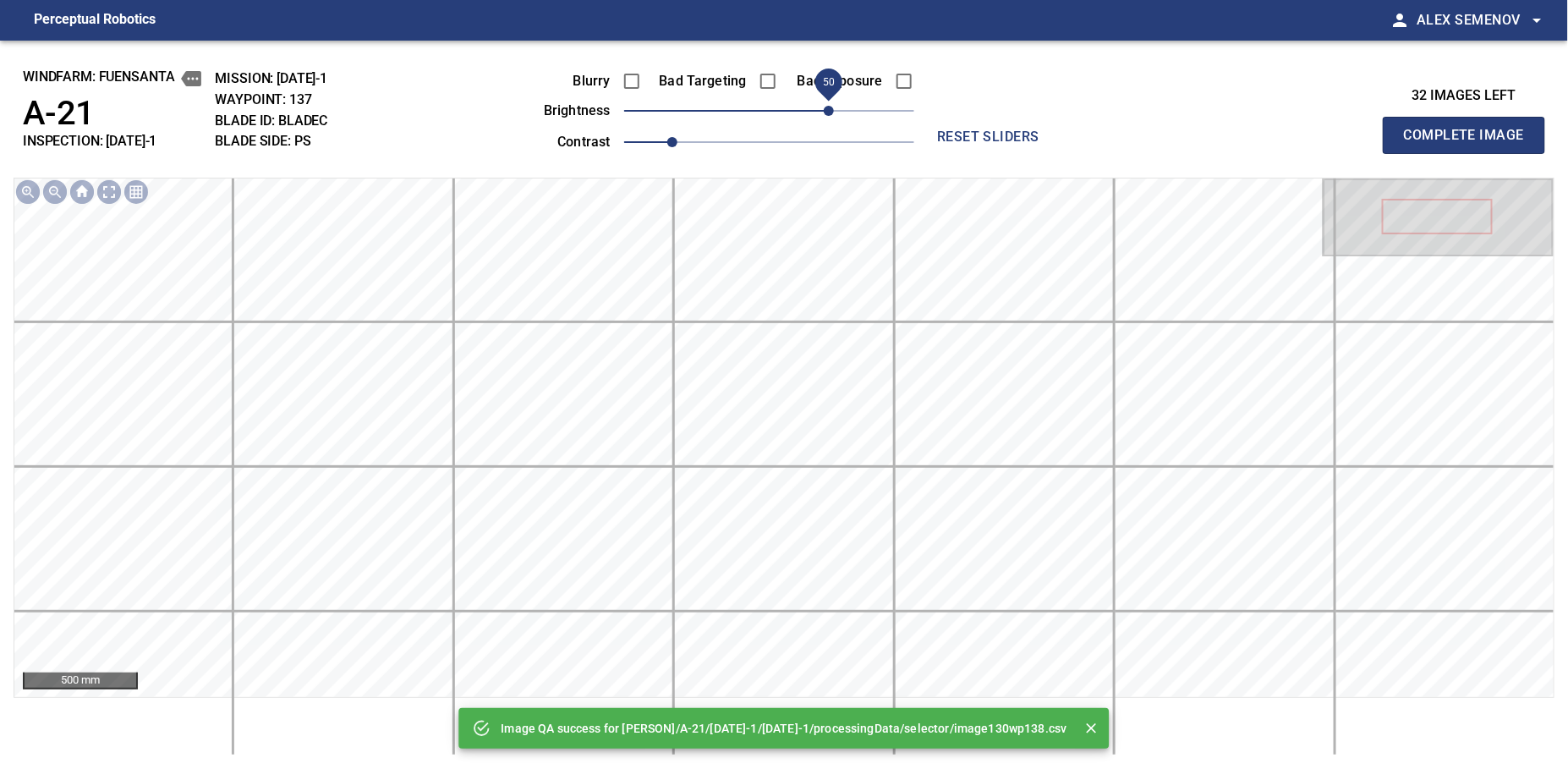 click on "50" at bounding box center [769, 111] 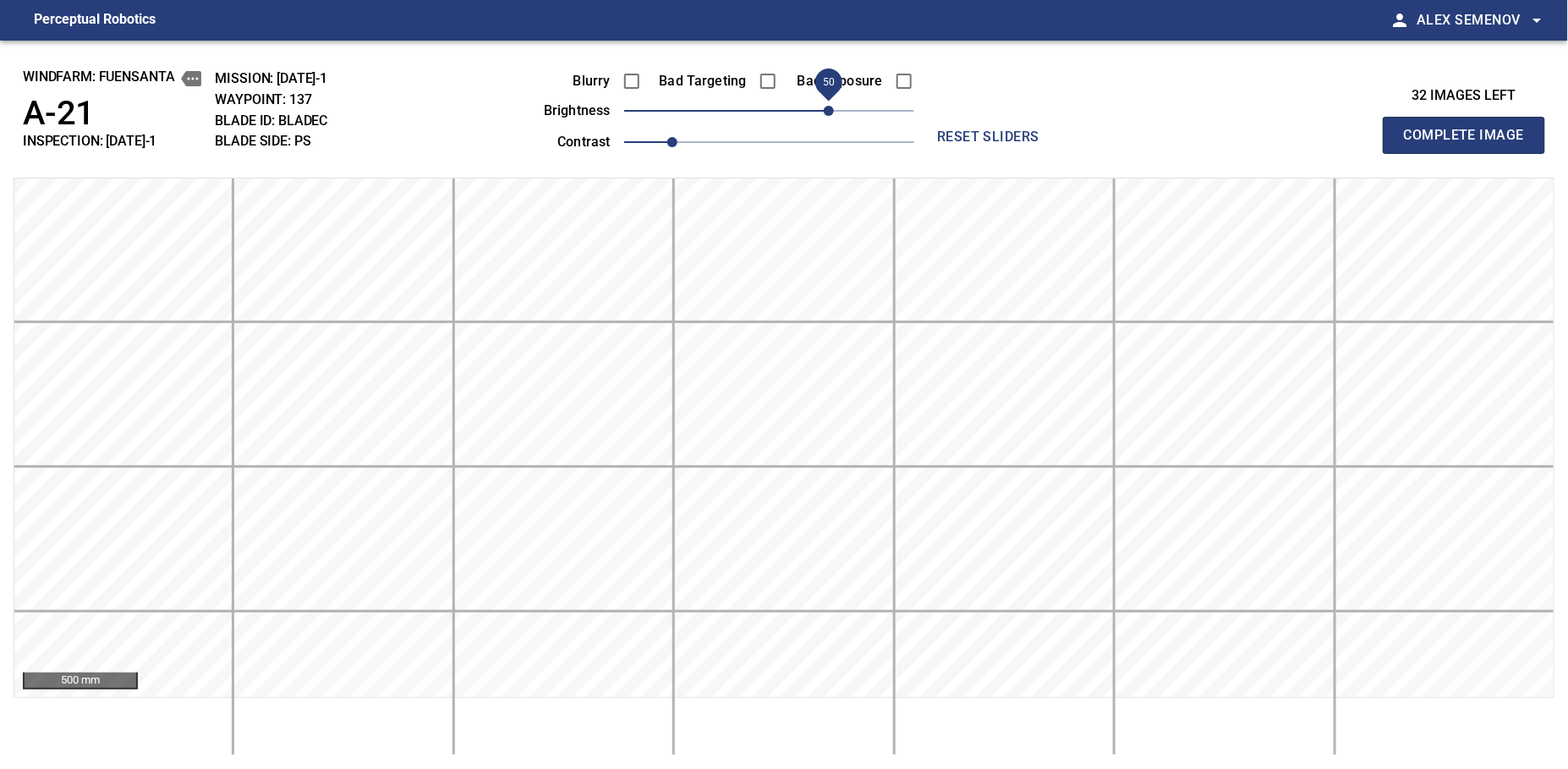 click on "Complete Image" at bounding box center (1464, 135) 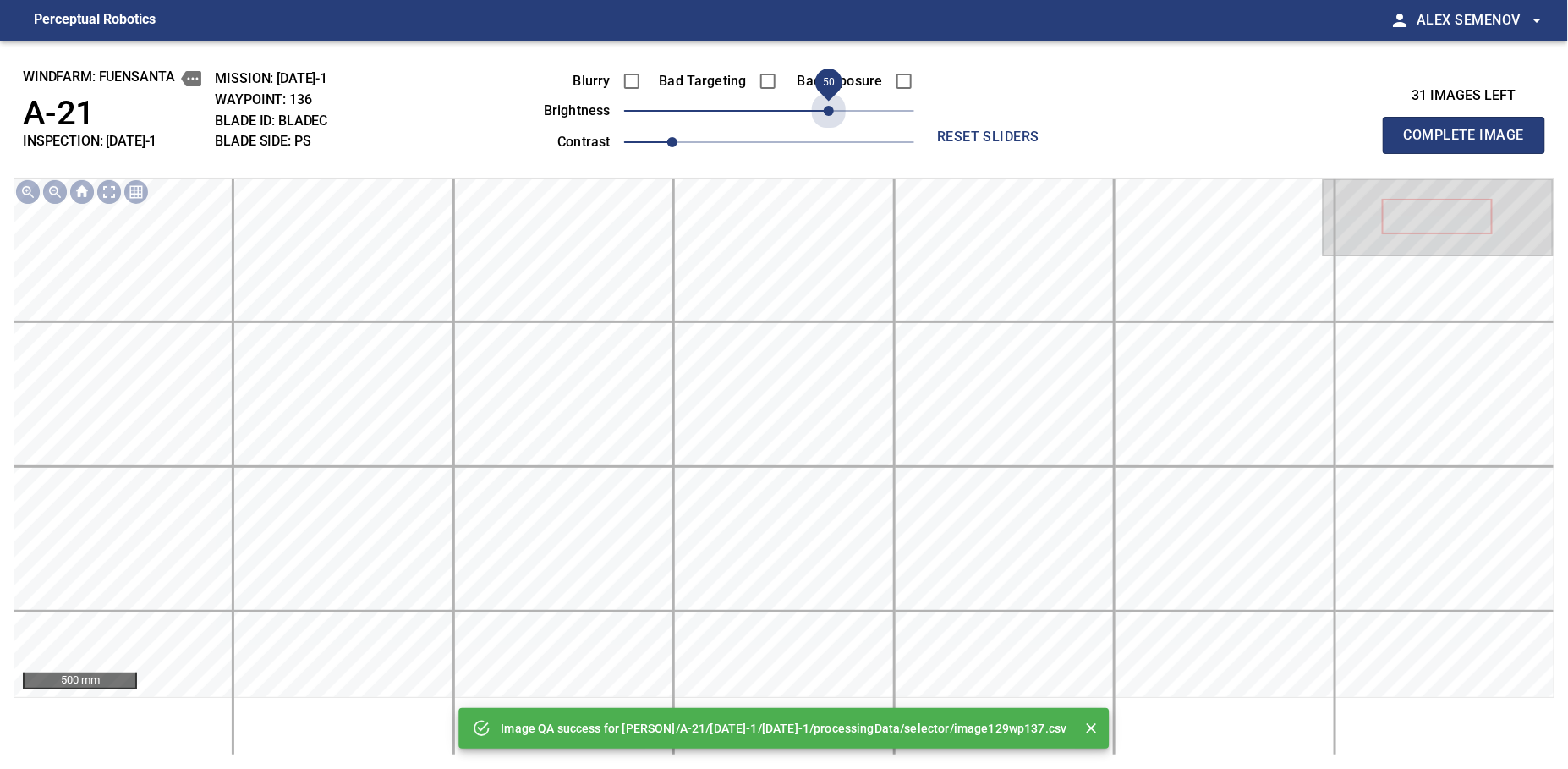 click on "50" at bounding box center (769, 111) 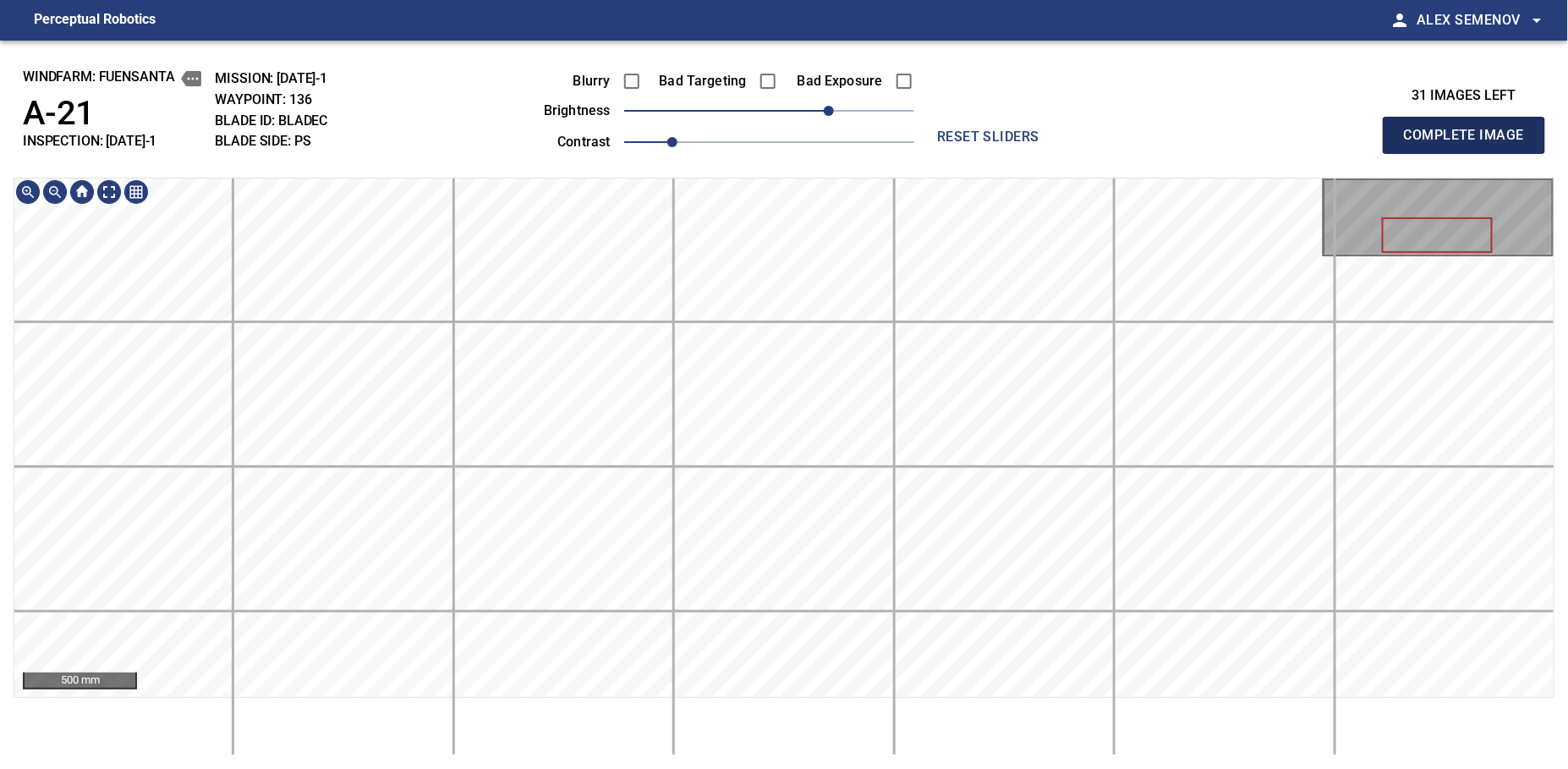 click on "Complete Image" at bounding box center [1464, 135] 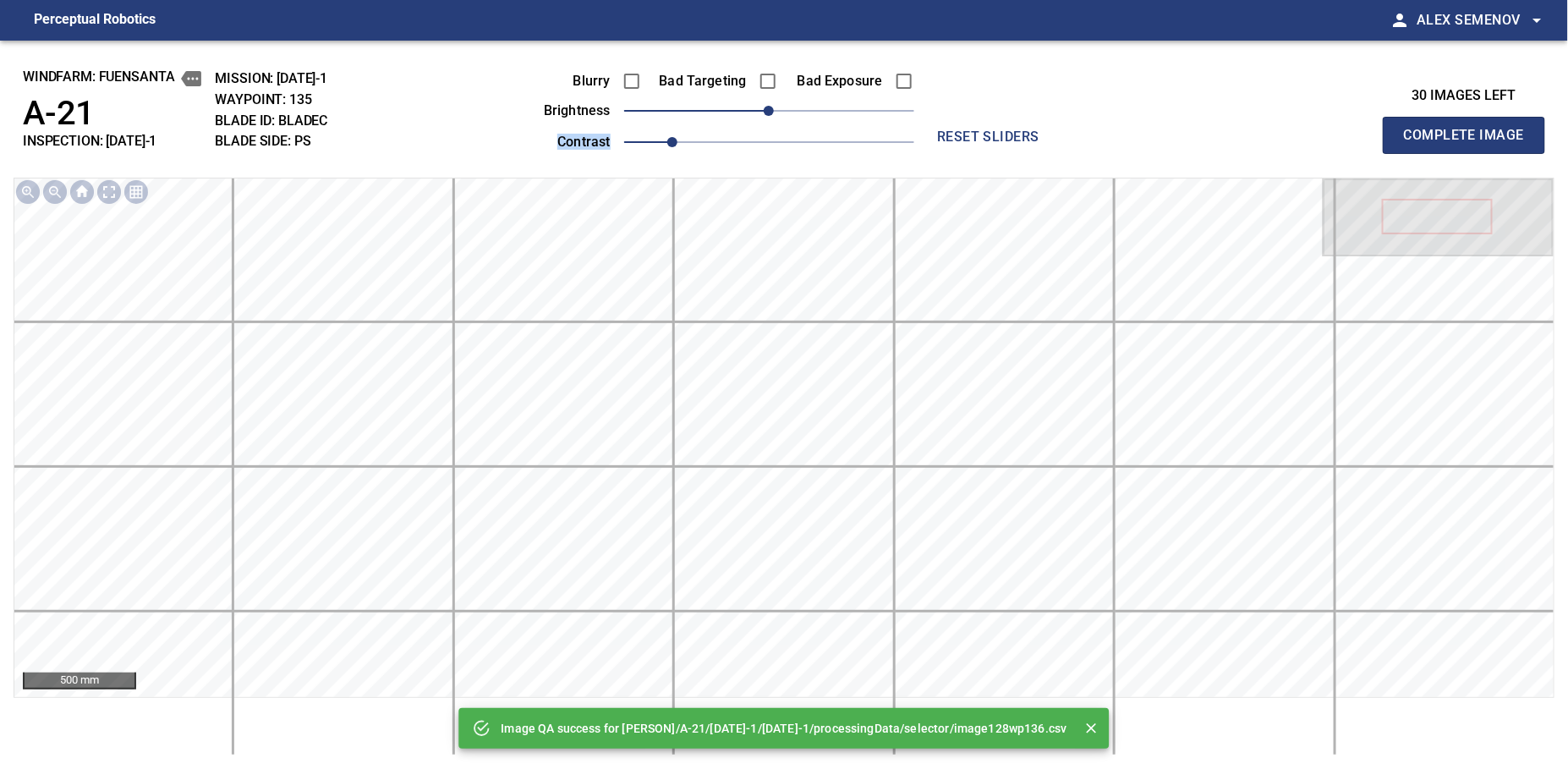 drag, startPoint x: 792, startPoint y: 123, endPoint x: 816, endPoint y: 115, distance: 25.298221 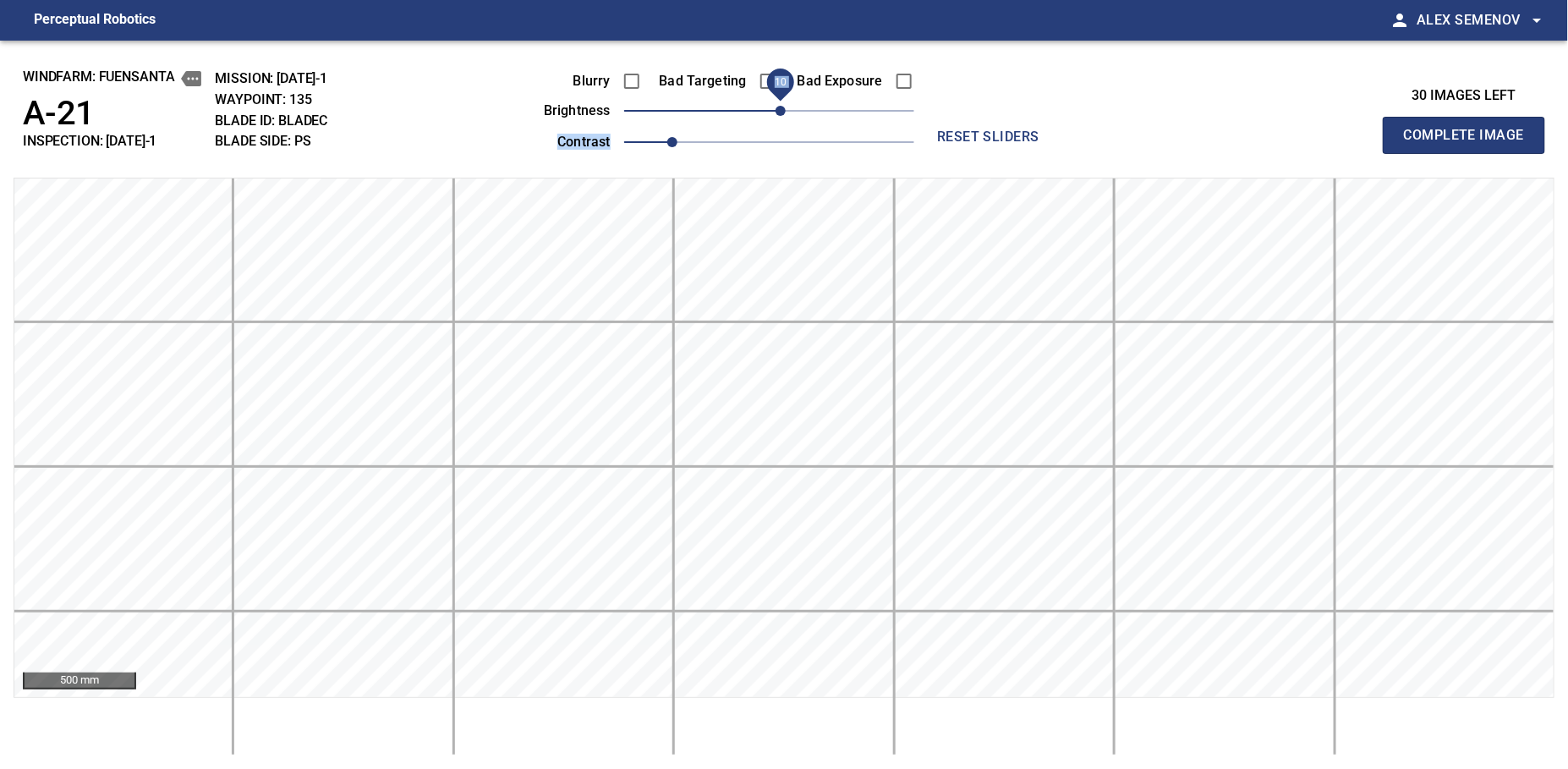 drag, startPoint x: 811, startPoint y: 112, endPoint x: 785, endPoint y: 122, distance: 27.85678 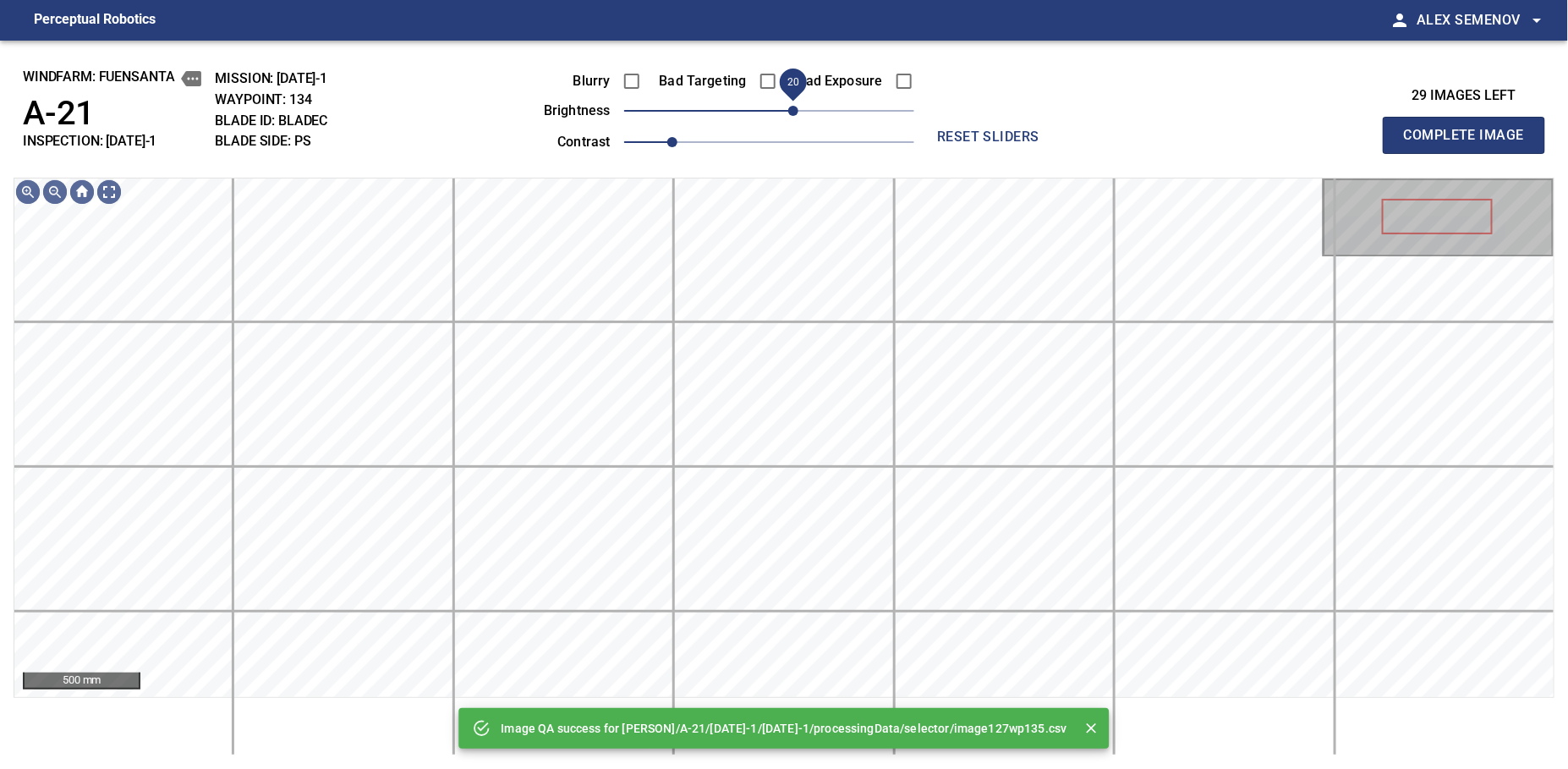 drag, startPoint x: 780, startPoint y: 117, endPoint x: 789, endPoint y: 112, distance: 10.29563 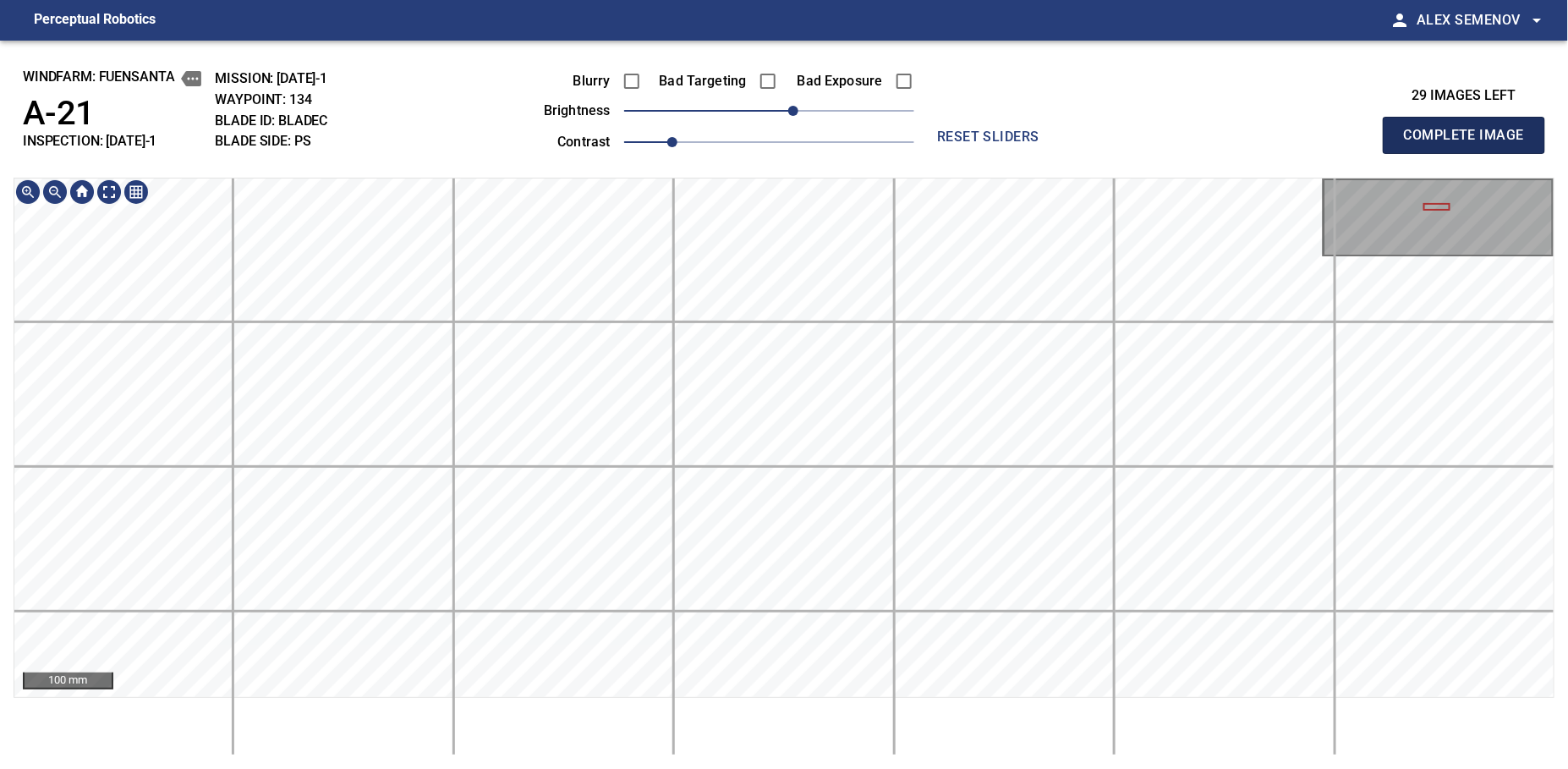click on "Complete Image" at bounding box center (1464, 135) 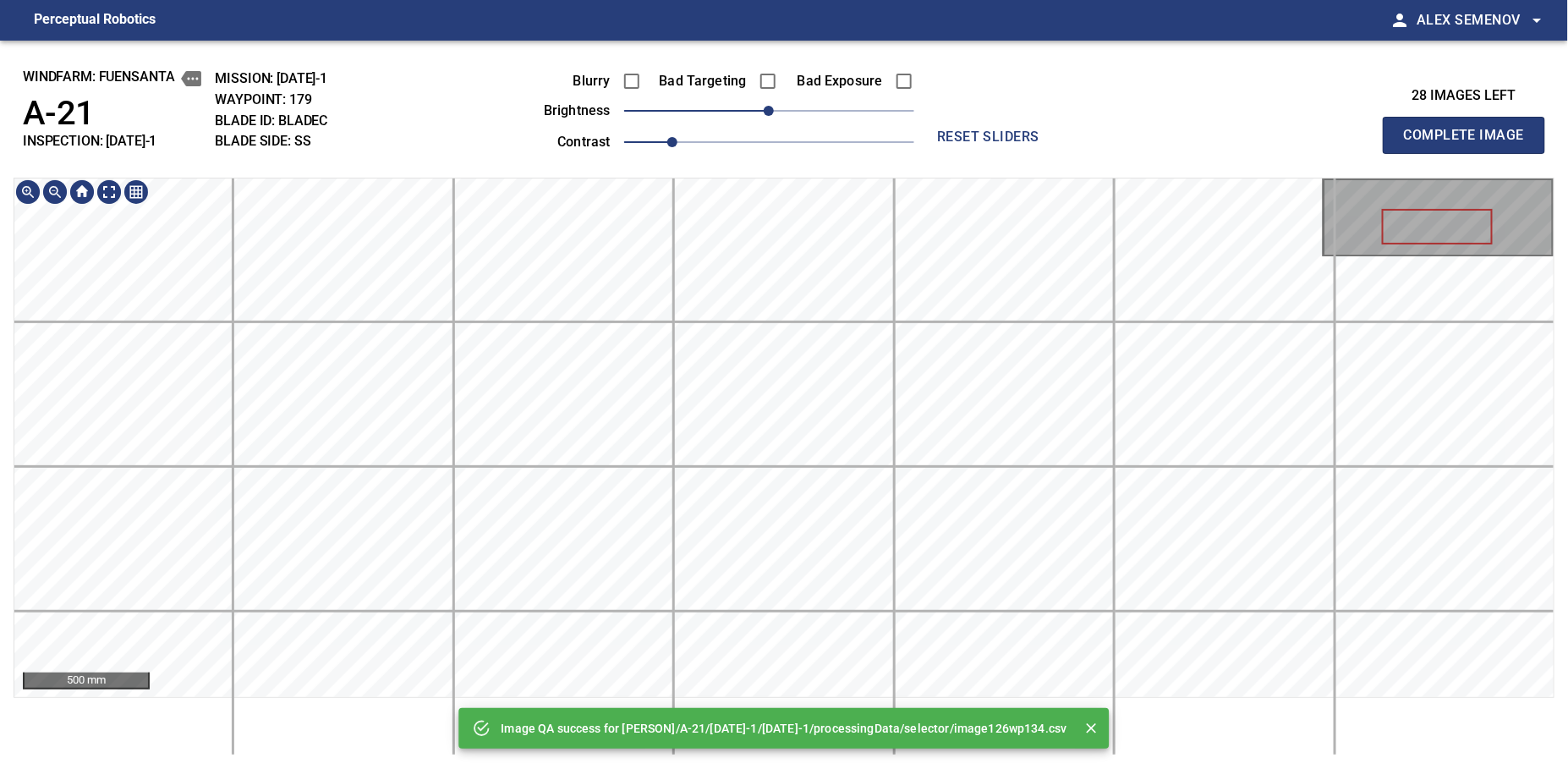 click on "Image QA success for [PERSON]/A-21/[DATE]-1/[DATE]-1/processingData/selector/image126wp134.csv windfarm: [PERSON] A-21 INSPECTION: [DATE]-1 MISSION: [DATE]-1 WAYPOINT: 179 BLADE ID: bladeC BLADE SIDE: SS Blurry Bad Targeting Bad Exposure brightness 0 contrast 1 reset sliders 28 images left Complete Image 500 mm" at bounding box center [784, 404] 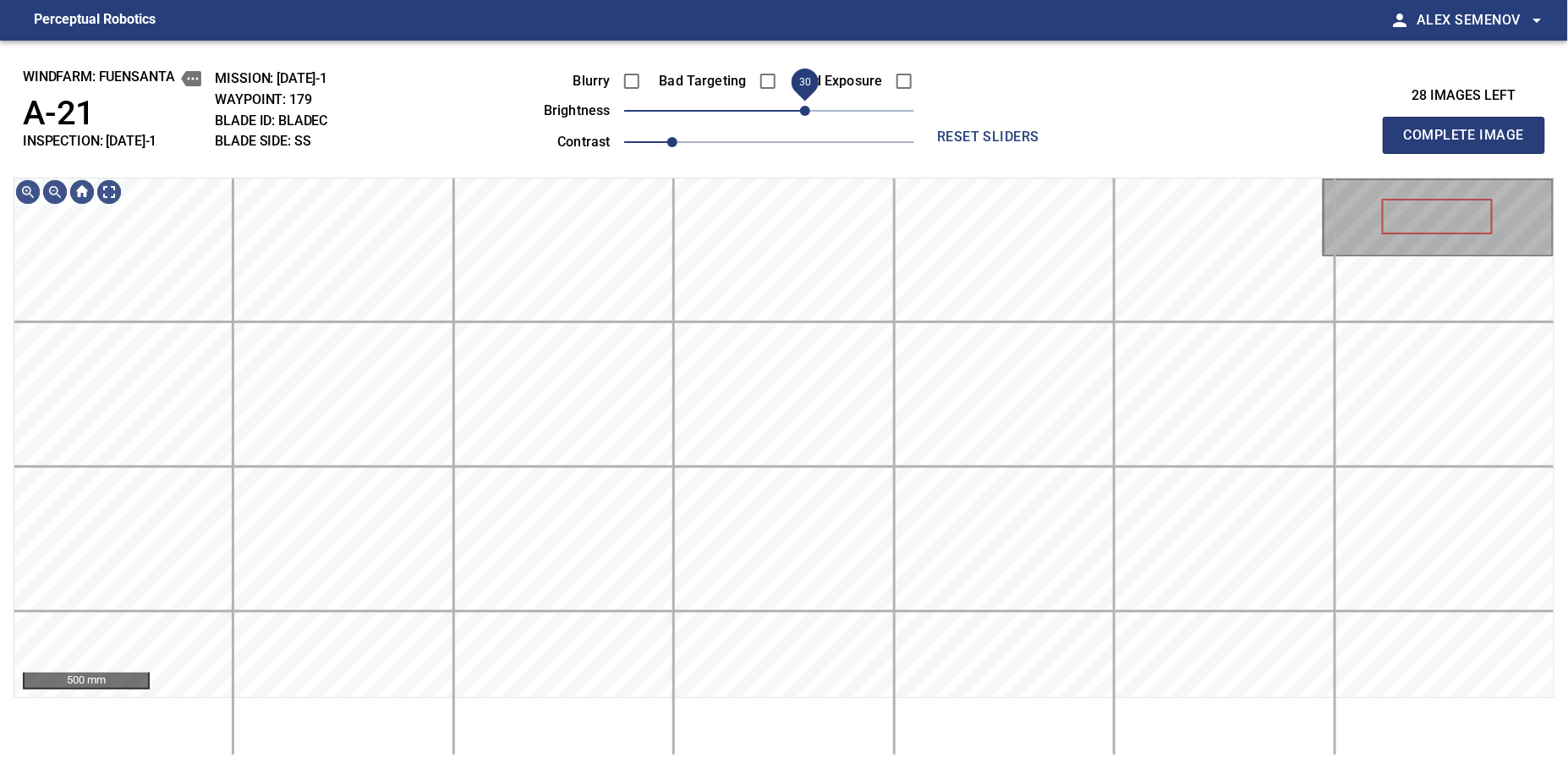 drag, startPoint x: 765, startPoint y: 115, endPoint x: 800, endPoint y: 112, distance: 35.12834 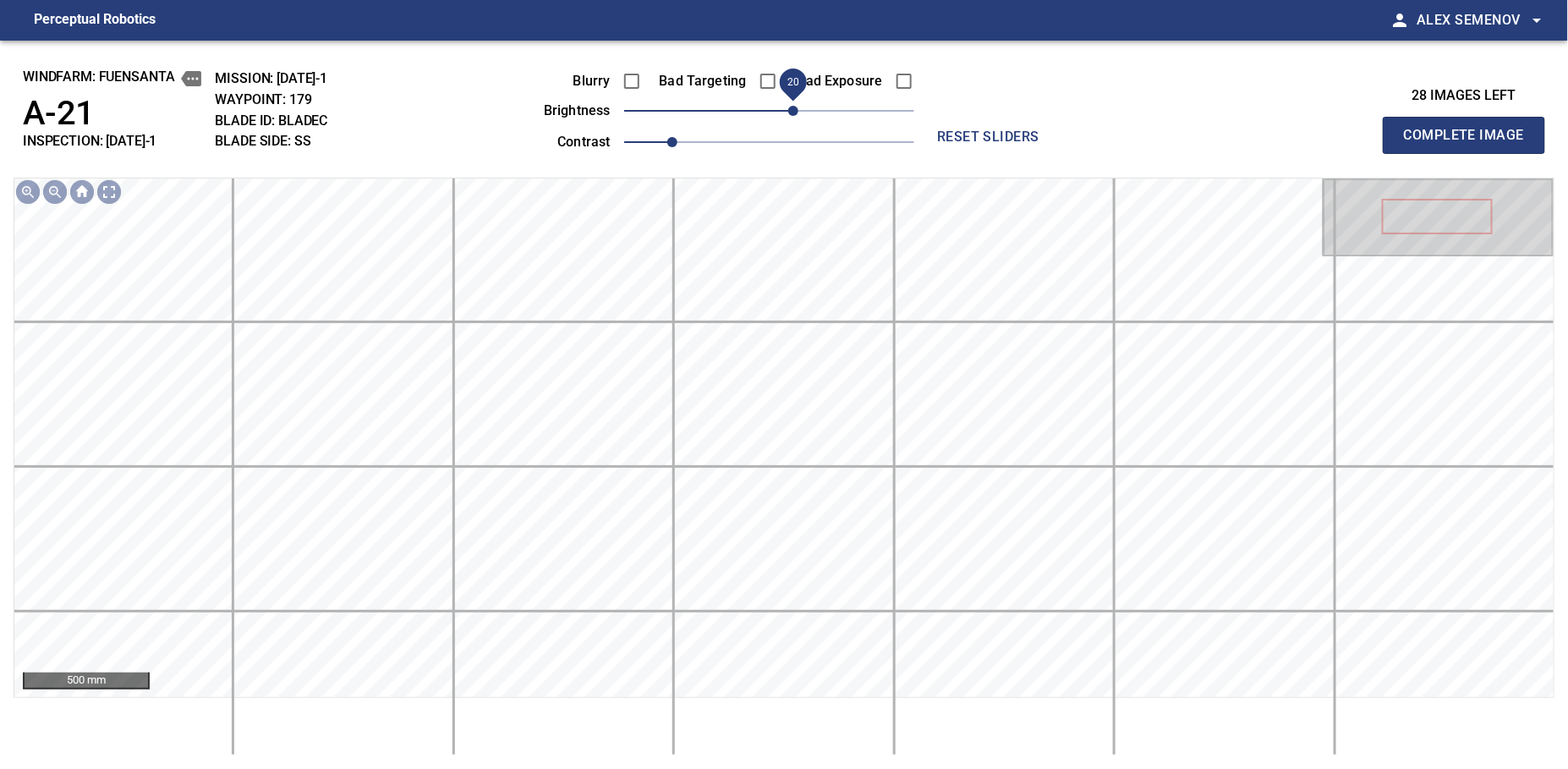 click on "20" at bounding box center (793, 111) 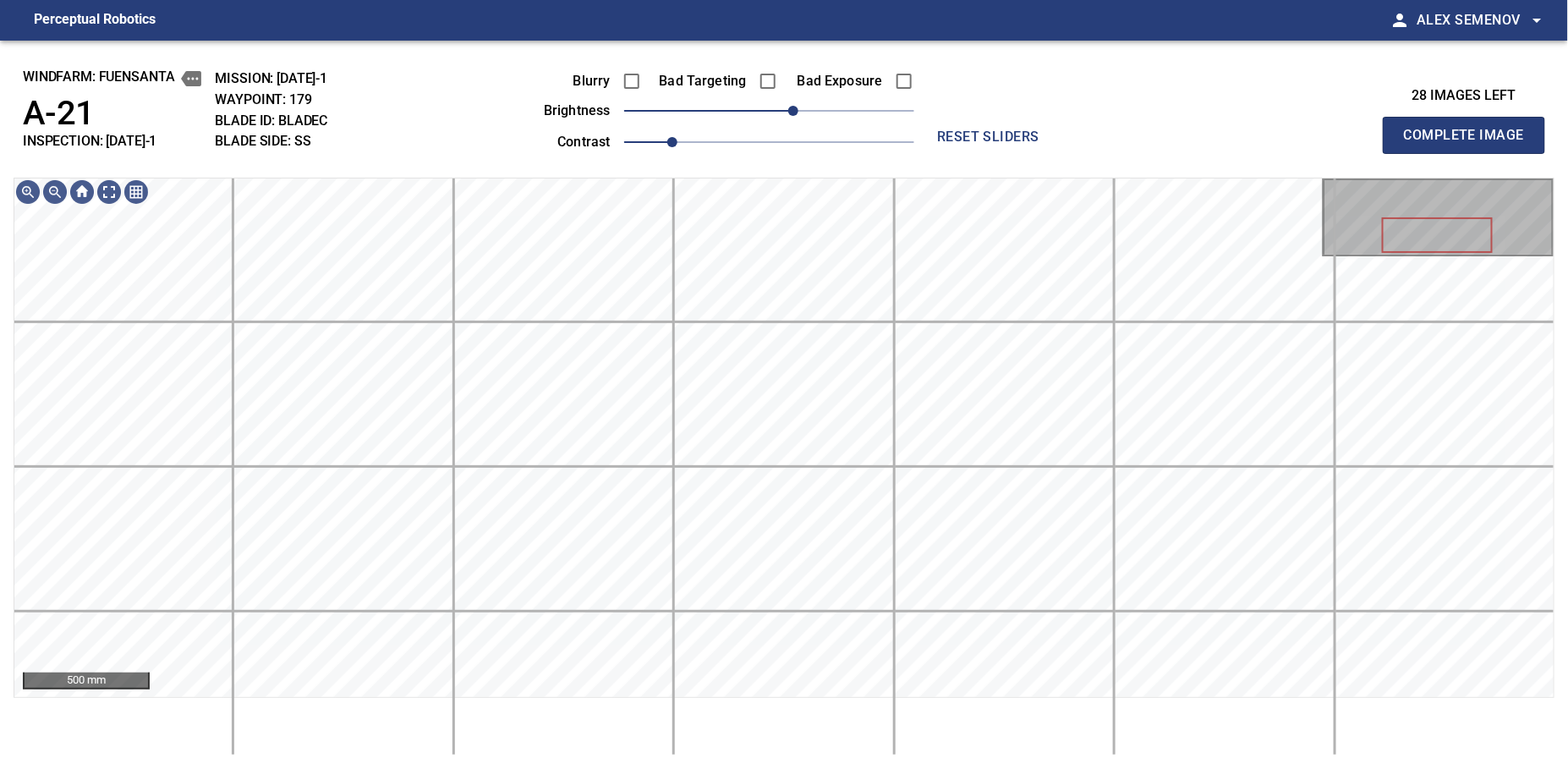click on "windfarm: [PERSON] A-21 INSPECTION: [DATE]-1 MISSION: [DATE]-1 WAYPOINT: 179 BLADE ID: bladeC BLADE SIDE: SS Blurry Bad Targeting Bad Exposure brightness 20 contrast 1 reset sliders 28 images left Complete Image 500 mm" at bounding box center [784, 404] 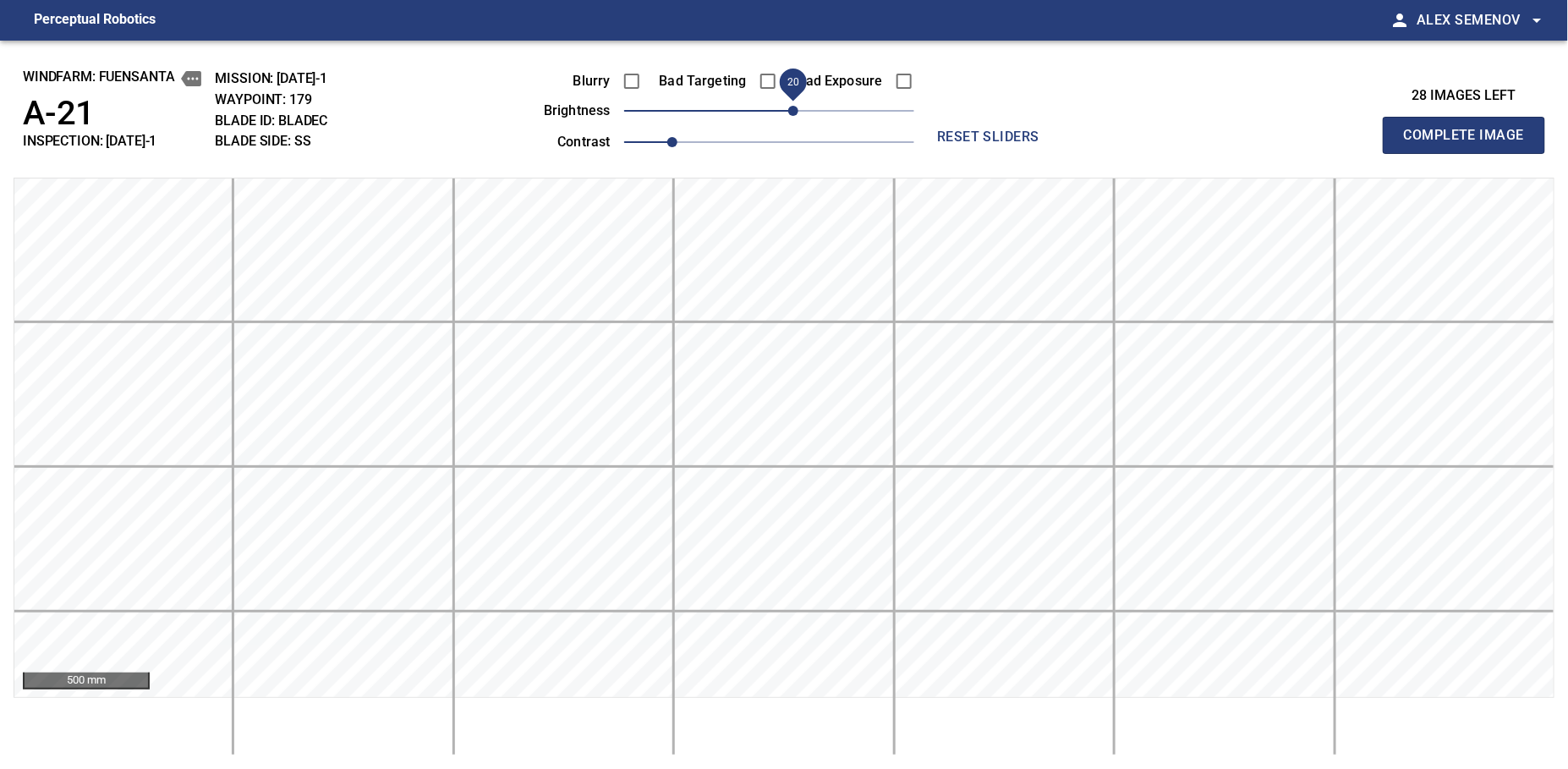 click on "Complete Image" at bounding box center [1464, 135] 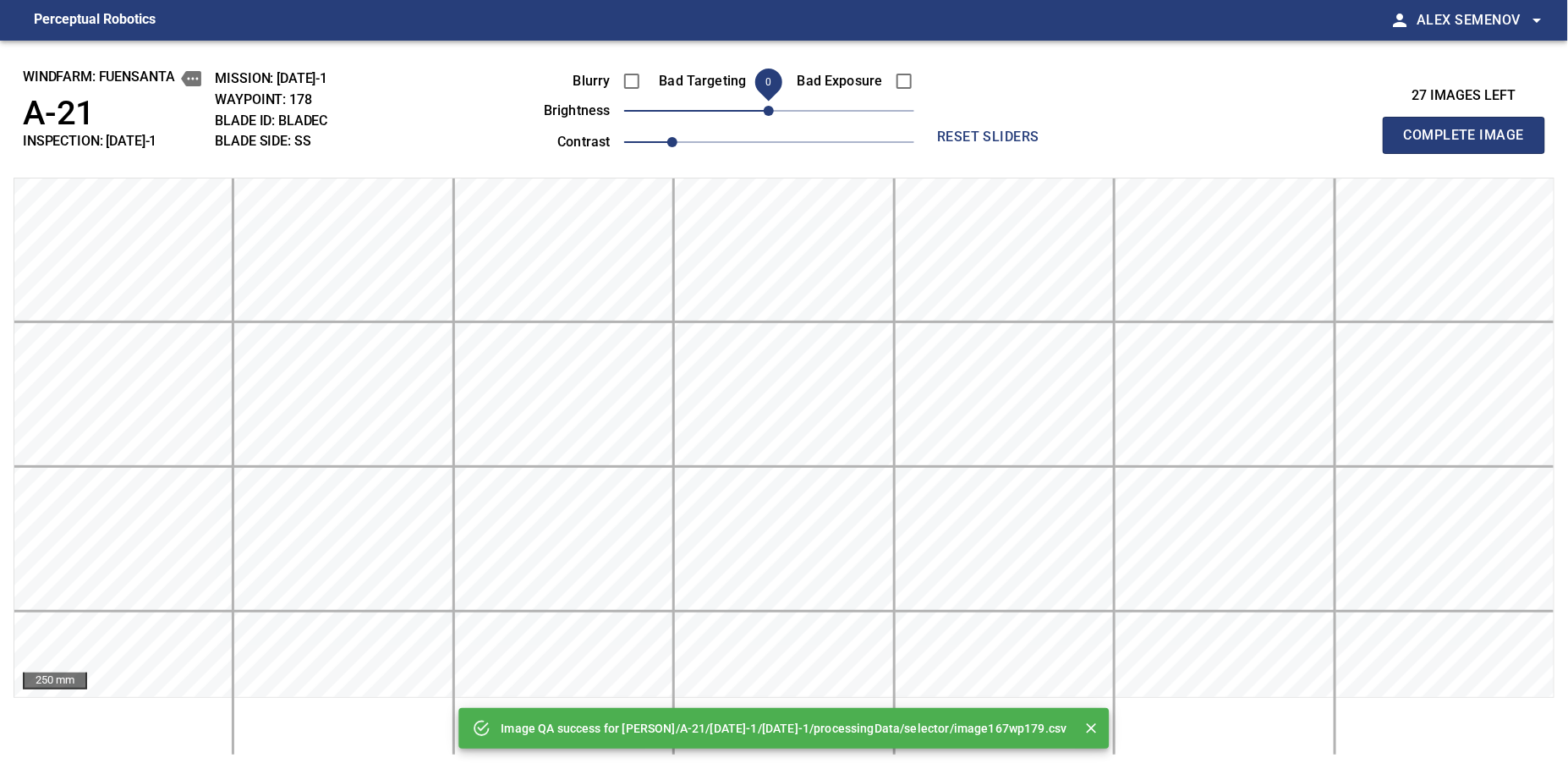 click on "Complete Image" at bounding box center [1464, 135] 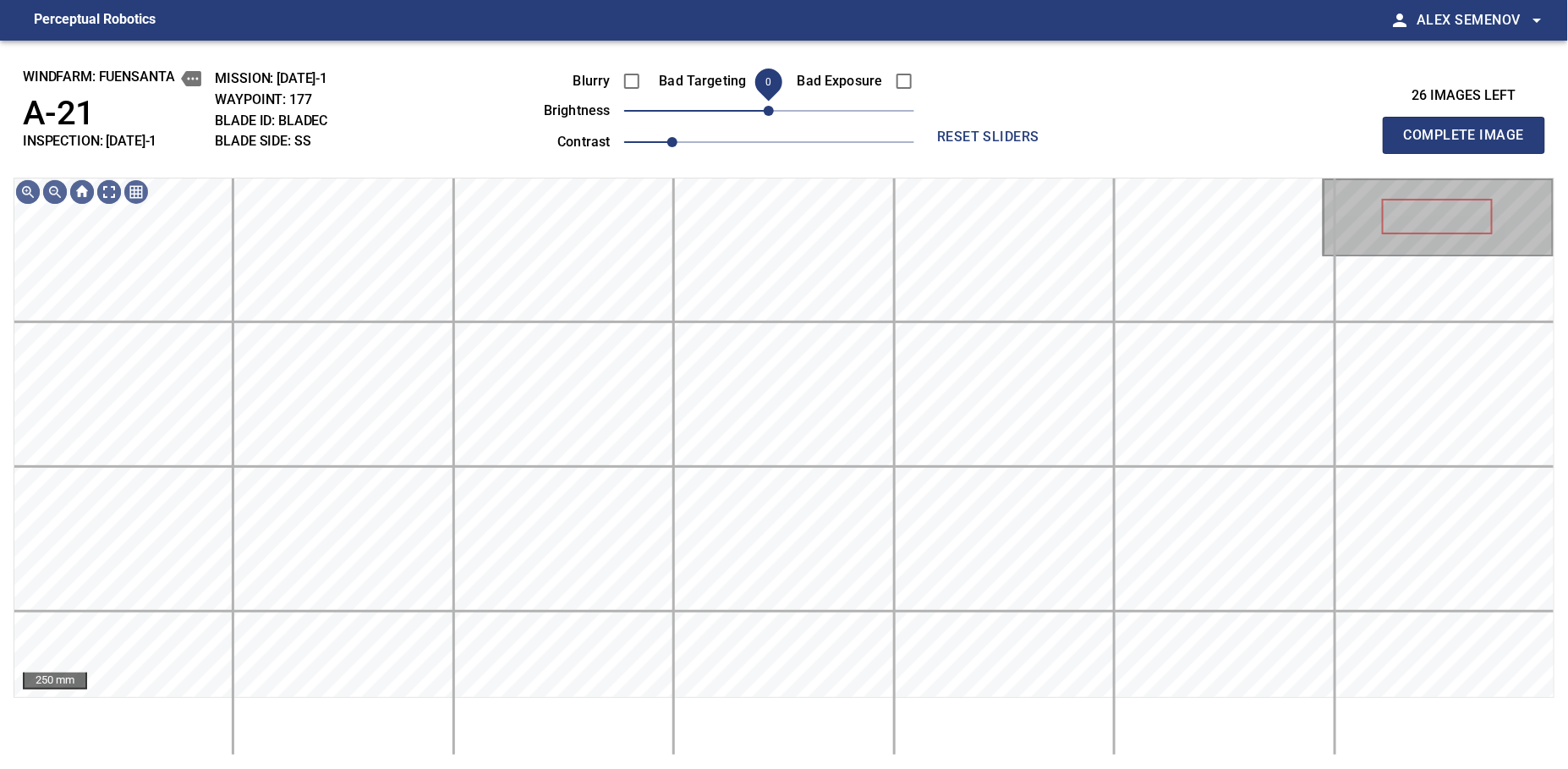 drag, startPoint x: 780, startPoint y: 117, endPoint x: 772, endPoint y: 124, distance: 10.630146 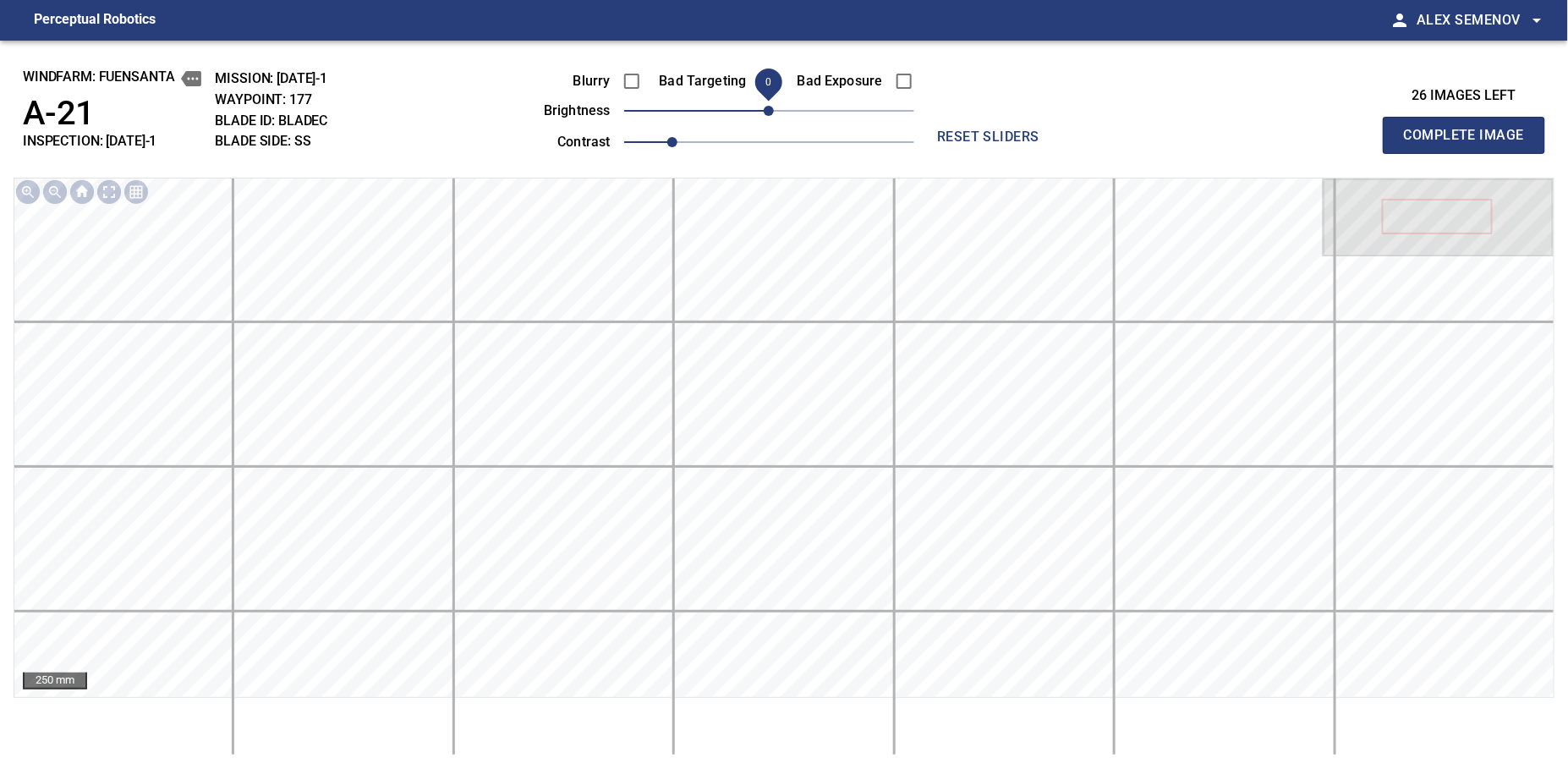 click on "Complete Image" at bounding box center (1464, 135) 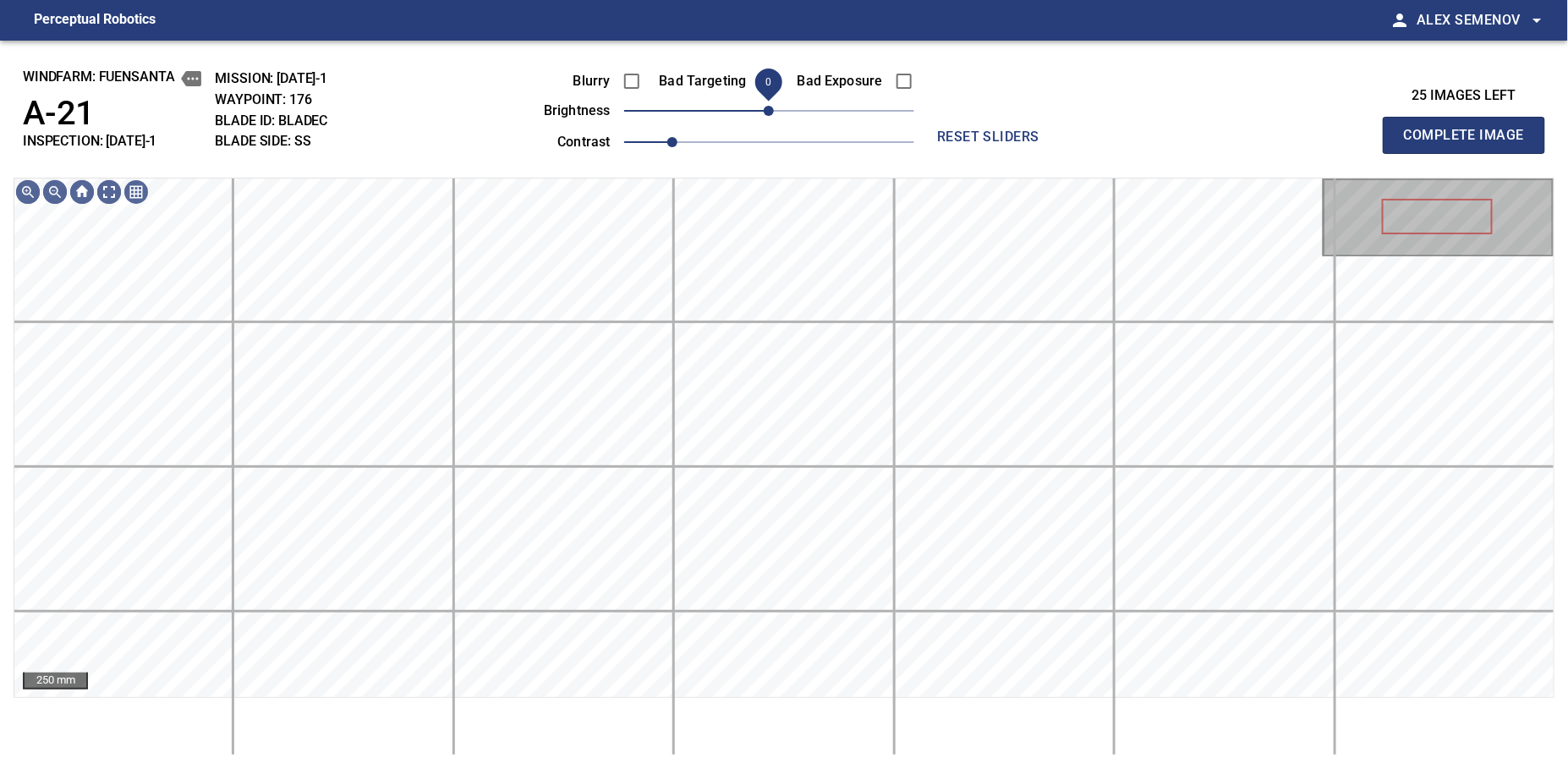 drag, startPoint x: 770, startPoint y: 117, endPoint x: 772, endPoint y: 106, distance: 11.18034 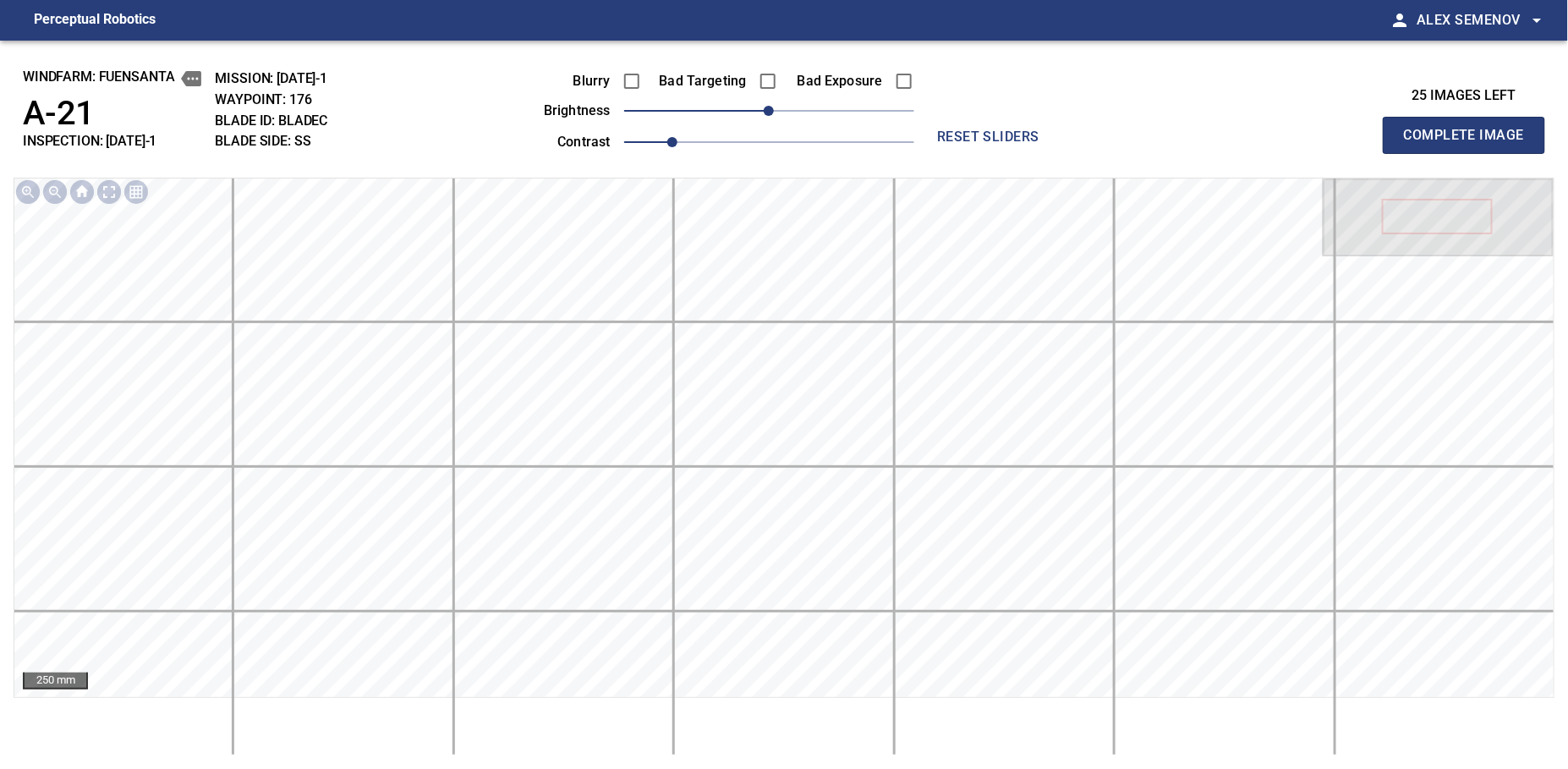 click on "Complete Image" at bounding box center [1464, 135] 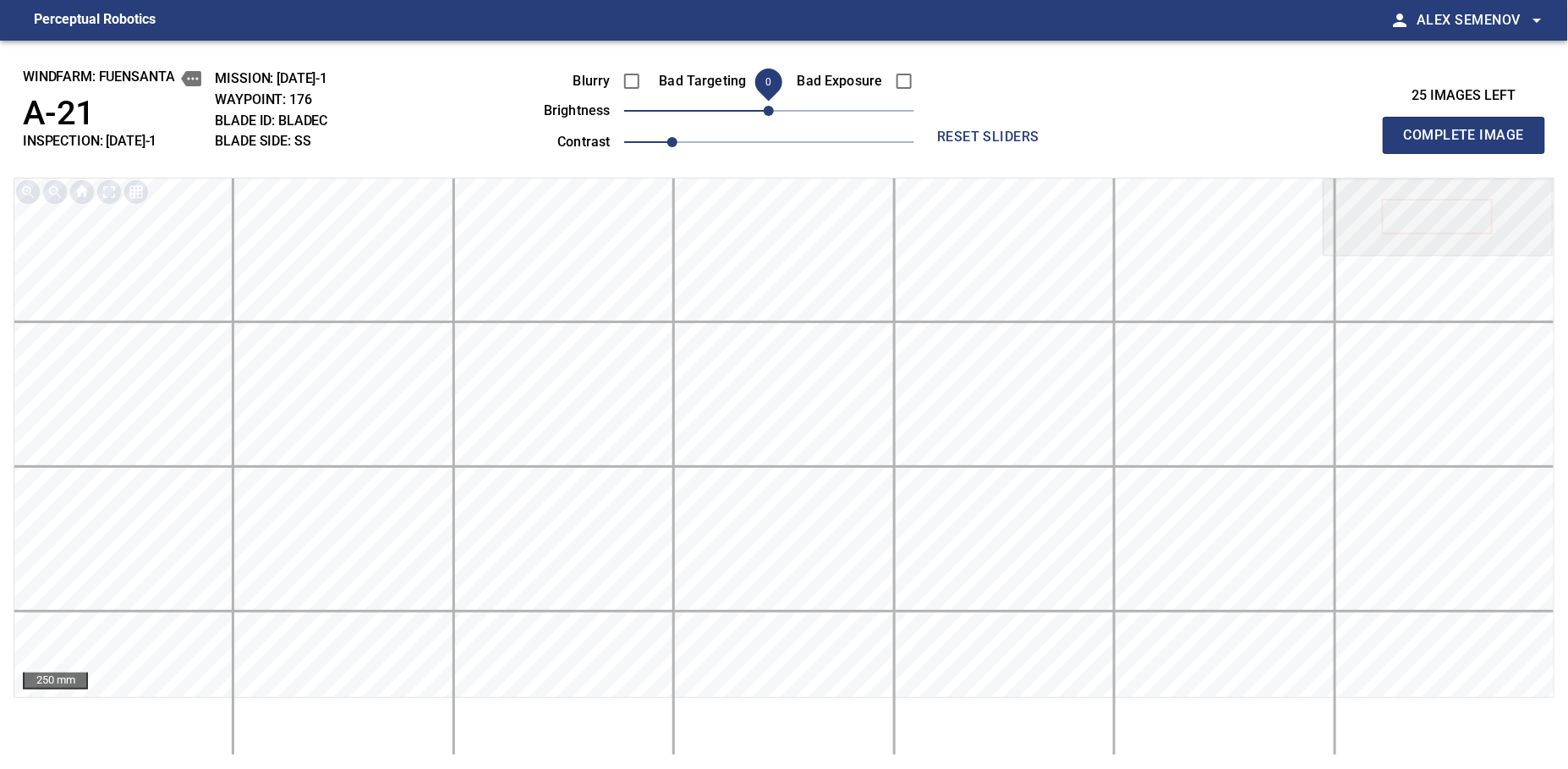 type 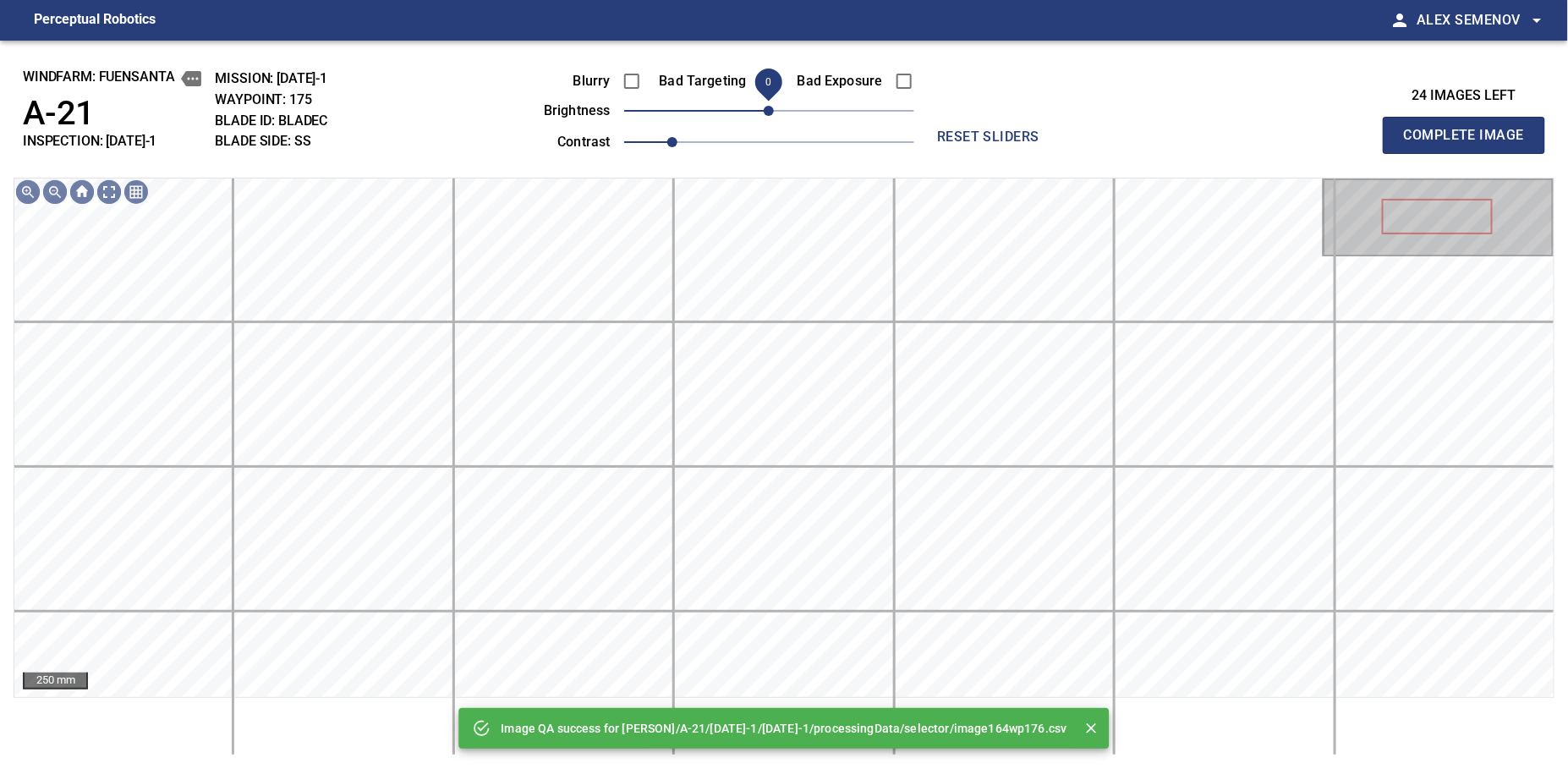 click on "0" at bounding box center [769, 111] 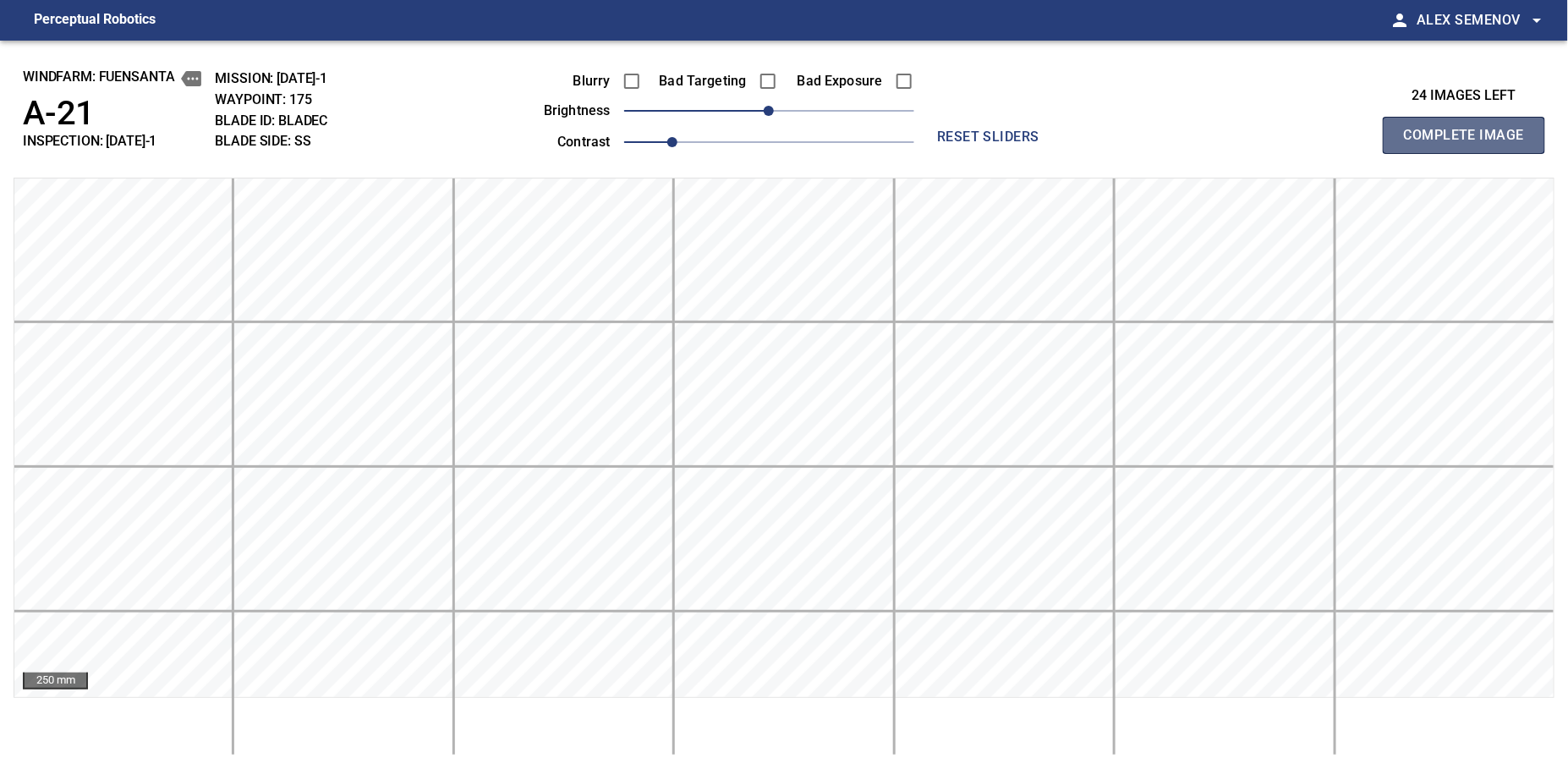 click on "Complete Image" at bounding box center [1464, 135] 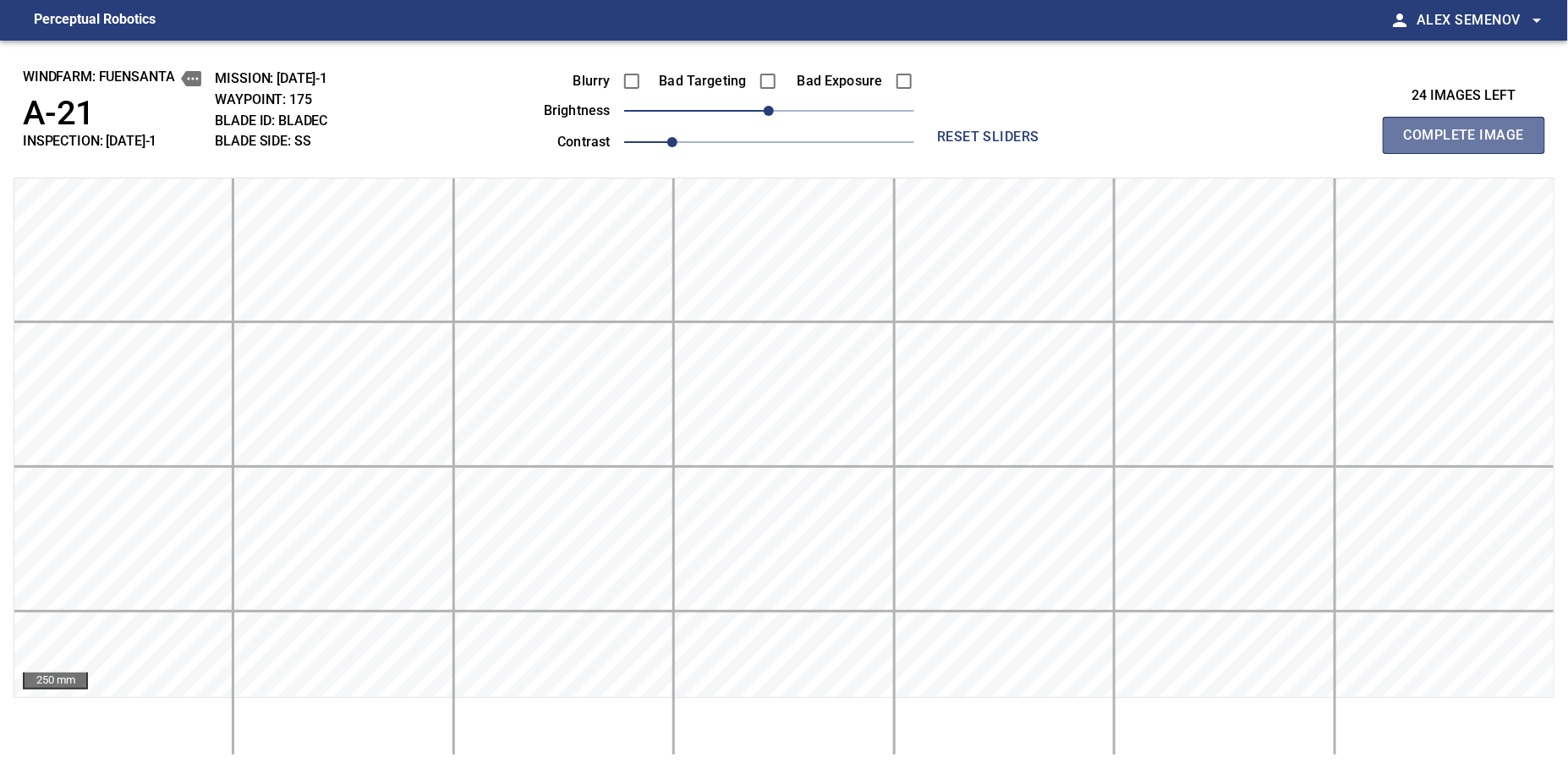 type 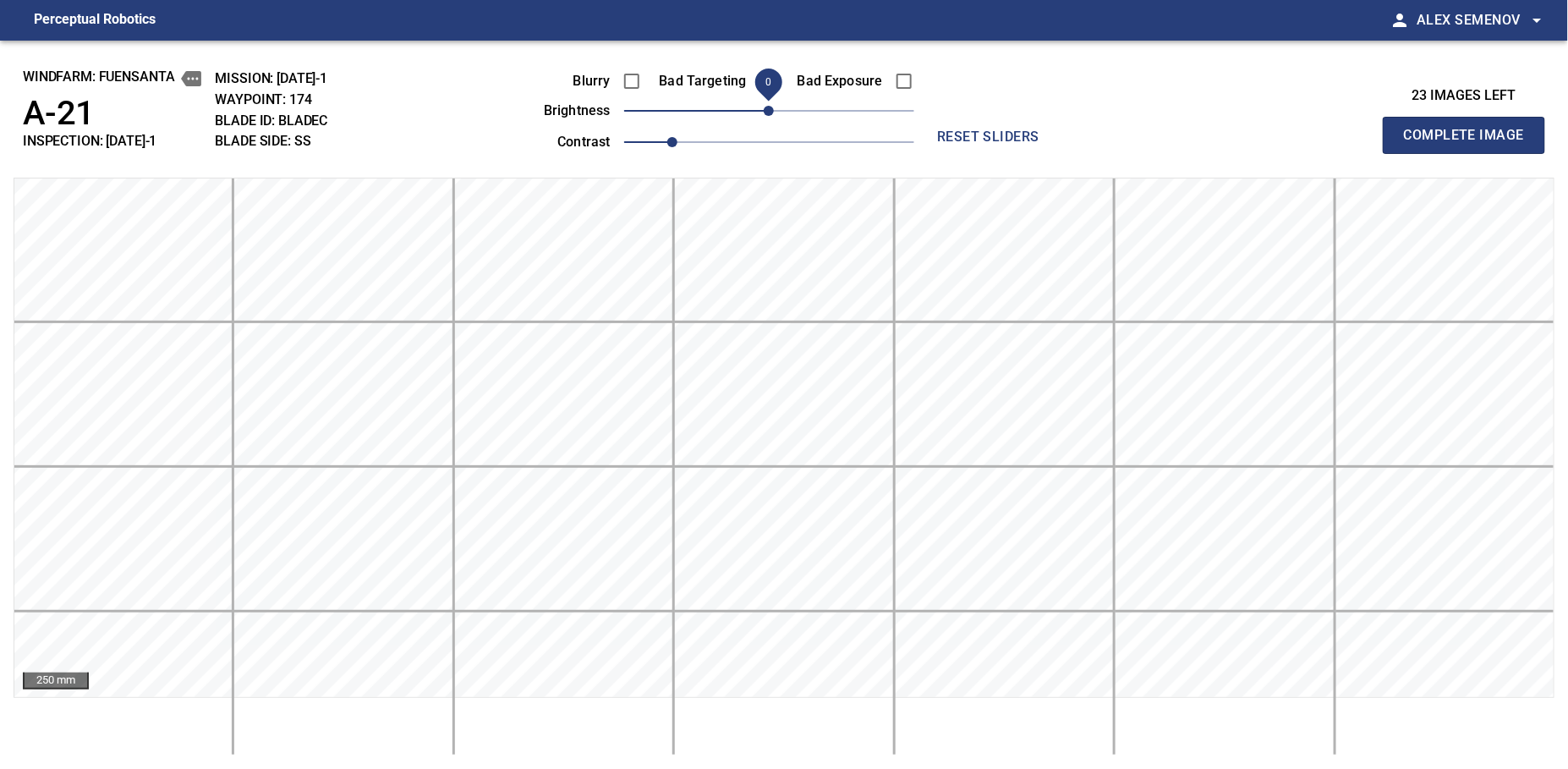 click on "0" at bounding box center [769, 111] 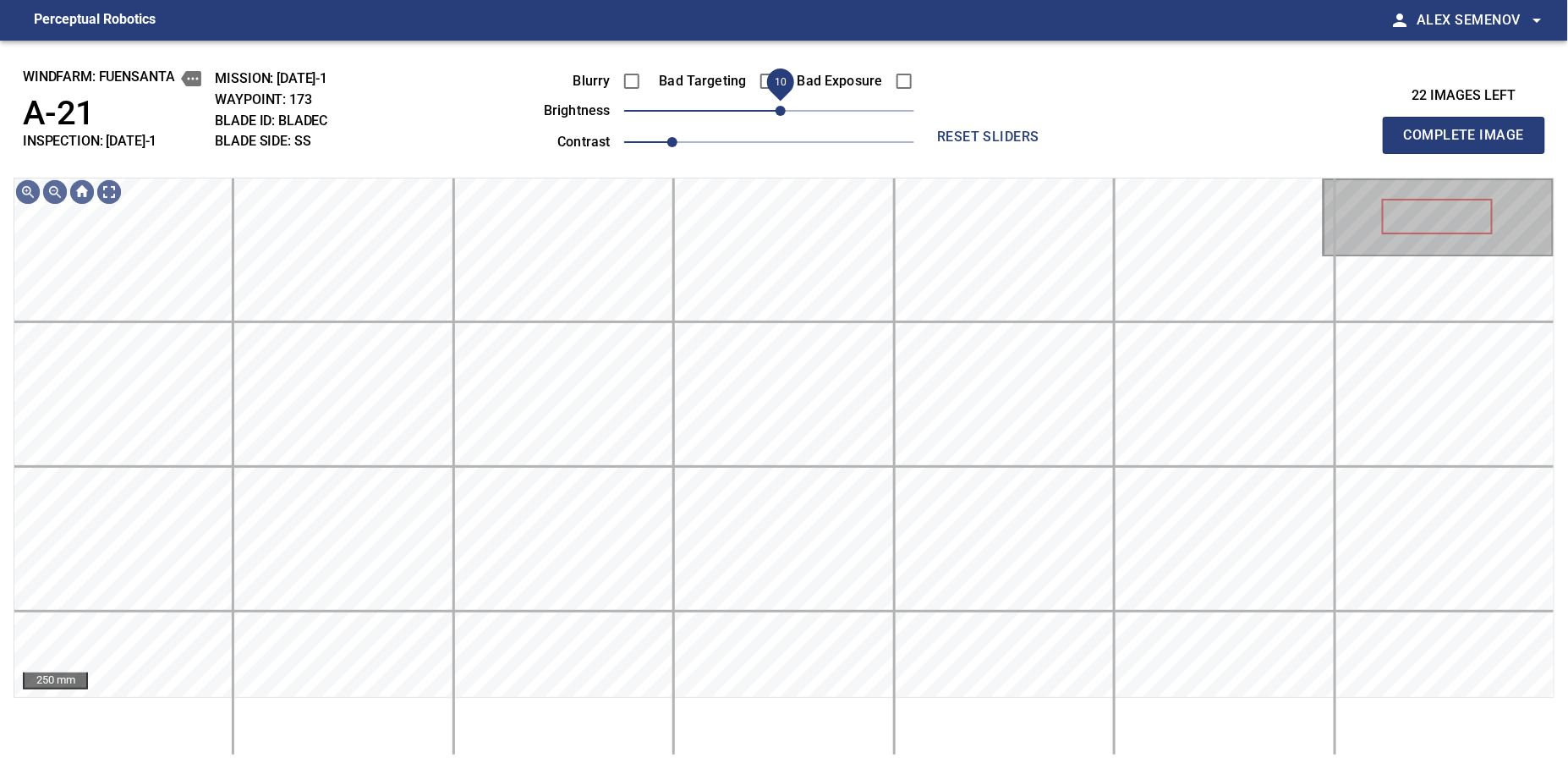 click on "10" at bounding box center [781, 111] 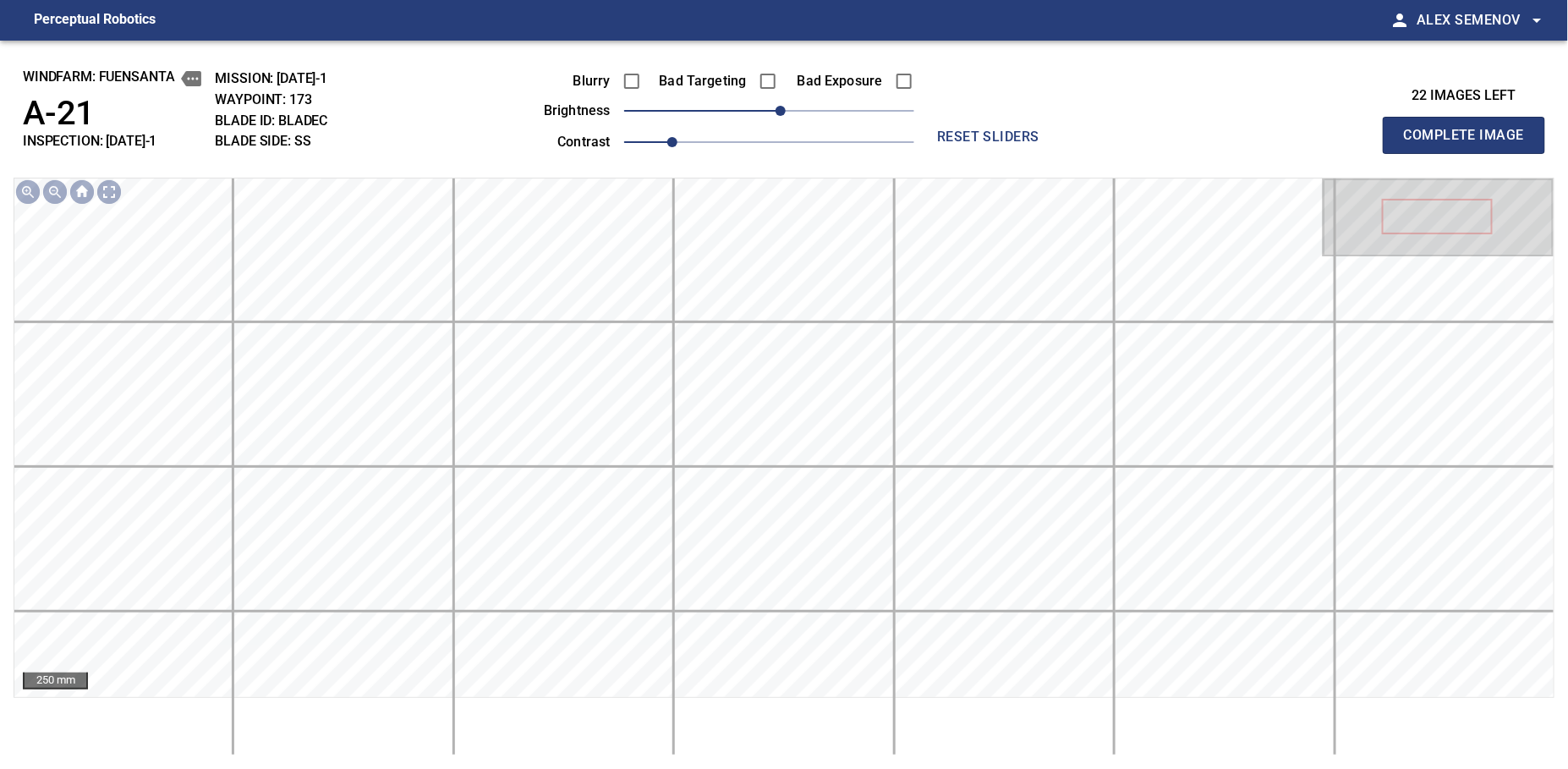 click on "Complete Image" at bounding box center (1464, 135) 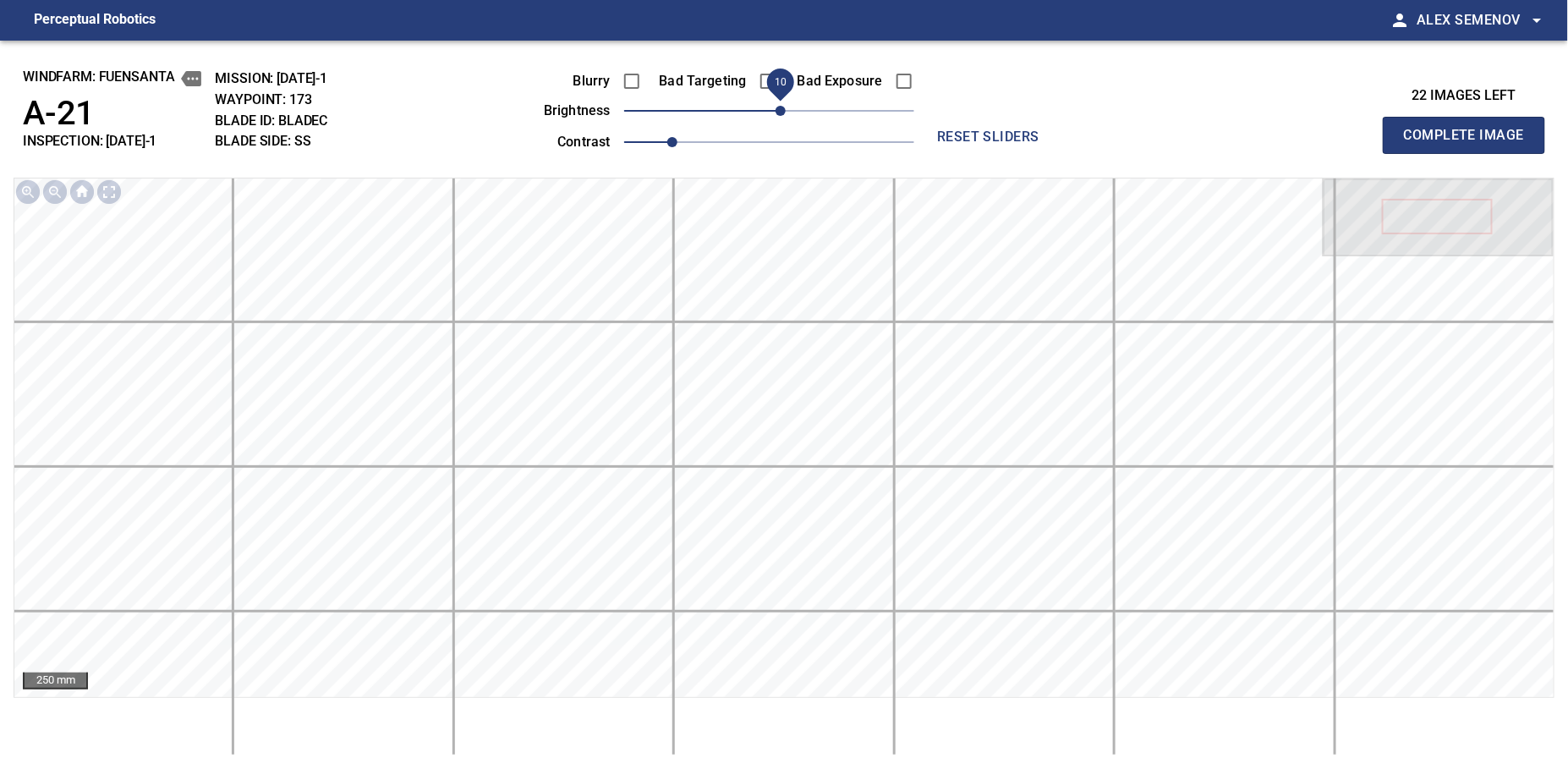 type 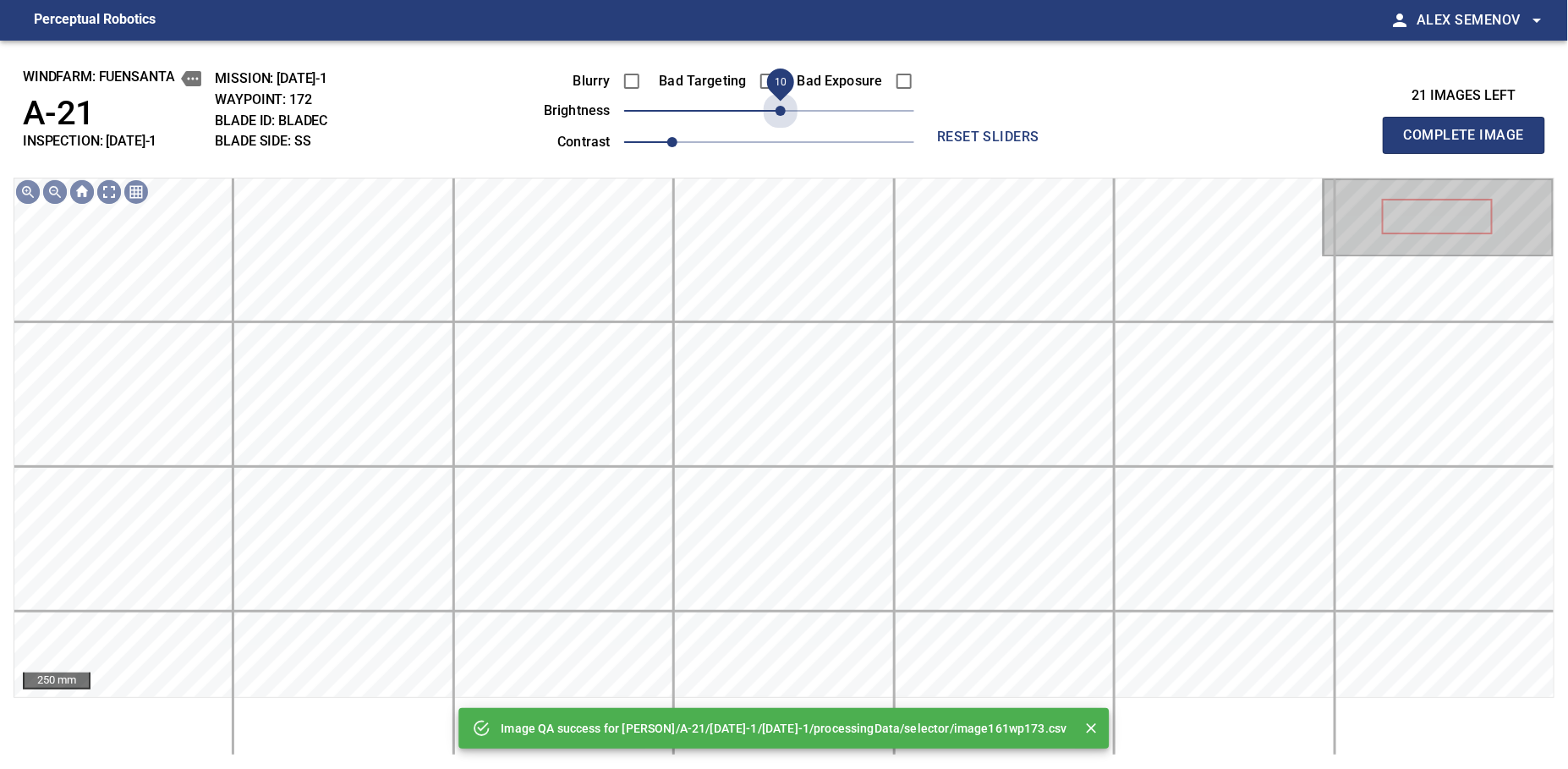 click on "10" at bounding box center (781, 111) 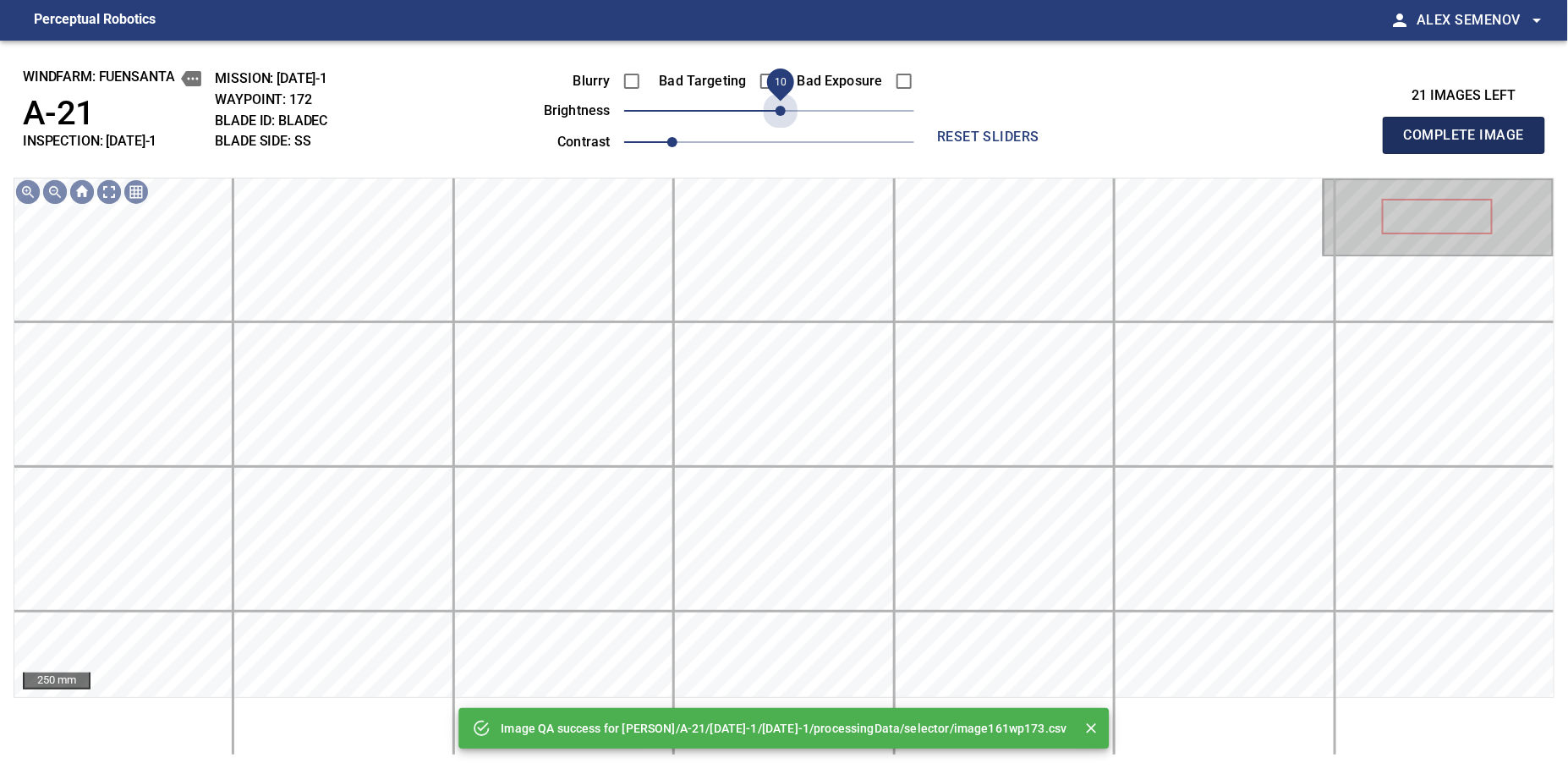 click on "Complete Image" at bounding box center (1464, 135) 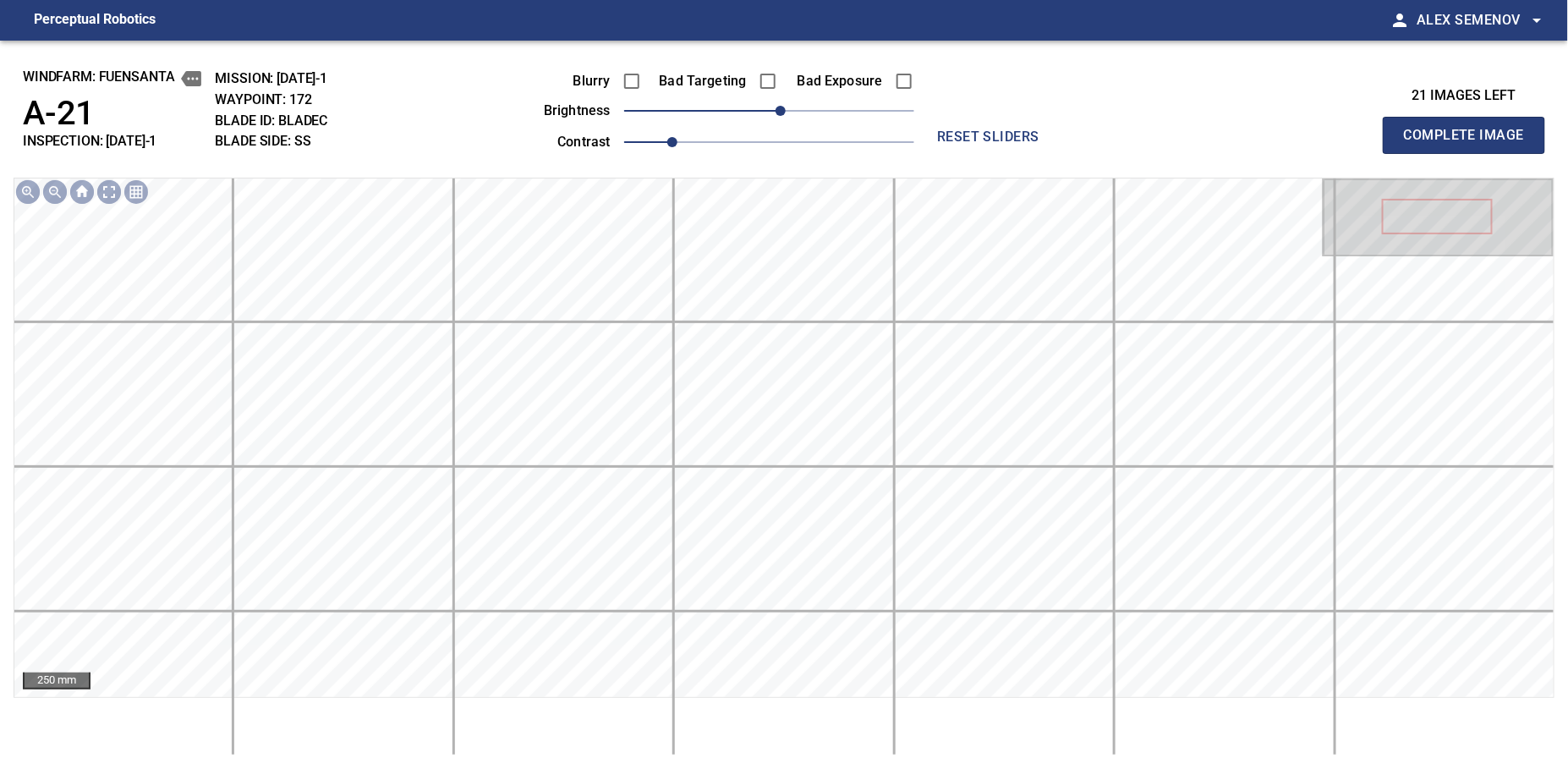 type 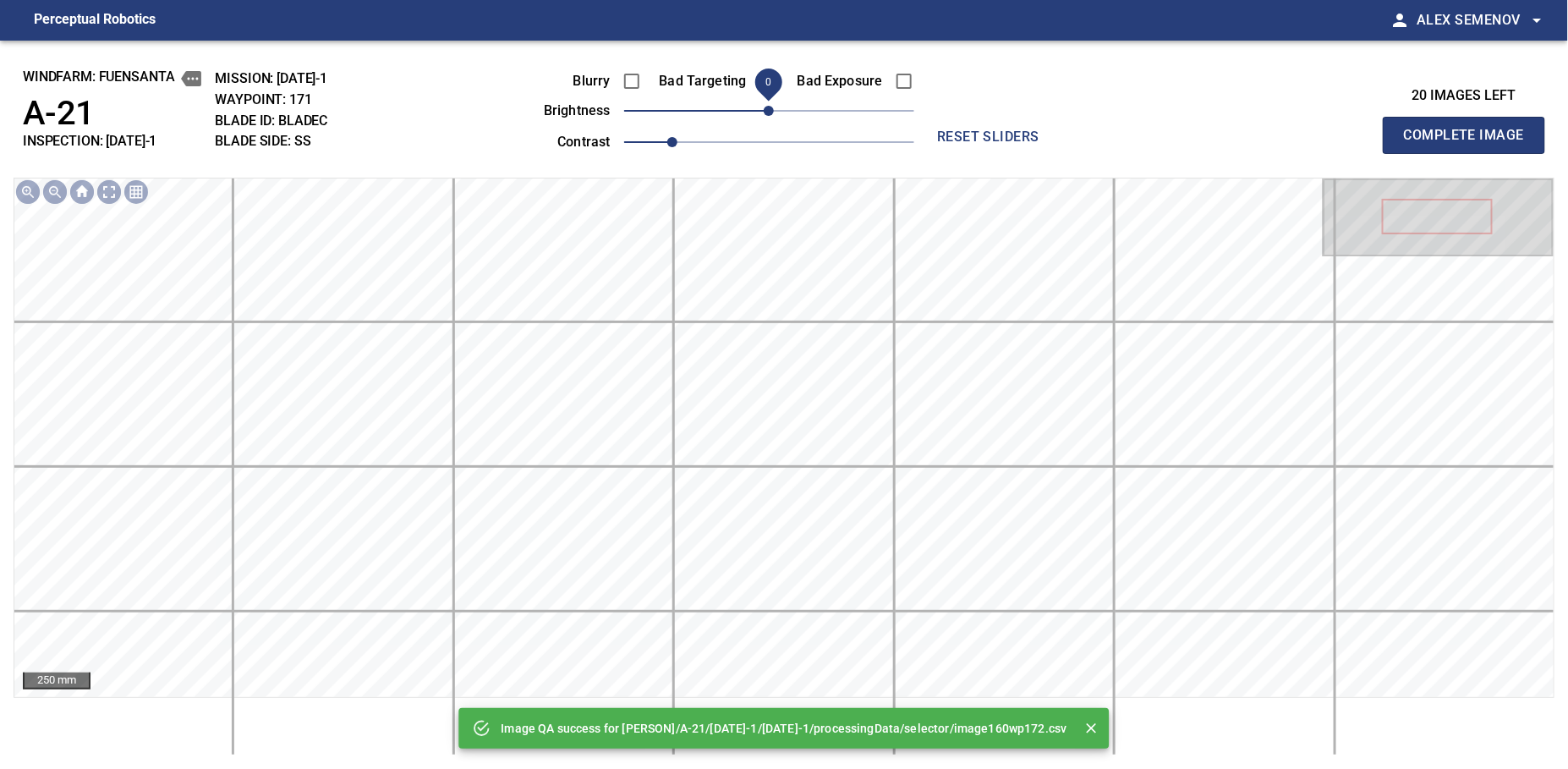 click on "Complete Image" at bounding box center (1464, 135) 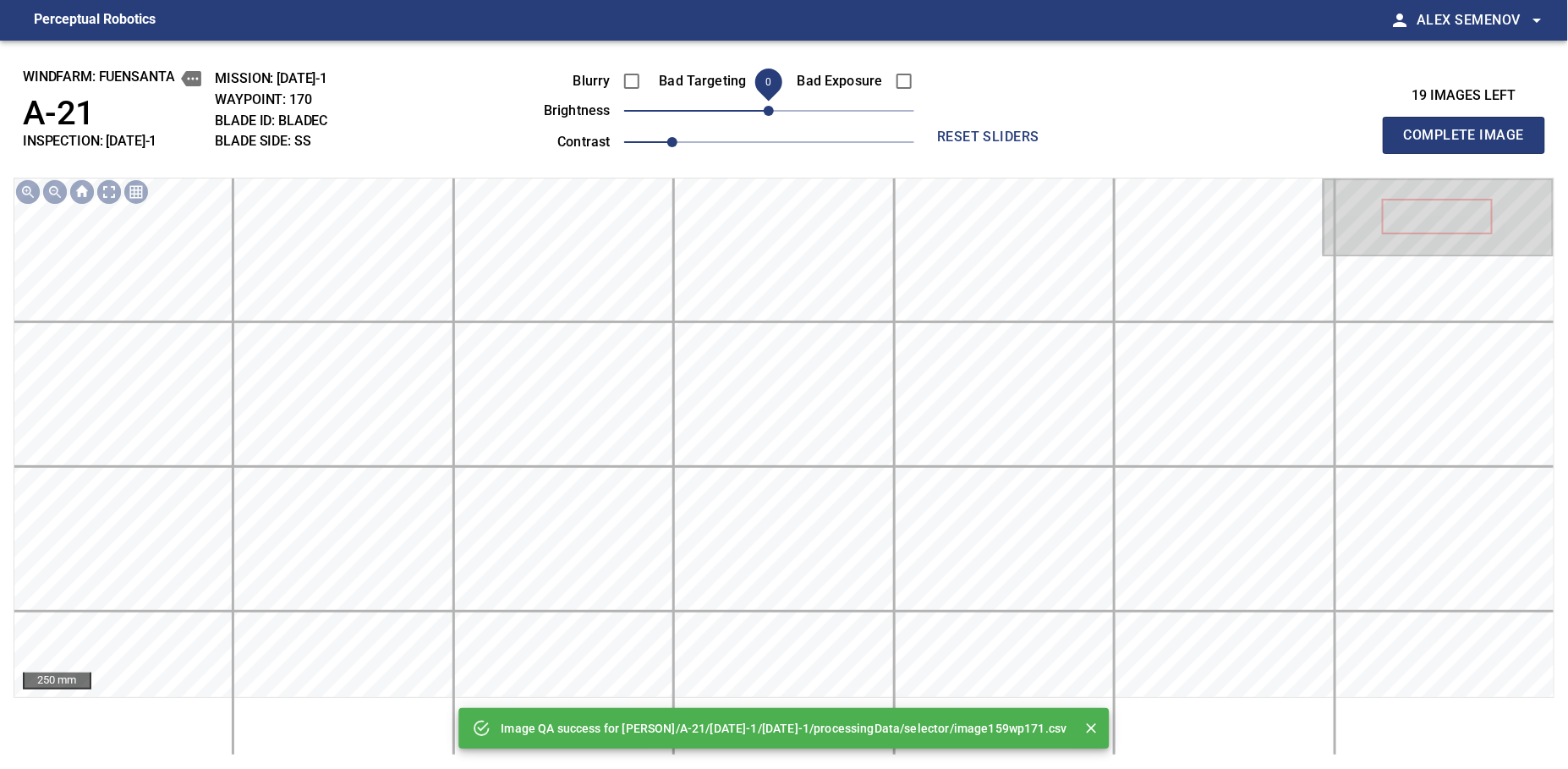 click on "Complete Image" at bounding box center [1464, 135] 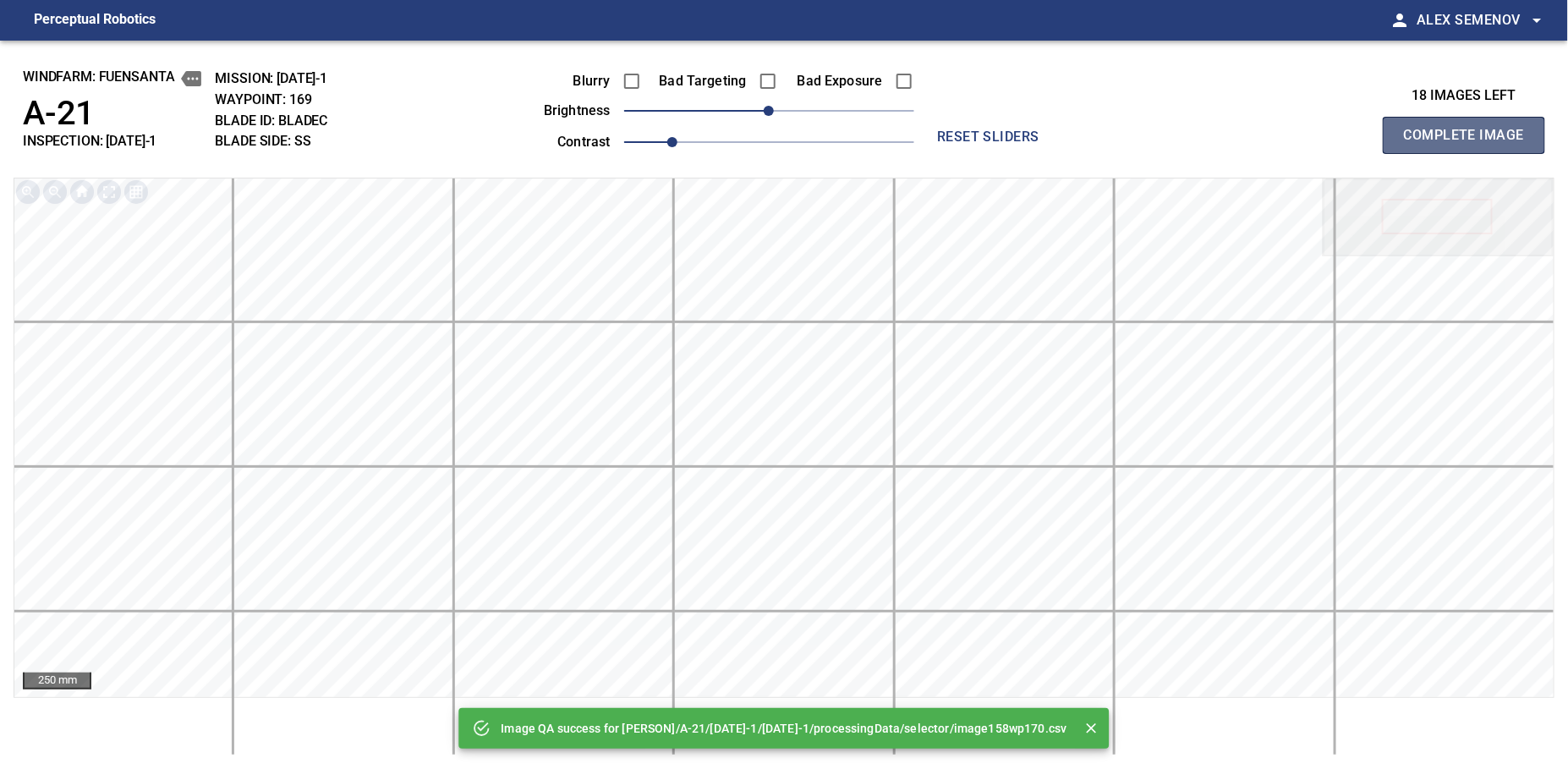 click on "Complete Image" at bounding box center [1464, 135] 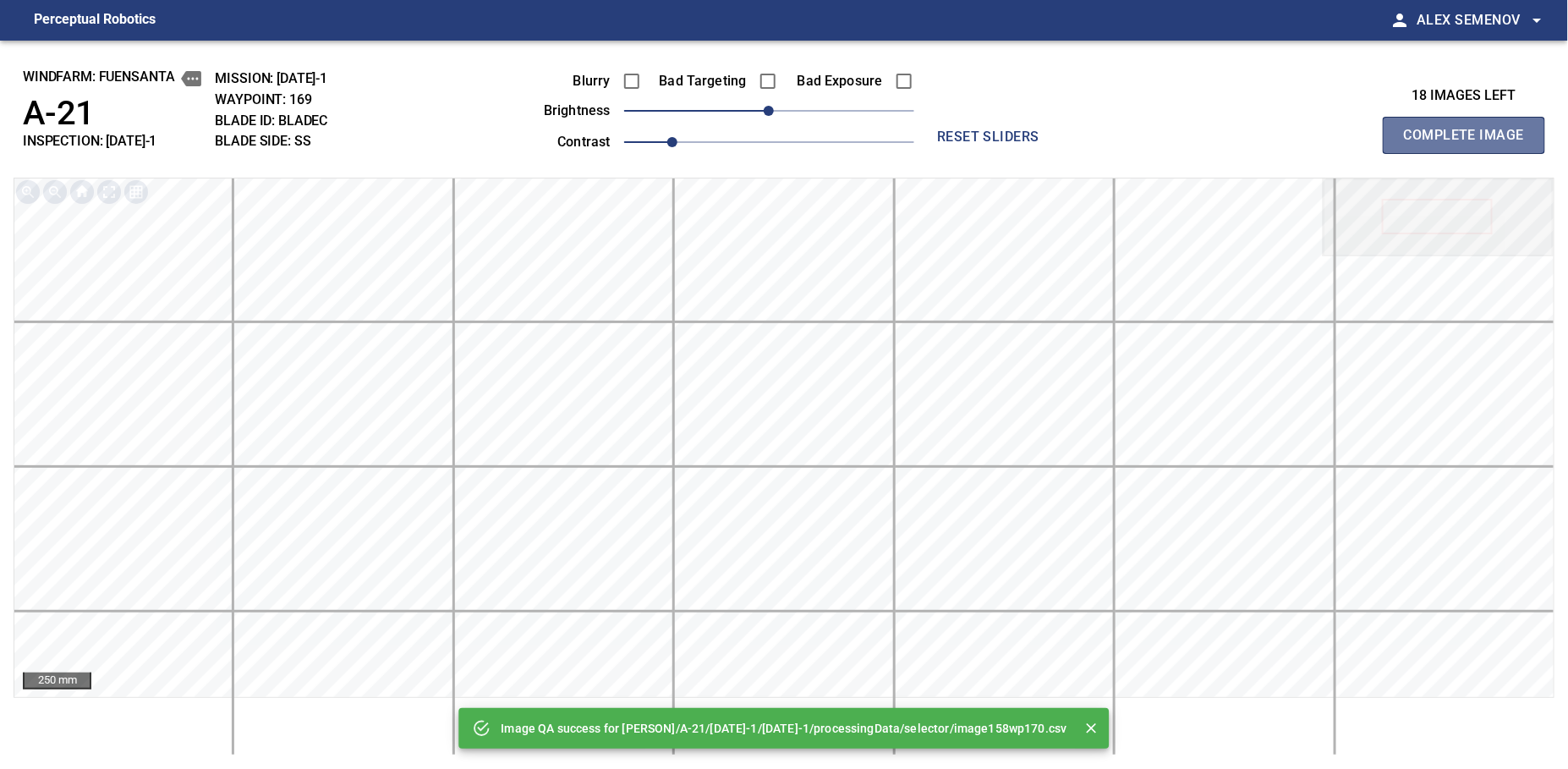 type 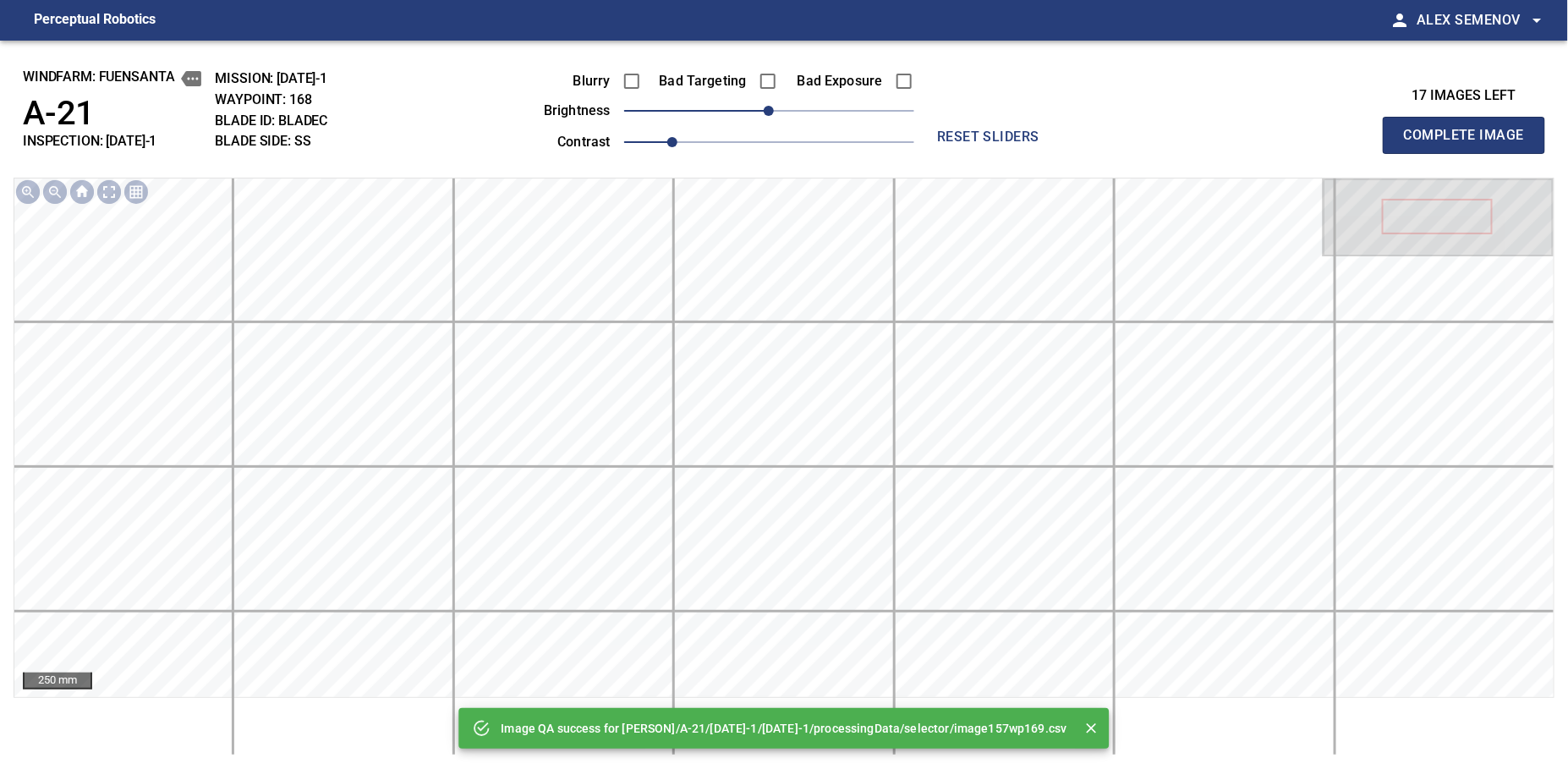 click on "Complete Image" at bounding box center (1464, 135) 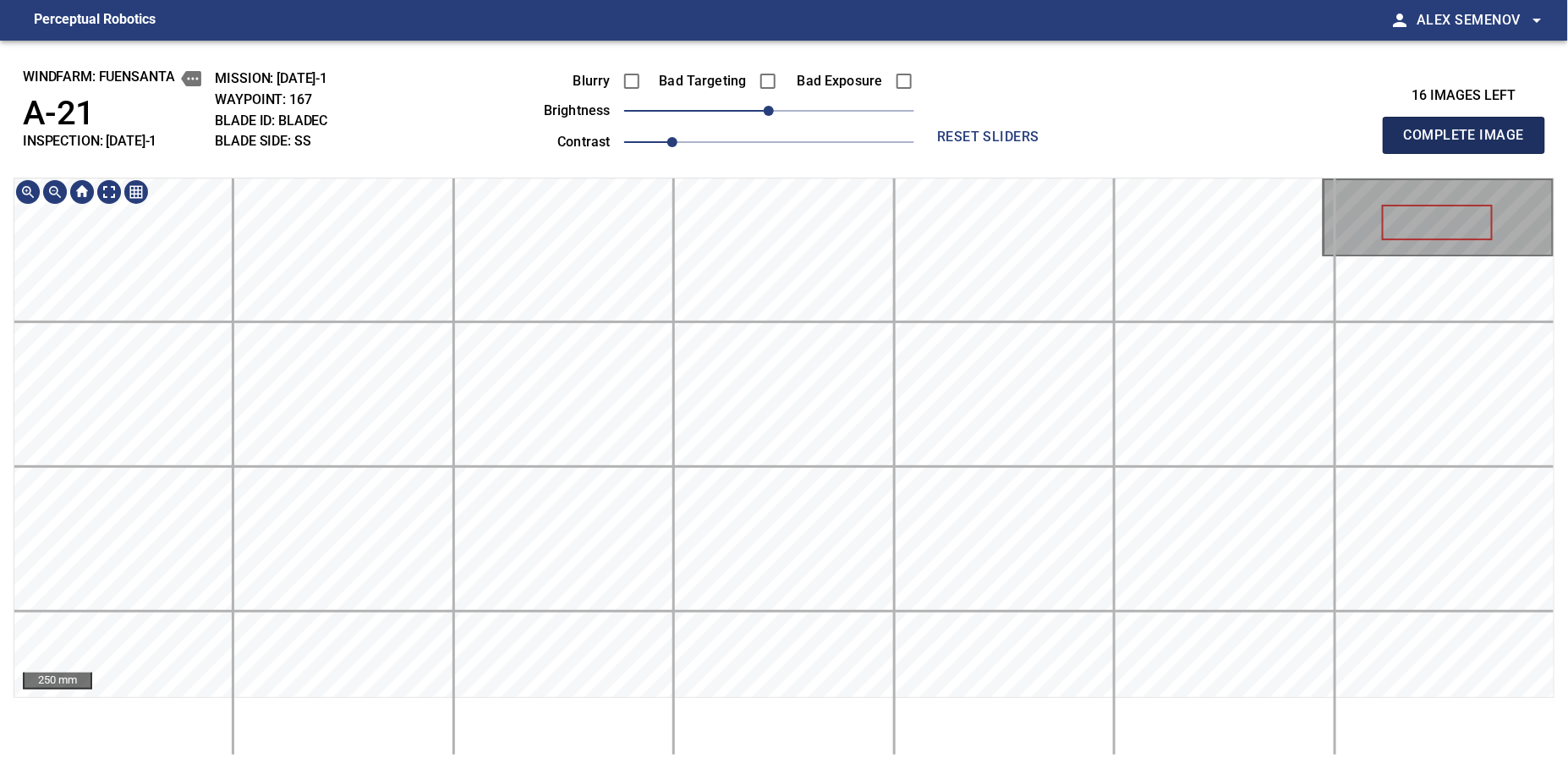 click on "Complete Image" at bounding box center (1464, 135) 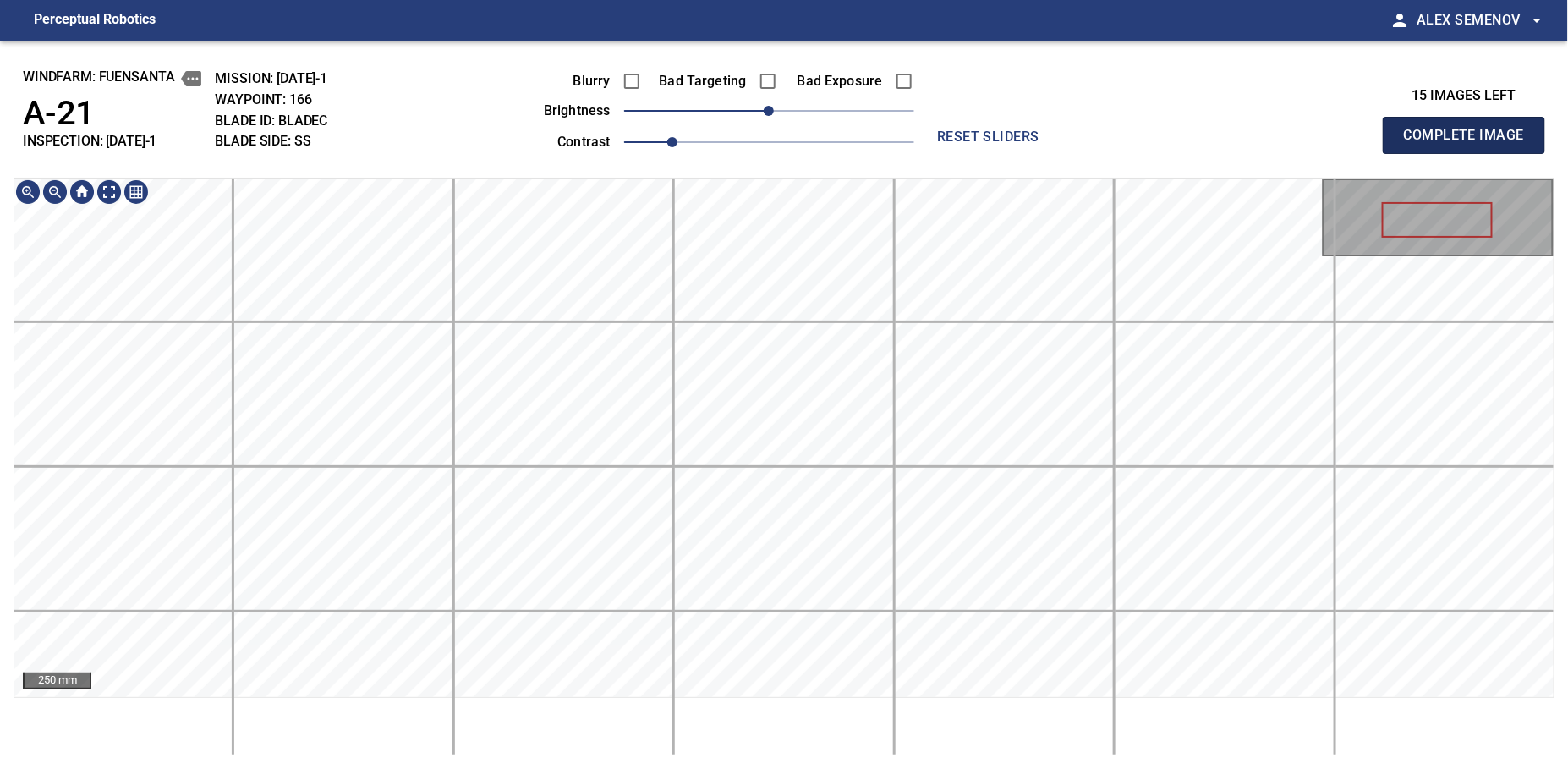 click on "Complete Image" at bounding box center (1464, 135) 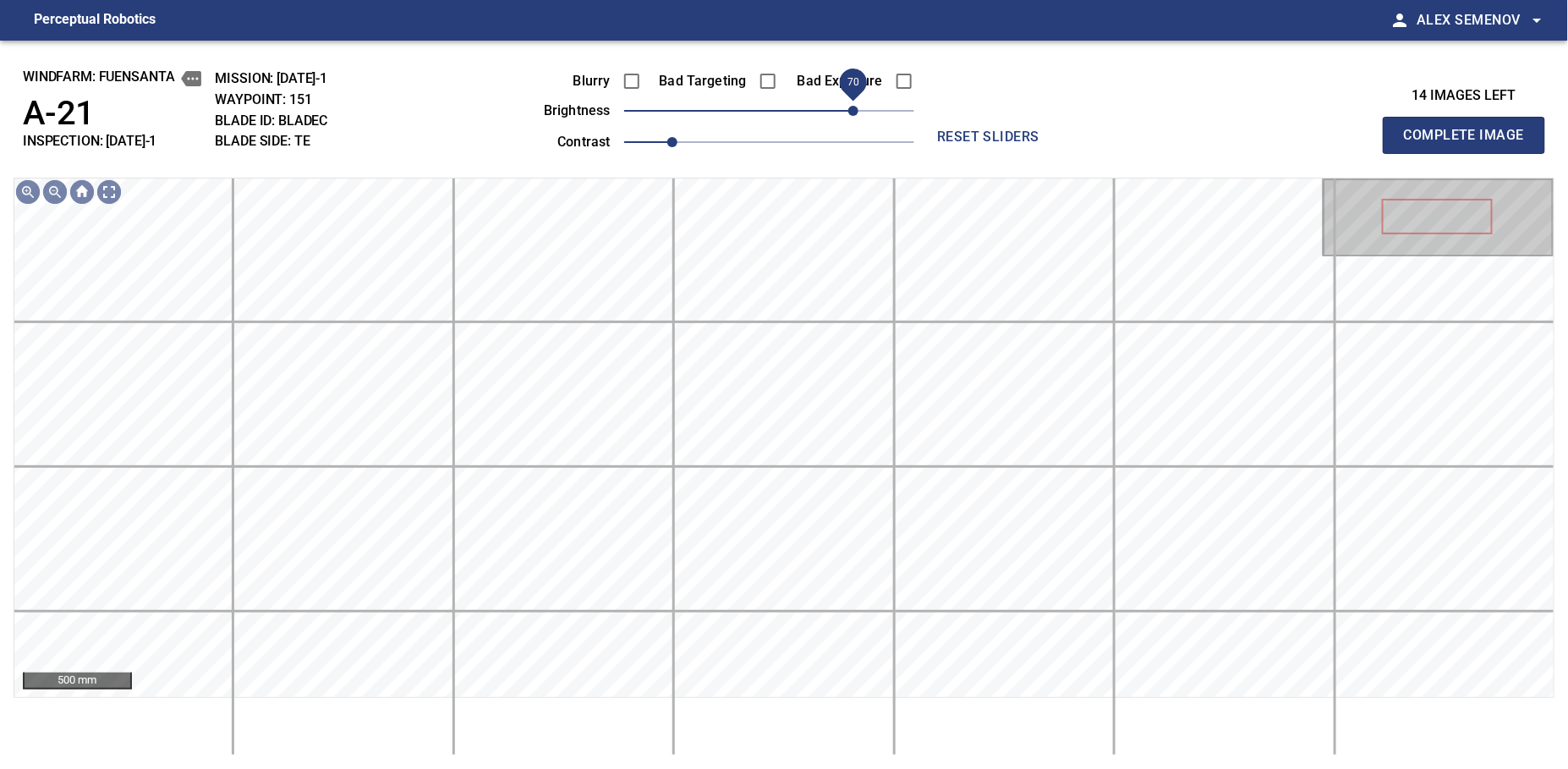 drag, startPoint x: 778, startPoint y: 111, endPoint x: 858, endPoint y: 113, distance: 80.025 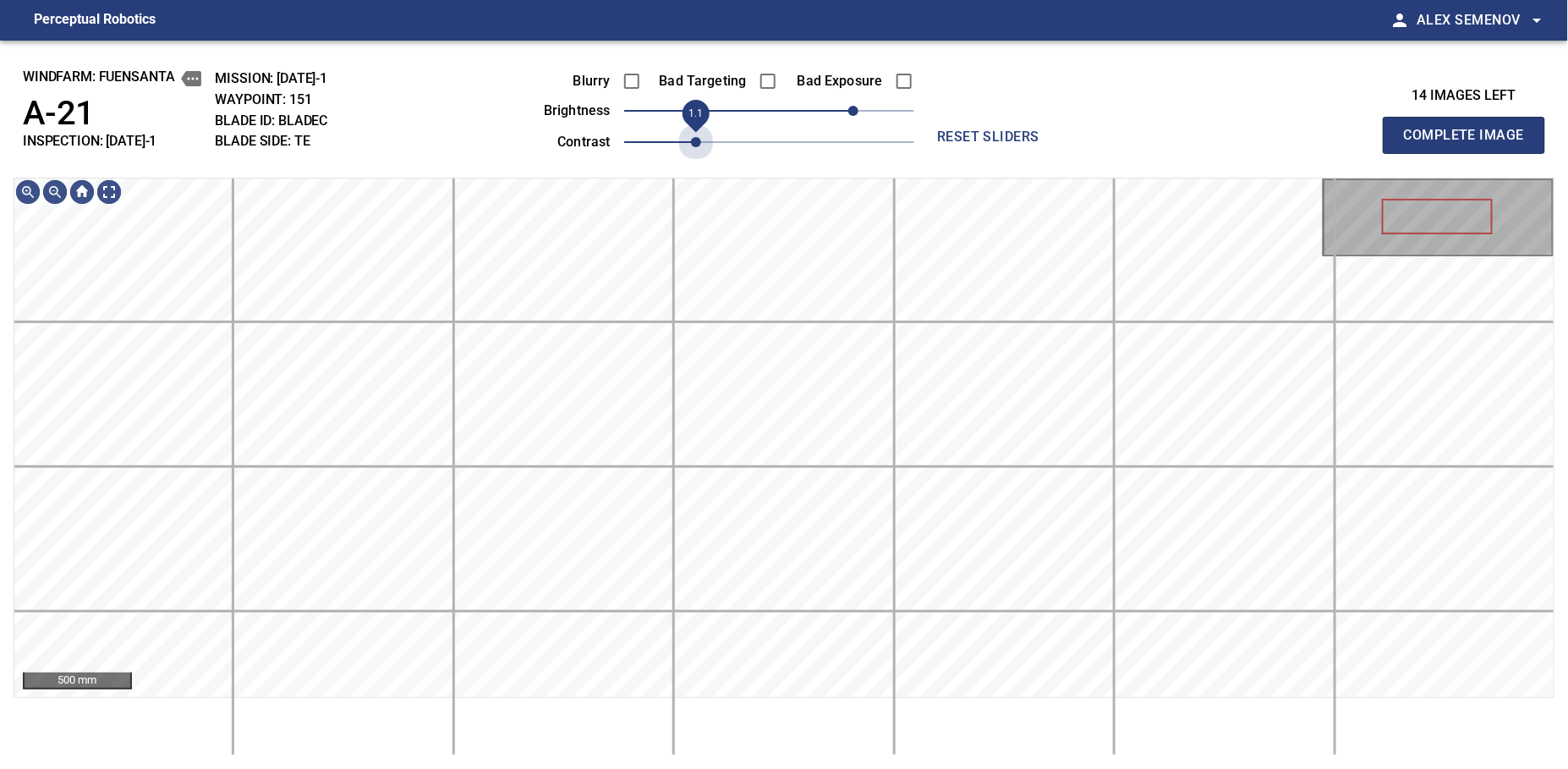 drag, startPoint x: 680, startPoint y: 143, endPoint x: 737, endPoint y: 138, distance: 57.21888 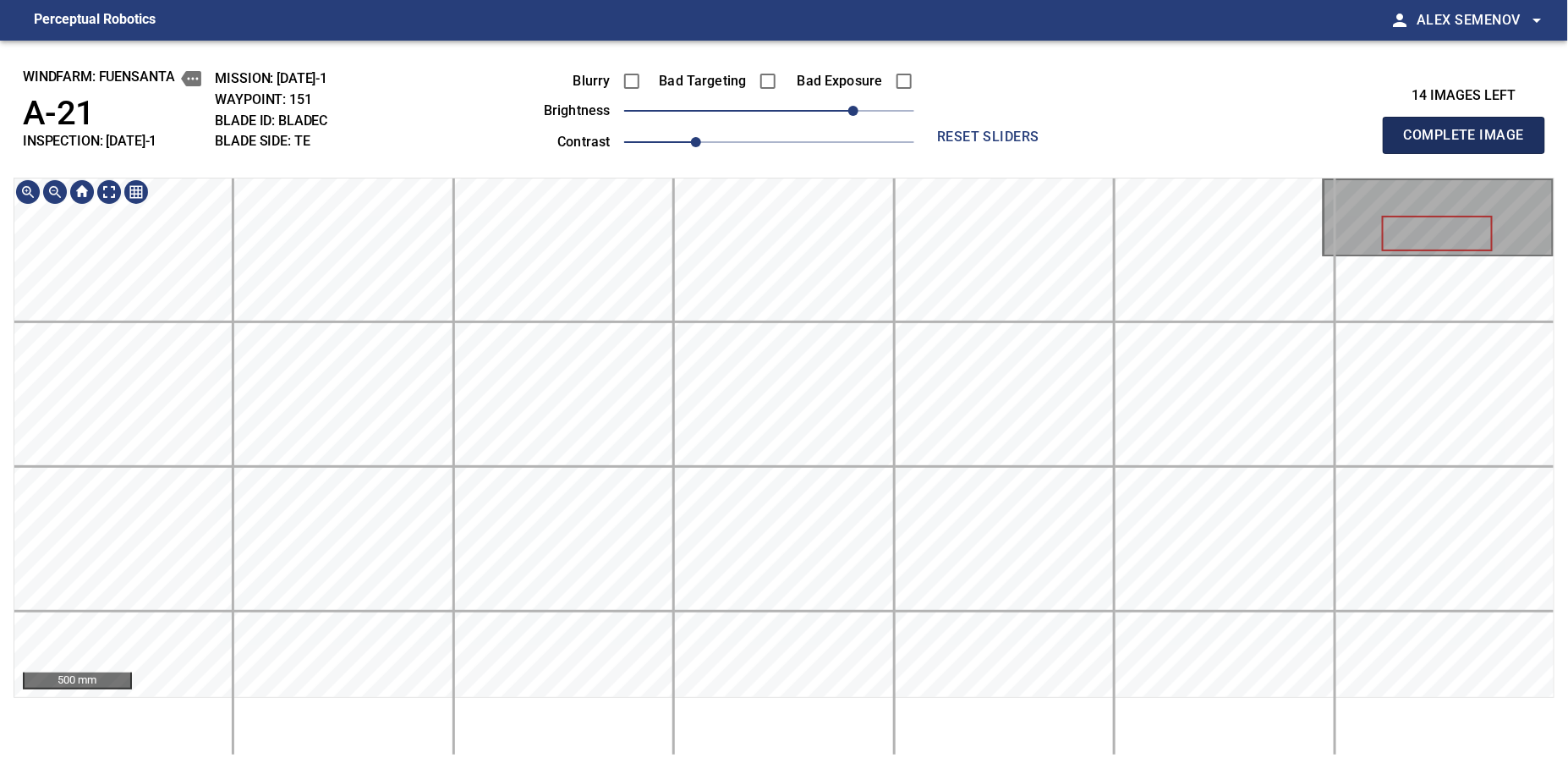 click on "Complete Image" at bounding box center (1464, 135) 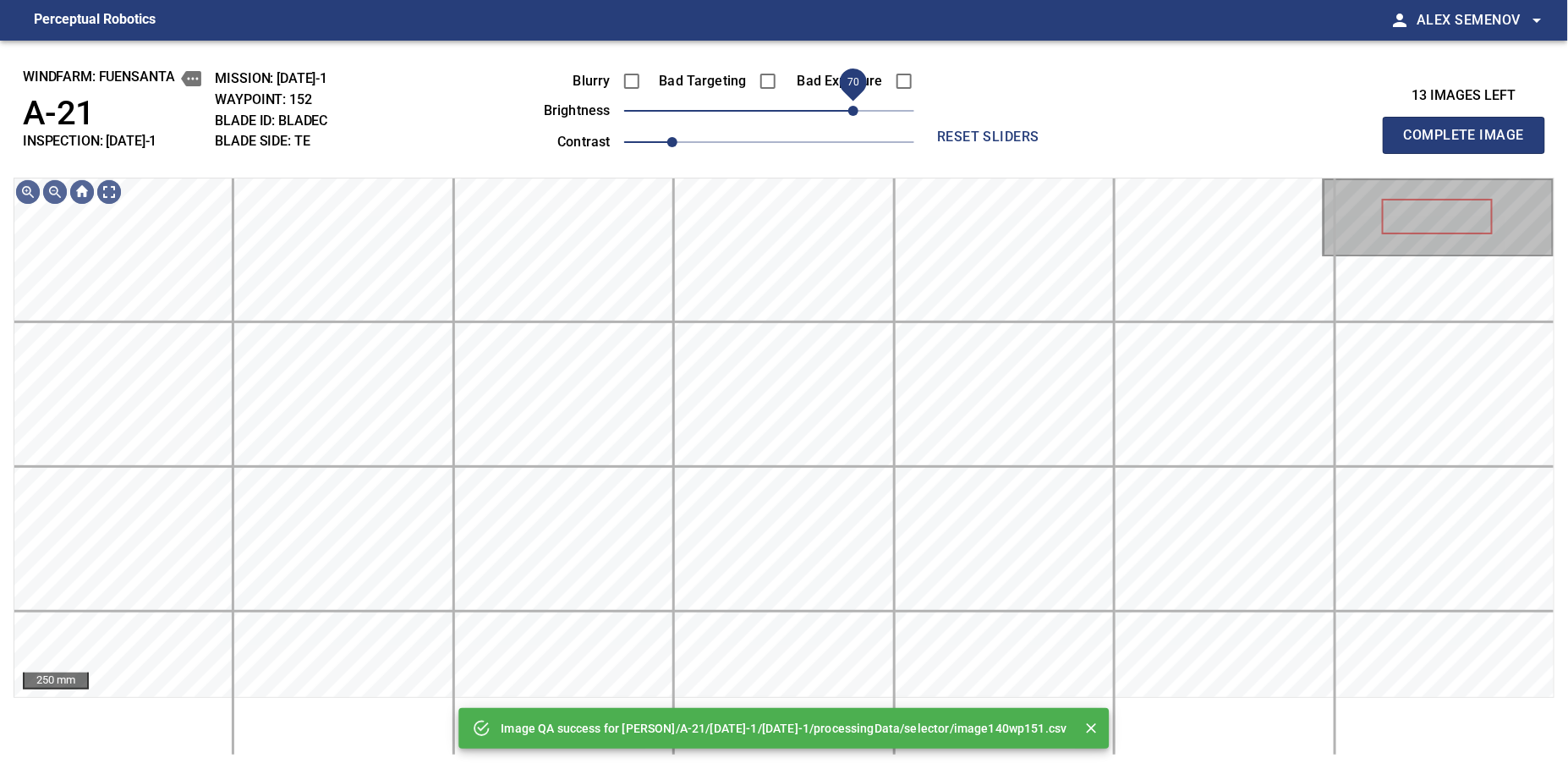 drag, startPoint x: 786, startPoint y: 106, endPoint x: 853, endPoint y: 106, distance: 67 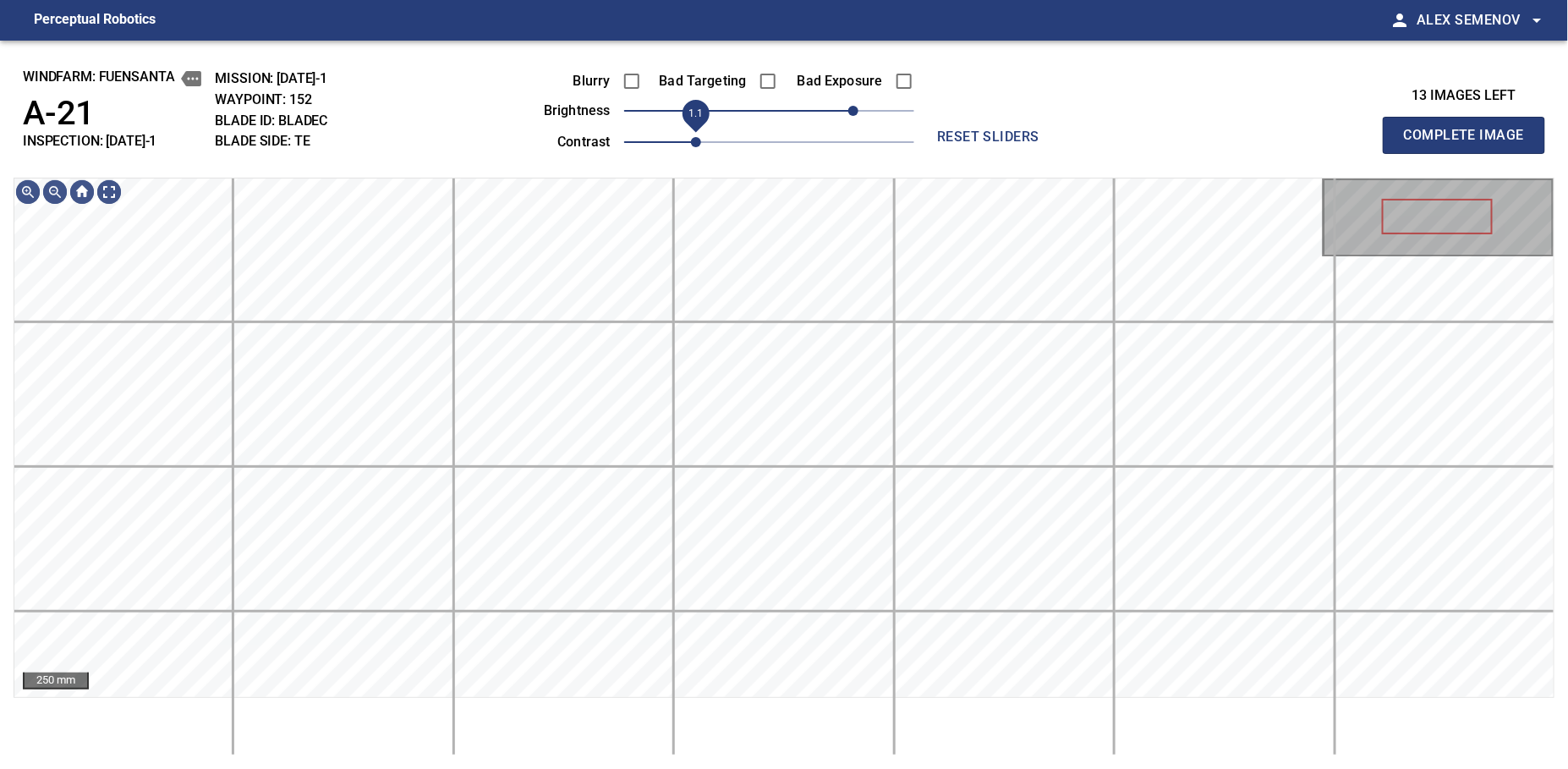 drag, startPoint x: 672, startPoint y: 141, endPoint x: 691, endPoint y: 135, distance: 19.924859 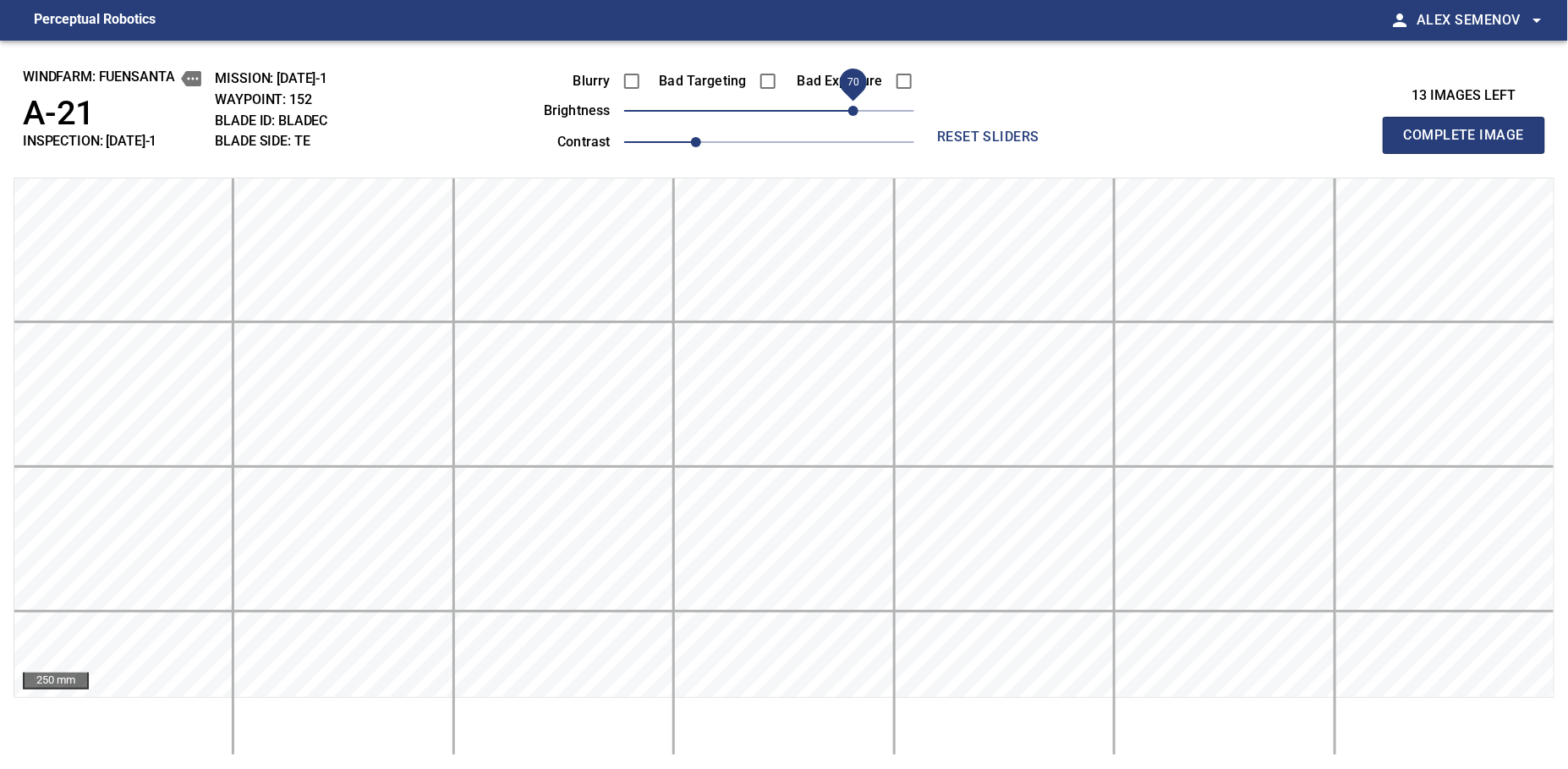 click on "Complete Image" at bounding box center [1464, 135] 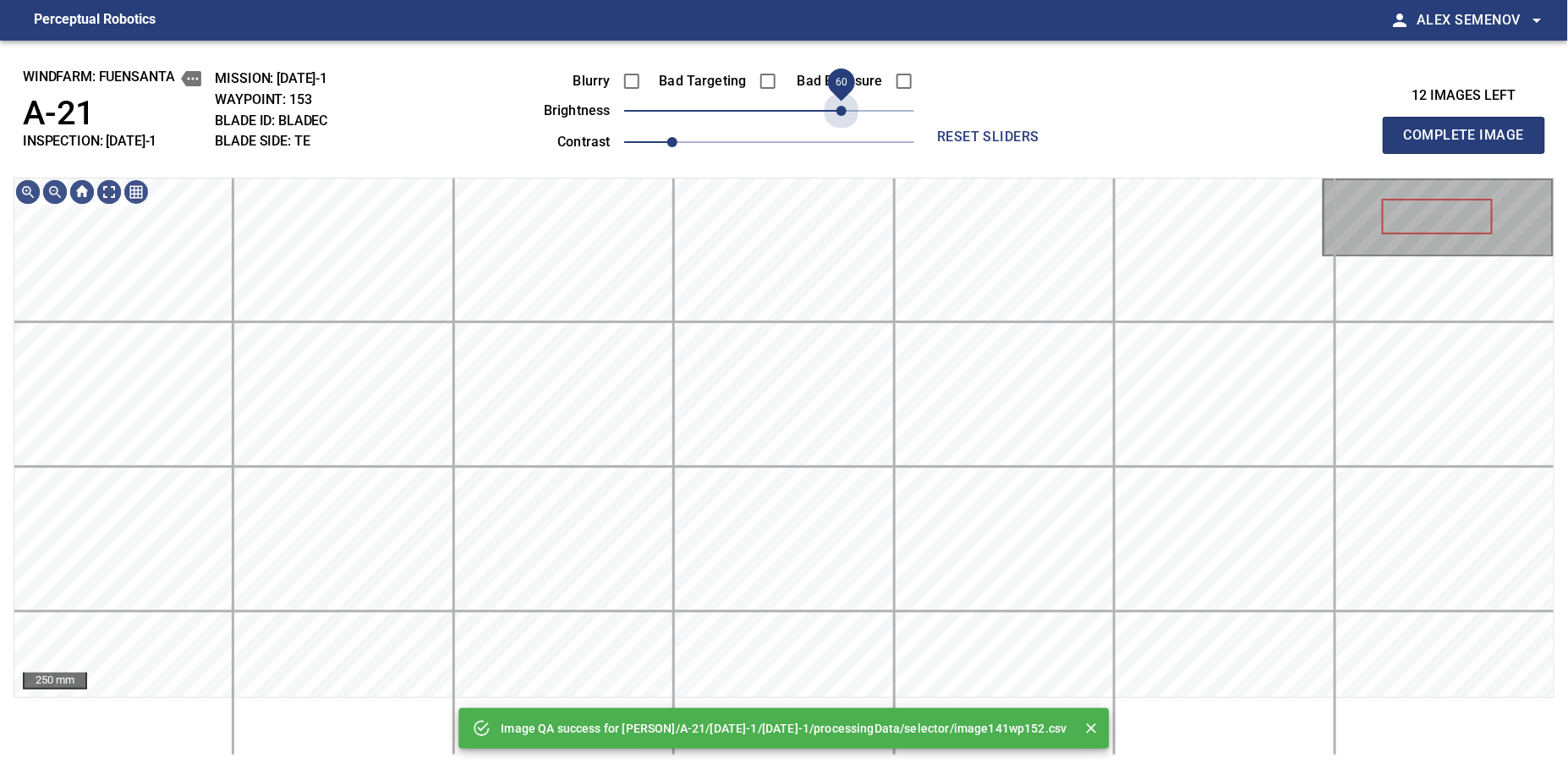 click on "60" at bounding box center (769, 111) 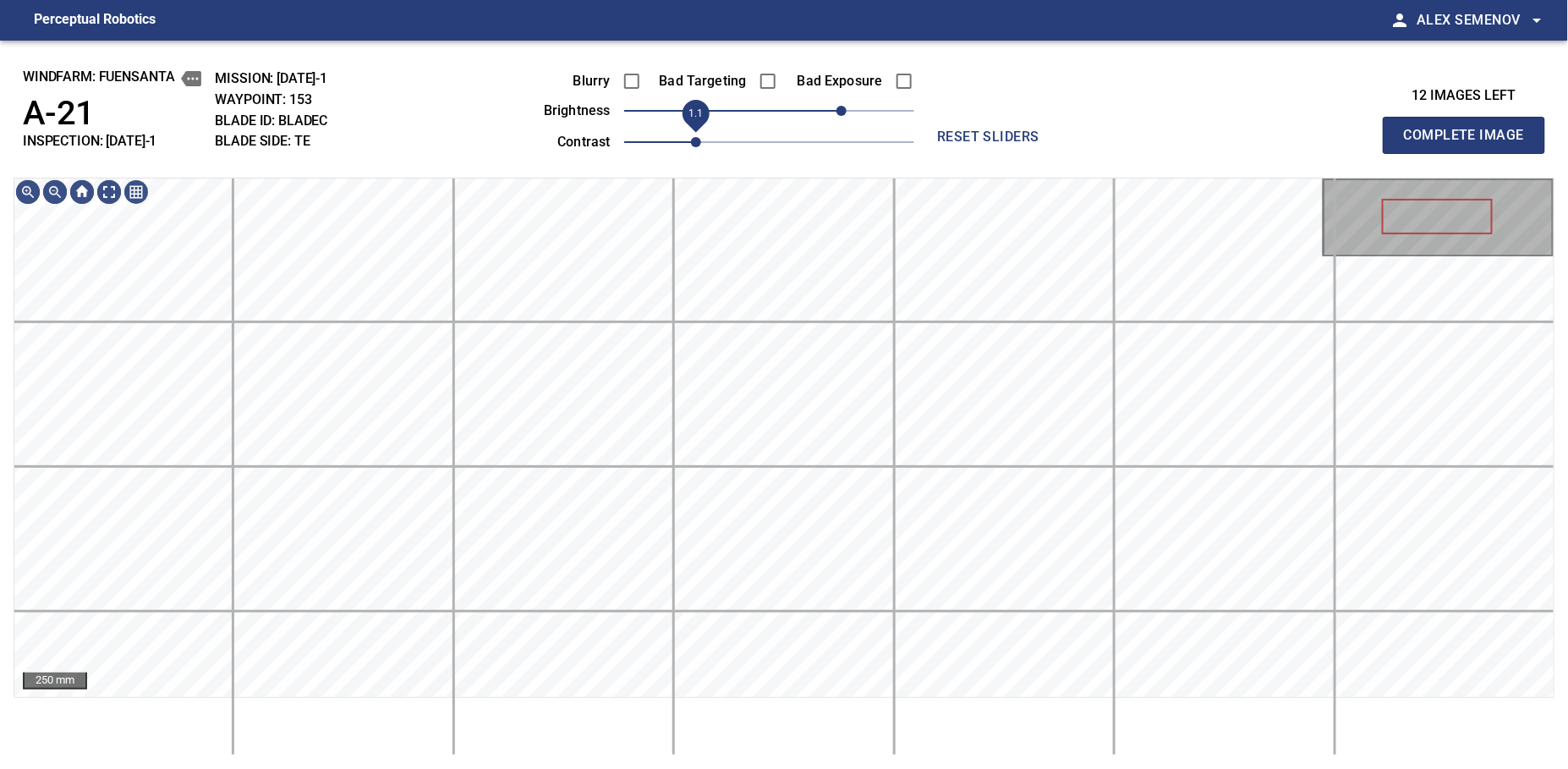 click on "1.1" at bounding box center [696, 142] 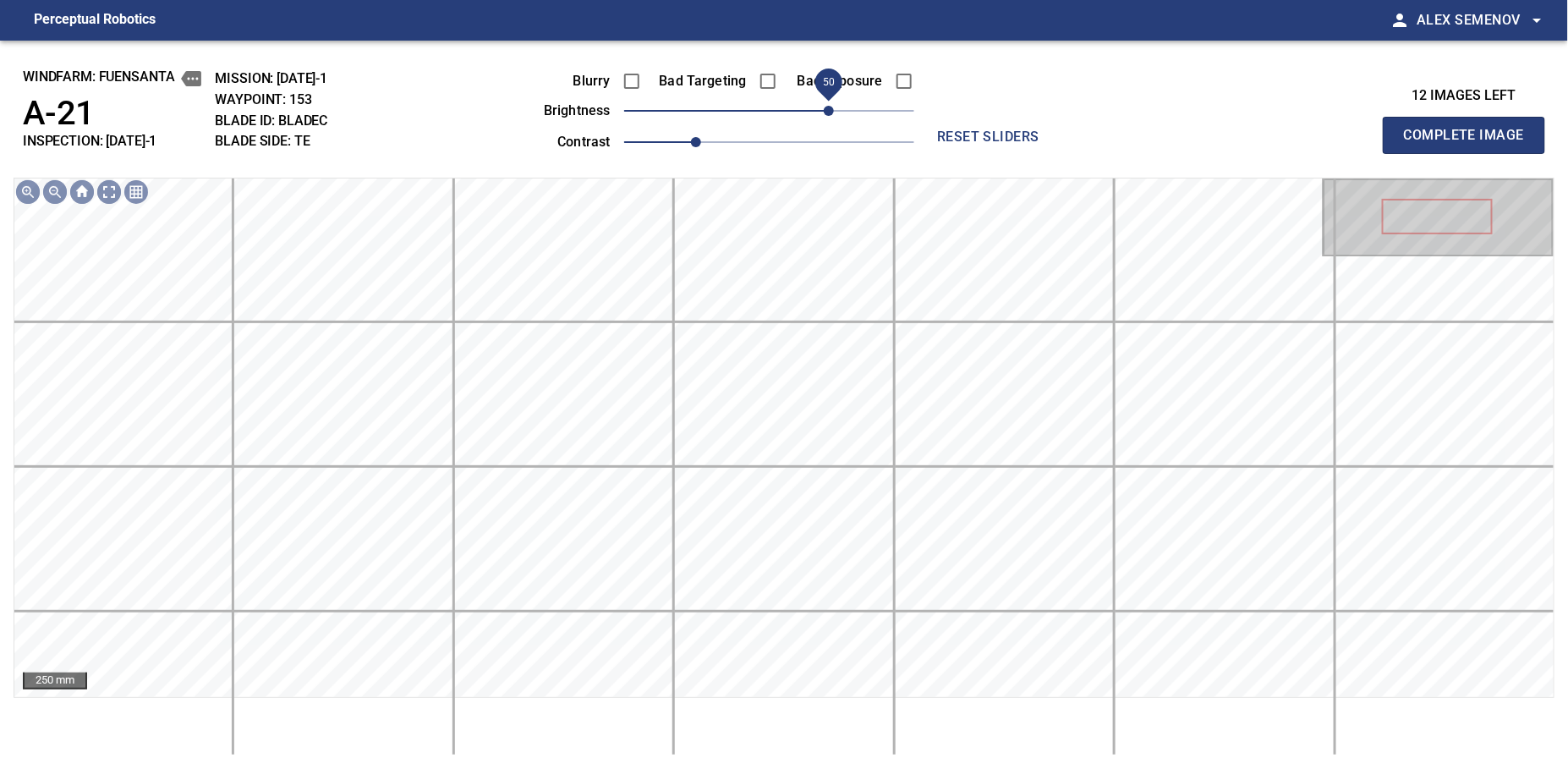 drag, startPoint x: 845, startPoint y: 112, endPoint x: 834, endPoint y: 114, distance: 11.18034 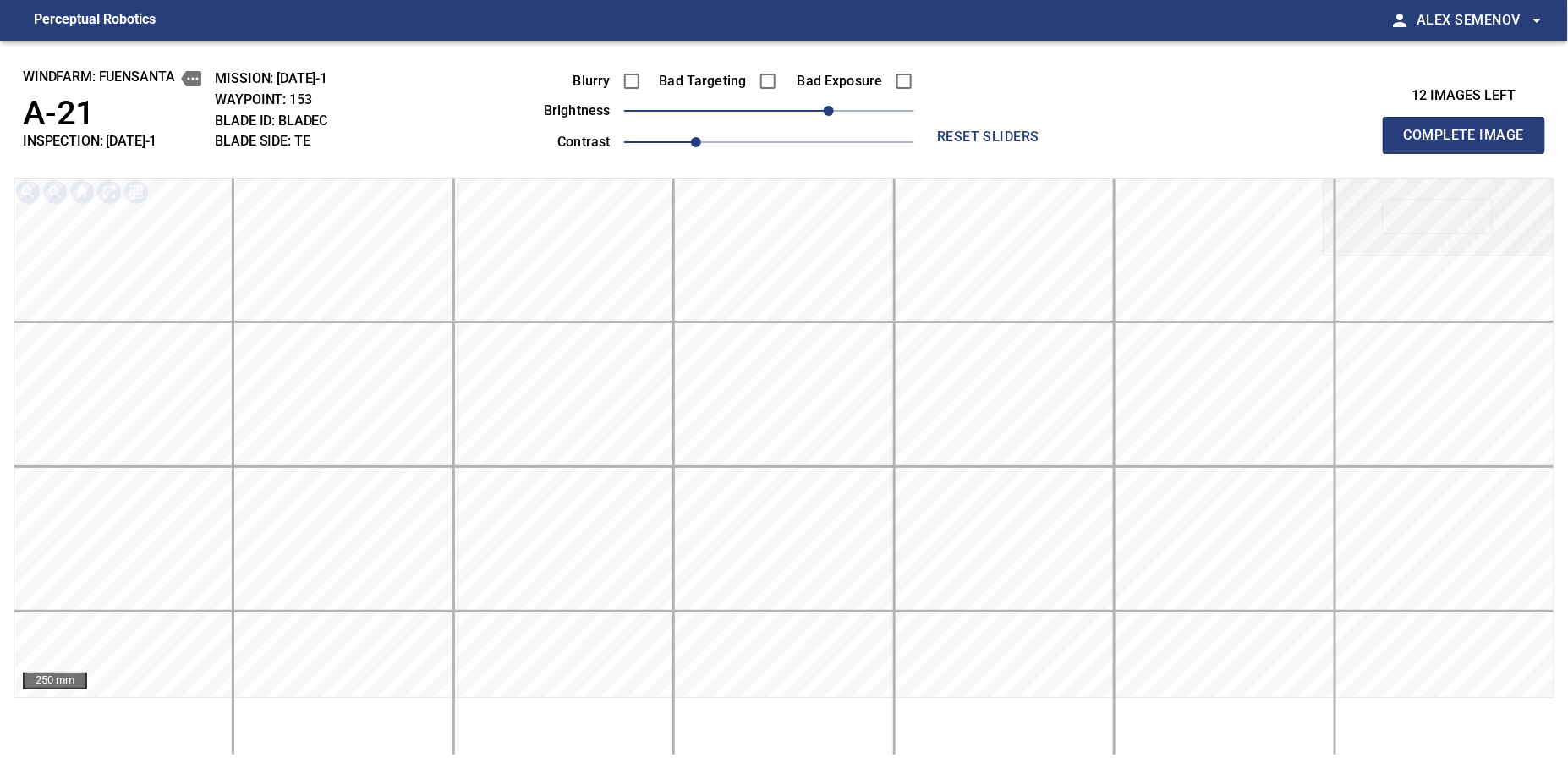 click on "Complete Image" at bounding box center [1464, 135] 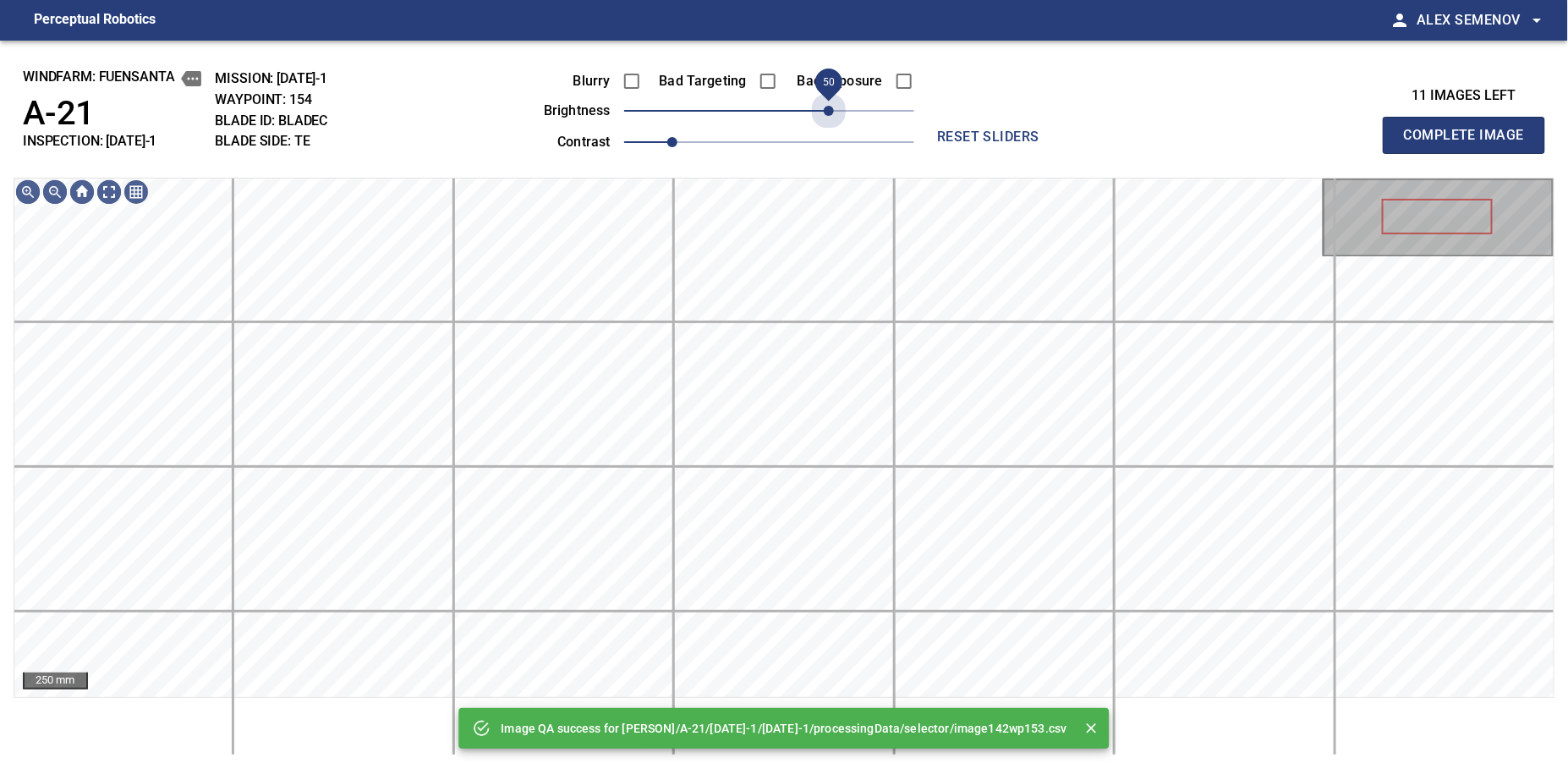 click on "50" at bounding box center [769, 111] 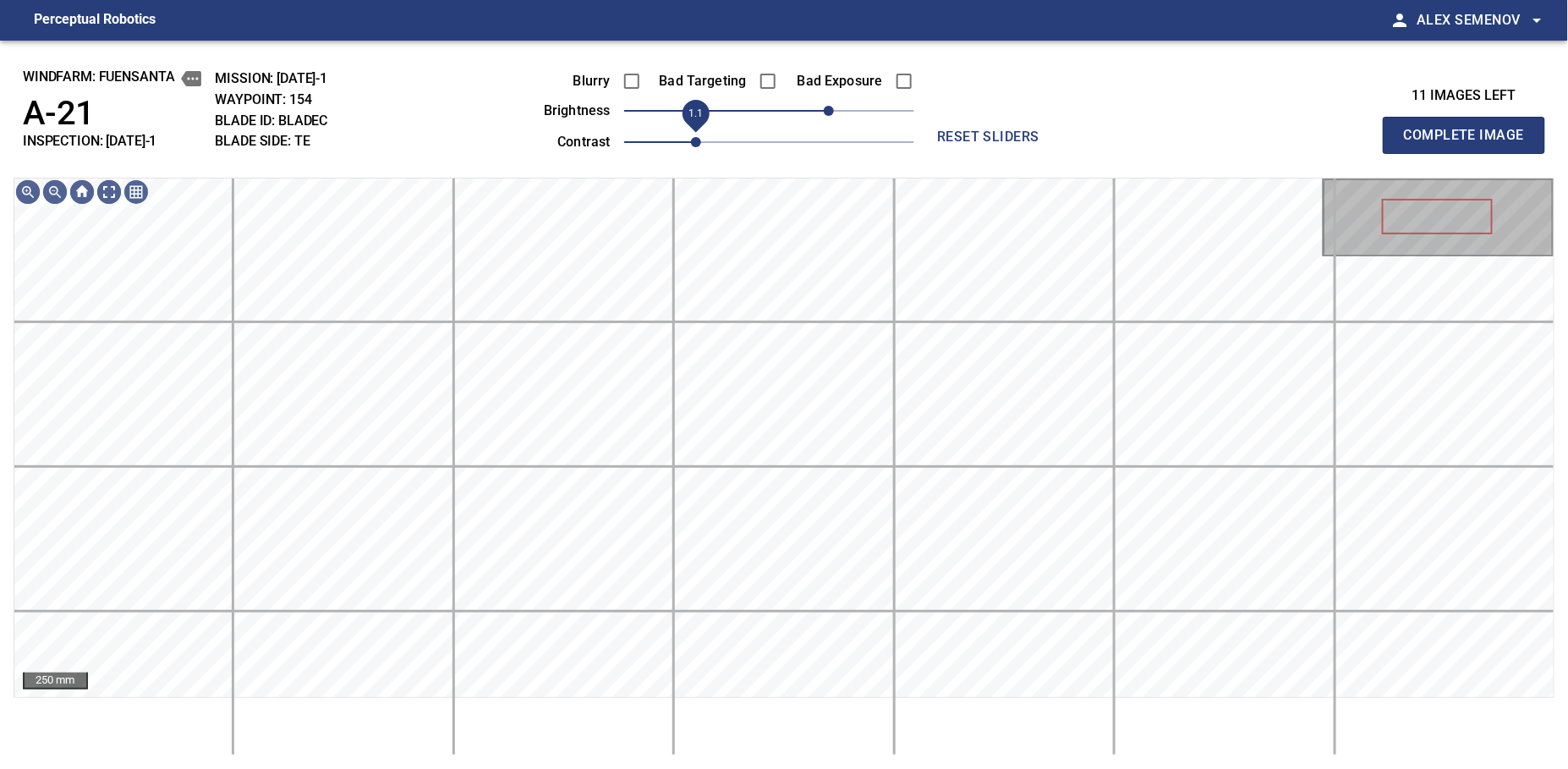 click on "1.1" at bounding box center [696, 142] 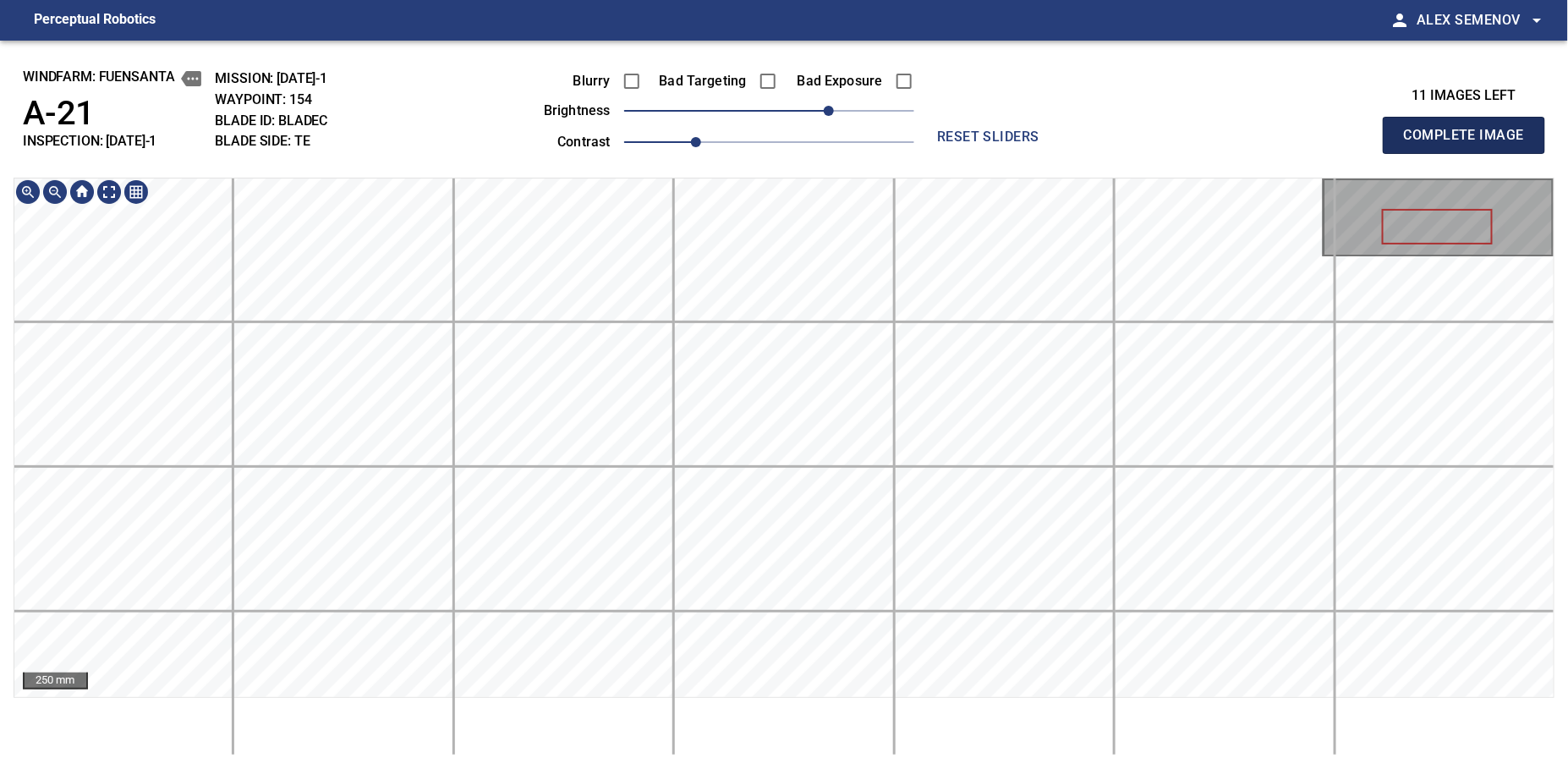 click on "Complete Image" at bounding box center (1464, 135) 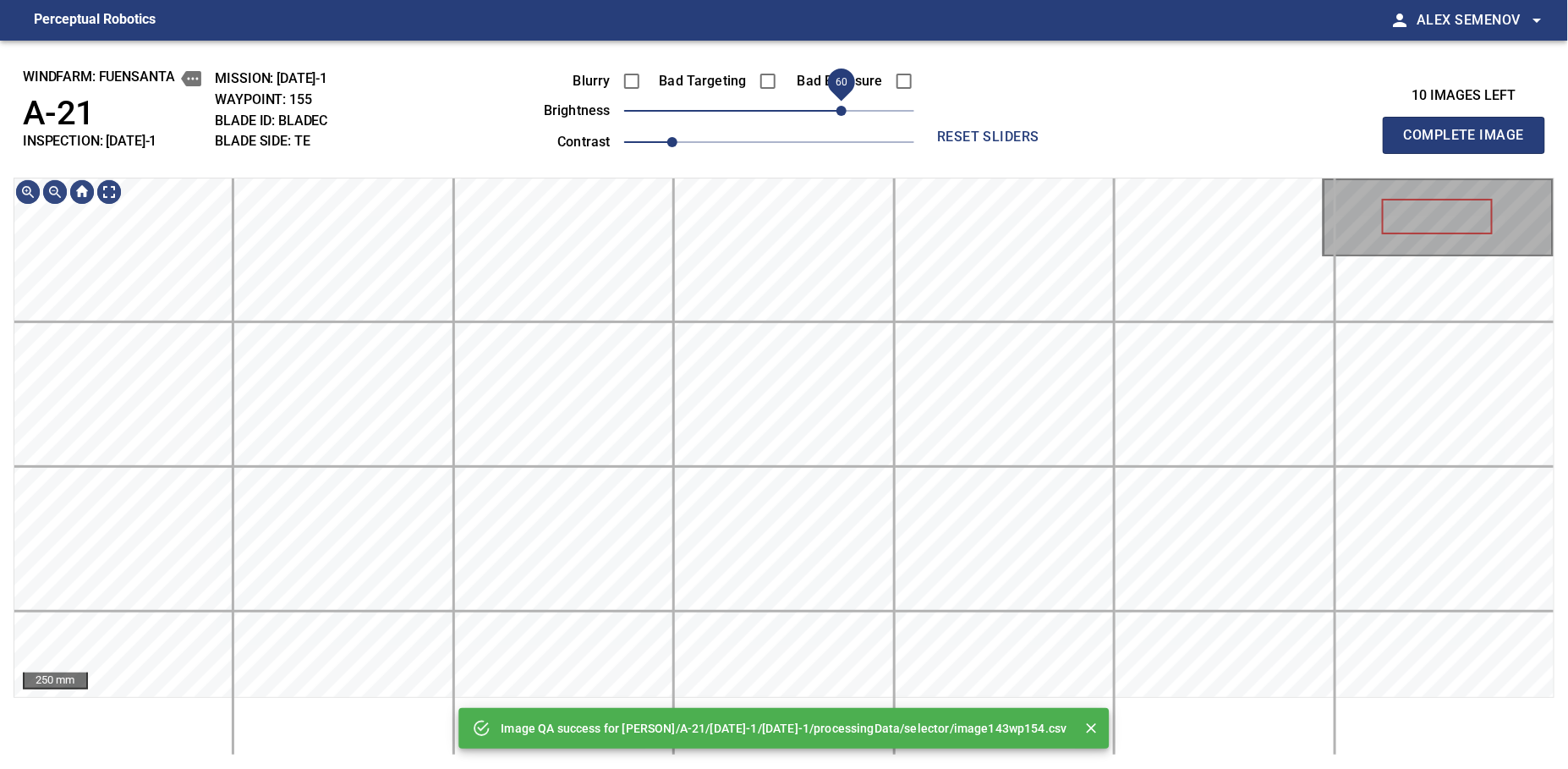 drag, startPoint x: 826, startPoint y: 112, endPoint x: 836, endPoint y: 114, distance: 10.198039 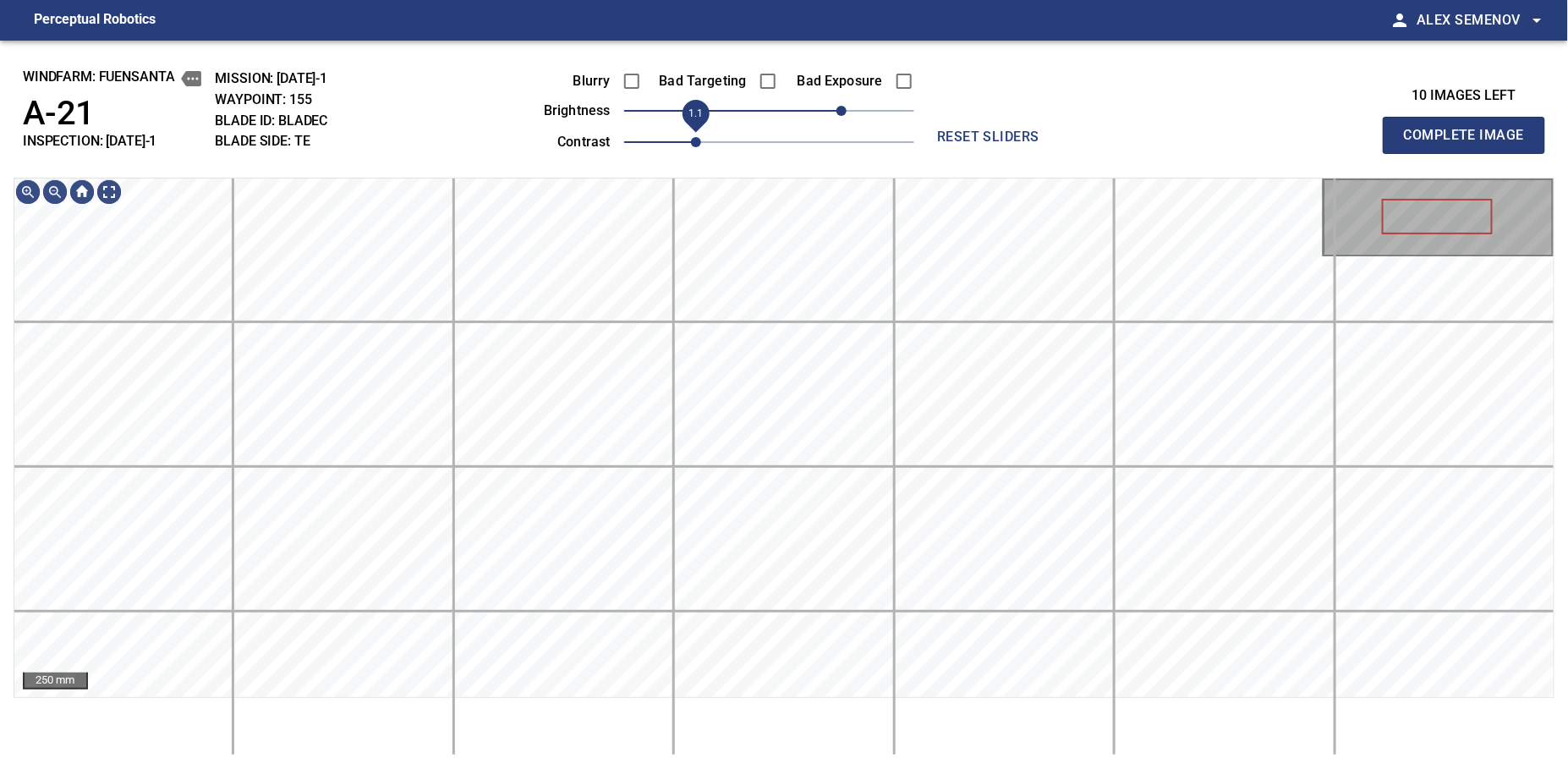 drag, startPoint x: 672, startPoint y: 146, endPoint x: 692, endPoint y: 144, distance: 20.099751 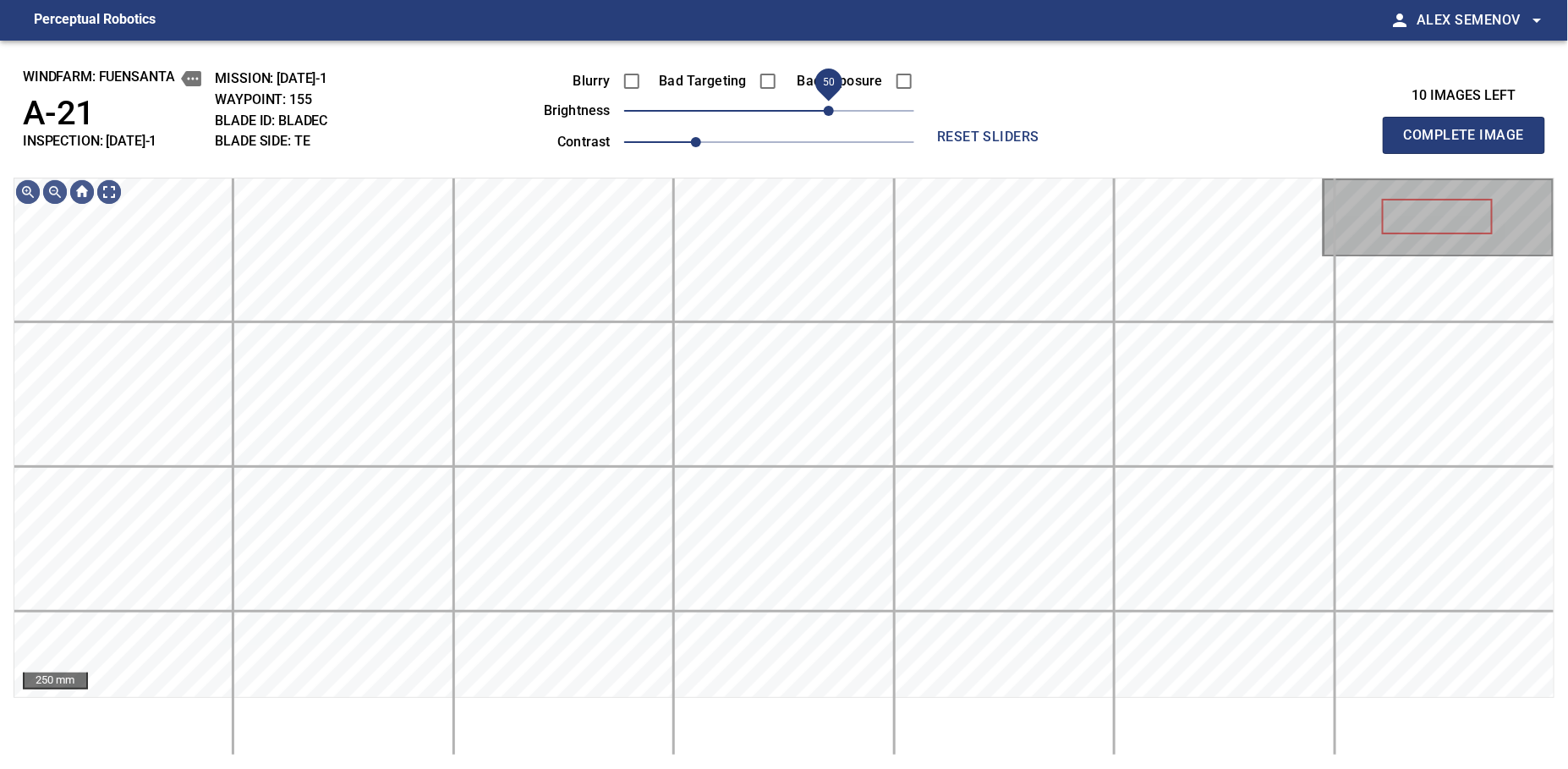 click on "50" at bounding box center [829, 111] 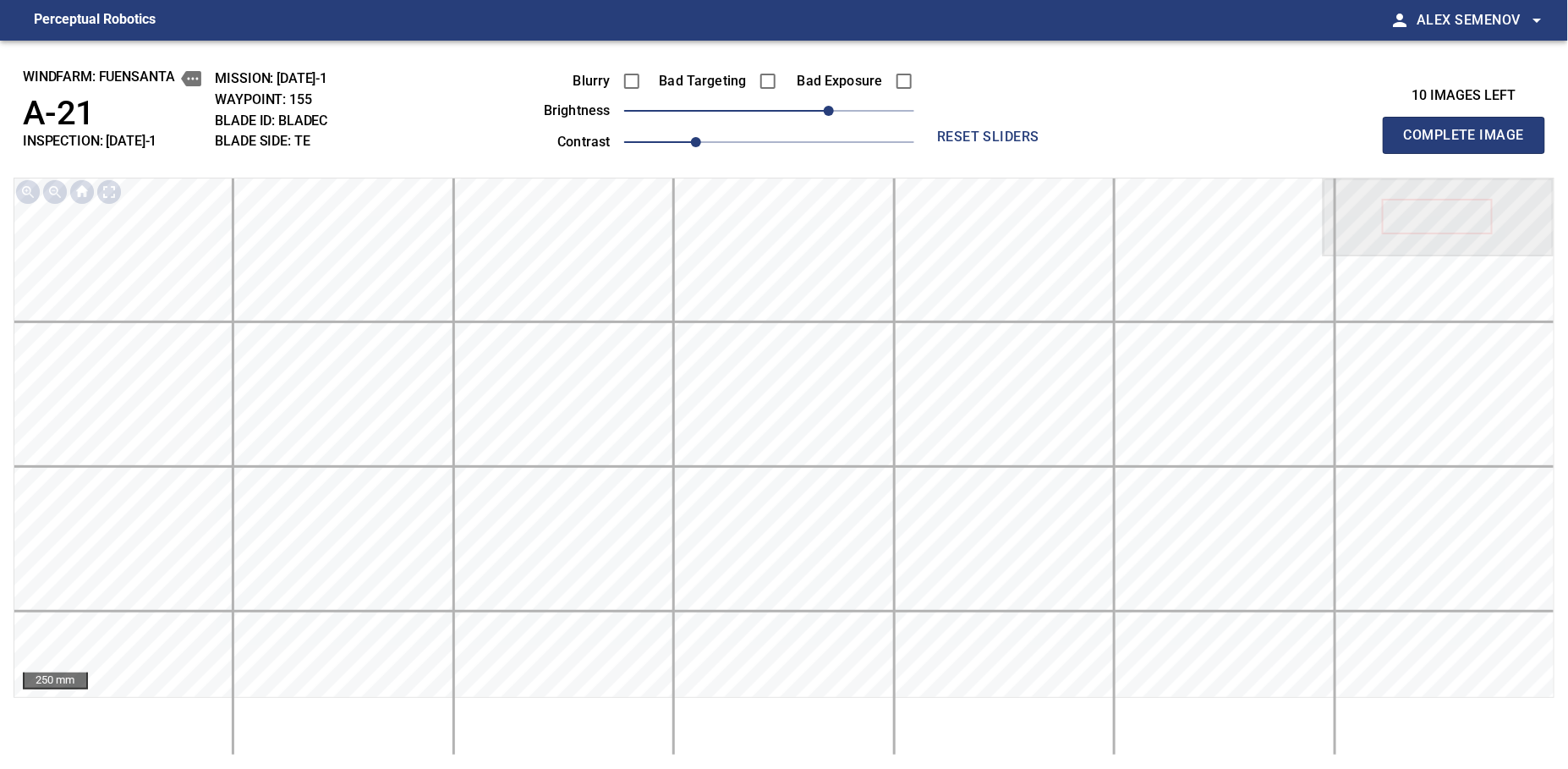 click on "Complete Image" at bounding box center (1464, 135) 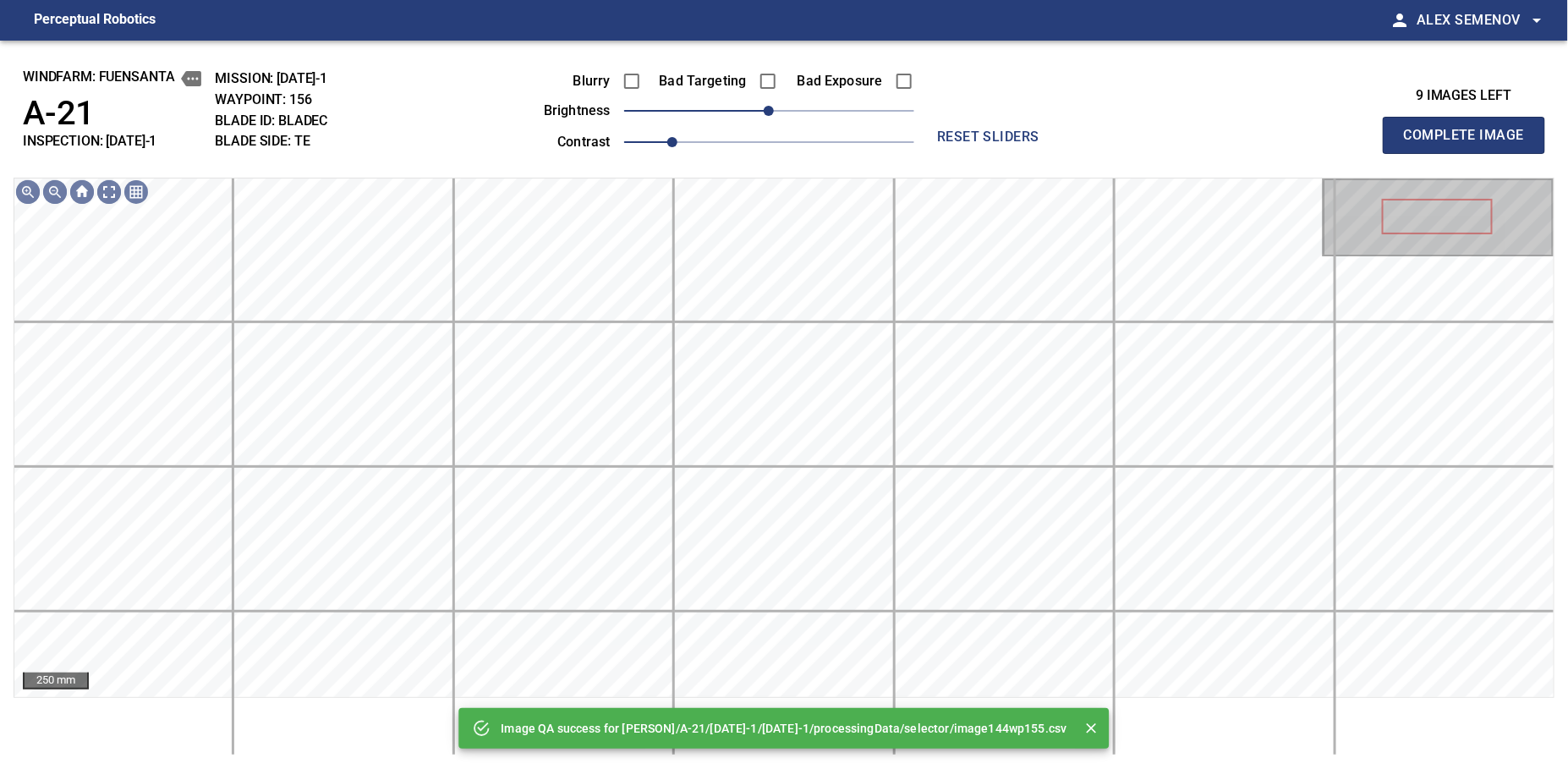 click on "Bad Exposure" at bounding box center (846, 81) 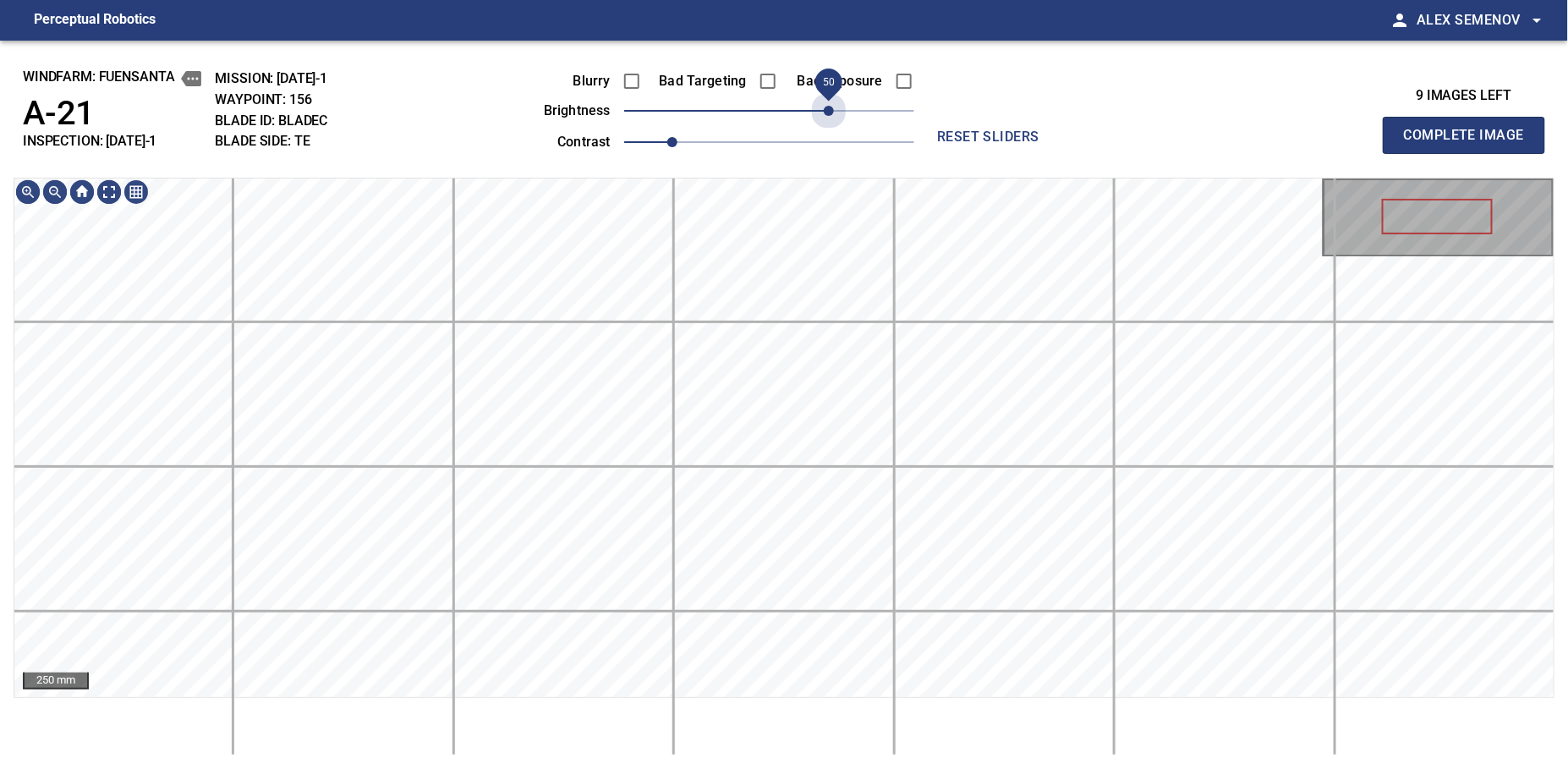 click on "50" at bounding box center (769, 111) 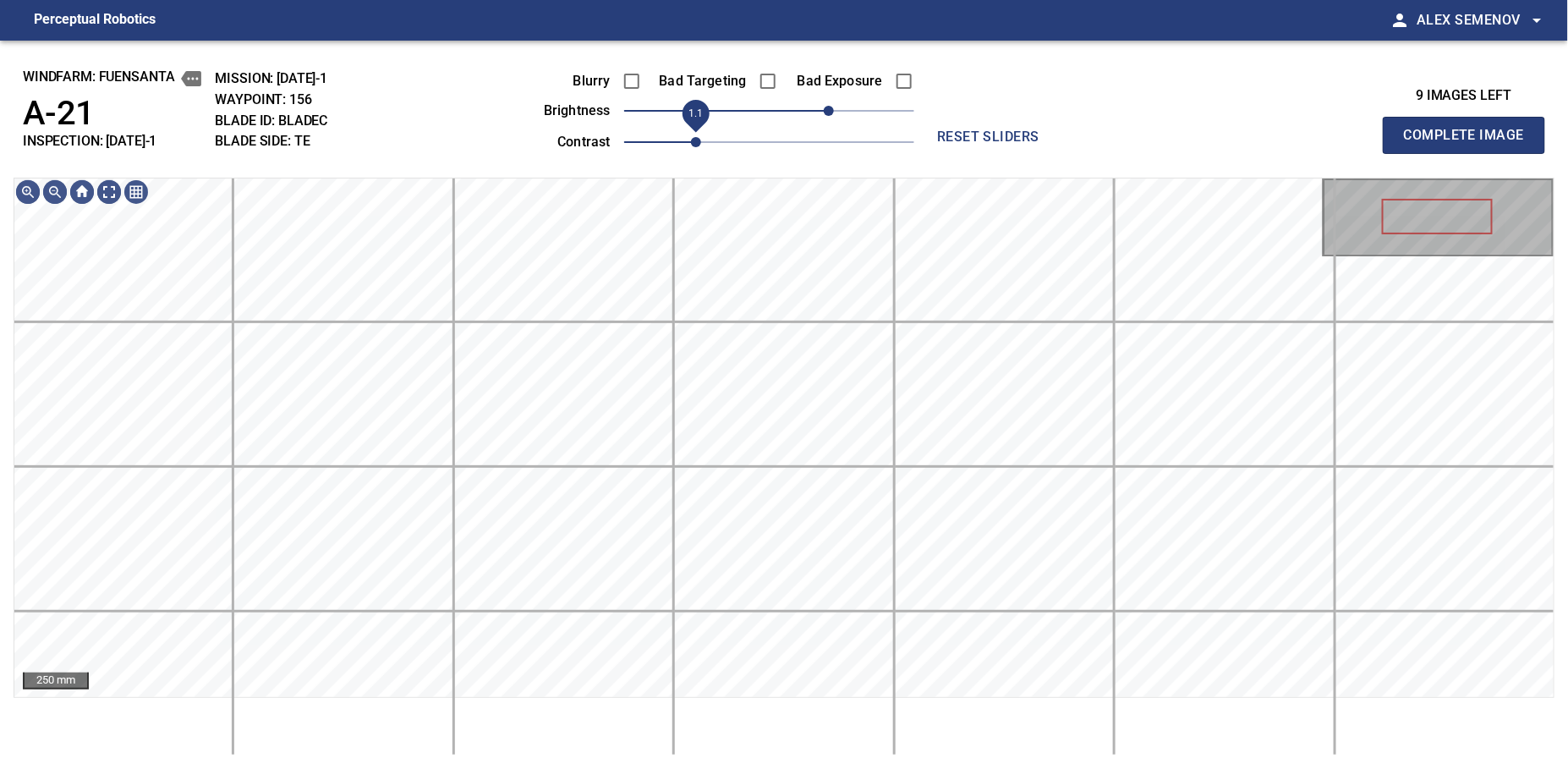 drag, startPoint x: 676, startPoint y: 134, endPoint x: 699, endPoint y: 134, distance: 23 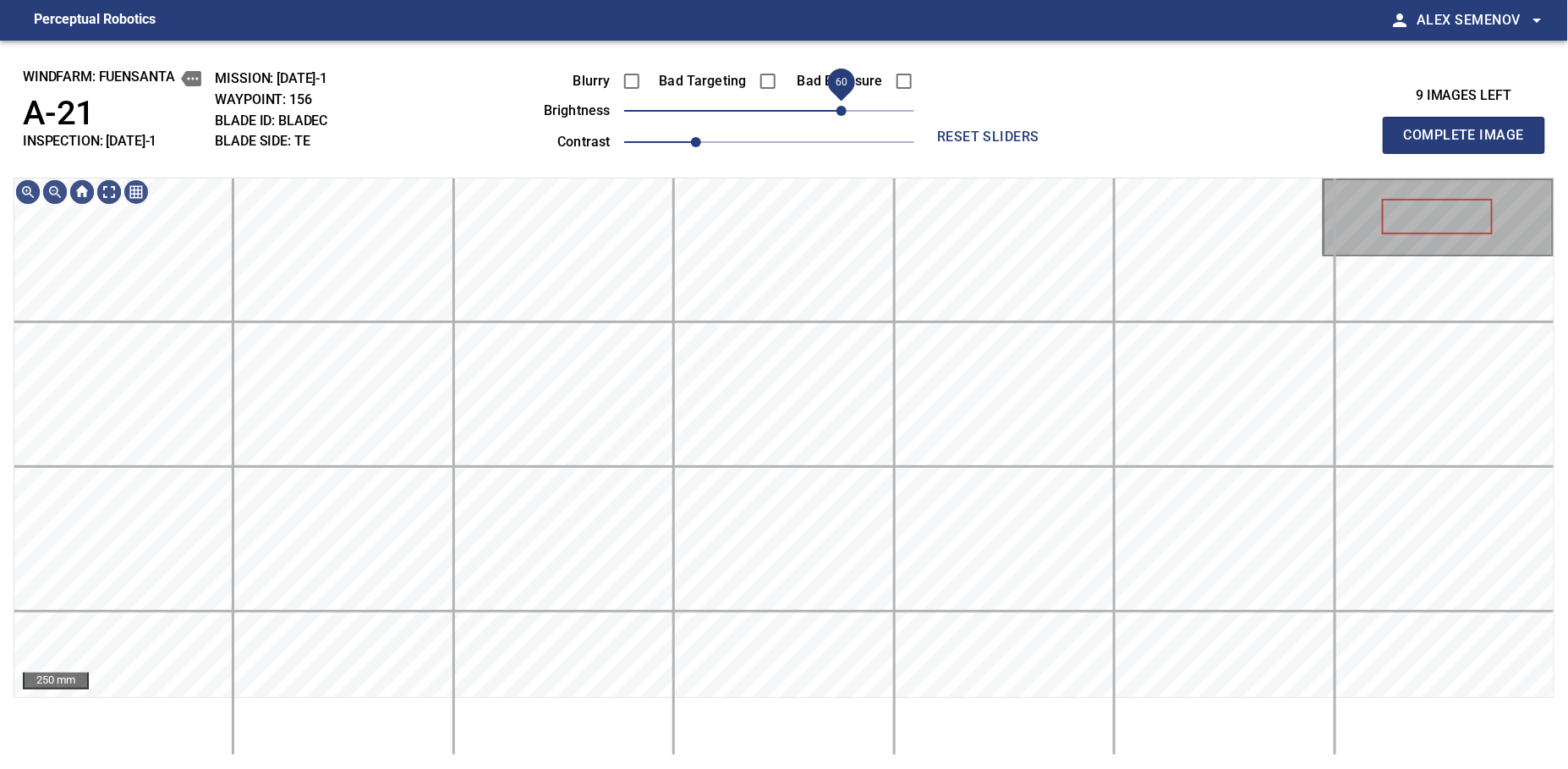 click on "60" at bounding box center [842, 111] 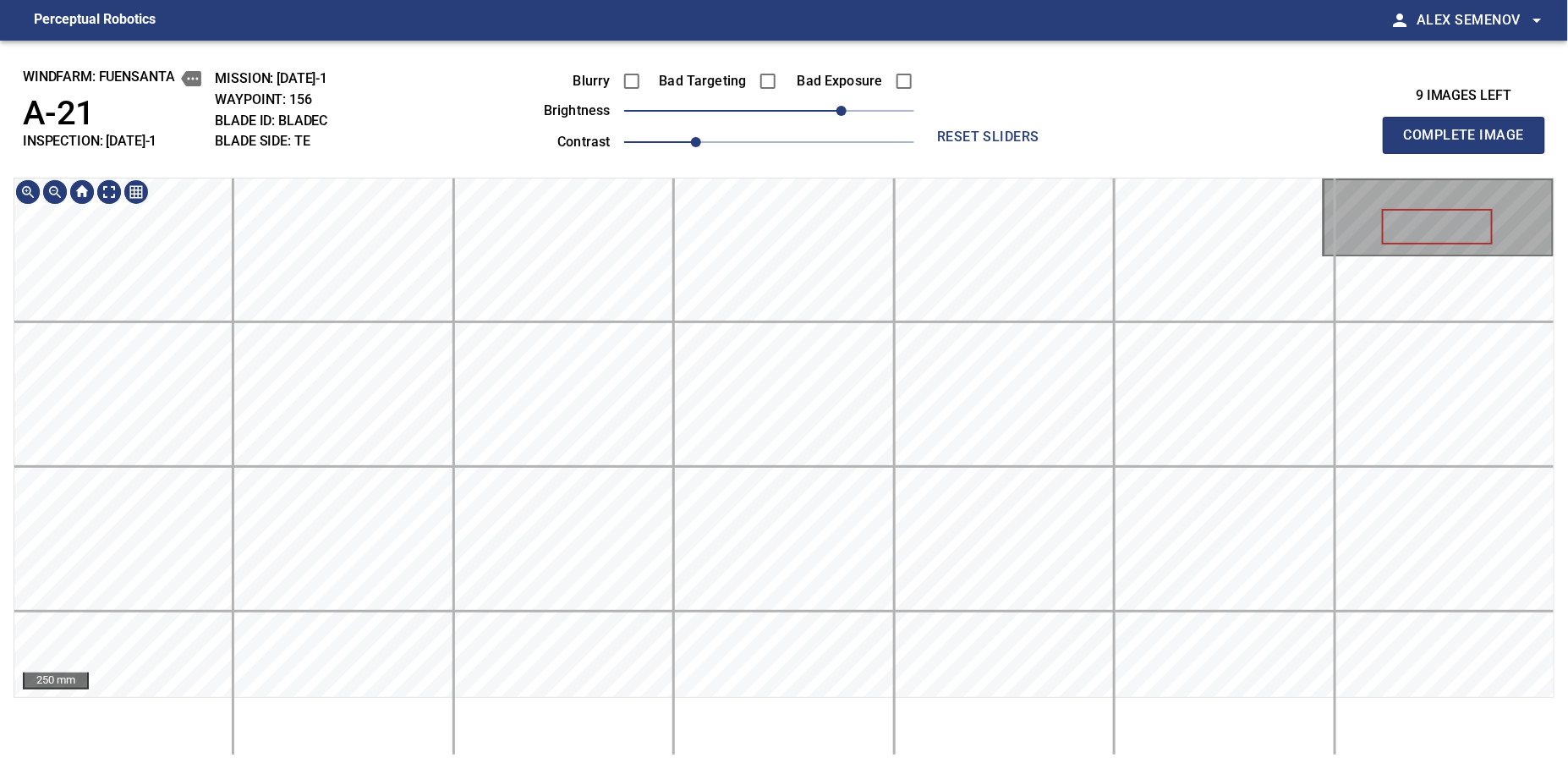 click on "windfarm: [PERSON] A-21 INSPECTION: [DATE]-1 MISSION: [DATE]-1 WAYPOINT: 156 BLADE ID: bladeC BLADE SIDE: TE Blurry Bad Targeting Bad Exposure brightness 60 contrast 1.1 reset sliders 9 images left Complete Image 250 mm" at bounding box center [784, 404] 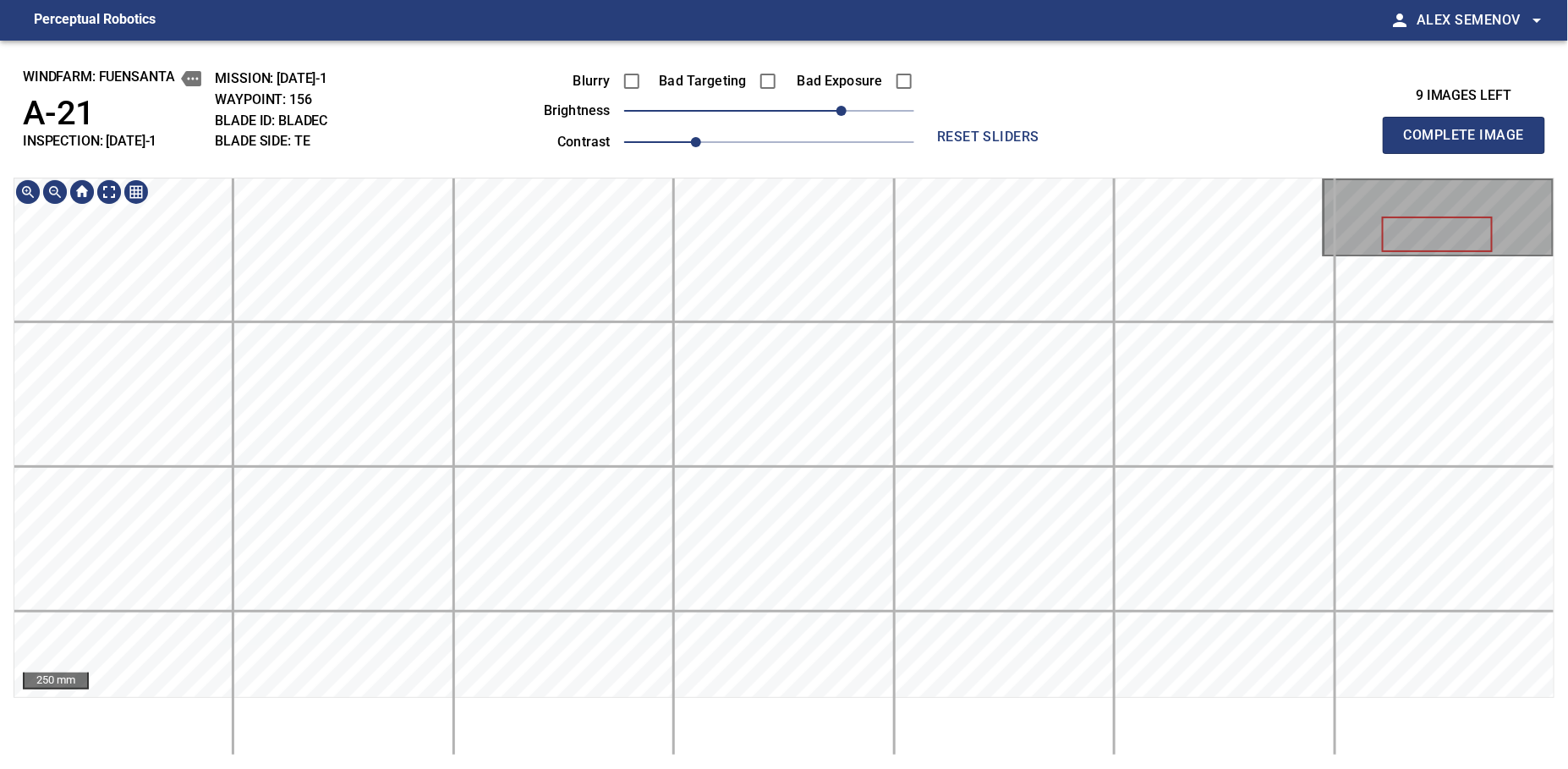 click on "Complete Image" at bounding box center [1464, 135] 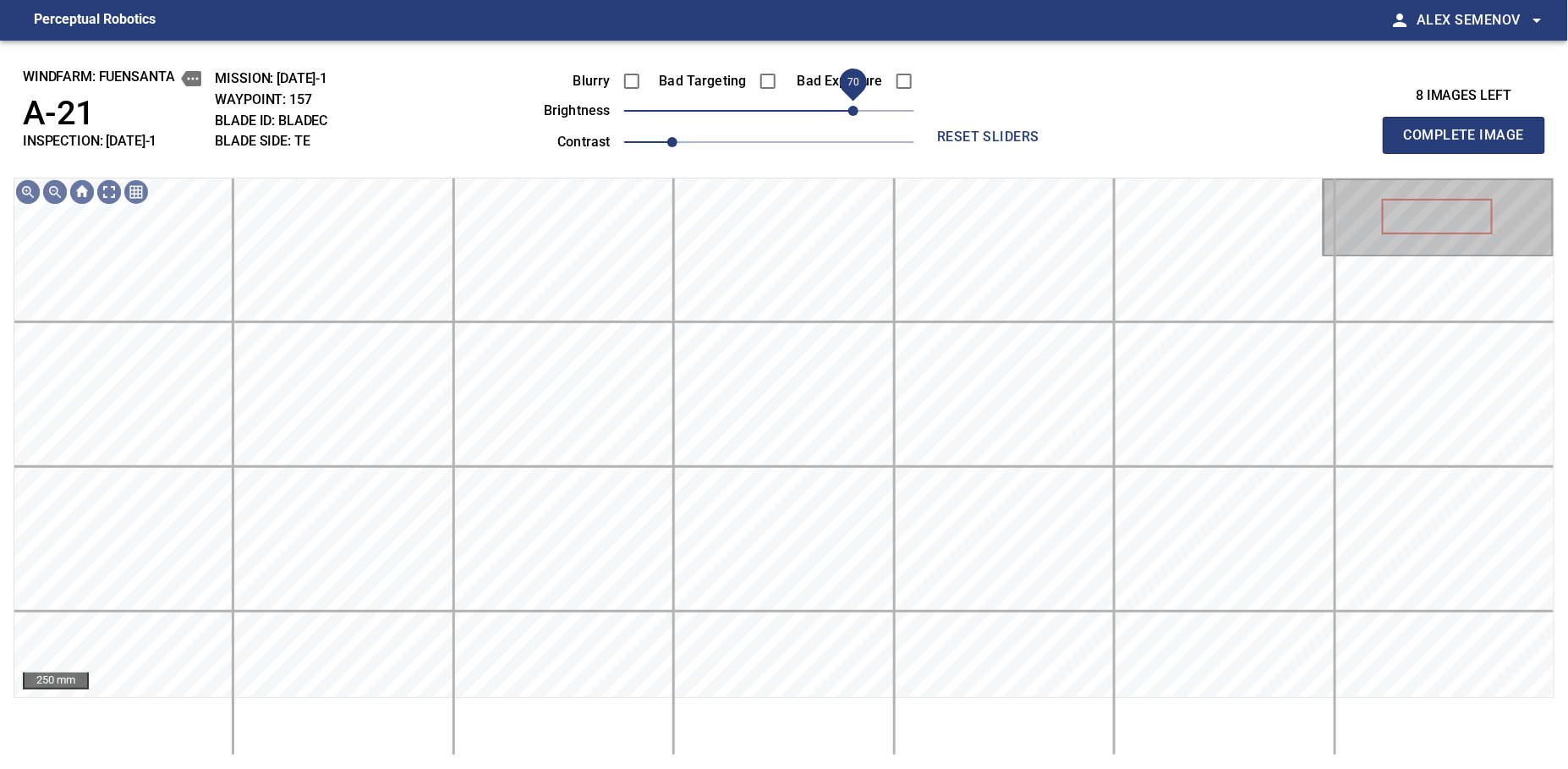 drag, startPoint x: 818, startPoint y: 104, endPoint x: 856, endPoint y: 115, distance: 39.560081 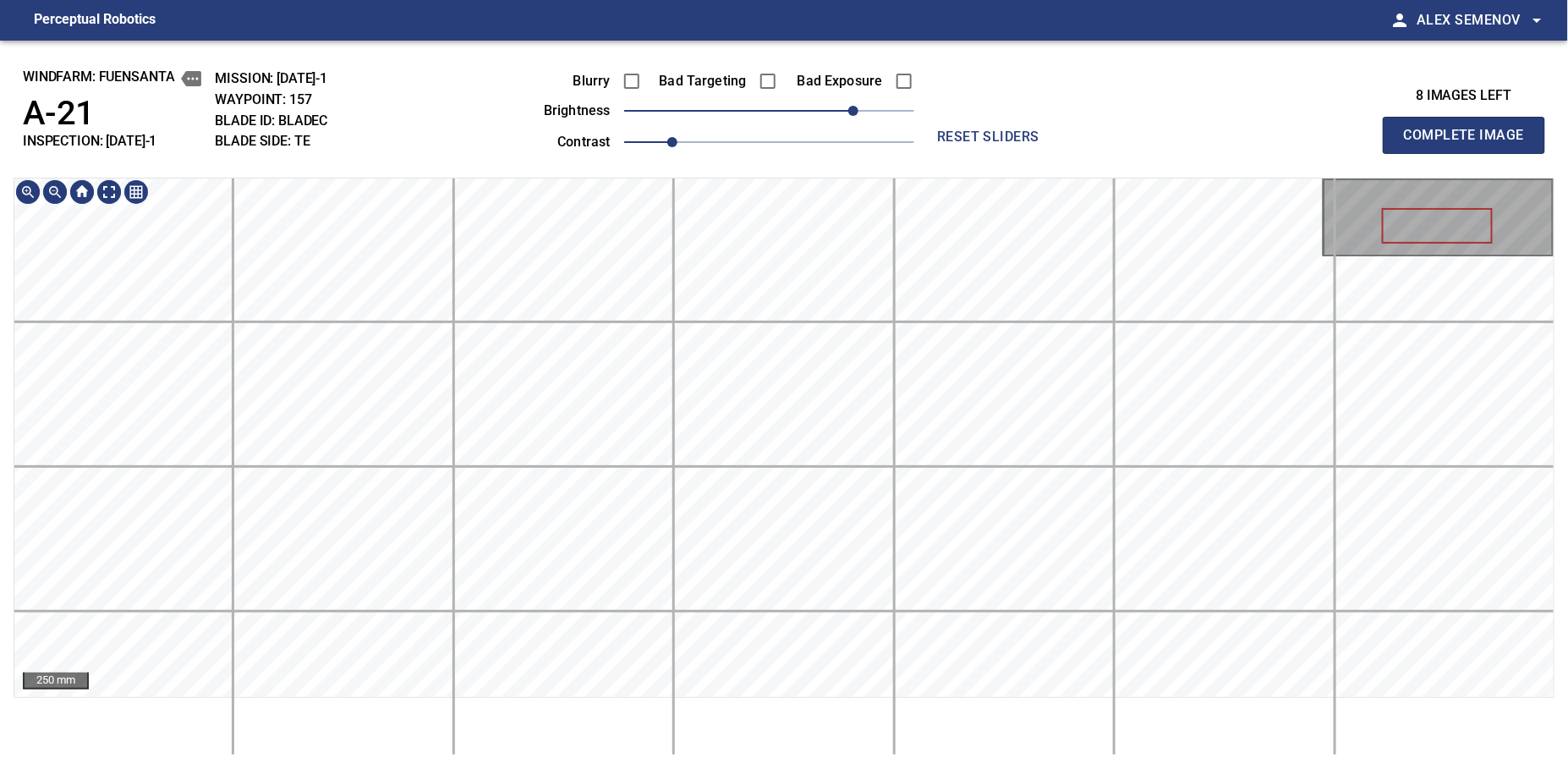 click on "windfarm: [PERSON] A-21 INSPECTION: [DATE]-1 MISSION: [DATE]-1 WAYPOINT: 157 BLADE ID: bladeC BLADE SIDE: TE Blurry Bad Targeting Bad Exposure brightness 70 contrast 1 reset sliders 8 images left Complete Image 250 mm" at bounding box center (784, 404) 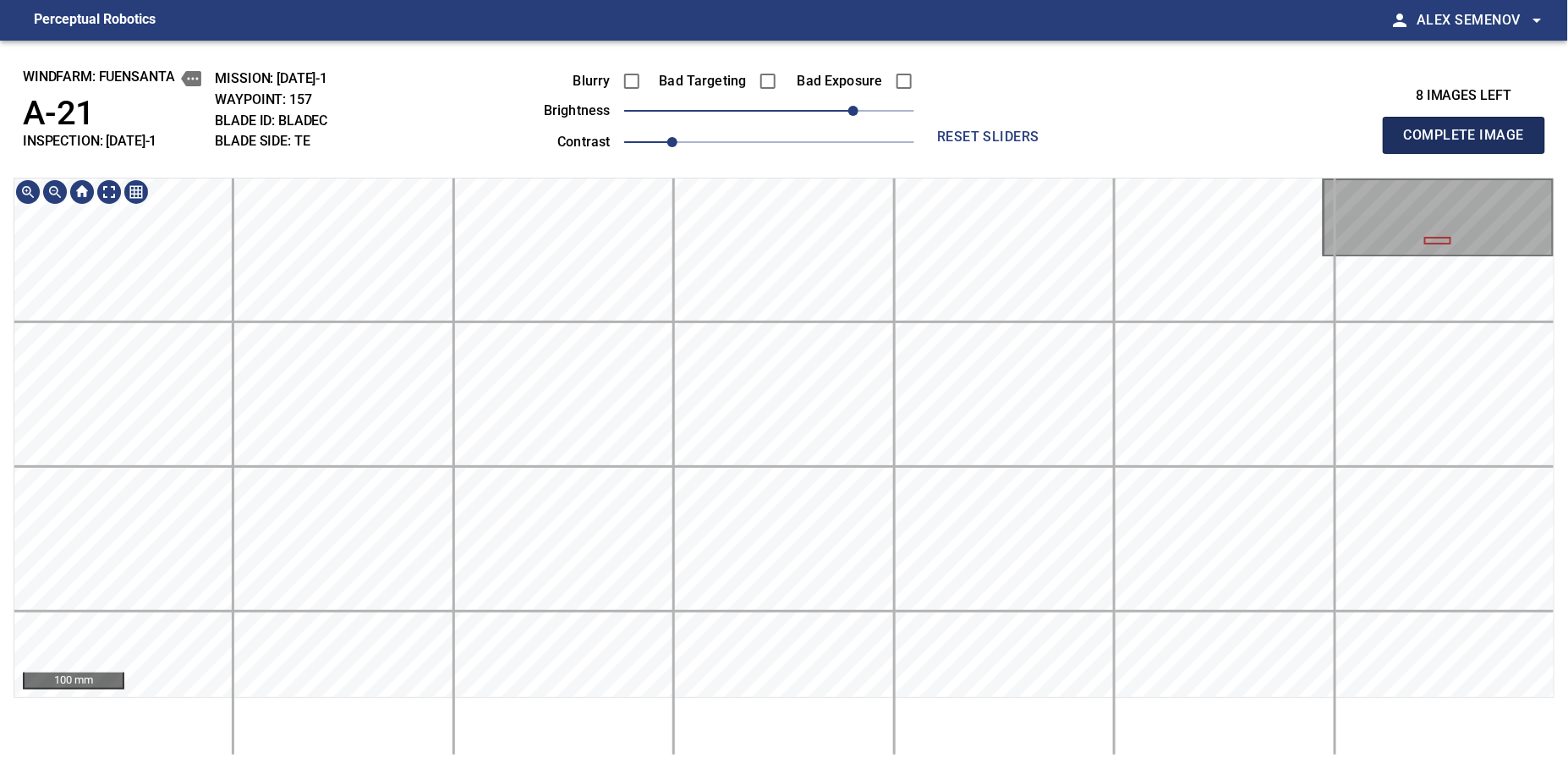click on "Complete Image" at bounding box center (1464, 135) 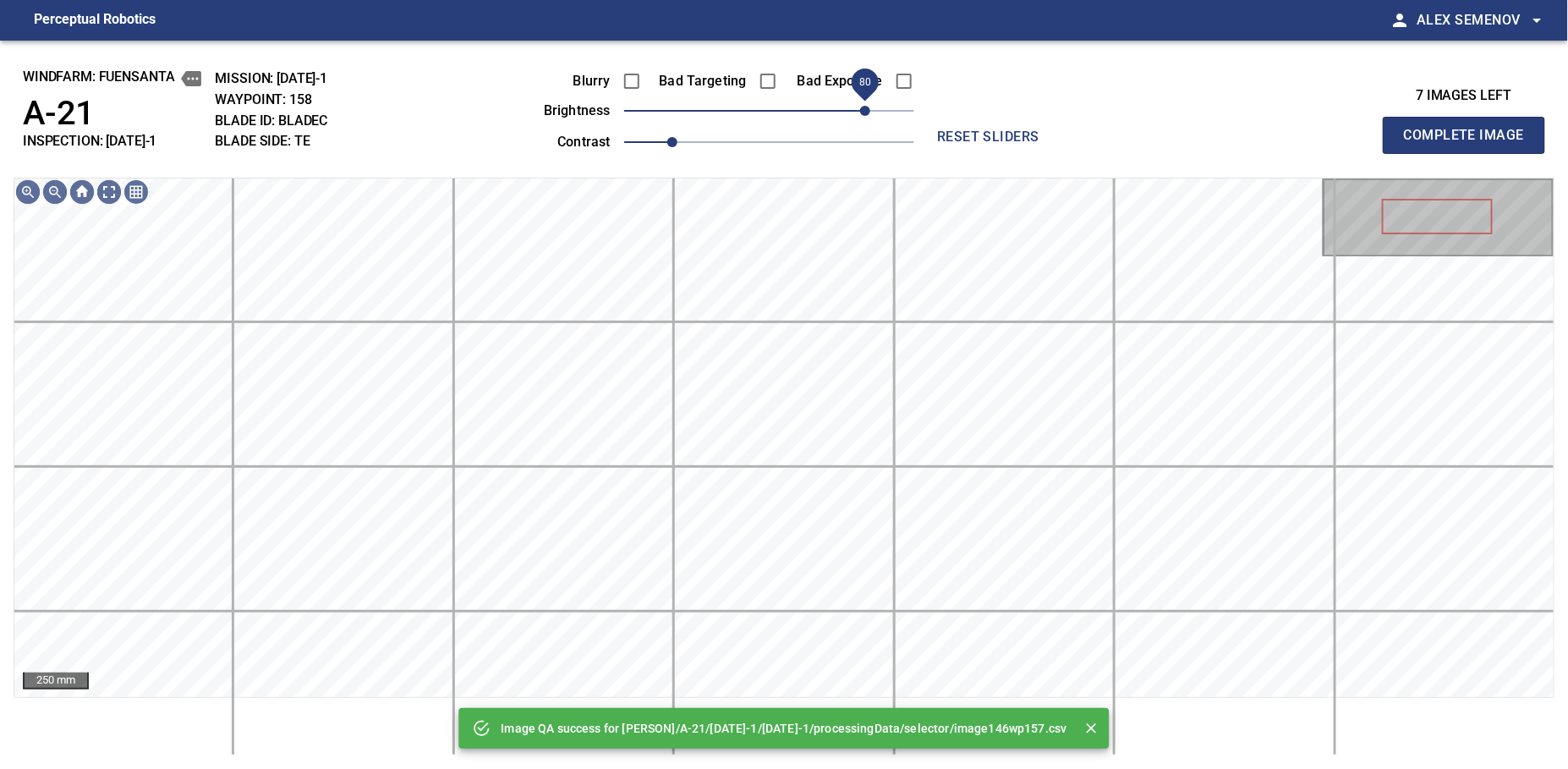 drag, startPoint x: 820, startPoint y: 113, endPoint x: 866, endPoint y: 110, distance: 46.09772 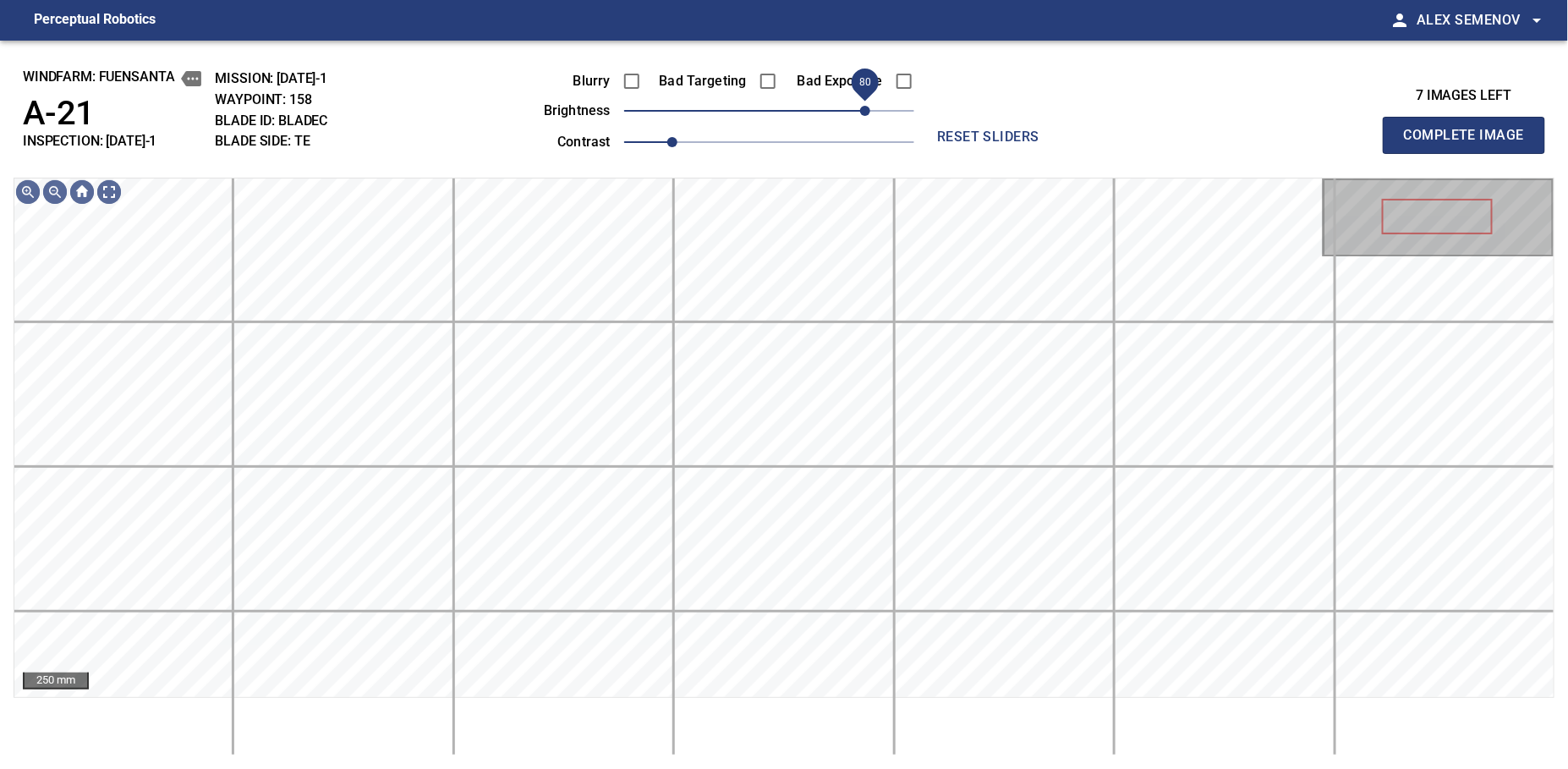 click on "80" at bounding box center (865, 111) 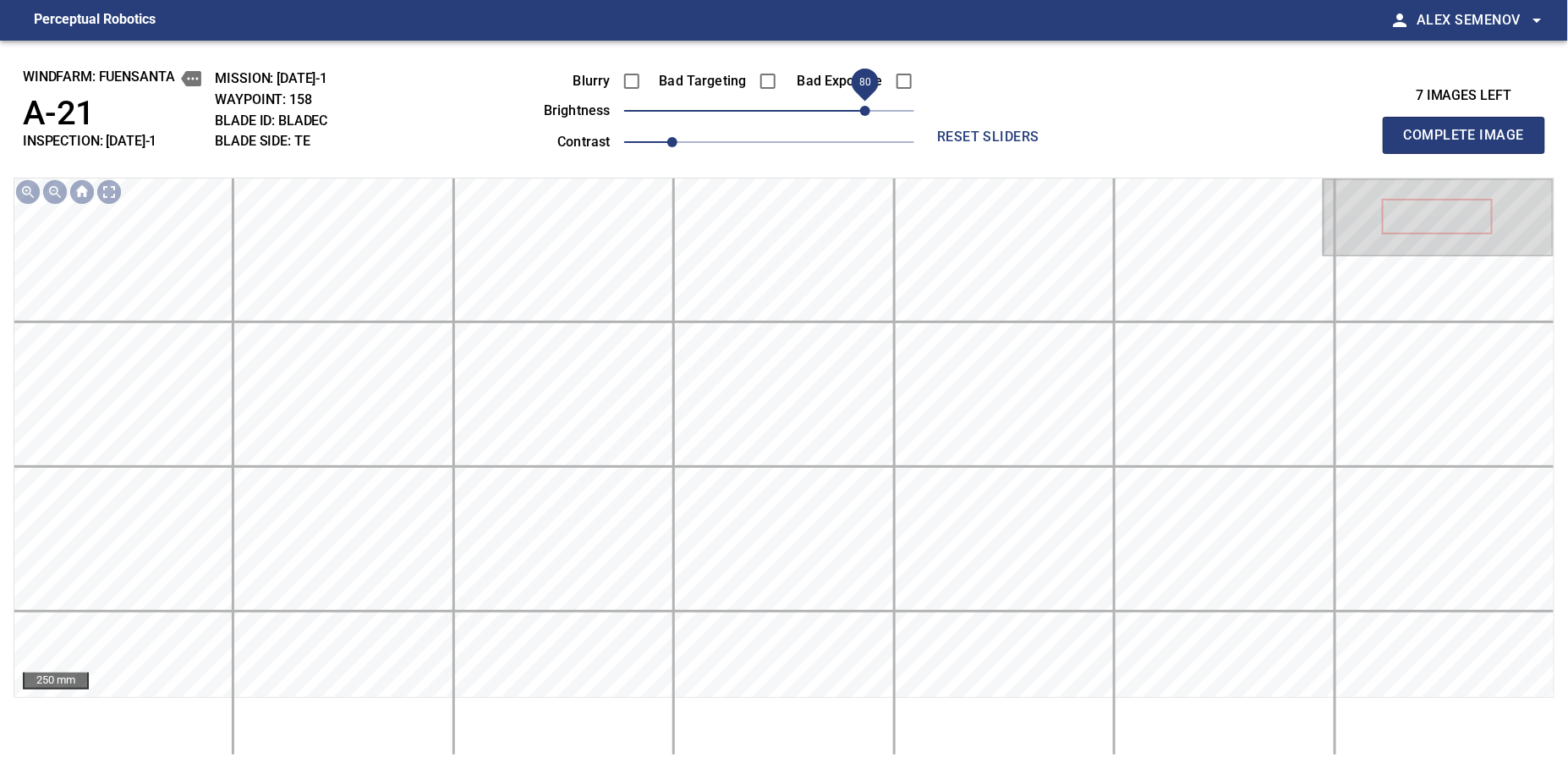 click on "Complete Image" at bounding box center (1464, 135) 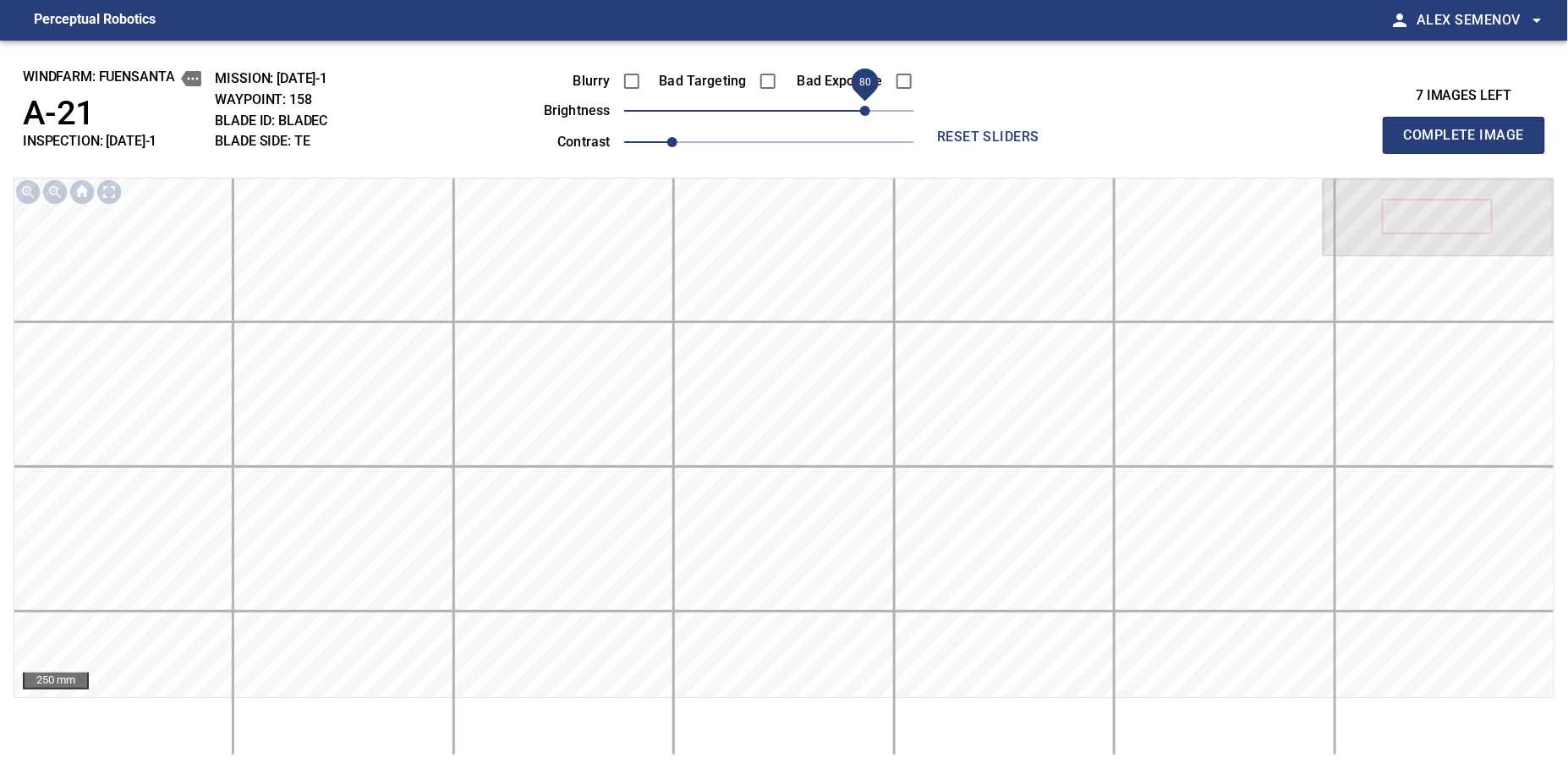 type 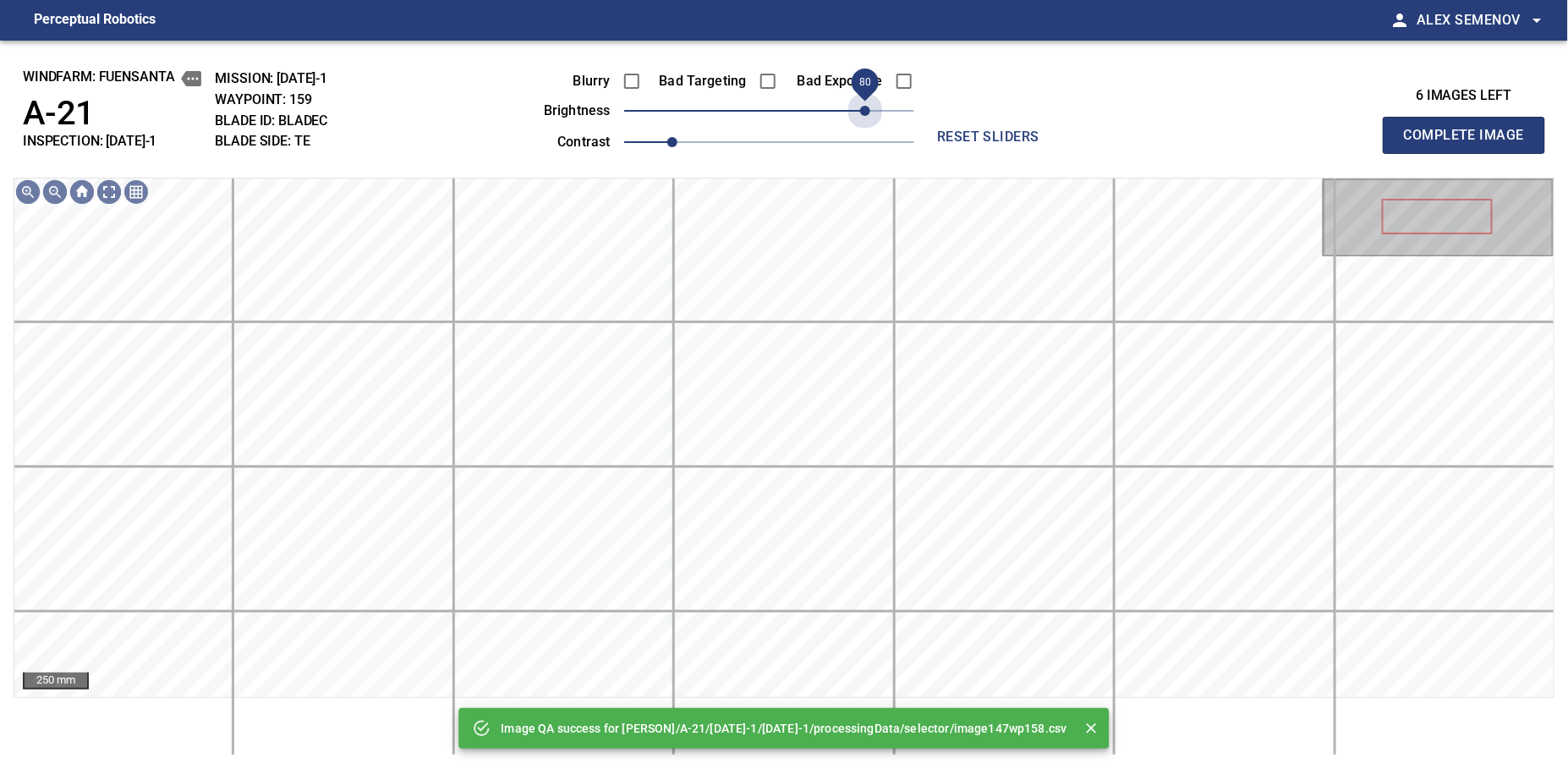 click on "80" at bounding box center [769, 111] 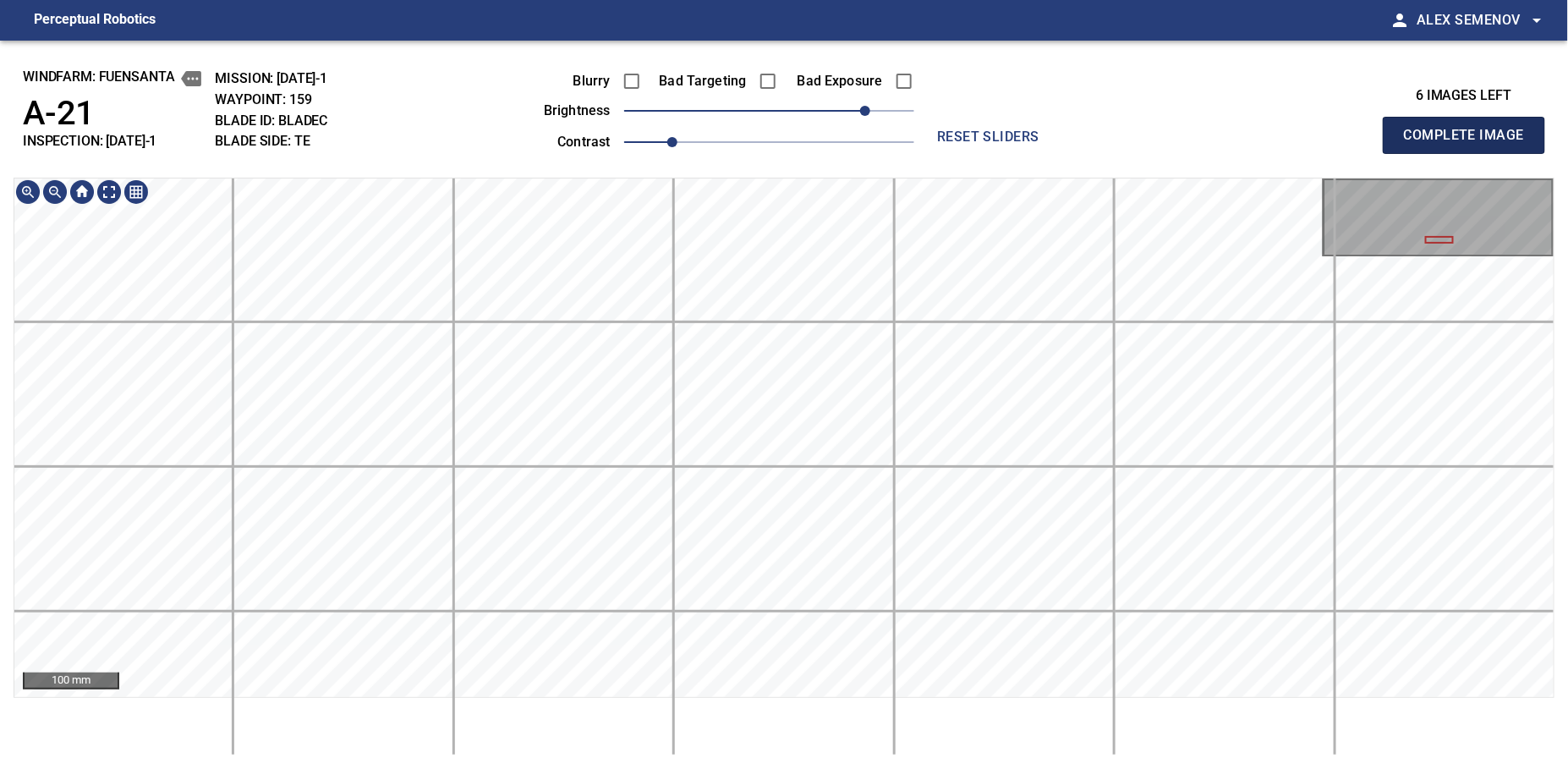 click on "Complete Image" at bounding box center (1464, 135) 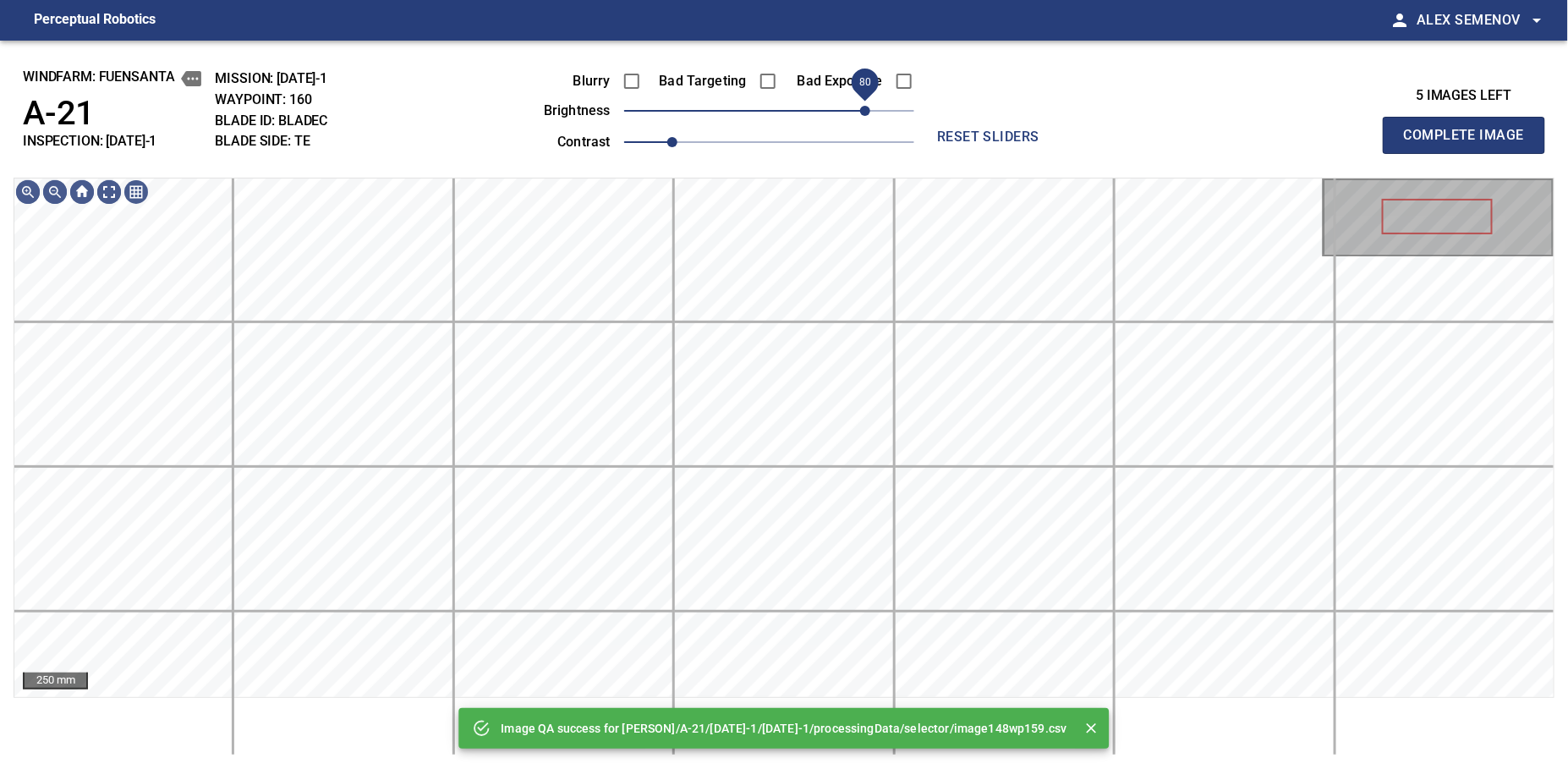 click on "80" at bounding box center [769, 111] 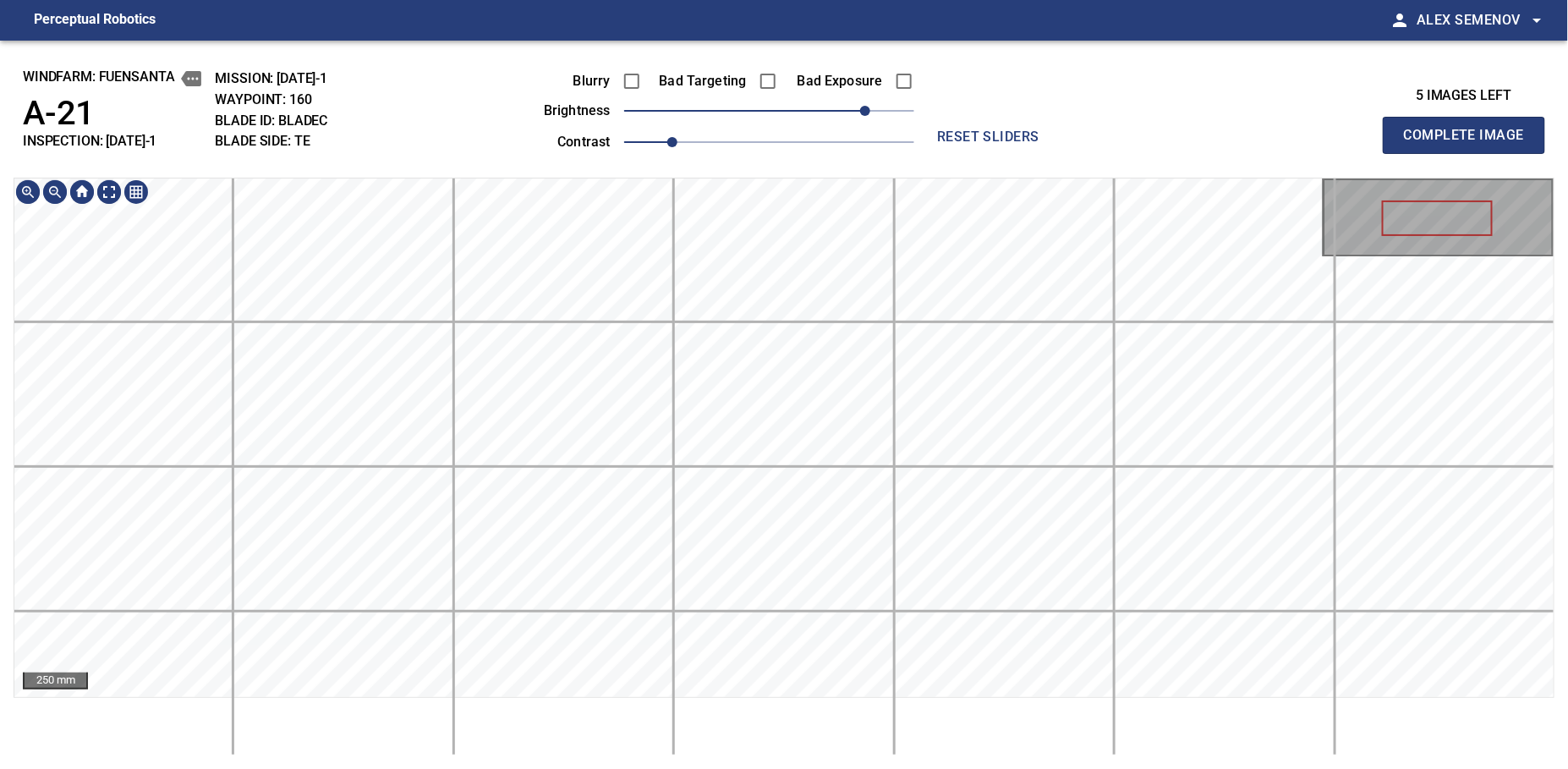 click on "windfarm: [PERSON] A-21 INSPECTION: [DATE]-1 MISSION: [DATE]-1 WAYPOINT: 160 BLADE ID: bladeC BLADE SIDE: TE Blurry Bad Targeting Bad Exposure brightness 80 contrast 1 reset sliders 5 images left Complete Image 250 mm" at bounding box center (784, 404) 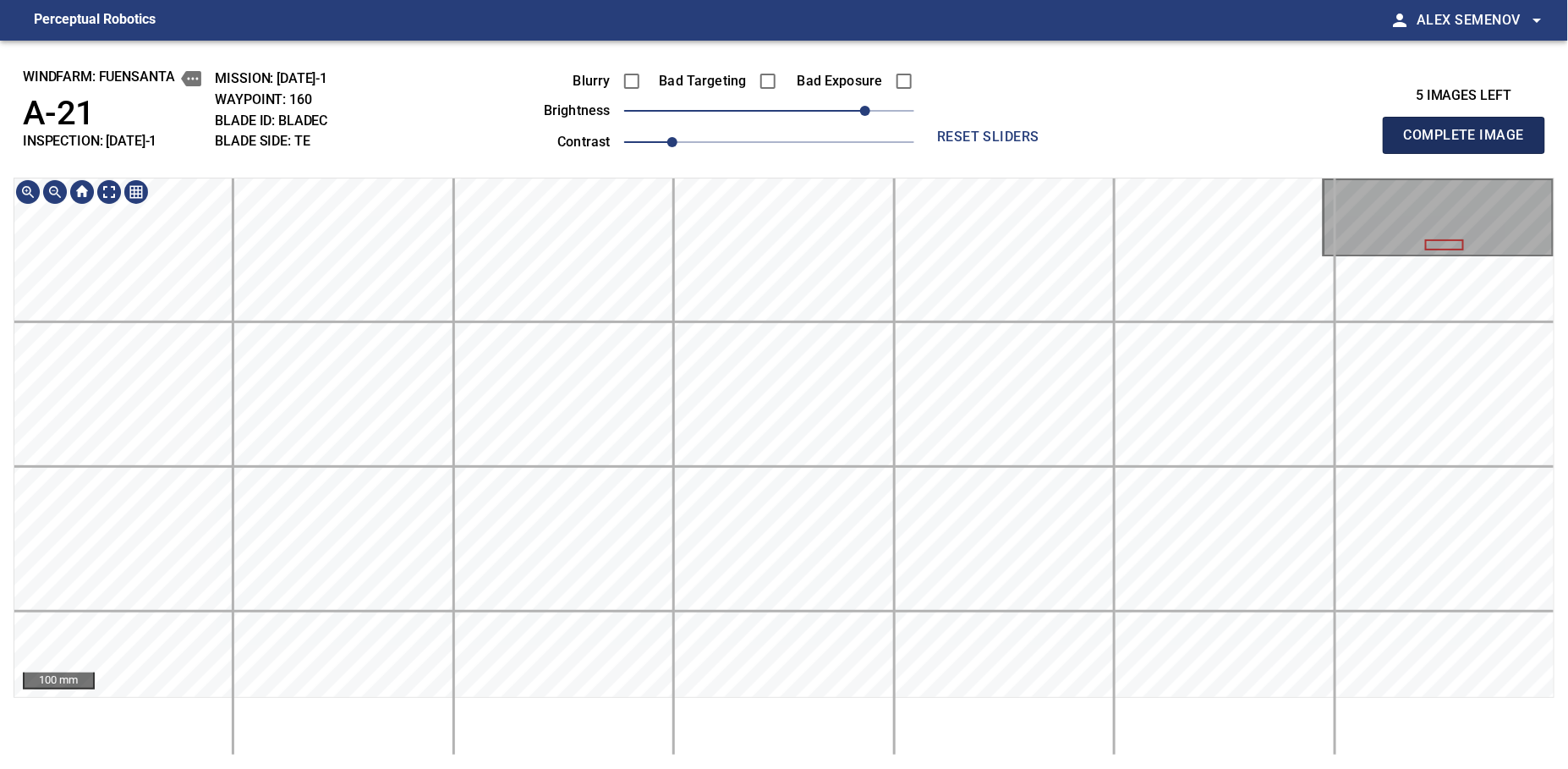 click on "Complete Image" at bounding box center [1464, 135] 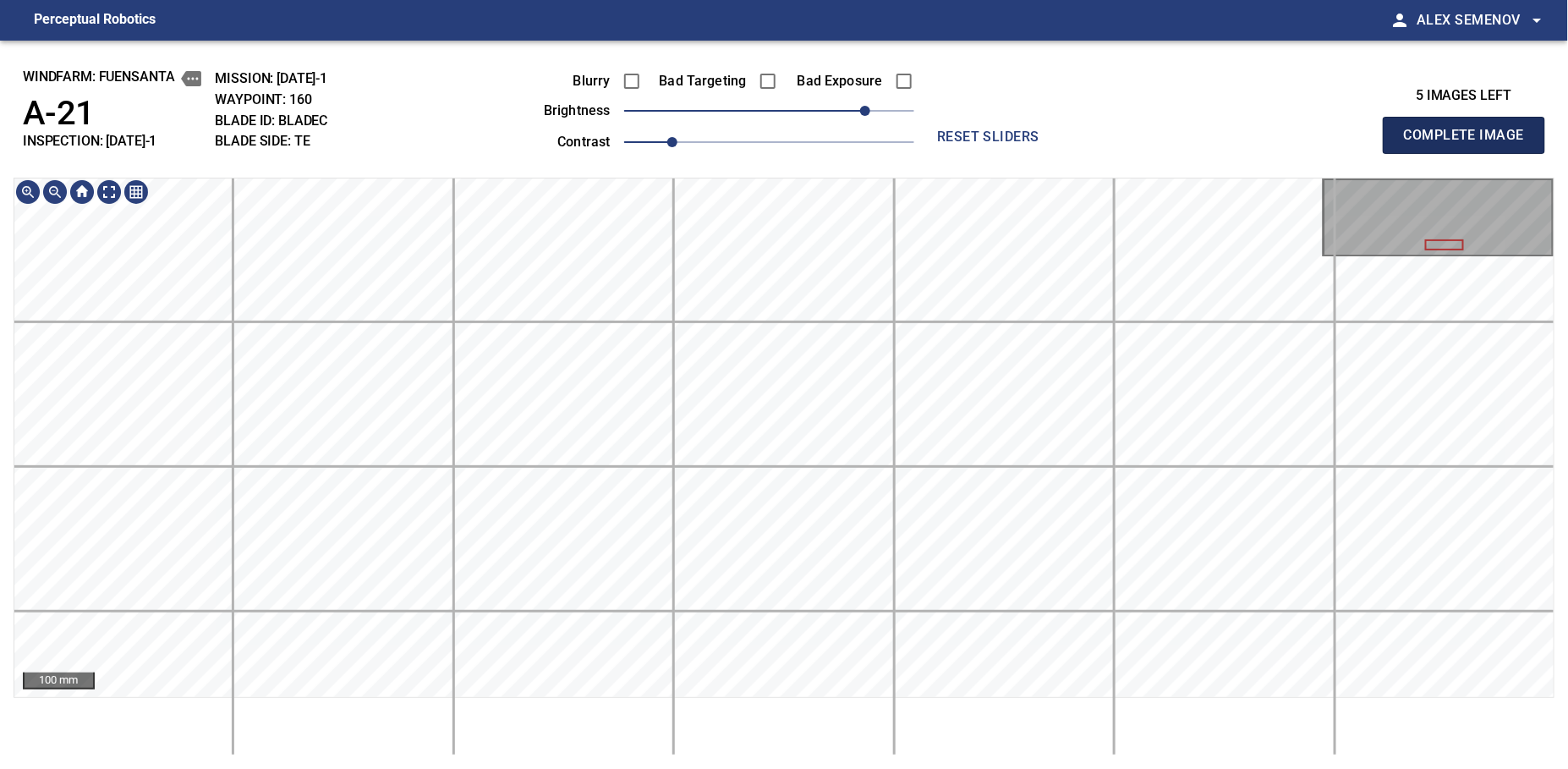type 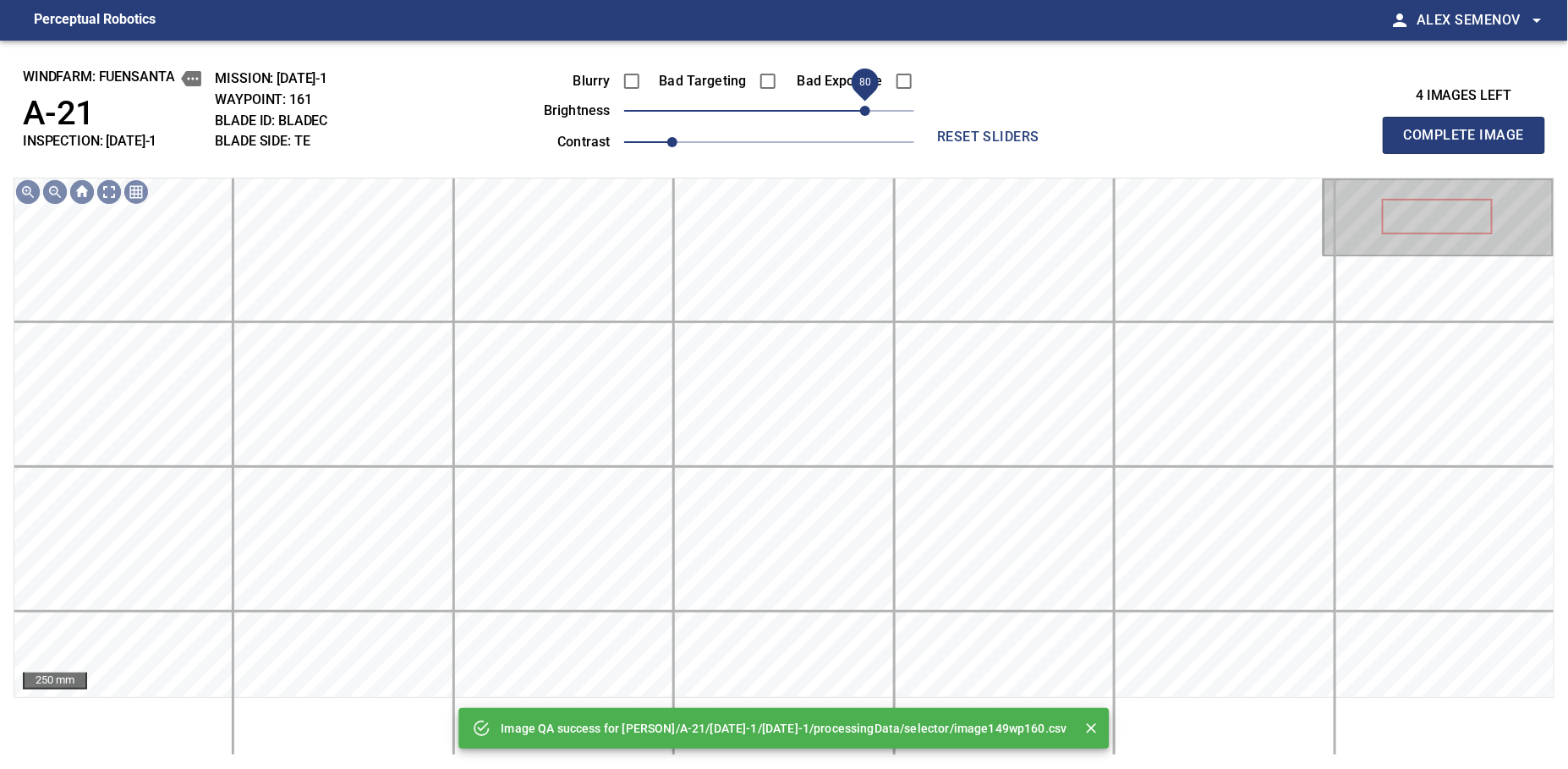 click on "80" at bounding box center (769, 111) 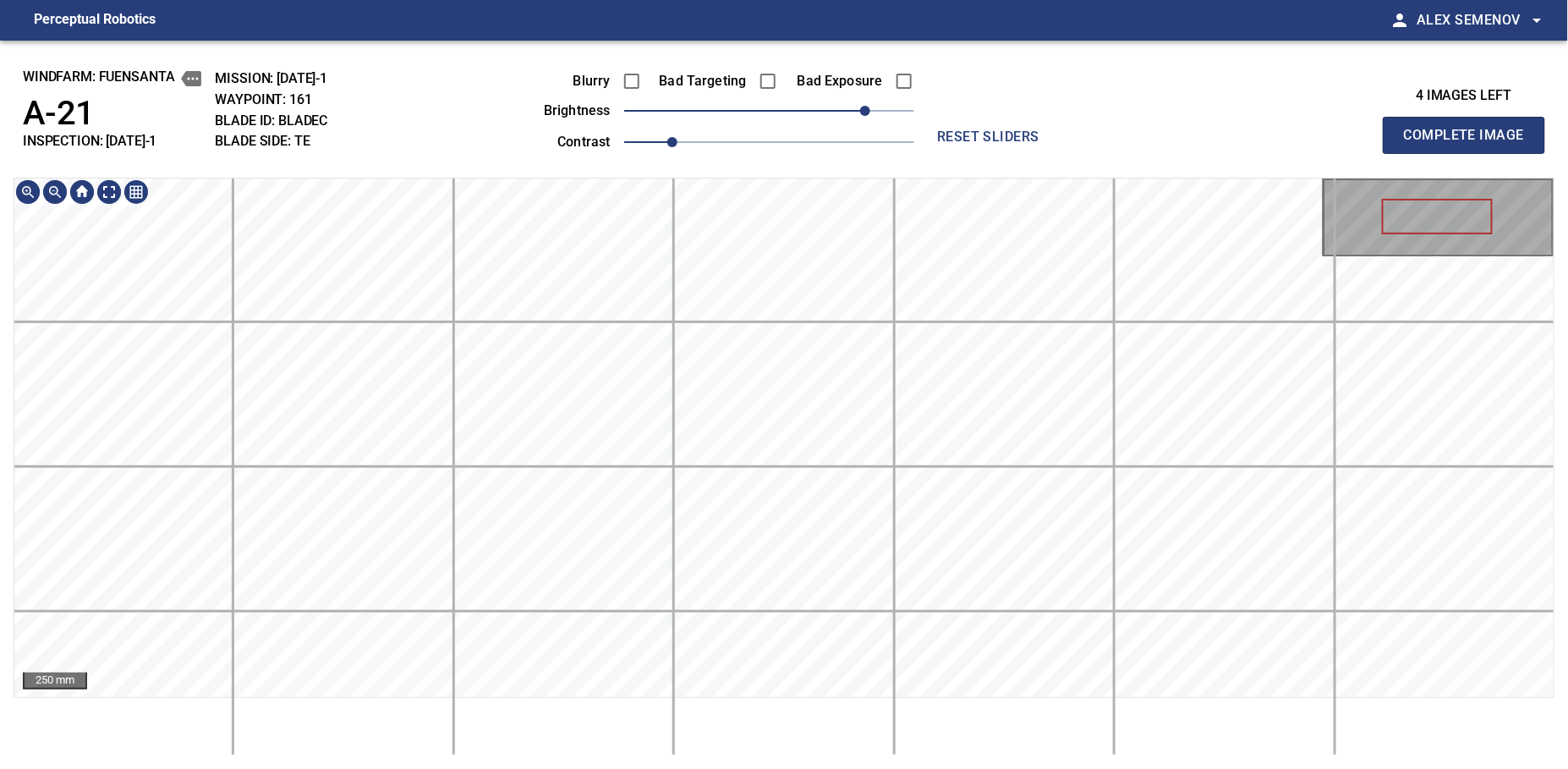 click on "windfarm: [PERSON] A-21 INSPECTION: [DATE]-1 MISSION: [DATE]-1 WAYPOINT: 161 BLADE ID: bladeC BLADE SIDE: TE Blurry Bad Targeting Bad Exposure brightness 80 contrast 1 reset sliders 4 images left Complete Image 250 mm" at bounding box center (784, 404) 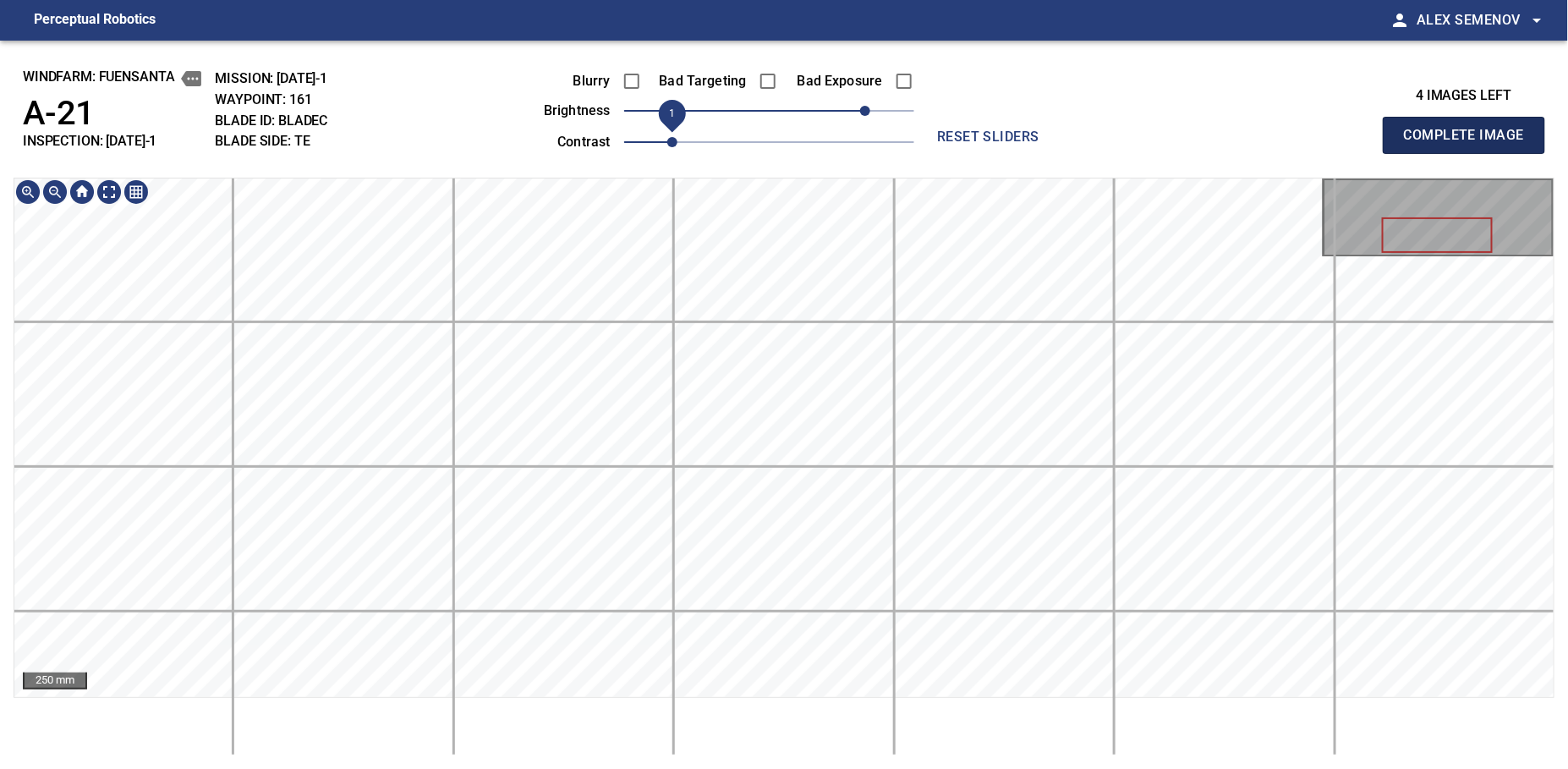 click on "Complete Image" at bounding box center [1464, 135] 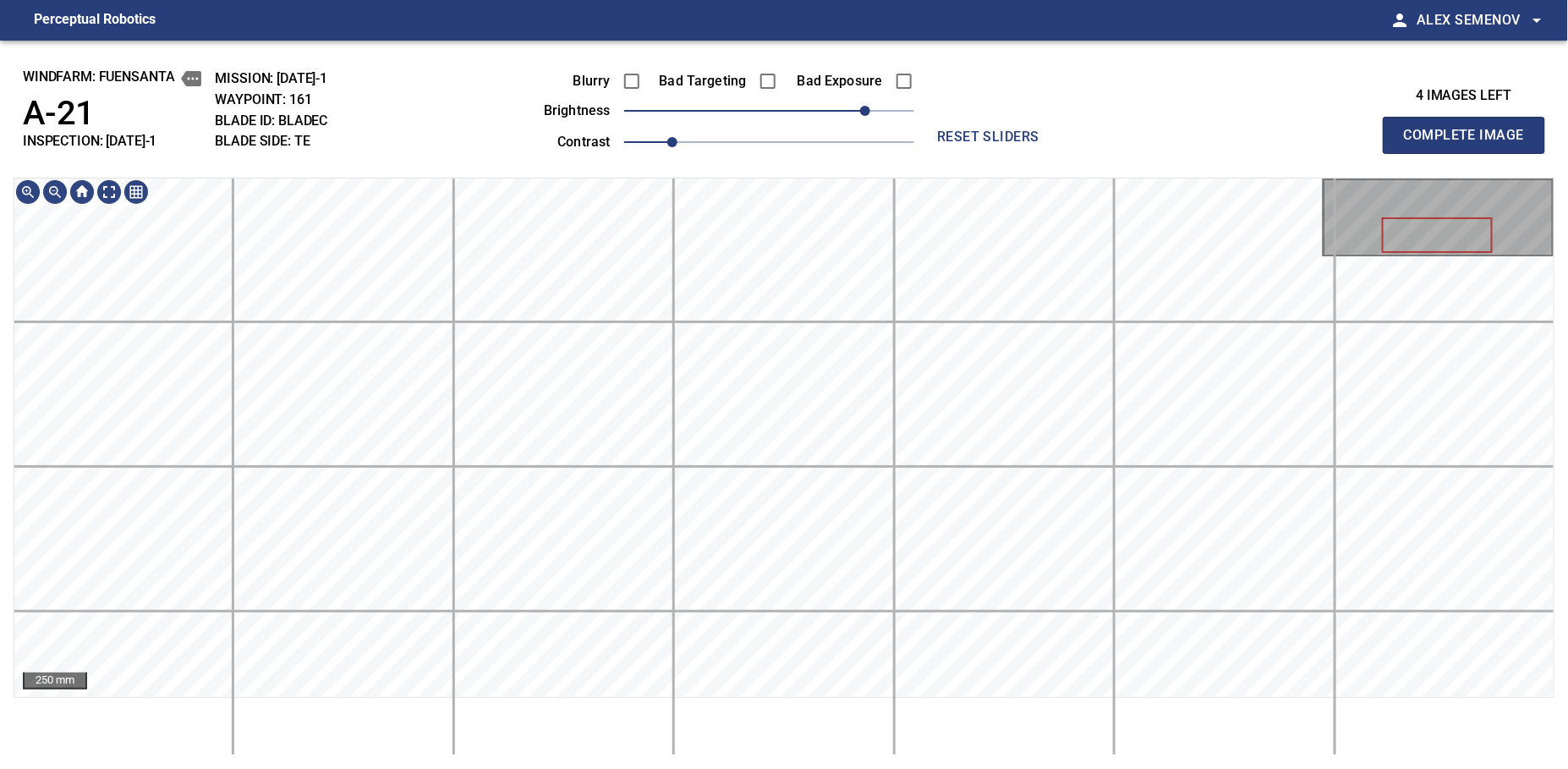 type 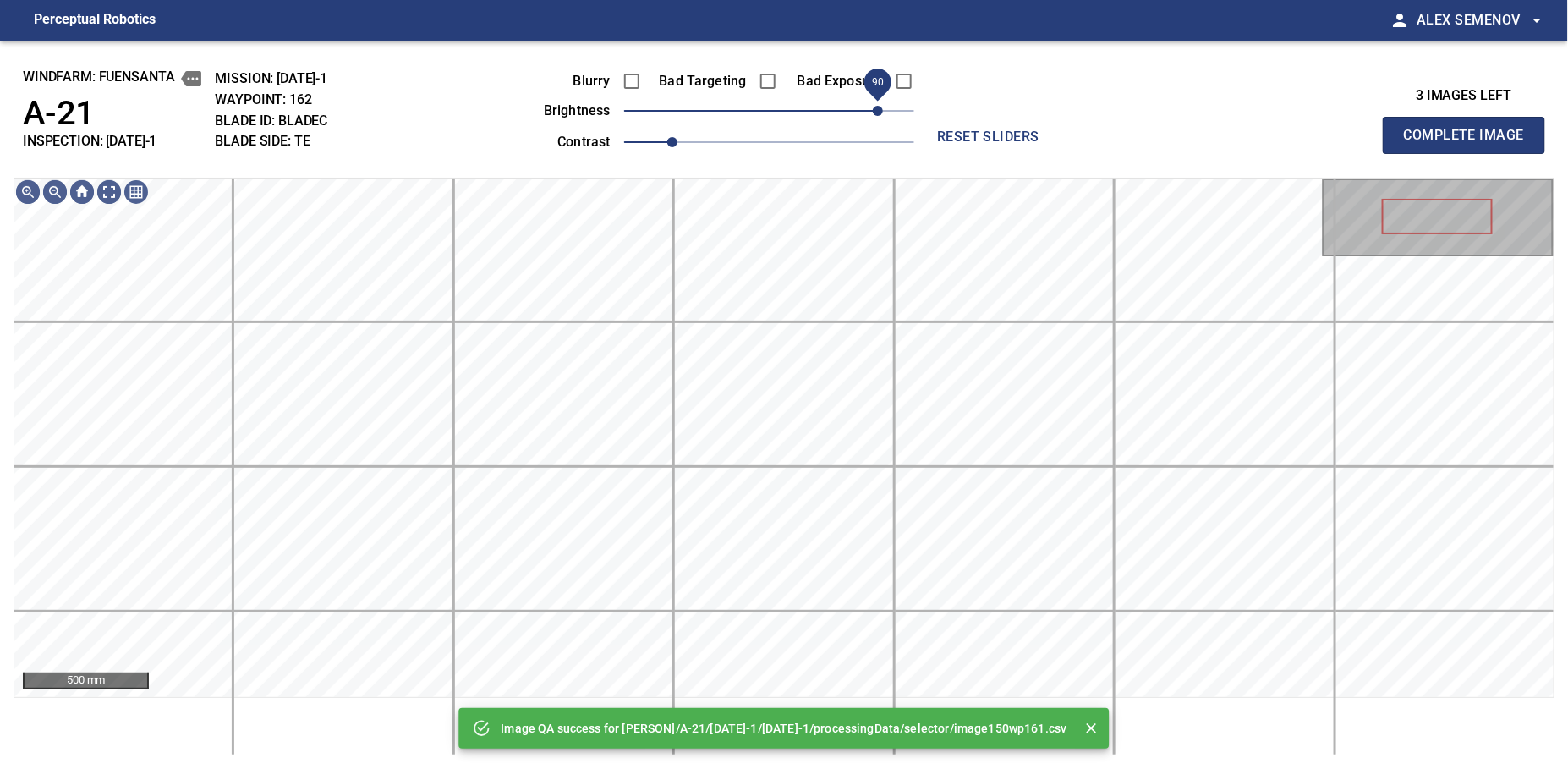 drag, startPoint x: 853, startPoint y: 110, endPoint x: 874, endPoint y: 113, distance: 21.213203 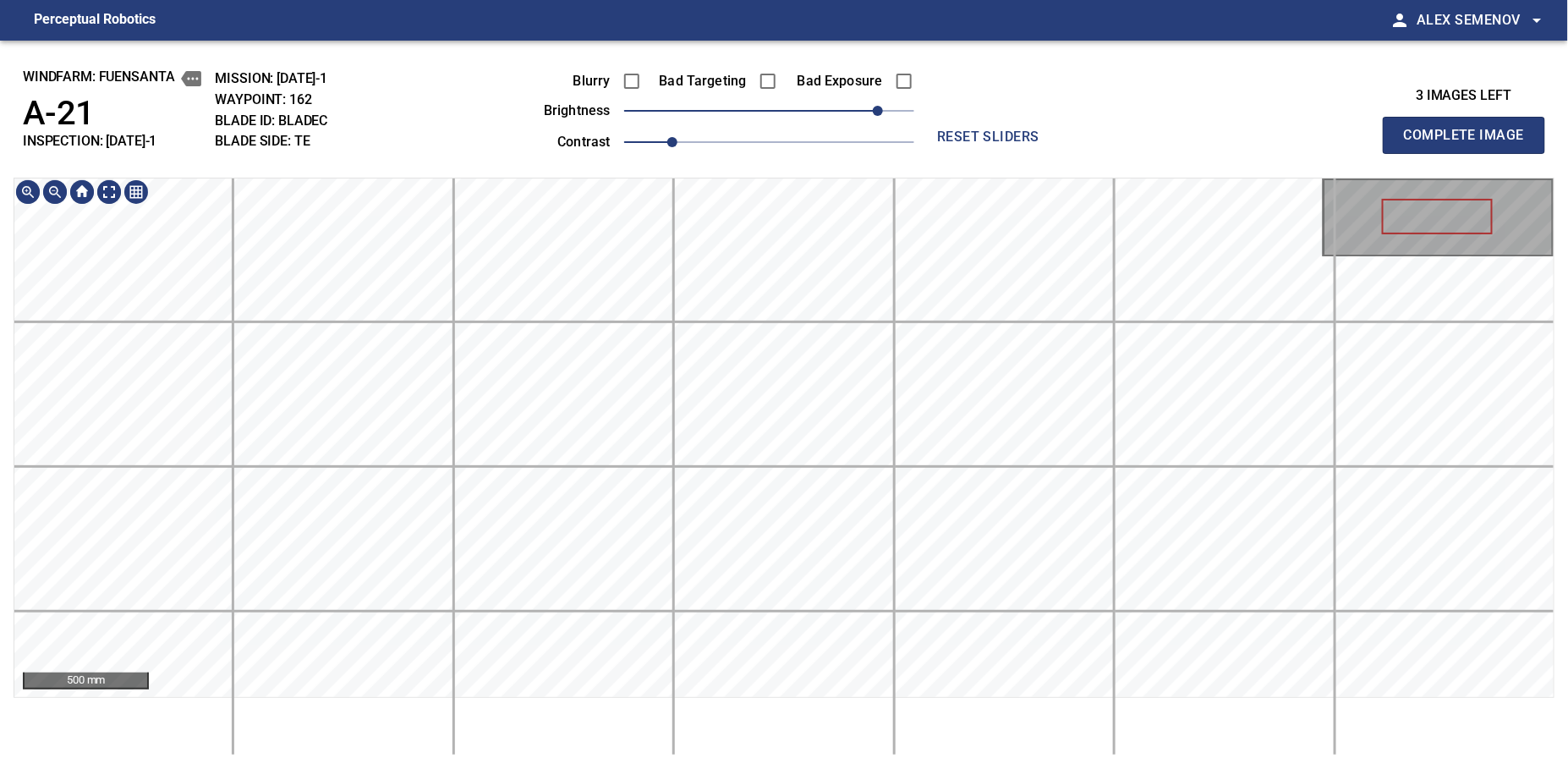 click on "windfarm: [PERSON] A-21 INSPECTION: [DATE]-1 MISSION: [DATE]-1 WAYPOINT: 162 BLADE ID: bladeC BLADE SIDE: TE Blurry Bad Targeting Bad Exposure brightness 90 contrast 1 reset sliders 3 images left Complete Image 500 mm" at bounding box center [784, 404] 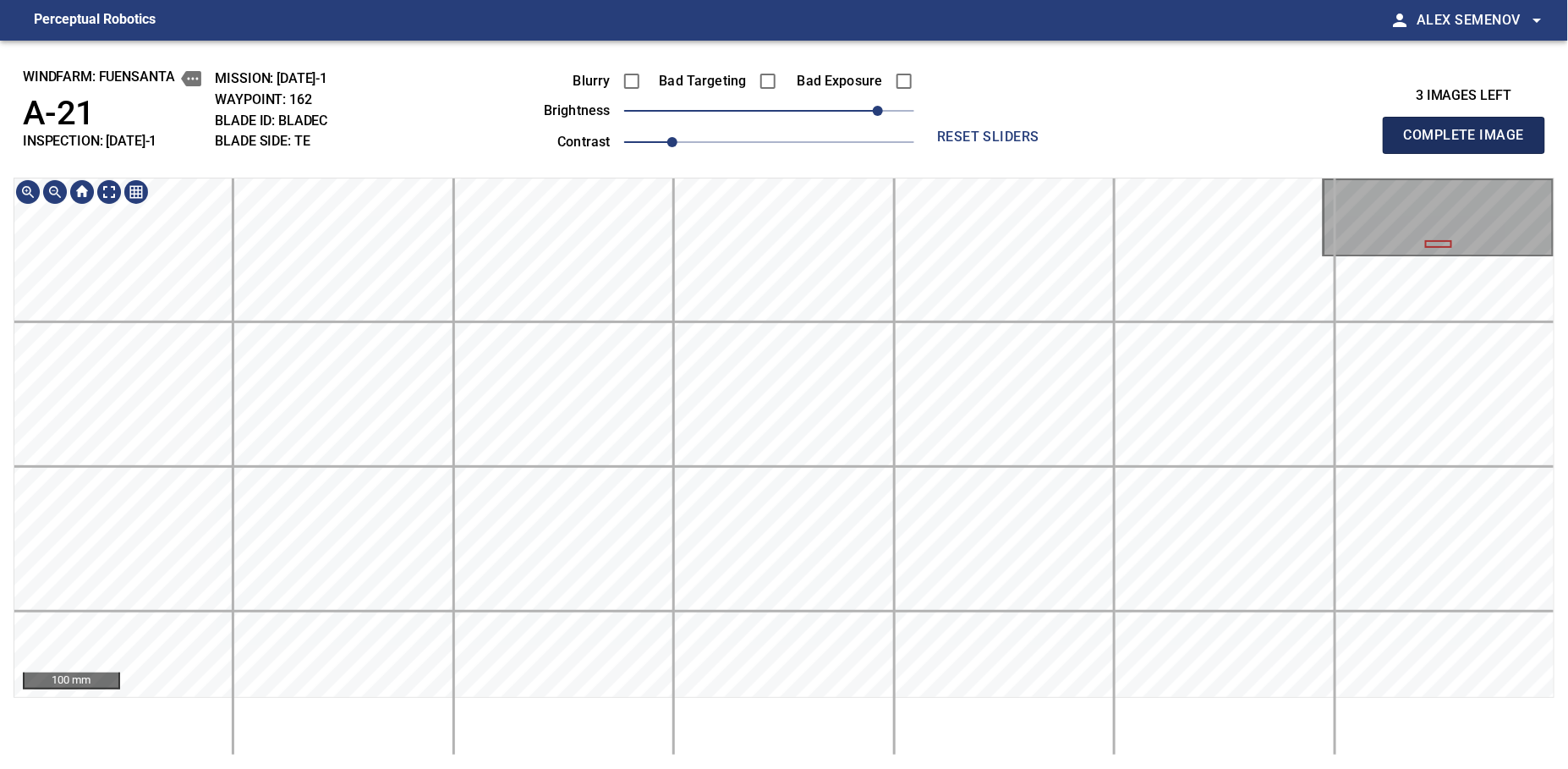 click on "Complete Image" at bounding box center [1464, 135] 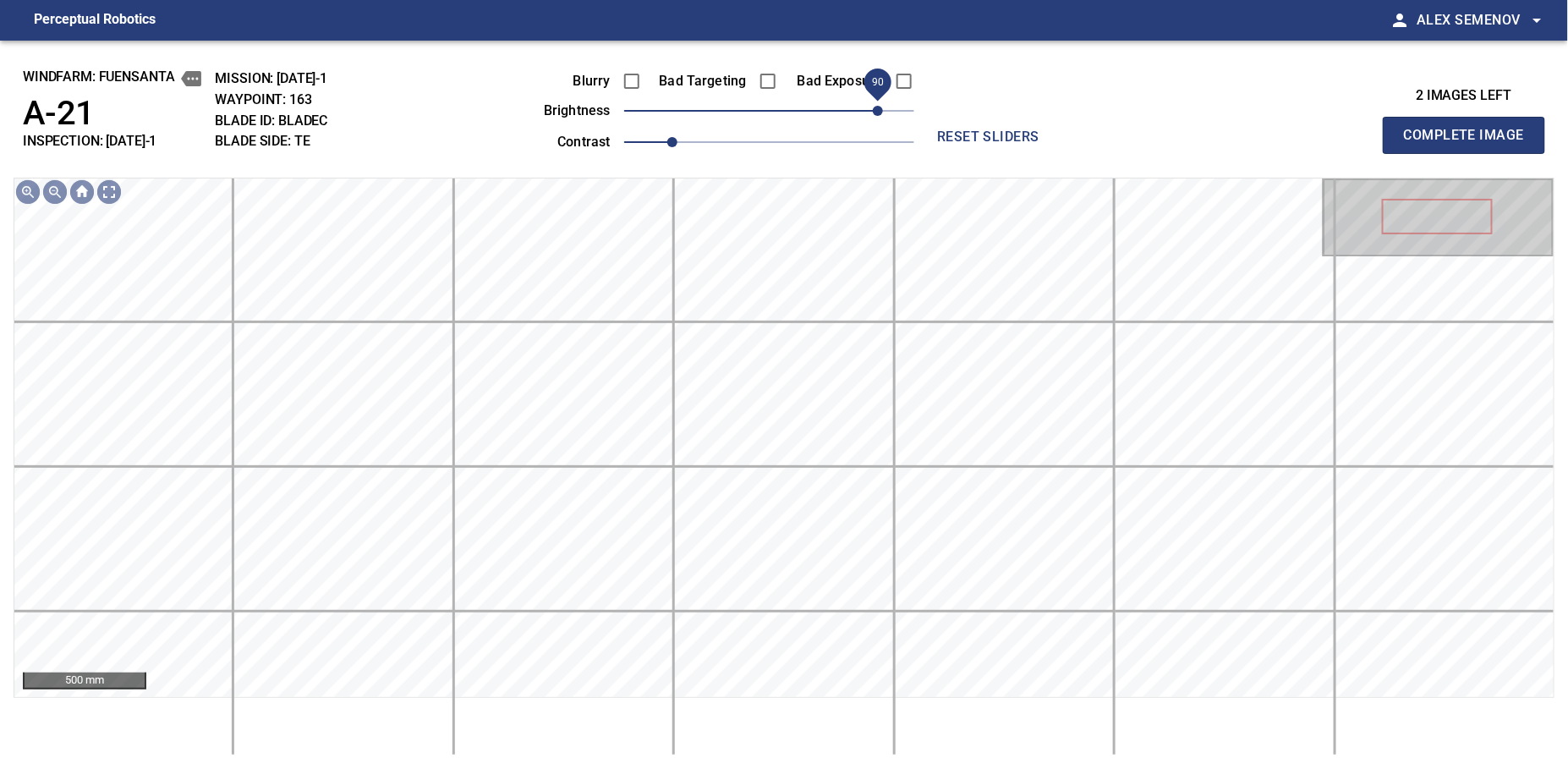 drag, startPoint x: 817, startPoint y: 105, endPoint x: 872, endPoint y: 105, distance: 55 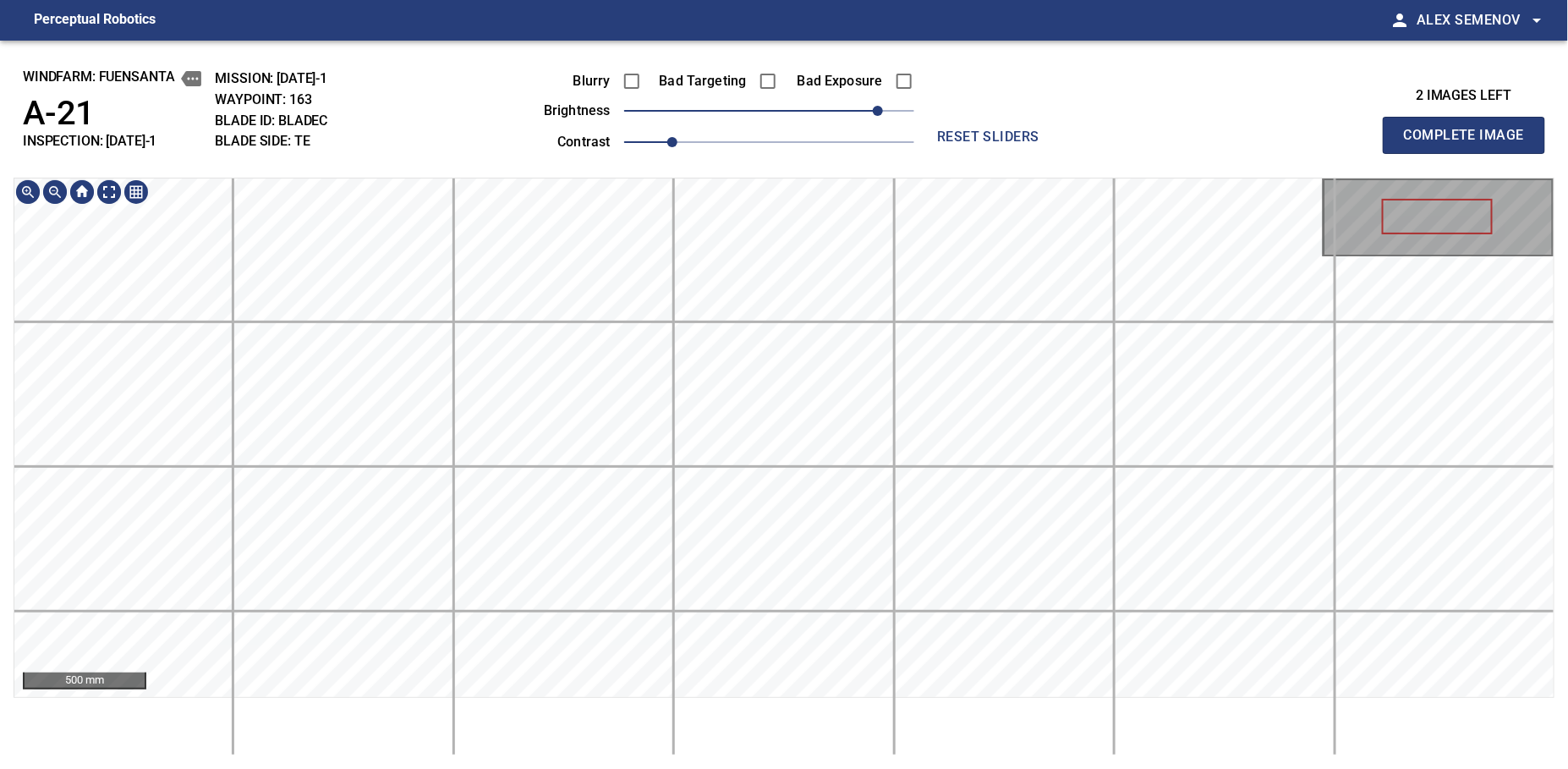 click on "windfarm: [PERSON] A-21 INSPECTION: [DATE]-1 MISSION: [DATE]-1 WAYPOINT: 163 BLADE ID: bladeC BLADE SIDE: TE Blurry Bad Targeting Bad Exposure brightness 90 contrast 1 reset sliders 2 images left Complete Image 500 mm" at bounding box center (784, 404) 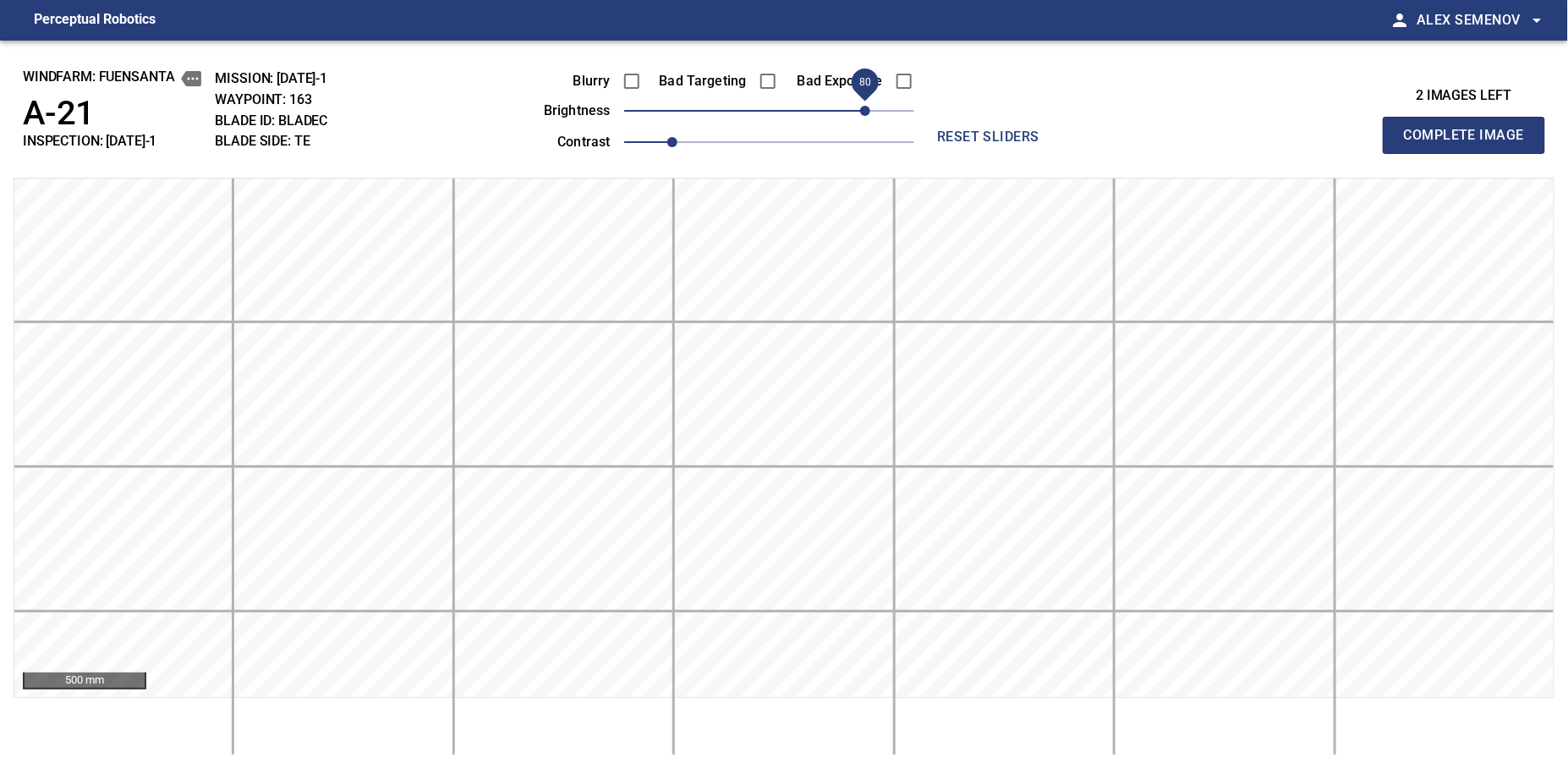click on "80" at bounding box center (865, 111) 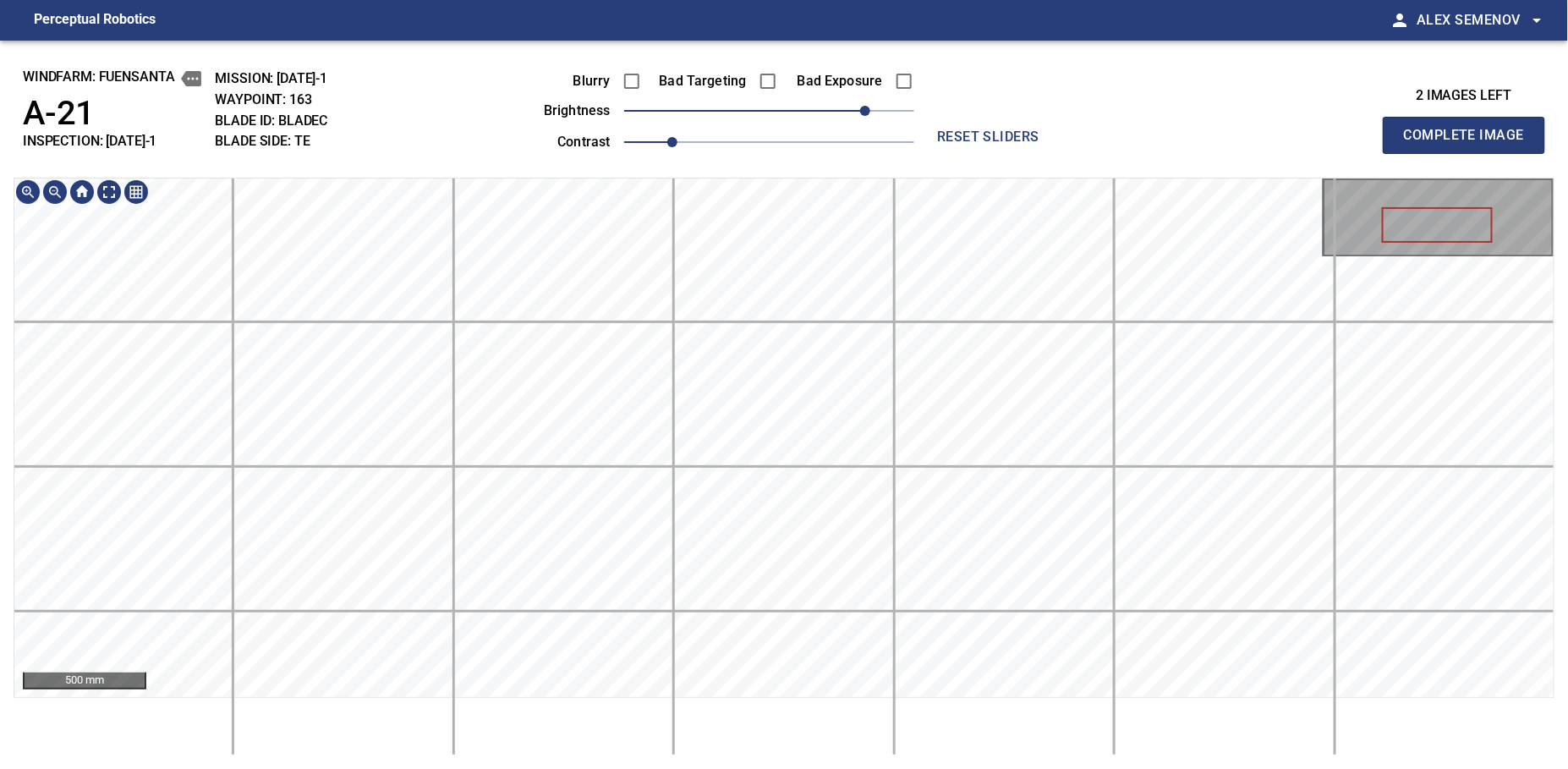 click on "windfarm: [PERSON] A-21 INSPECTION: [DATE]-1 MISSION: [DATE]-1 WAYPOINT: 163 BLADE ID: bladeC BLADE SIDE: TE Blurry Bad Targeting Bad Exposure brightness 80 contrast 1 reset sliders 2 images left Complete Image 500 mm" at bounding box center [784, 404] 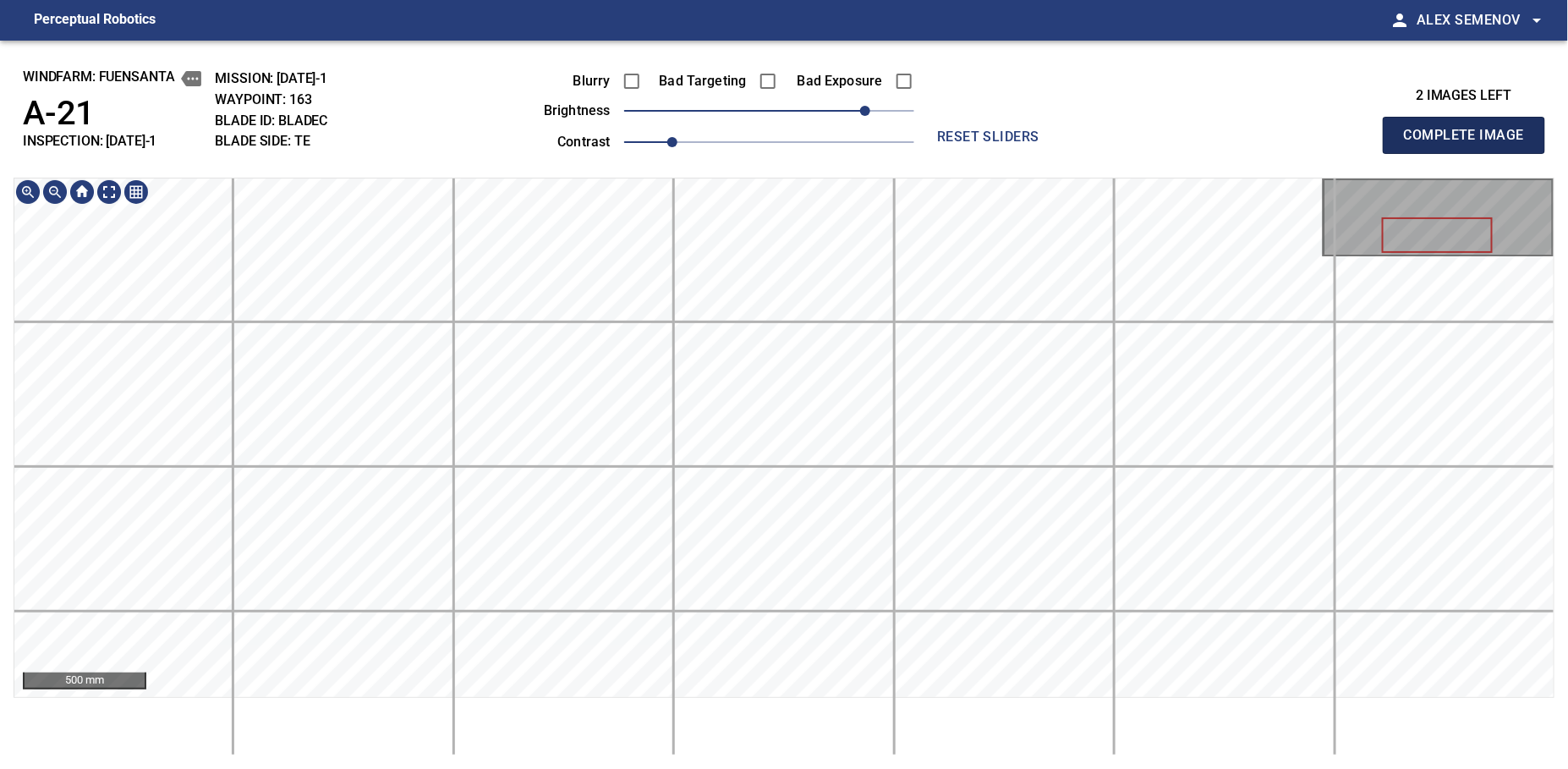 click on "Complete Image" at bounding box center [1464, 135] 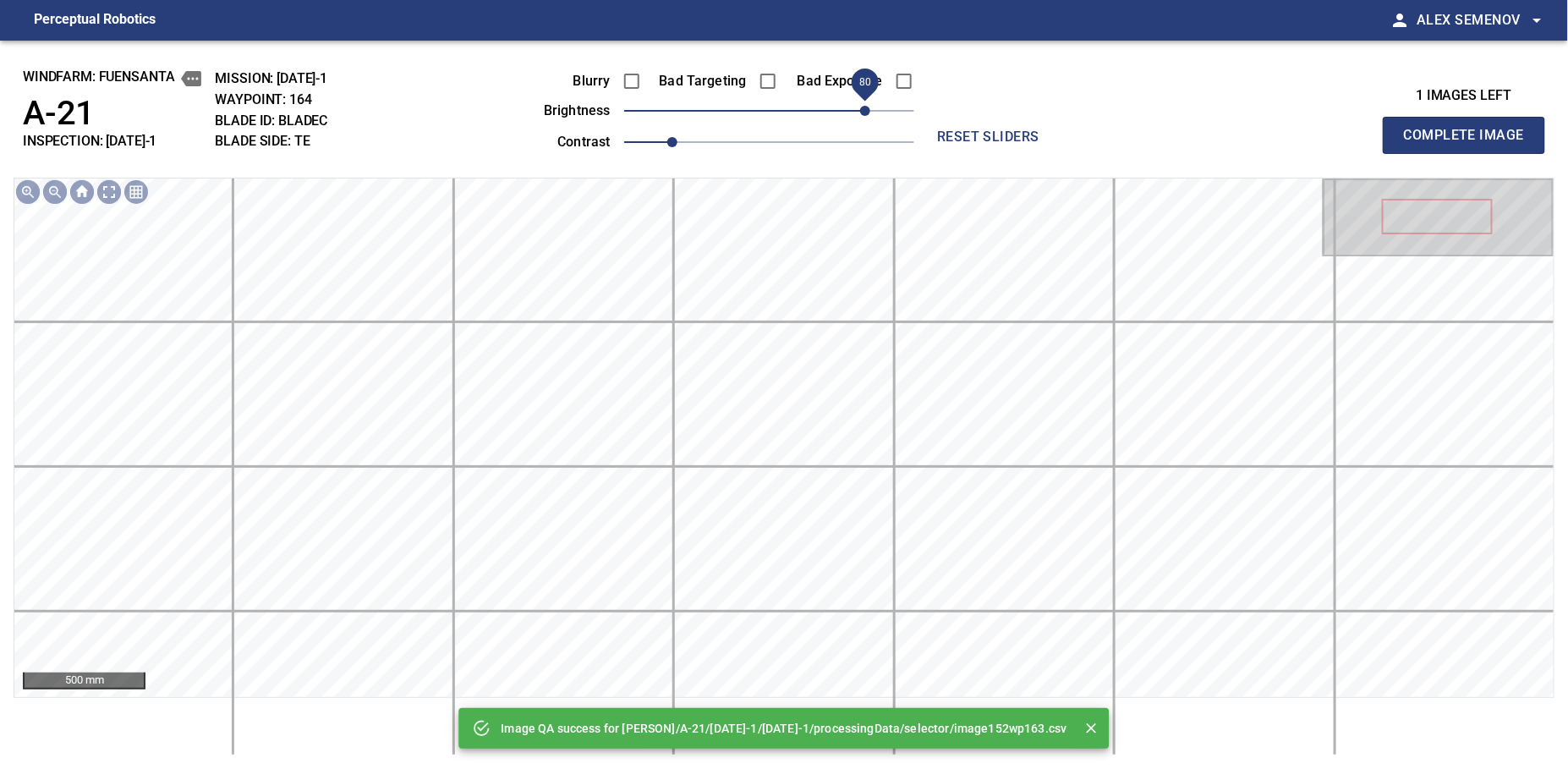 drag, startPoint x: 884, startPoint y: 102, endPoint x: 869, endPoint y: 100, distance: 15.132746 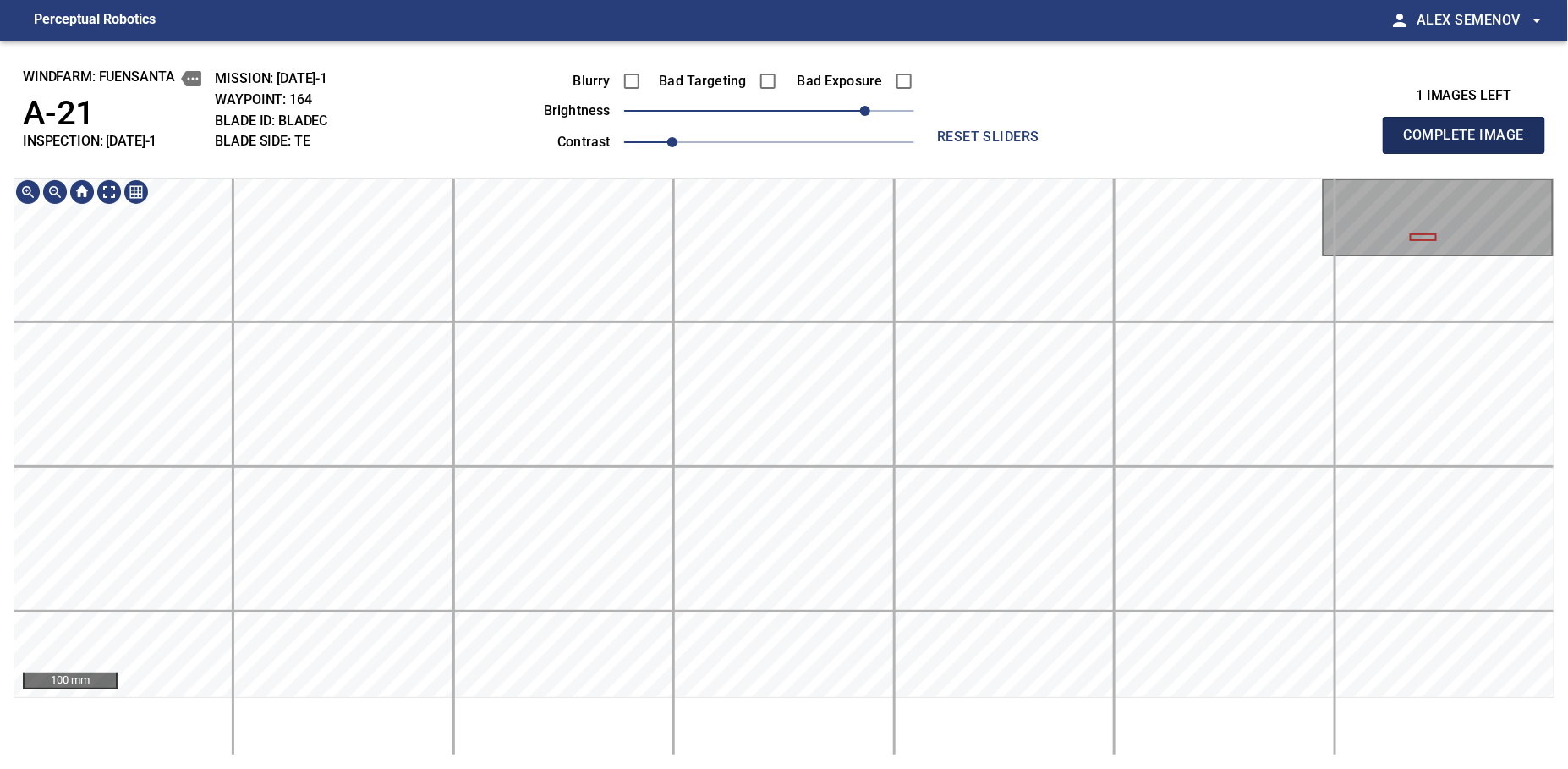 click on "Complete Image" at bounding box center (1464, 135) 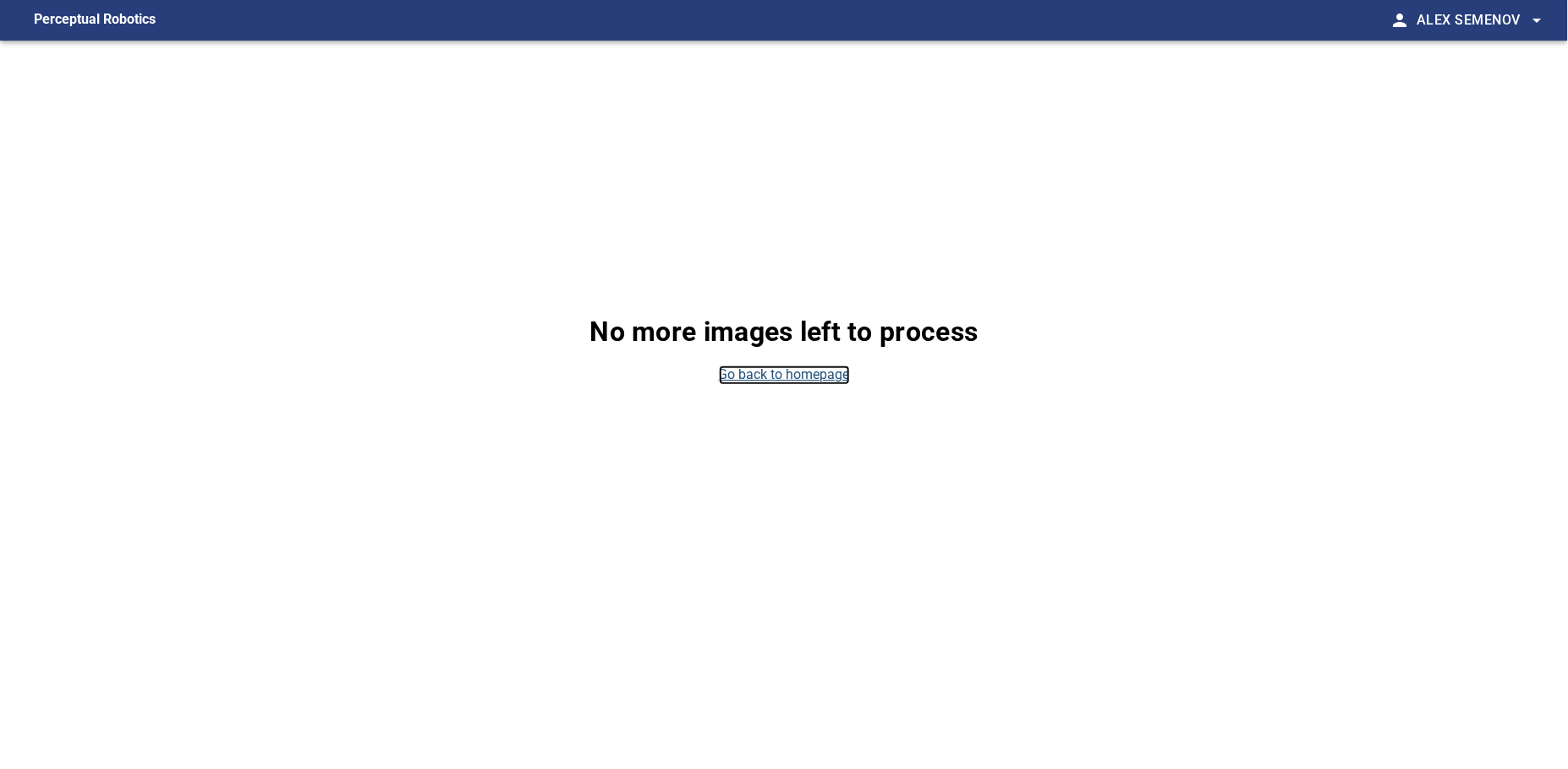 click on "Go back to homepage" at bounding box center (784, 375) 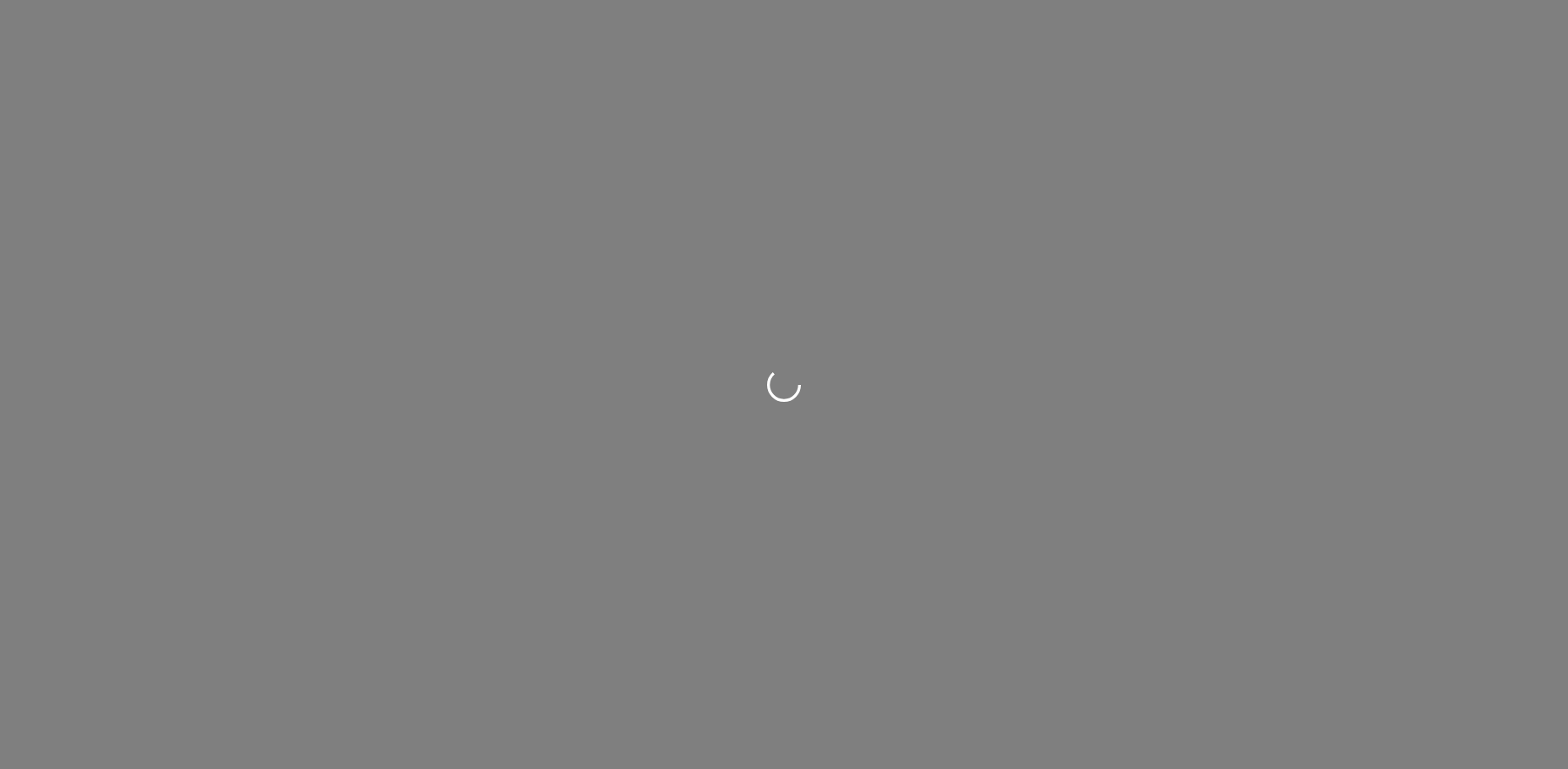 scroll, scrollTop: 0, scrollLeft: 0, axis: both 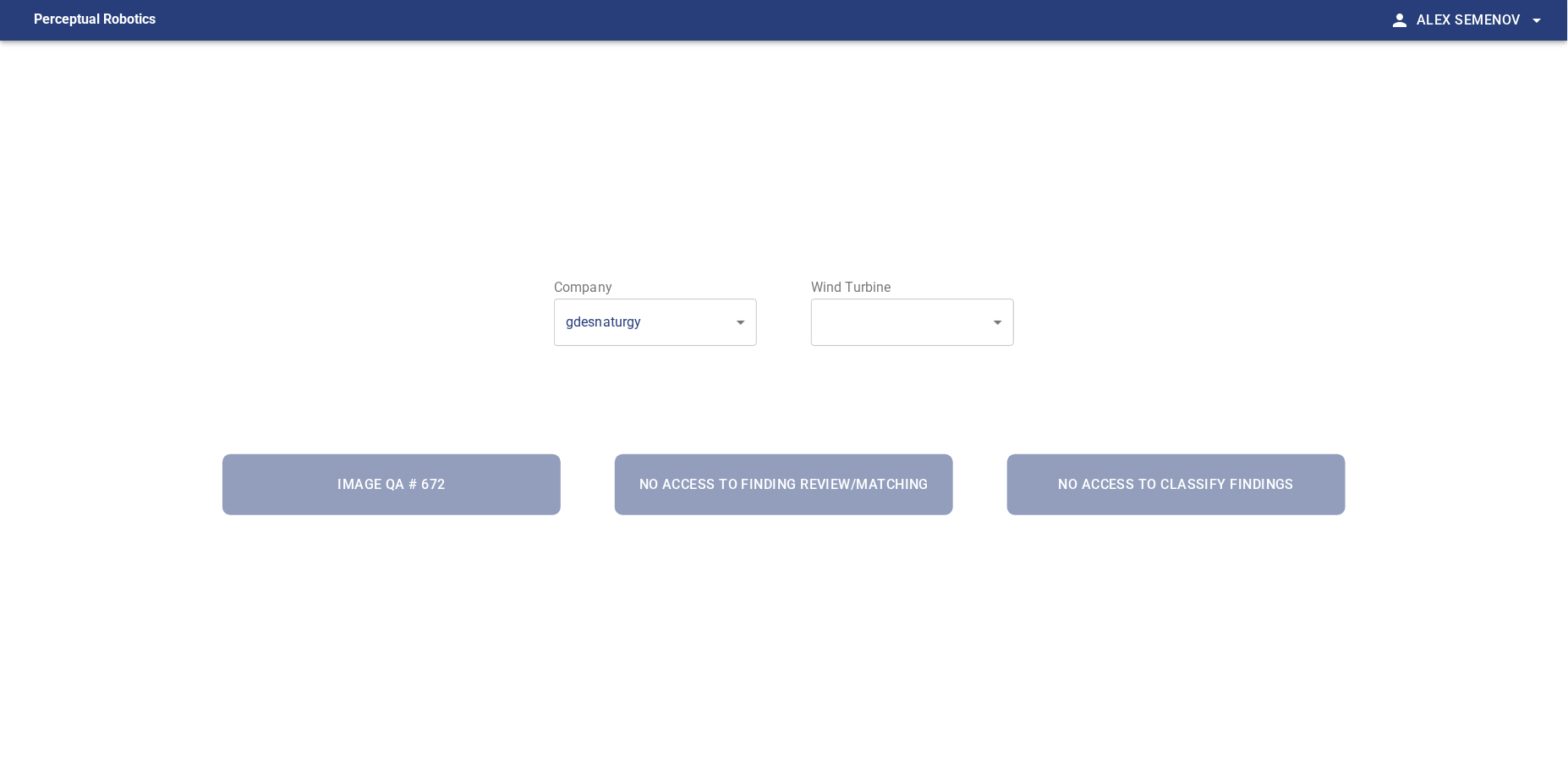 click on "**********" at bounding box center [784, 425] 